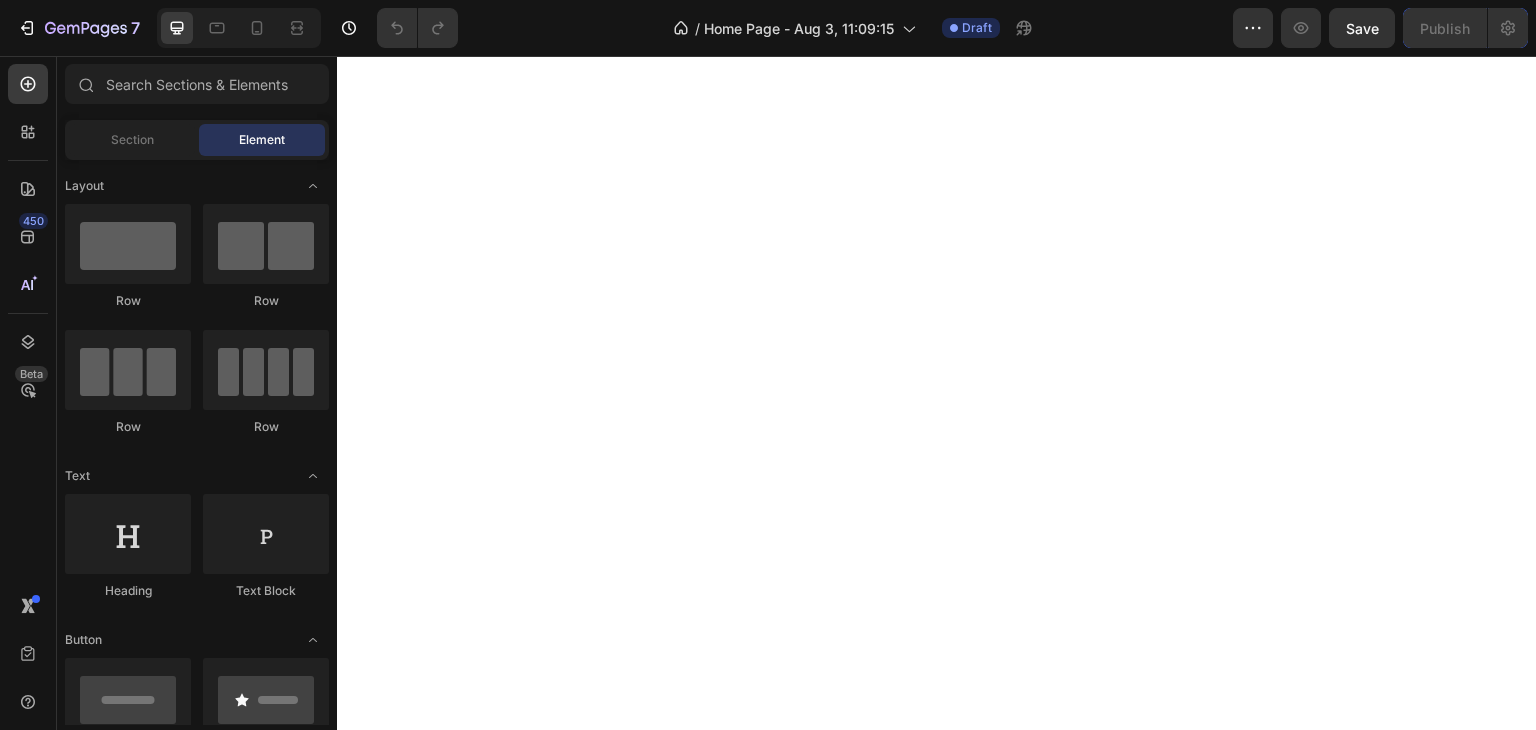 scroll, scrollTop: 0, scrollLeft: 0, axis: both 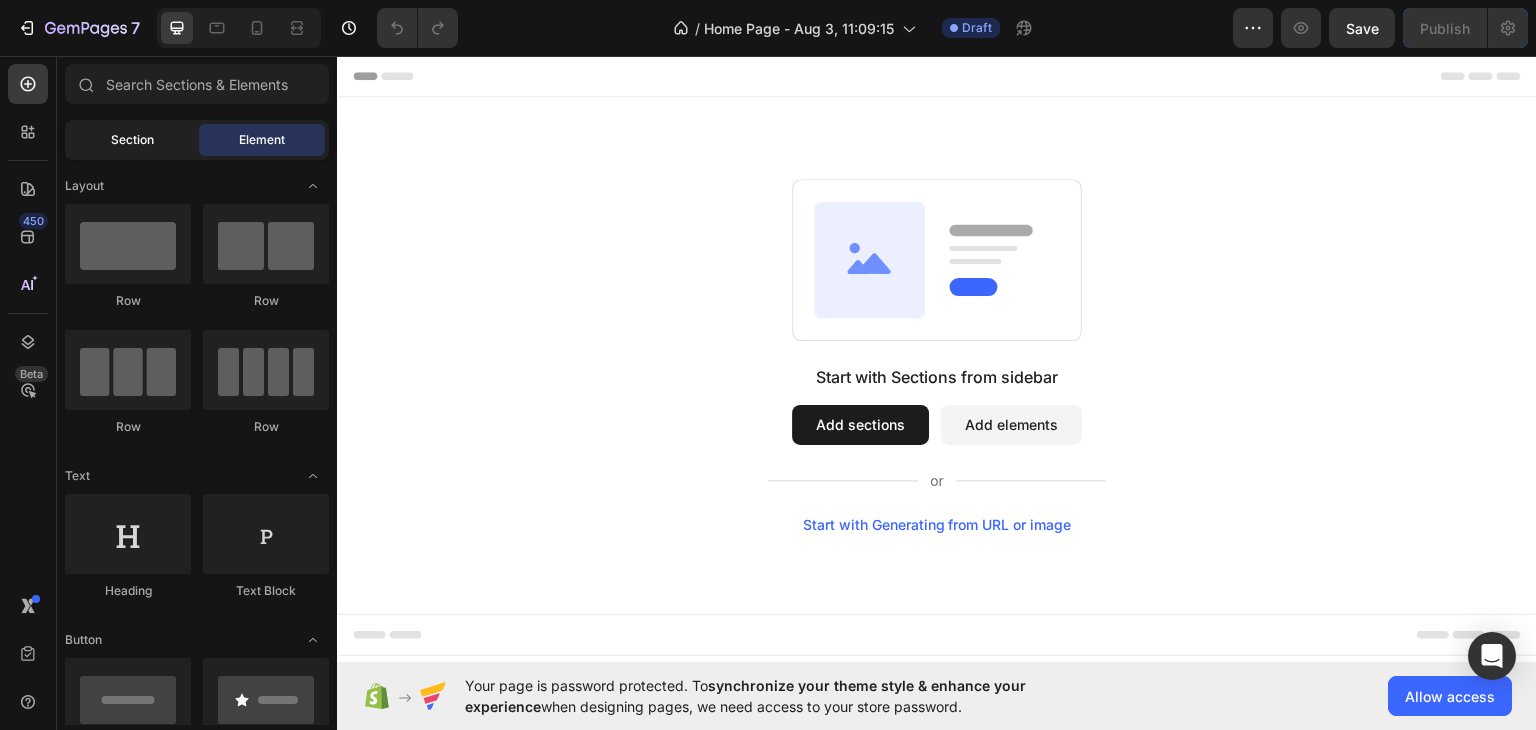 click on "Section" at bounding box center (132, 140) 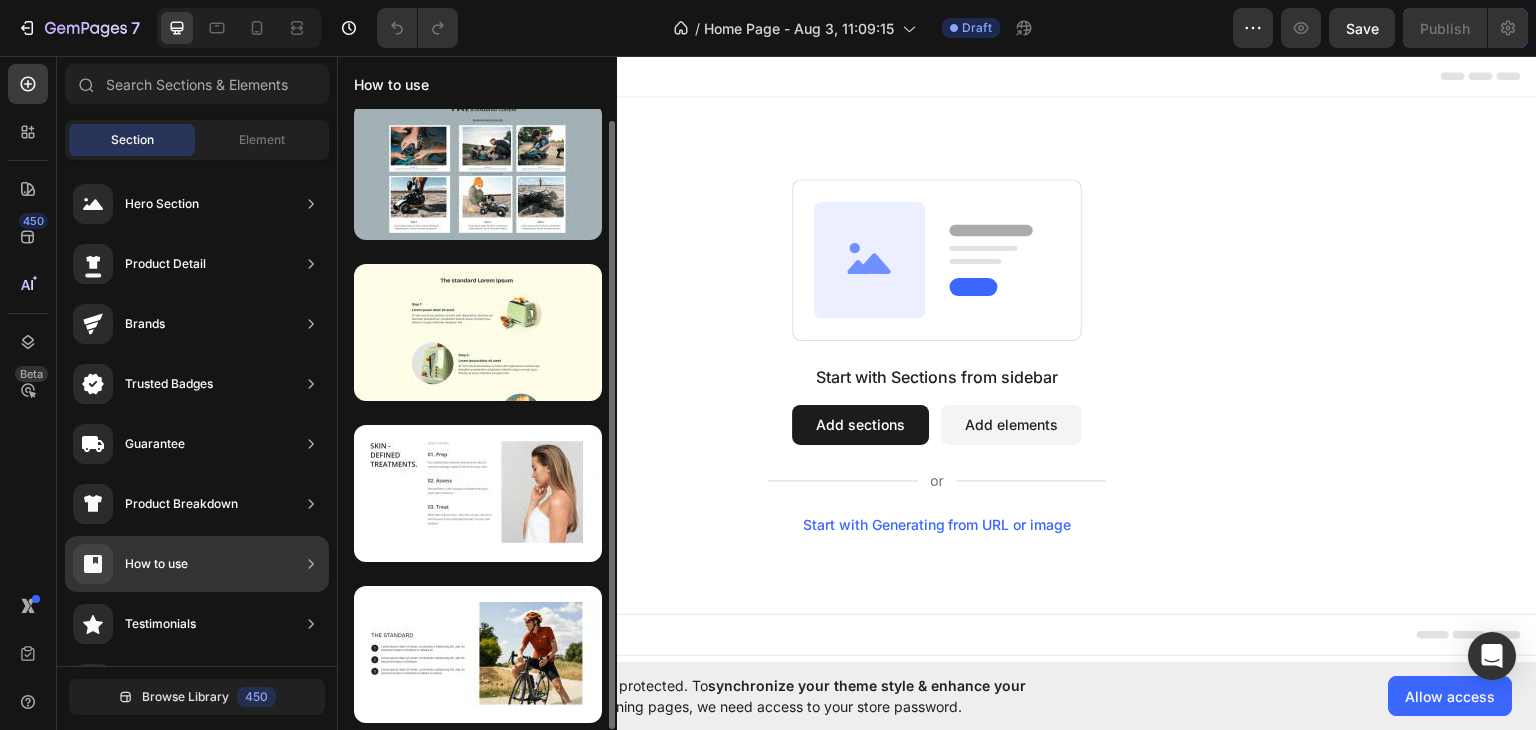 scroll, scrollTop: 12, scrollLeft: 0, axis: vertical 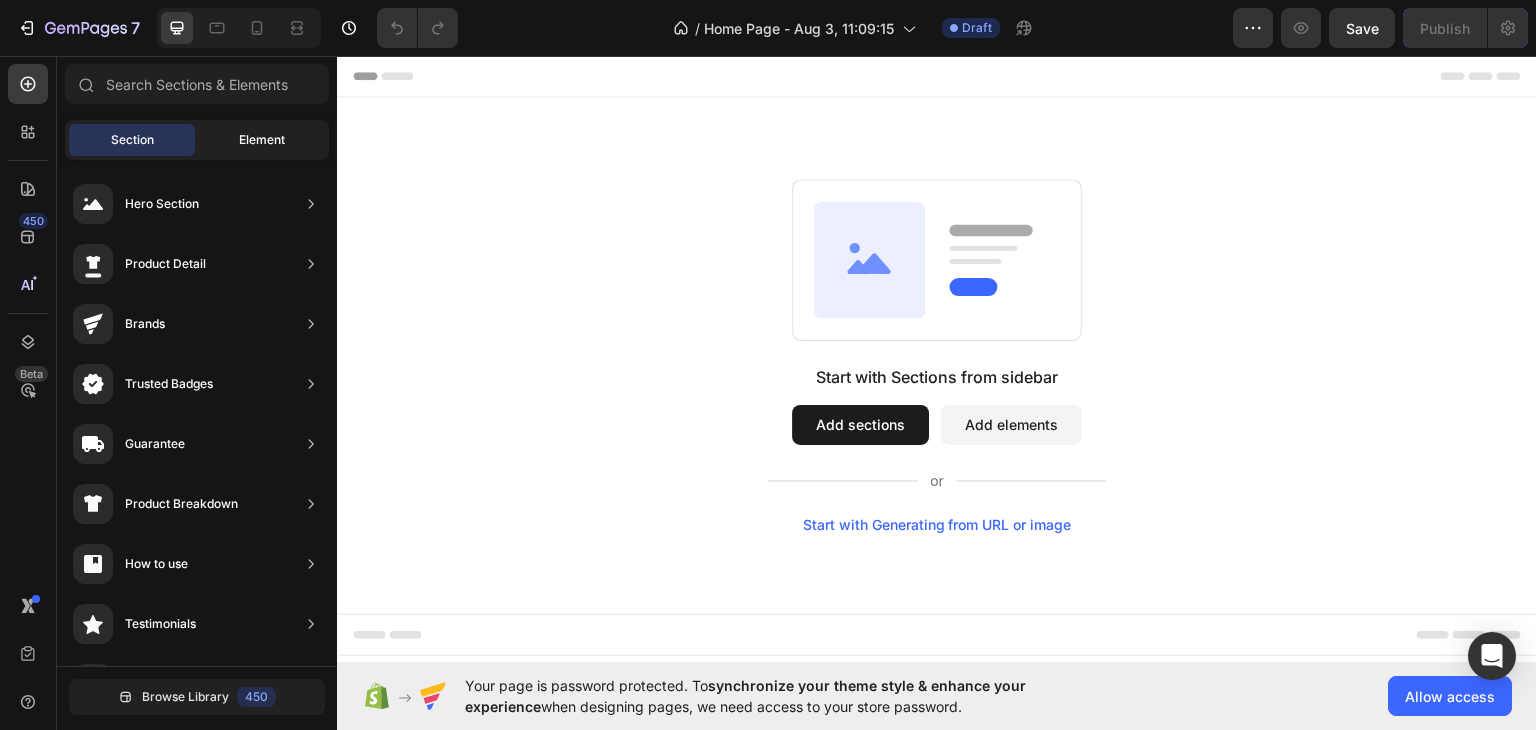 click on "Element" 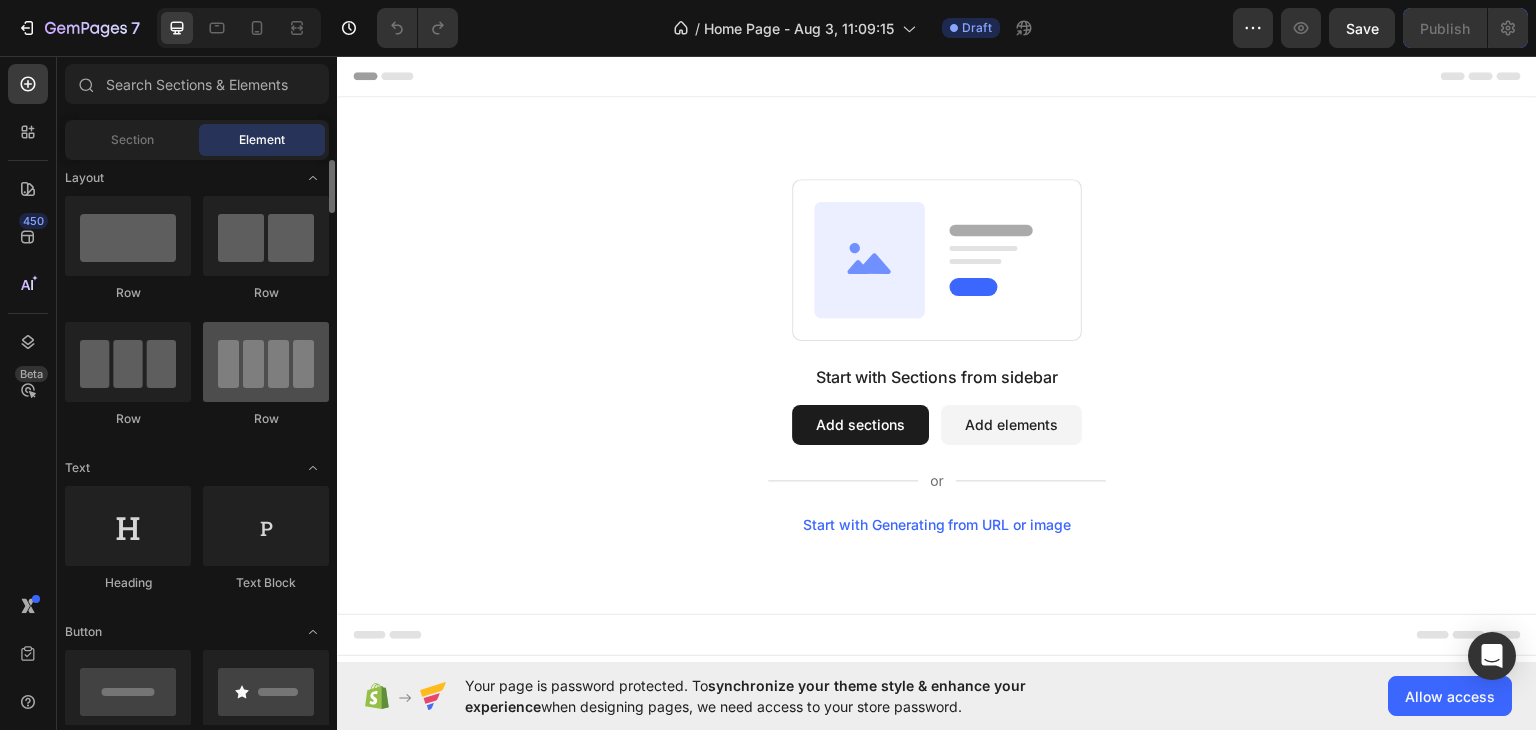 scroll, scrollTop: 0, scrollLeft: 0, axis: both 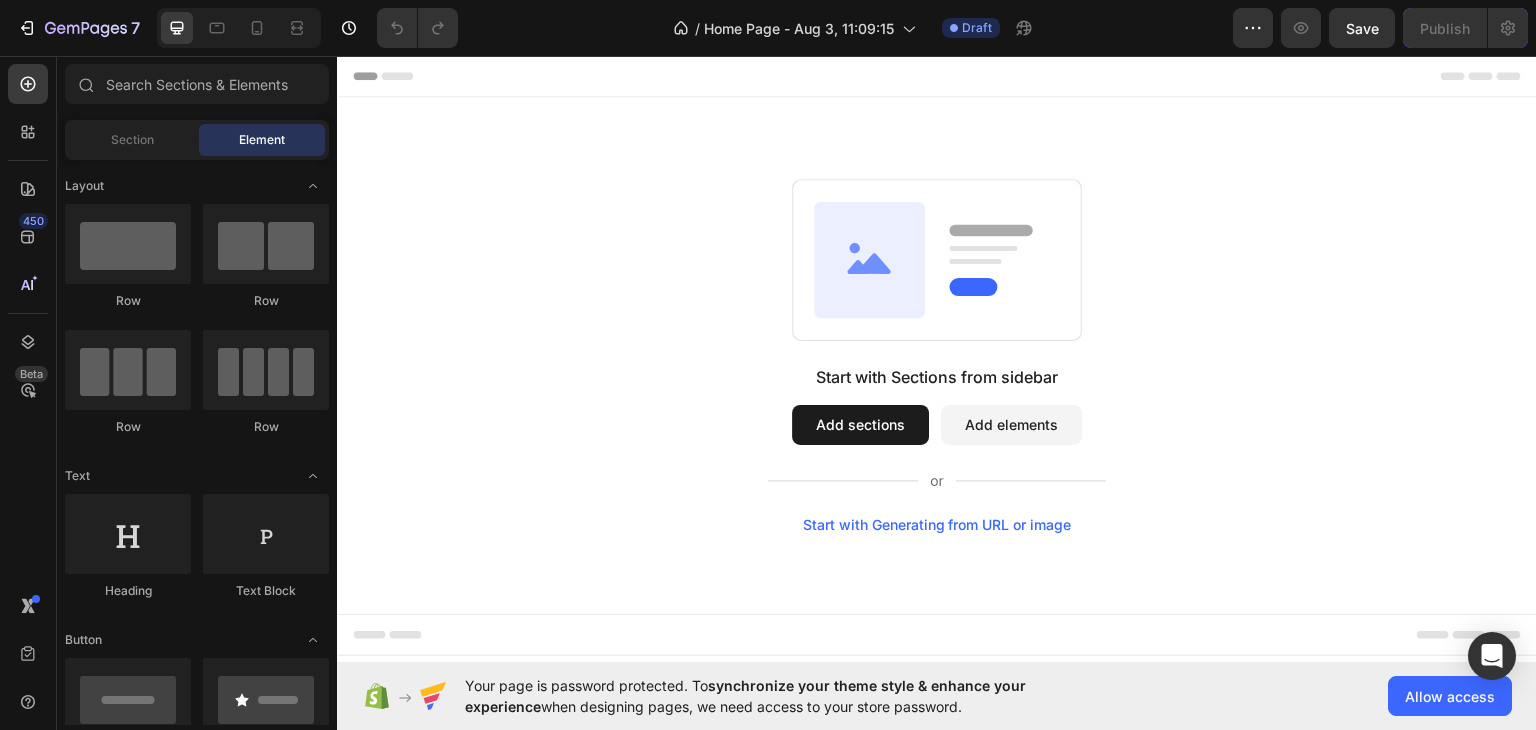 click on "Section Element" at bounding box center (197, 140) 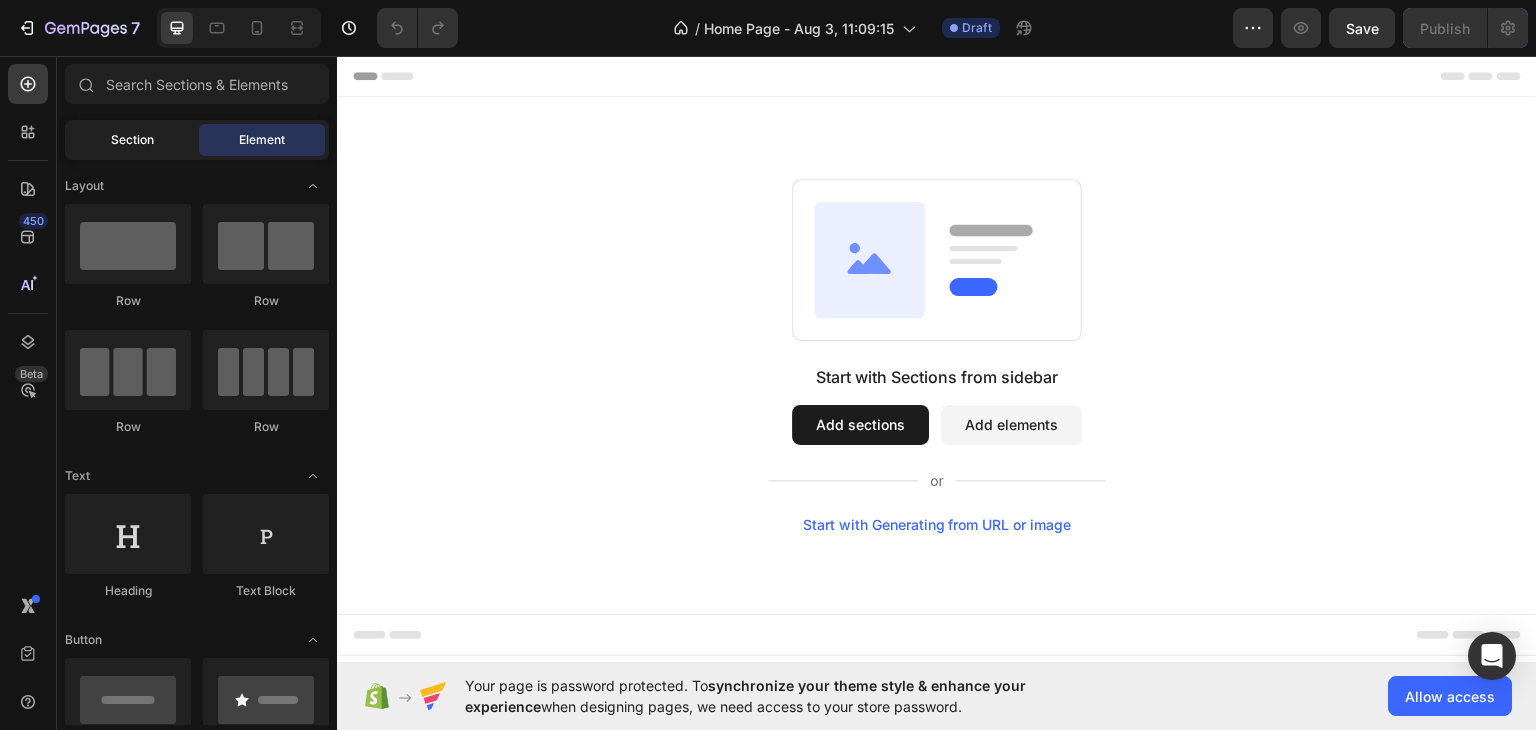 click on "Section" at bounding box center [132, 140] 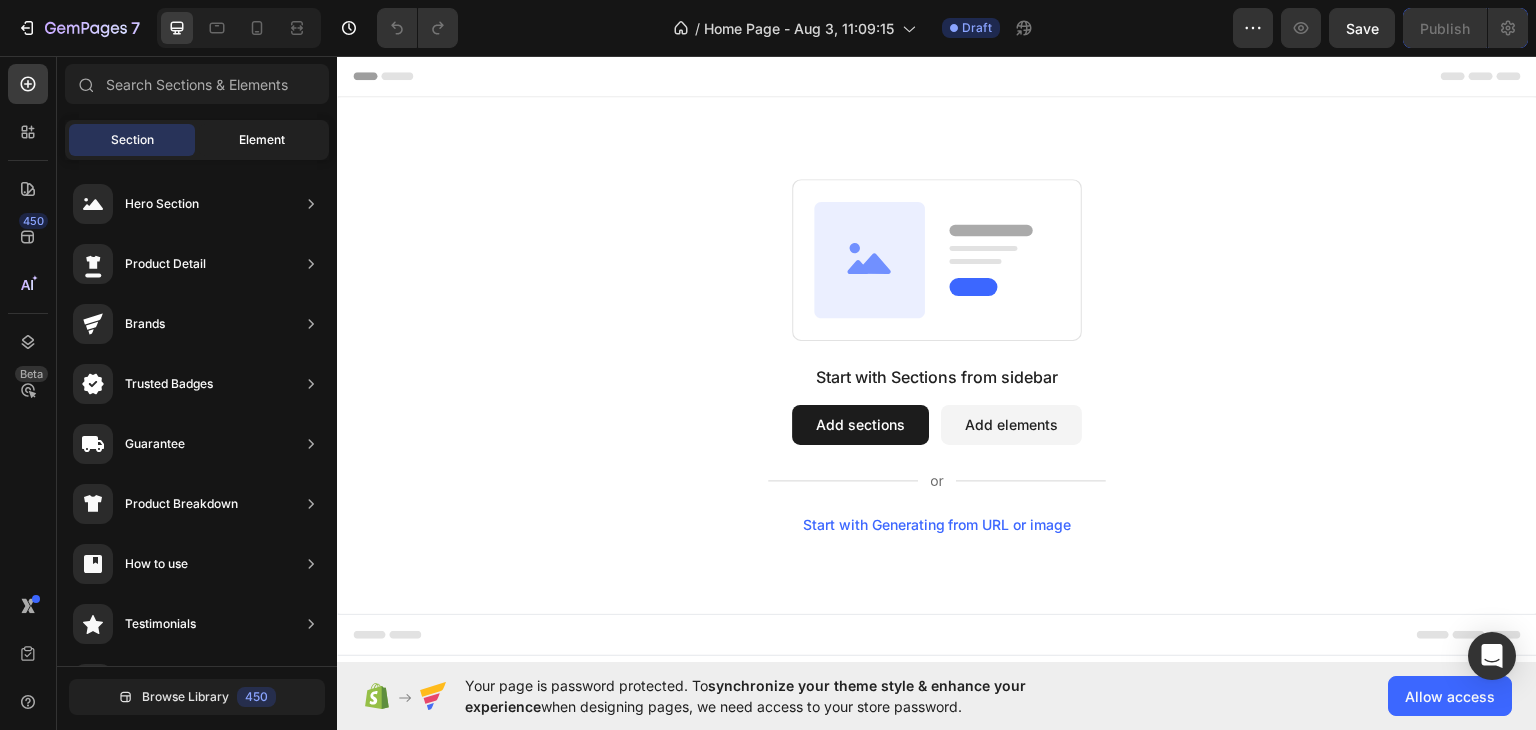 click on "Element" at bounding box center [262, 140] 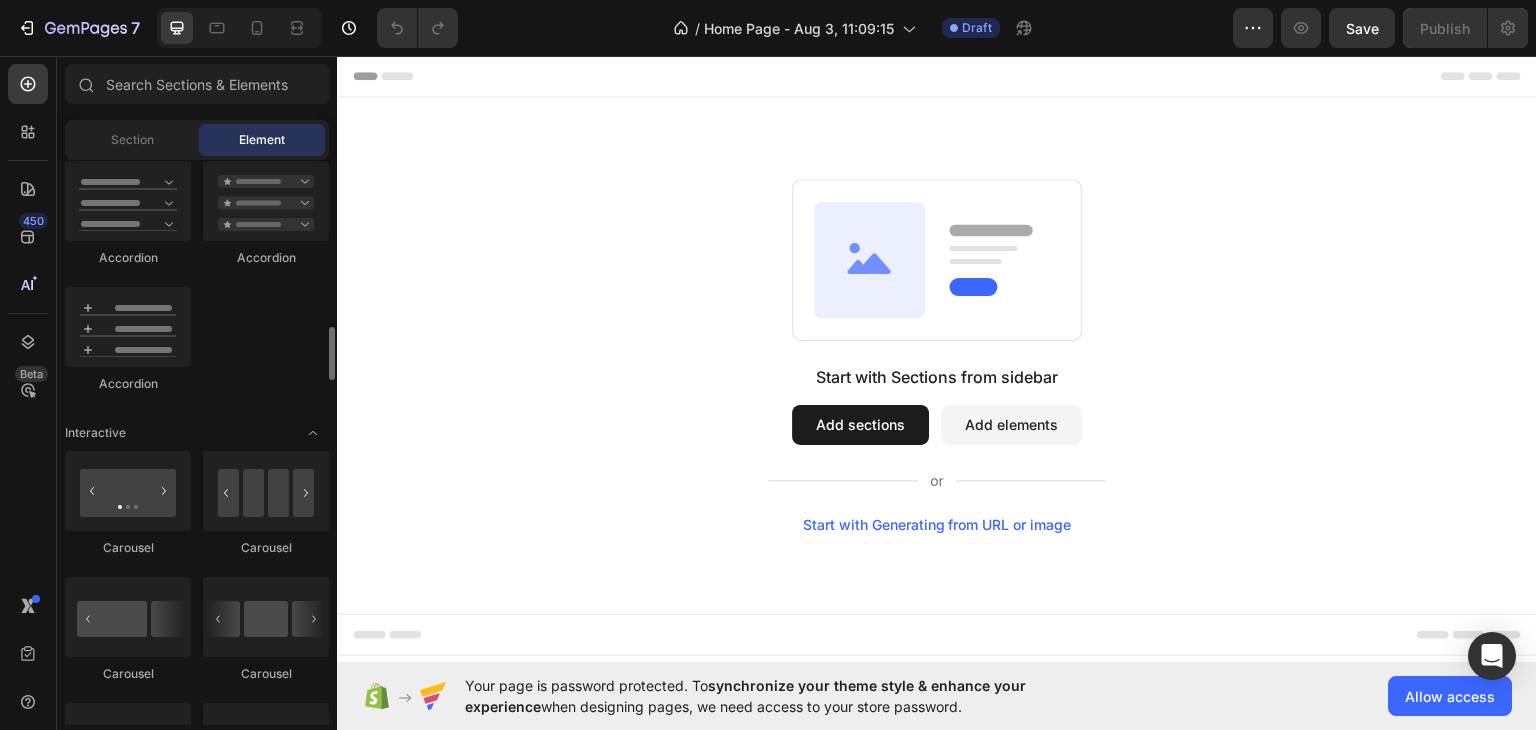 scroll, scrollTop: 1752, scrollLeft: 0, axis: vertical 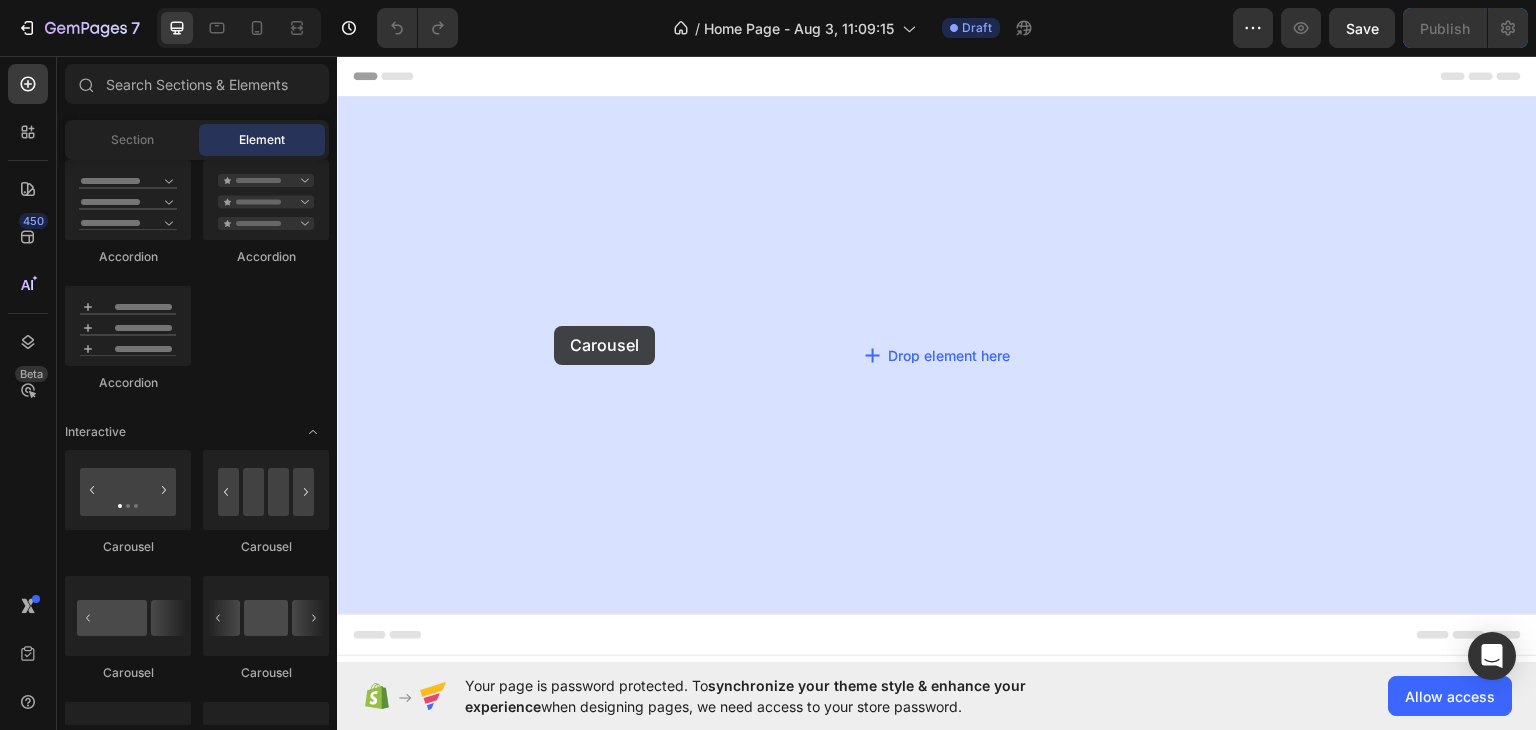 drag, startPoint x: 468, startPoint y: 539, endPoint x: 554, endPoint y: 325, distance: 230.63391 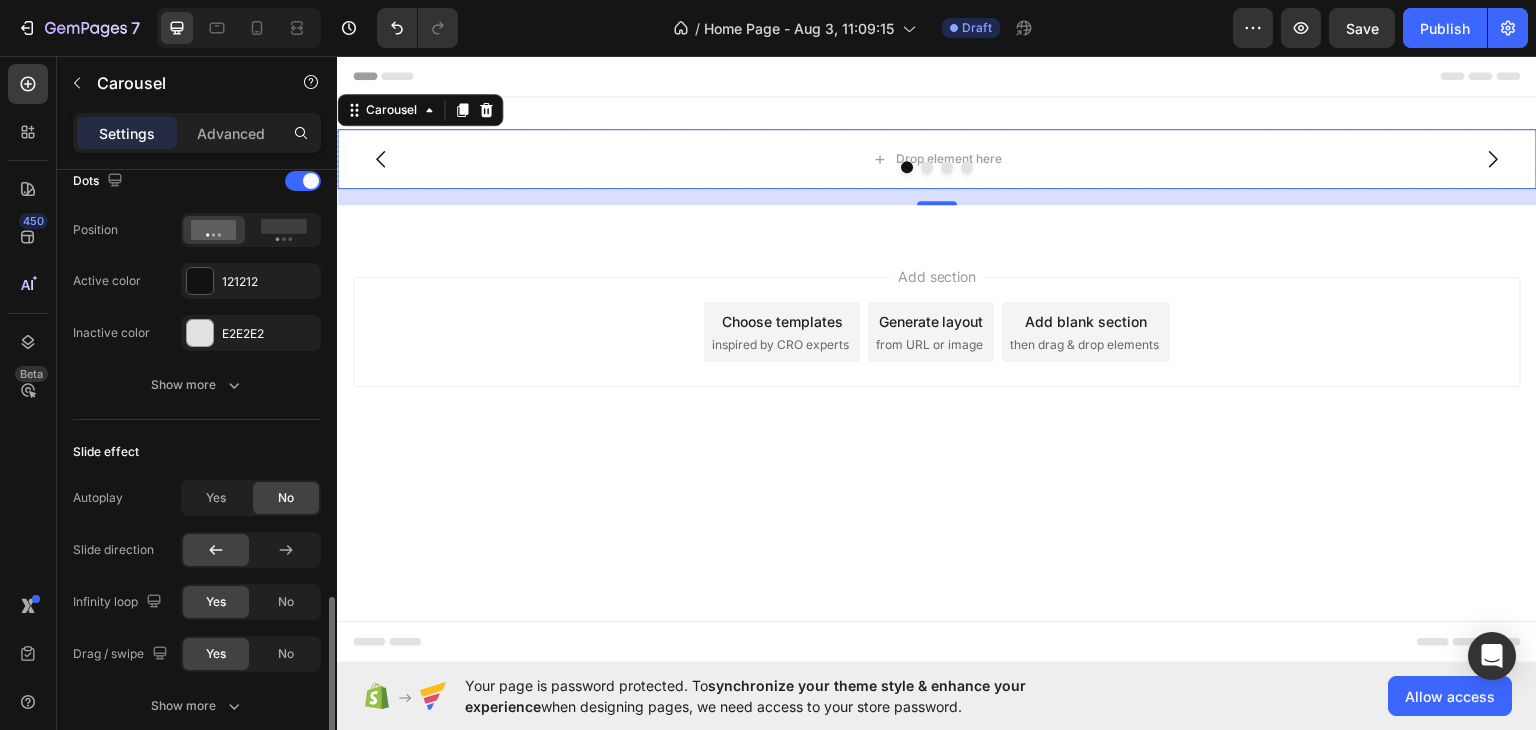 scroll, scrollTop: 1043, scrollLeft: 0, axis: vertical 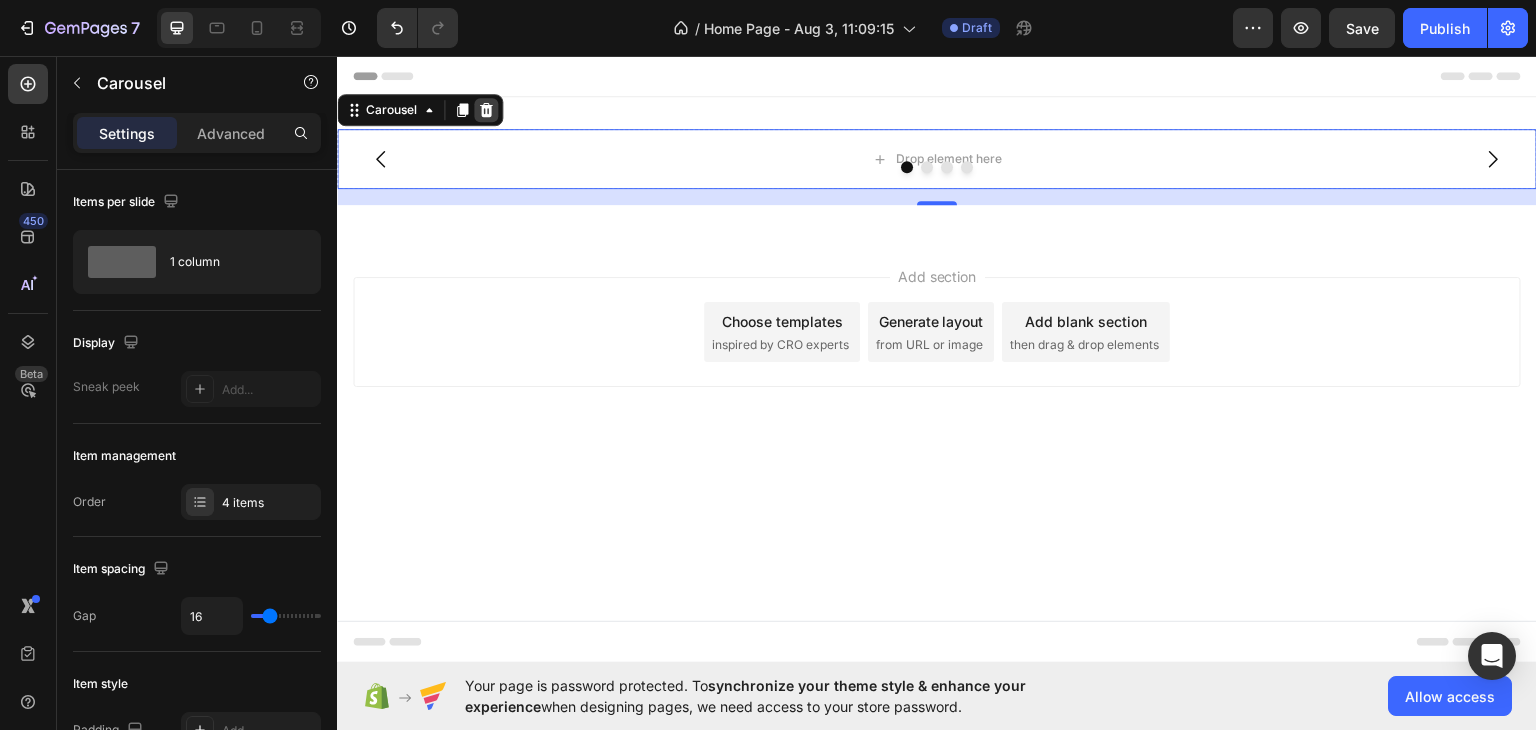 click 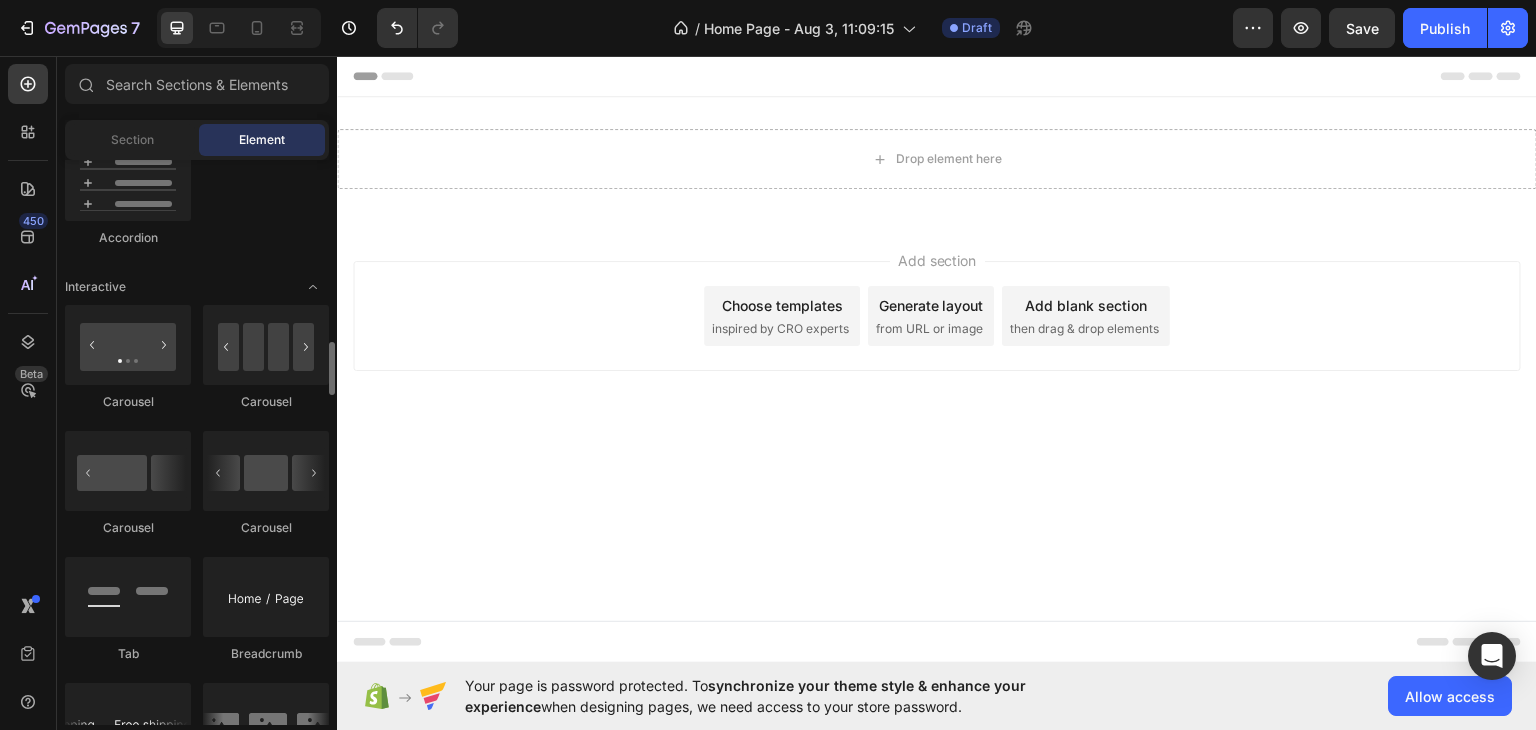 scroll, scrollTop: 1898, scrollLeft: 0, axis: vertical 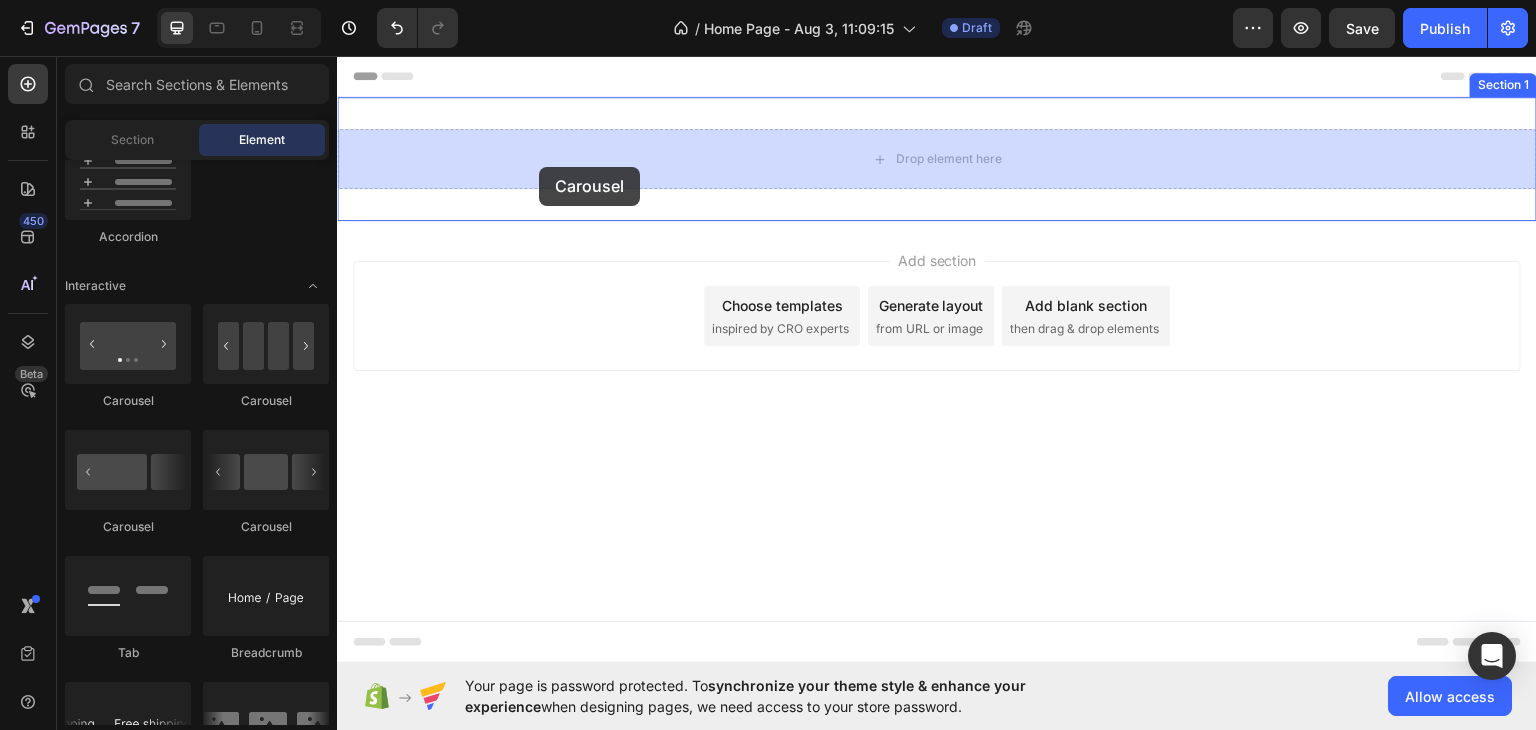 drag, startPoint x: 474, startPoint y: 410, endPoint x: 539, endPoint y: 166, distance: 252.5094 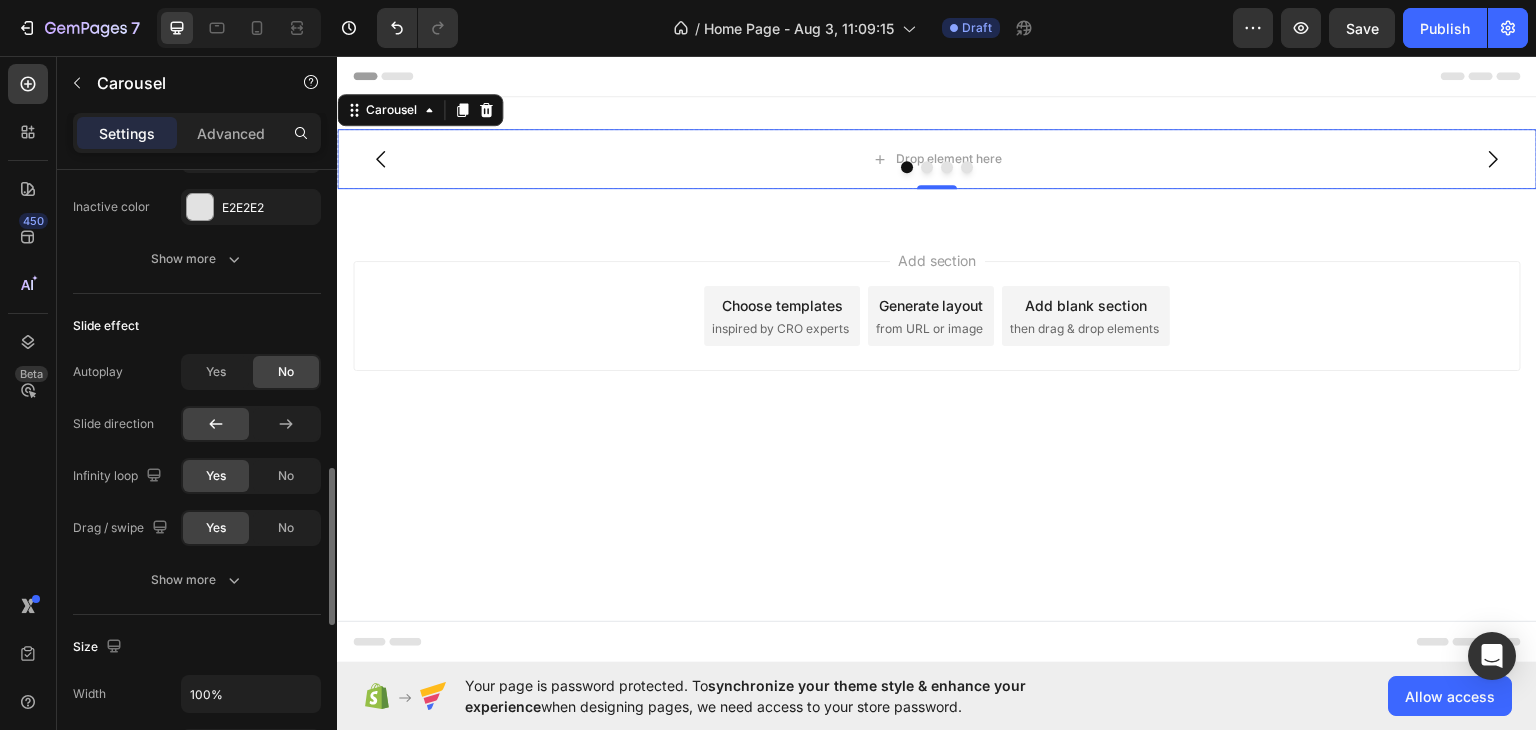 scroll, scrollTop: 1070, scrollLeft: 0, axis: vertical 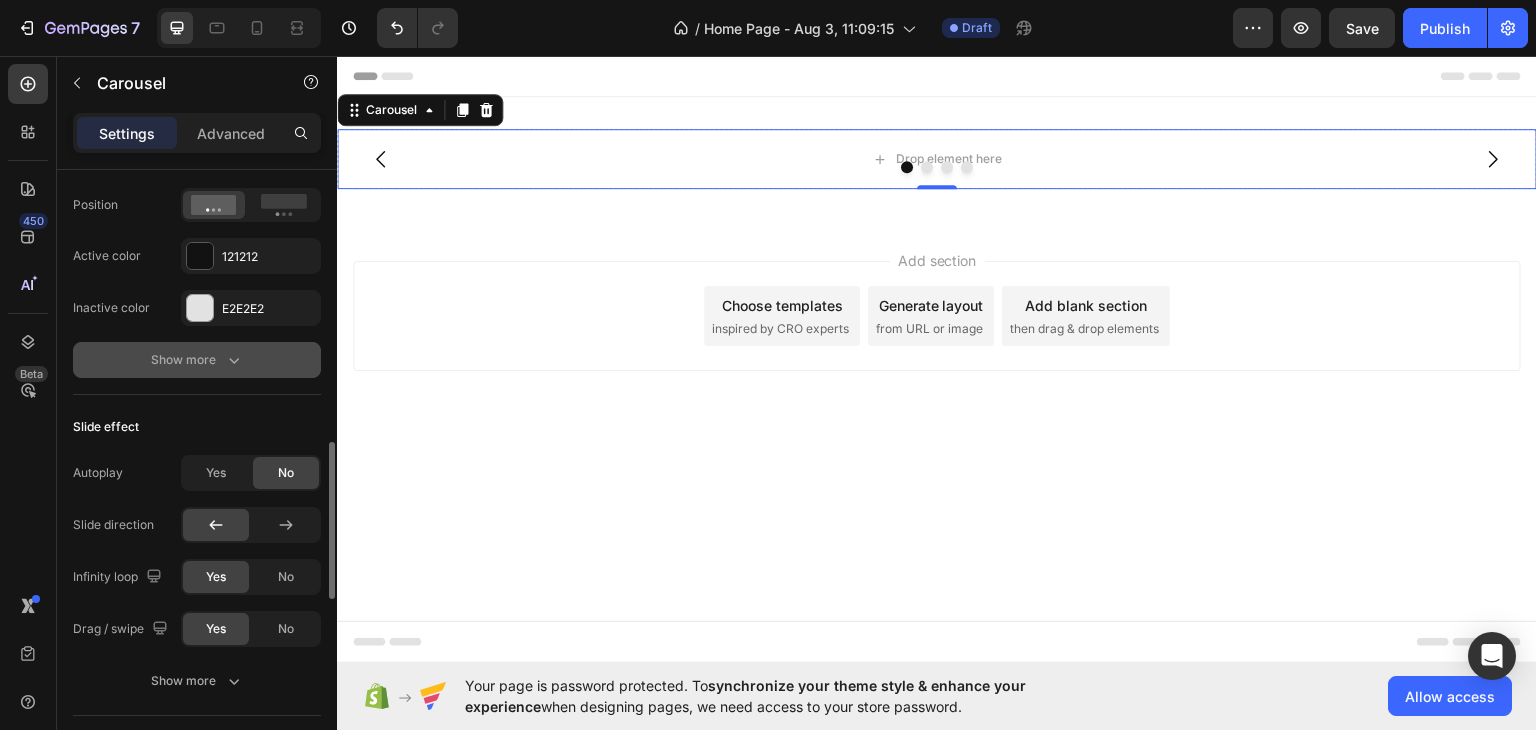 click on "Show more" at bounding box center (197, 360) 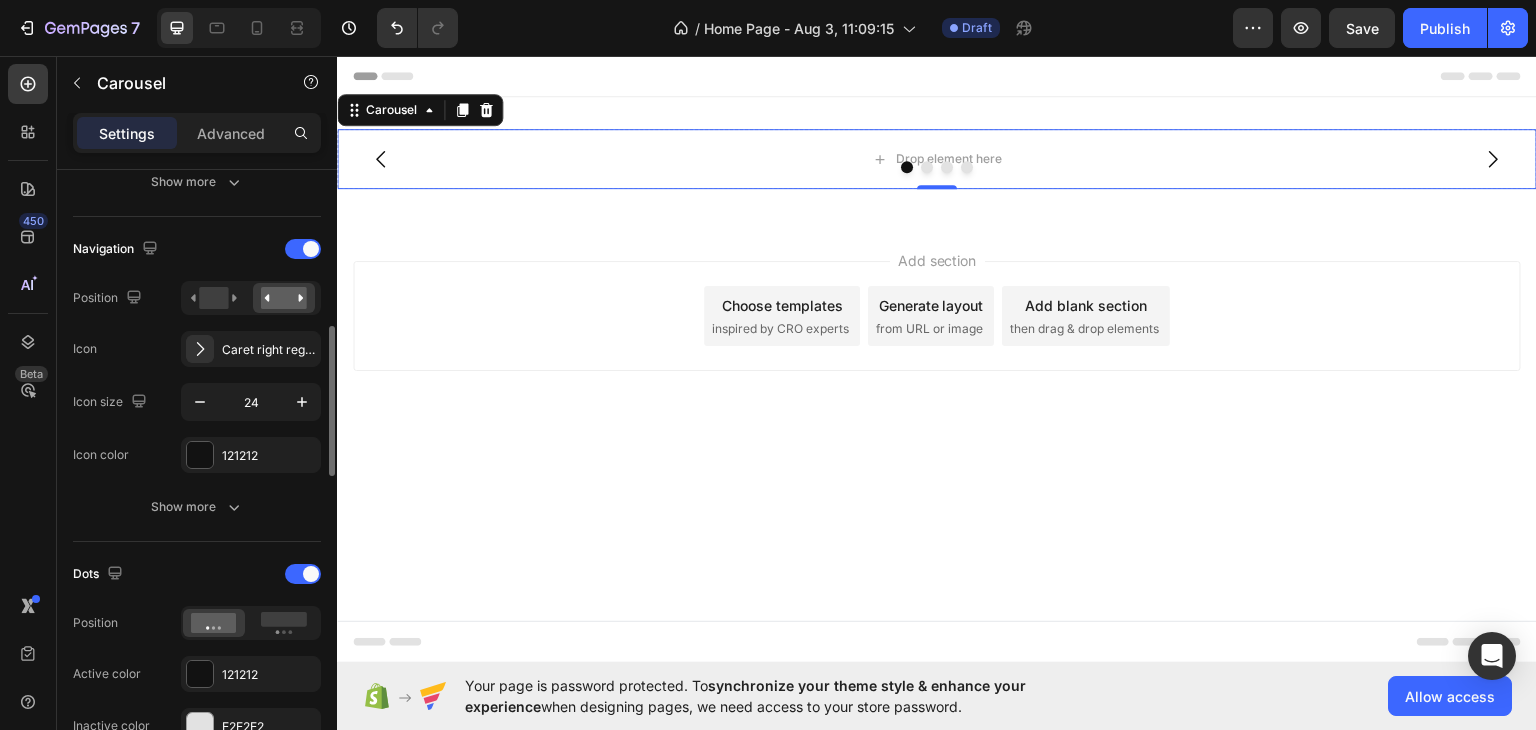 scroll, scrollTop: 648, scrollLeft: 0, axis: vertical 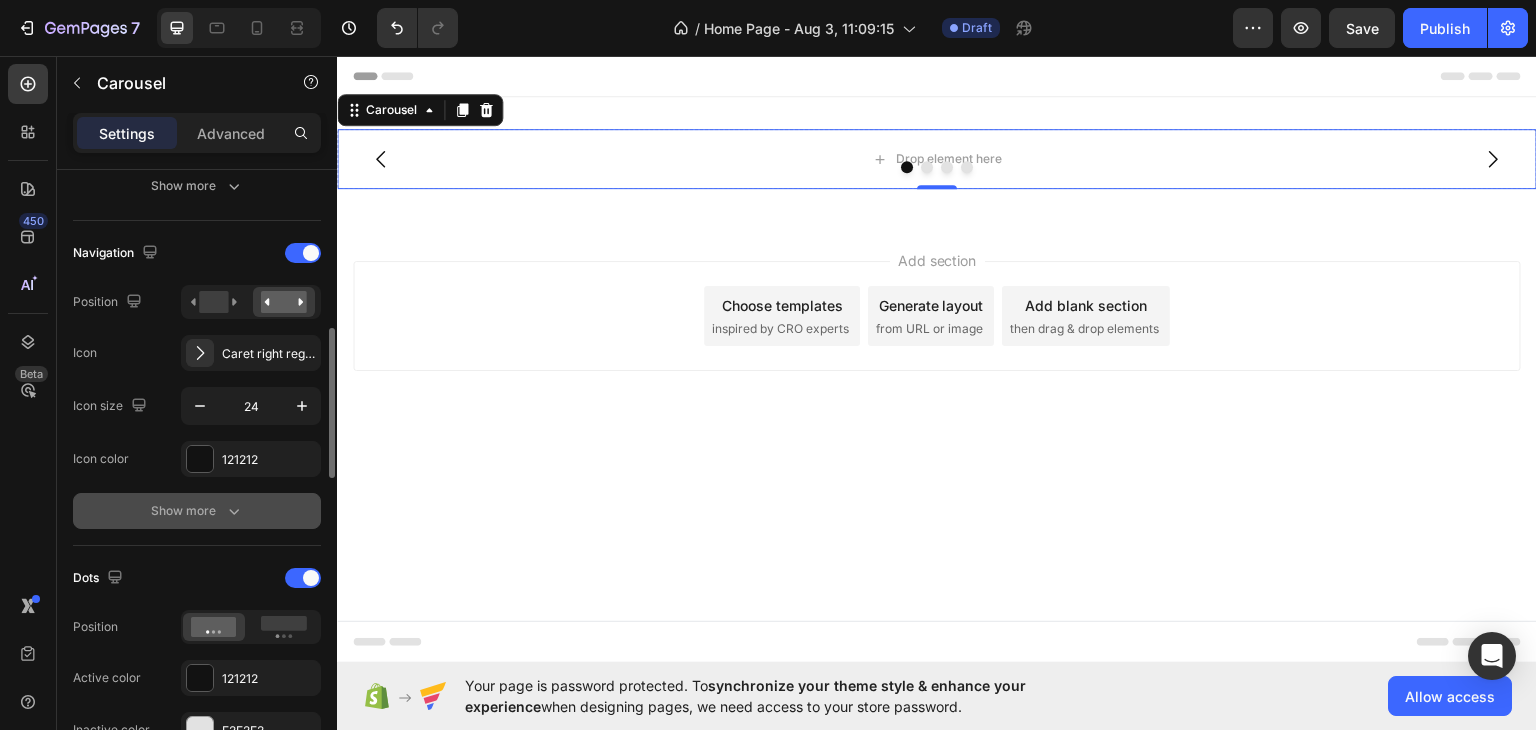 click on "Show more" at bounding box center (197, 511) 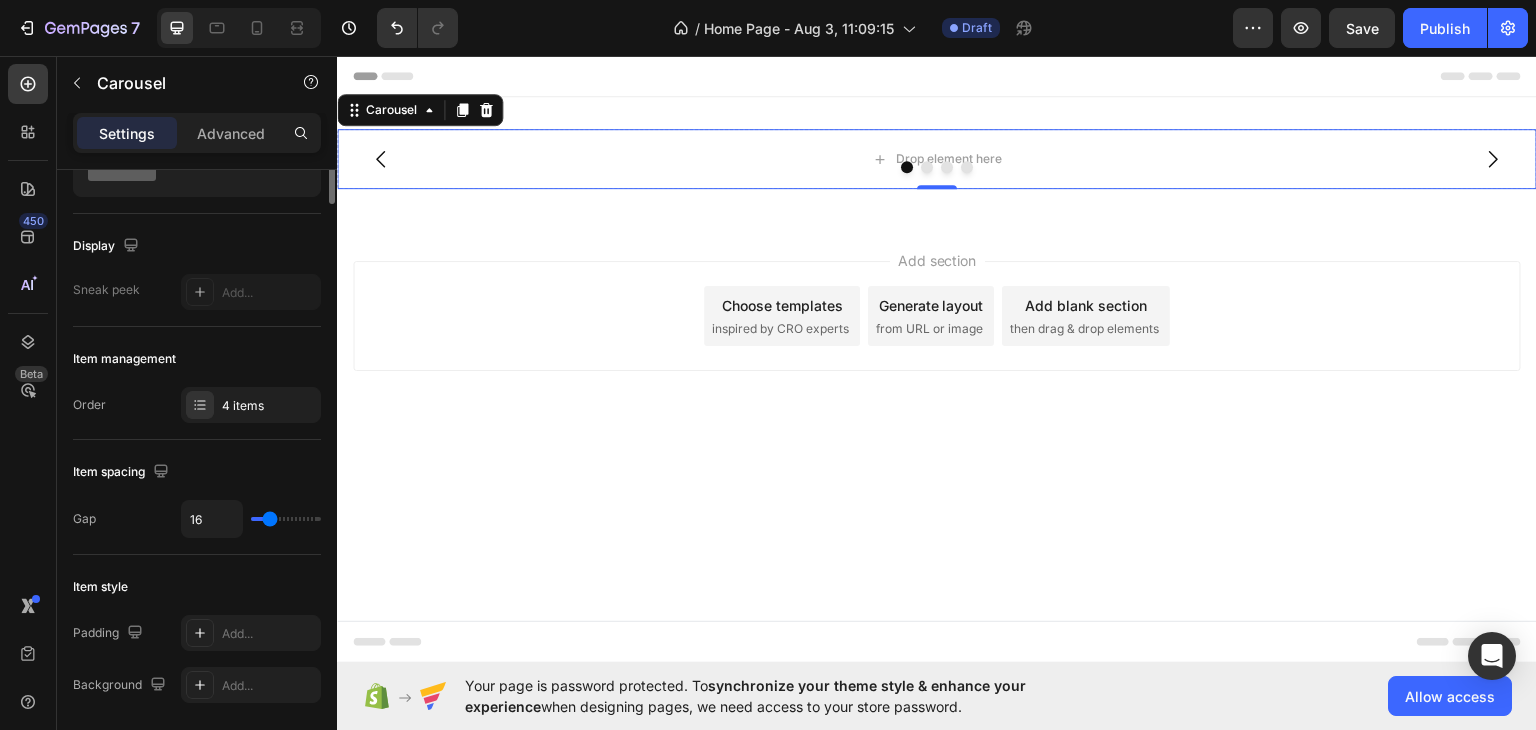 scroll, scrollTop: 0, scrollLeft: 0, axis: both 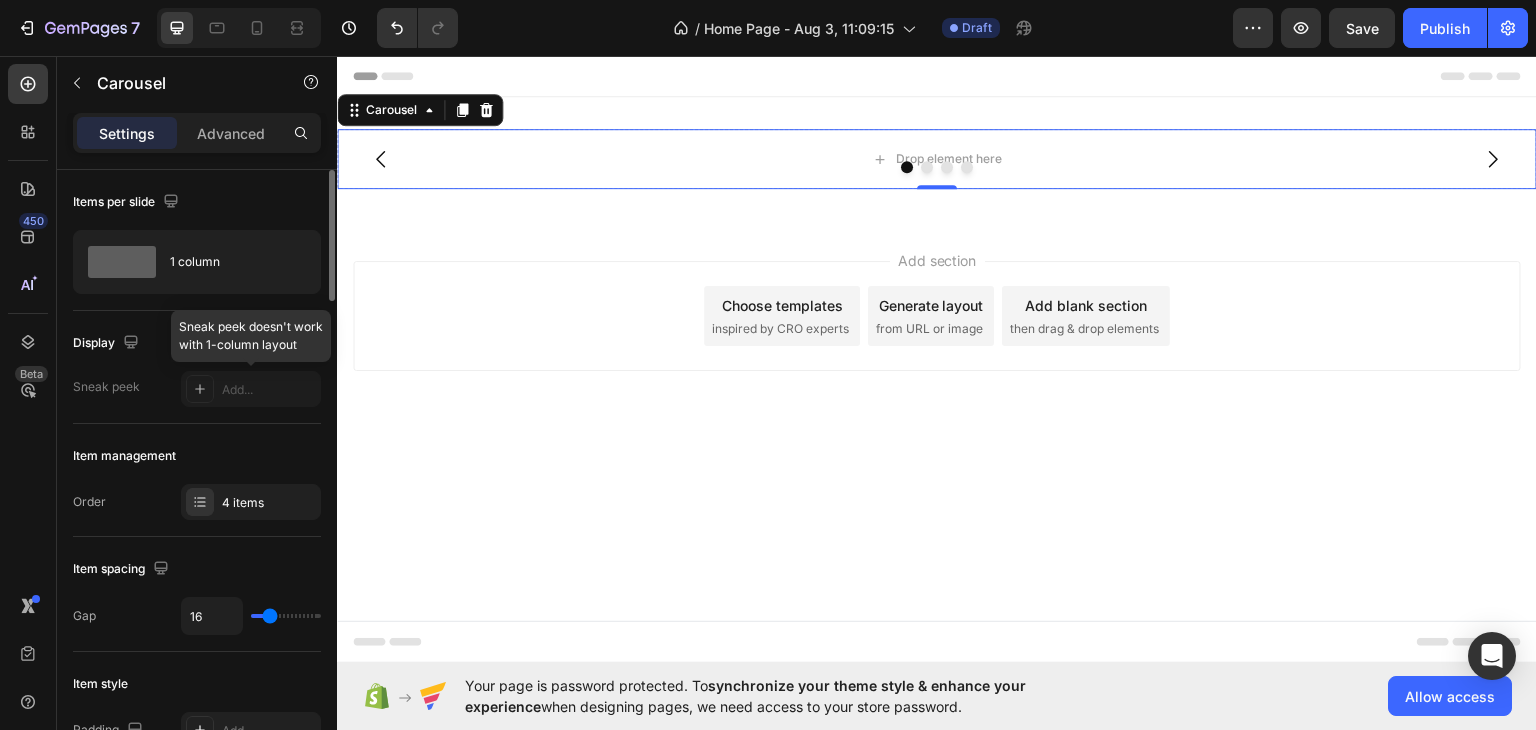 click 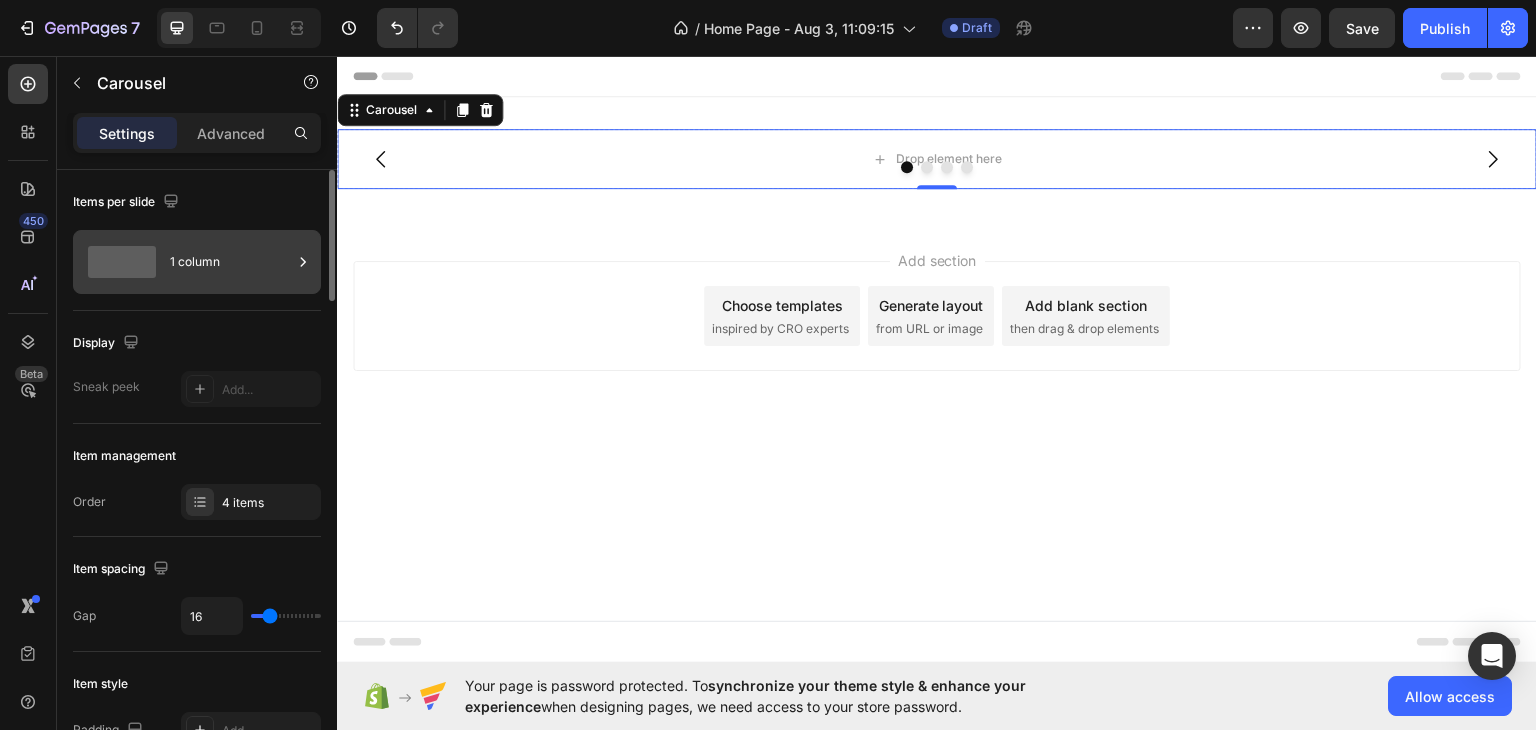 click 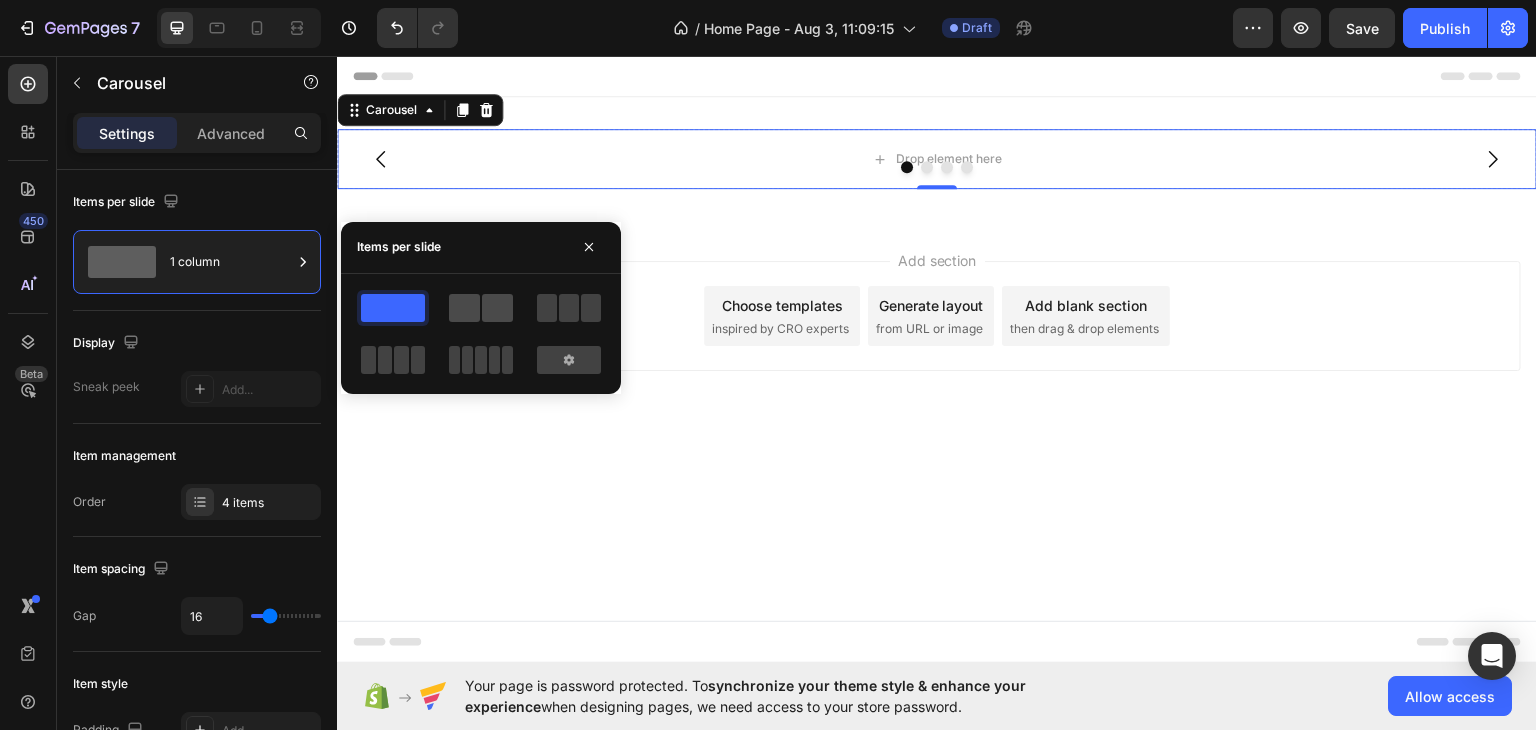 click 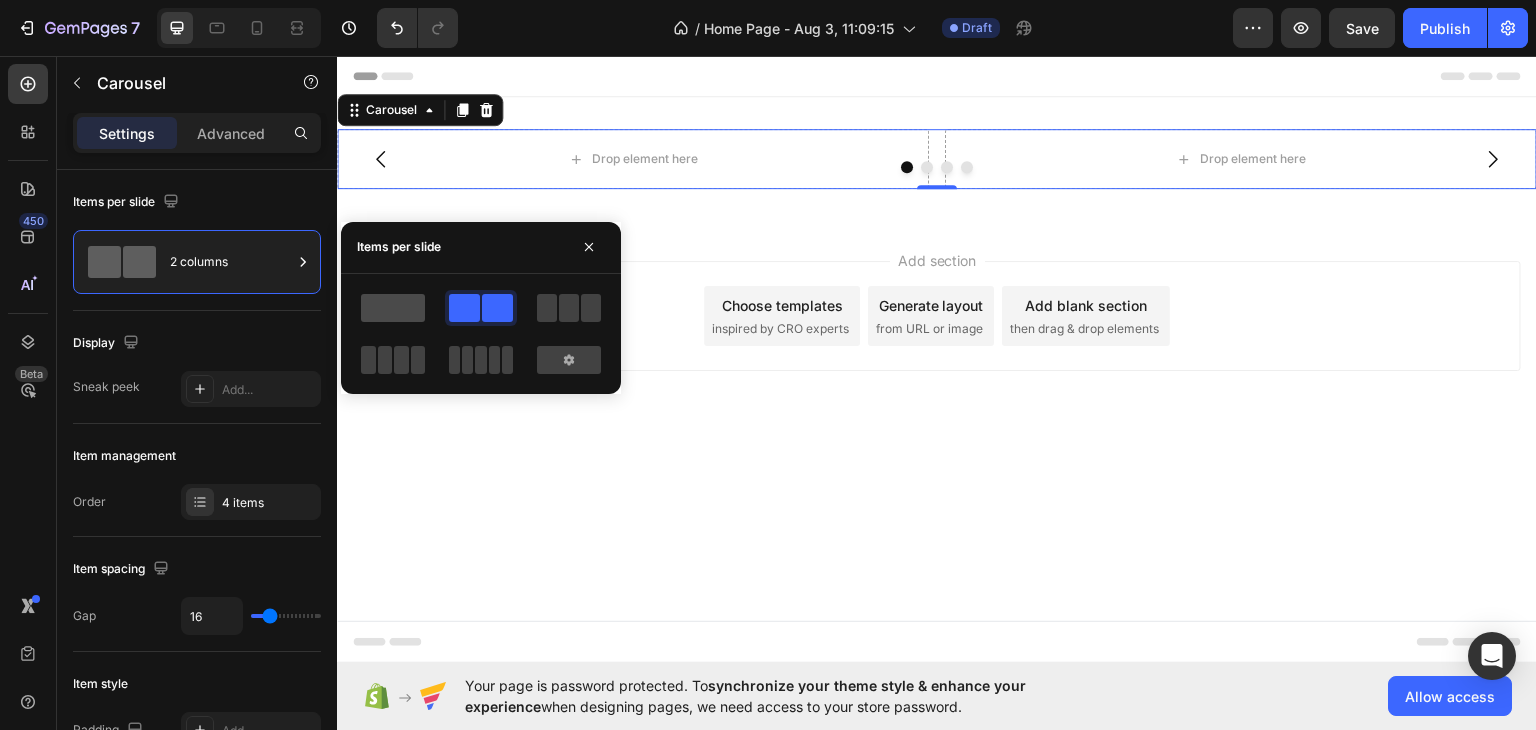 click 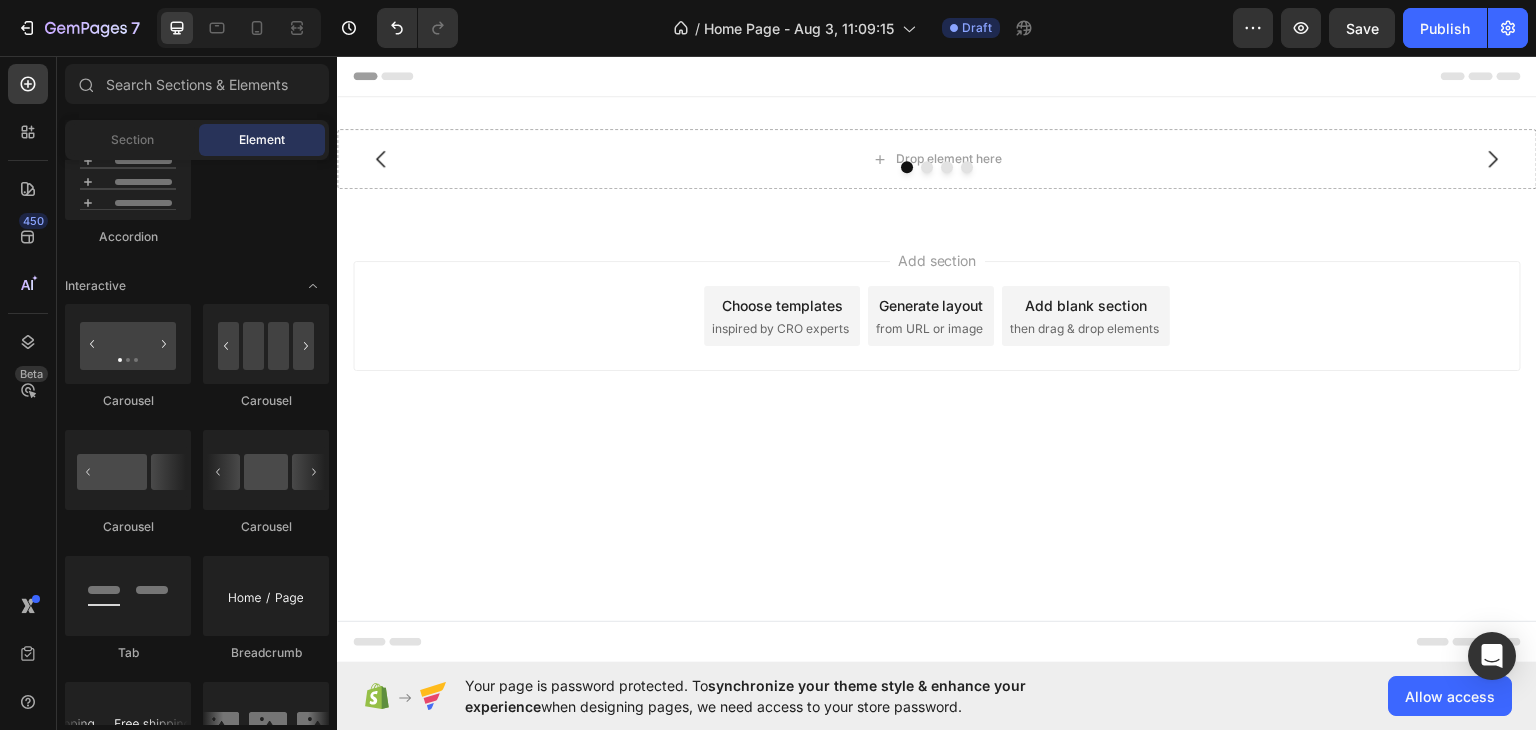 click on "Header
Drop element here
Drop element here
Drop element here
Drop element here
Carousel Section 1 Root Start with Sections from sidebar Add sections Add elements Start with Generating from URL or image Add section Choose templates inspired by CRO experts Generate layout from URL or image Add blank section then drag & drop elements Footer" at bounding box center (937, 358) 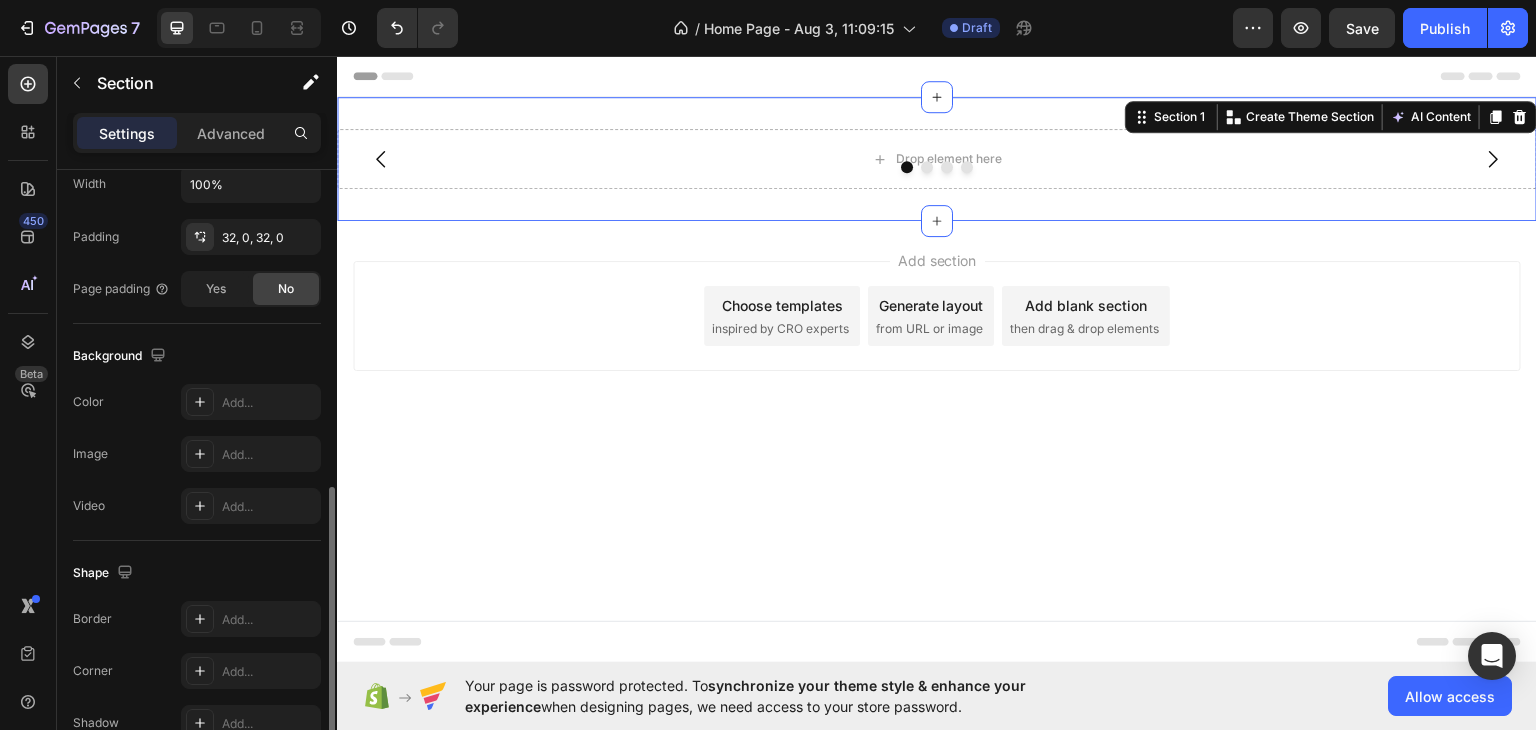 scroll, scrollTop: 601, scrollLeft: 0, axis: vertical 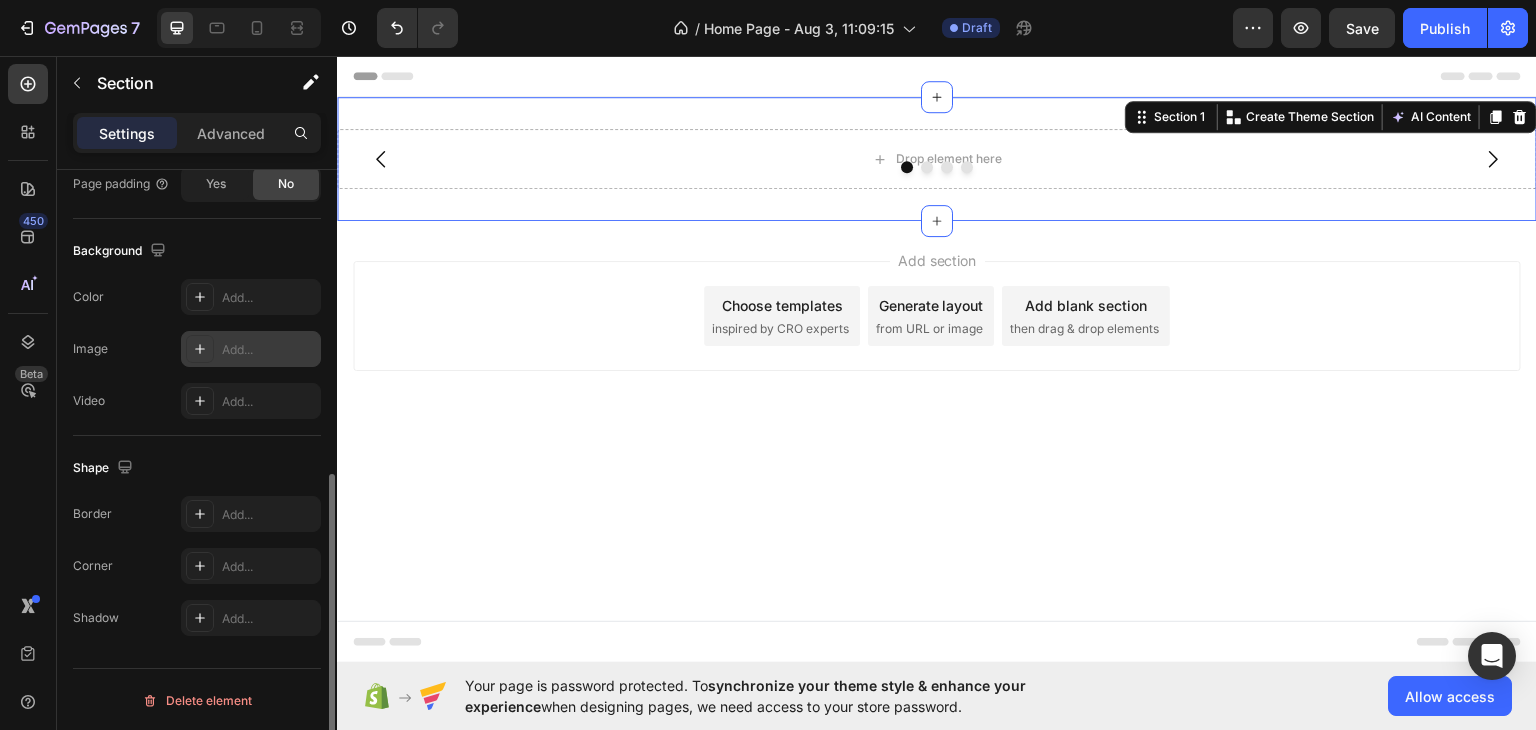 click 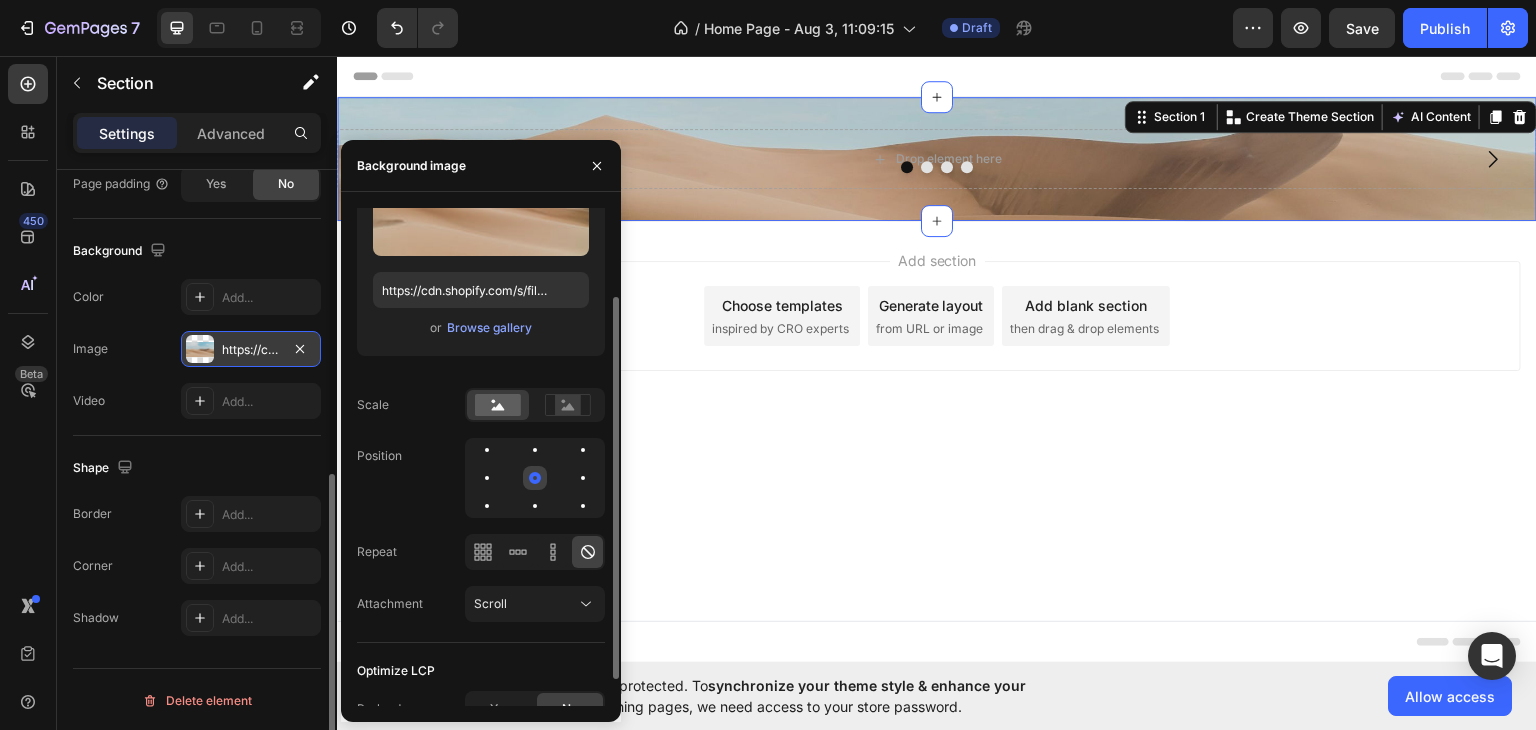 scroll, scrollTop: 124, scrollLeft: 0, axis: vertical 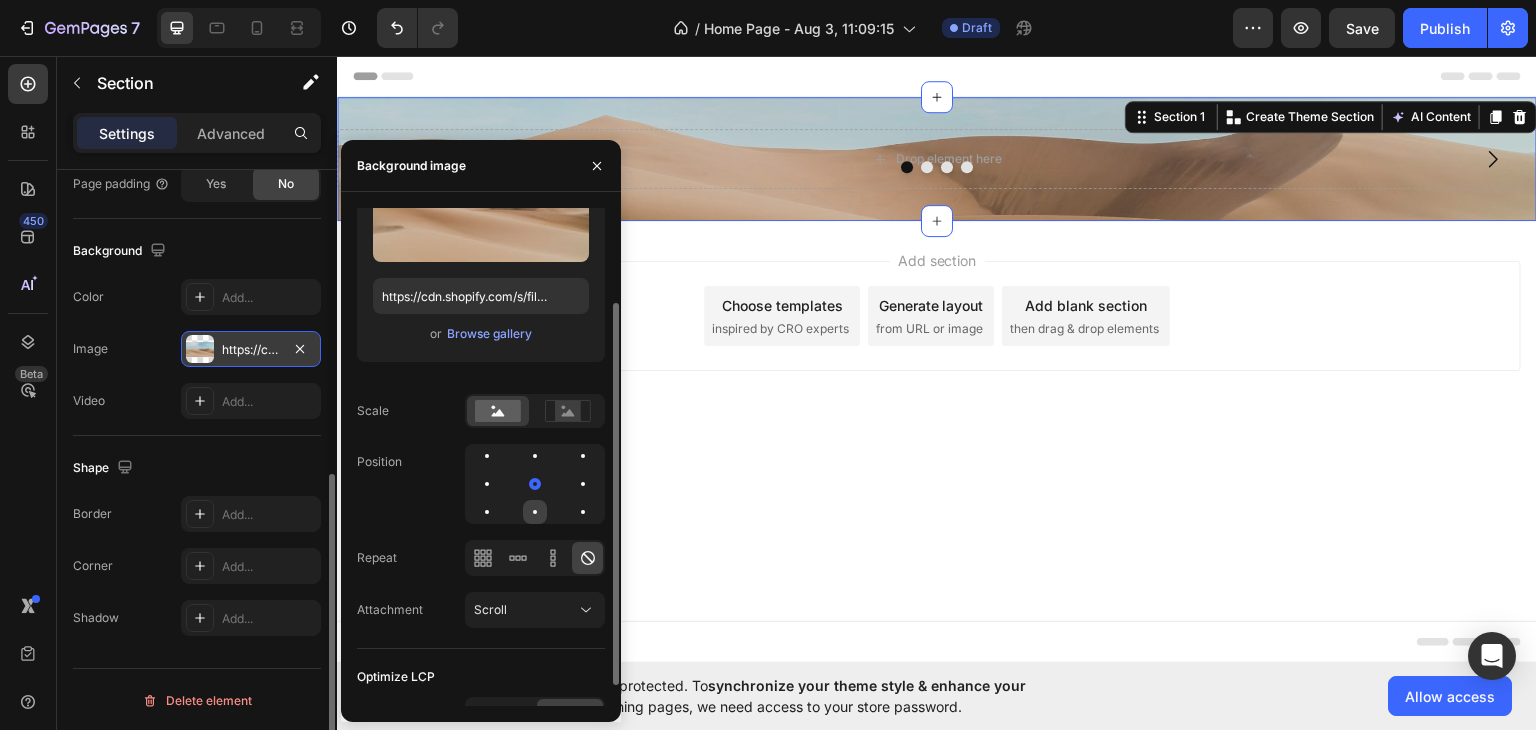 click 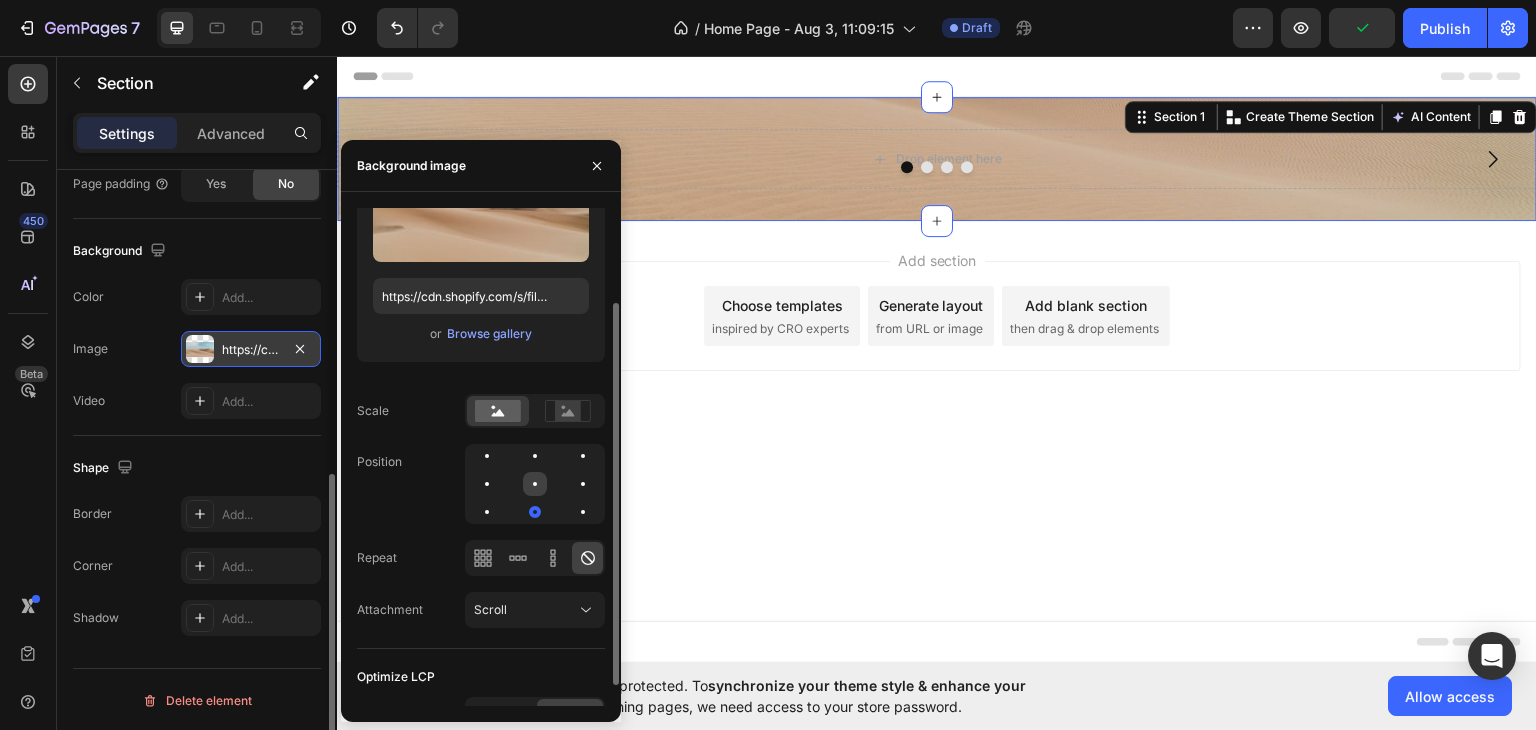 click at bounding box center [535, 484] 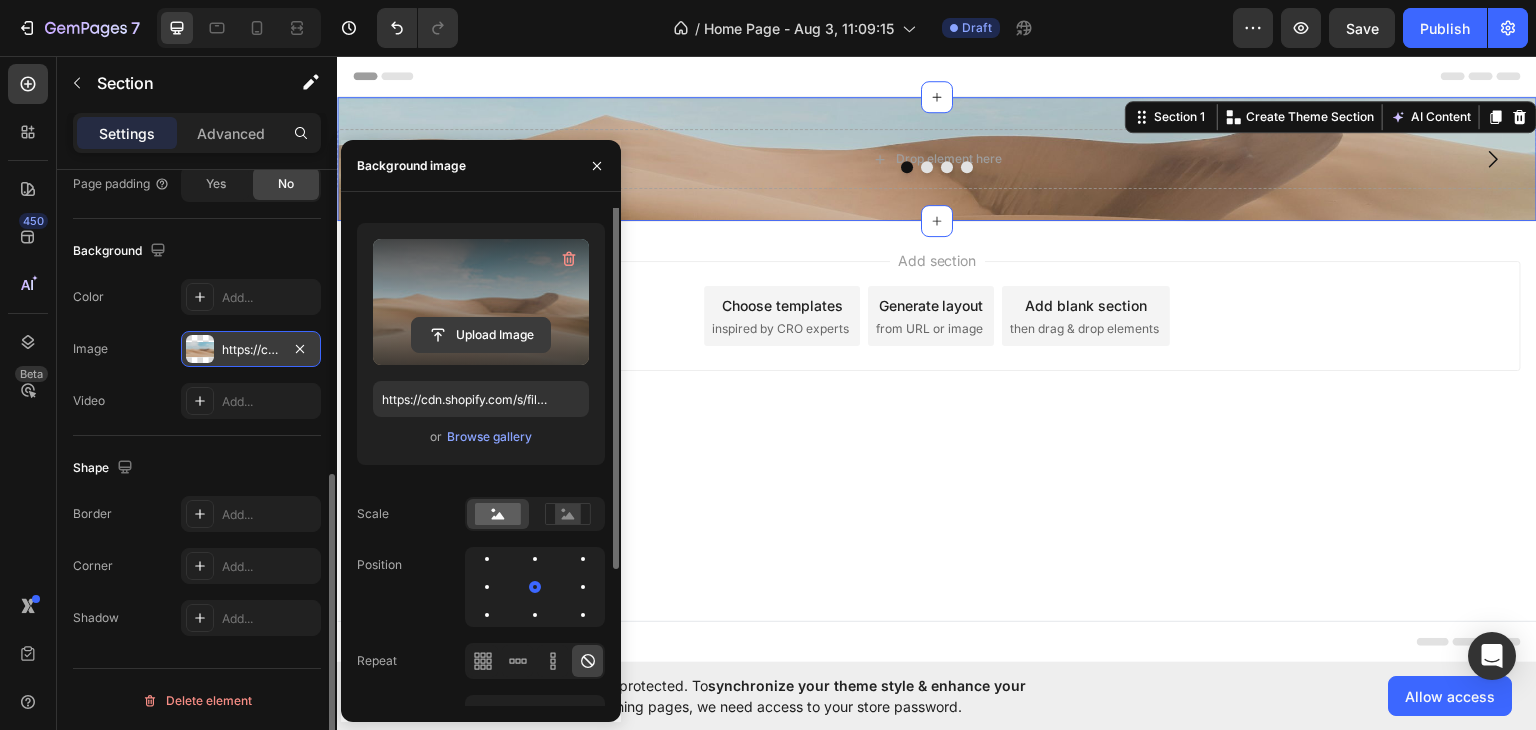 scroll, scrollTop: 0, scrollLeft: 0, axis: both 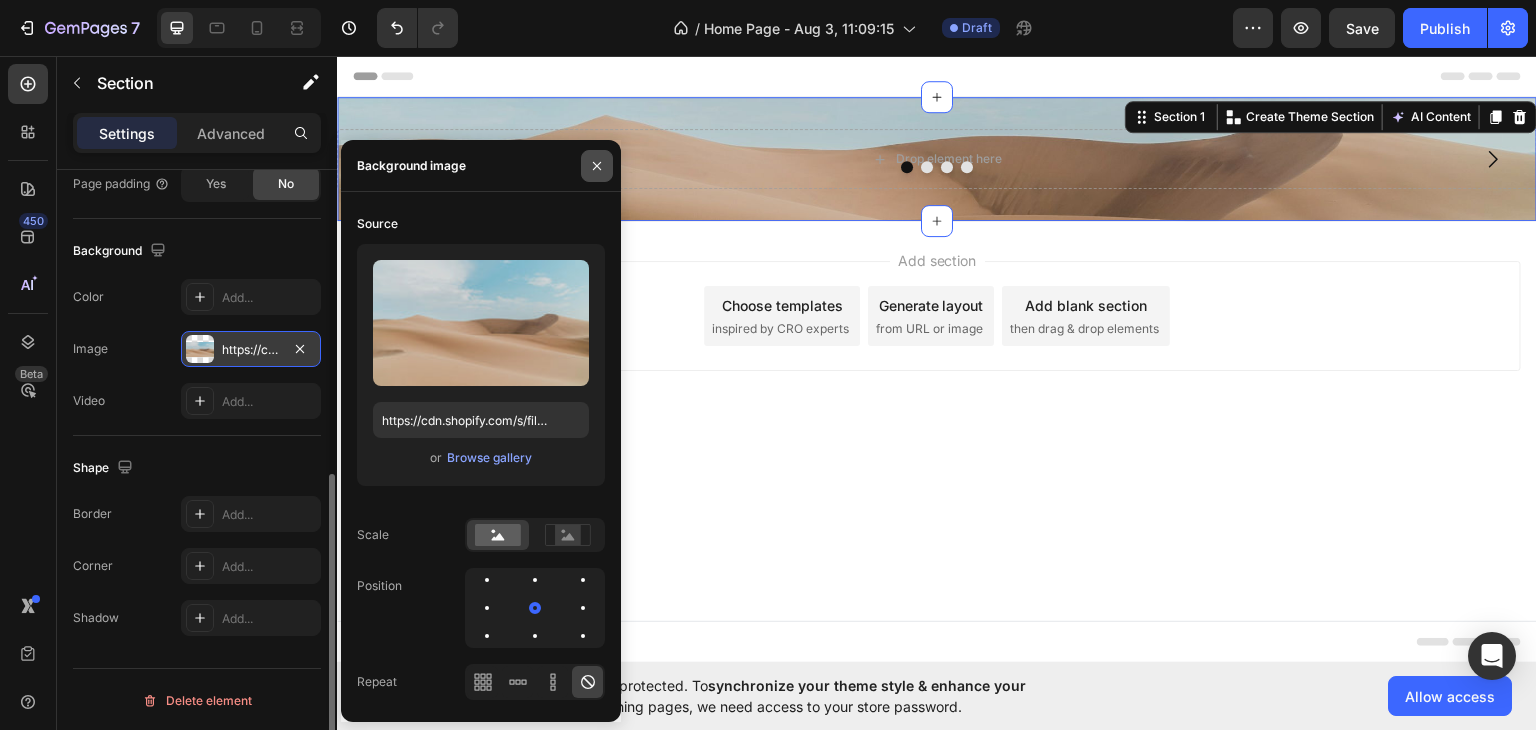 click 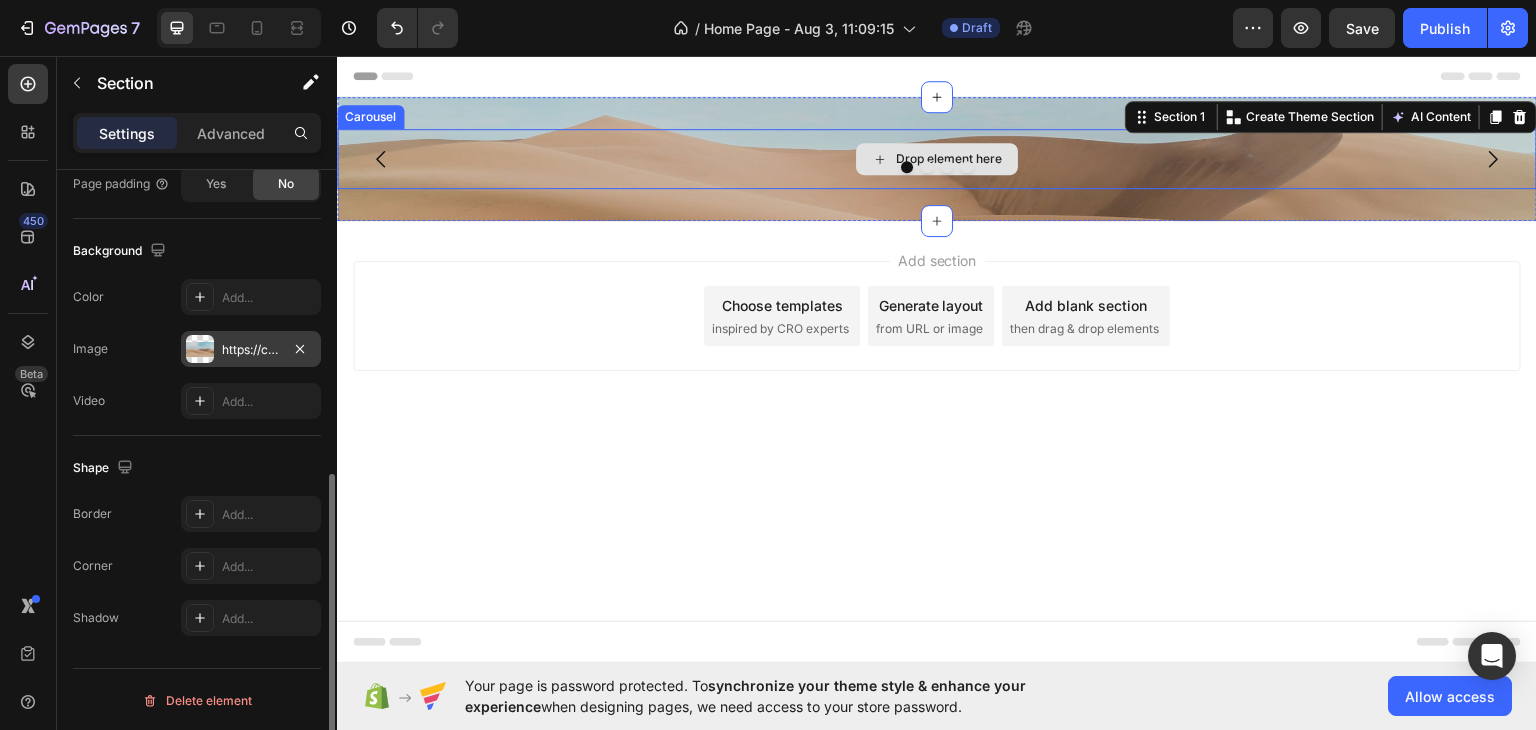 click on "Drop element here" at bounding box center [937, 158] 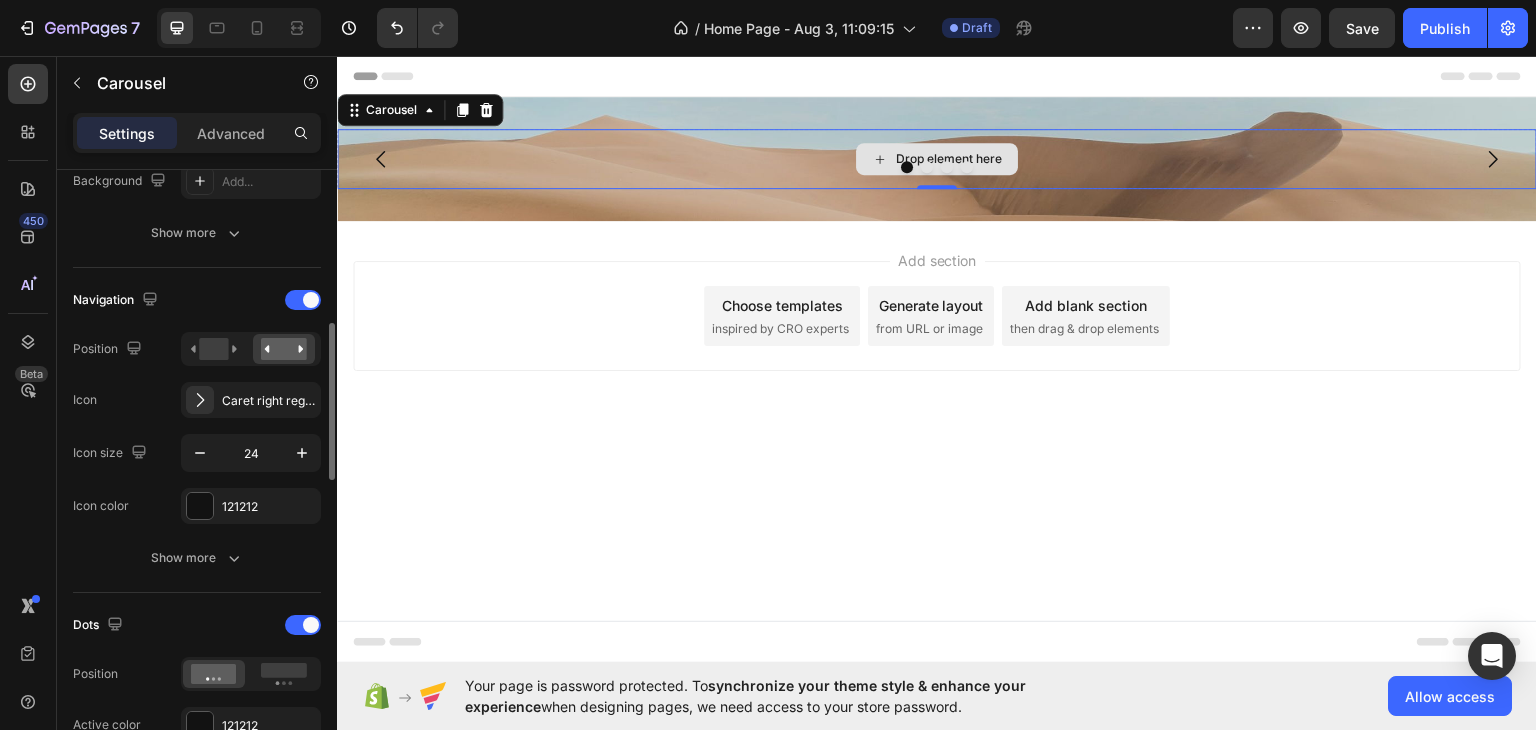 scroll, scrollTop: 0, scrollLeft: 0, axis: both 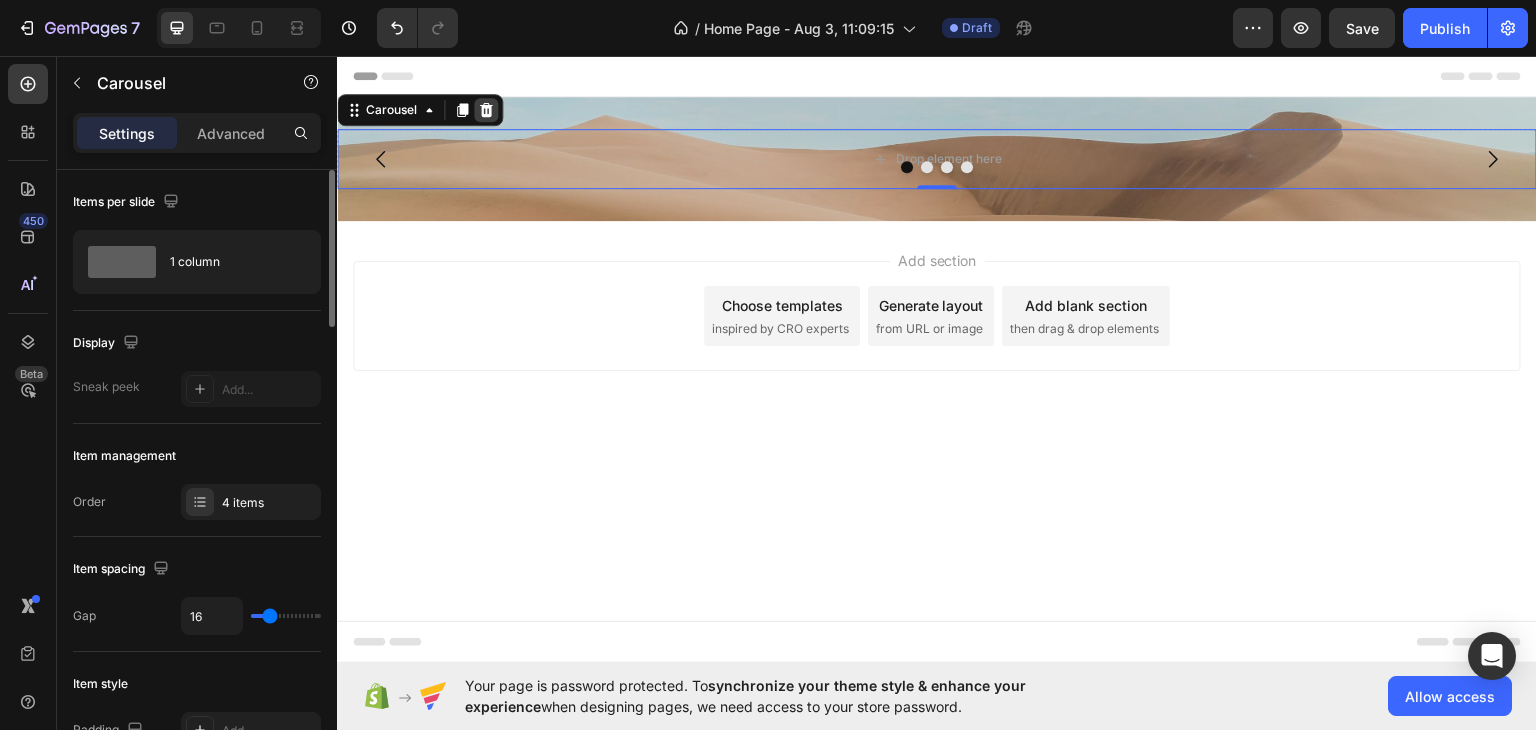 click 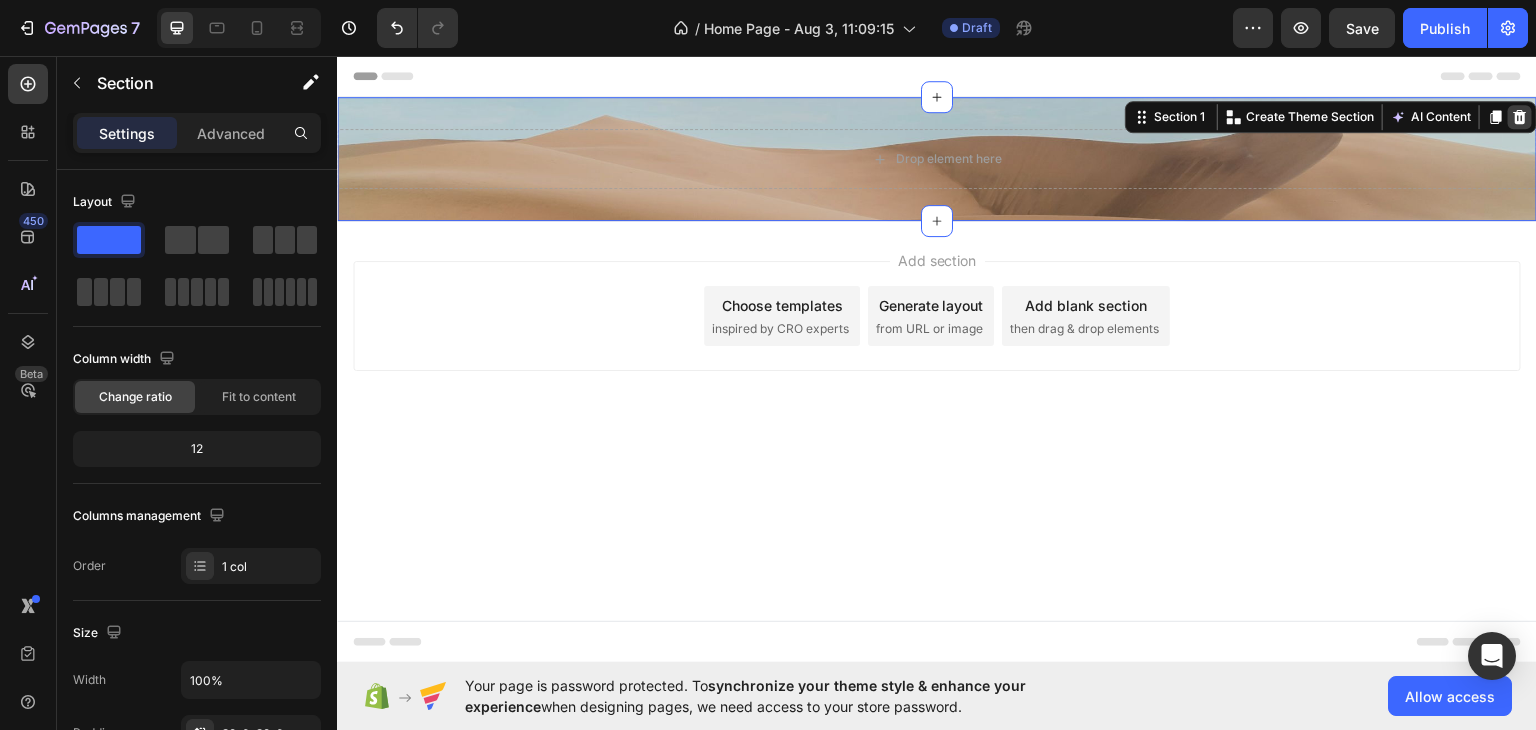 click 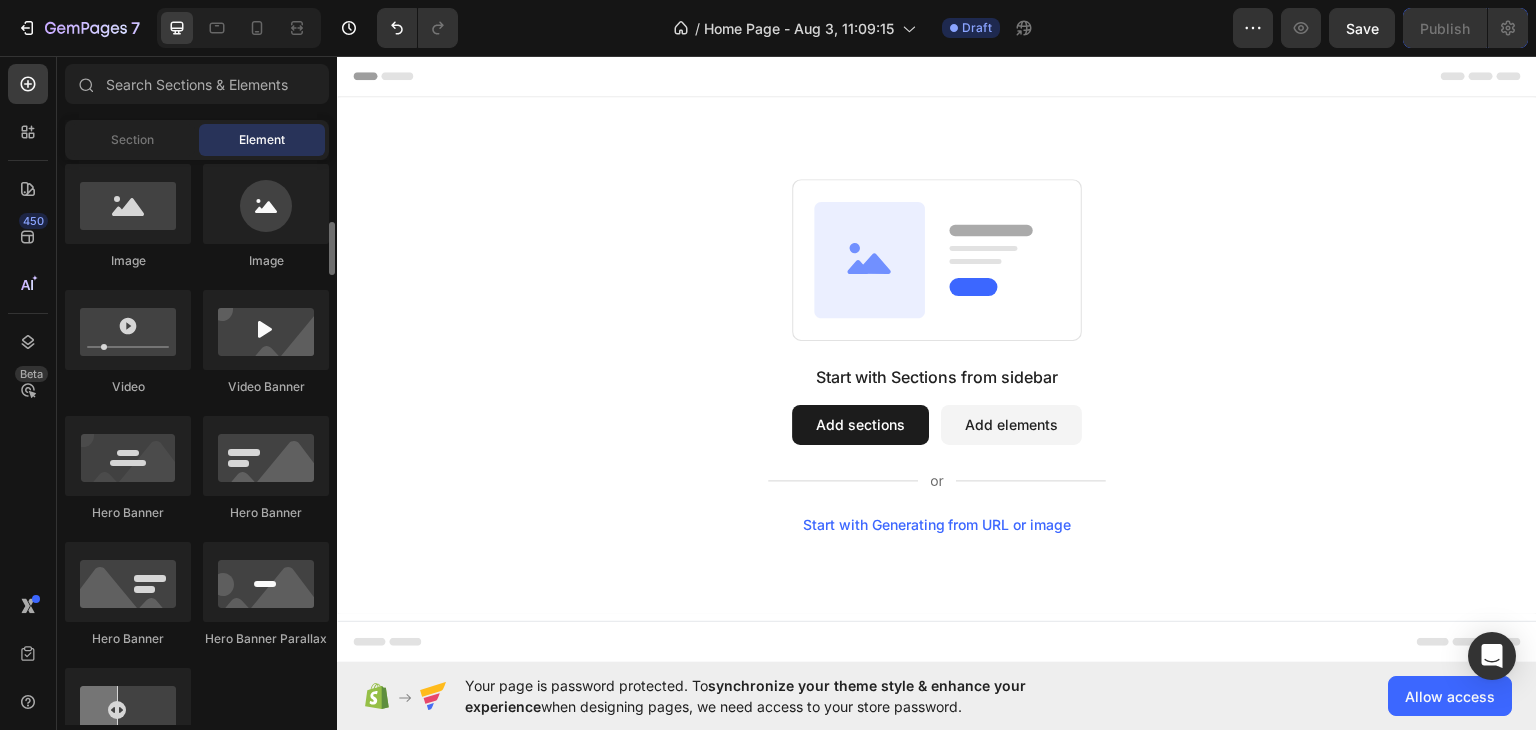 scroll, scrollTop: 664, scrollLeft: 0, axis: vertical 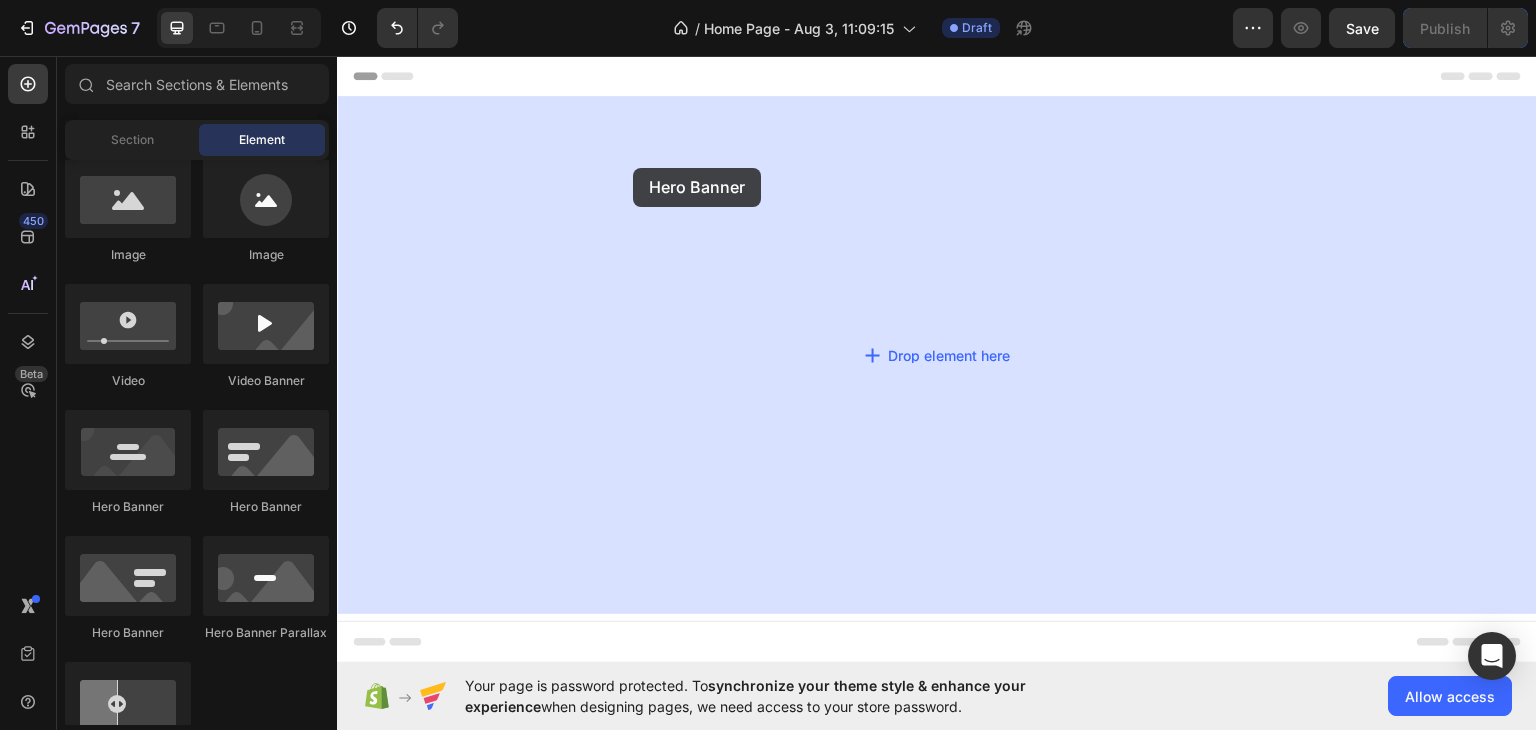 drag, startPoint x: 582, startPoint y: 512, endPoint x: 634, endPoint y: 168, distance: 347.90802 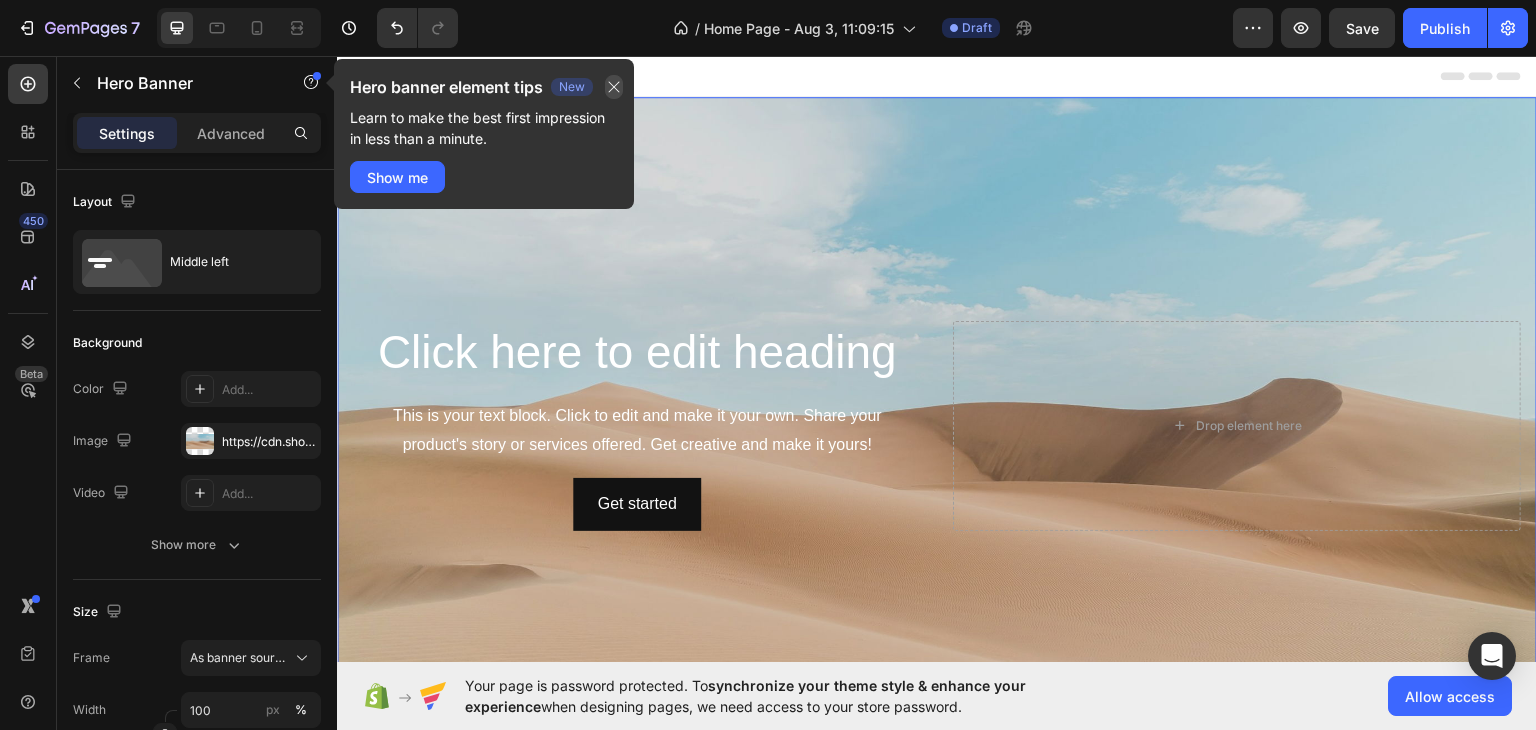 click 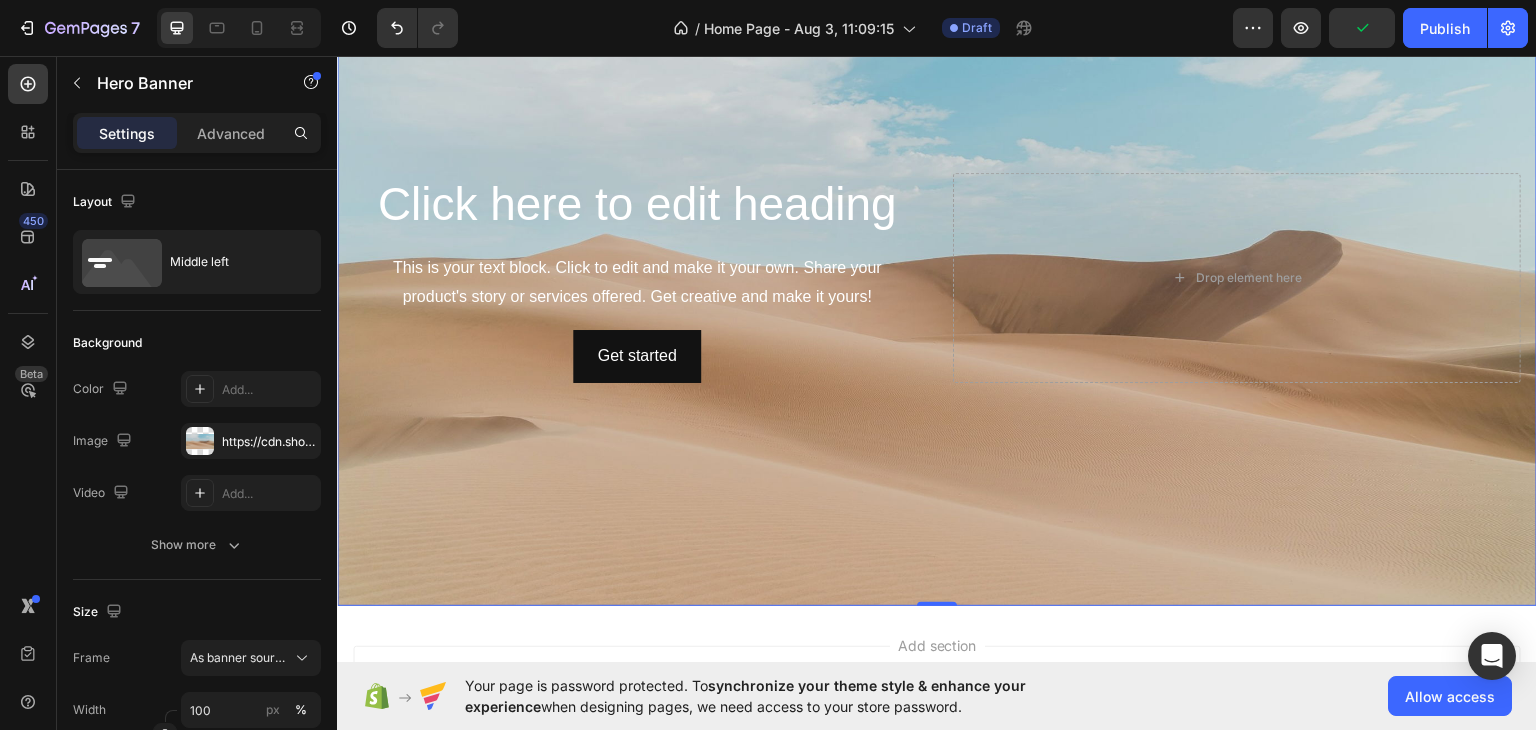 scroll, scrollTop: 0, scrollLeft: 0, axis: both 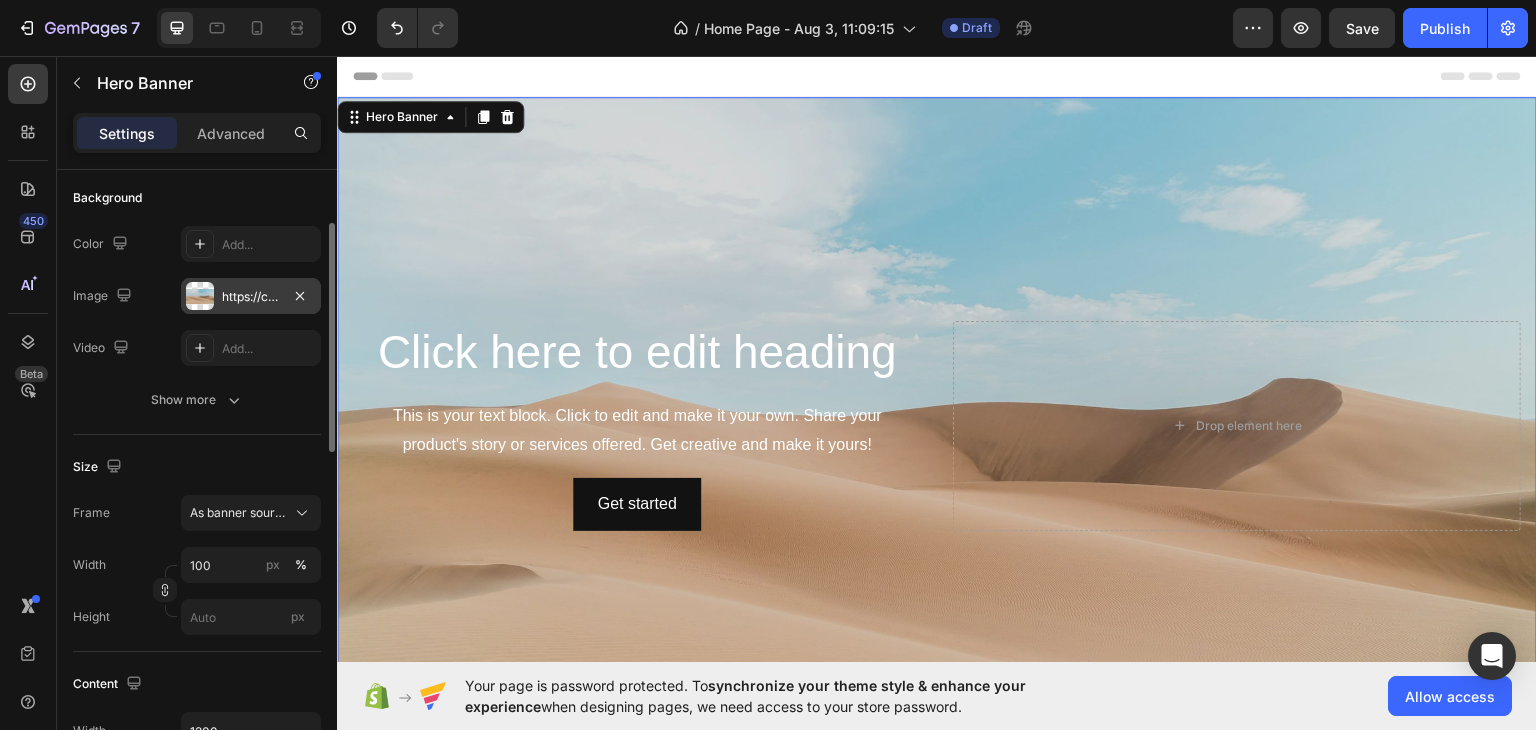 click at bounding box center (200, 296) 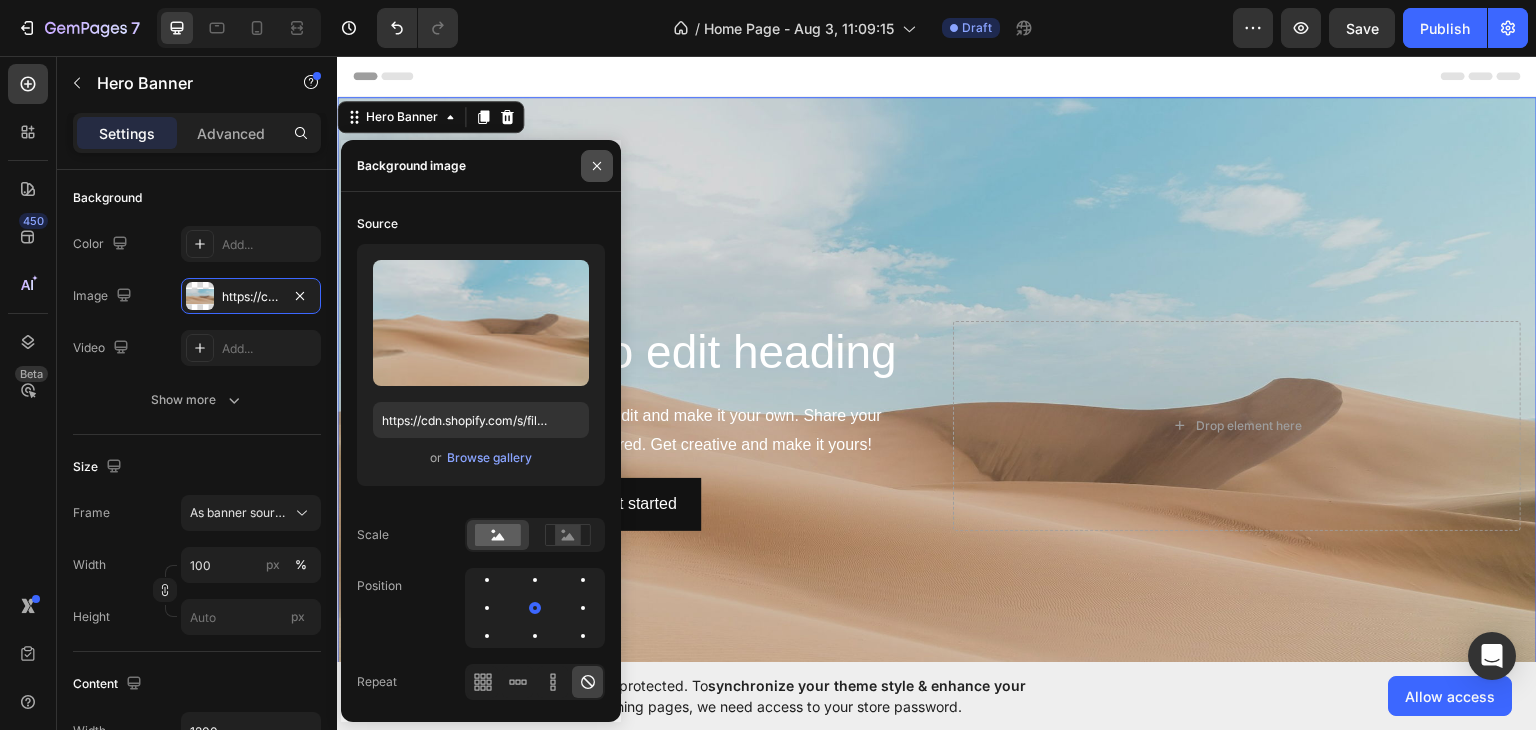 click 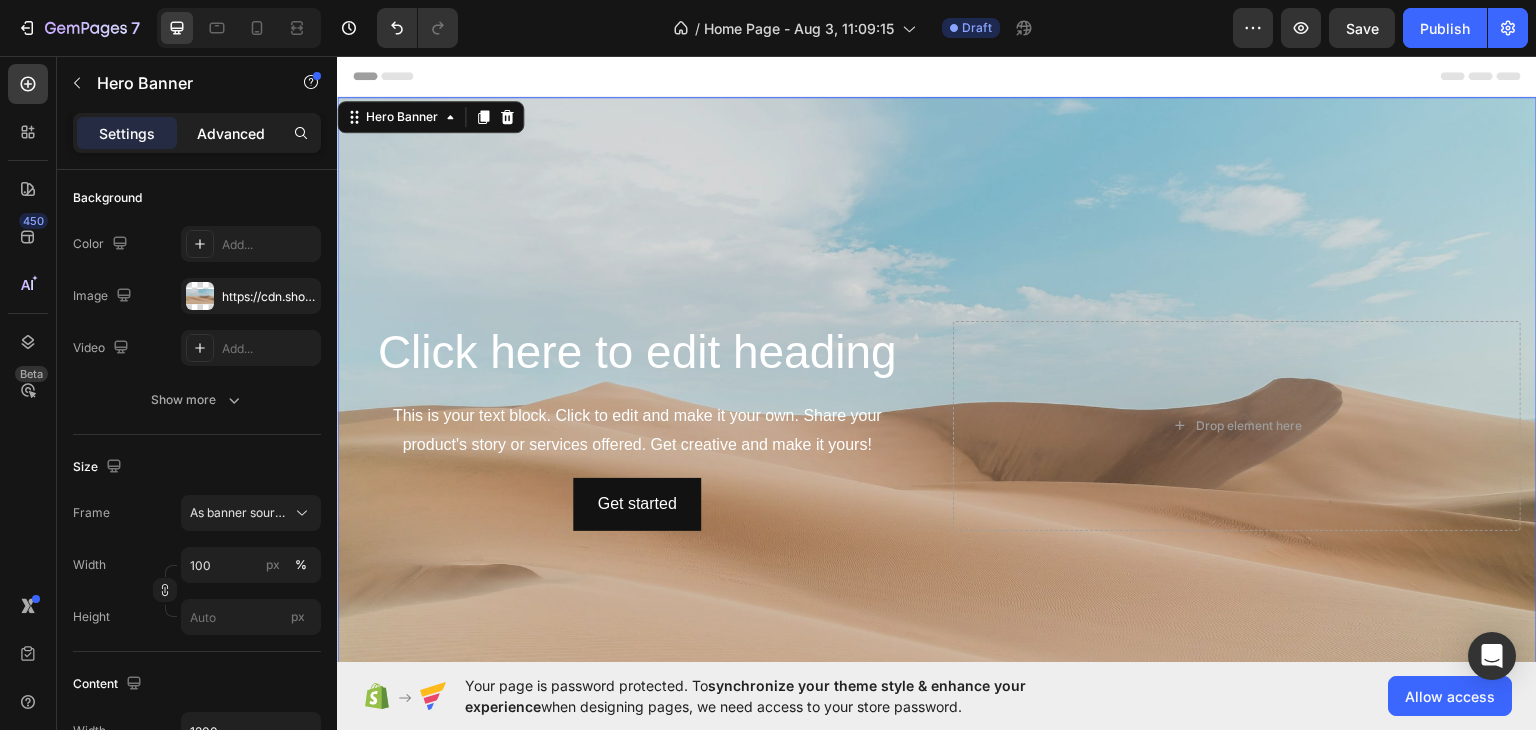 click on "Advanced" at bounding box center [231, 133] 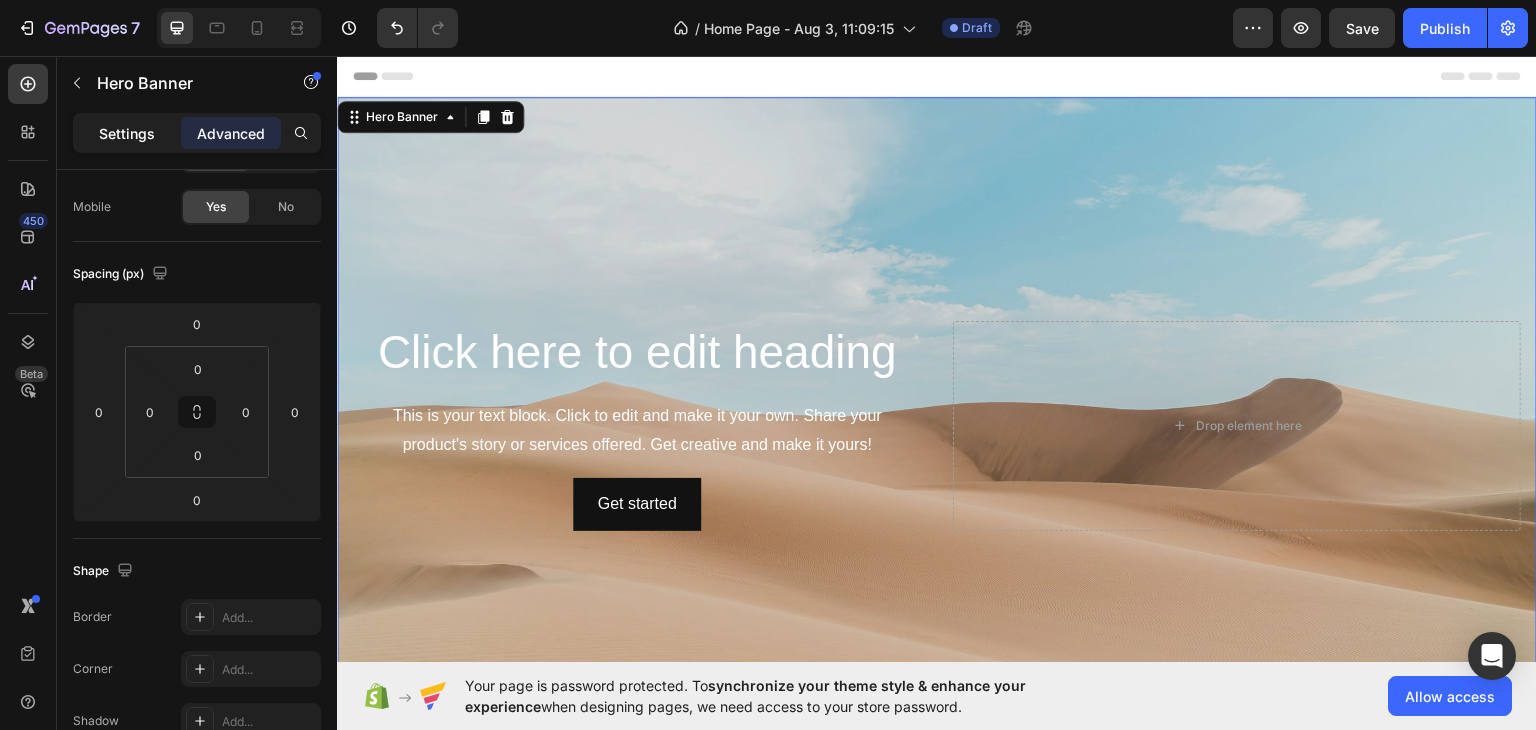 click on "Settings" at bounding box center [127, 133] 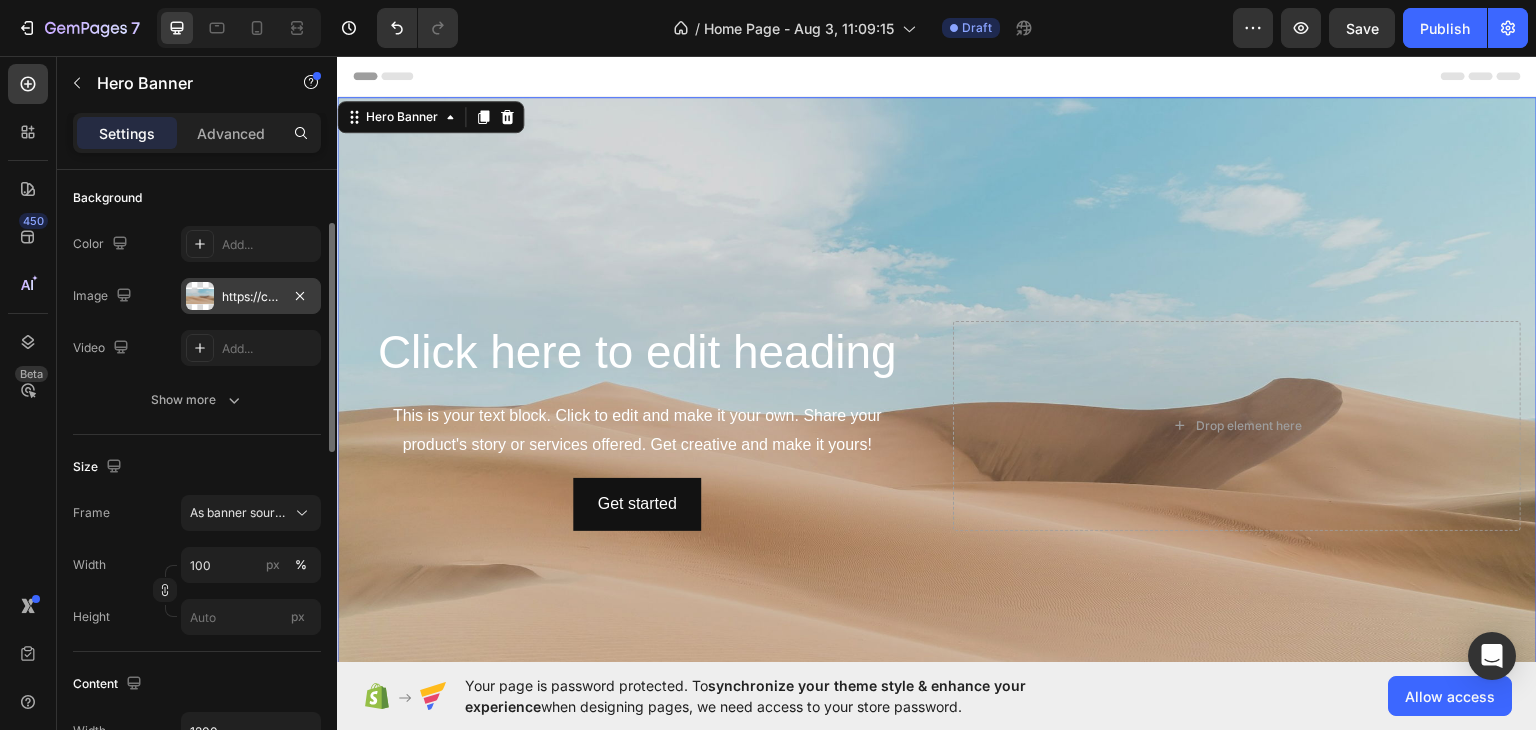click on "https://cdn.shopify.com/s/files/1/2005/9307/files/background_settings.jpg" at bounding box center (251, 297) 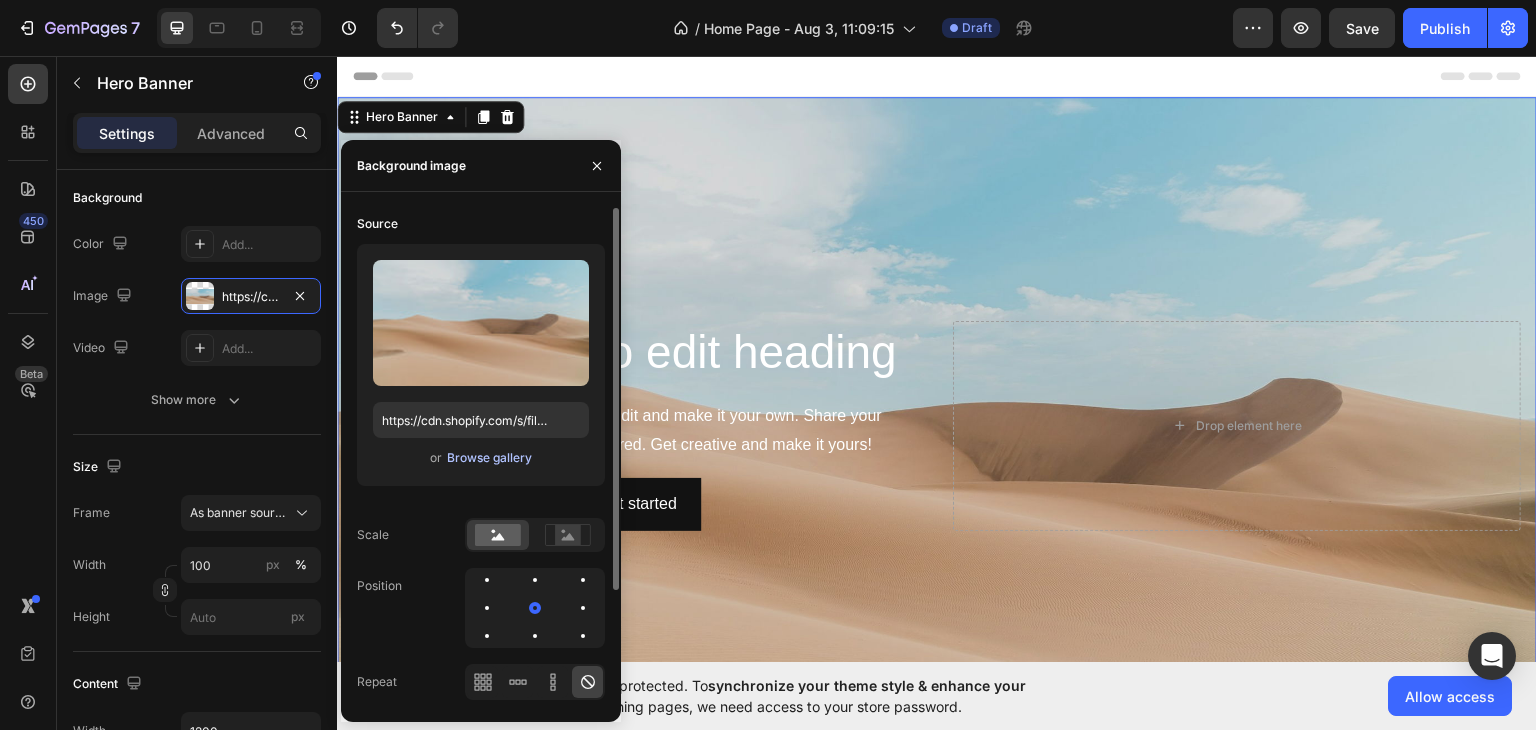 click on "Browse gallery" at bounding box center (489, 458) 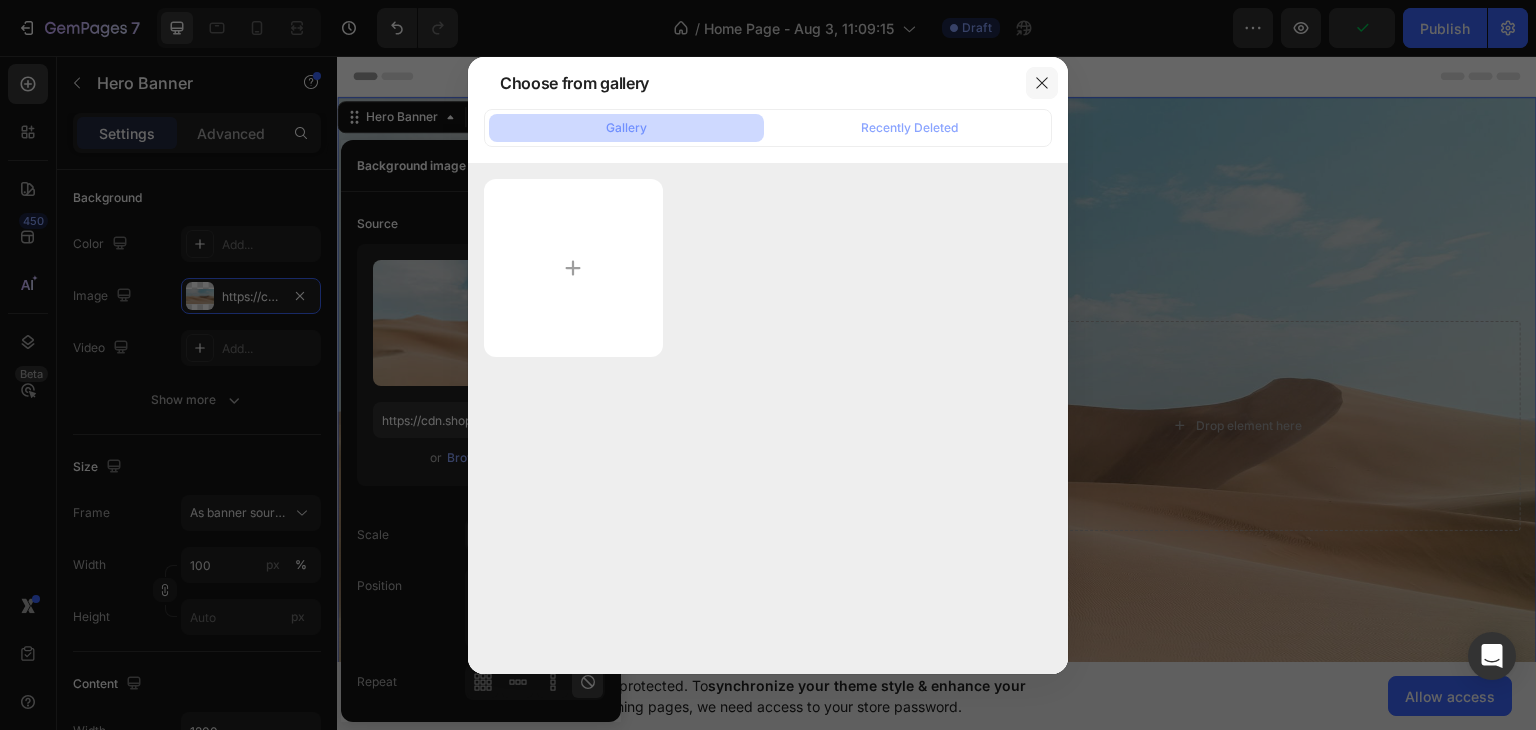 click 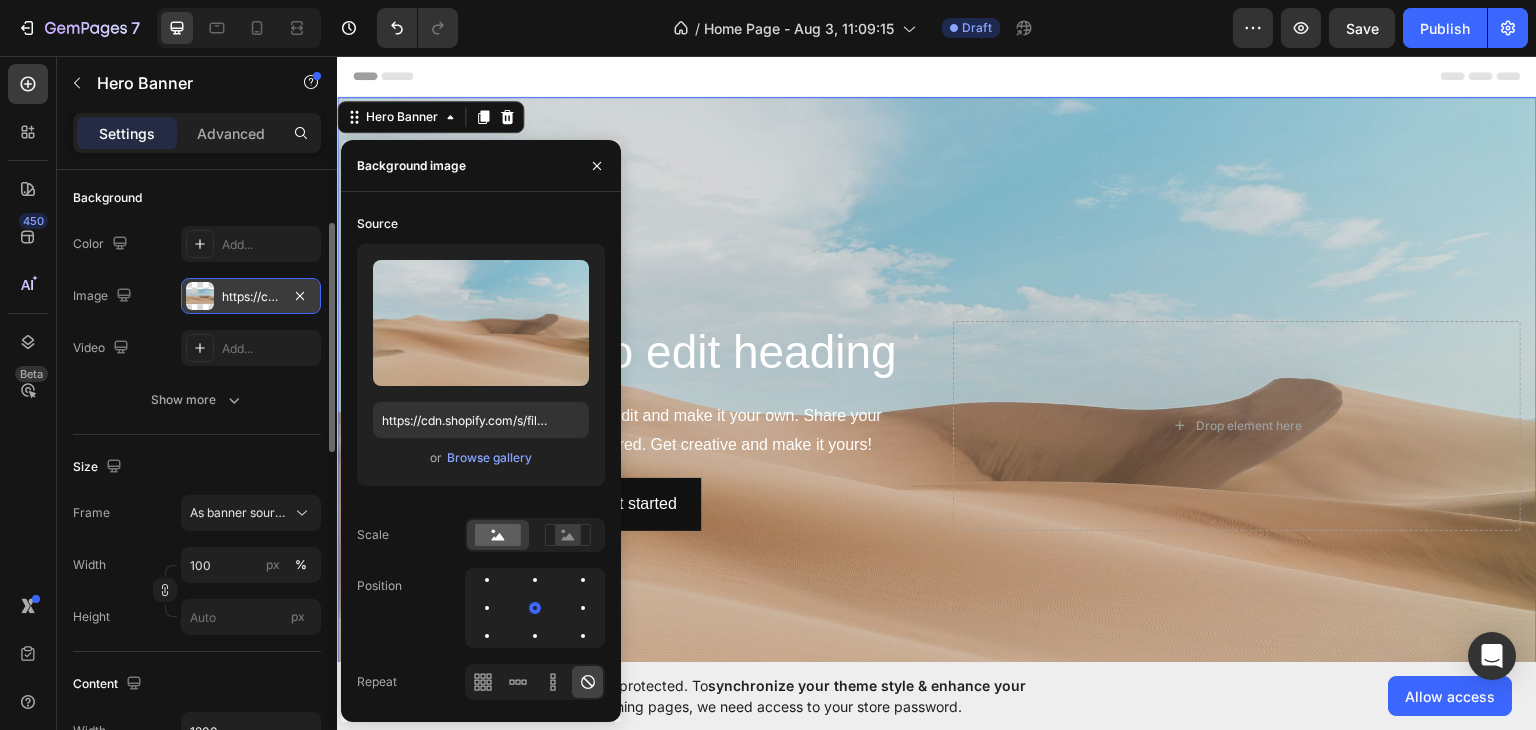 click at bounding box center (200, 296) 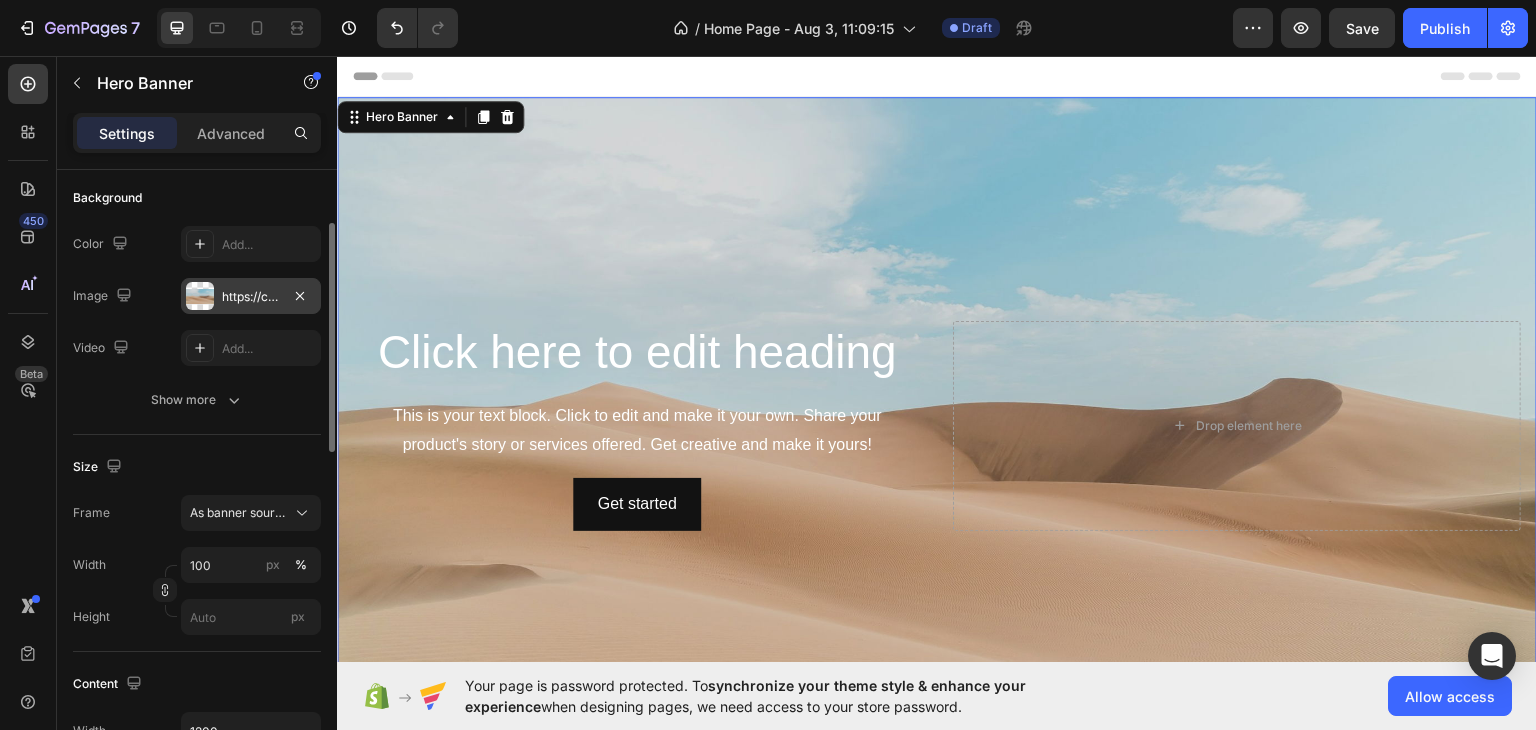click on "https://cdn.shopify.com/s/files/1/2005/9307/files/background_settings.jpg" at bounding box center [251, 297] 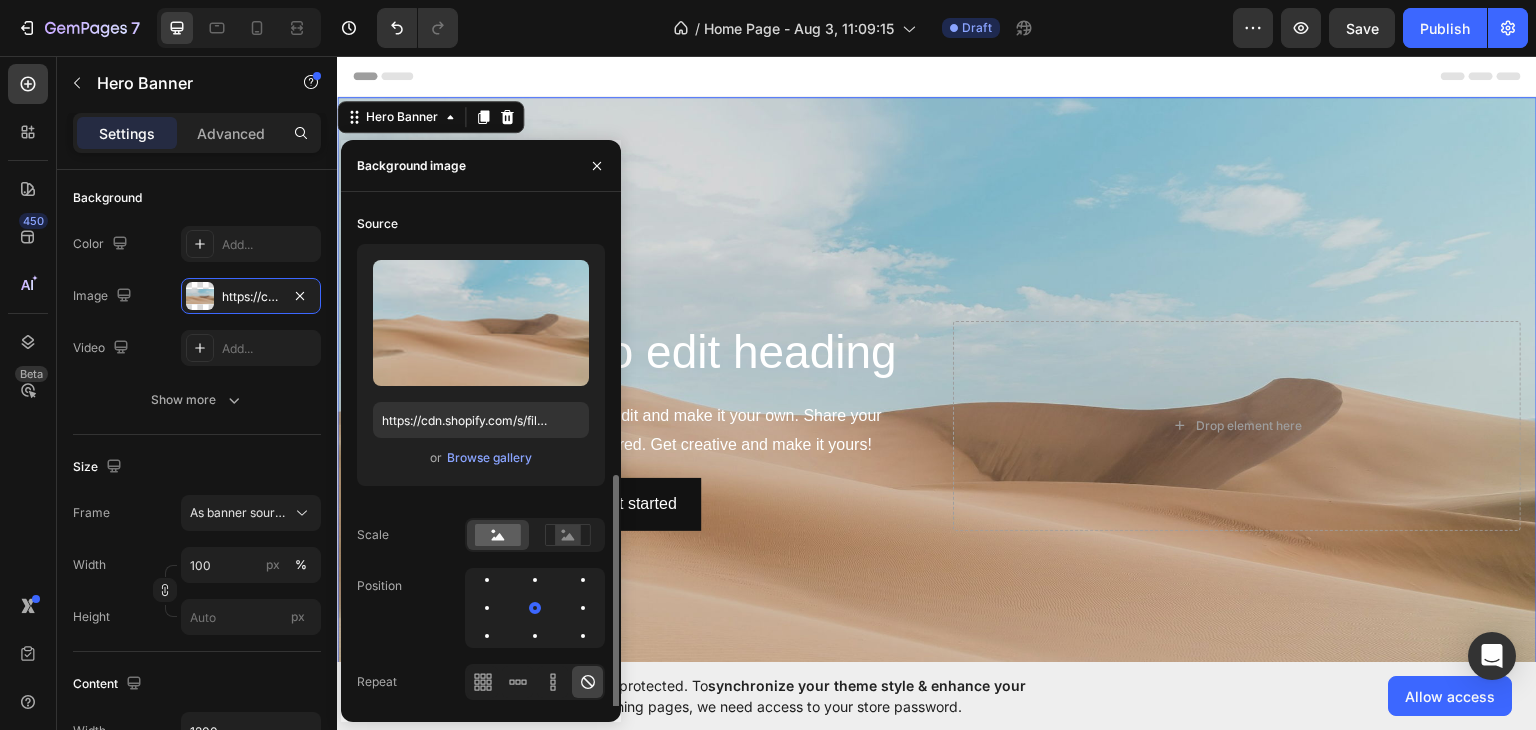 scroll, scrollTop: 151, scrollLeft: 0, axis: vertical 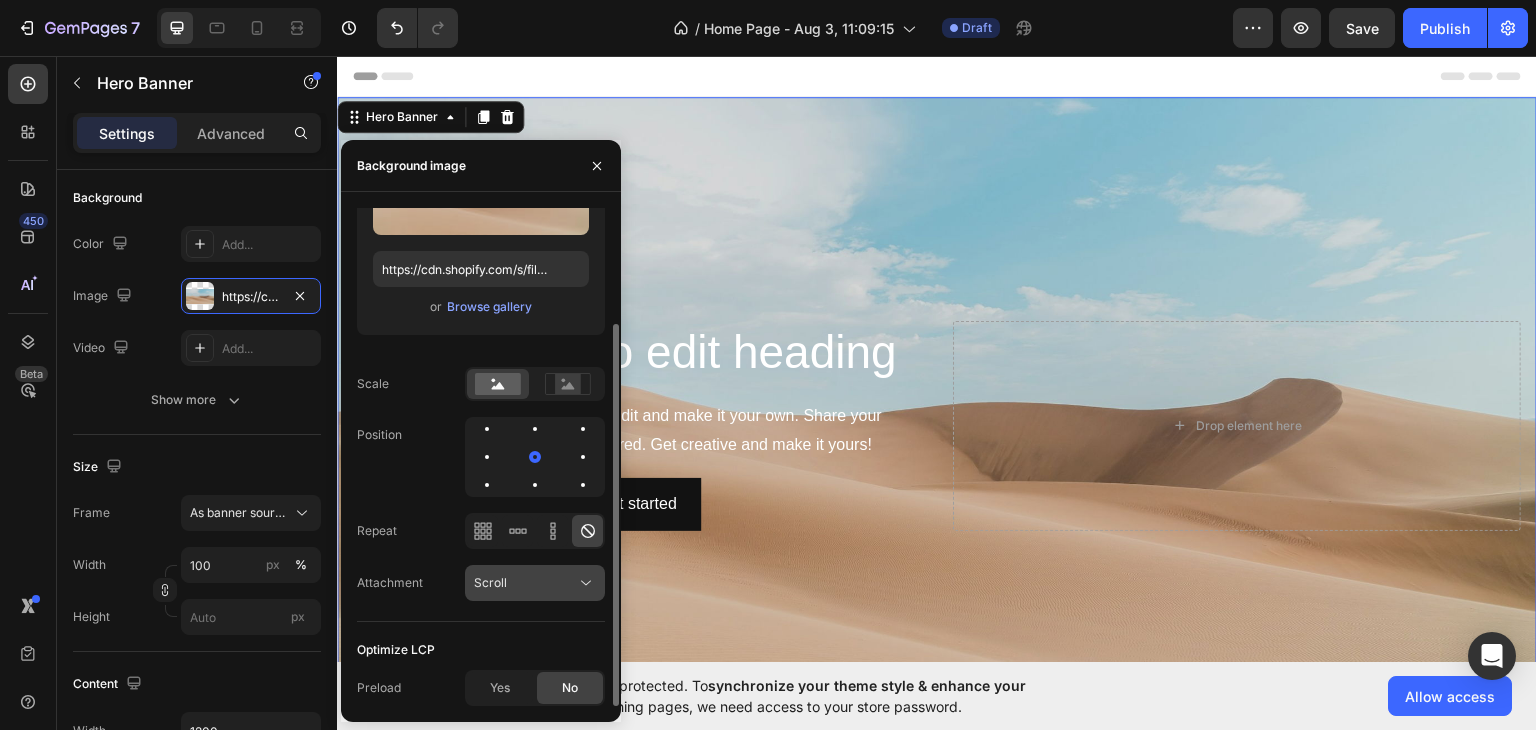 click on "Scroll" at bounding box center (525, 583) 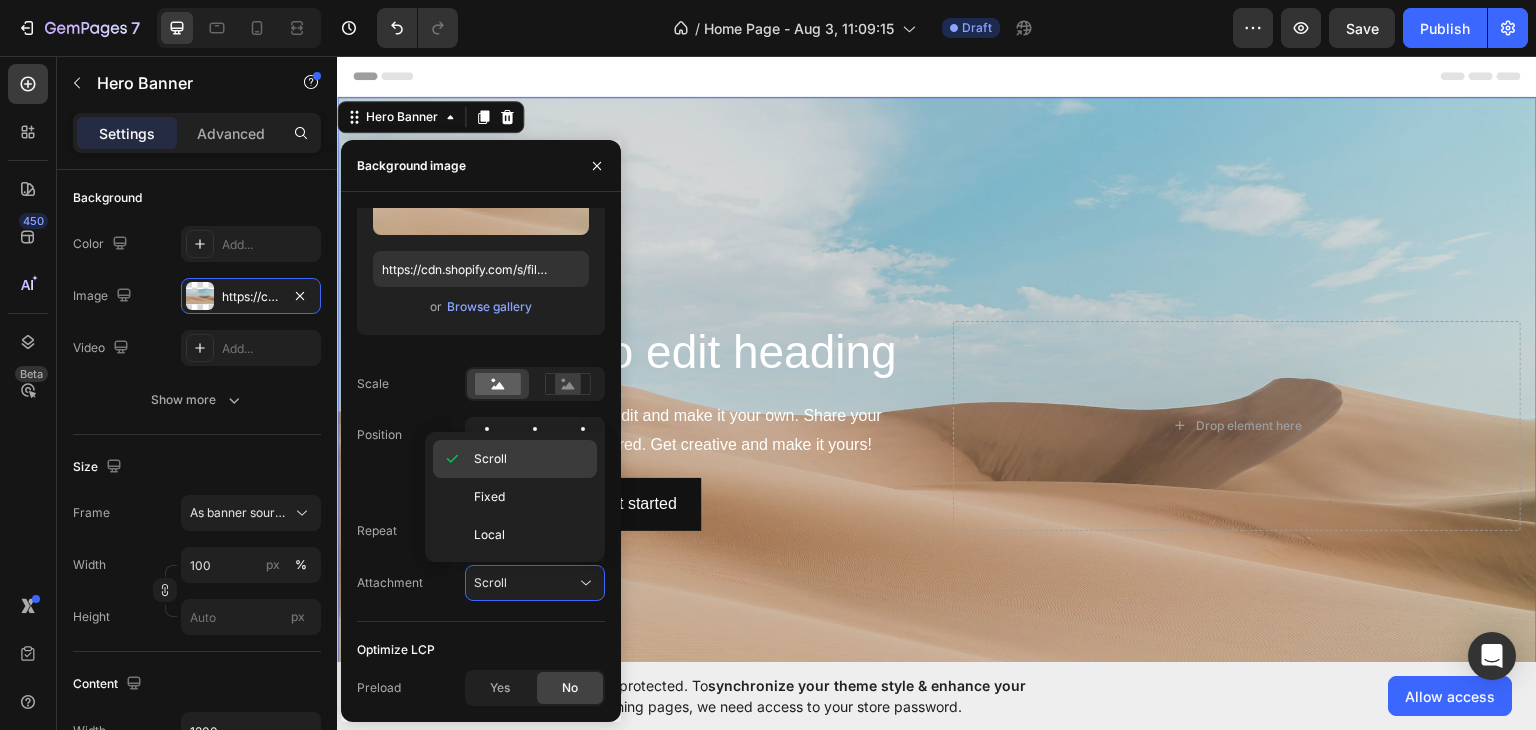 click on "Scroll" at bounding box center [531, 459] 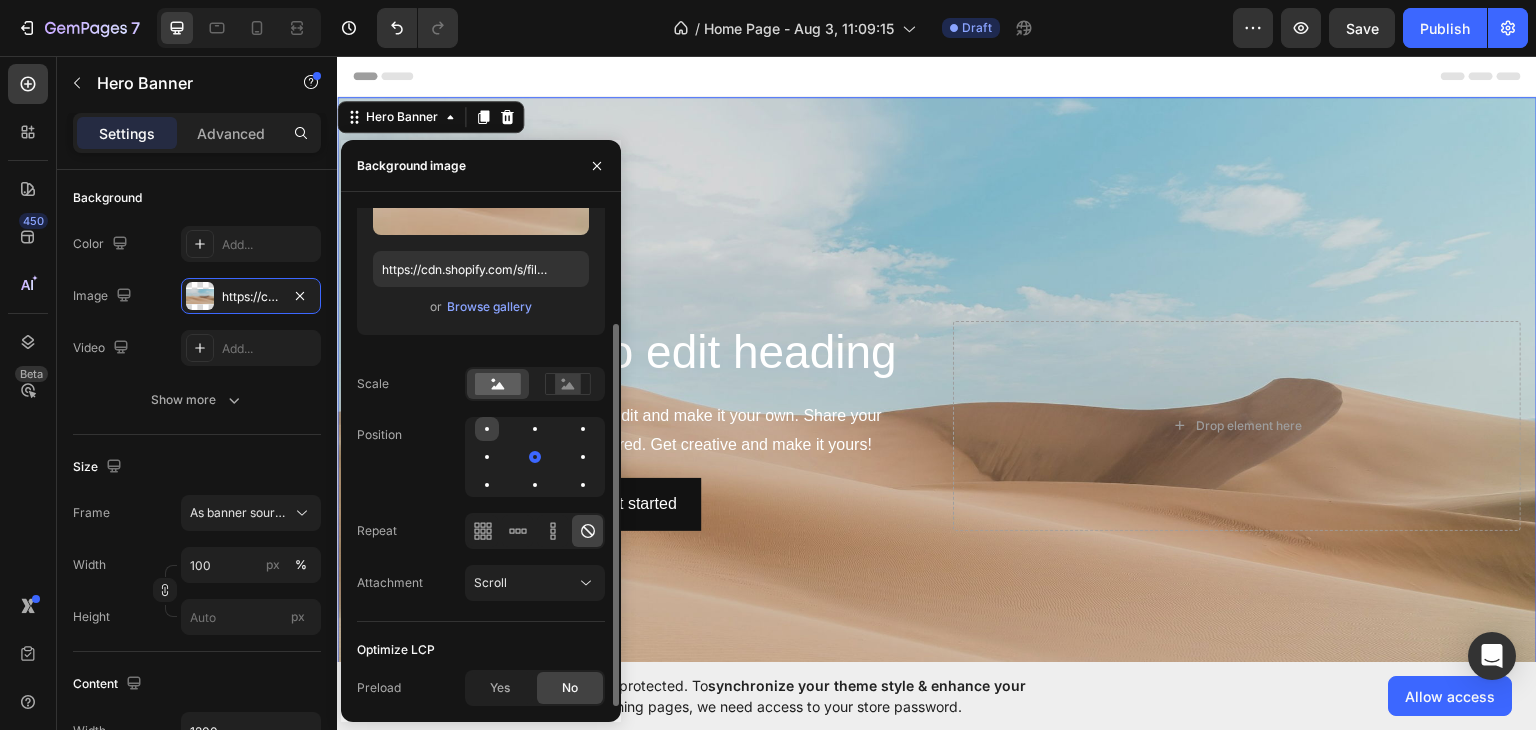 click 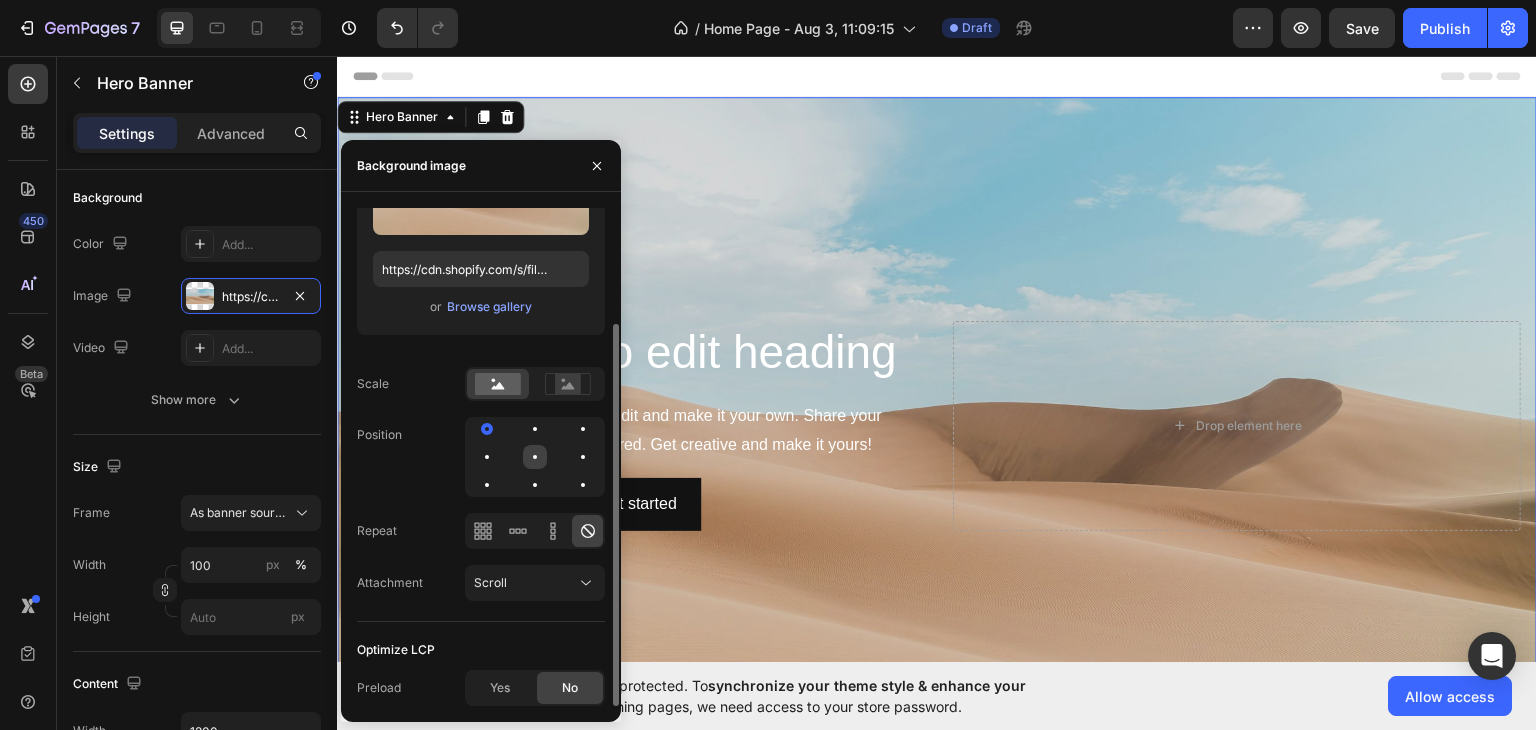 click 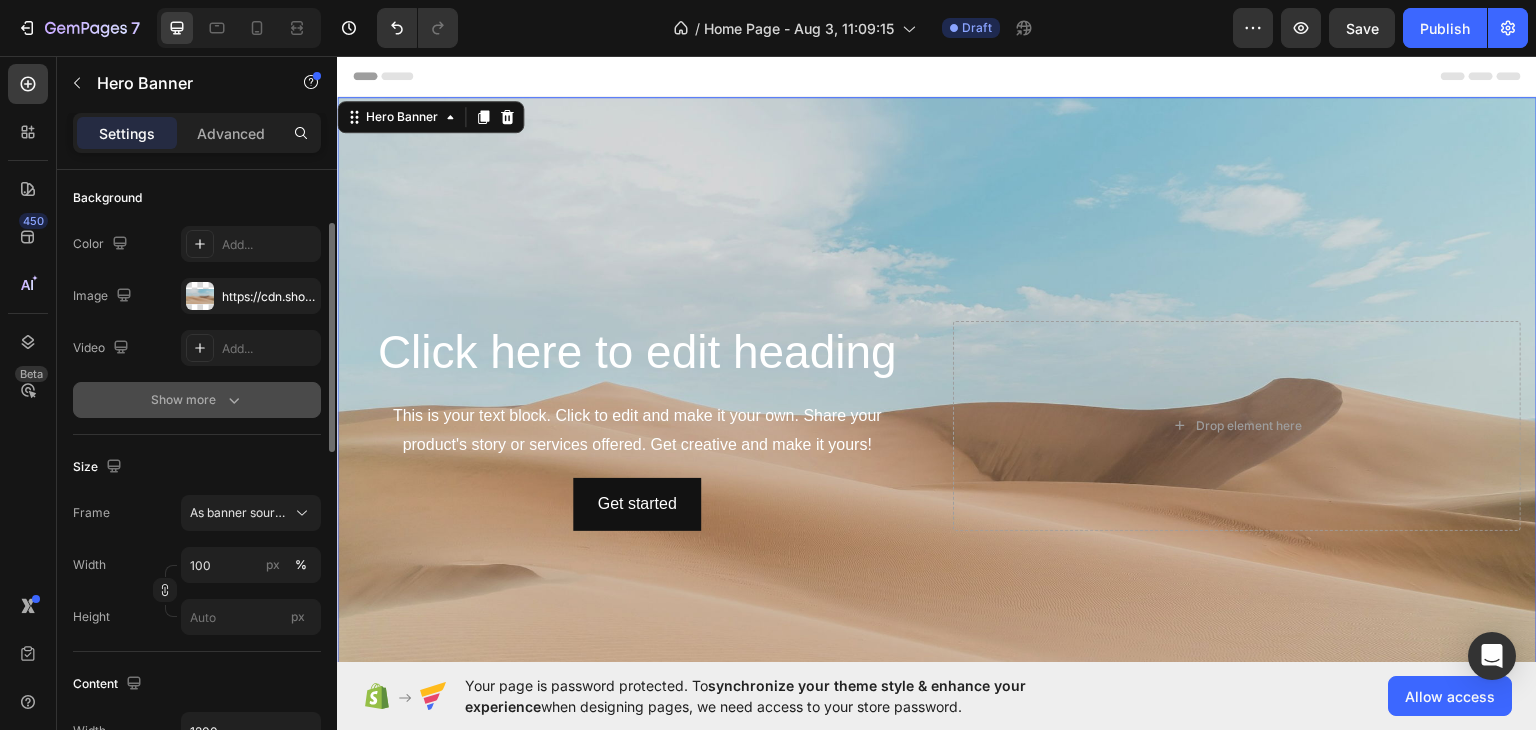 click on "Show more" at bounding box center [197, 400] 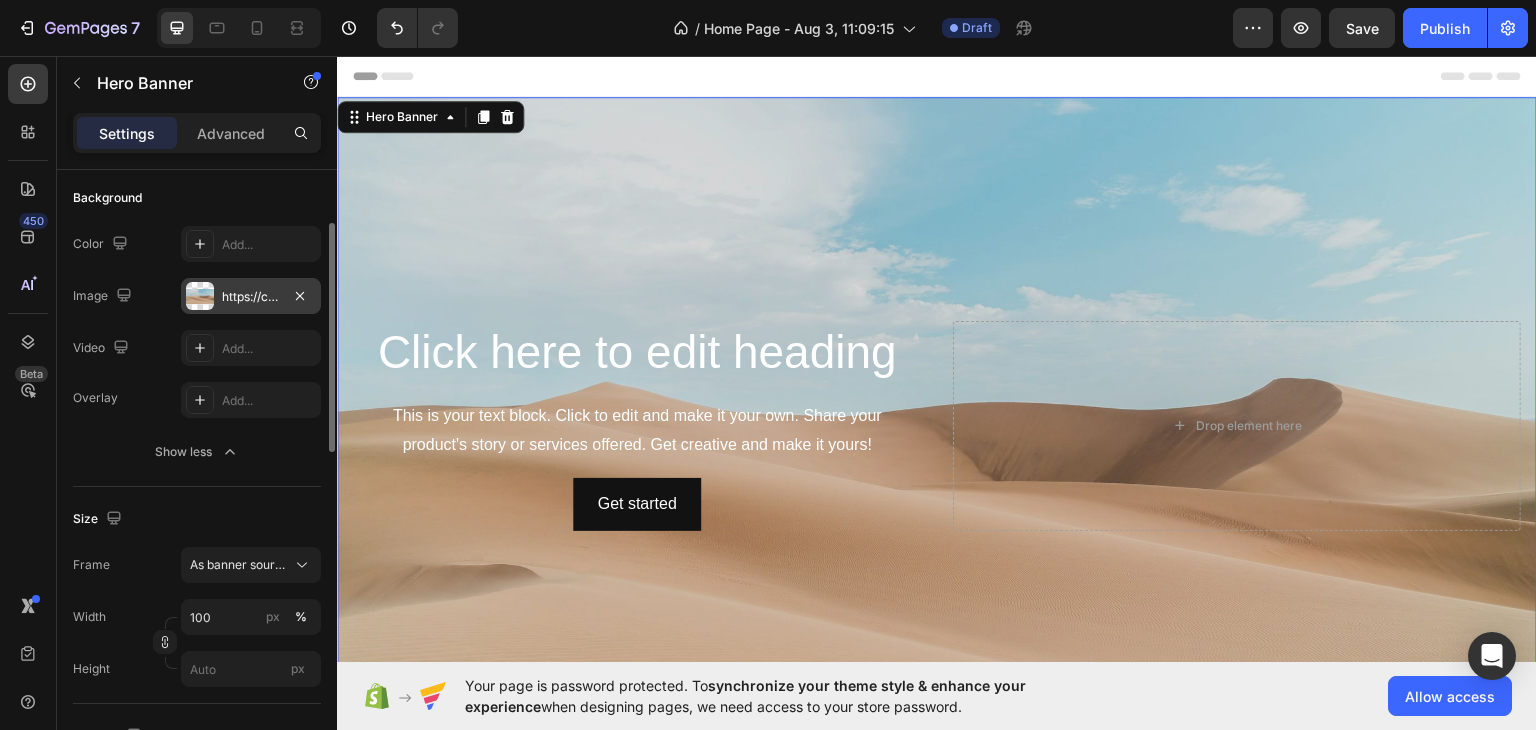 click at bounding box center (200, 296) 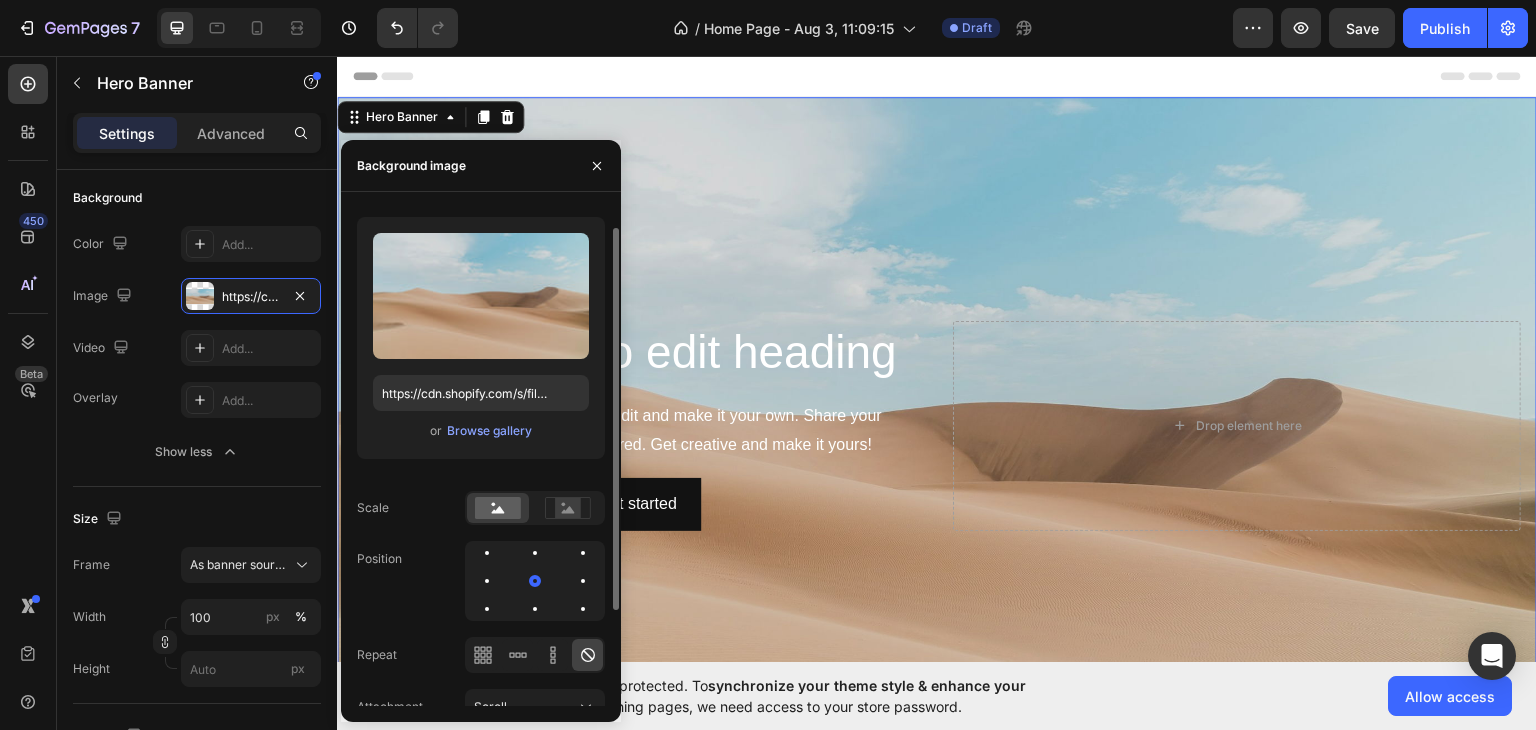 scroll, scrollTop: 0, scrollLeft: 0, axis: both 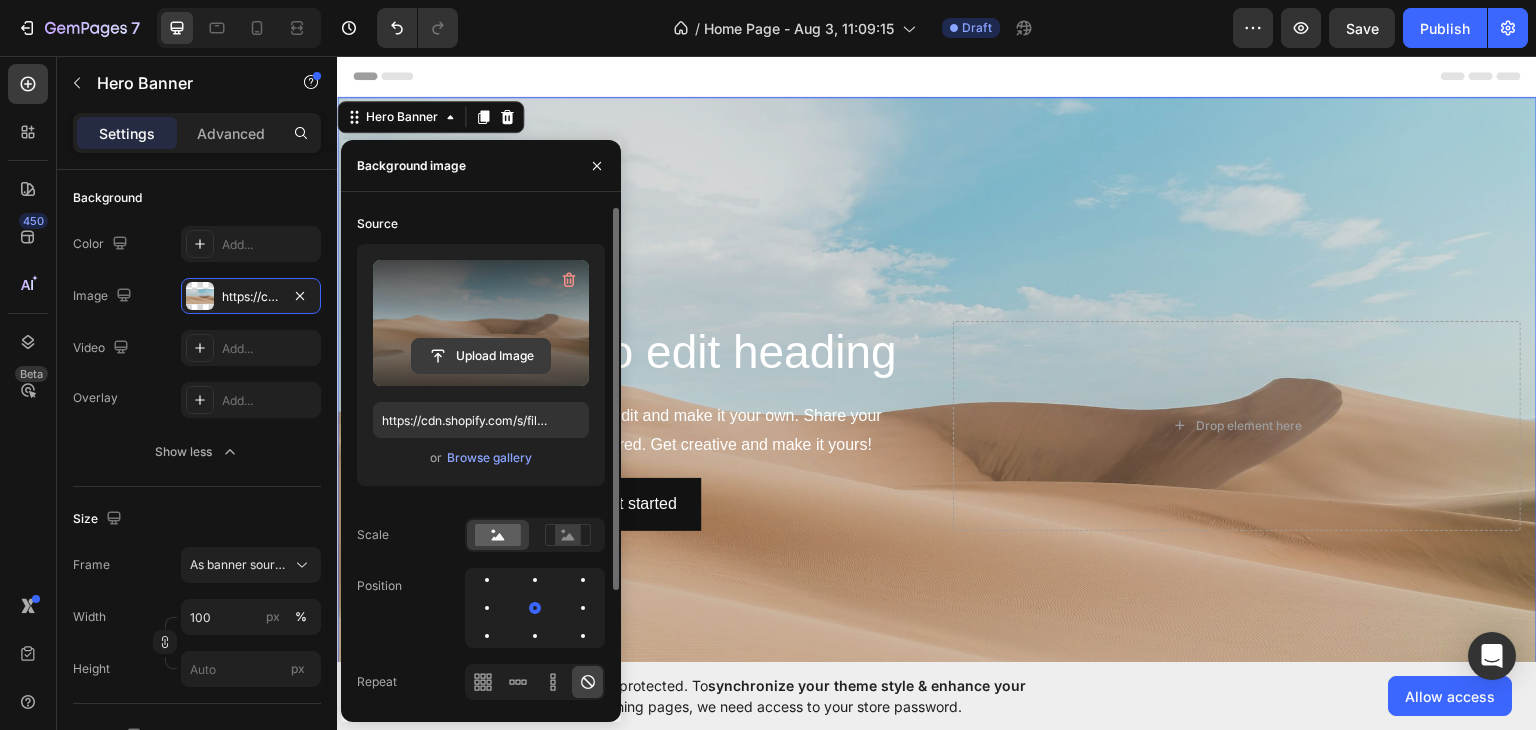 click 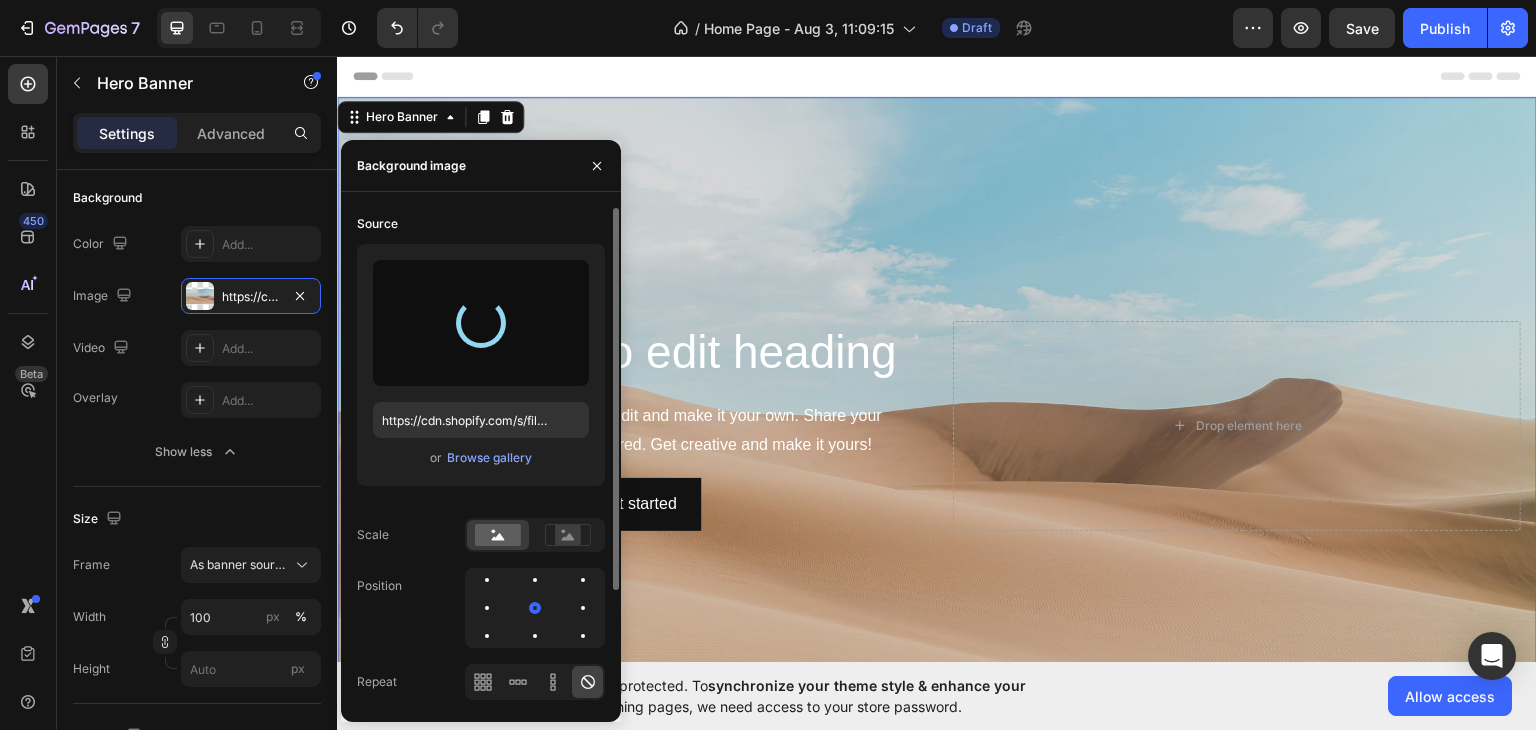 type on "https://cdn.shopify.com/s/files/1/0760/2087/5494/files/gempages_578155879694598930-ab0a325a-fcff-4a66-86b6-4b8259e9719b.jpg" 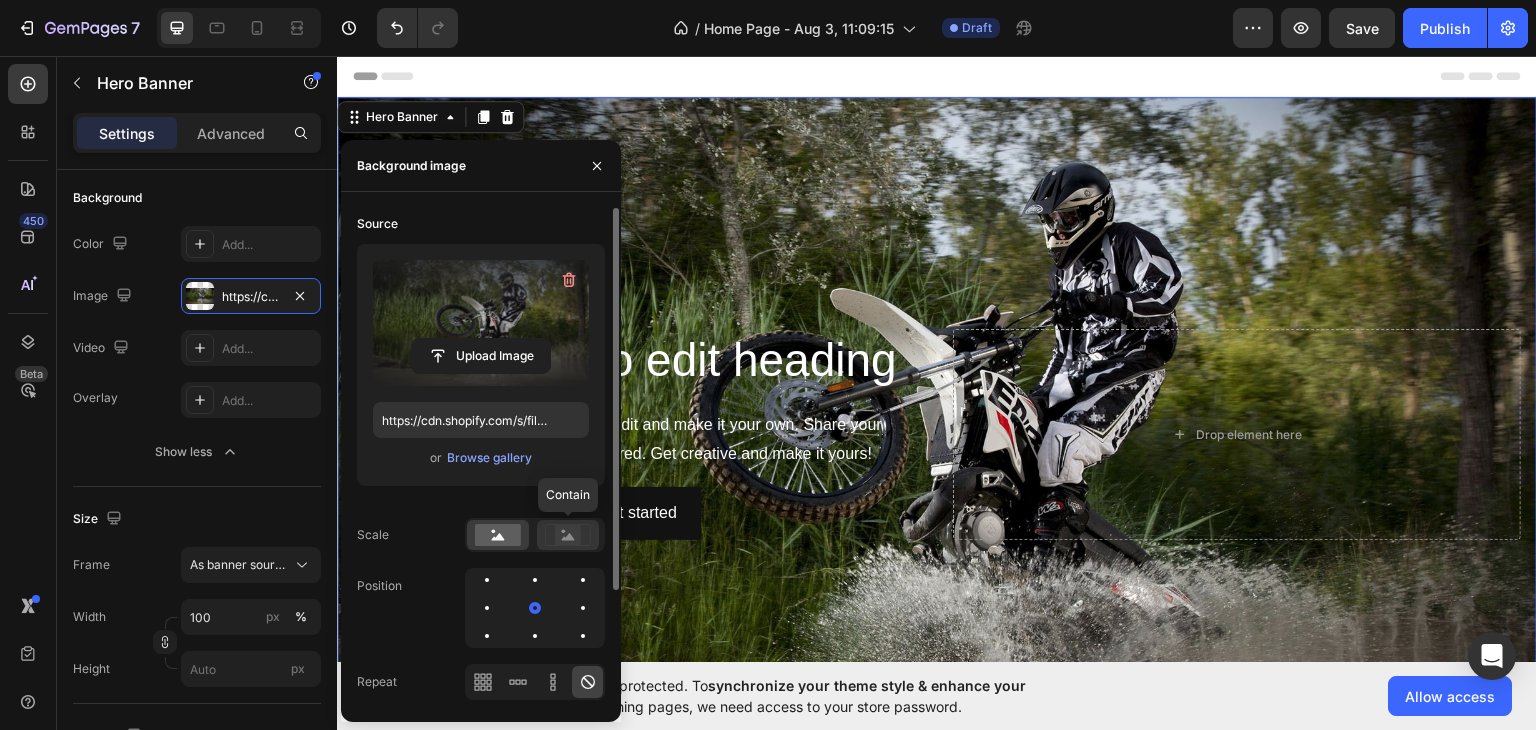click 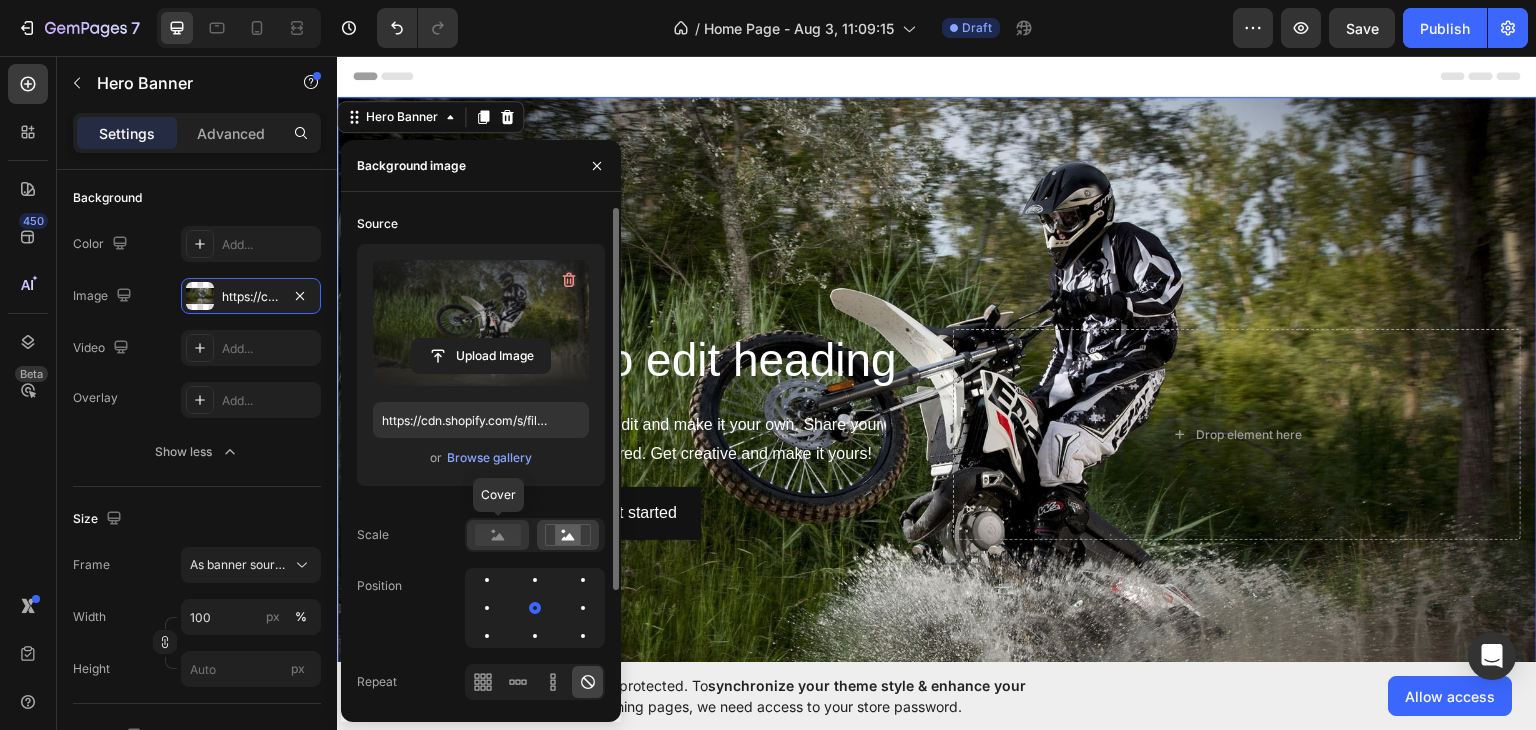 click 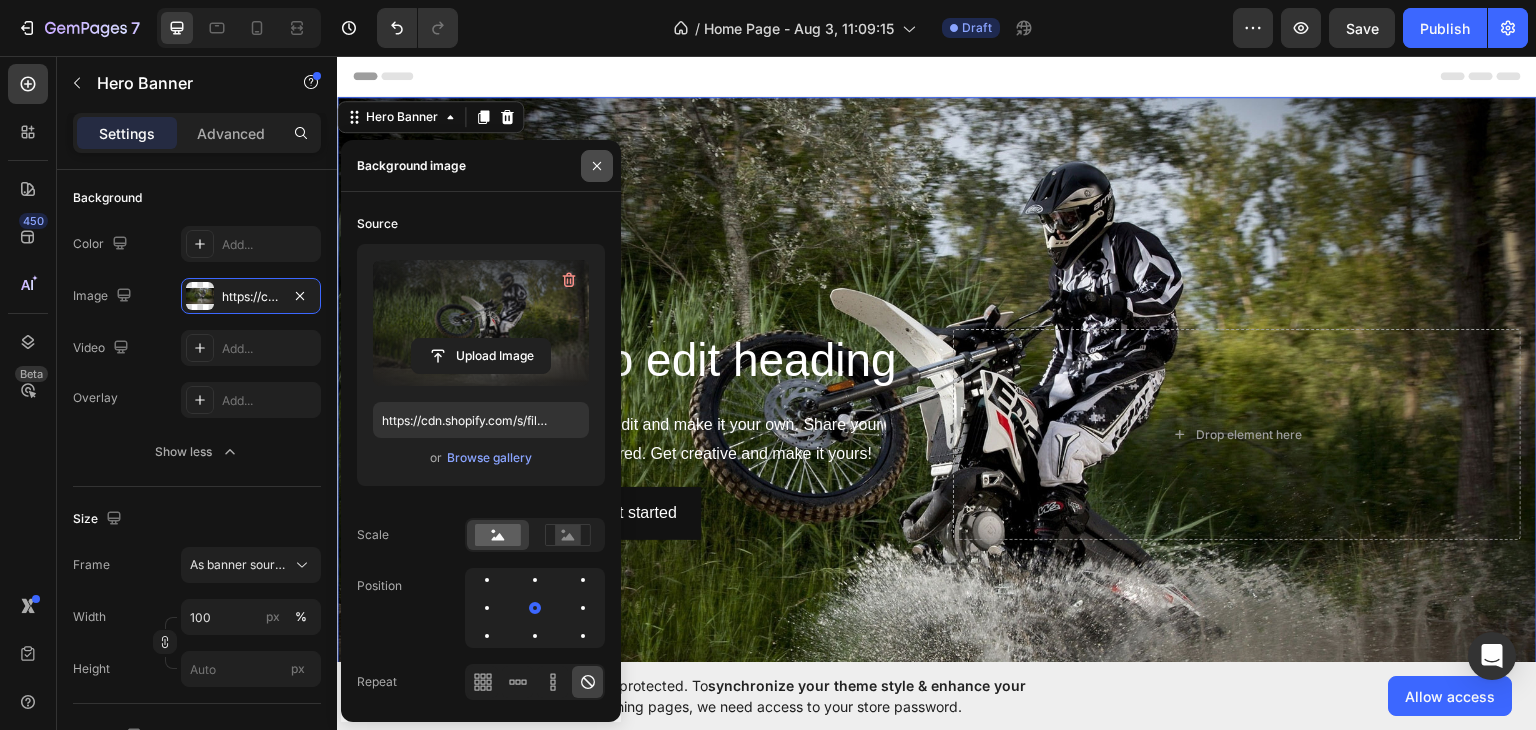 click 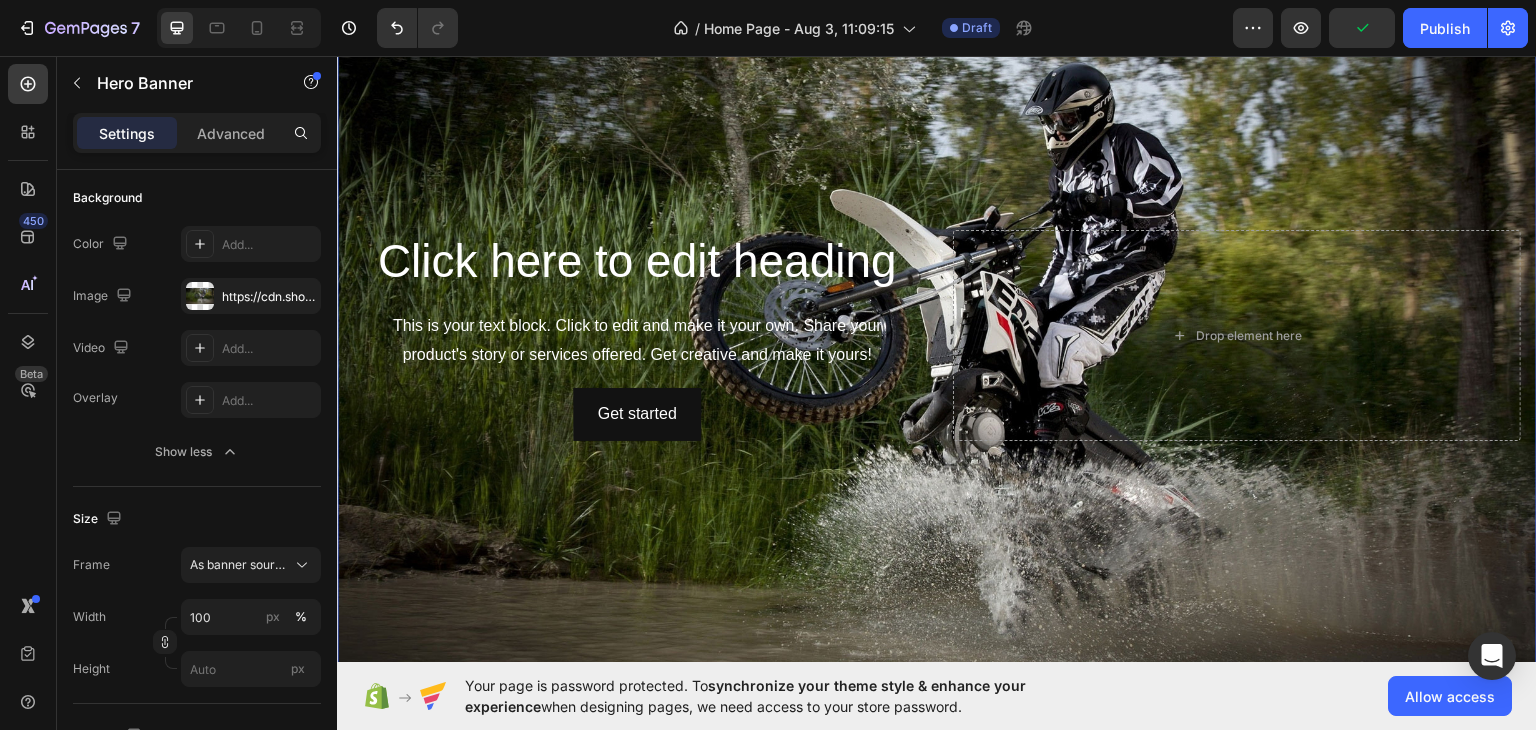 scroll, scrollTop: 0, scrollLeft: 0, axis: both 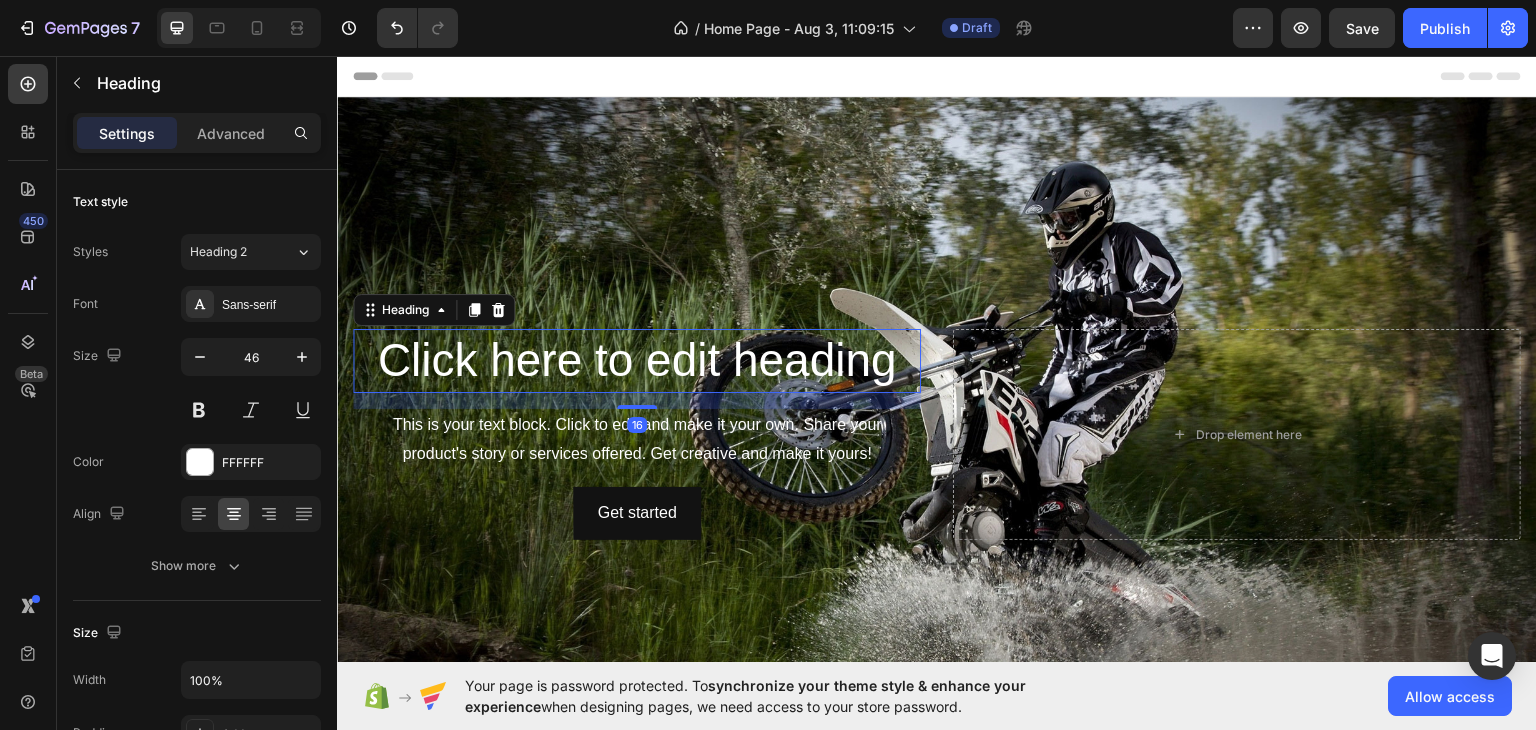 click on "Click here to edit heading" at bounding box center (637, 360) 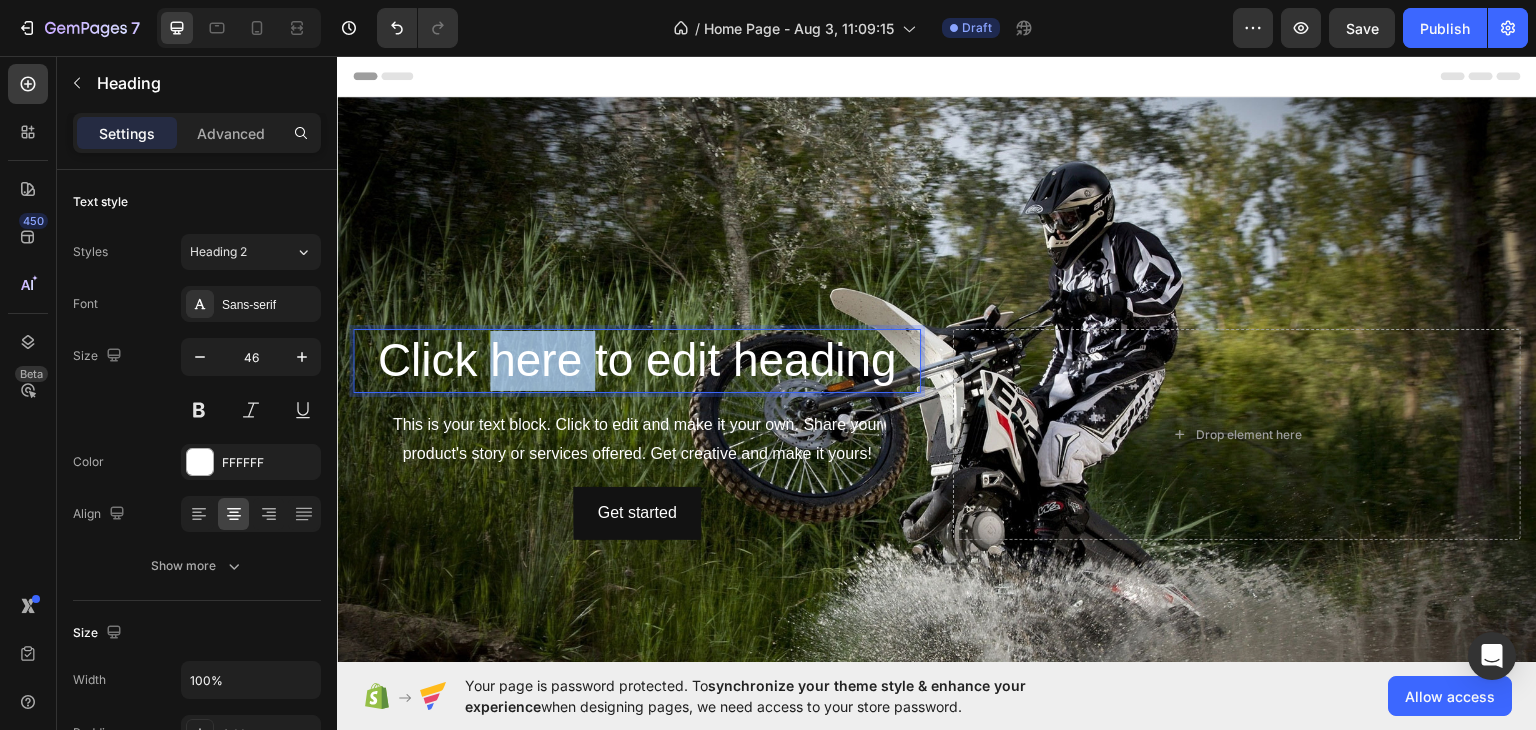 click on "Click here to edit heading" at bounding box center (637, 360) 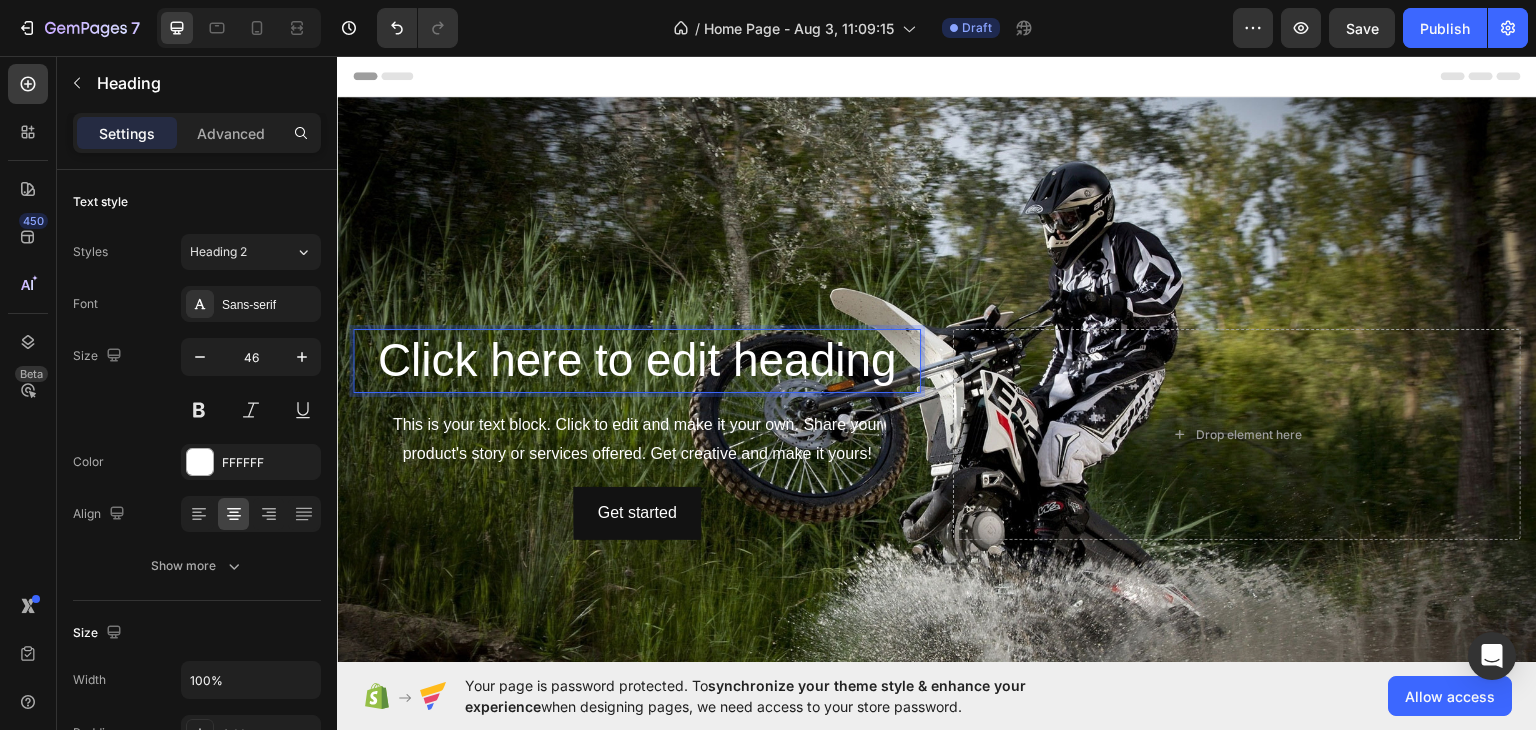 click on "Click here to edit heading" at bounding box center [637, 360] 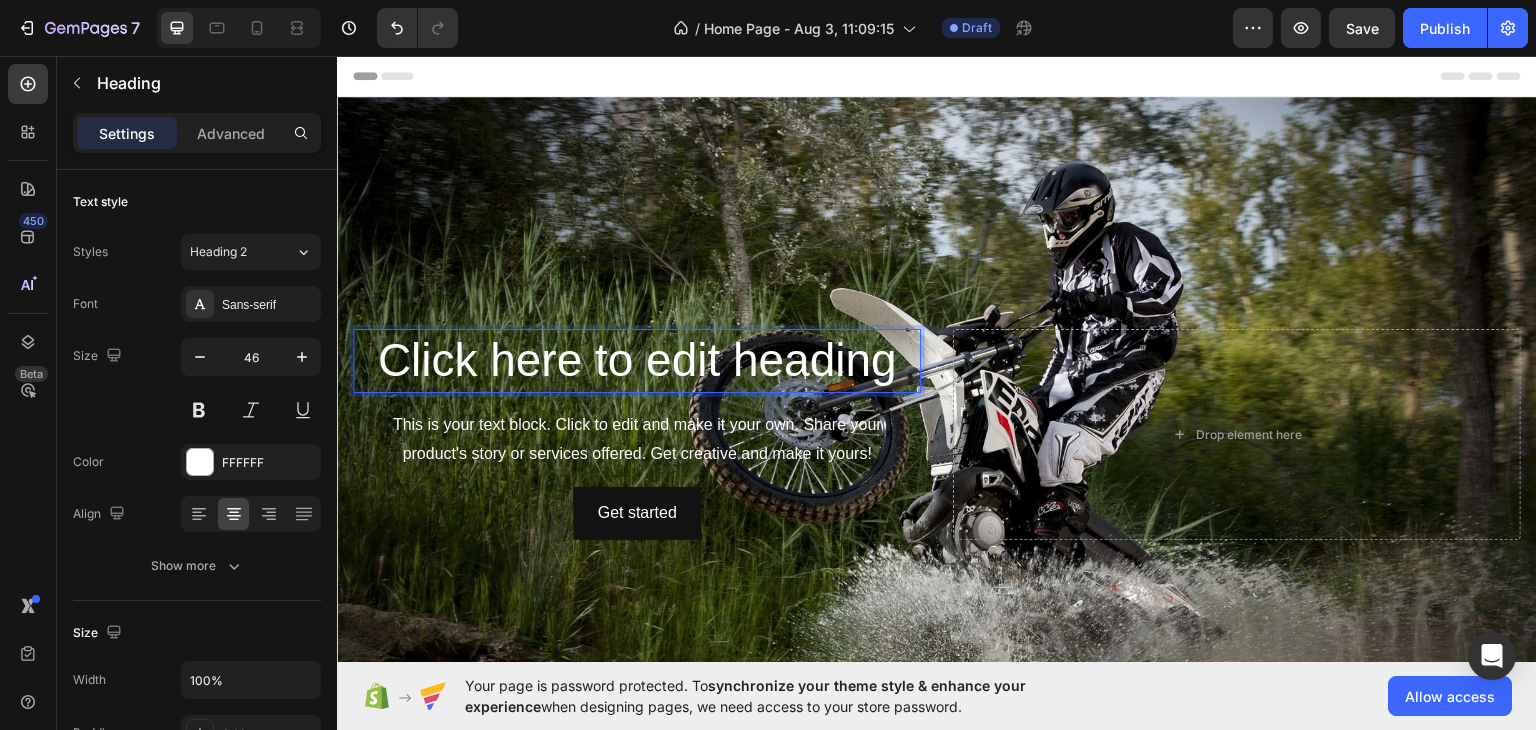 click on "Click here to edit heading" at bounding box center (637, 360) 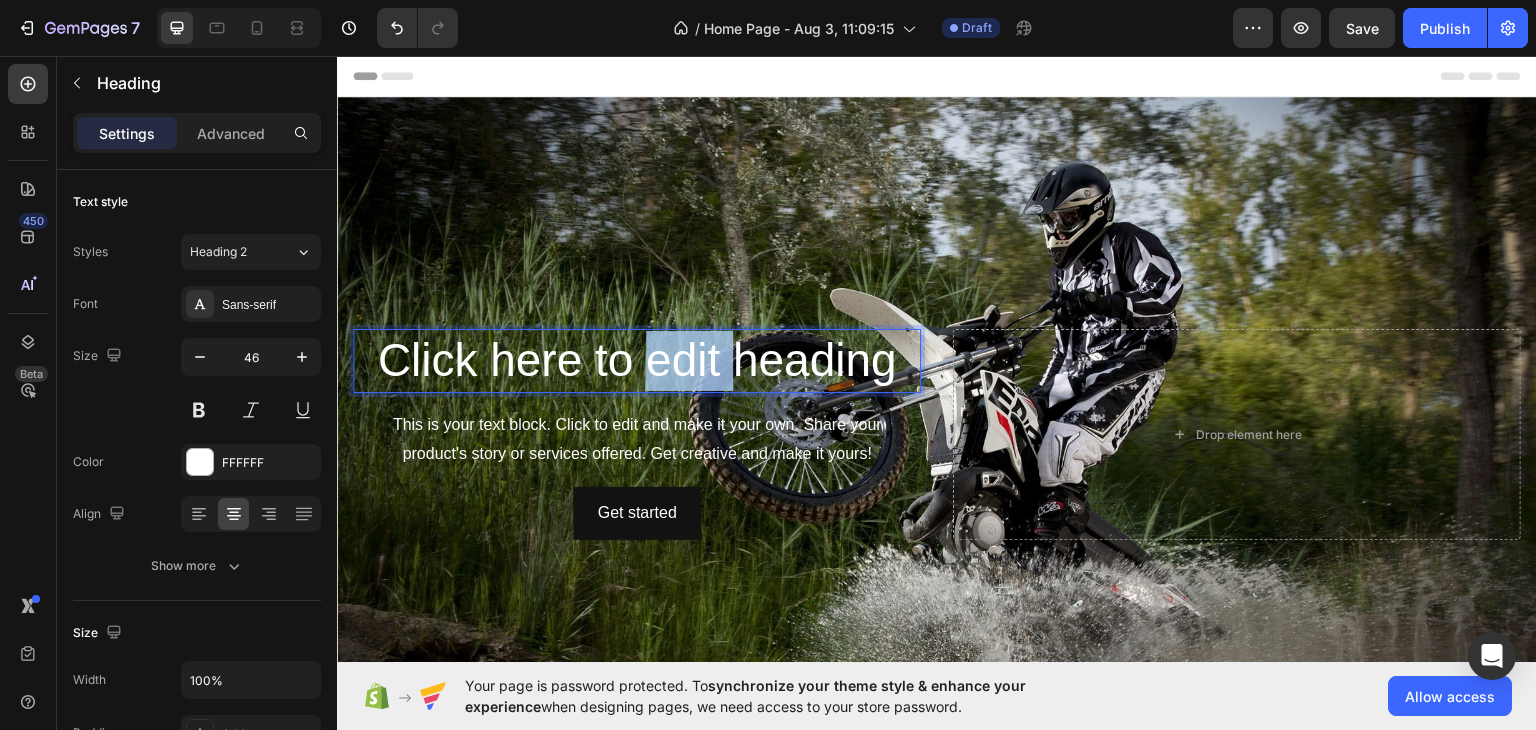 click on "Click here to edit heading" at bounding box center (637, 360) 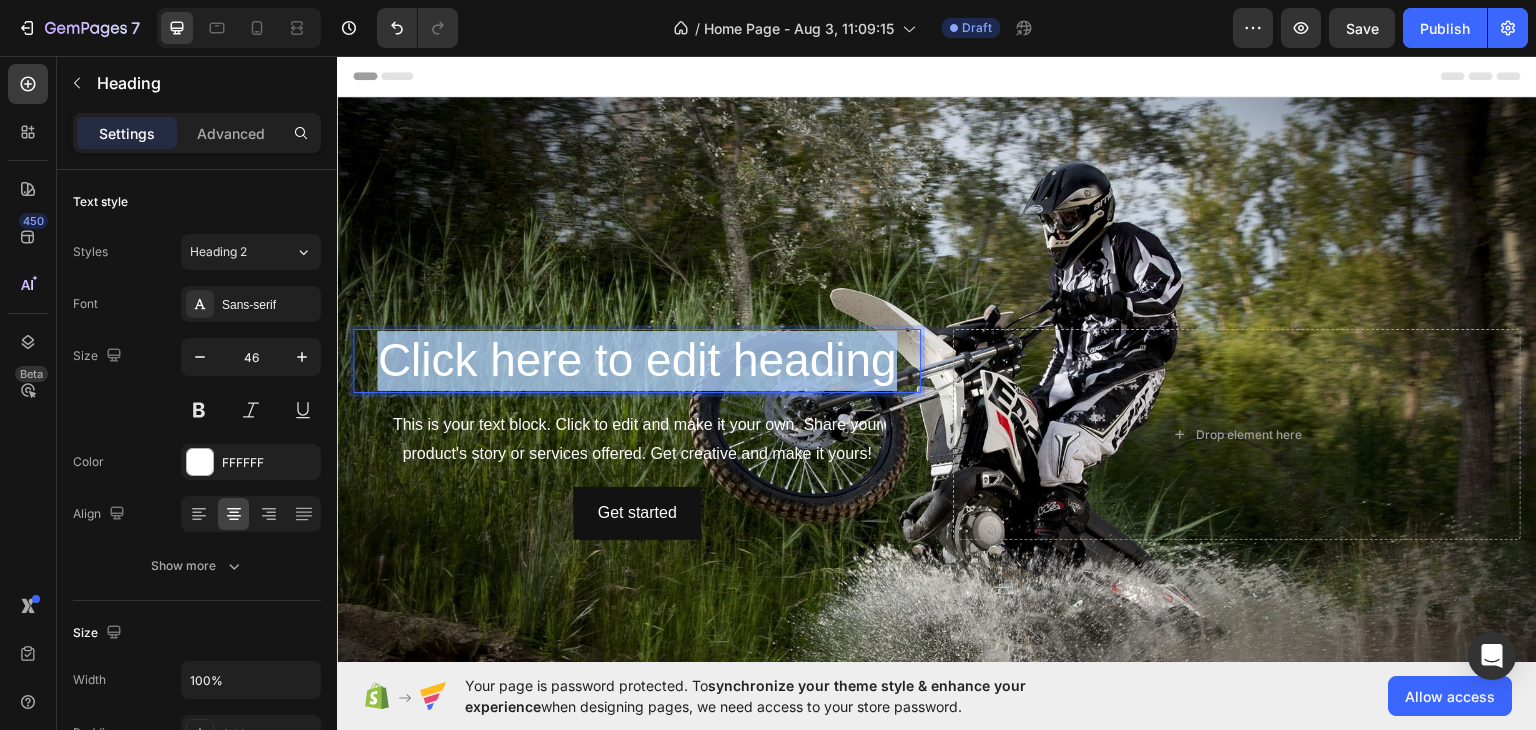 click on "Click here to edit heading" at bounding box center (637, 360) 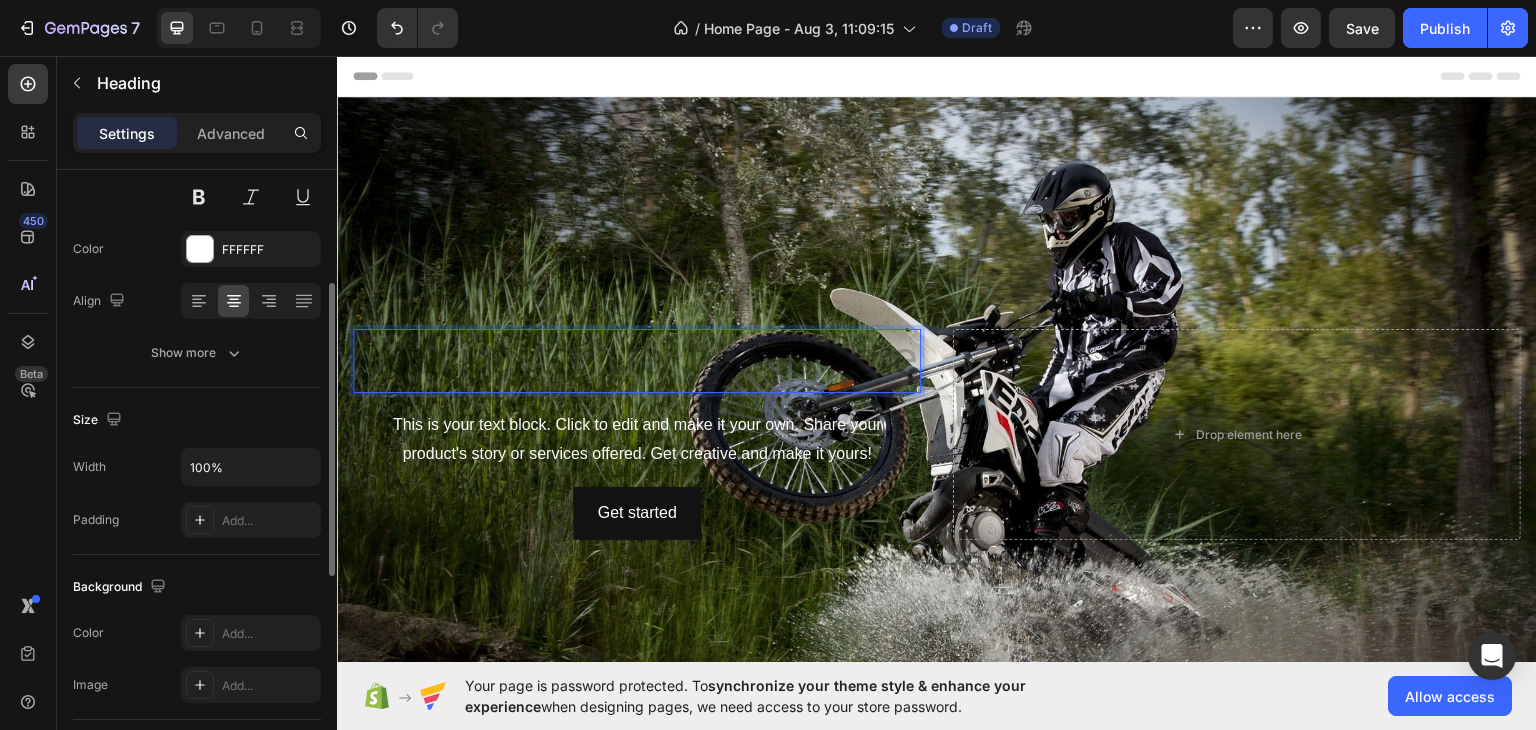 scroll, scrollTop: 176, scrollLeft: 0, axis: vertical 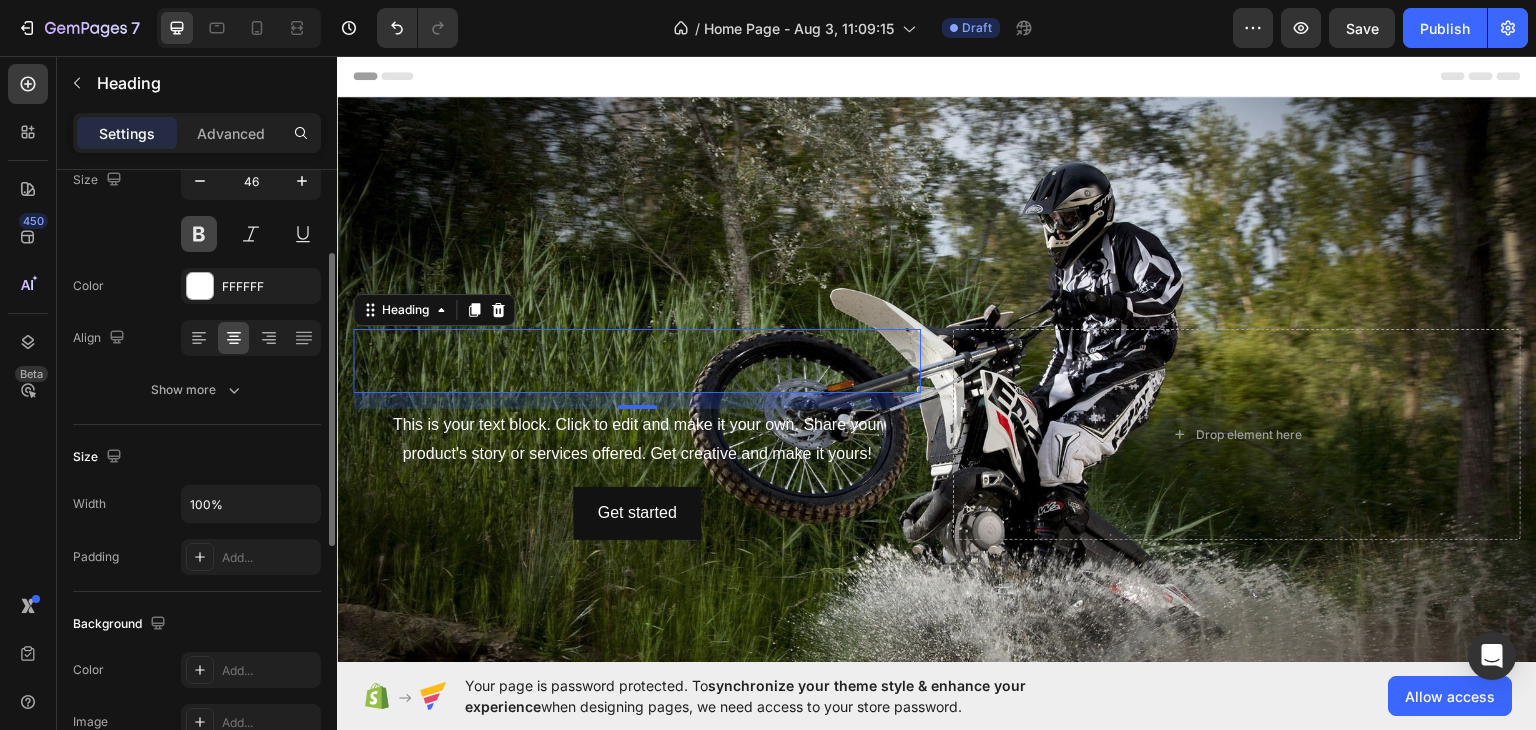 click at bounding box center (199, 234) 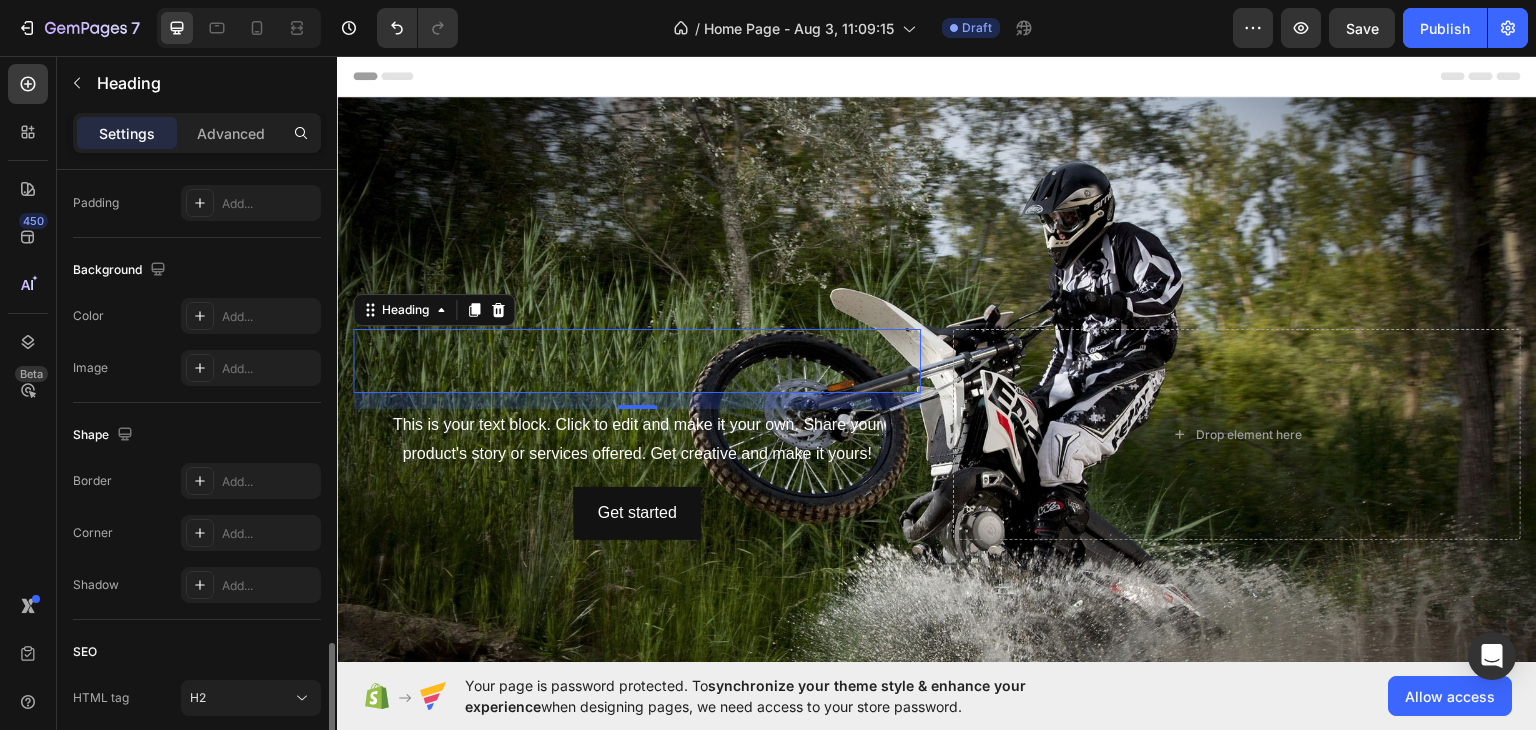 scroll, scrollTop: 679, scrollLeft: 0, axis: vertical 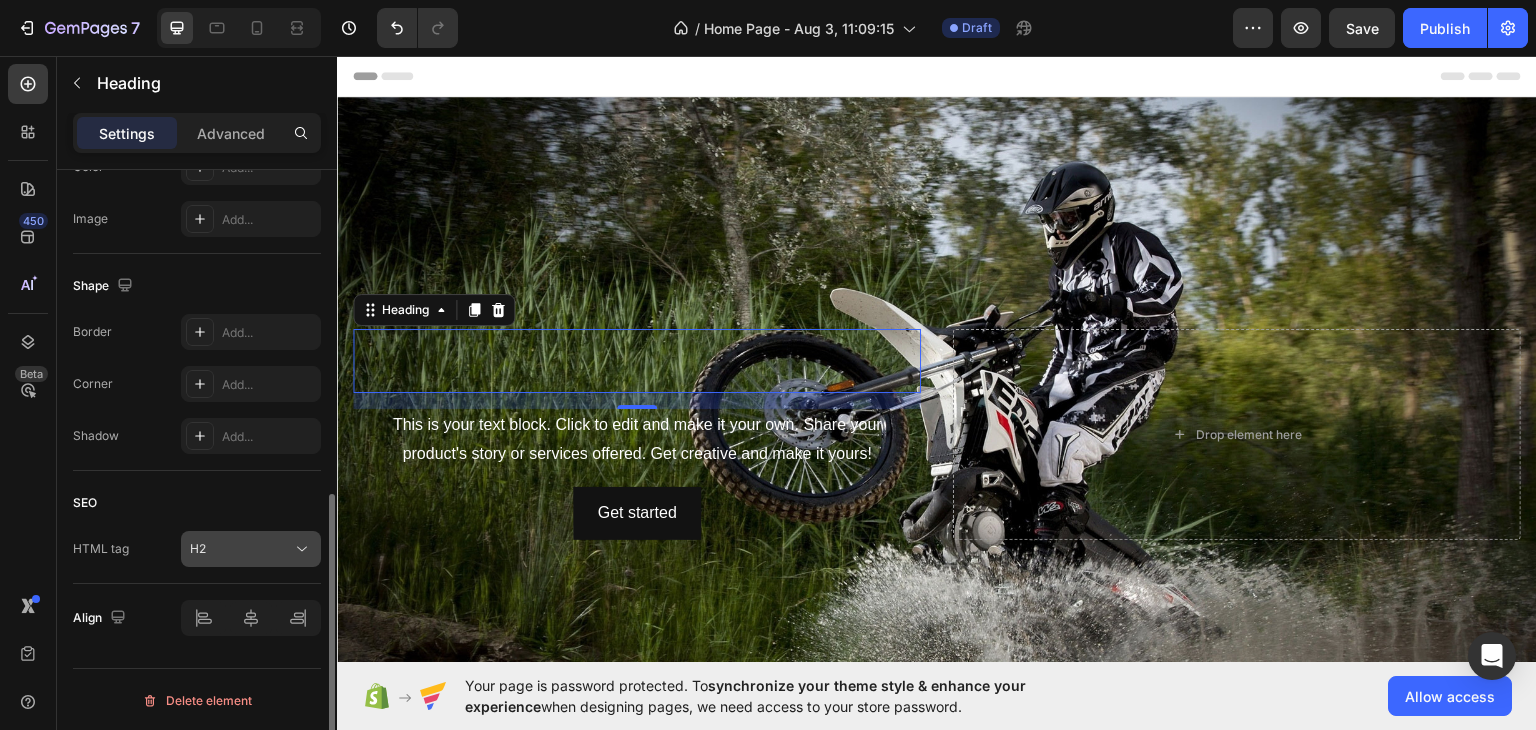 click on "H2" at bounding box center [241, 549] 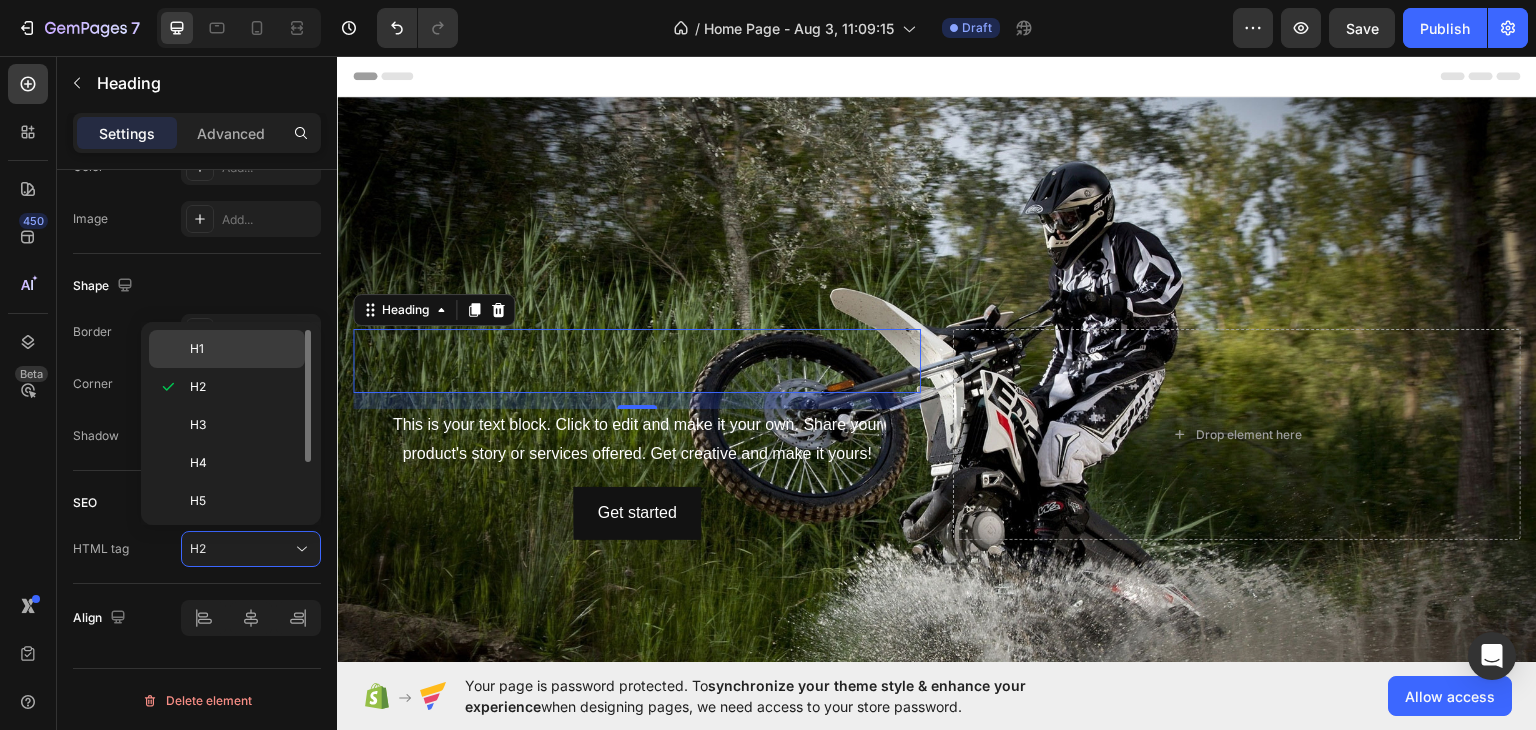 click on "H1" at bounding box center (243, 349) 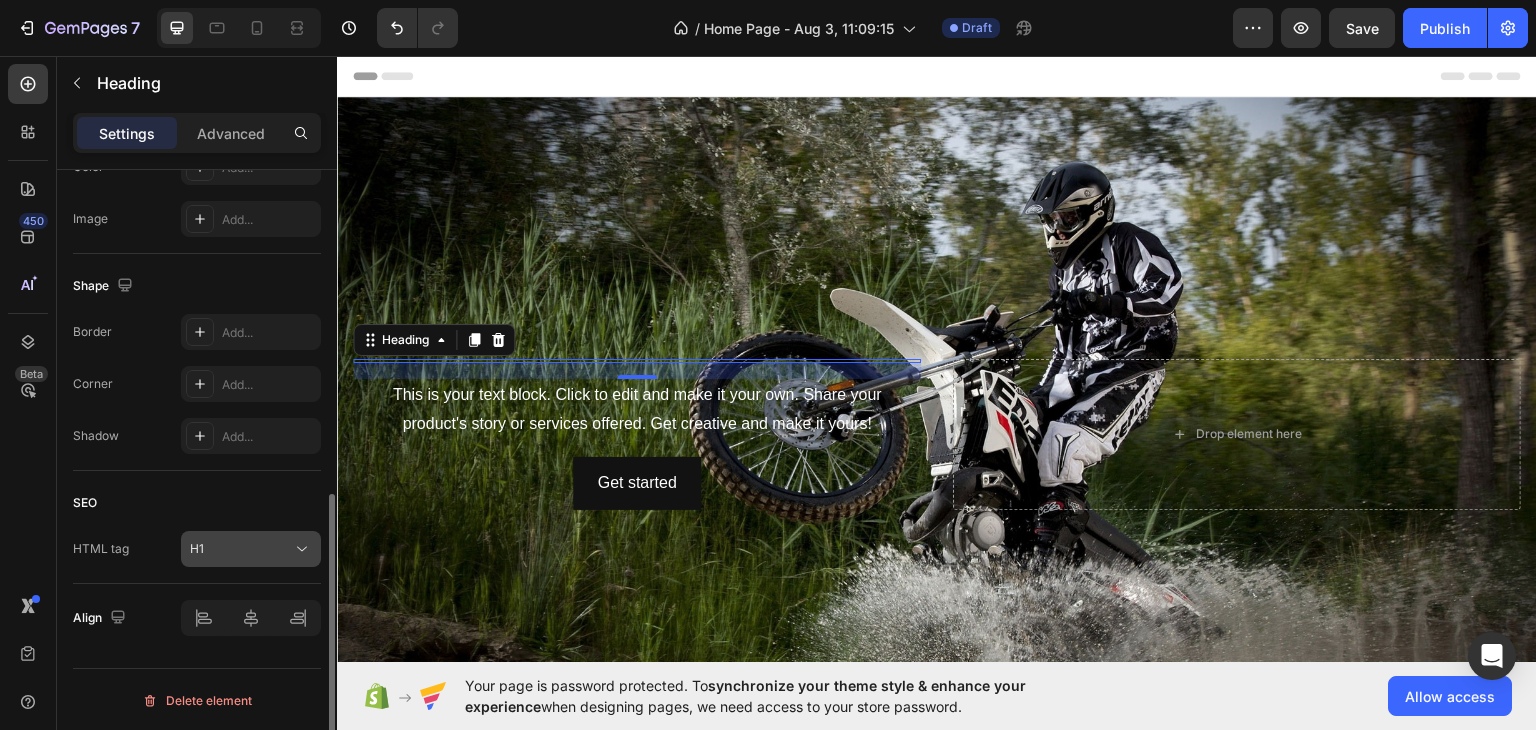 click on "H1" at bounding box center (251, 549) 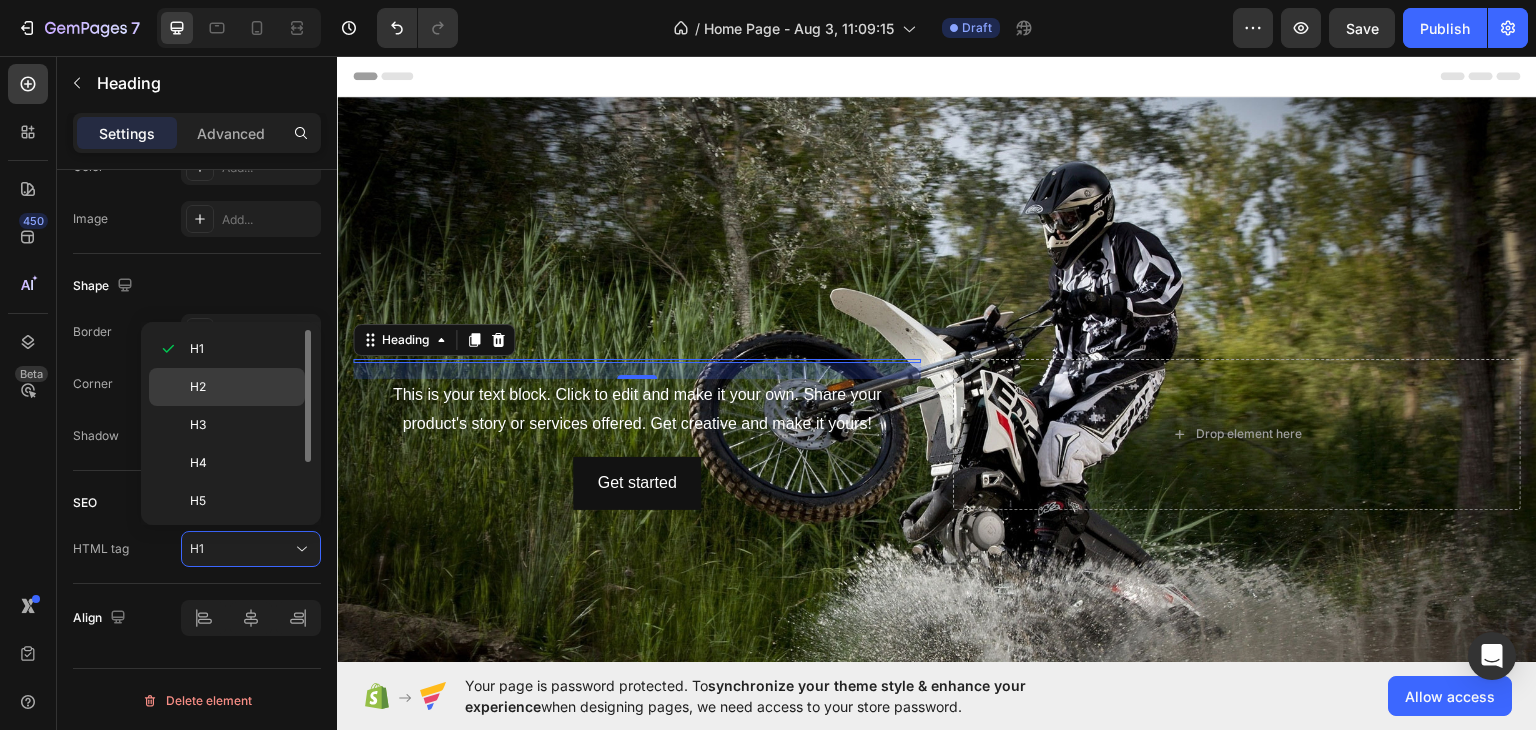 click on "H2" at bounding box center [243, 387] 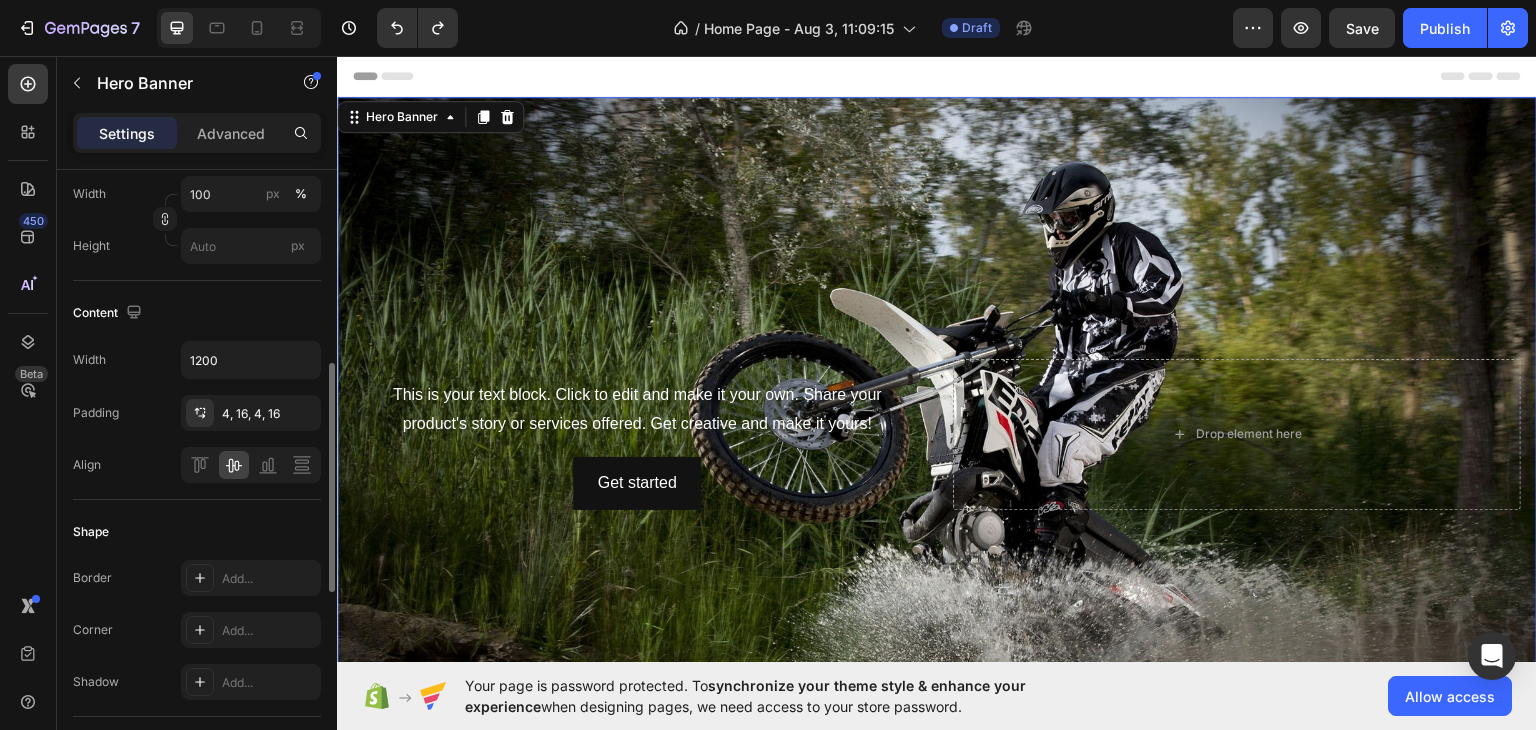 scroll, scrollTop: 518, scrollLeft: 0, axis: vertical 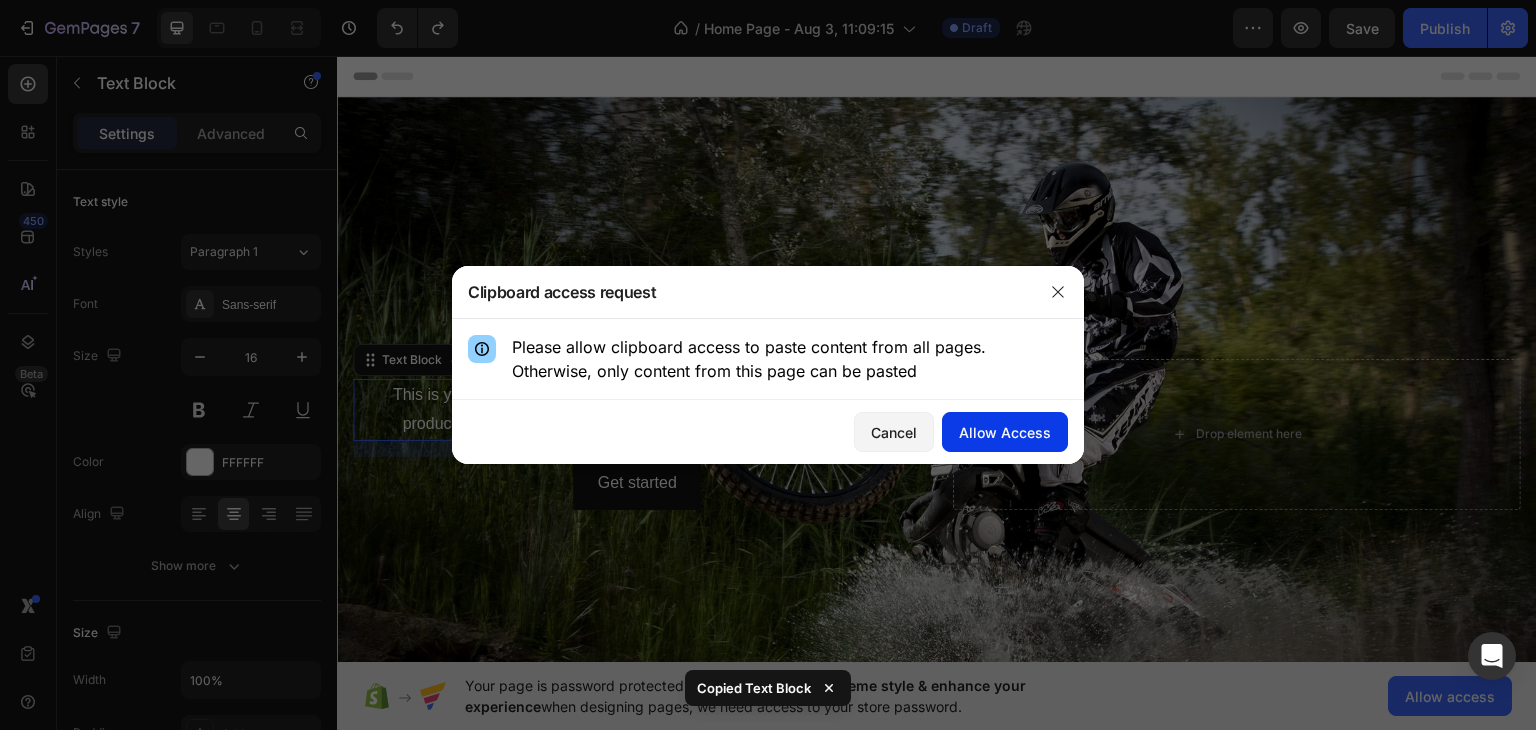 click on "Allow Access" at bounding box center [1005, 432] 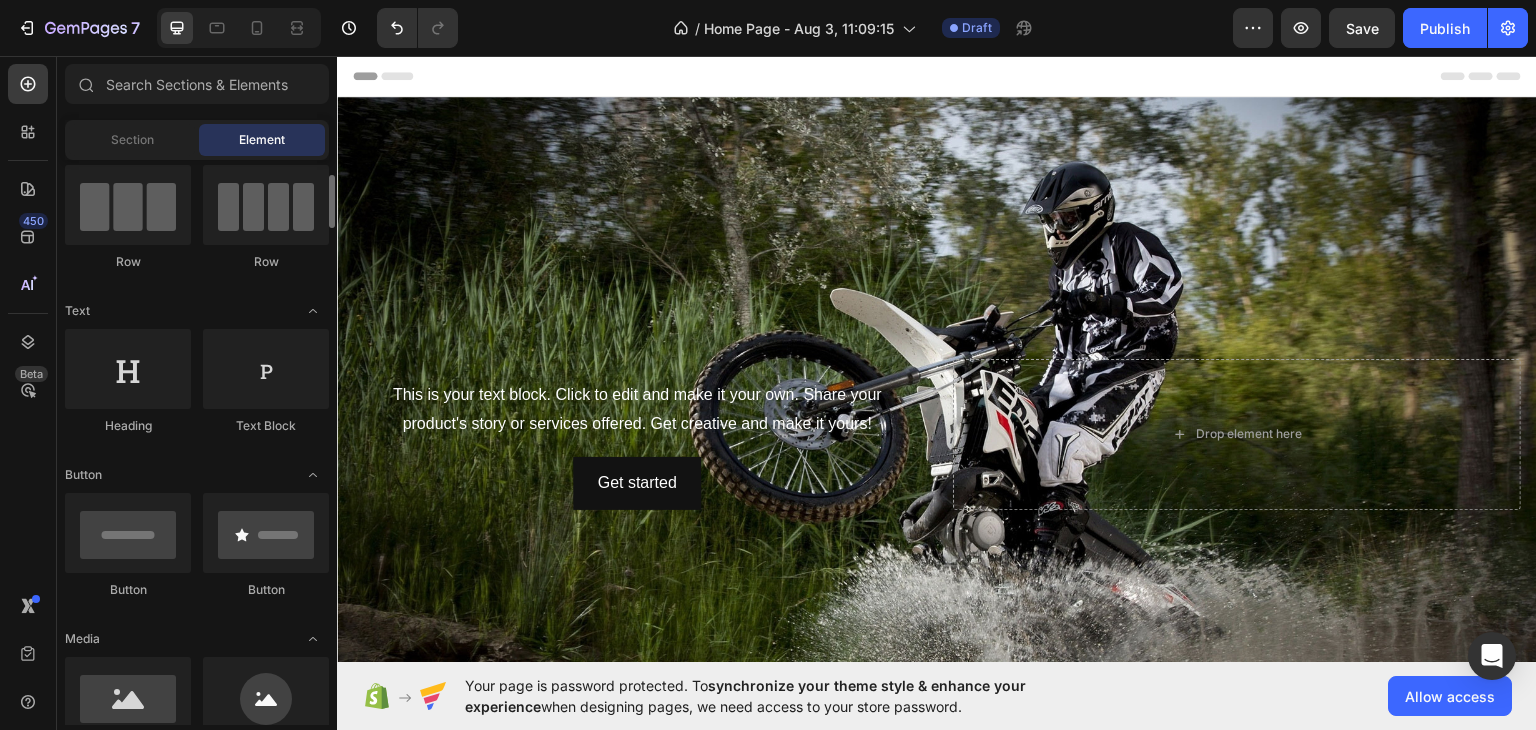 scroll, scrollTop: 165, scrollLeft: 0, axis: vertical 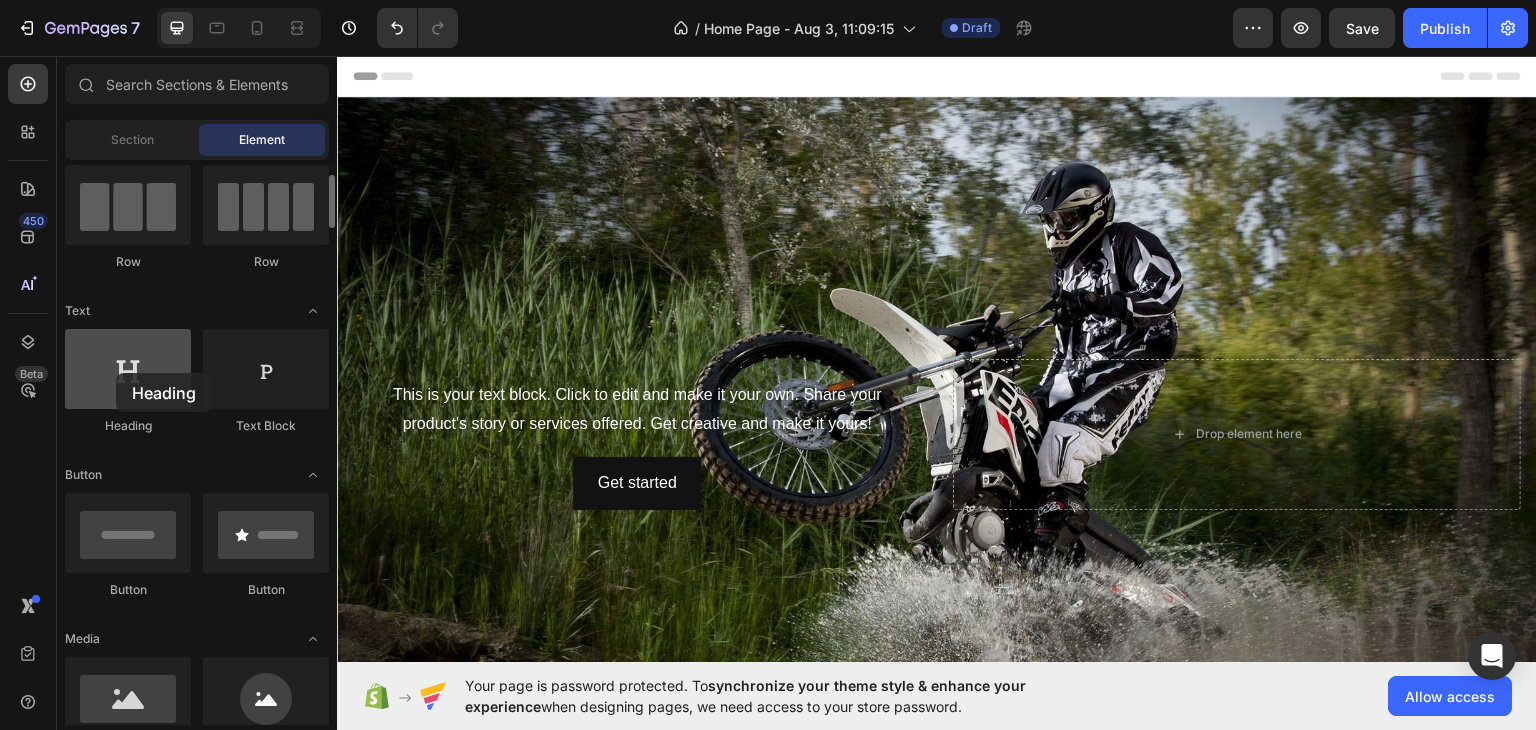 click at bounding box center (128, 369) 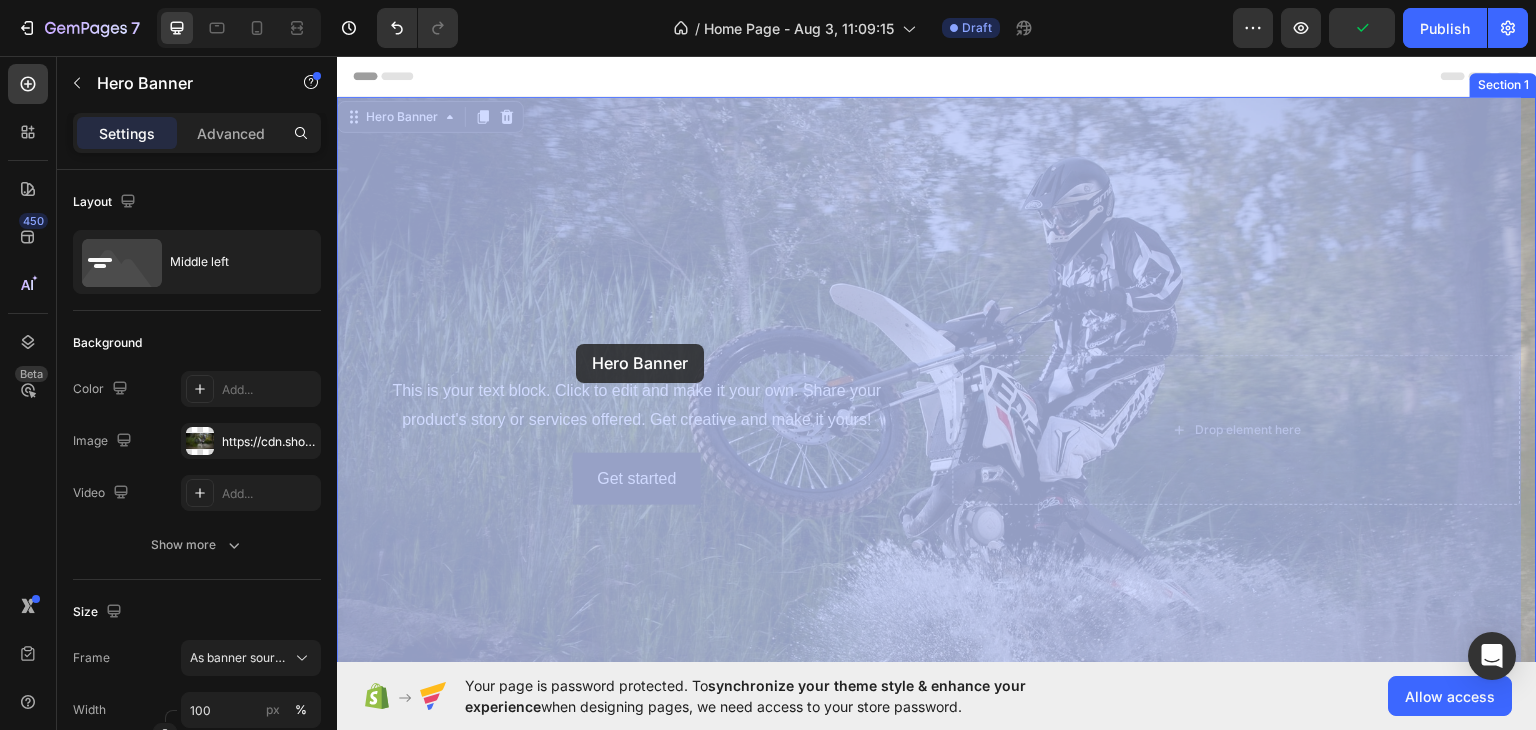 drag, startPoint x: 420, startPoint y: 269, endPoint x: 576, endPoint y: 343, distance: 172.66151 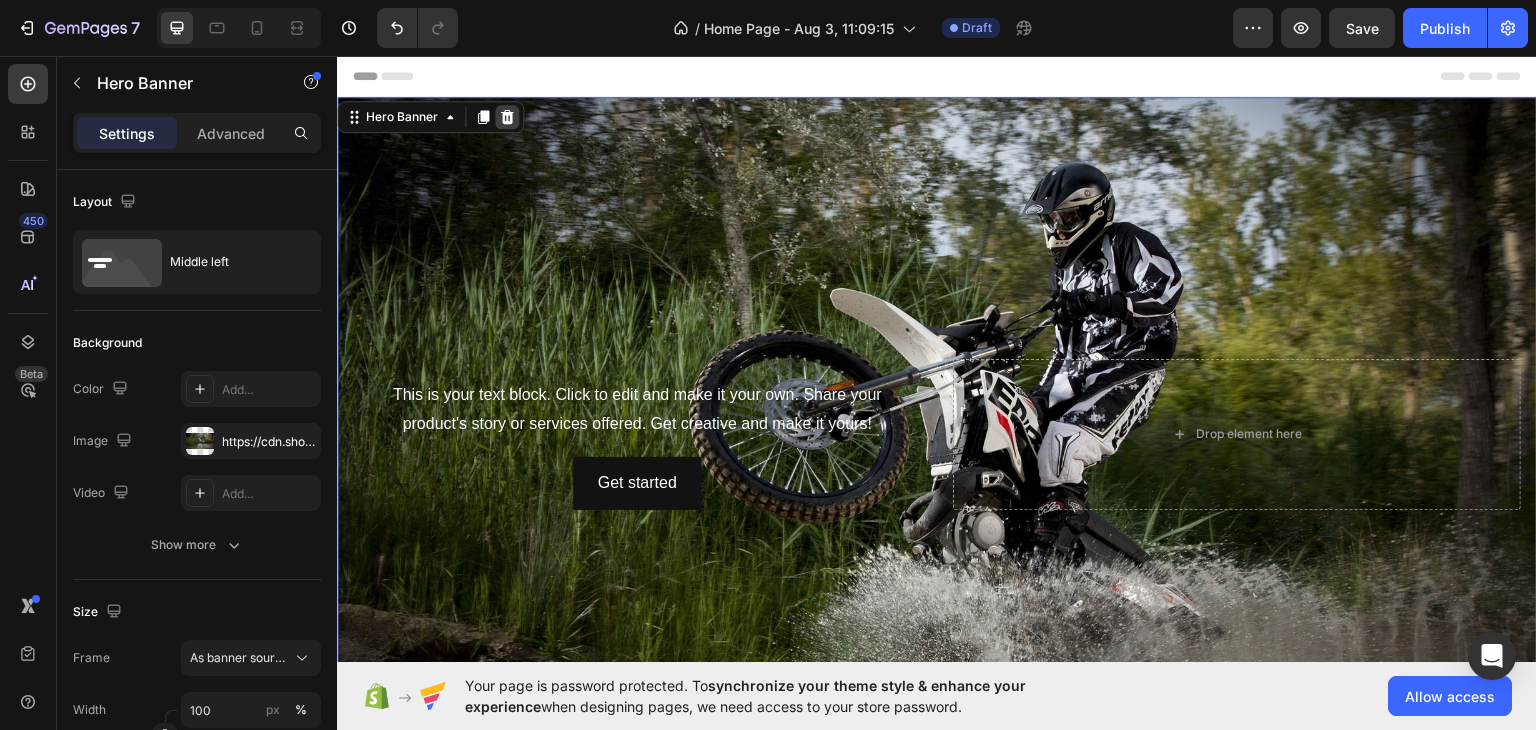 click 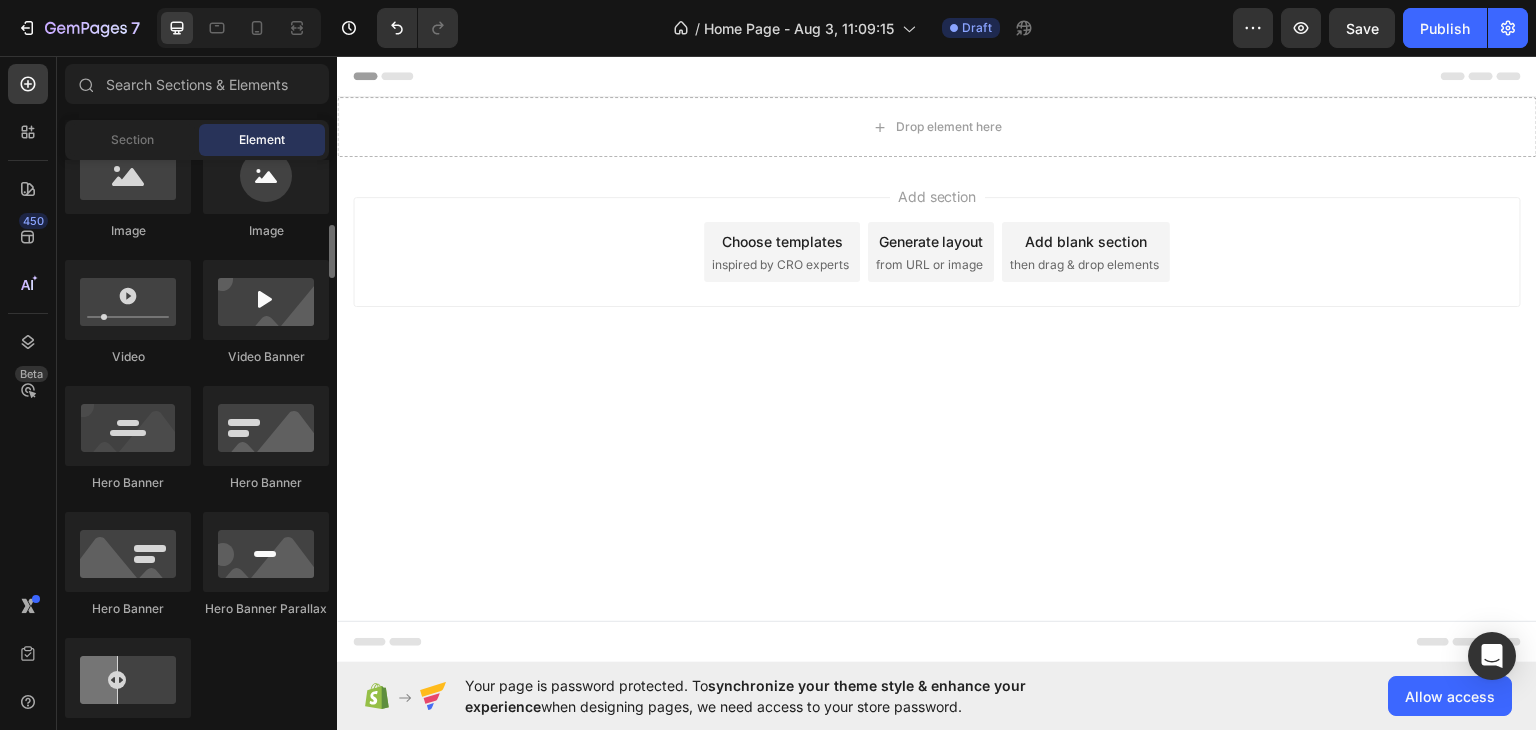 scroll, scrollTop: 689, scrollLeft: 0, axis: vertical 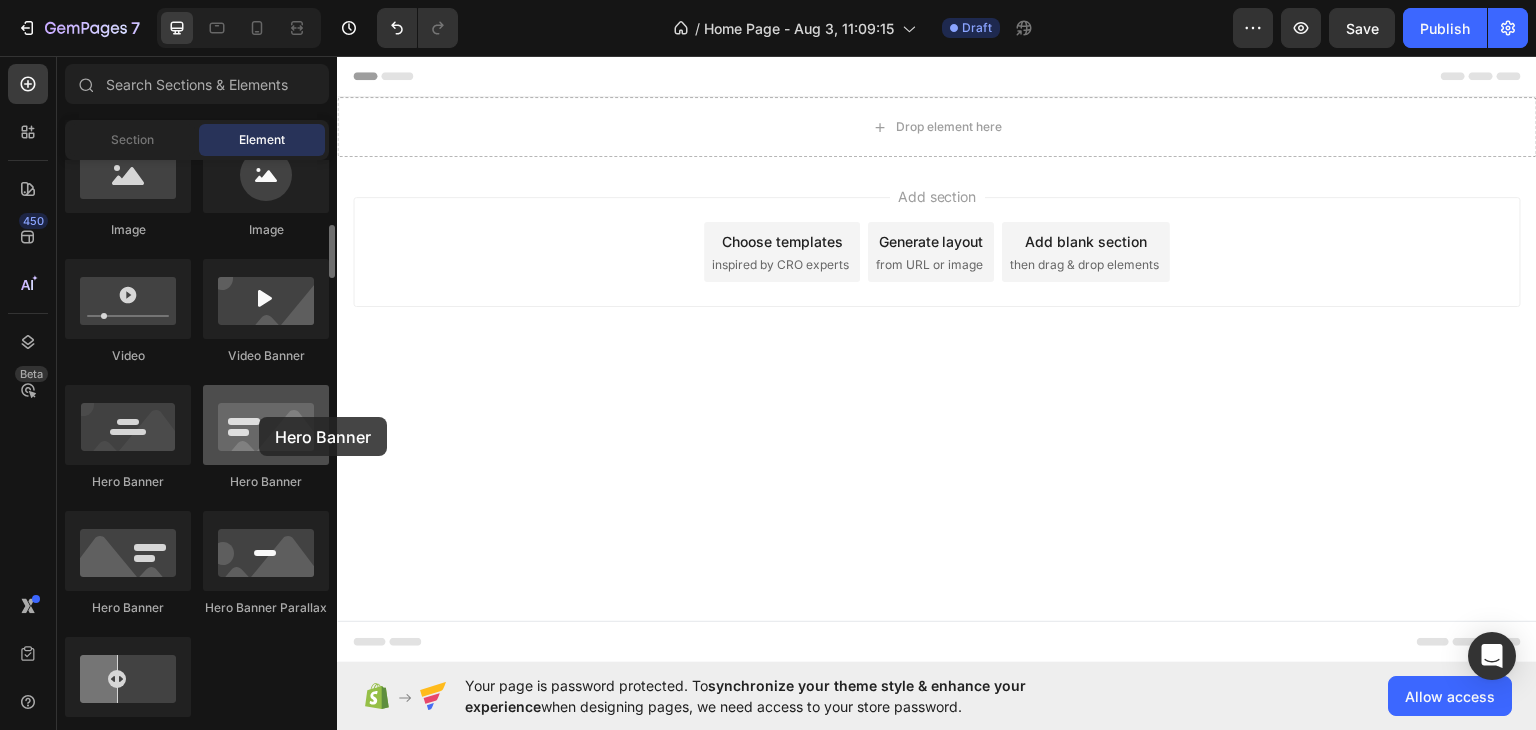 drag, startPoint x: 240, startPoint y: 445, endPoint x: 259, endPoint y: 417, distance: 33.83785 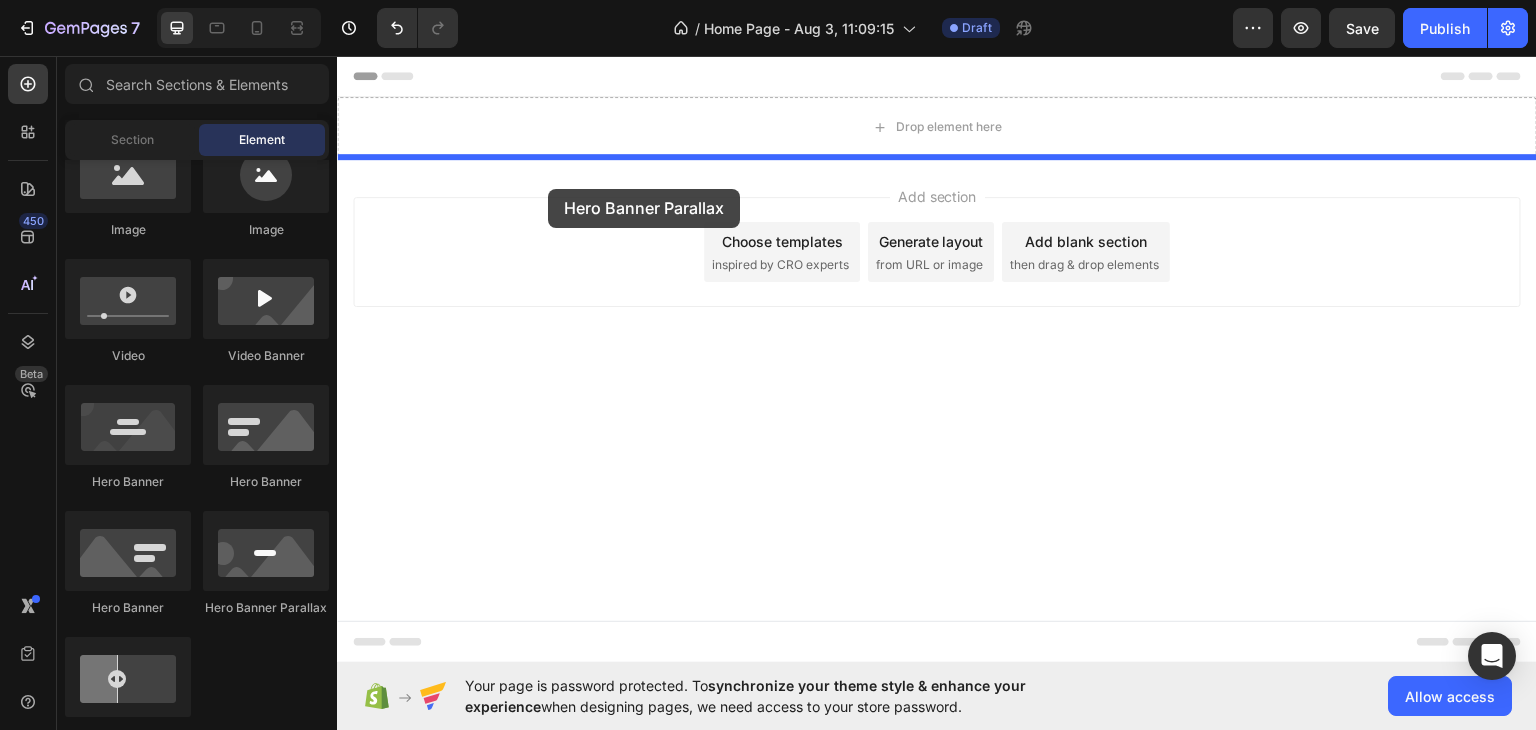 drag, startPoint x: 592, startPoint y: 612, endPoint x: 548, endPoint y: 188, distance: 426.27692 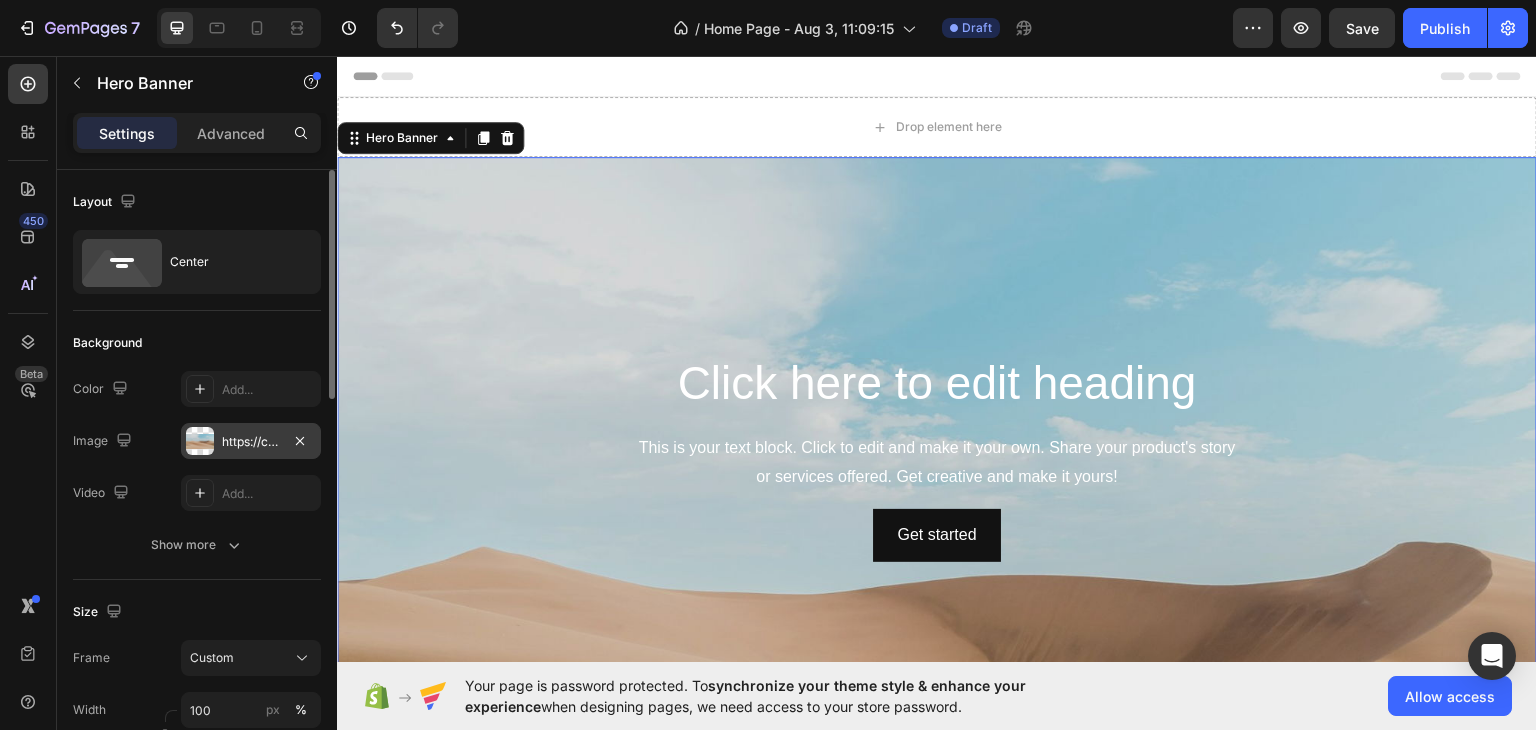 click at bounding box center (200, 441) 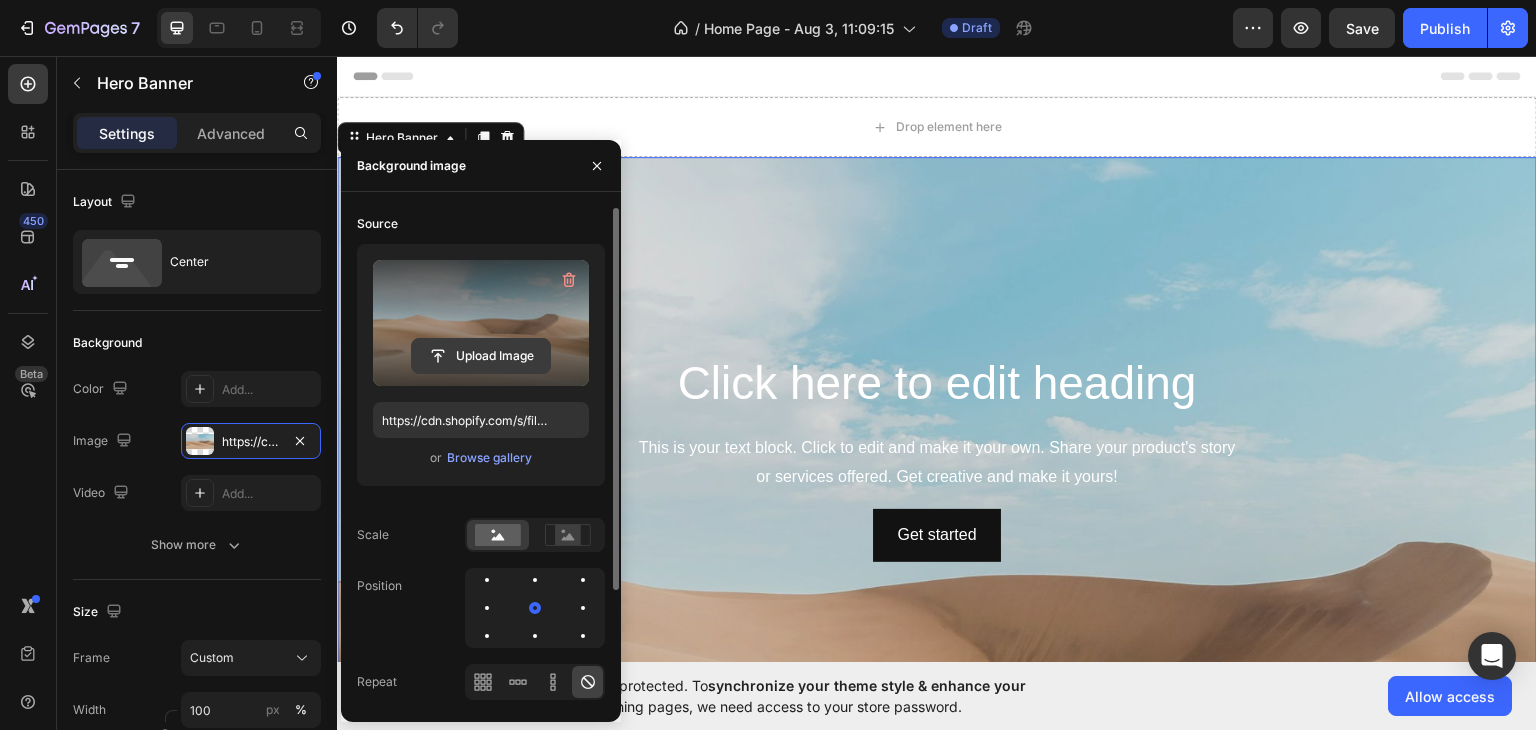 click 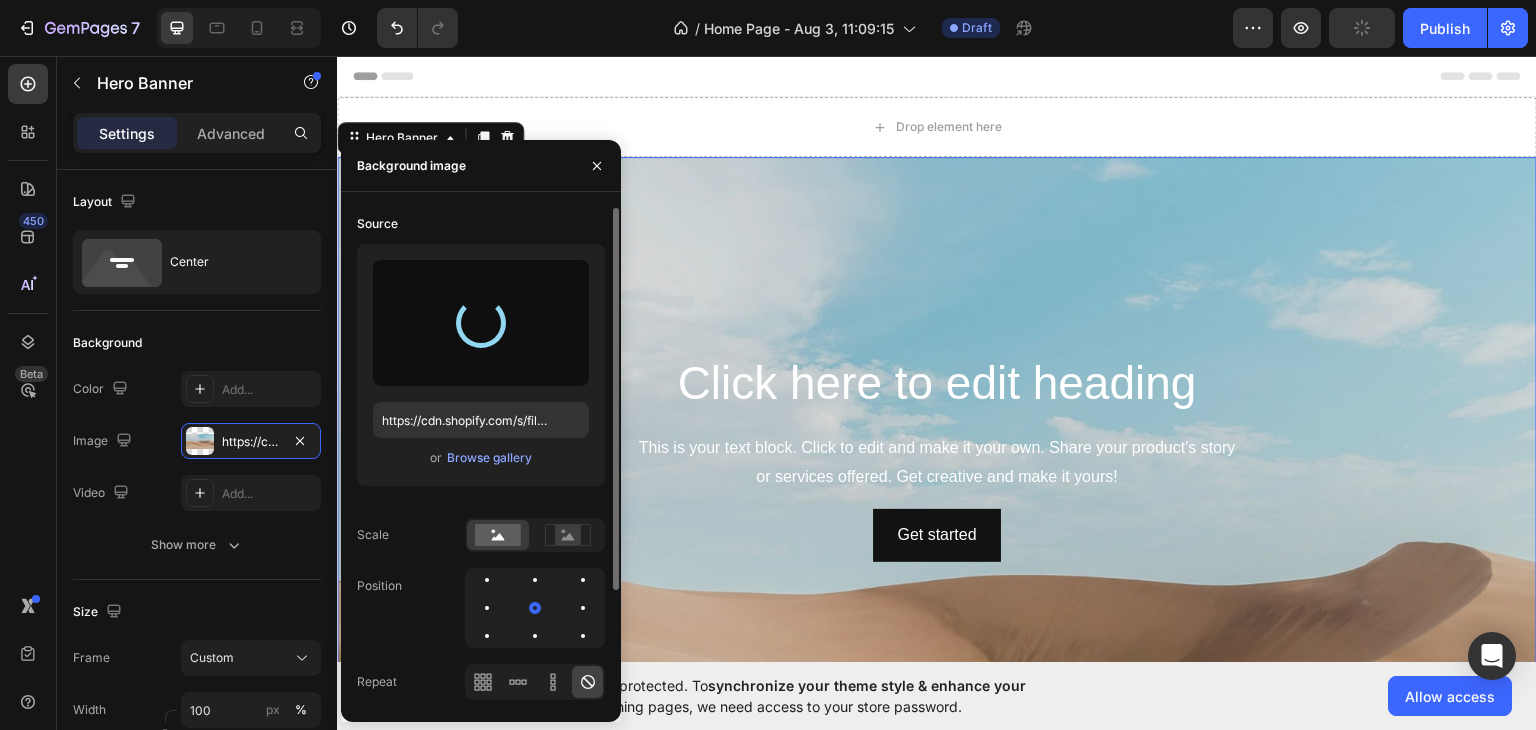 type on "https://cdn.shopify.com/s/files/1/0760/2087/5494/files/gempages_578155879694598930-ab0a325a-fcff-4a66-86b6-4b8259e9719b.jpg" 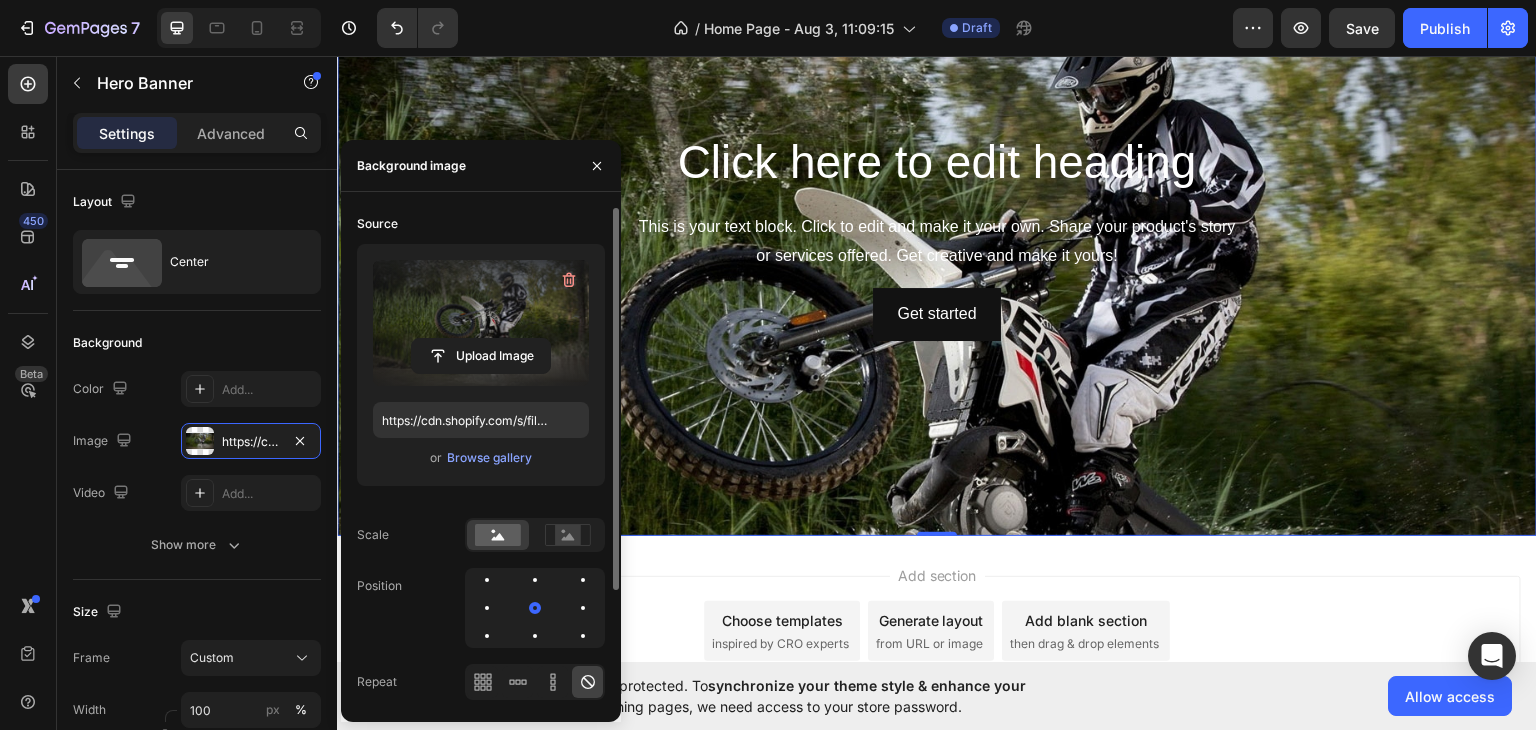 scroll, scrollTop: 216, scrollLeft: 0, axis: vertical 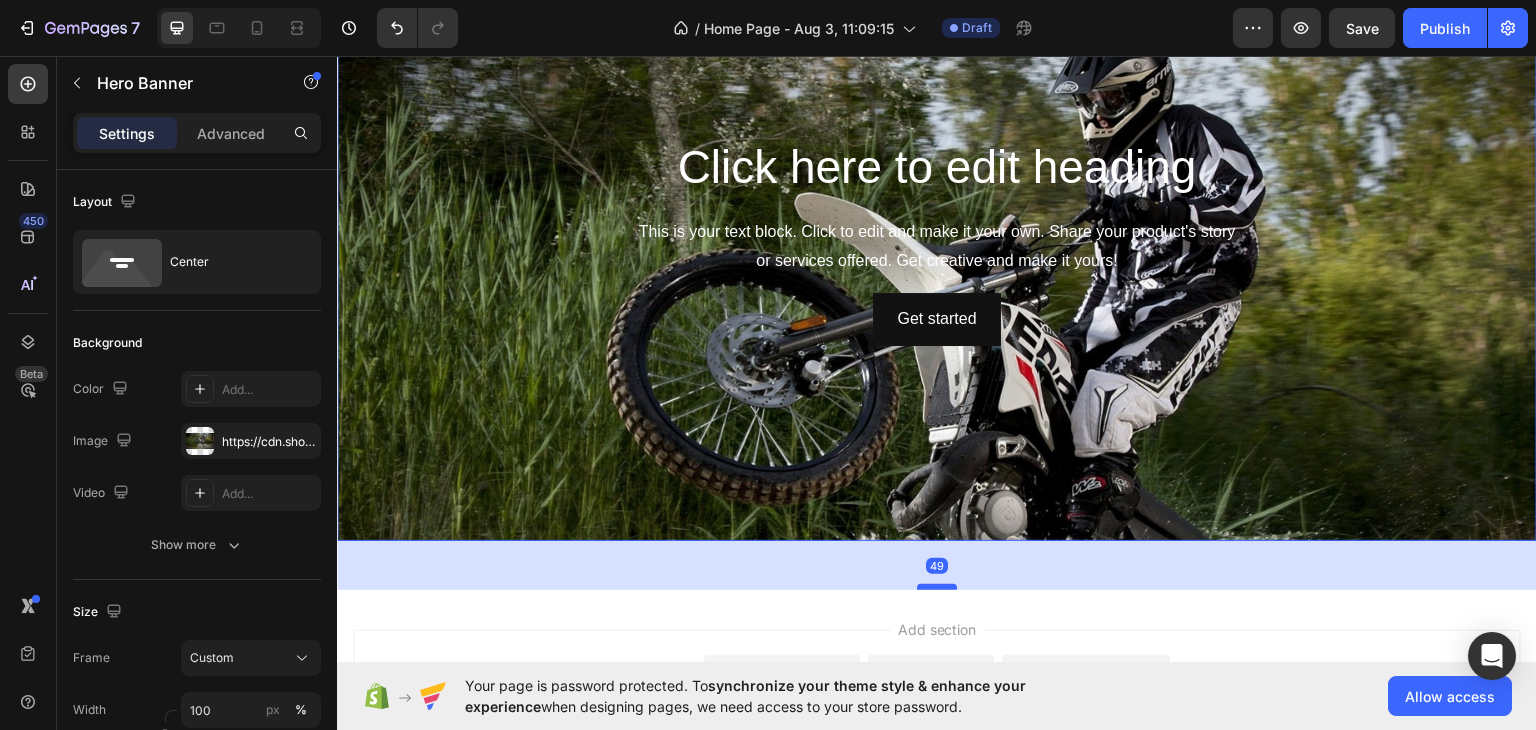 drag, startPoint x: 934, startPoint y: 538, endPoint x: 937, endPoint y: 587, distance: 49.09175 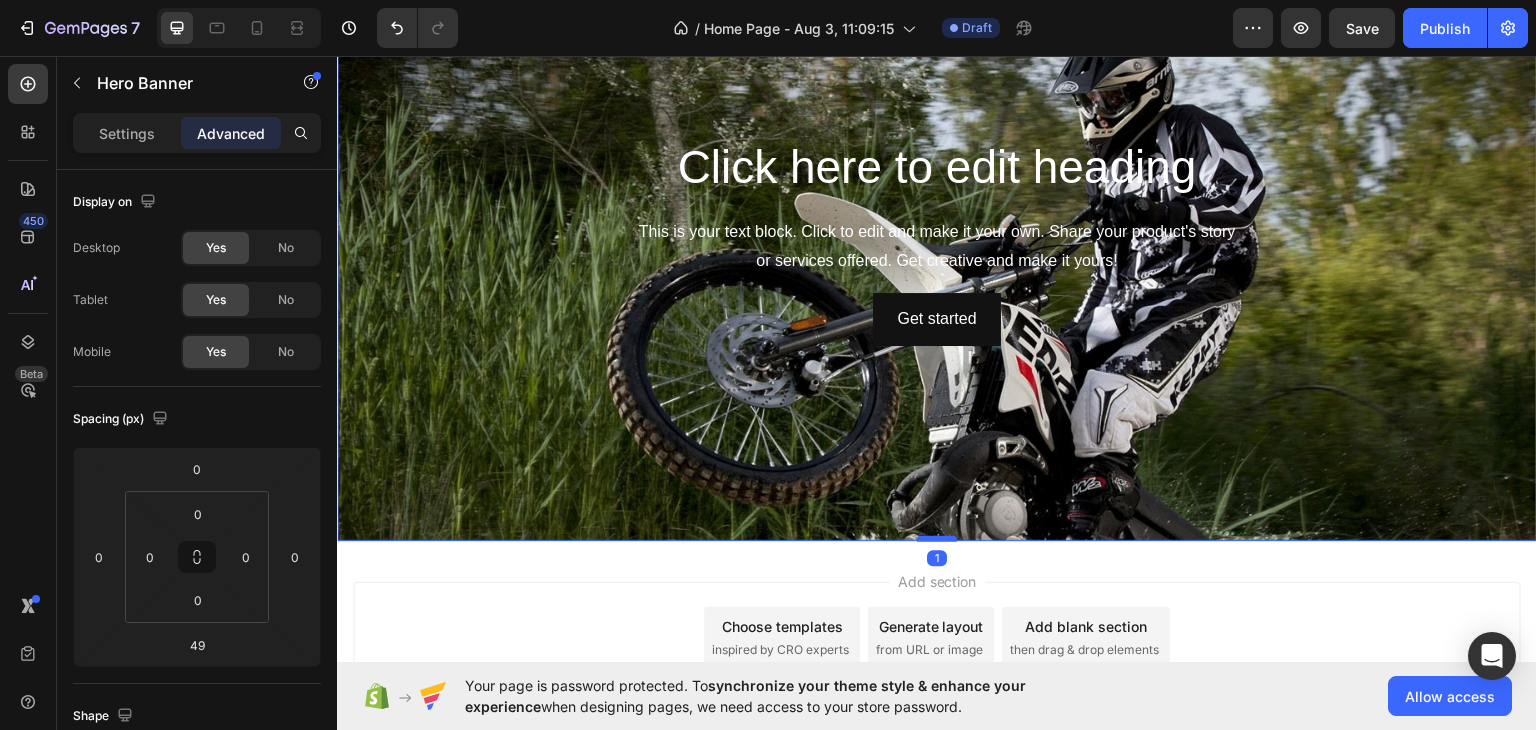 drag, startPoint x: 937, startPoint y: 587, endPoint x: 940, endPoint y: 539, distance: 48.09366 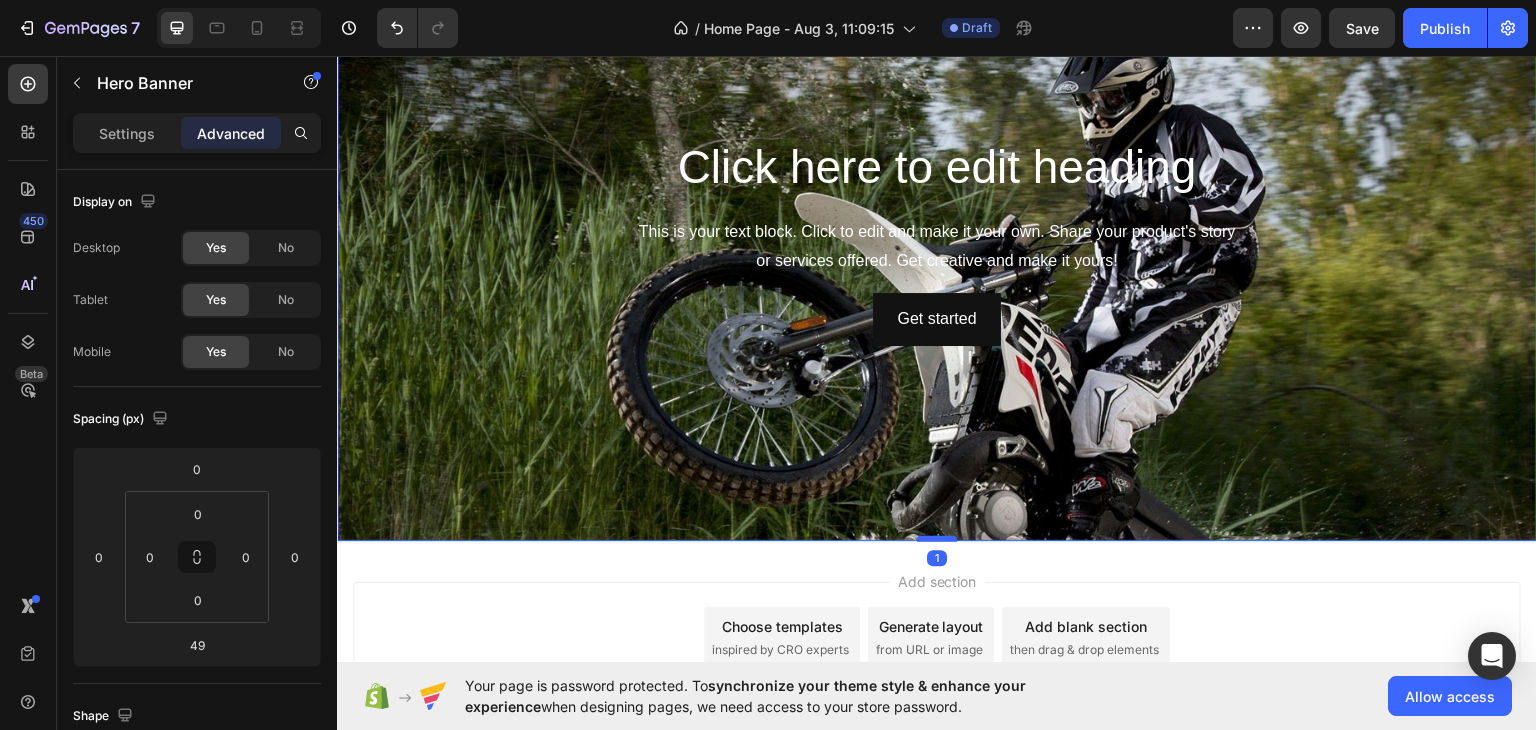 click at bounding box center (937, 538) 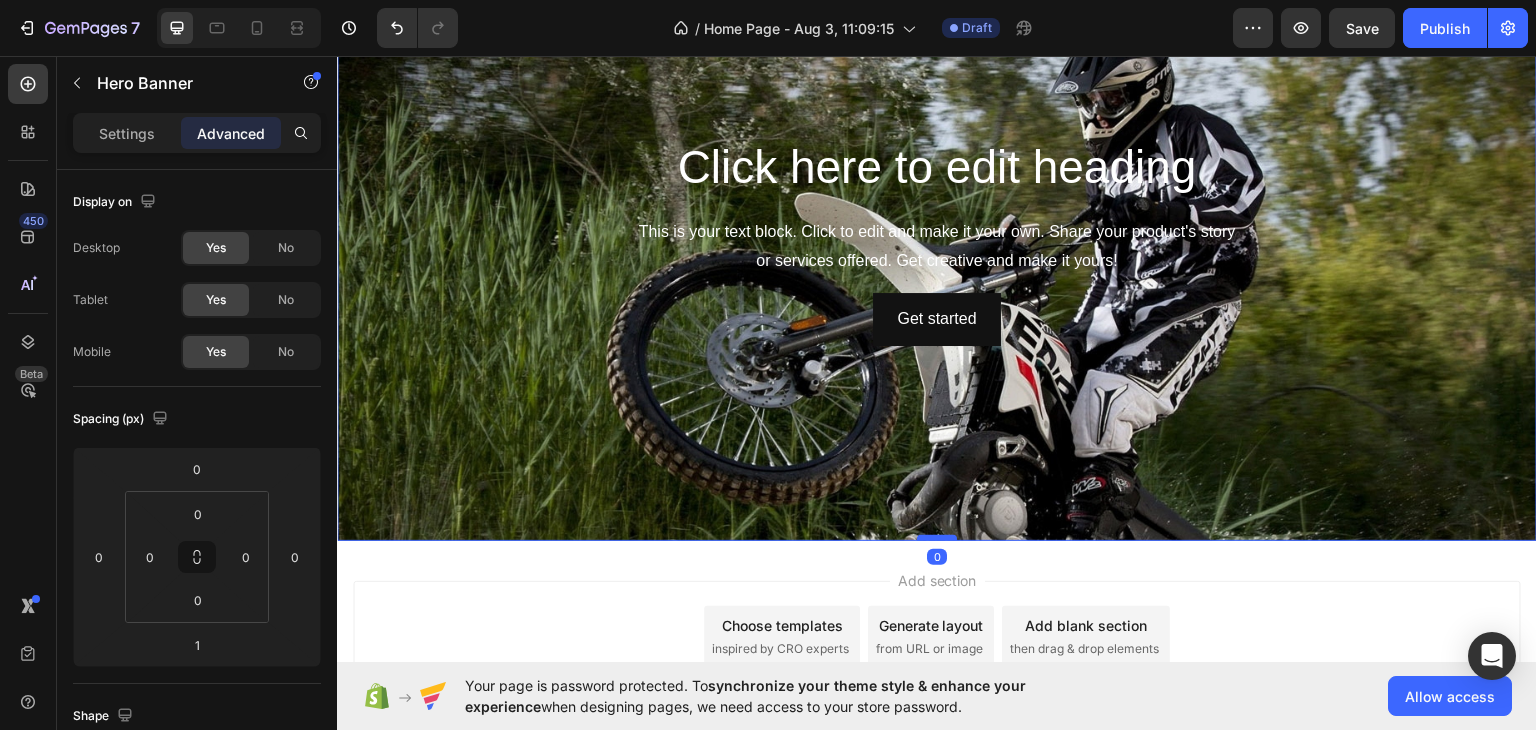 click at bounding box center (937, 537) 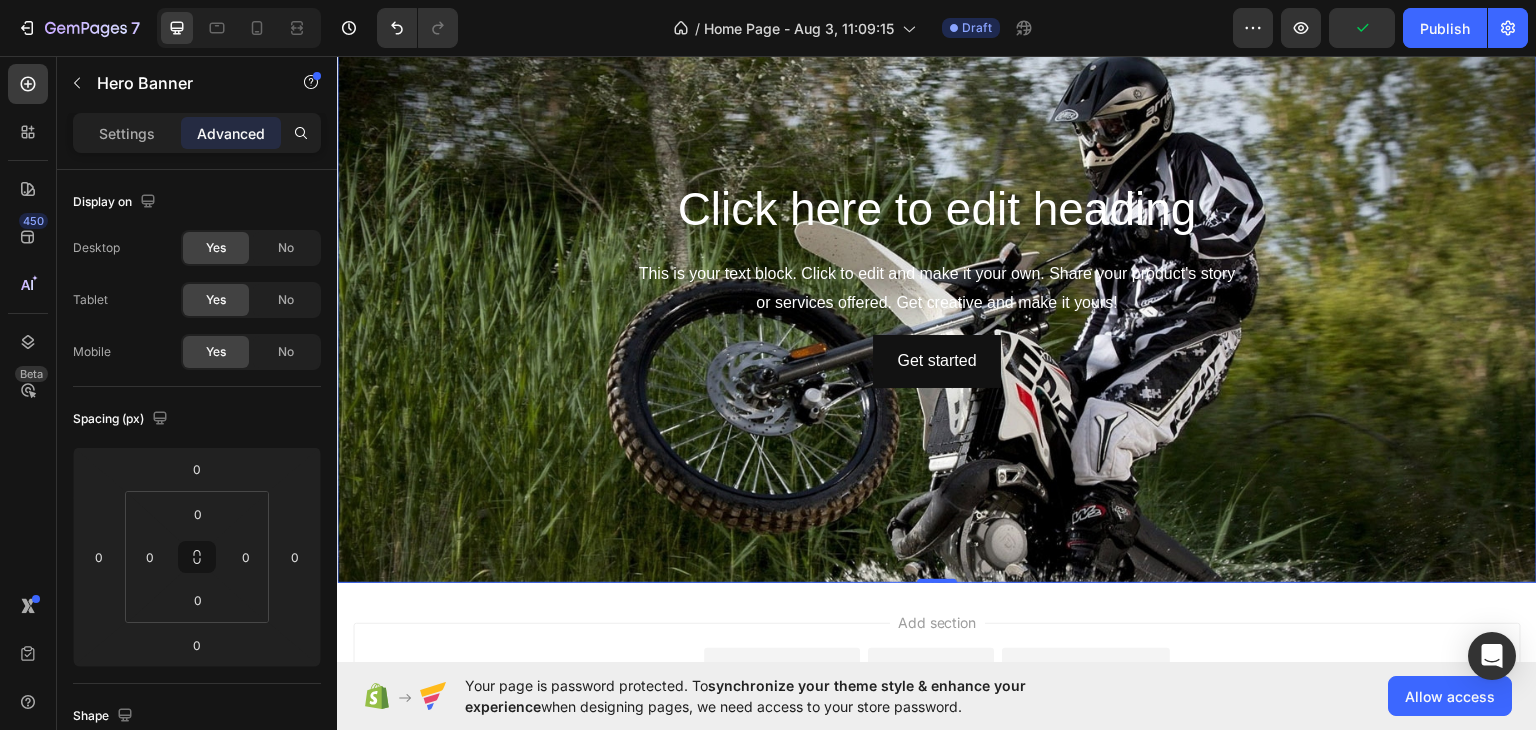 scroll, scrollTop: 80, scrollLeft: 0, axis: vertical 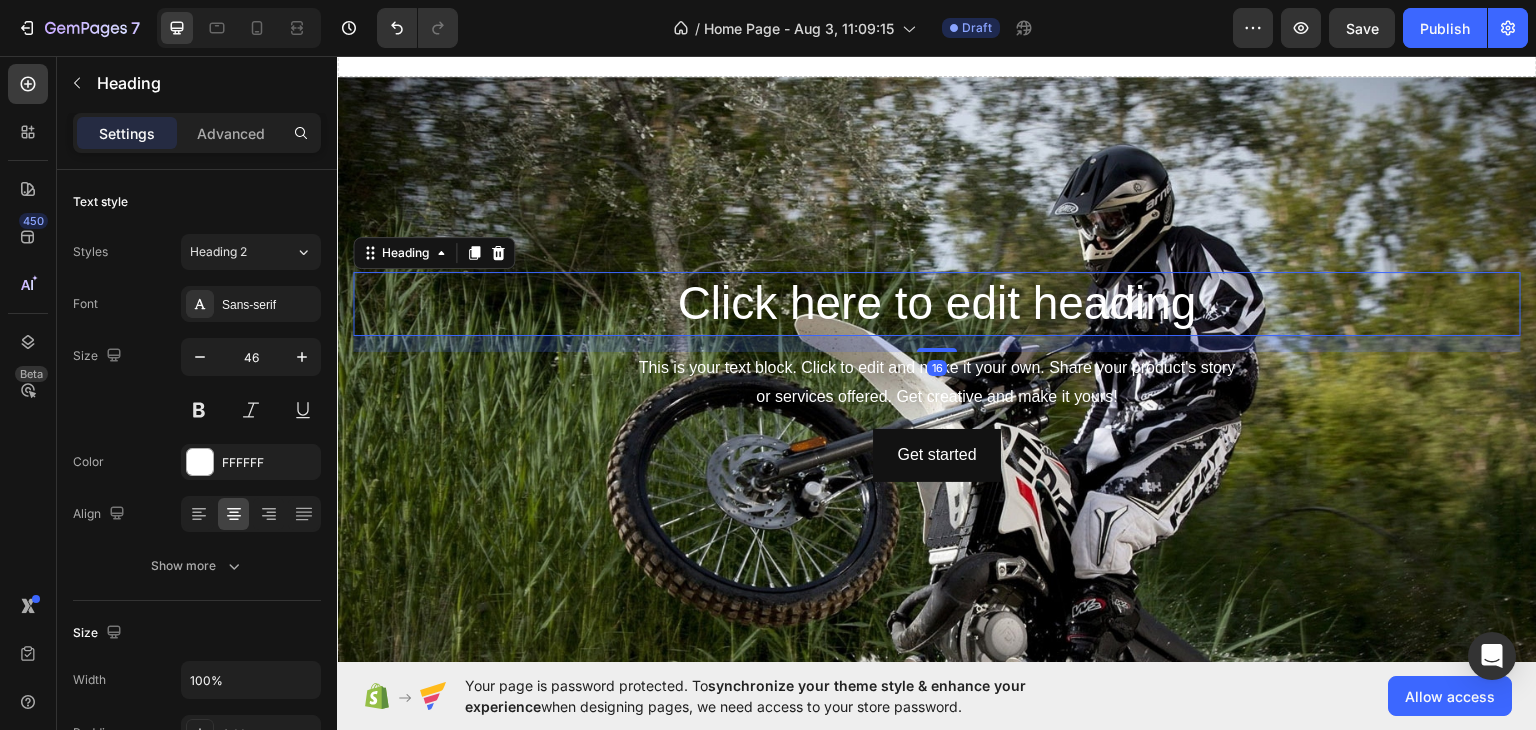 click on "Click here to edit heading" at bounding box center [937, 303] 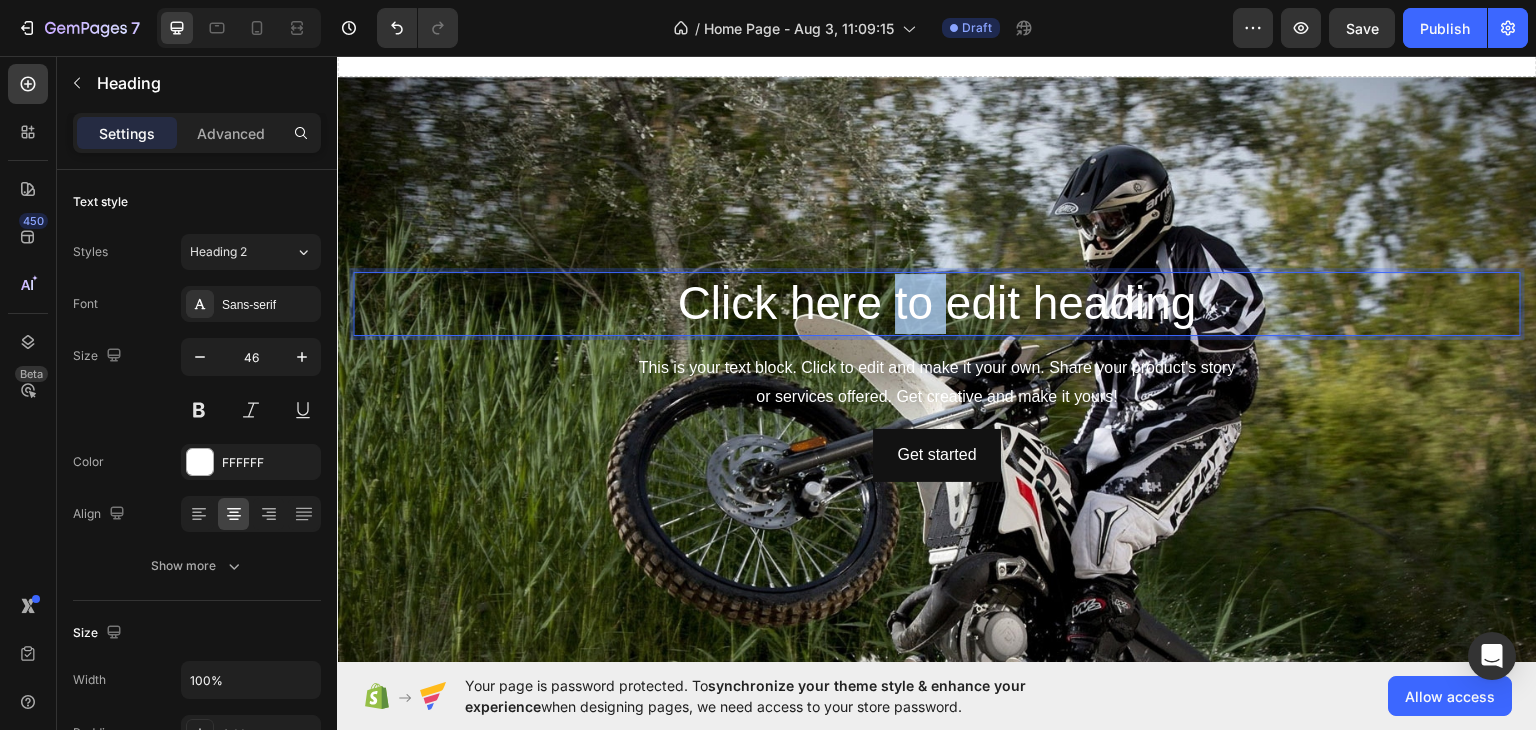 click on "Click here to edit heading" at bounding box center [937, 303] 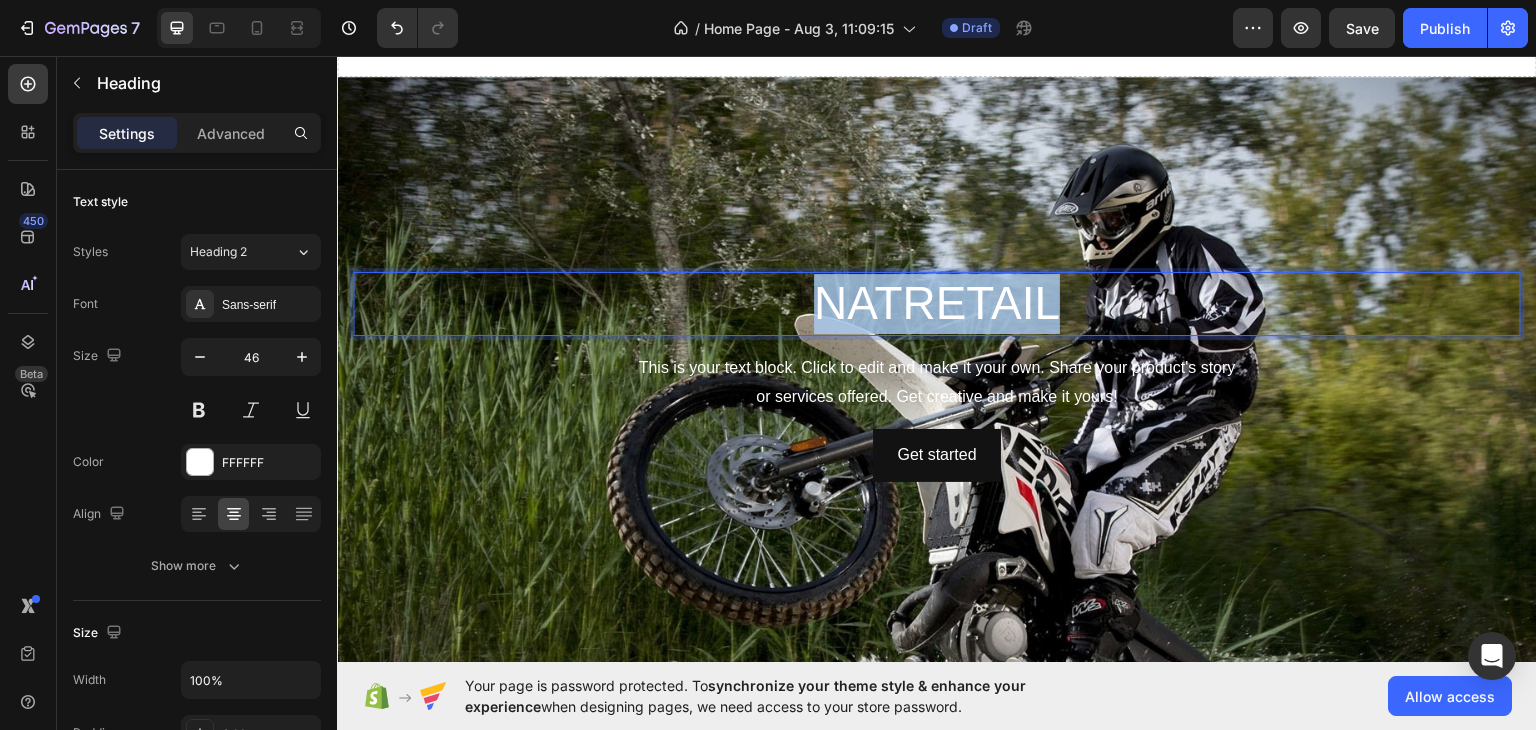 drag, startPoint x: 1050, startPoint y: 305, endPoint x: 812, endPoint y: 296, distance: 238.1701 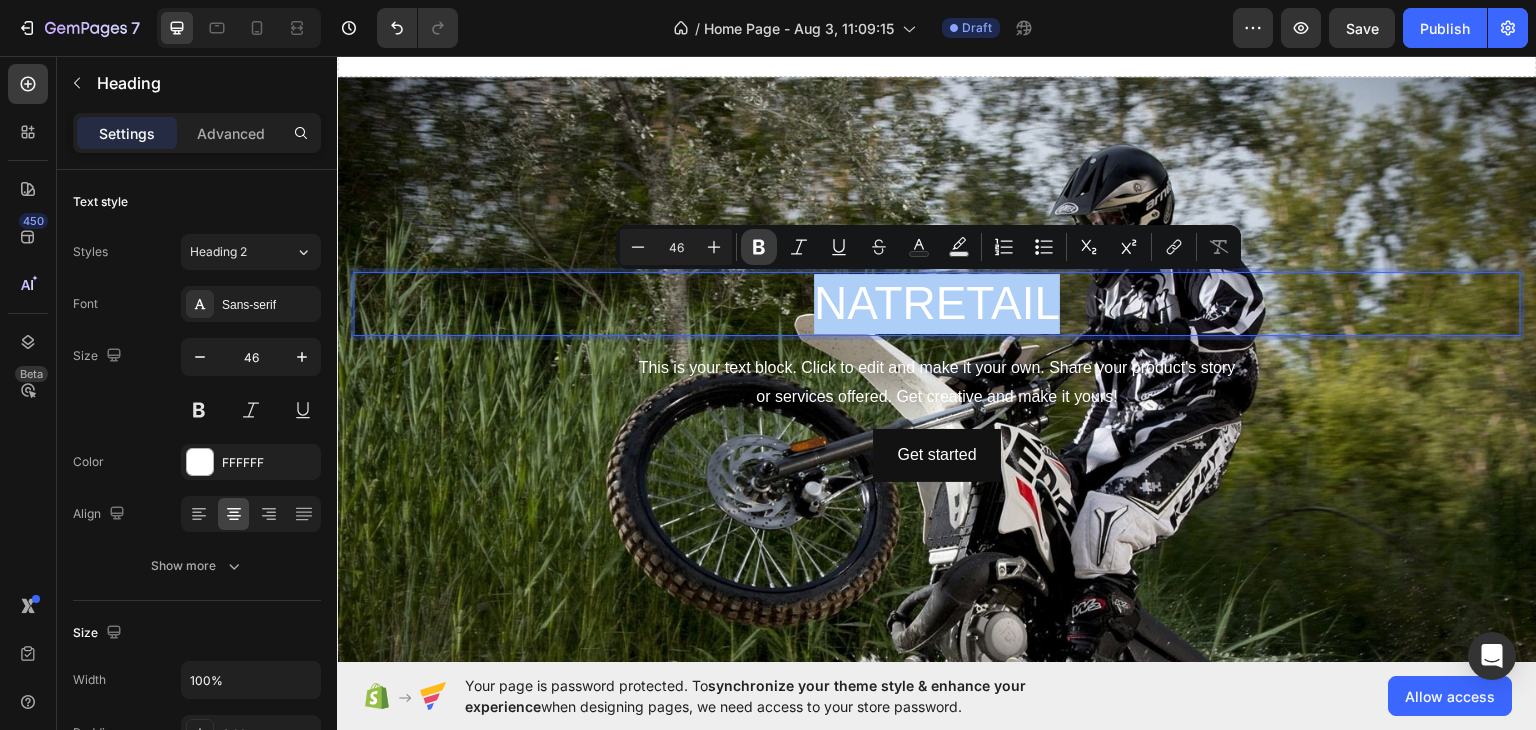 click 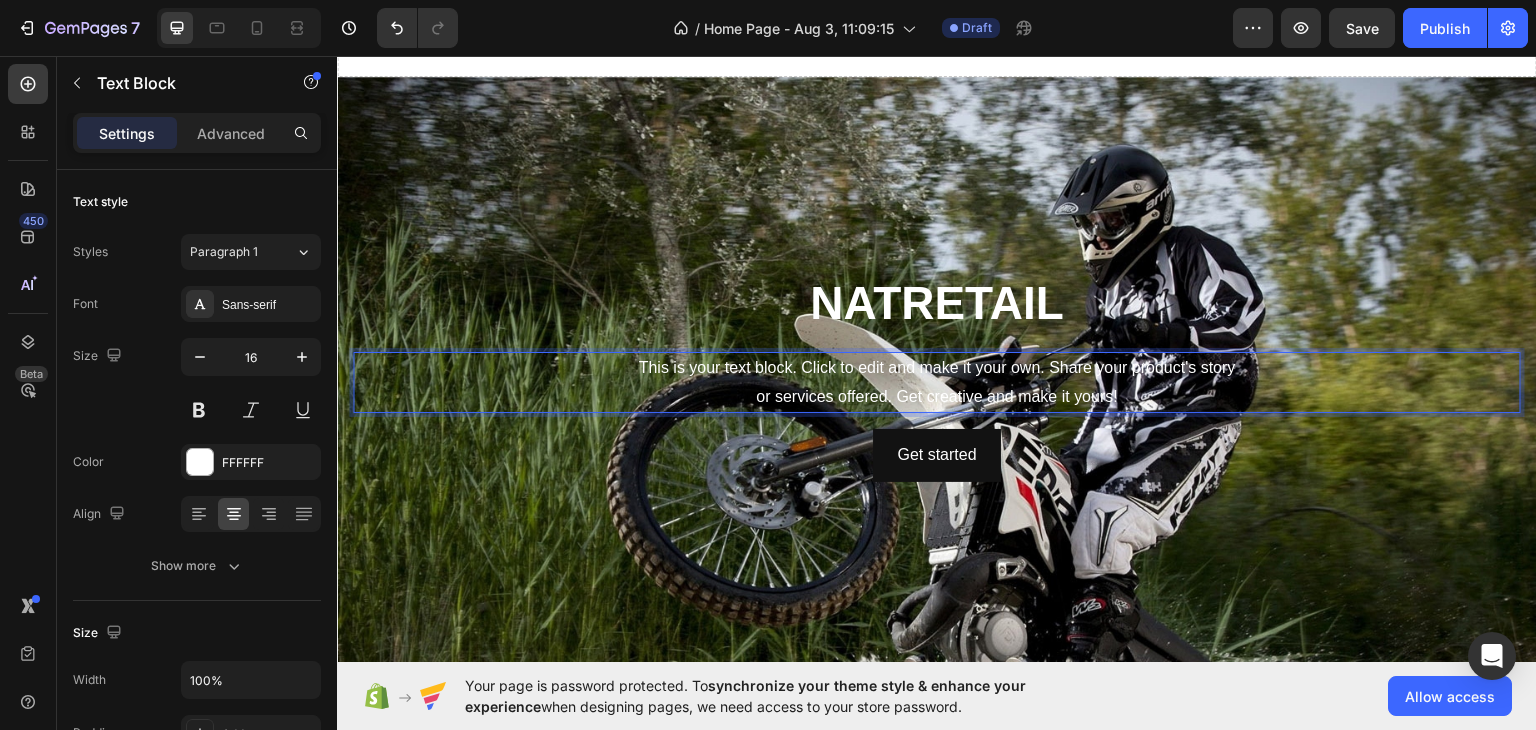 click on "⁠⁠⁠⁠⁠⁠⁠ NATRETAIL Heading This is your text block. Click to edit and make it your own. Share your product's story or services offered. Get creative and make it yours! Text Block   16 Get started Button" at bounding box center (937, 376) 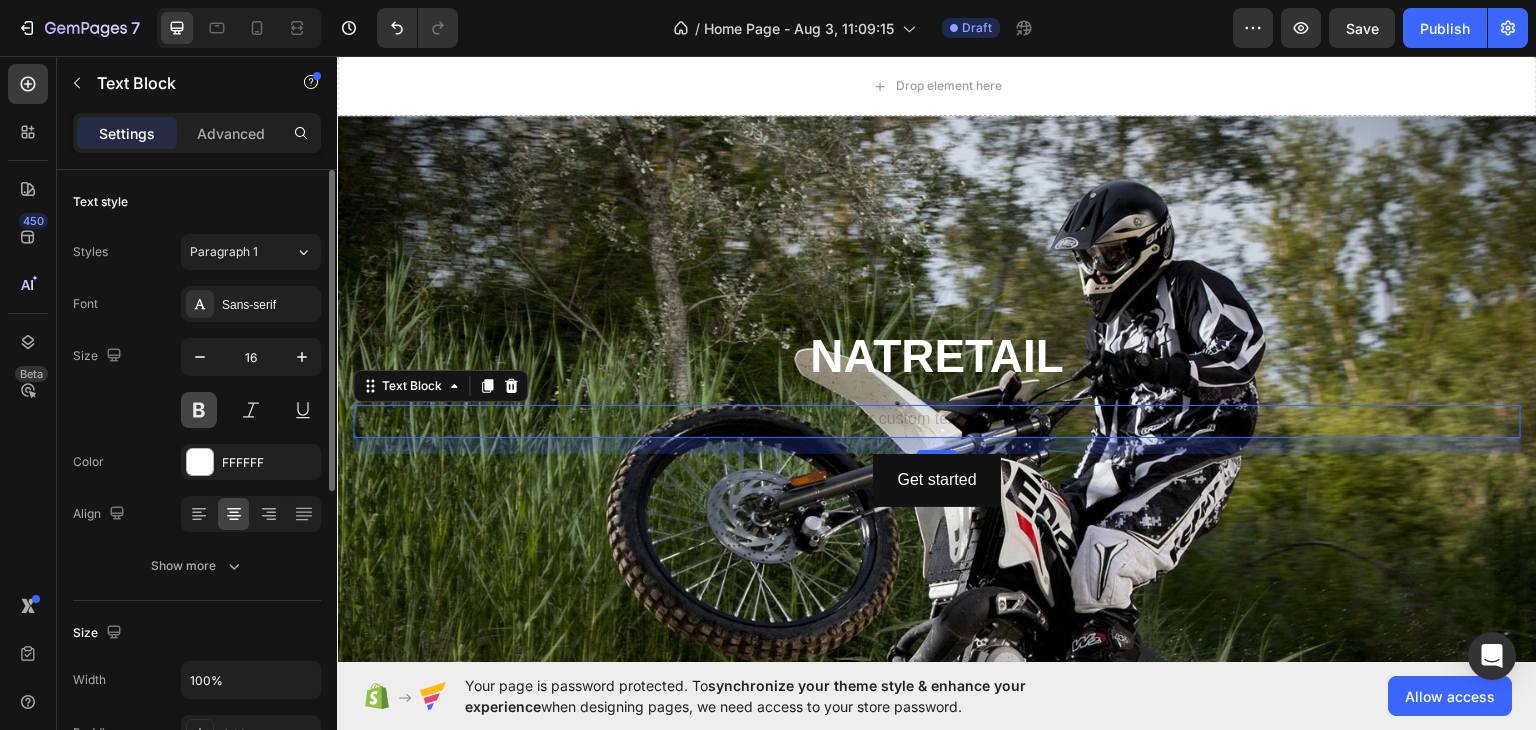 click at bounding box center (199, 410) 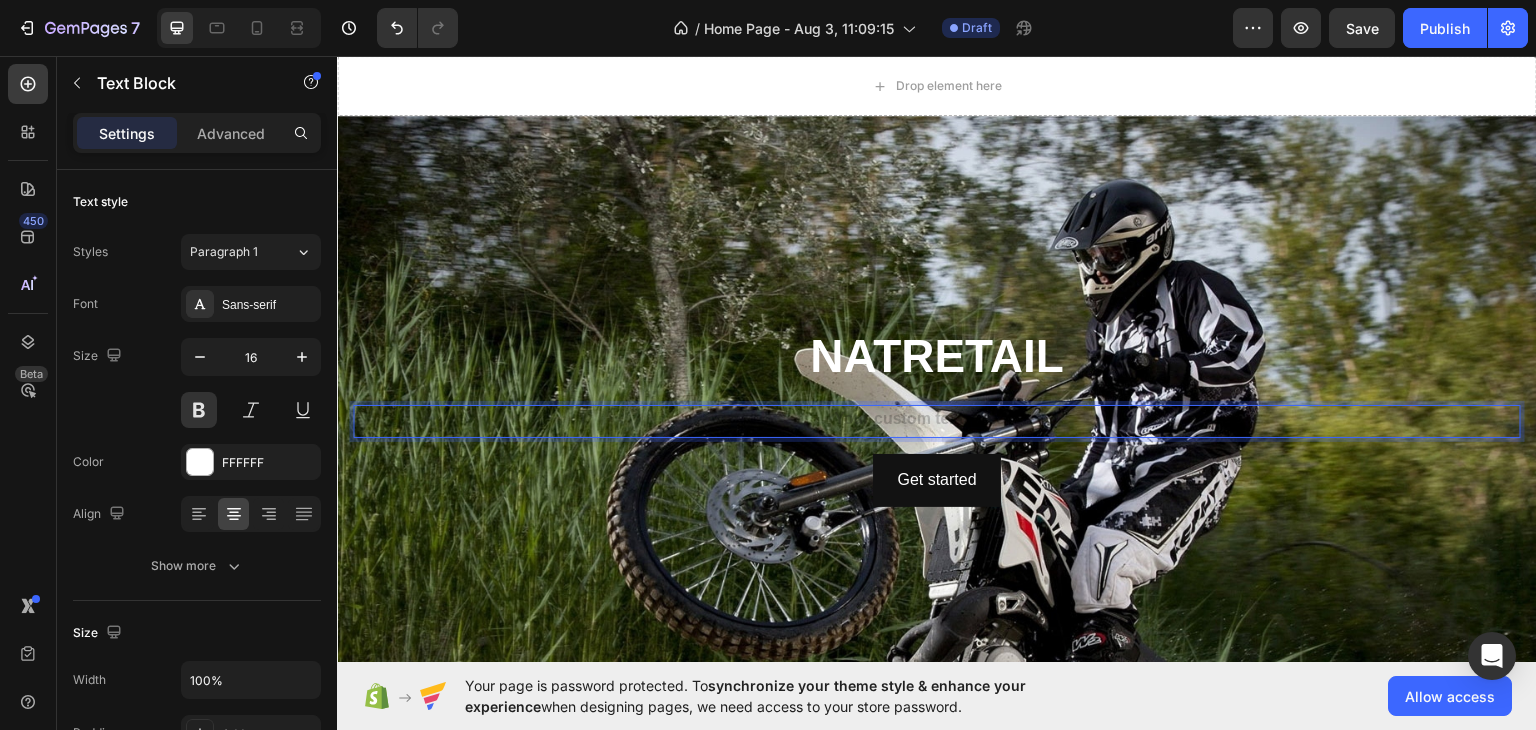 click at bounding box center [937, 420] 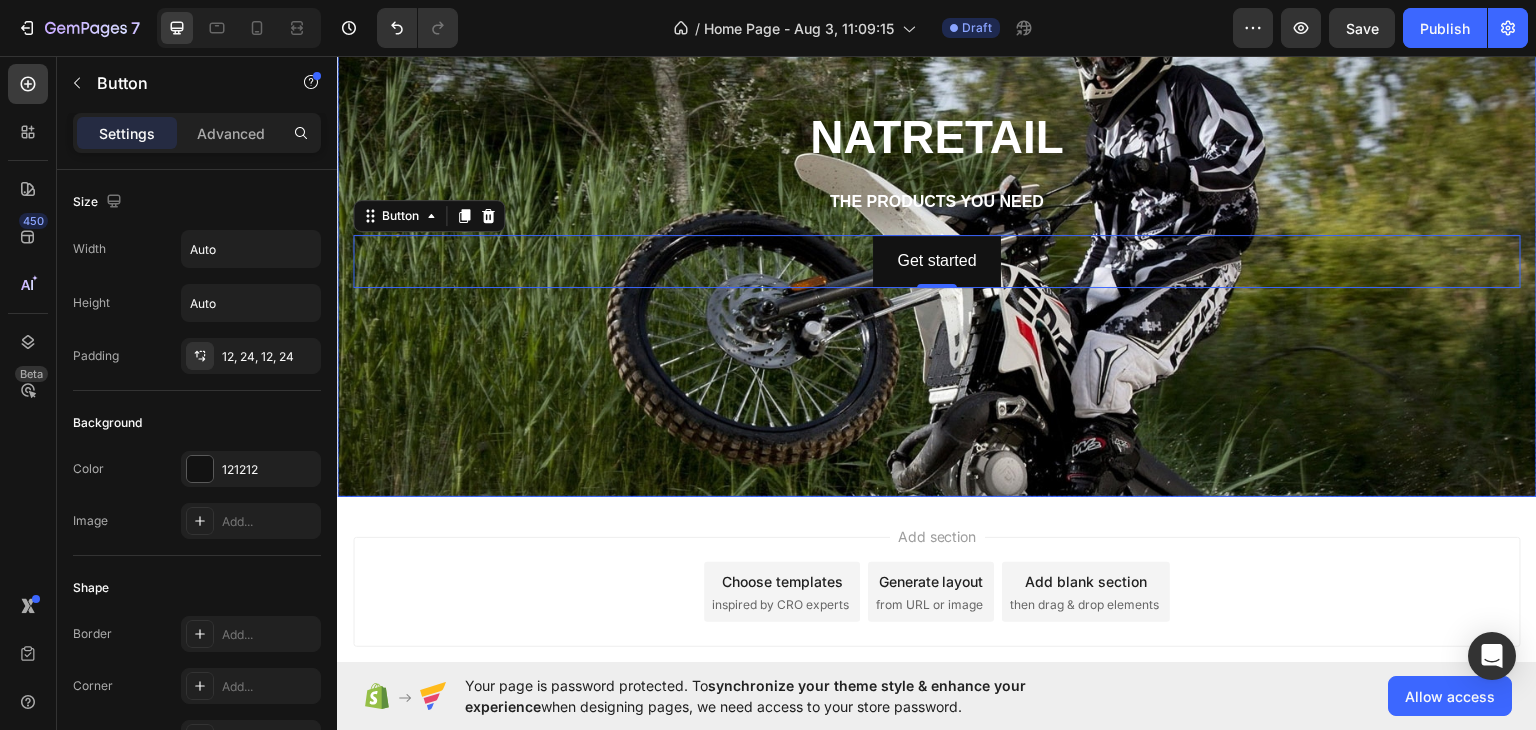 scroll, scrollTop: 262, scrollLeft: 0, axis: vertical 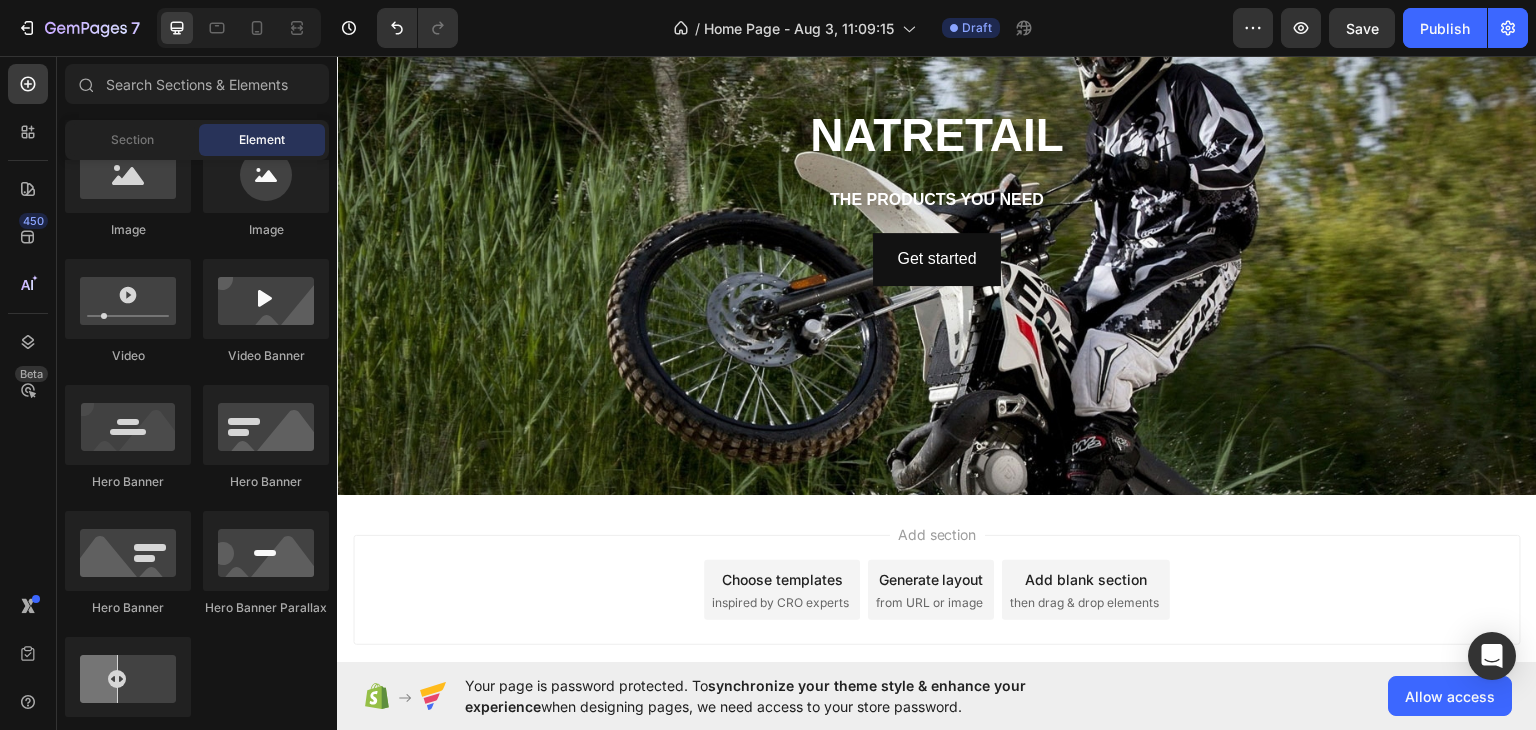 click on "Add section Choose templates inspired by CRO experts Generate layout from URL or image Add blank section then drag & drop elements" at bounding box center [937, 617] 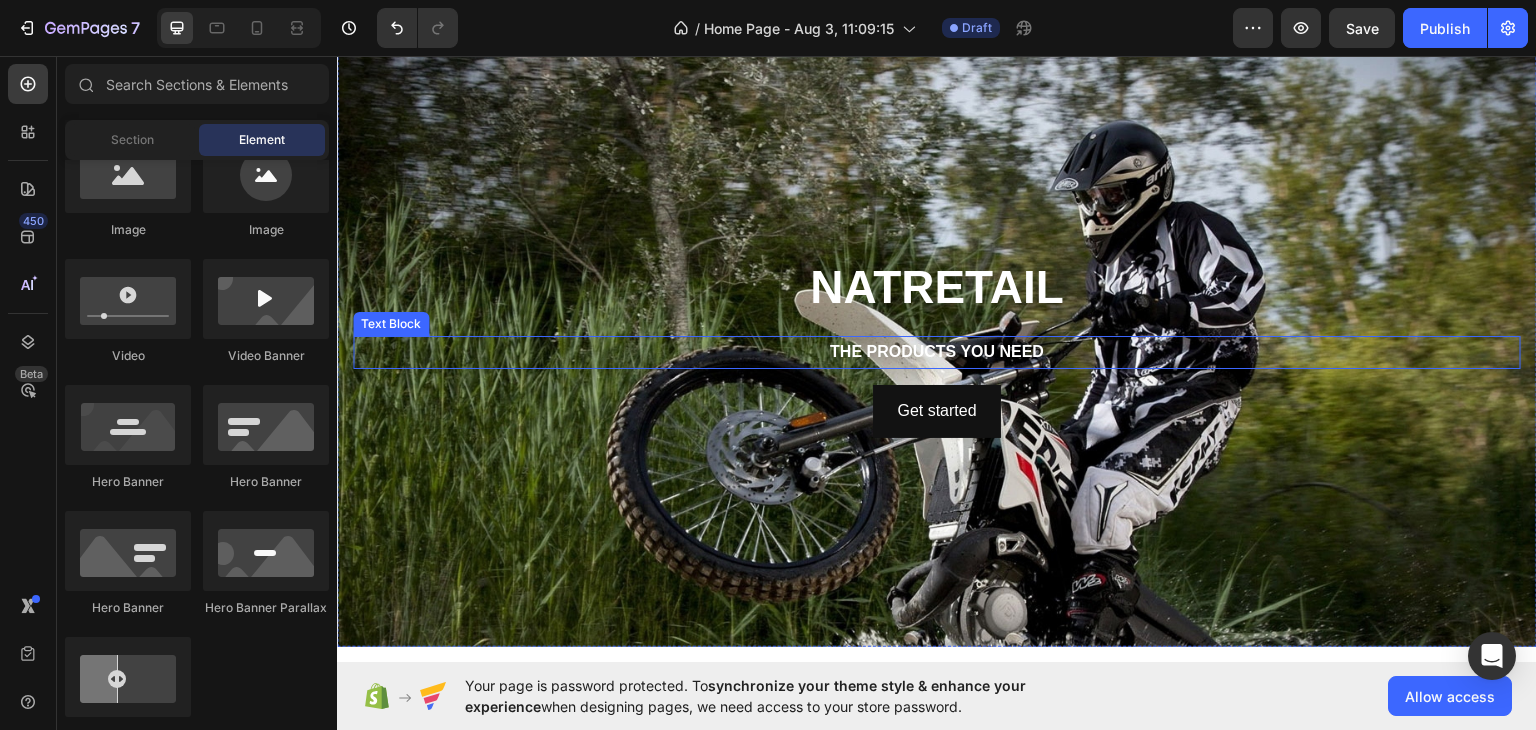 scroll, scrollTop: 100, scrollLeft: 0, axis: vertical 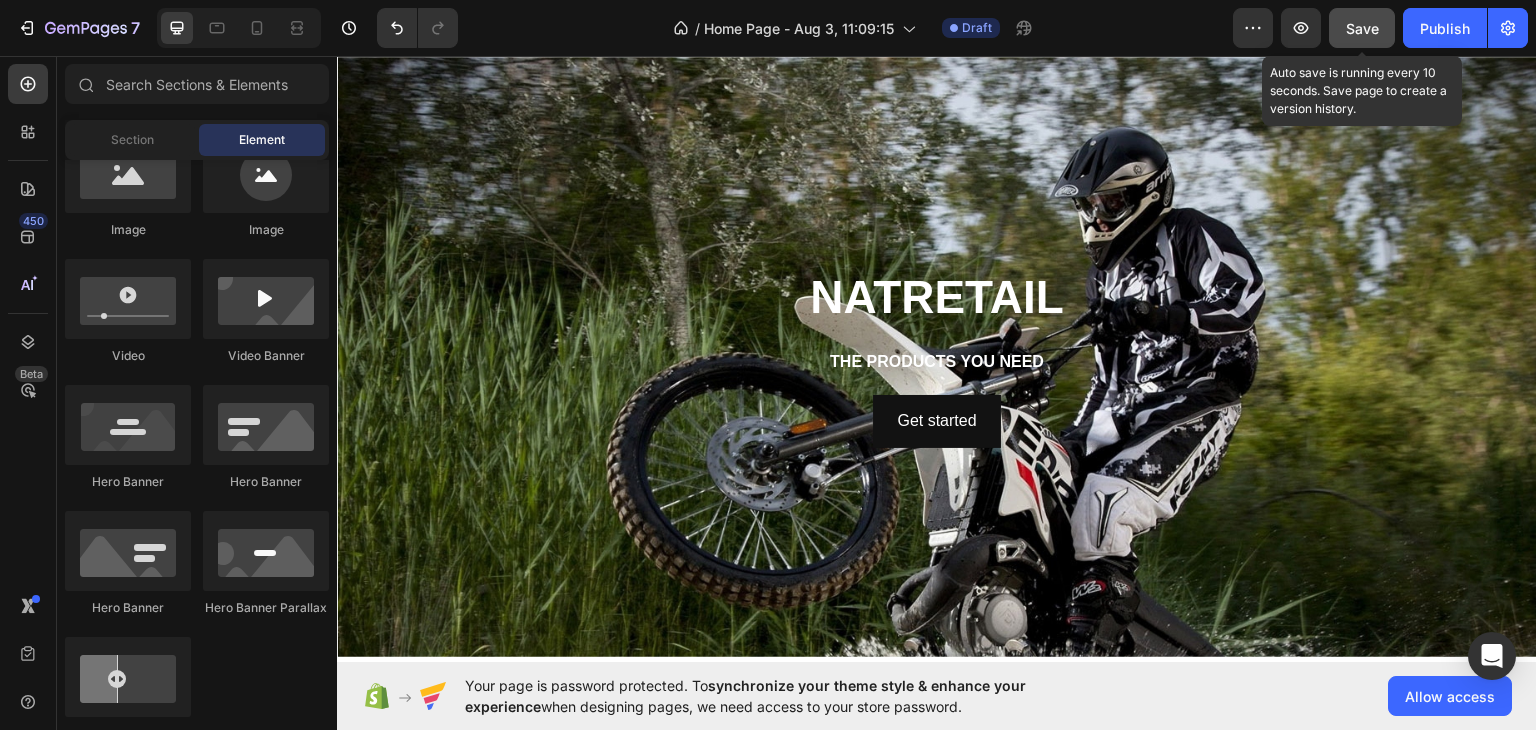 click on "Save" 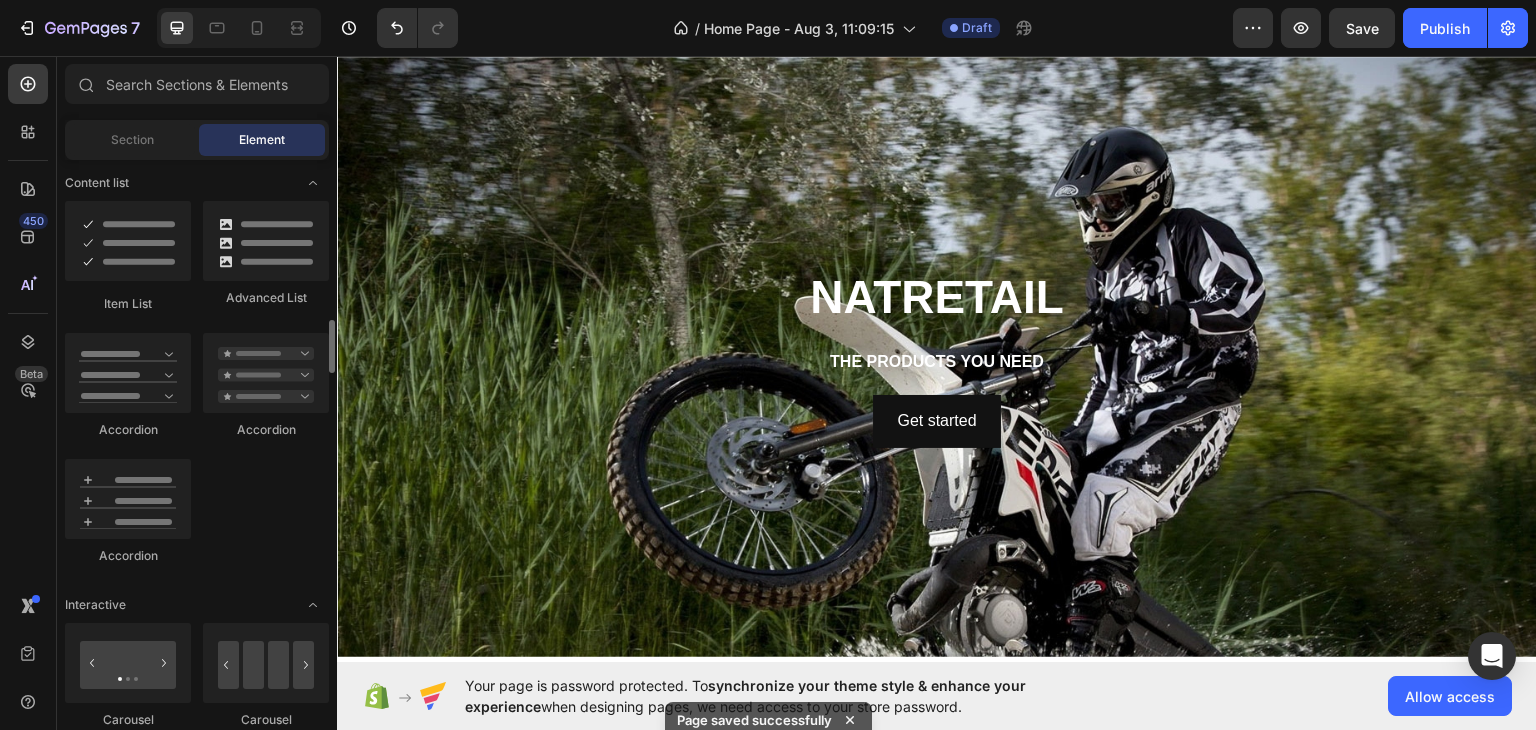 scroll, scrollTop: 1588, scrollLeft: 0, axis: vertical 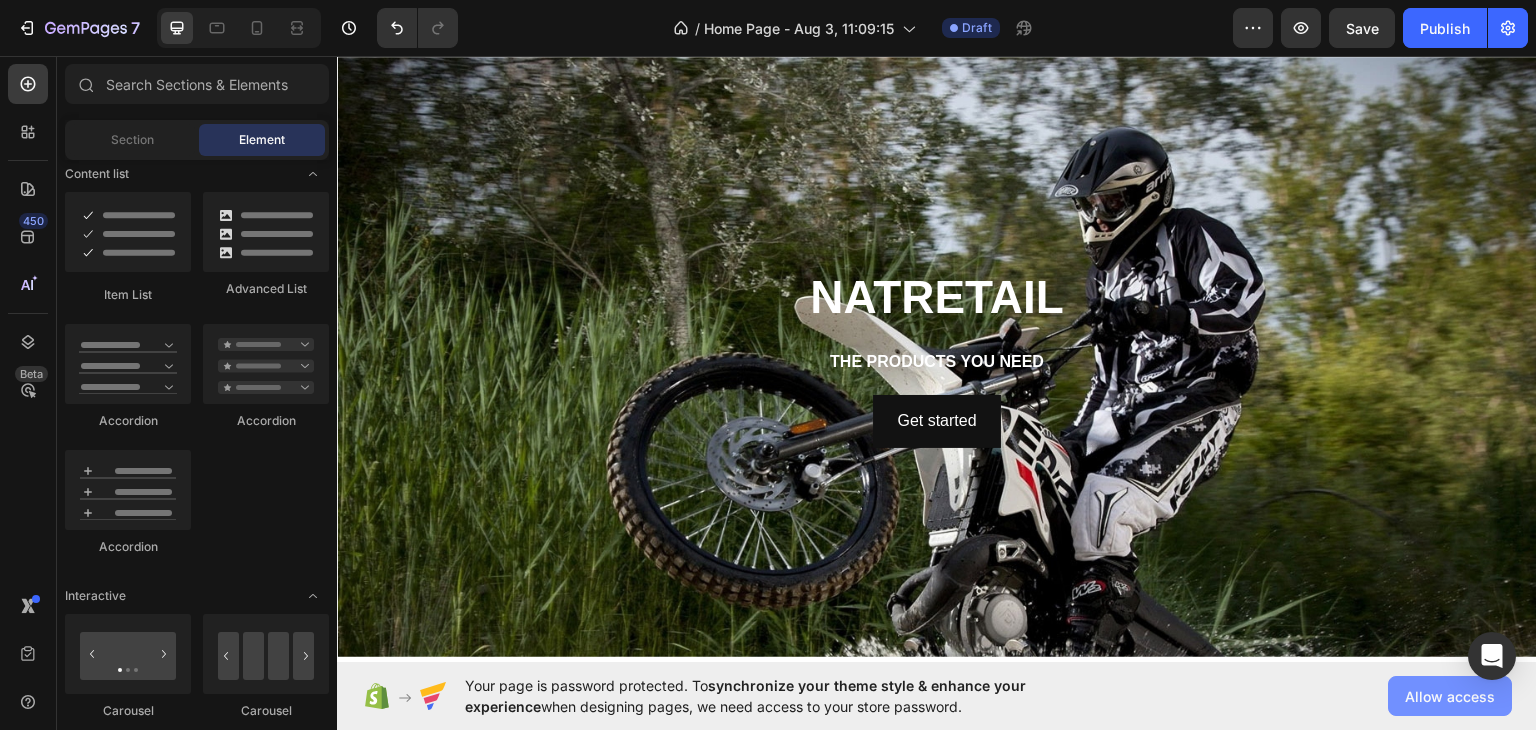 click on "Allow access" 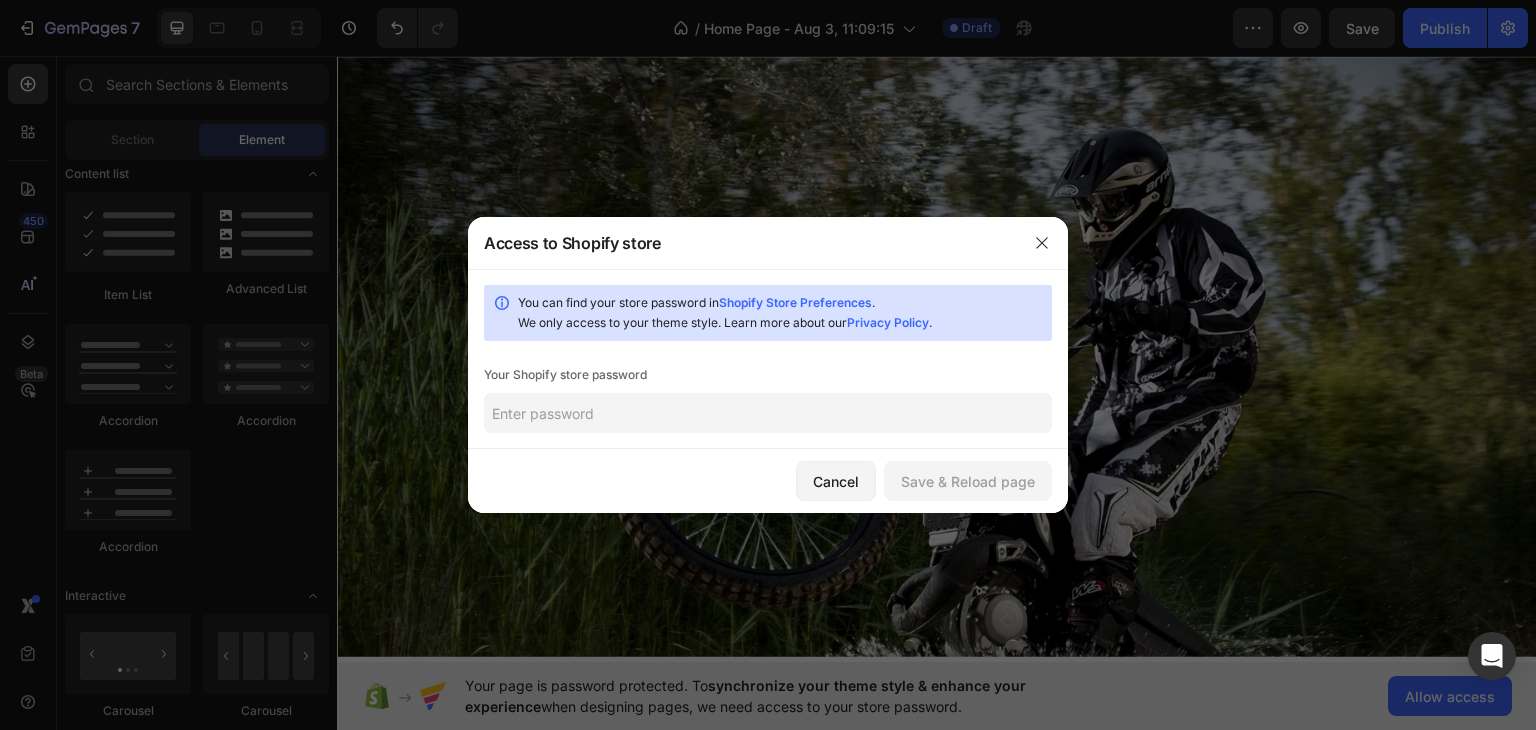 click 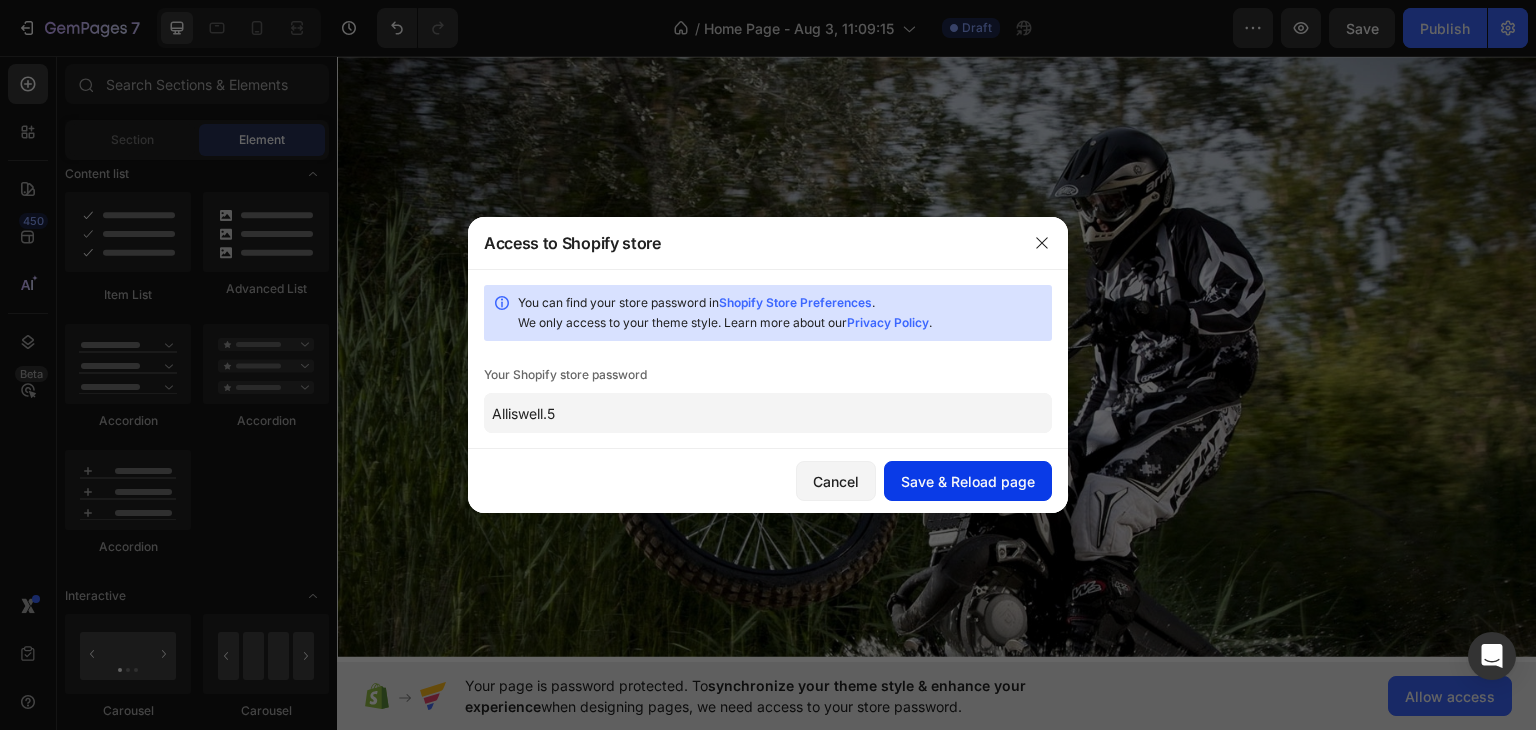 type on "Alliswell.5" 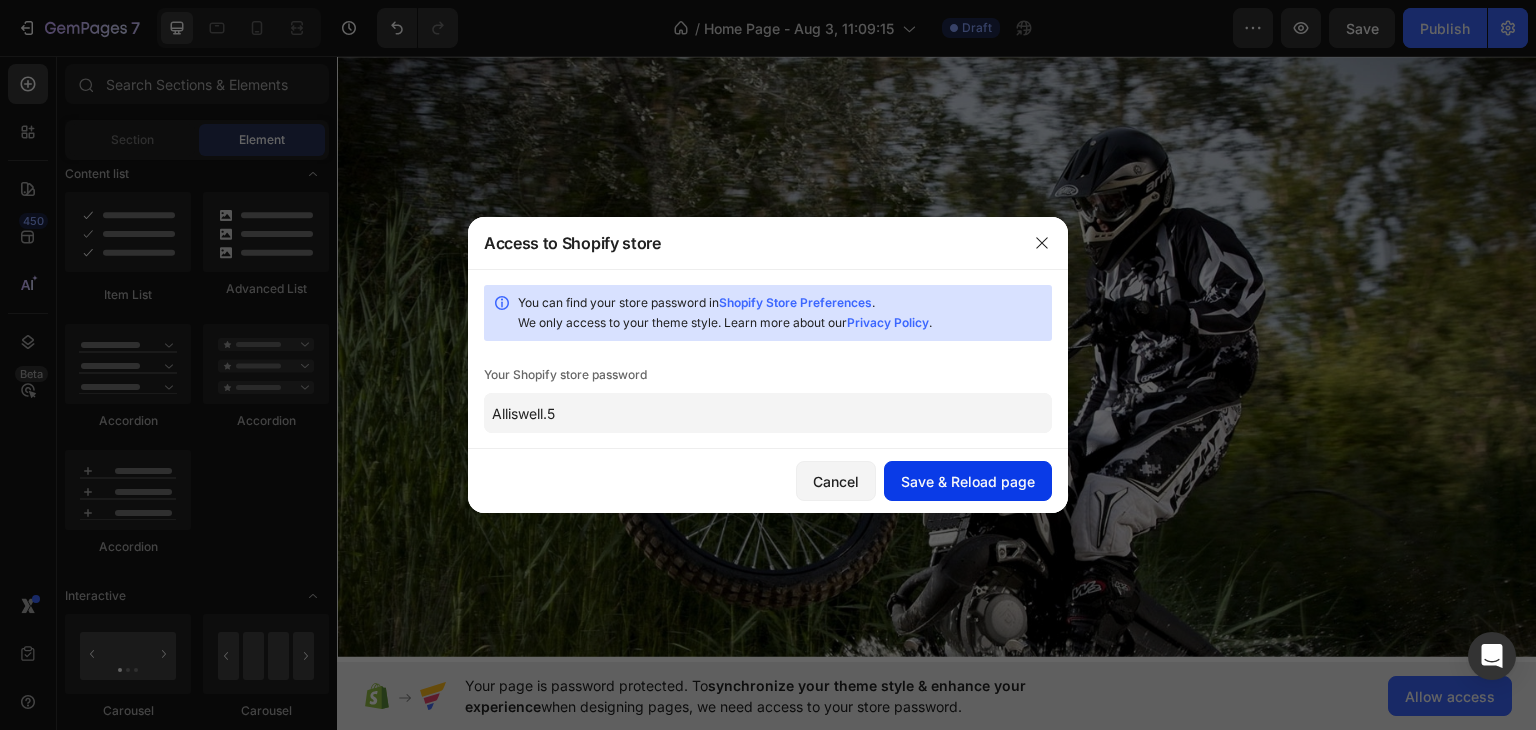 click on "Save & Reload page" at bounding box center (968, 481) 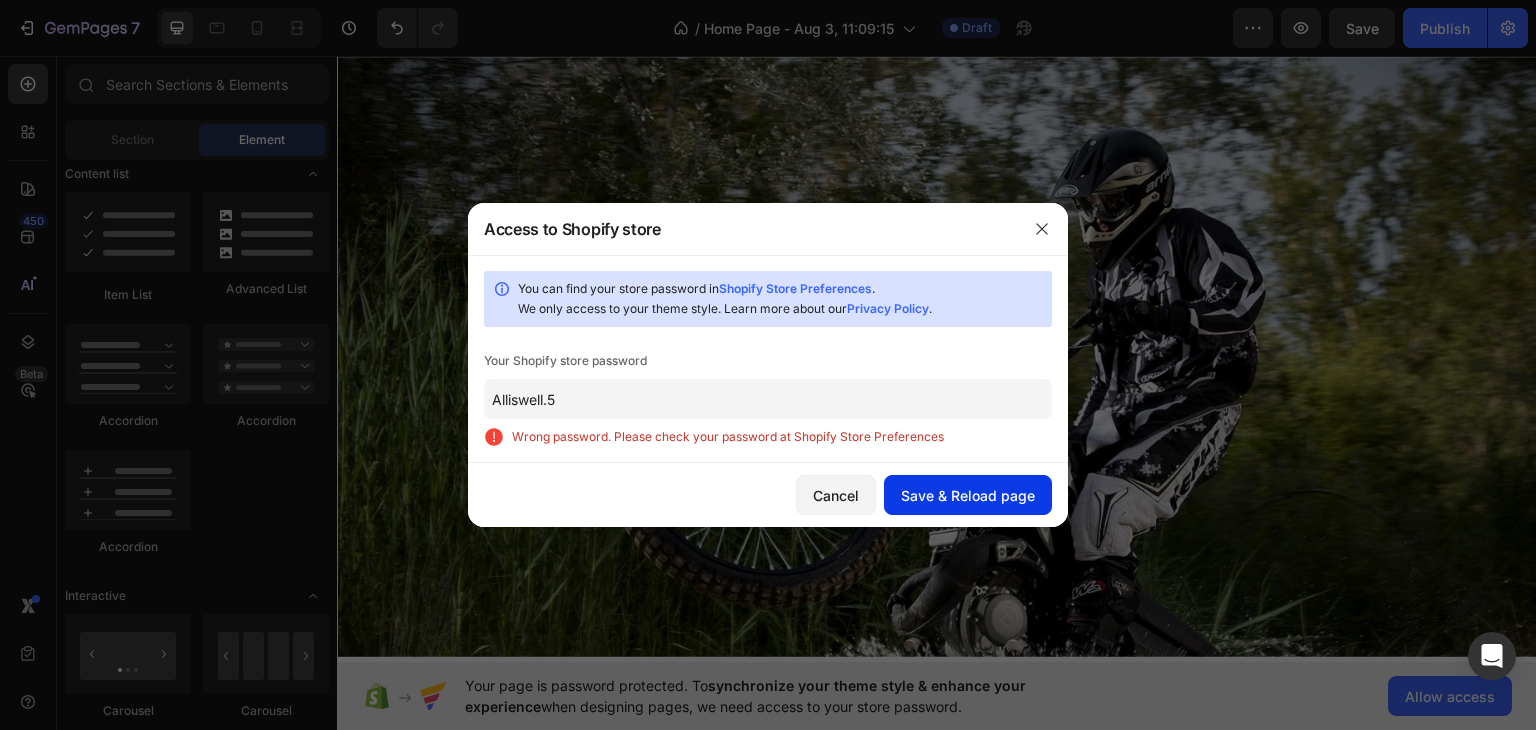 click on "Save & Reload page" at bounding box center [968, 495] 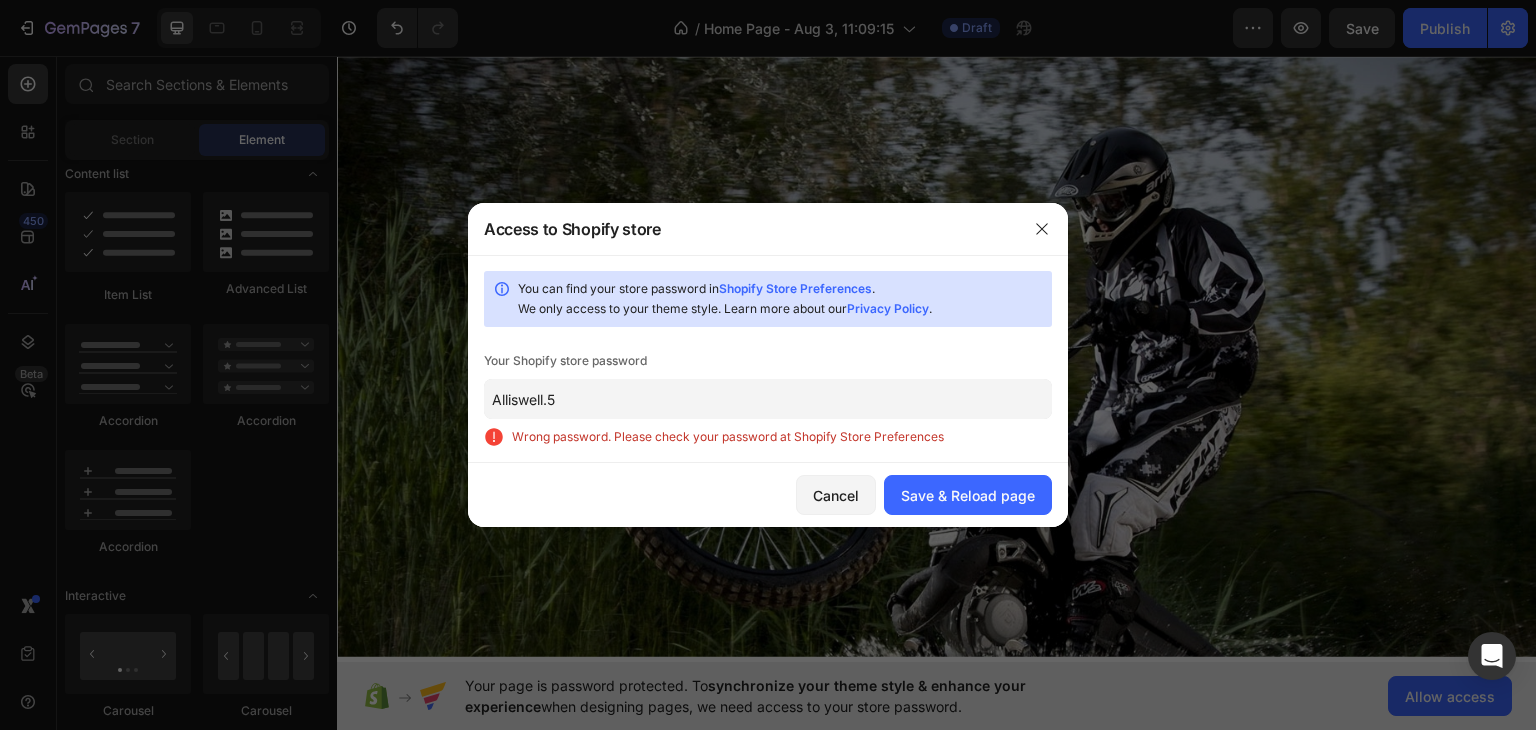 click on "Alliswell.5" 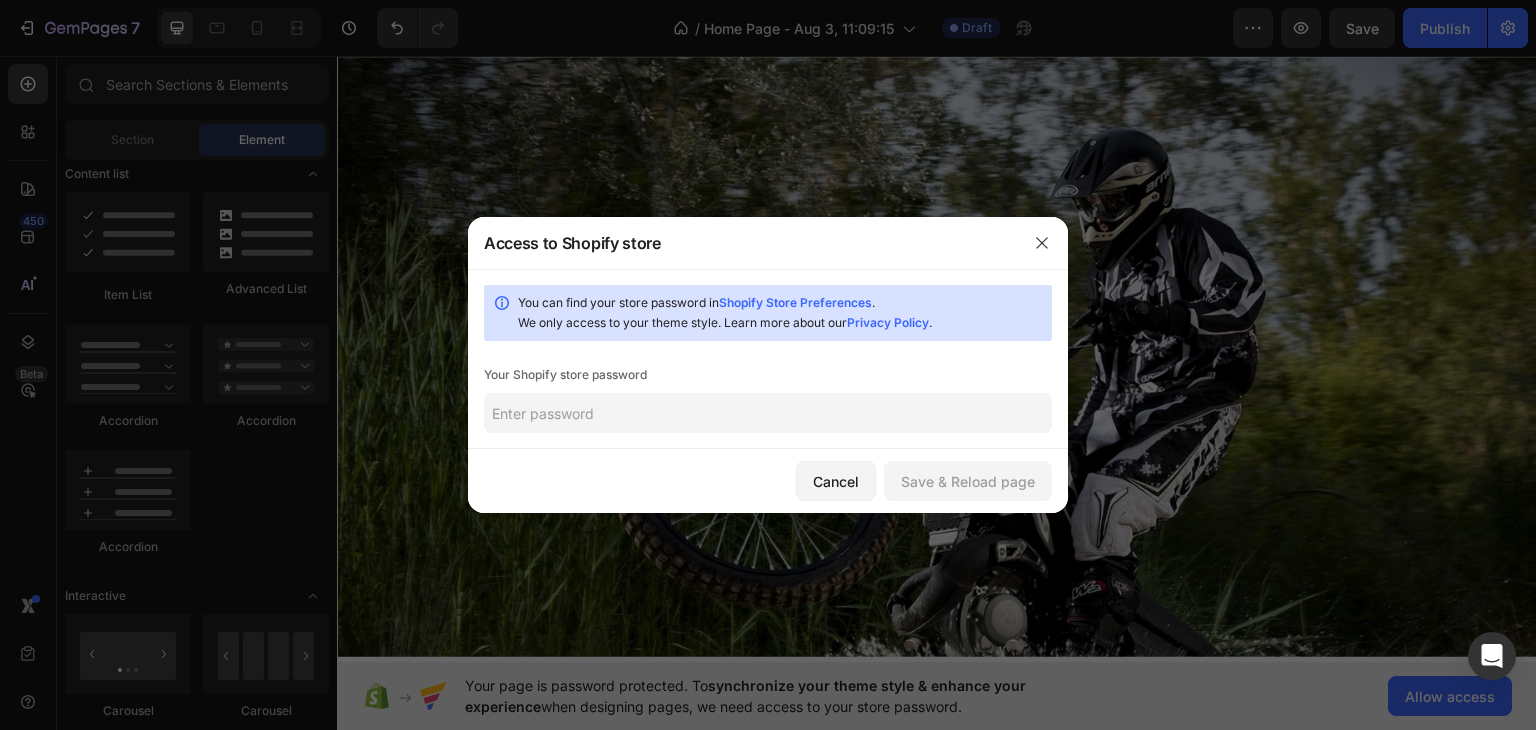 type 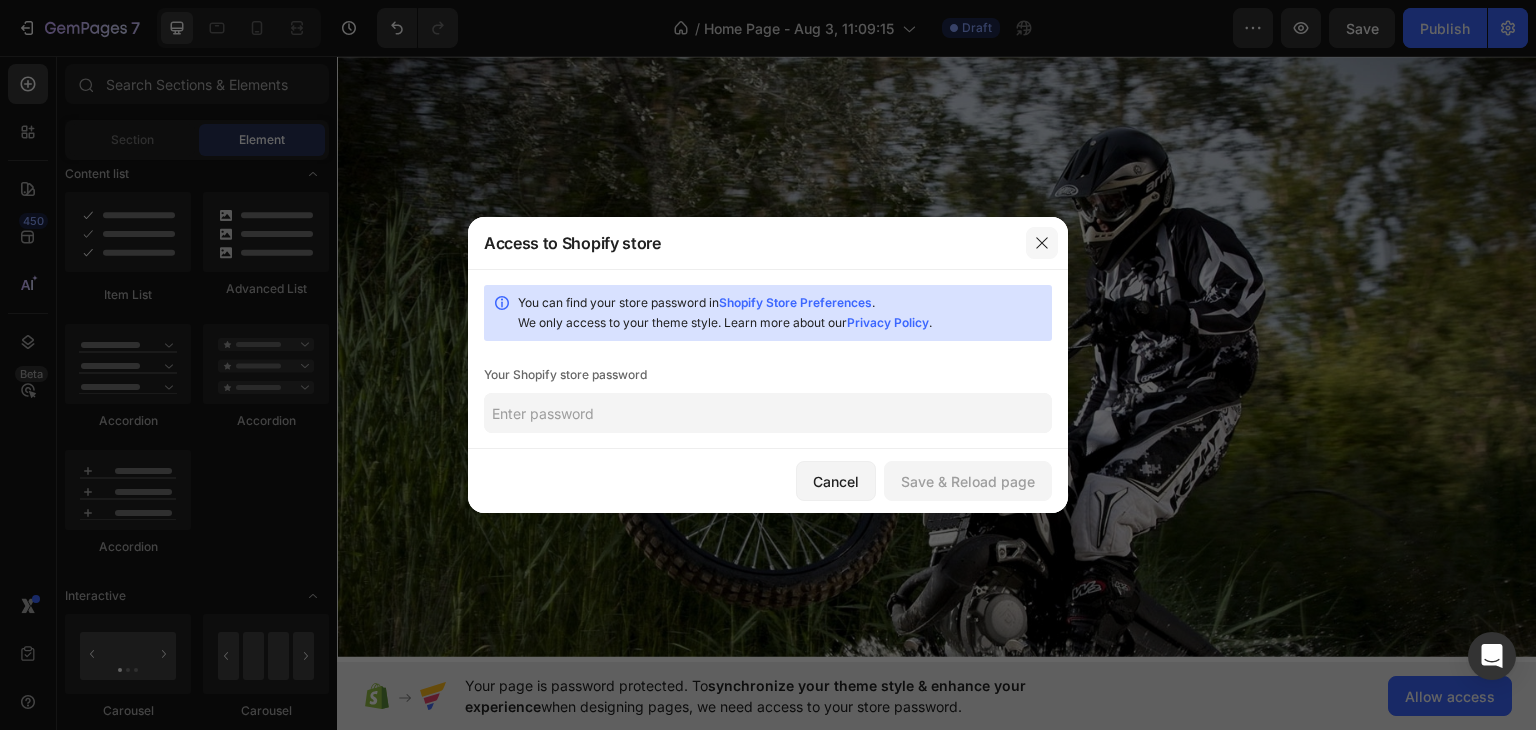click 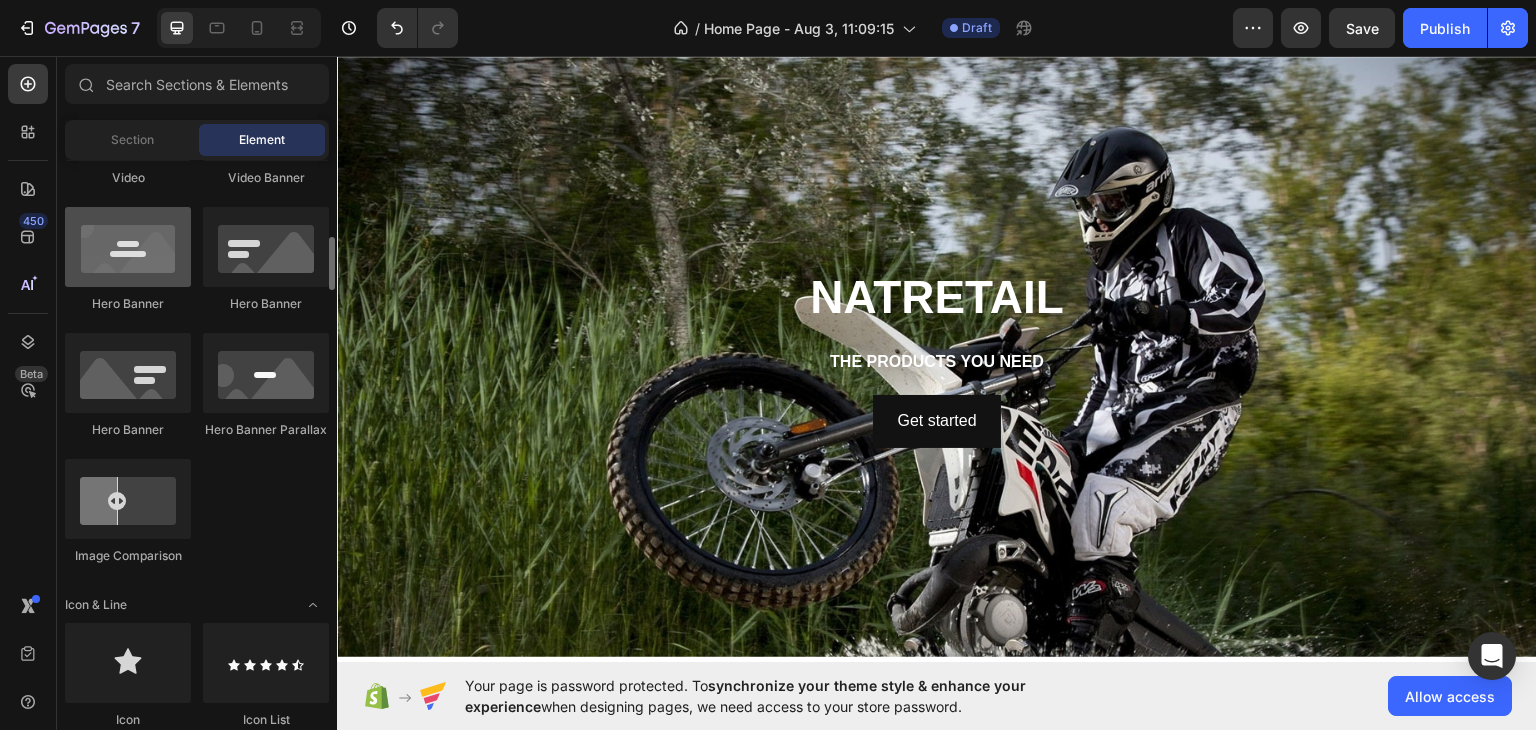 scroll, scrollTop: 841, scrollLeft: 0, axis: vertical 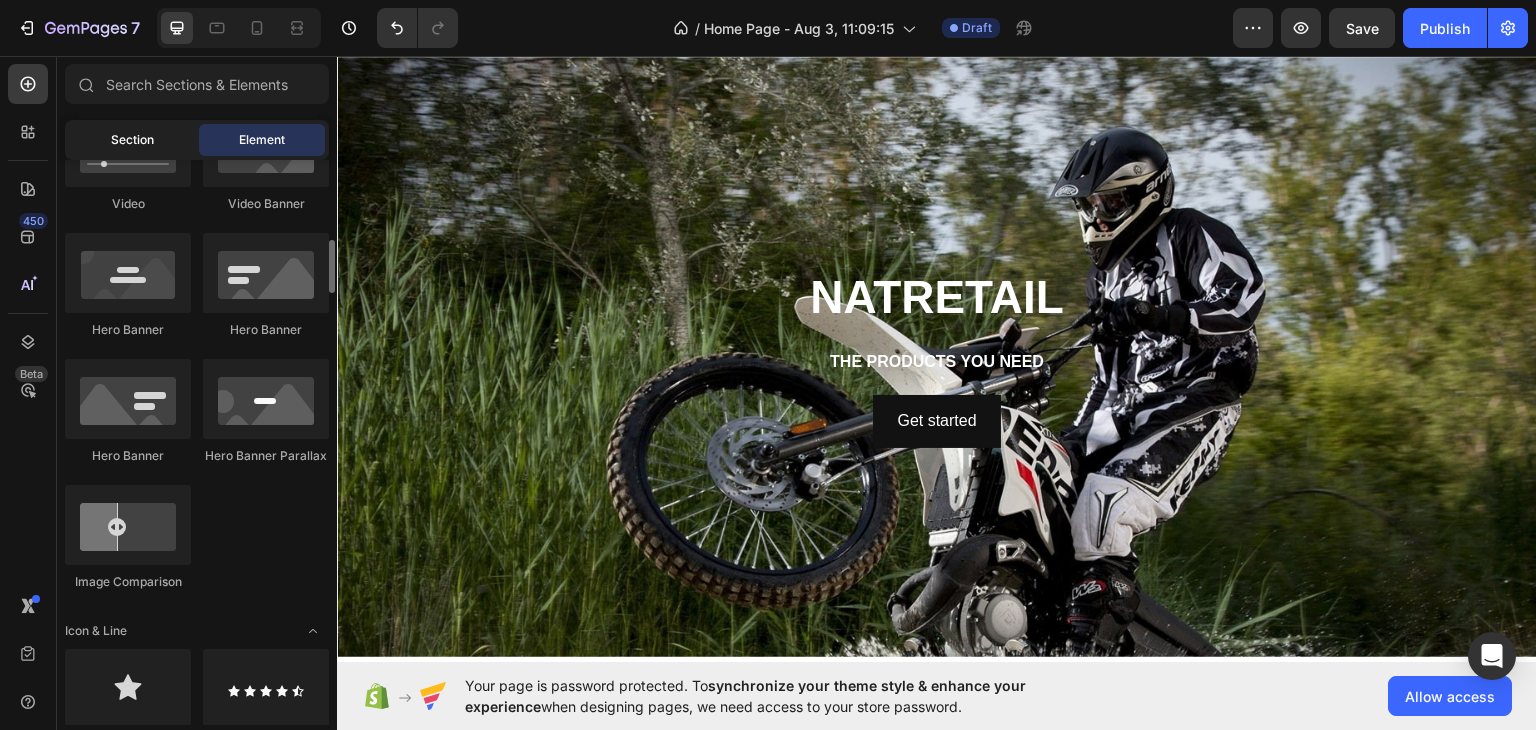 click on "Section" at bounding box center (132, 140) 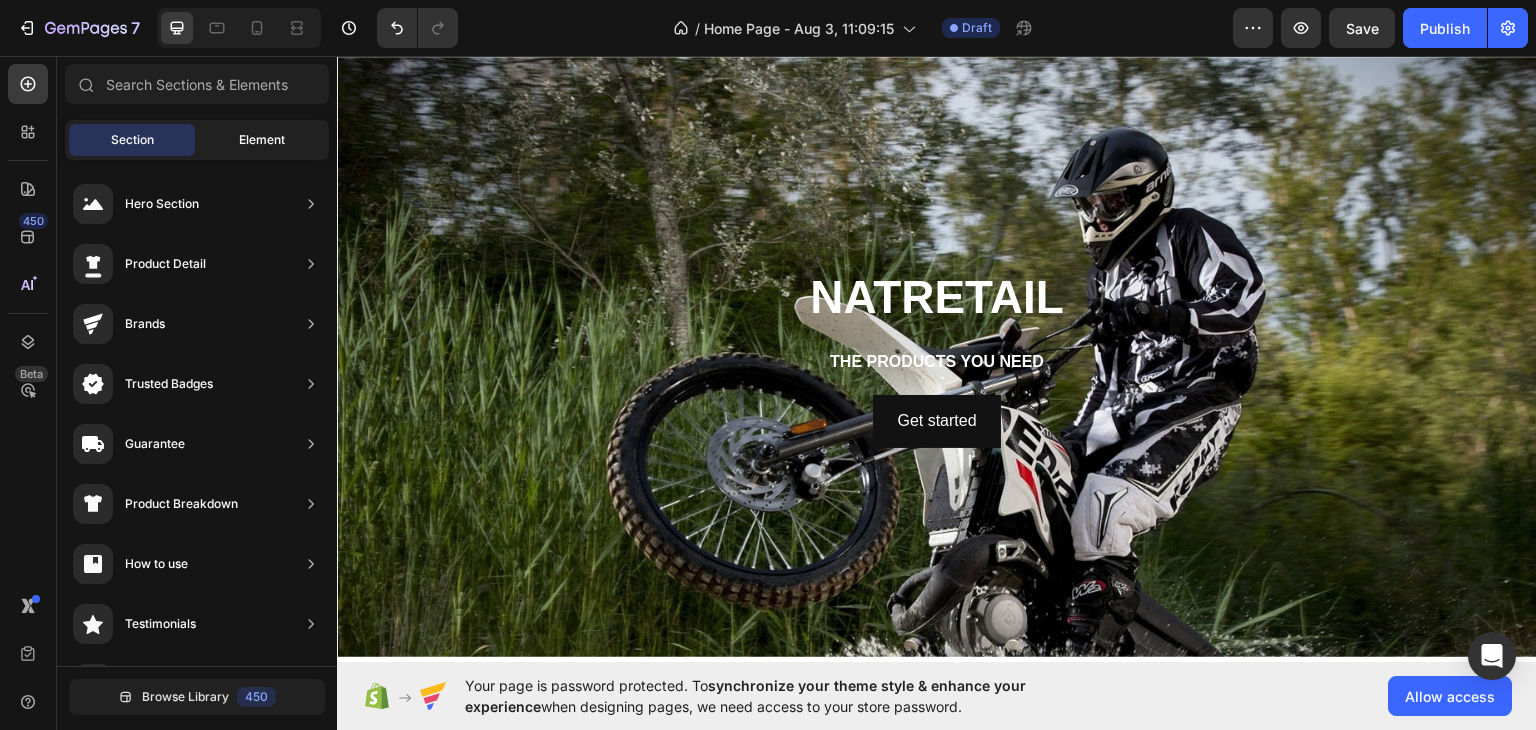 click on "Element" 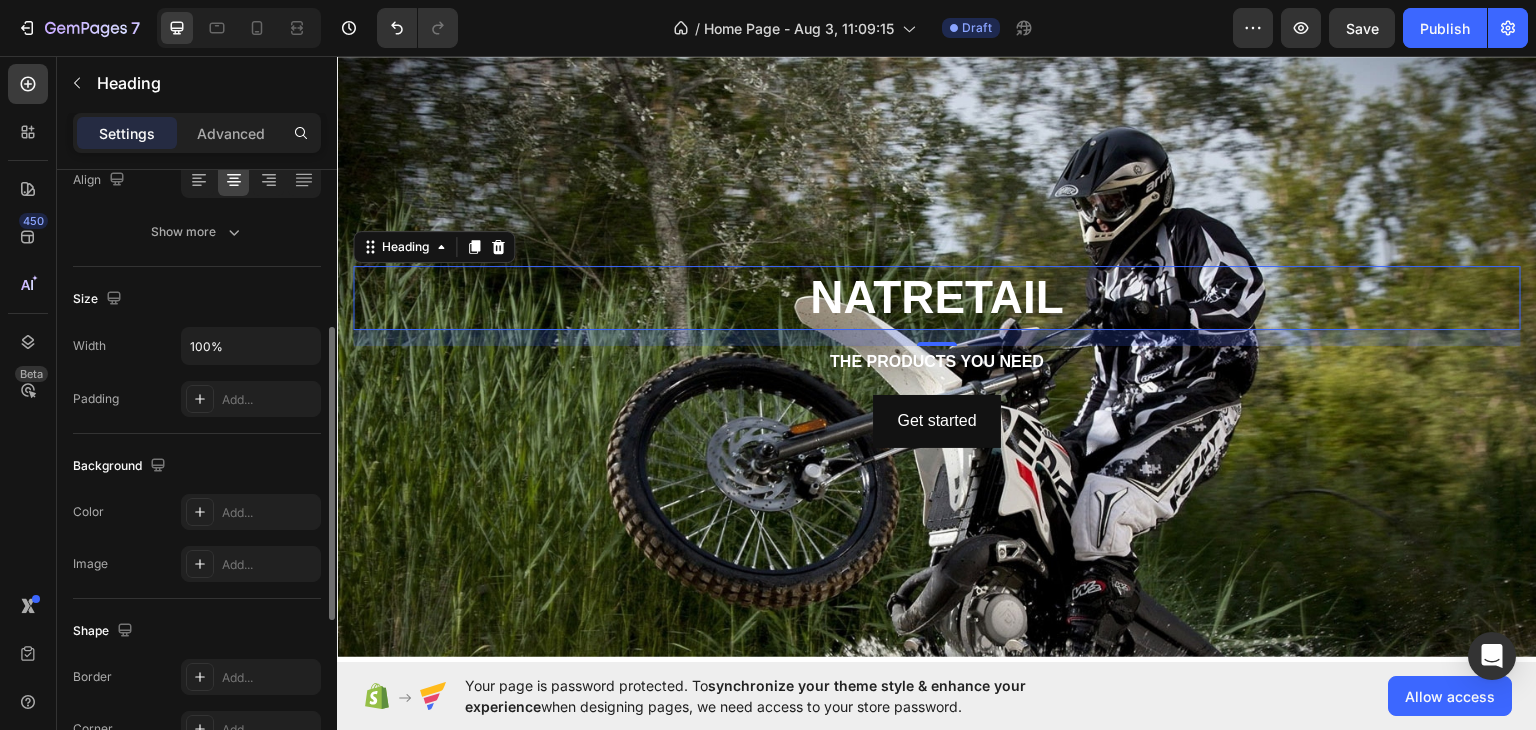 scroll, scrollTop: 339, scrollLeft: 0, axis: vertical 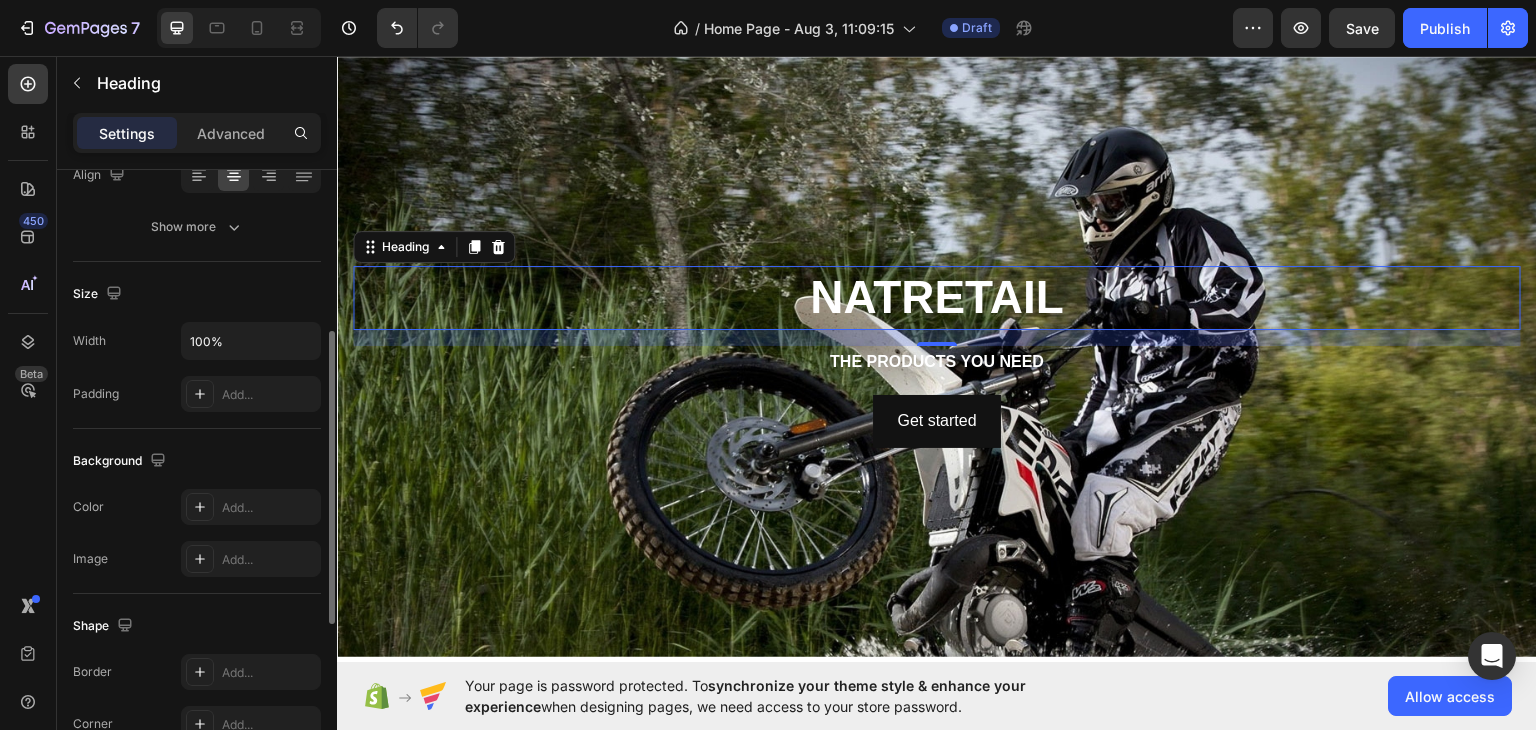 click on "Text style Styles Heading 2 Font Sans-serif Size 46 Color FFFFFF Align Show more" 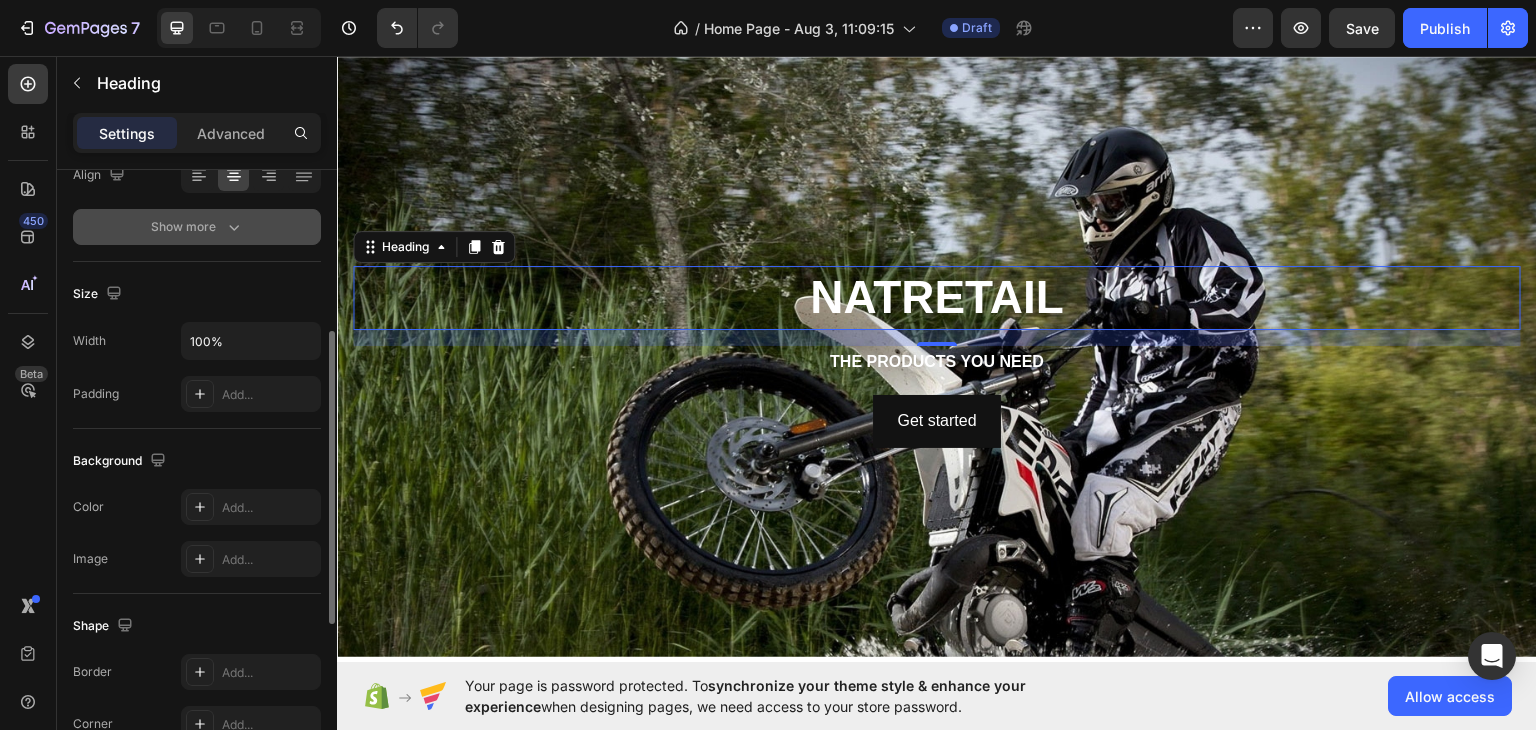 click on "Show more" at bounding box center (197, 227) 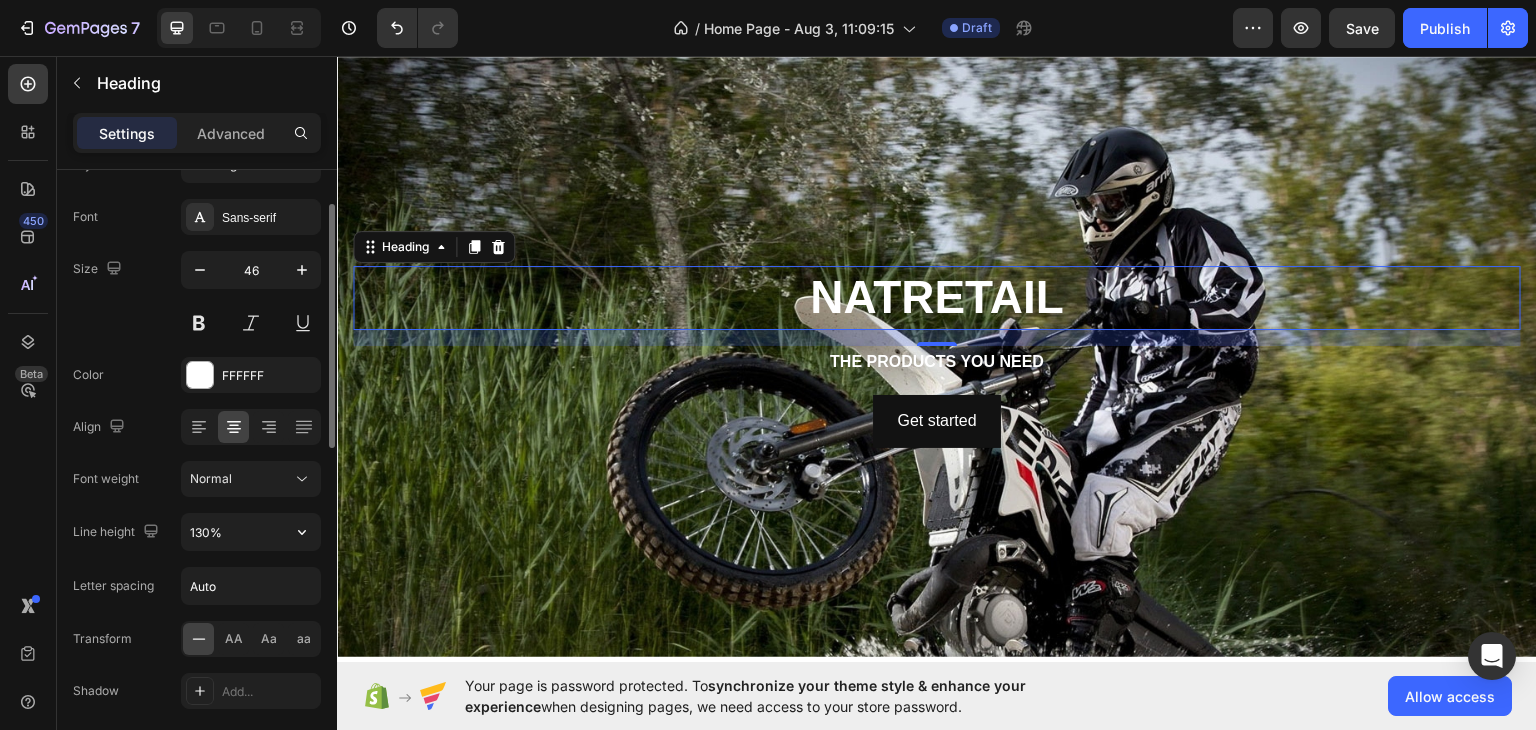 scroll, scrollTop: 46, scrollLeft: 0, axis: vertical 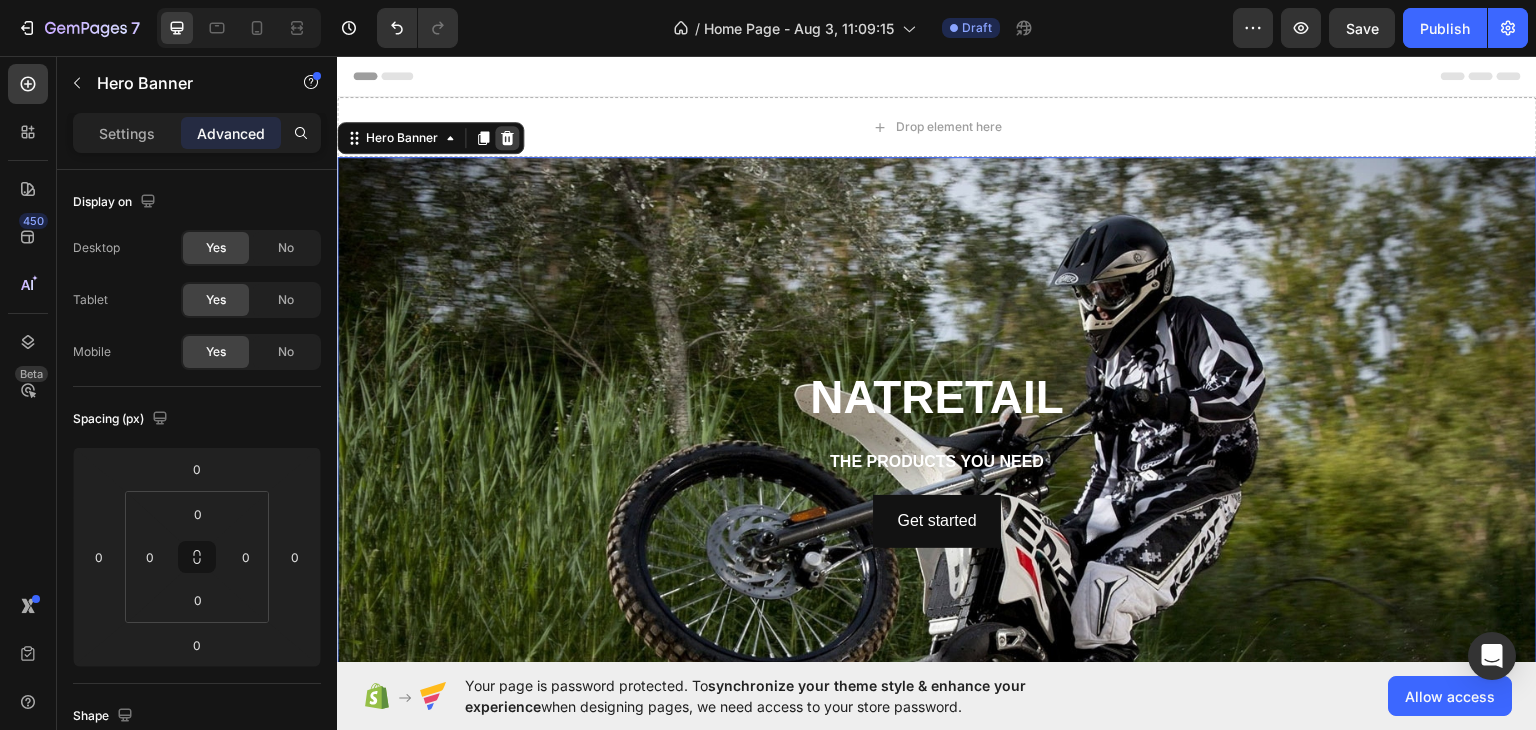 click at bounding box center (507, 137) 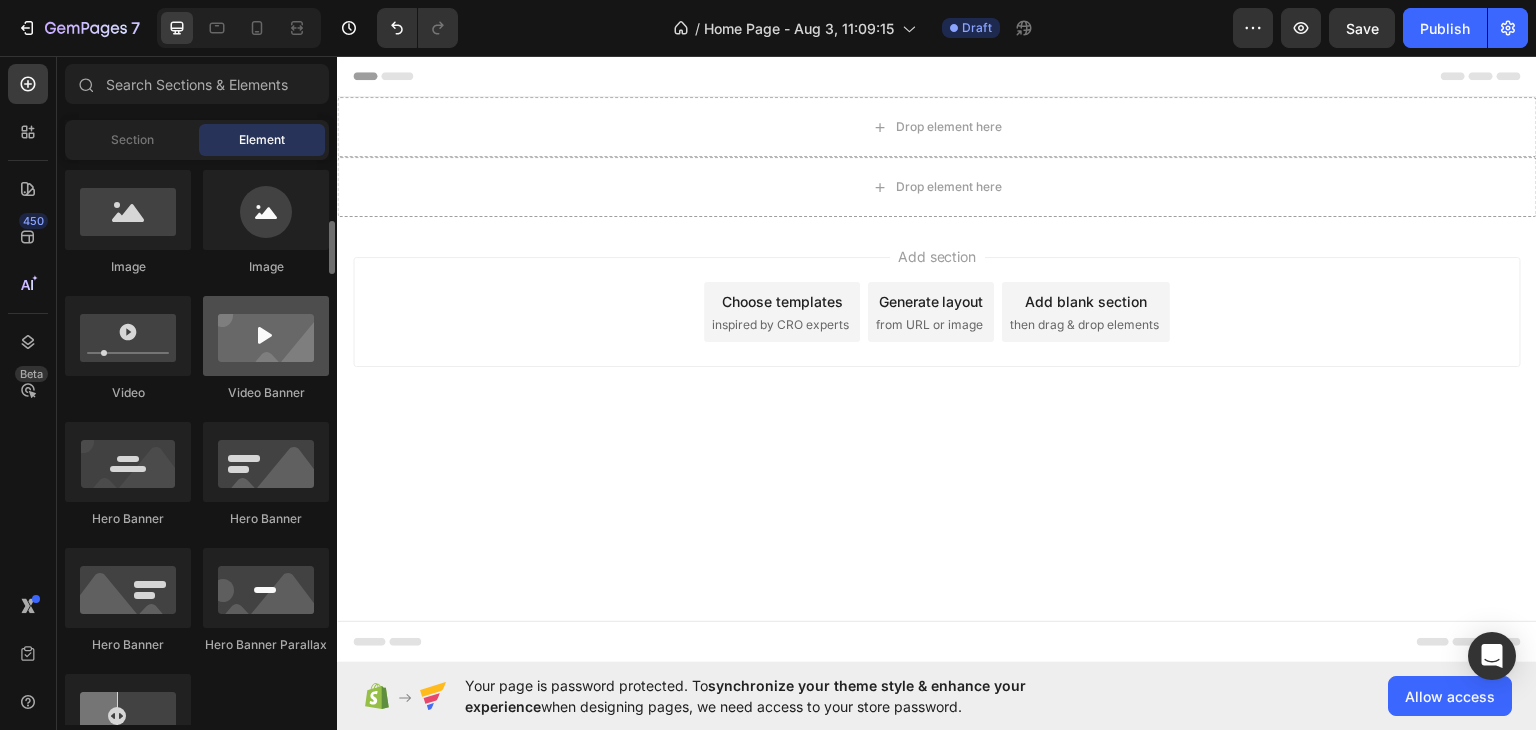 scroll, scrollTop: 651, scrollLeft: 0, axis: vertical 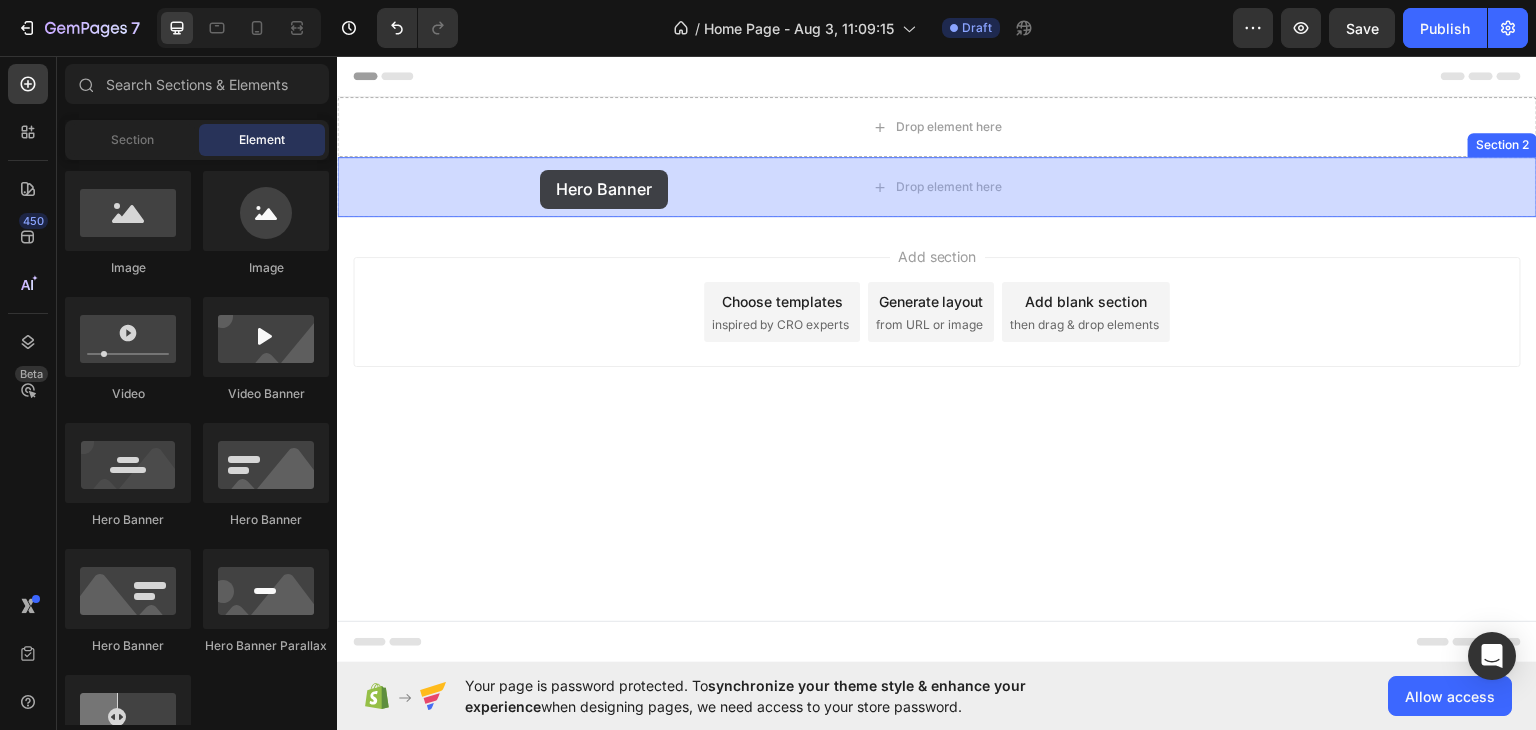 drag, startPoint x: 582, startPoint y: 522, endPoint x: 540, endPoint y: 163, distance: 361.4485 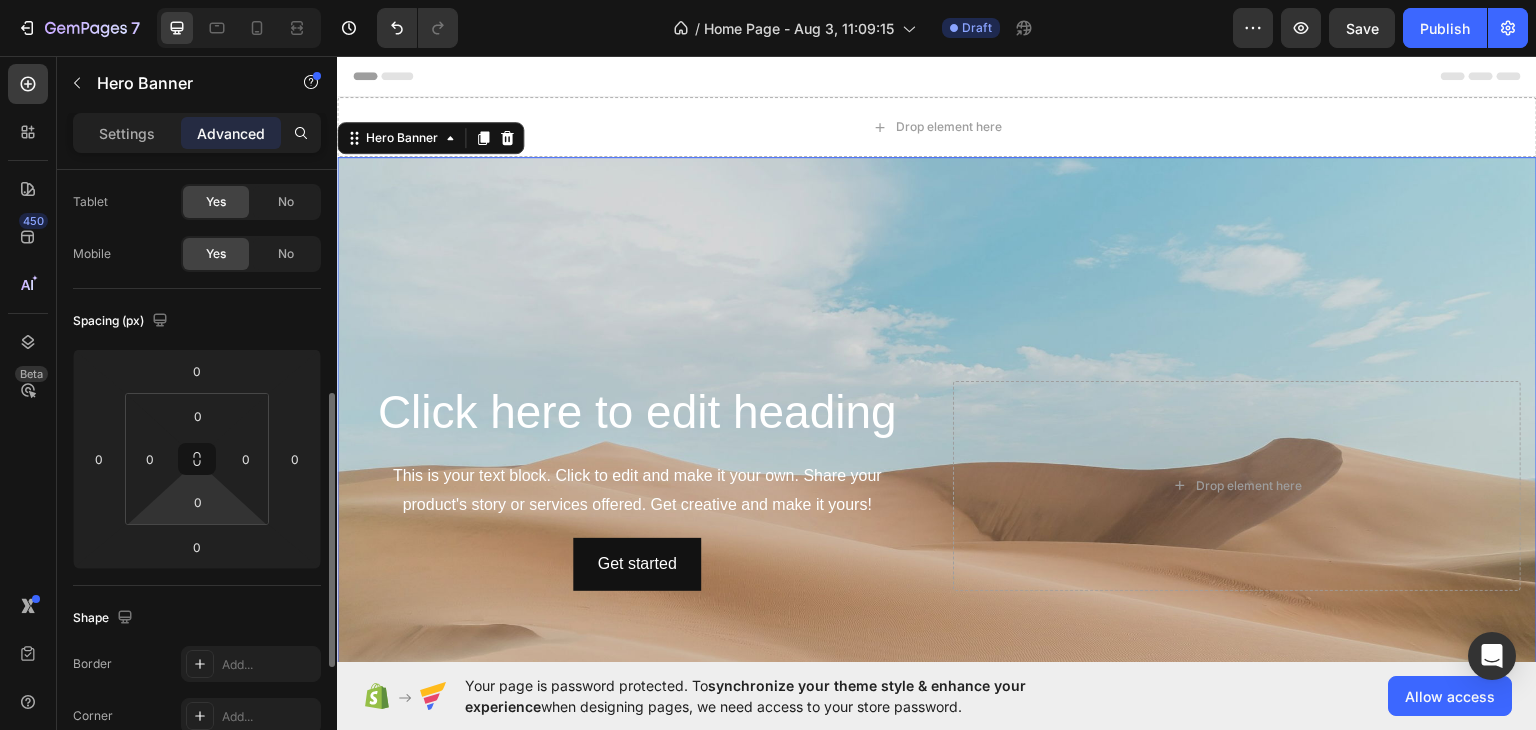 scroll, scrollTop: 0, scrollLeft: 0, axis: both 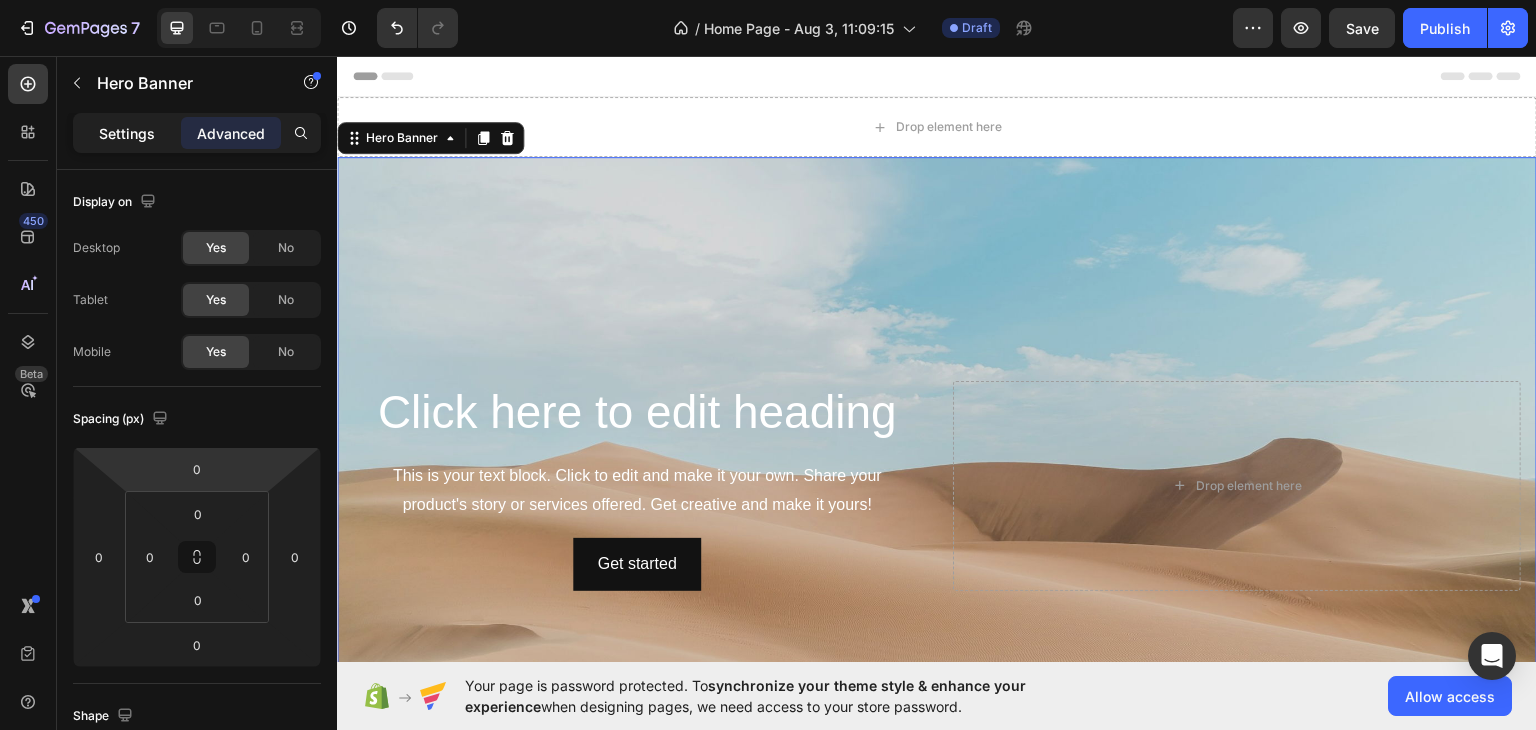 click on "Settings" 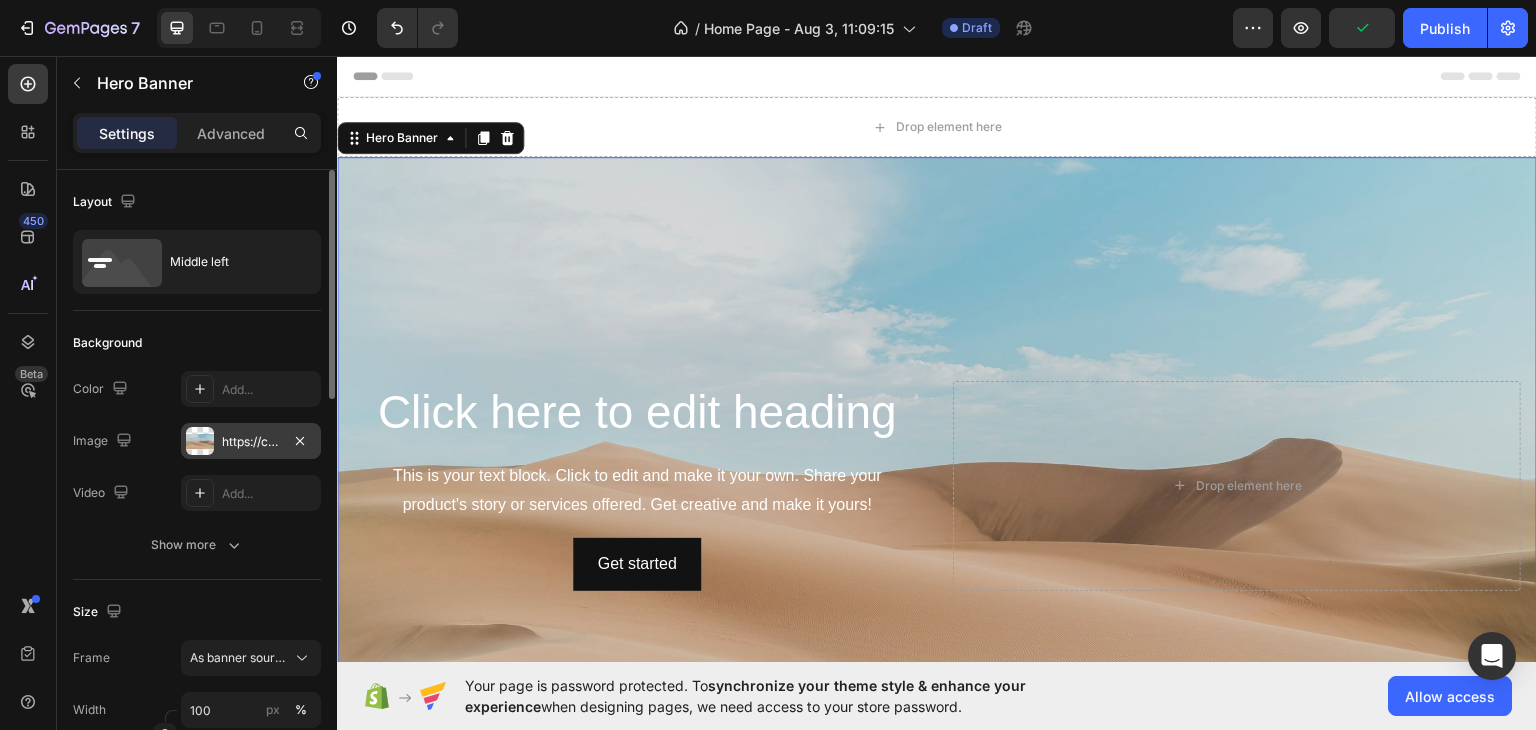 click at bounding box center (200, 441) 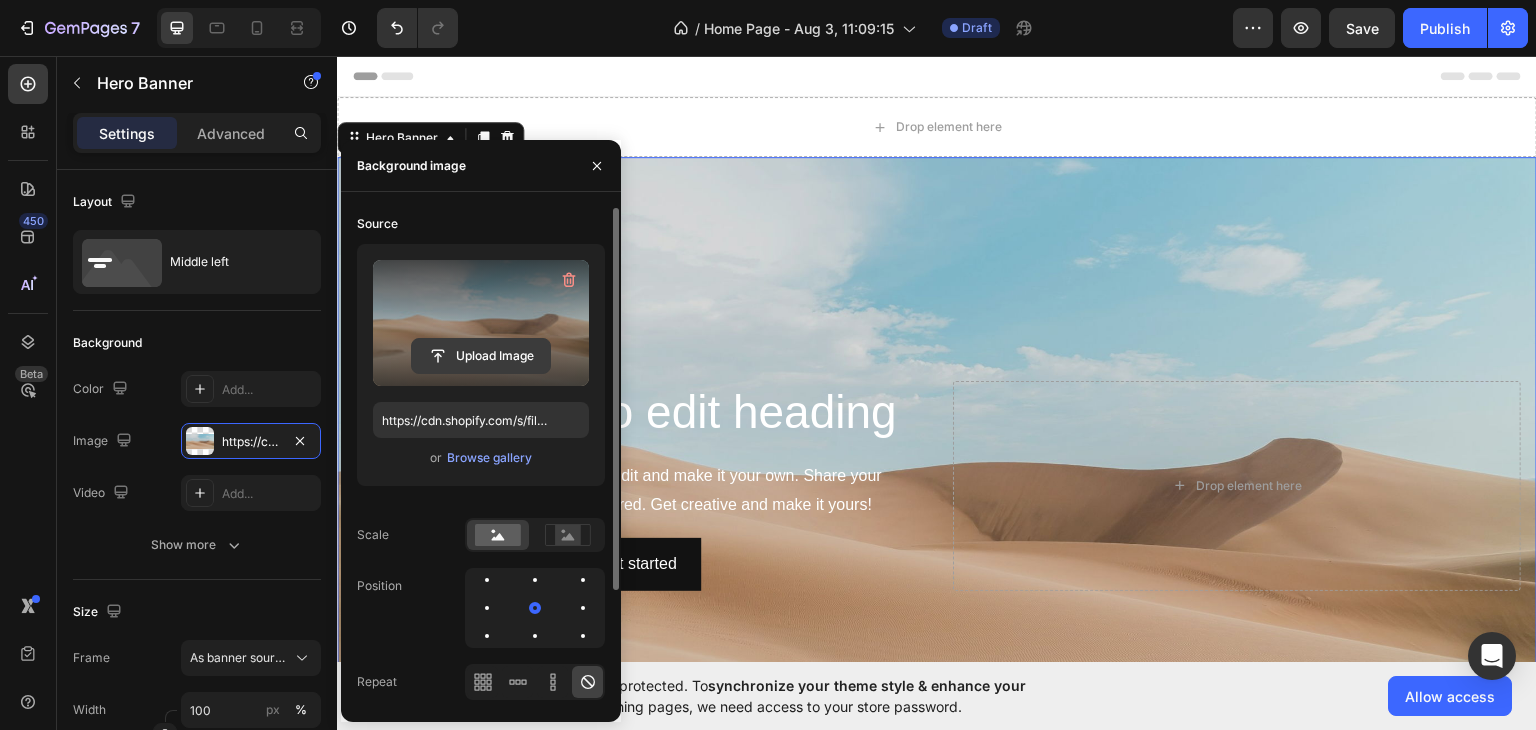 click 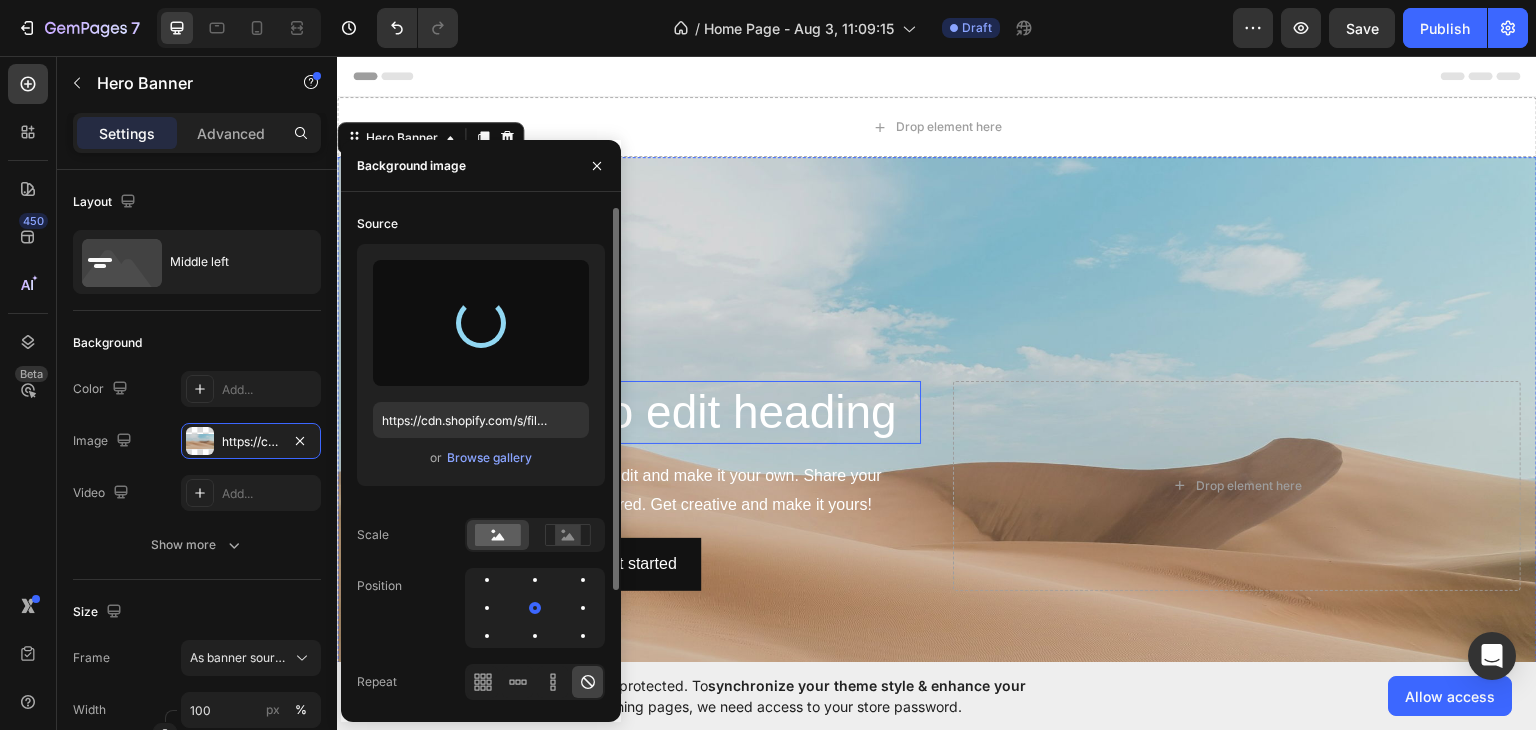 type on "https://cdn.shopify.com/s/files/1/0760/2087/5494/files/gempages_578155879694598930-ab0a325a-fcff-4a66-86b6-4b8259e9719b.jpg" 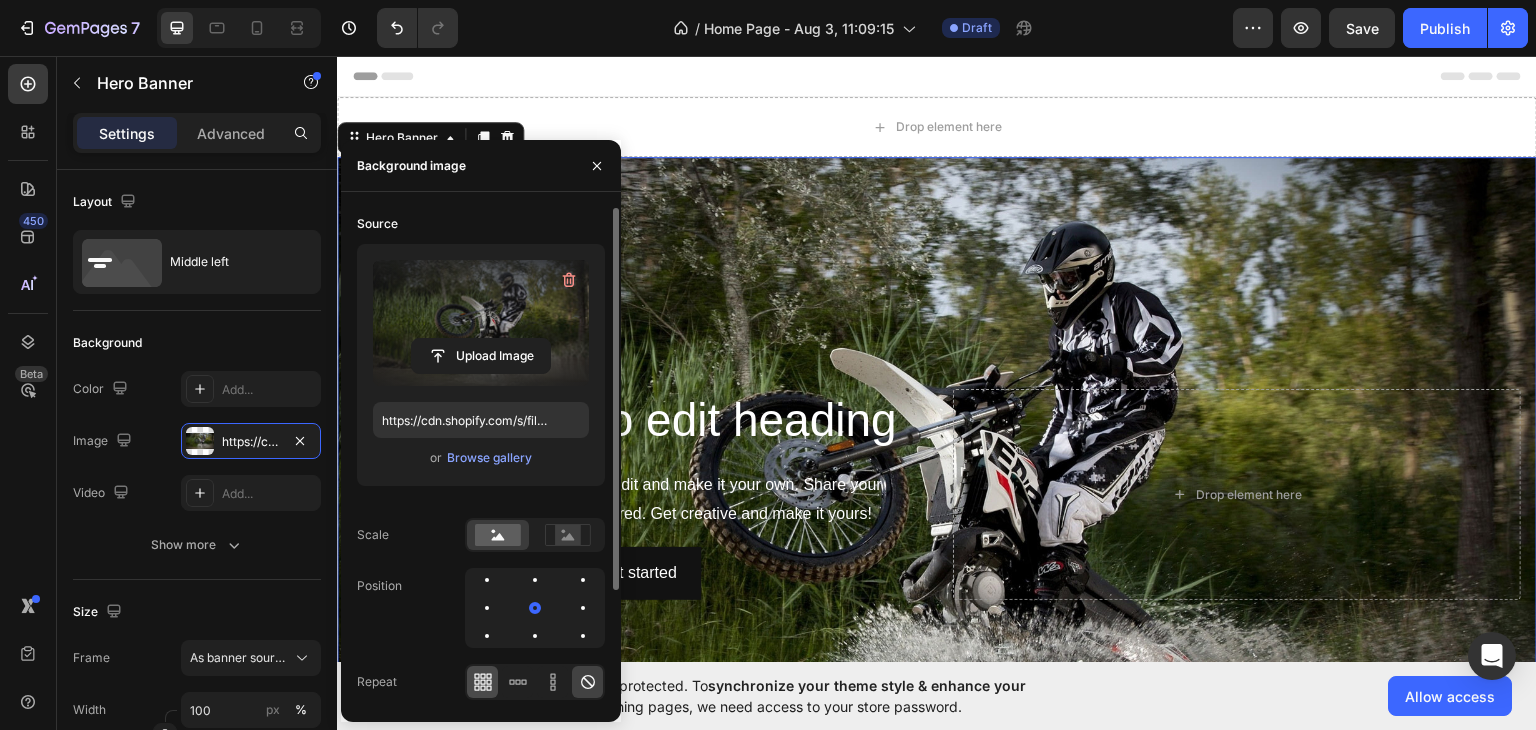click 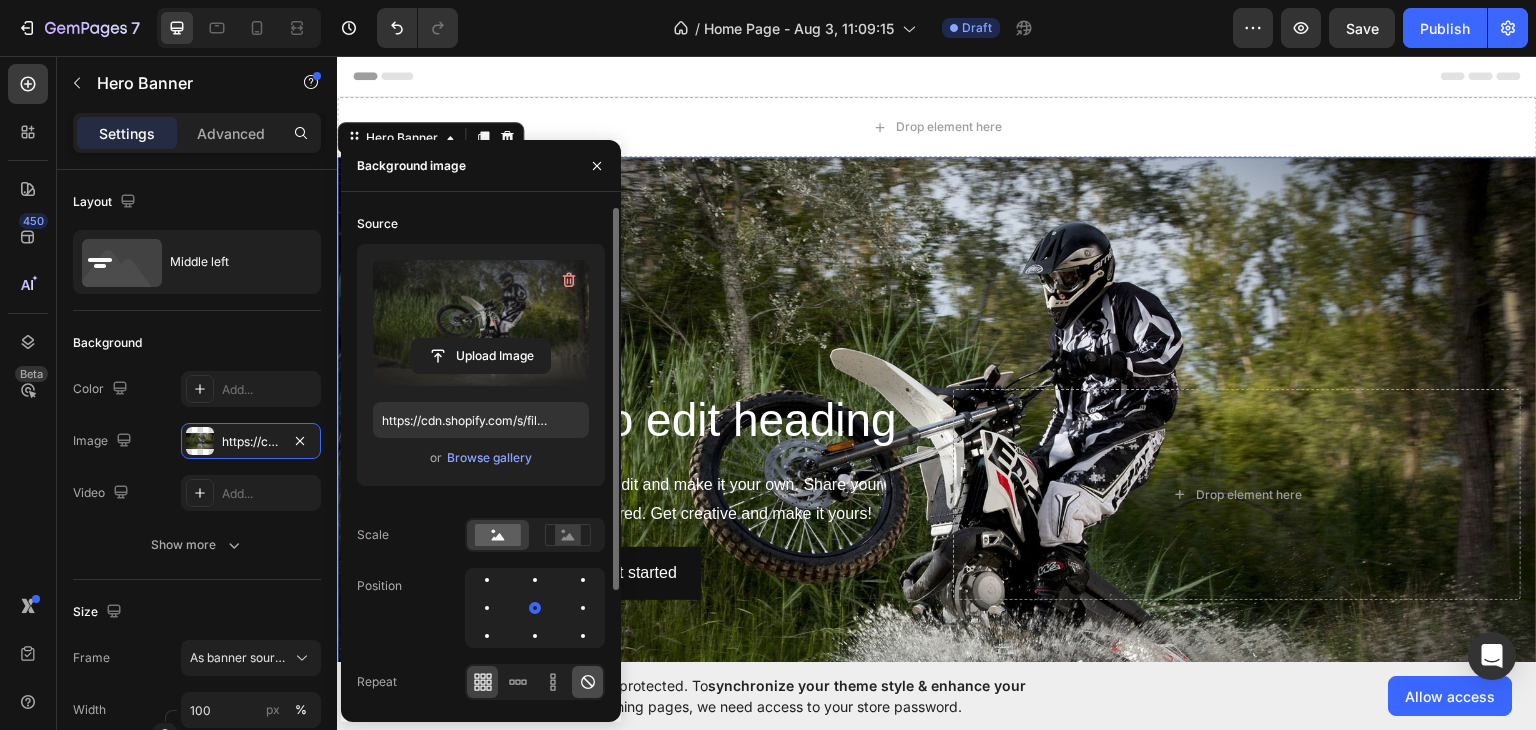 click 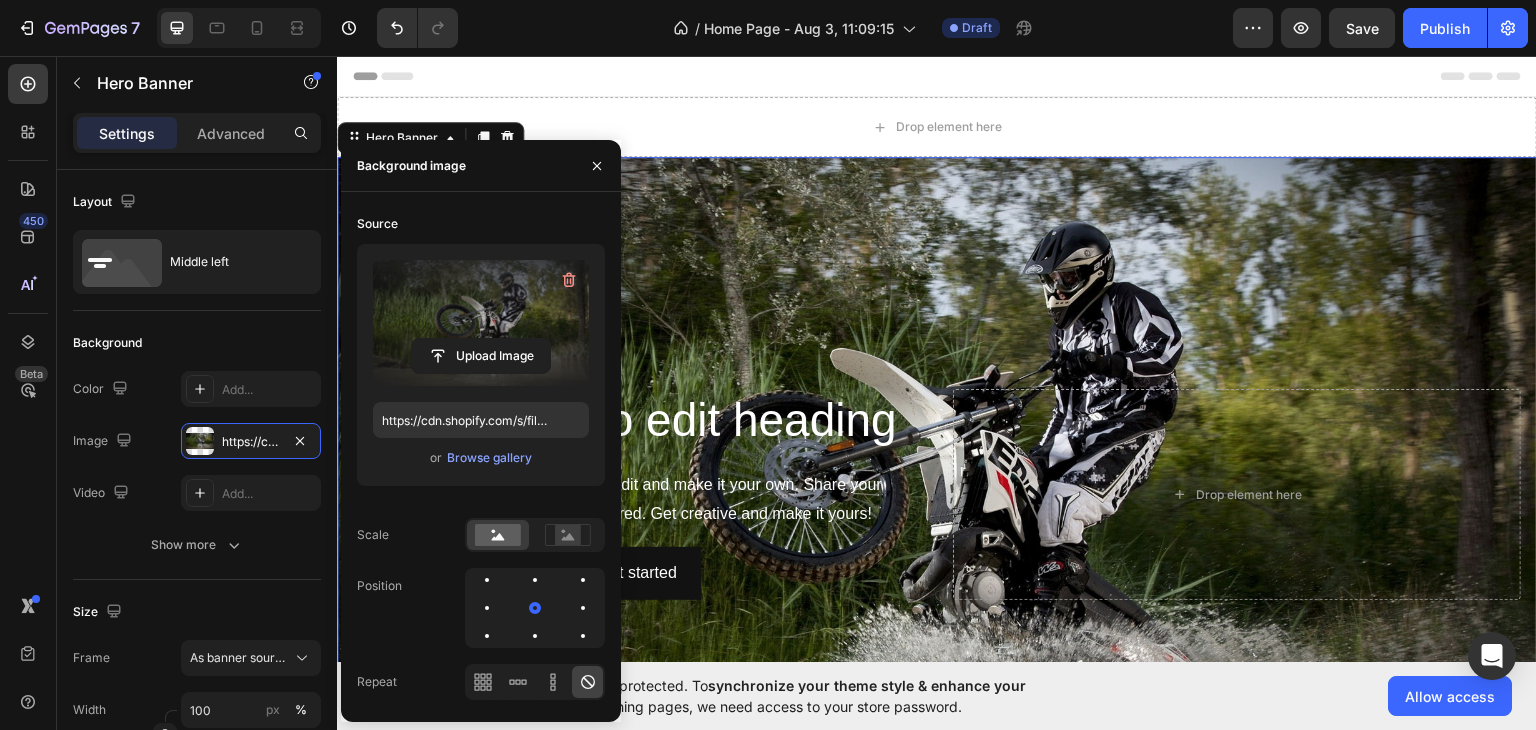 scroll, scrollTop: 151, scrollLeft: 0, axis: vertical 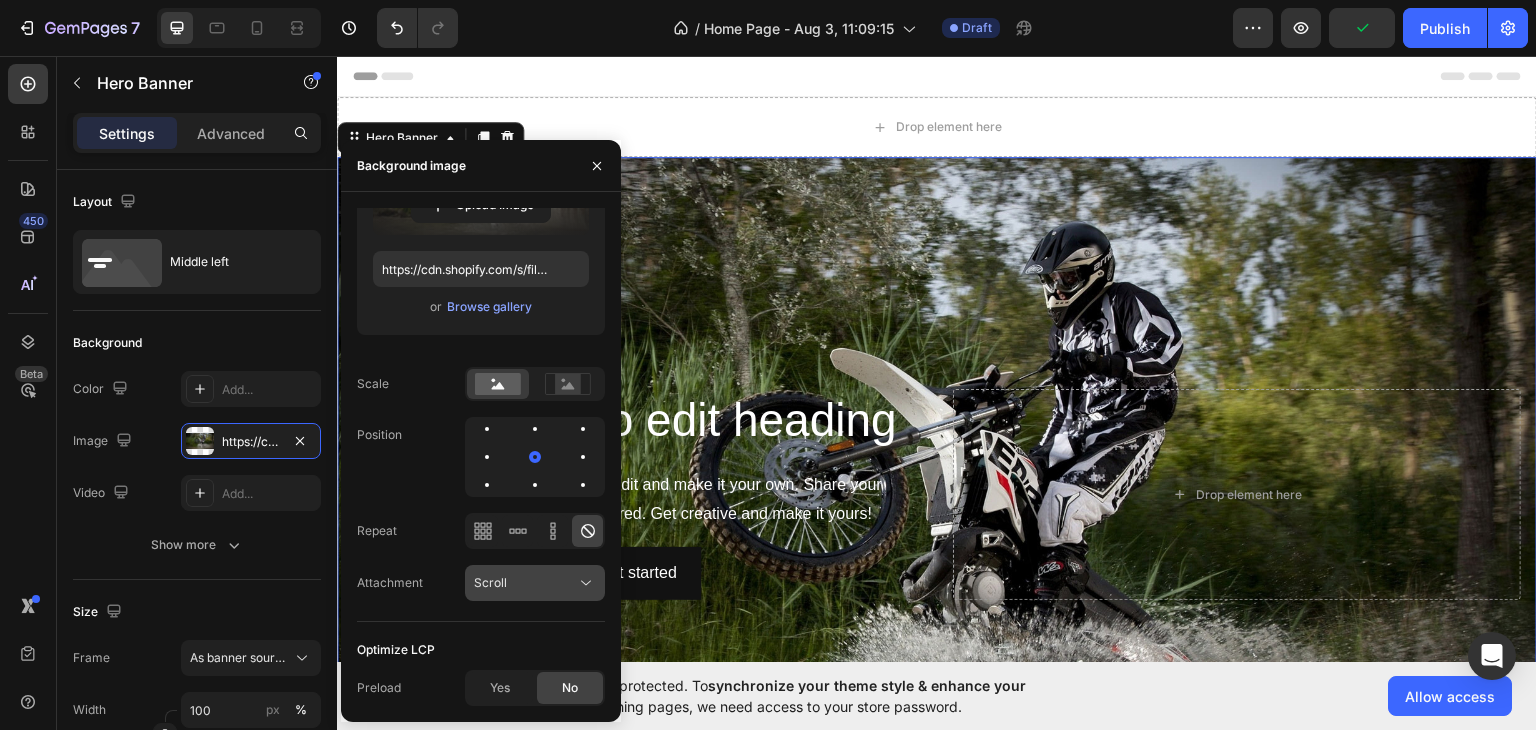 click on "Scroll" at bounding box center (525, 583) 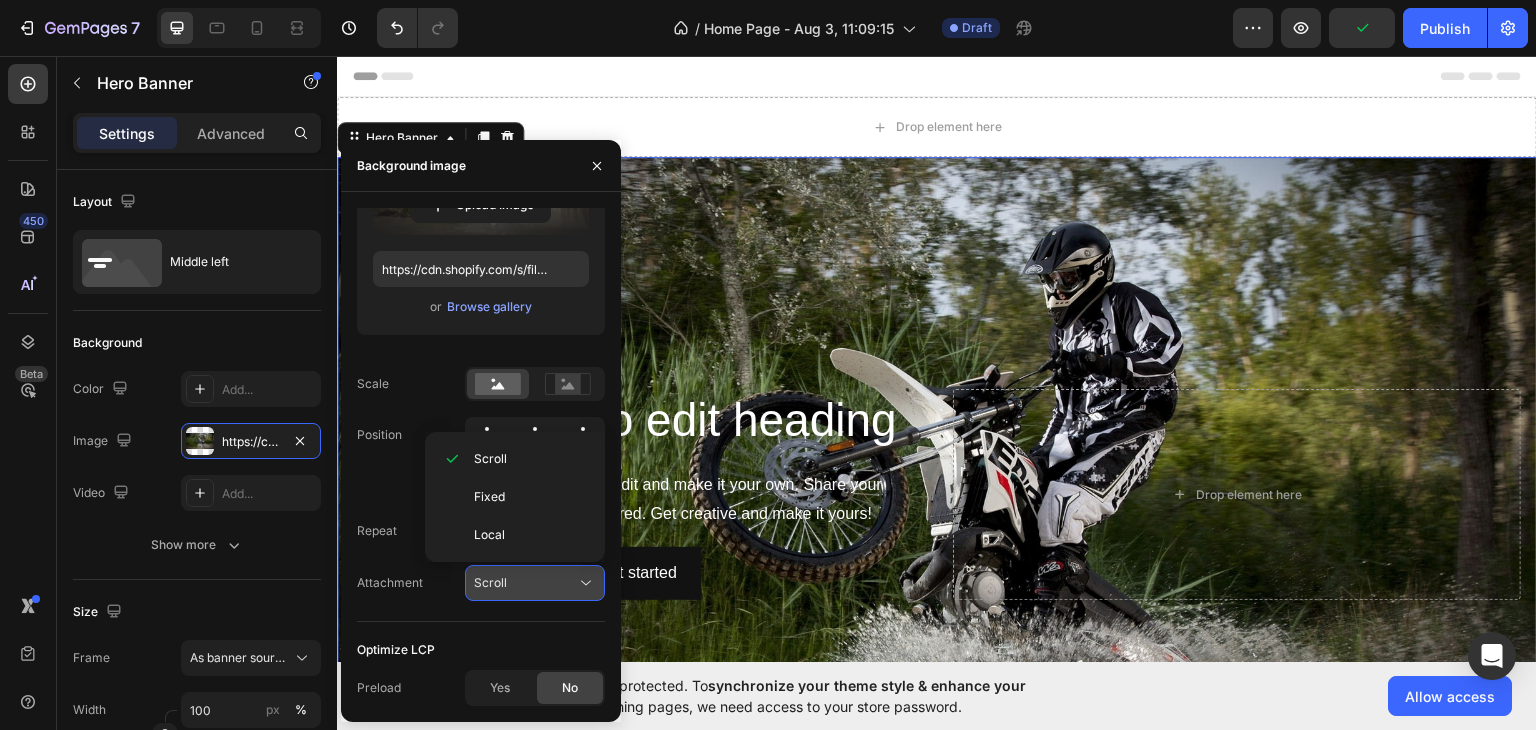 click on "Scroll" at bounding box center [525, 583] 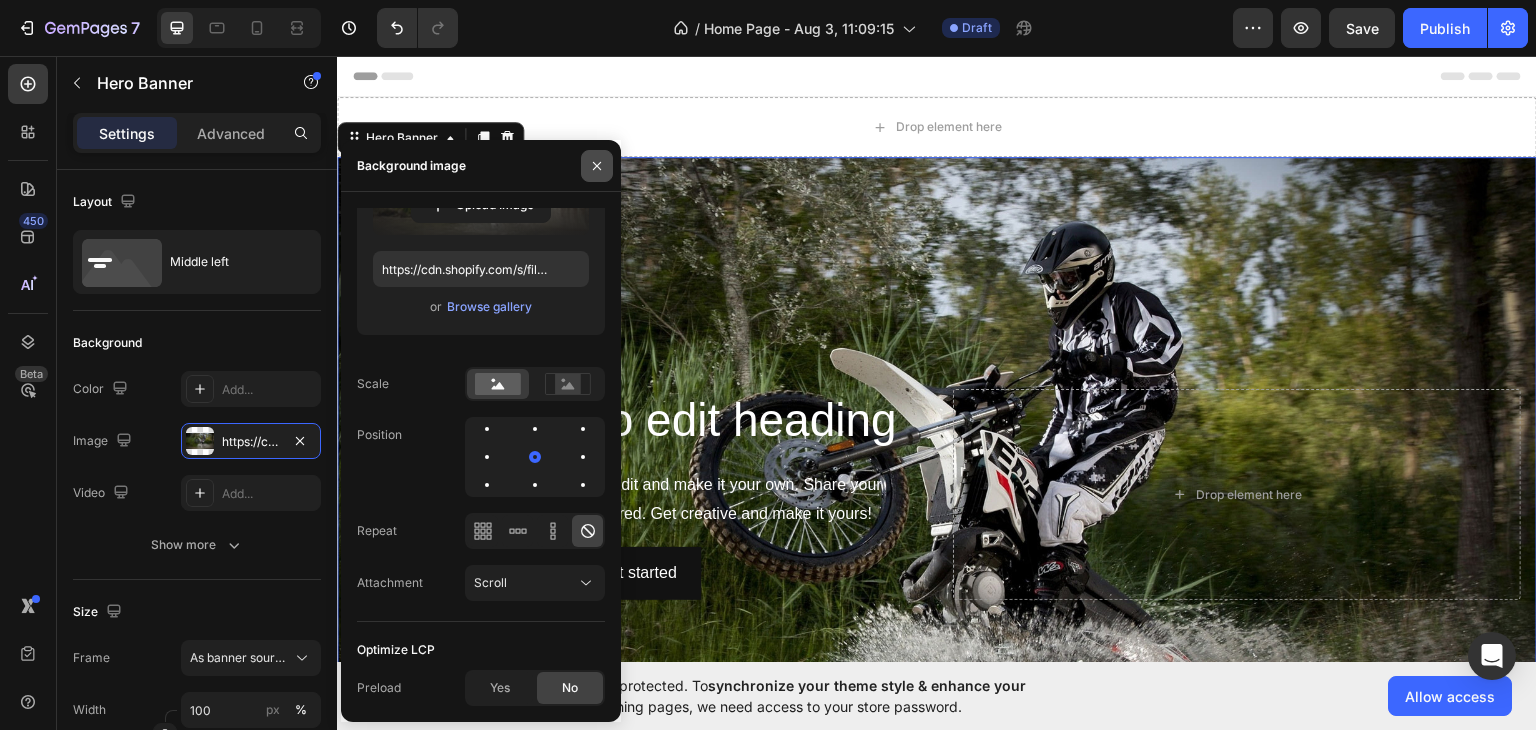 click 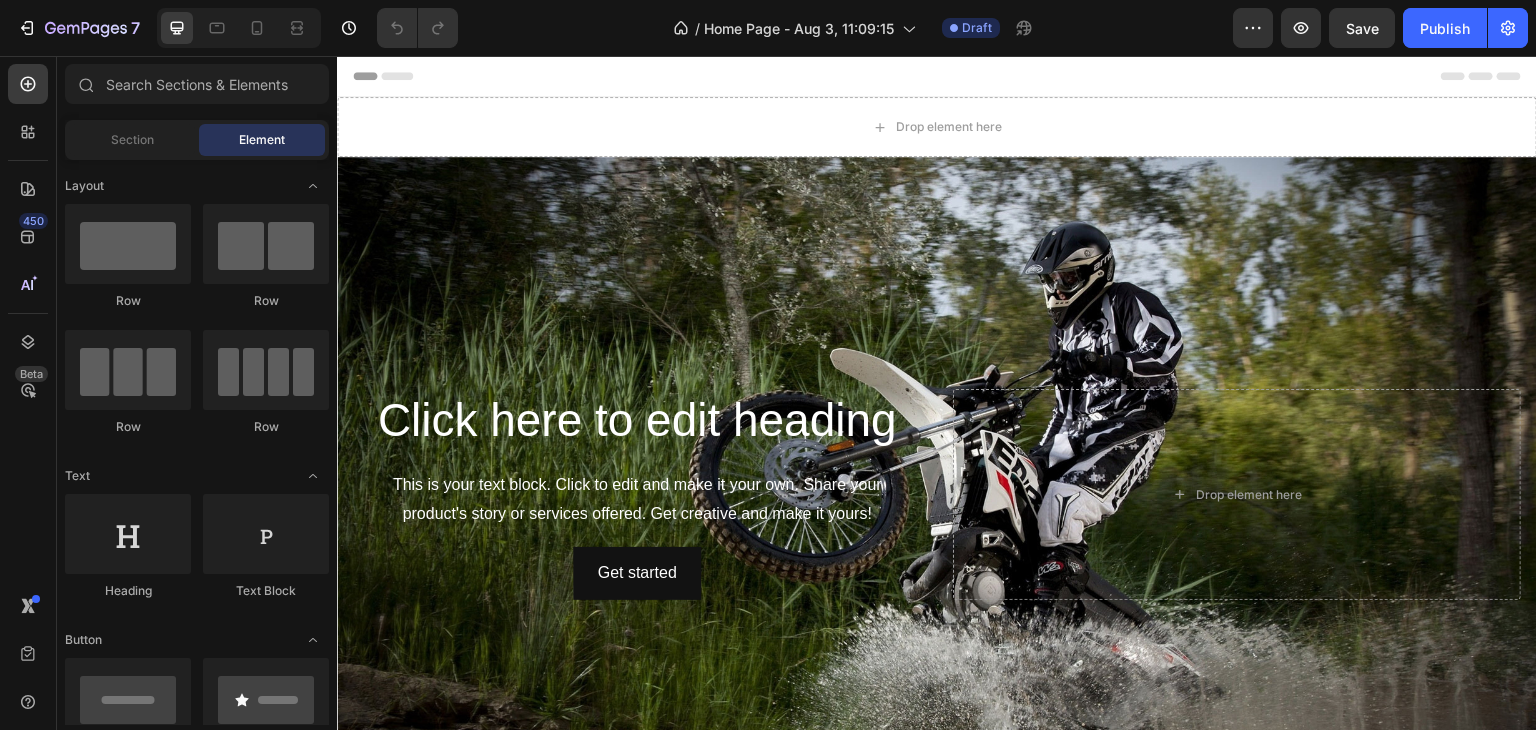 scroll, scrollTop: 0, scrollLeft: 0, axis: both 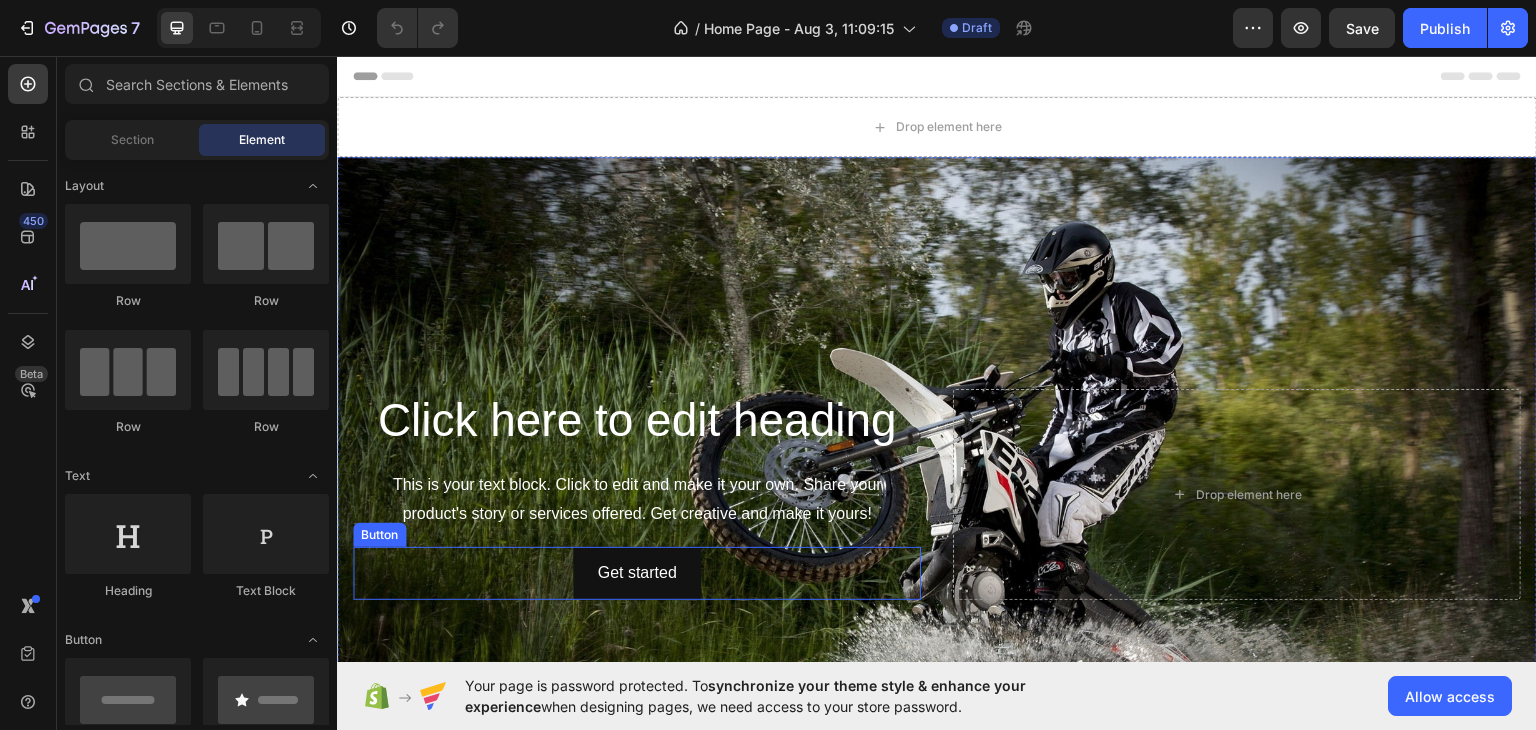 click on "Get started Button" at bounding box center [637, 572] 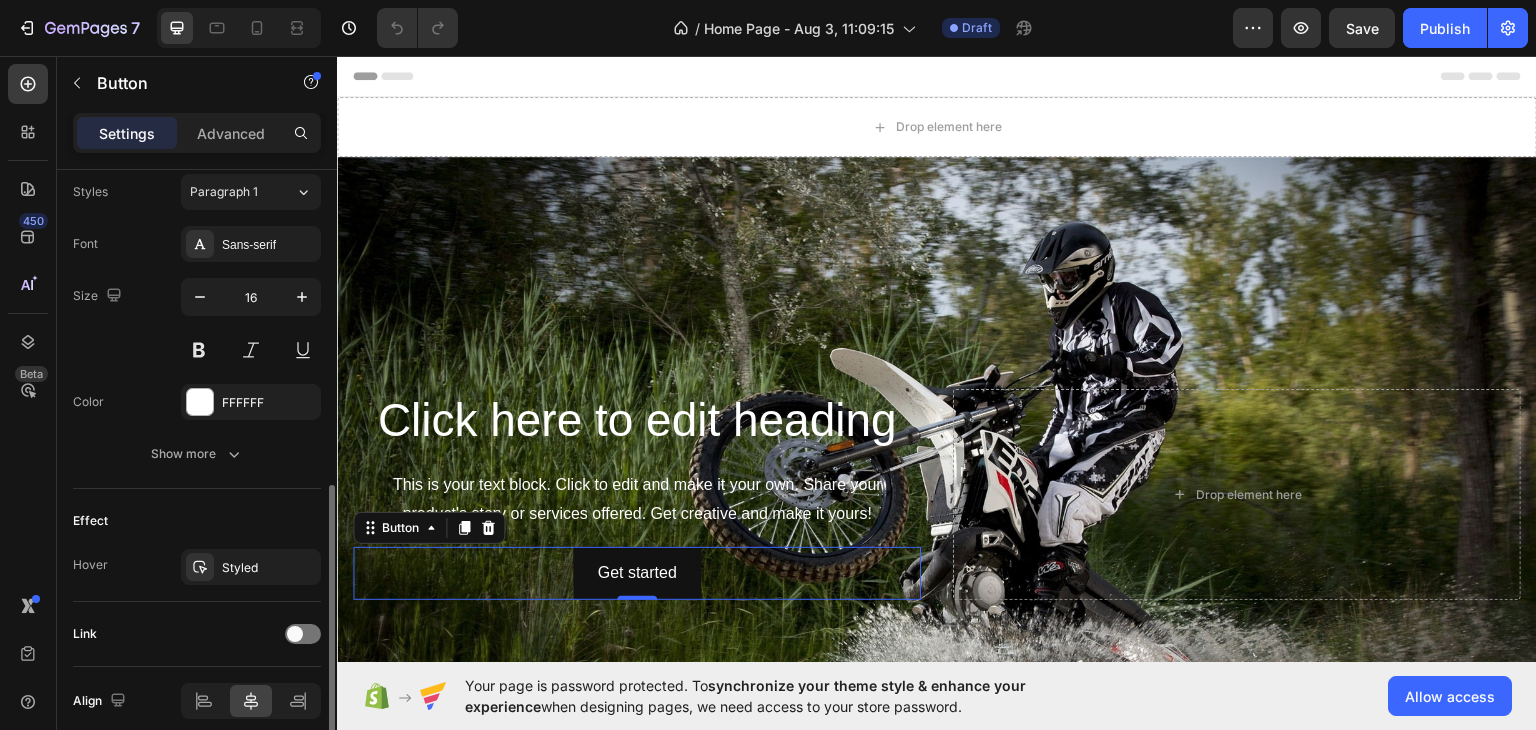 scroll, scrollTop: 814, scrollLeft: 0, axis: vertical 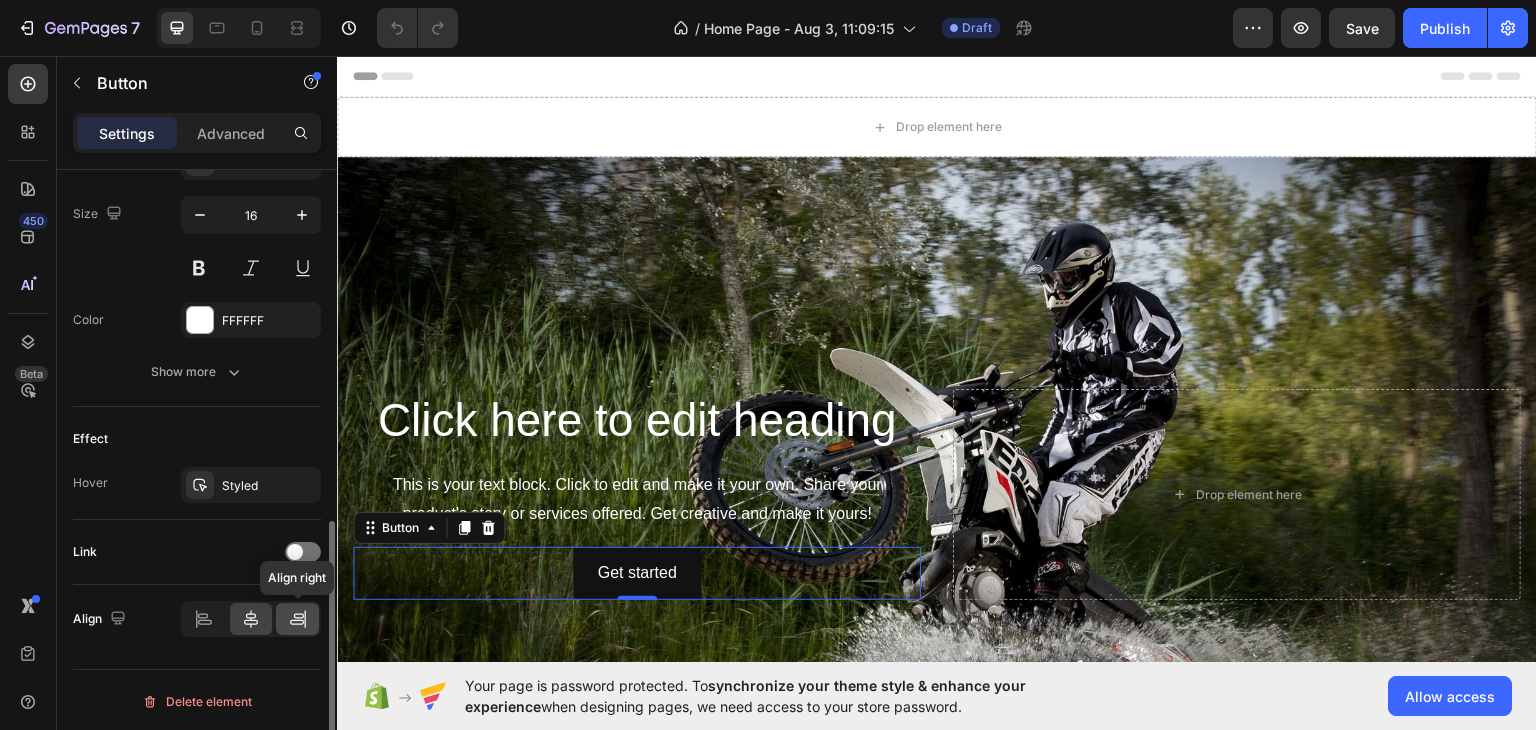 click 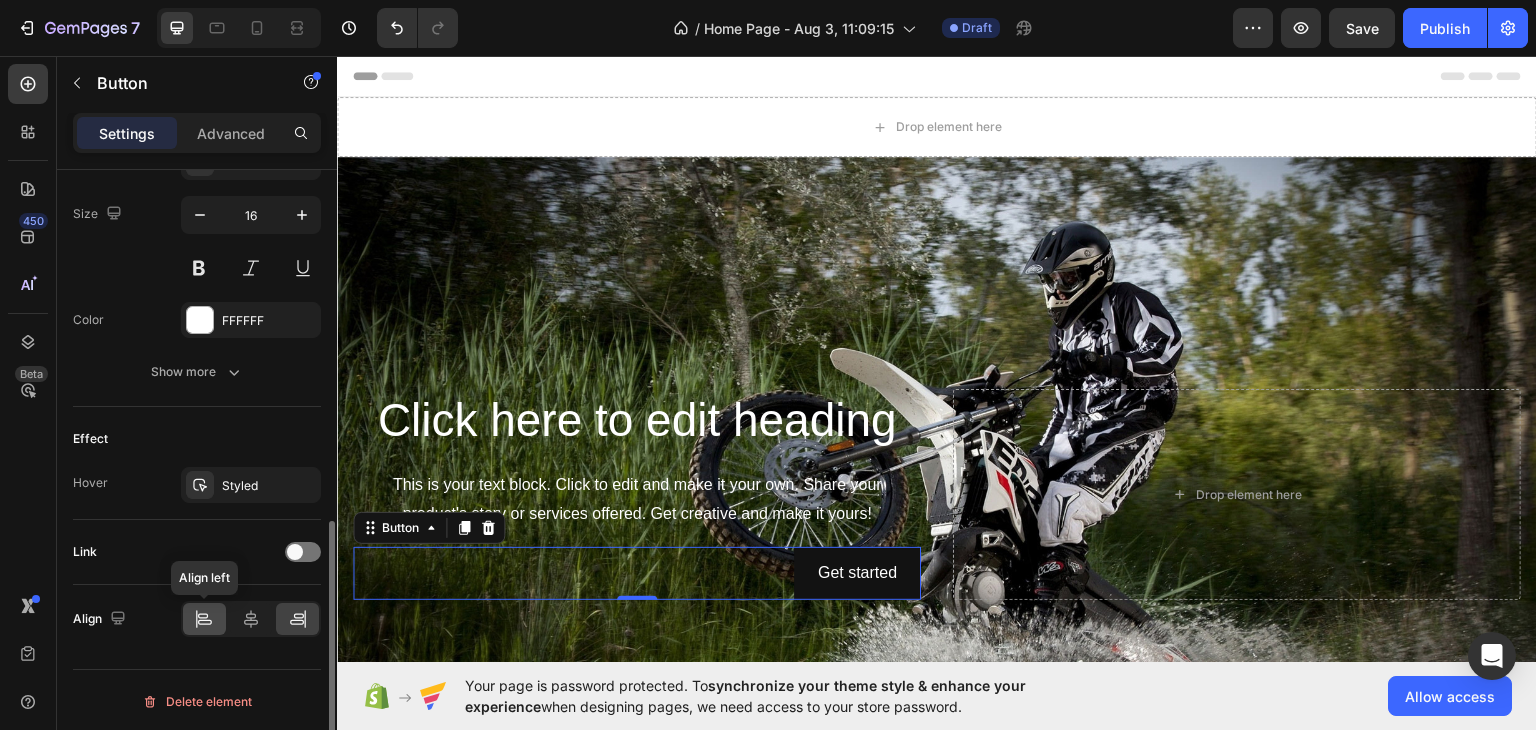 click 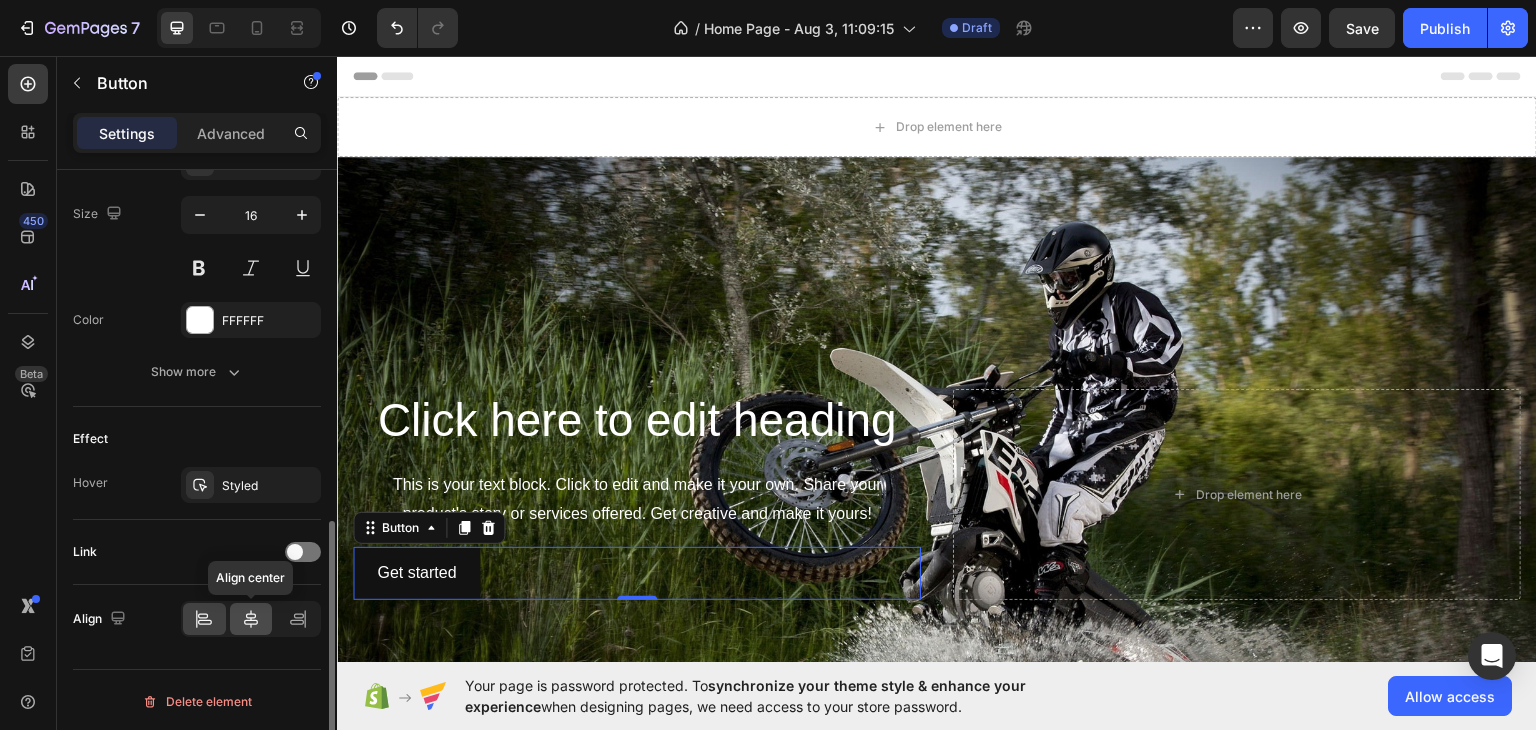 click 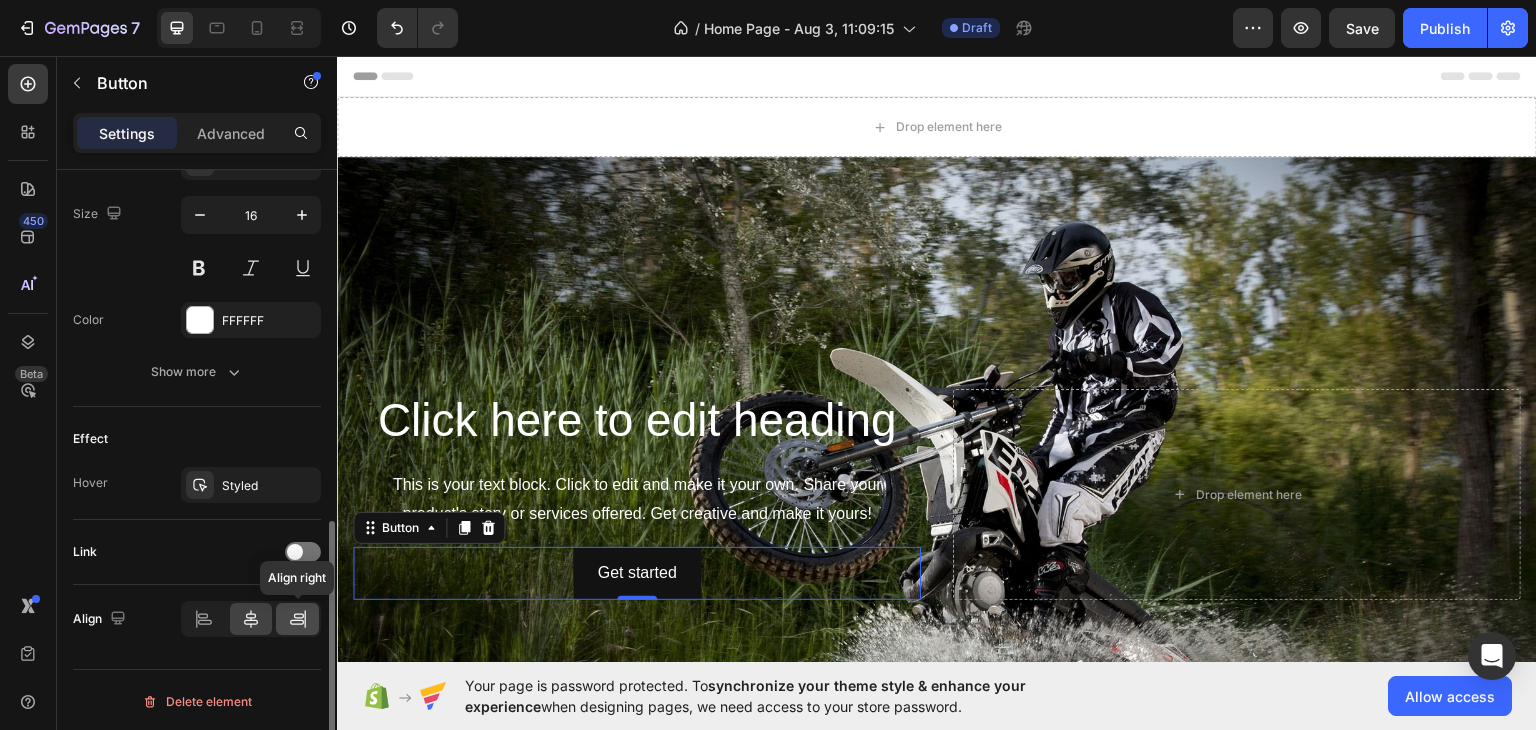 click 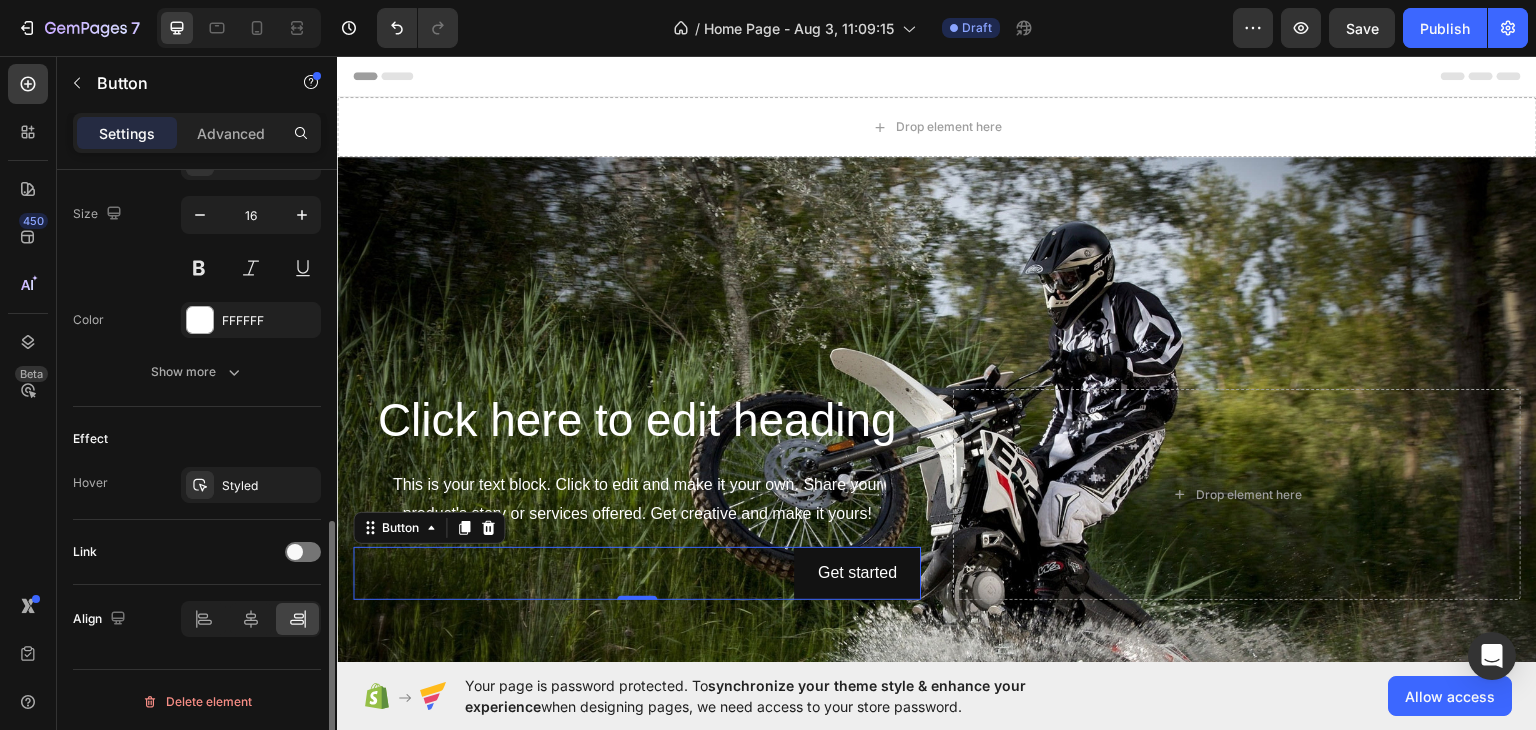 scroll, scrollTop: 808, scrollLeft: 0, axis: vertical 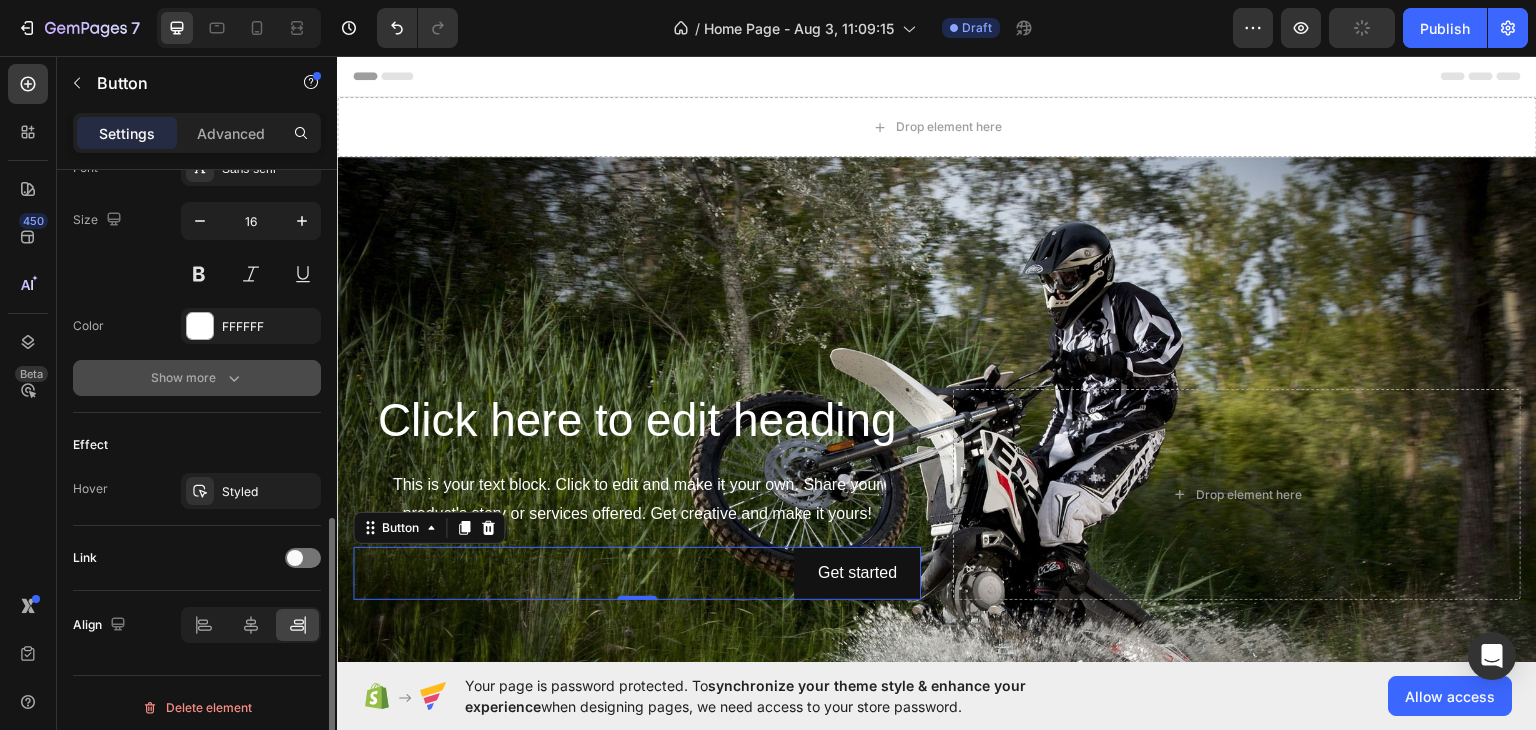 click on "Show more" at bounding box center [197, 378] 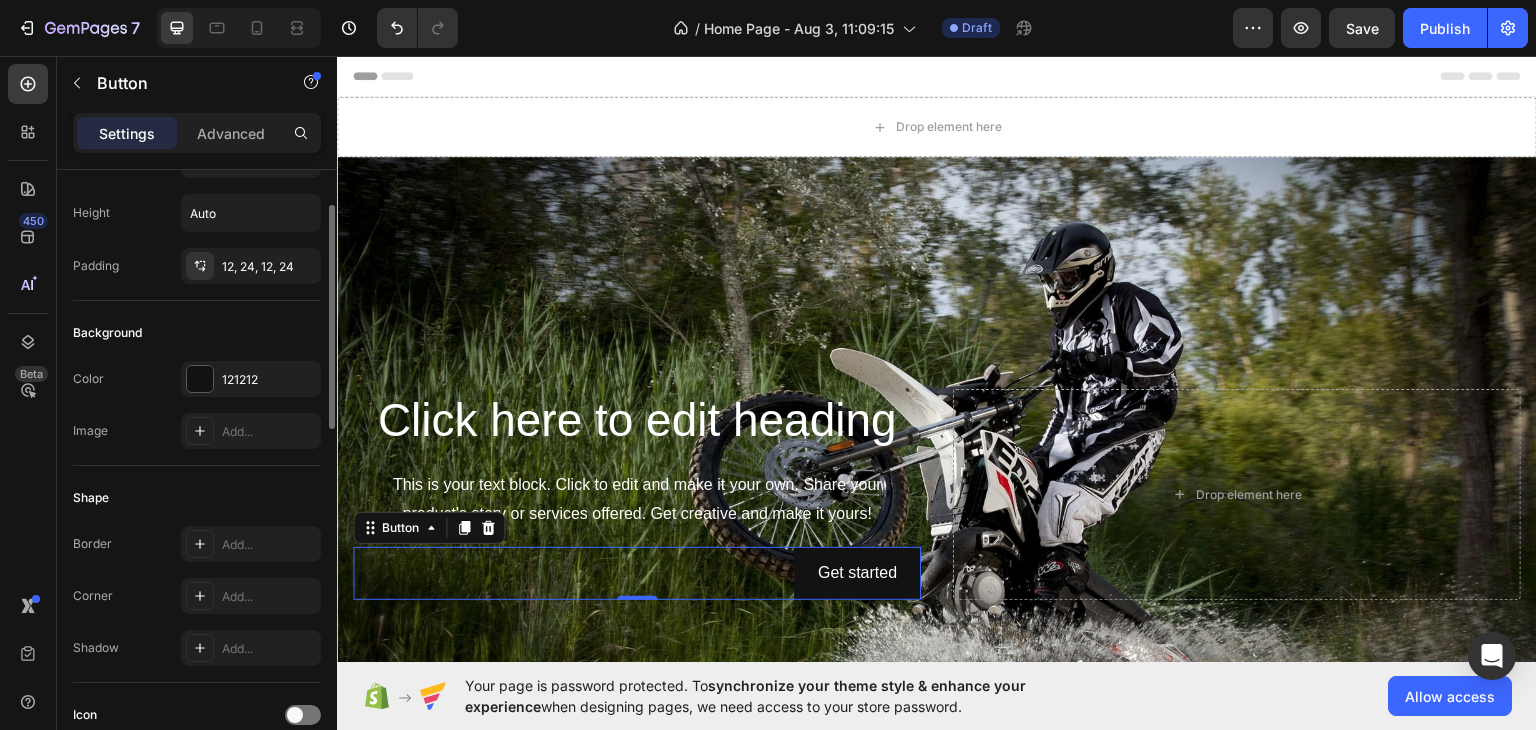scroll, scrollTop: 0, scrollLeft: 0, axis: both 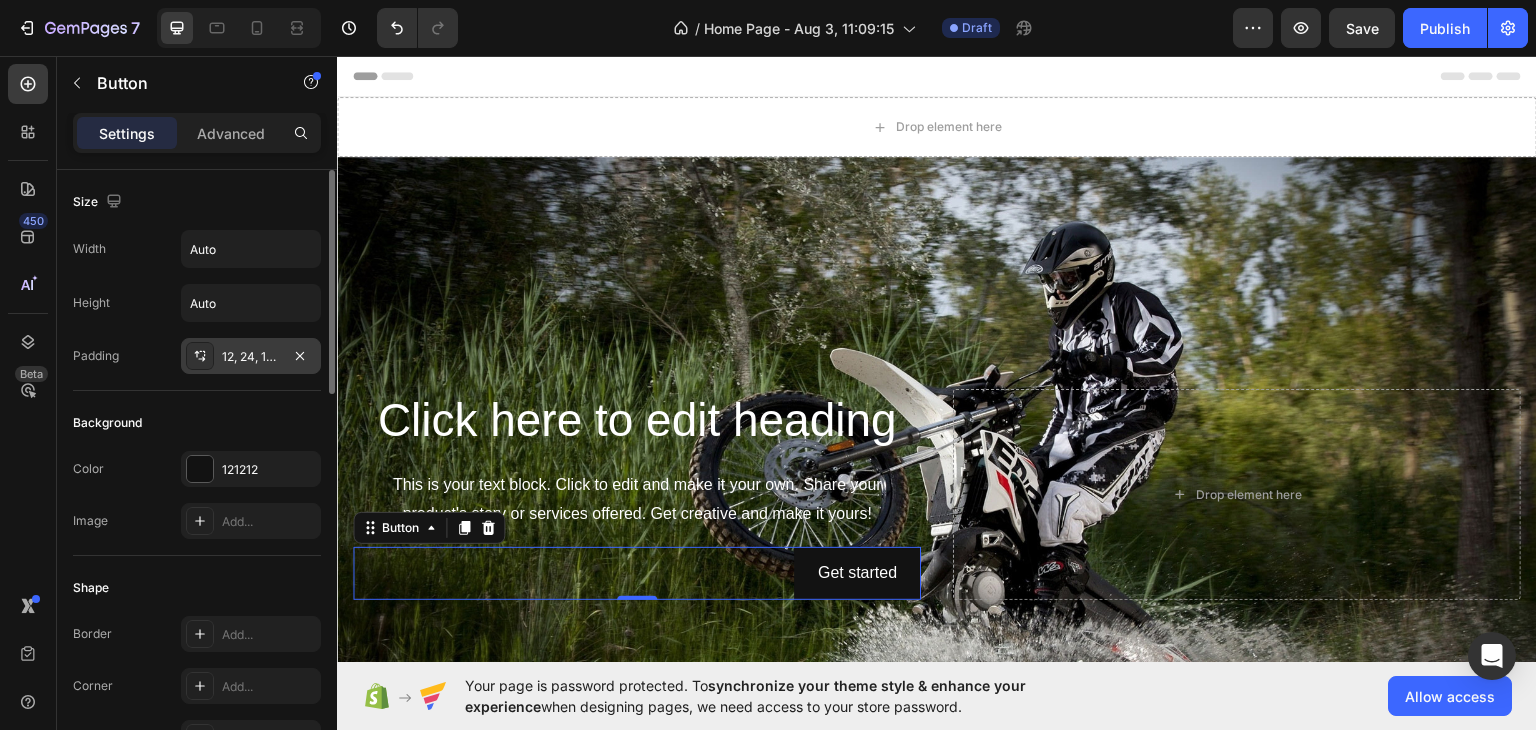 click on "12, 24, 12, 24" at bounding box center (251, 357) 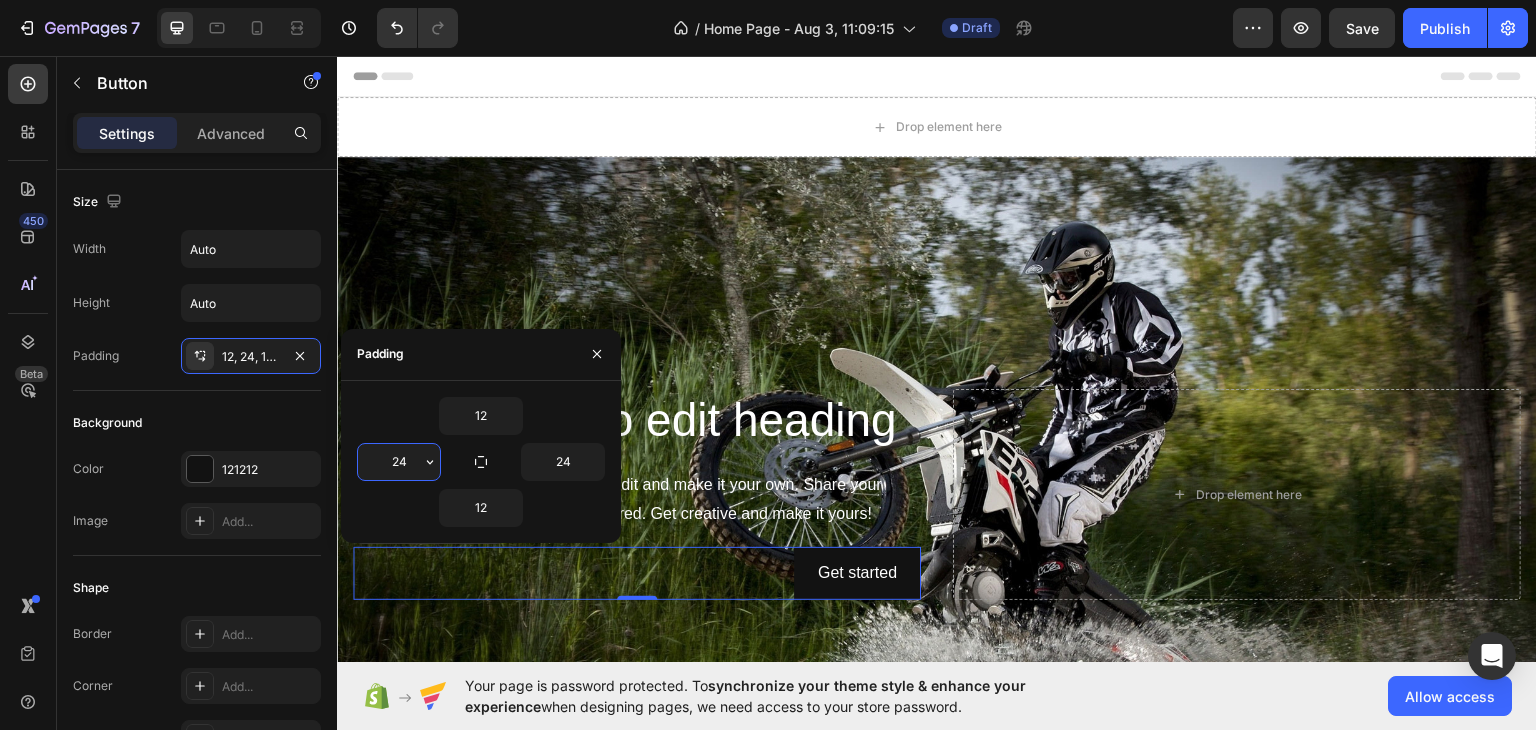 click on "24" at bounding box center [399, 462] 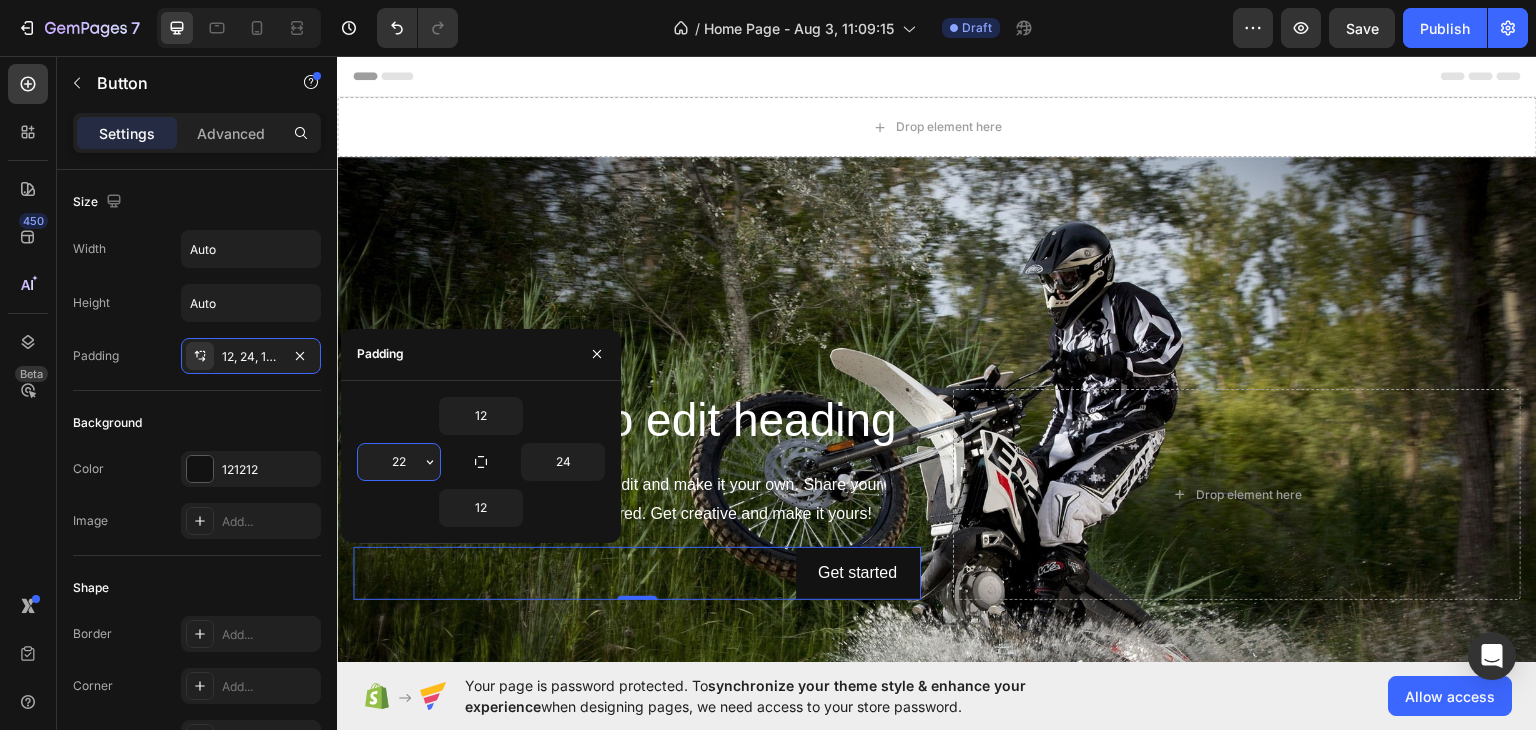 type on "229" 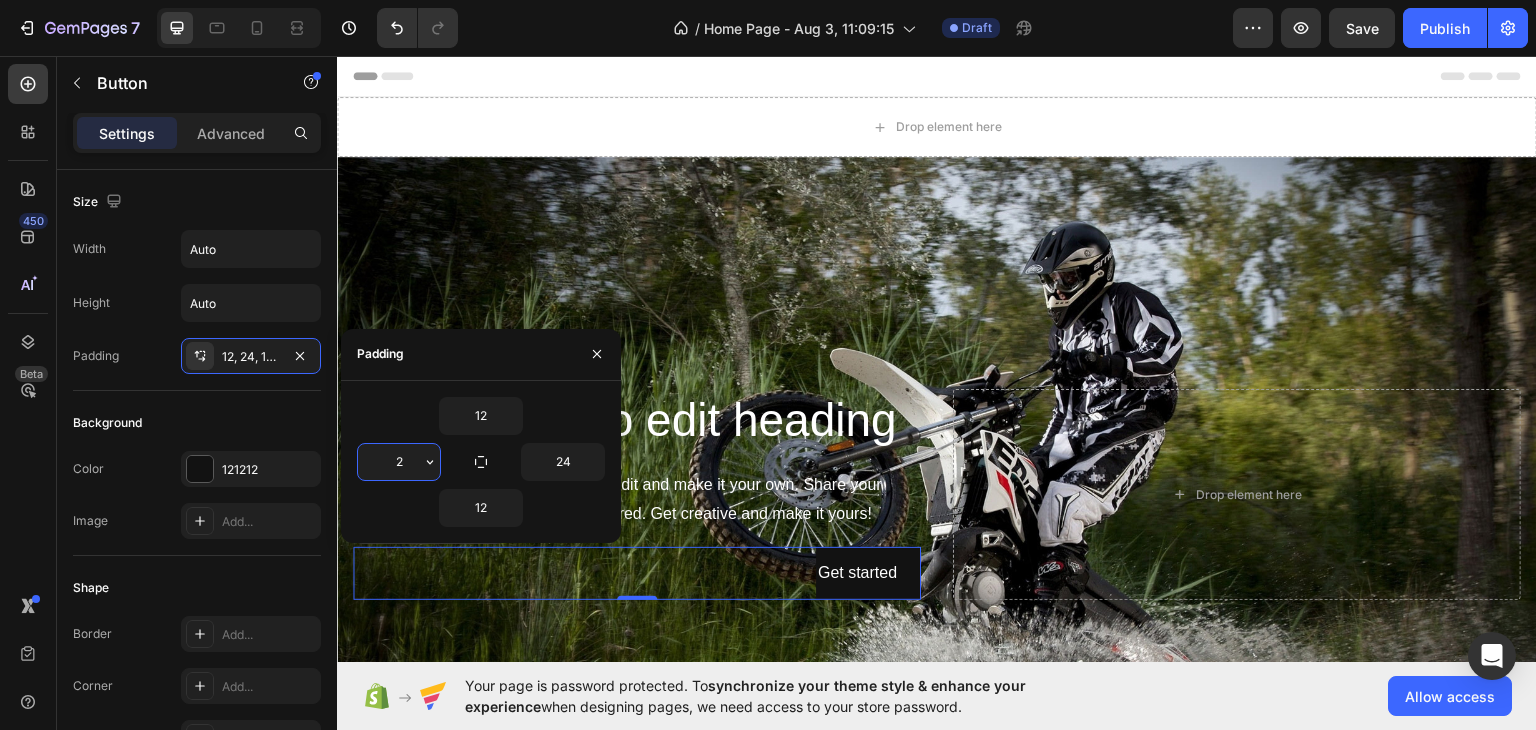 type on "24" 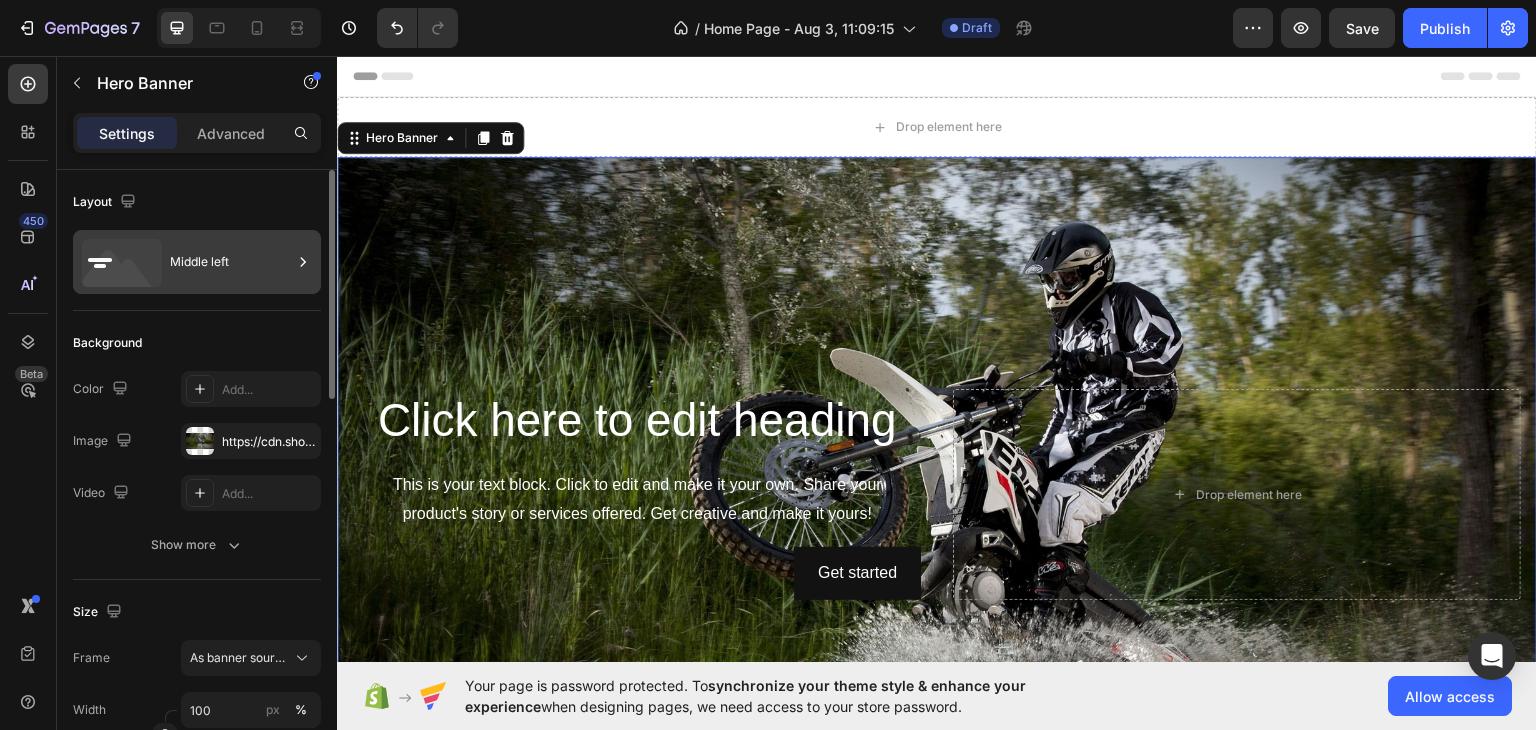click on "Middle left" at bounding box center [231, 262] 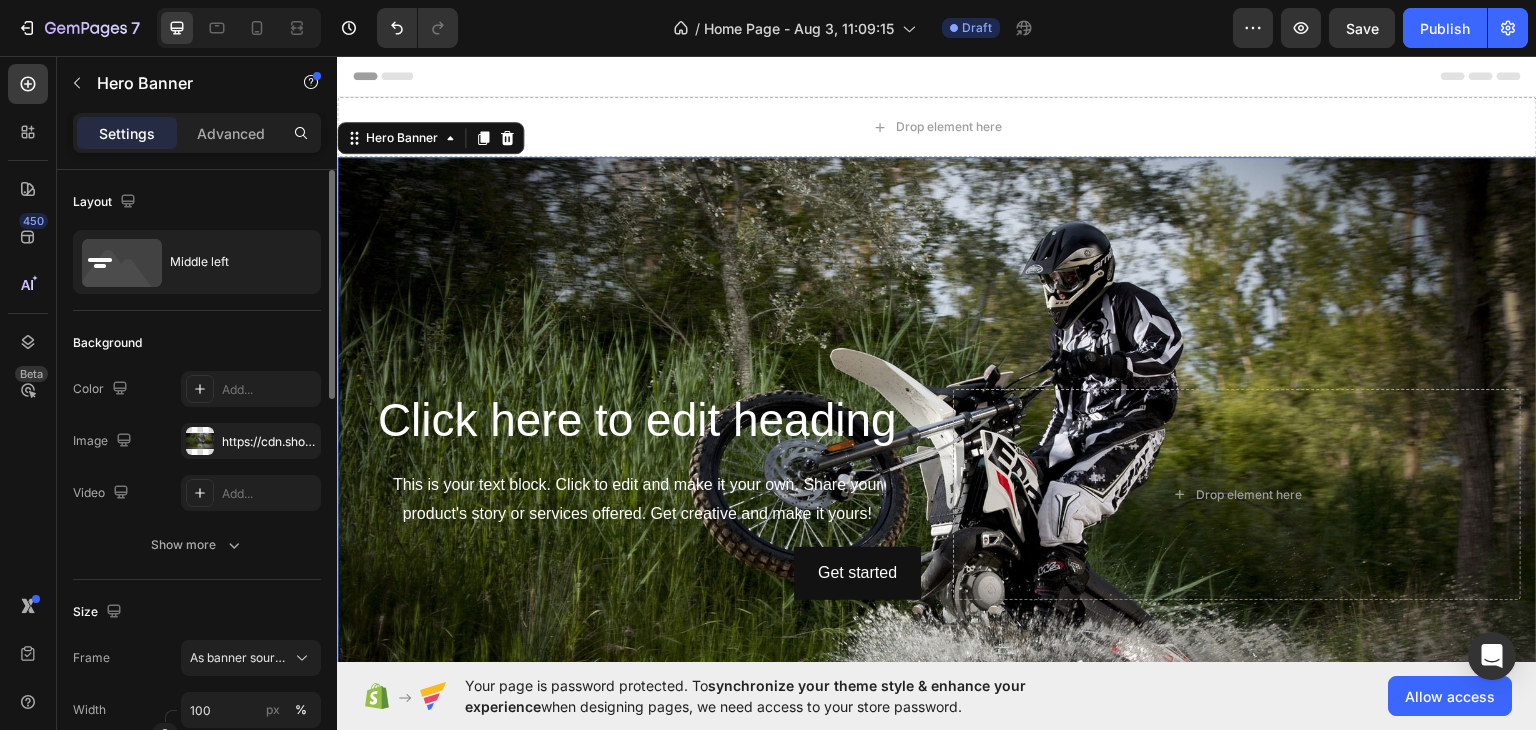 click on "Background The changes might be hidden by  the video. Color Add... Image https://cdn.shopify.com/s/files/1/0760/2087/5494/files/gempages_578155879694598930-ab0a325a-fcff-4a66-86b6-4b8259e9719b.jpg Video Add... Show more" 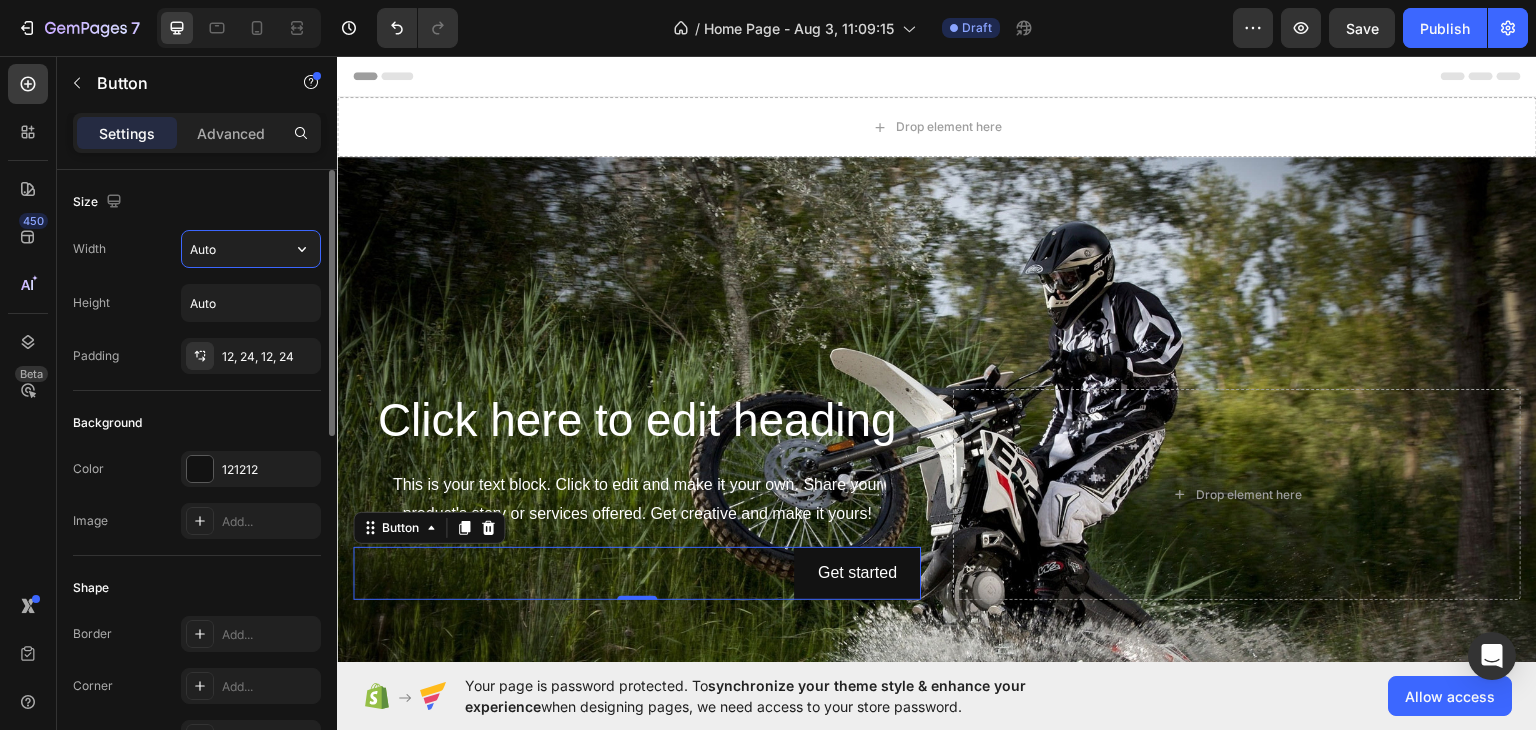 click on "Auto" at bounding box center [251, 249] 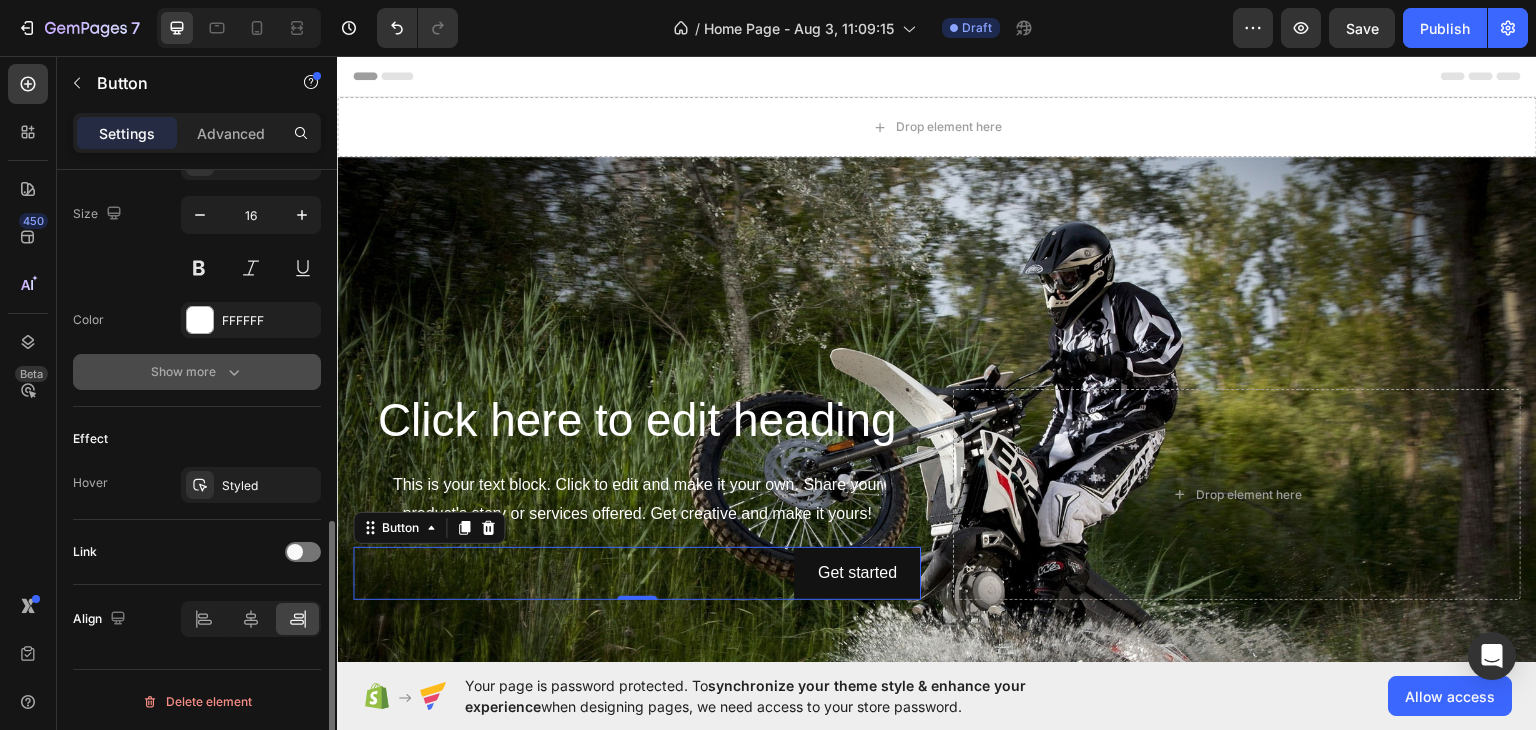 scroll, scrollTop: 813, scrollLeft: 0, axis: vertical 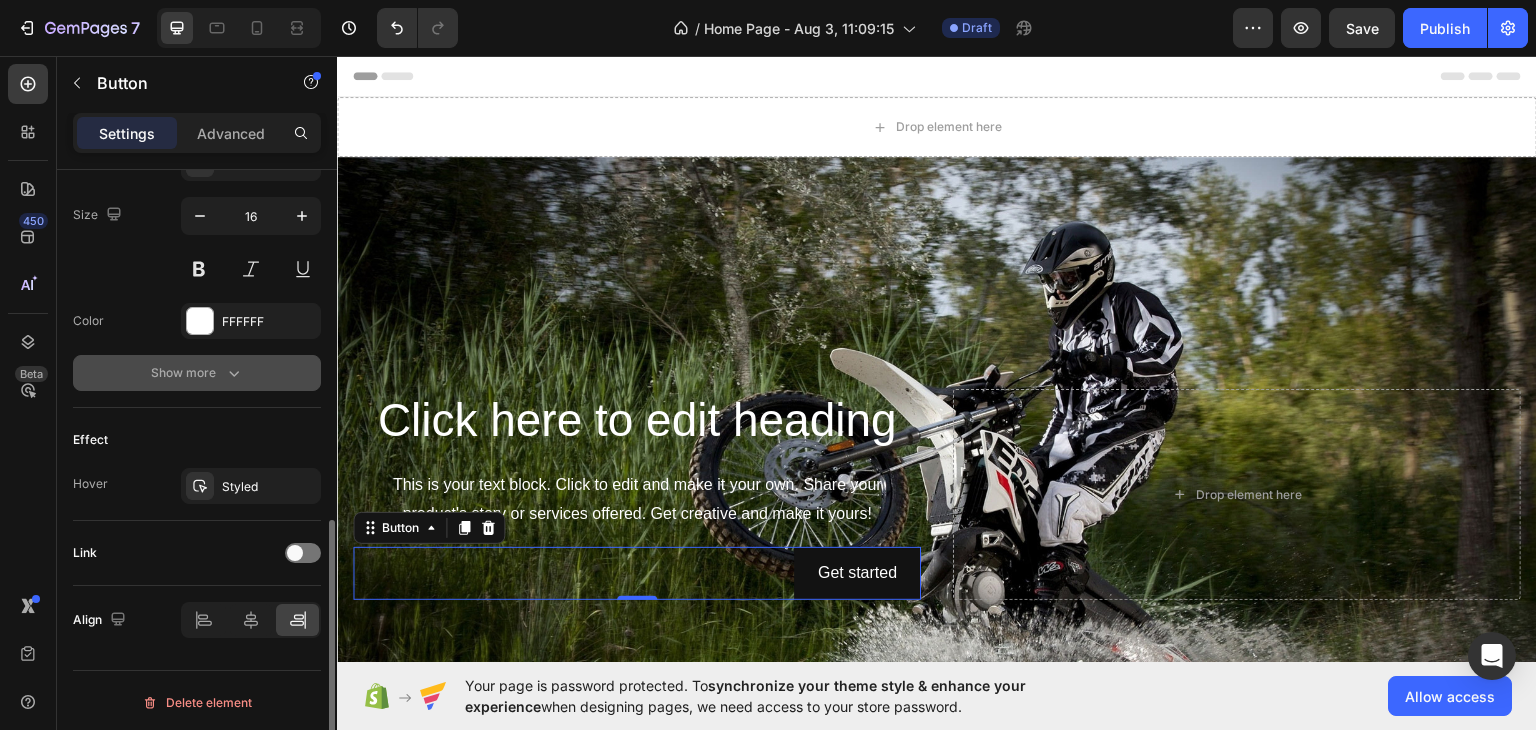 click 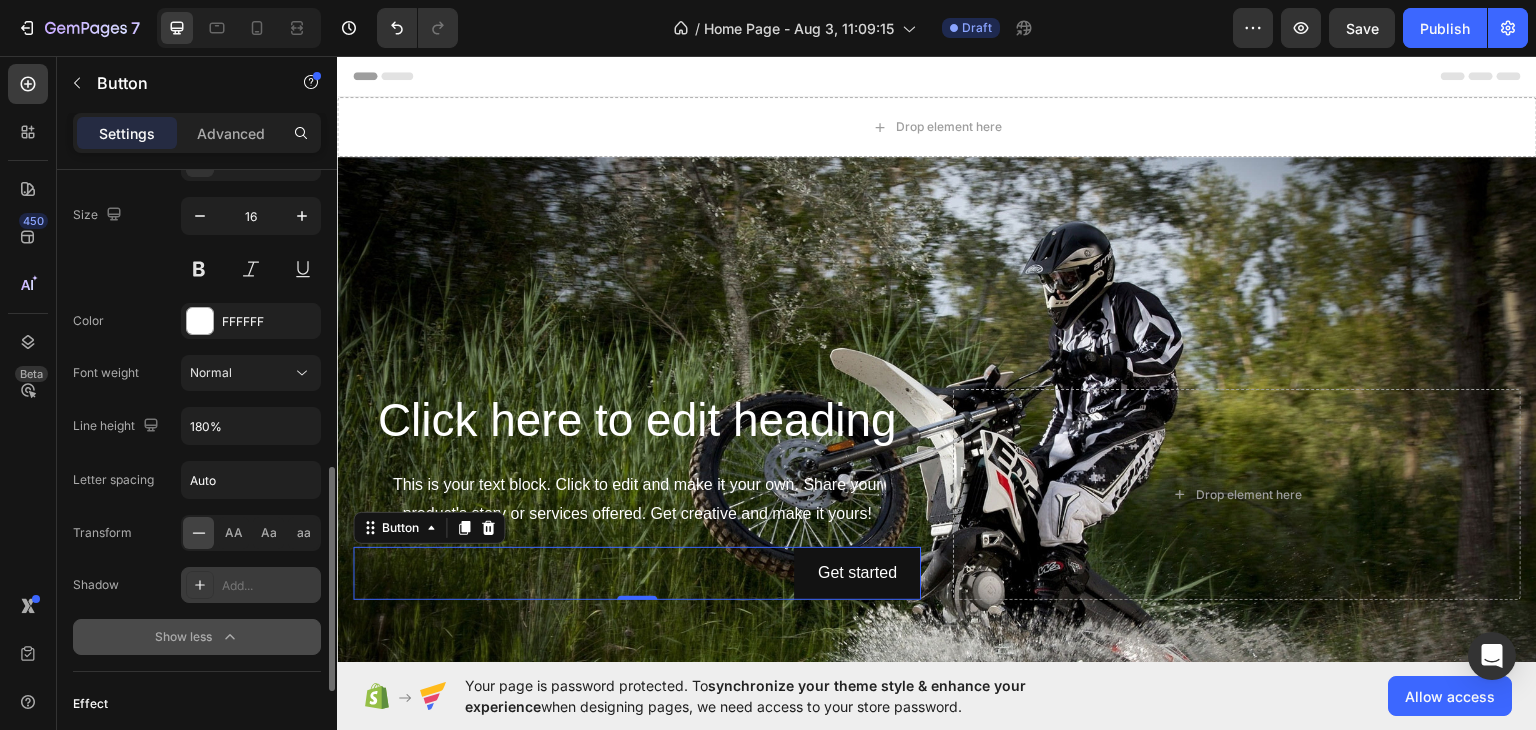 scroll, scrollTop: 1077, scrollLeft: 0, axis: vertical 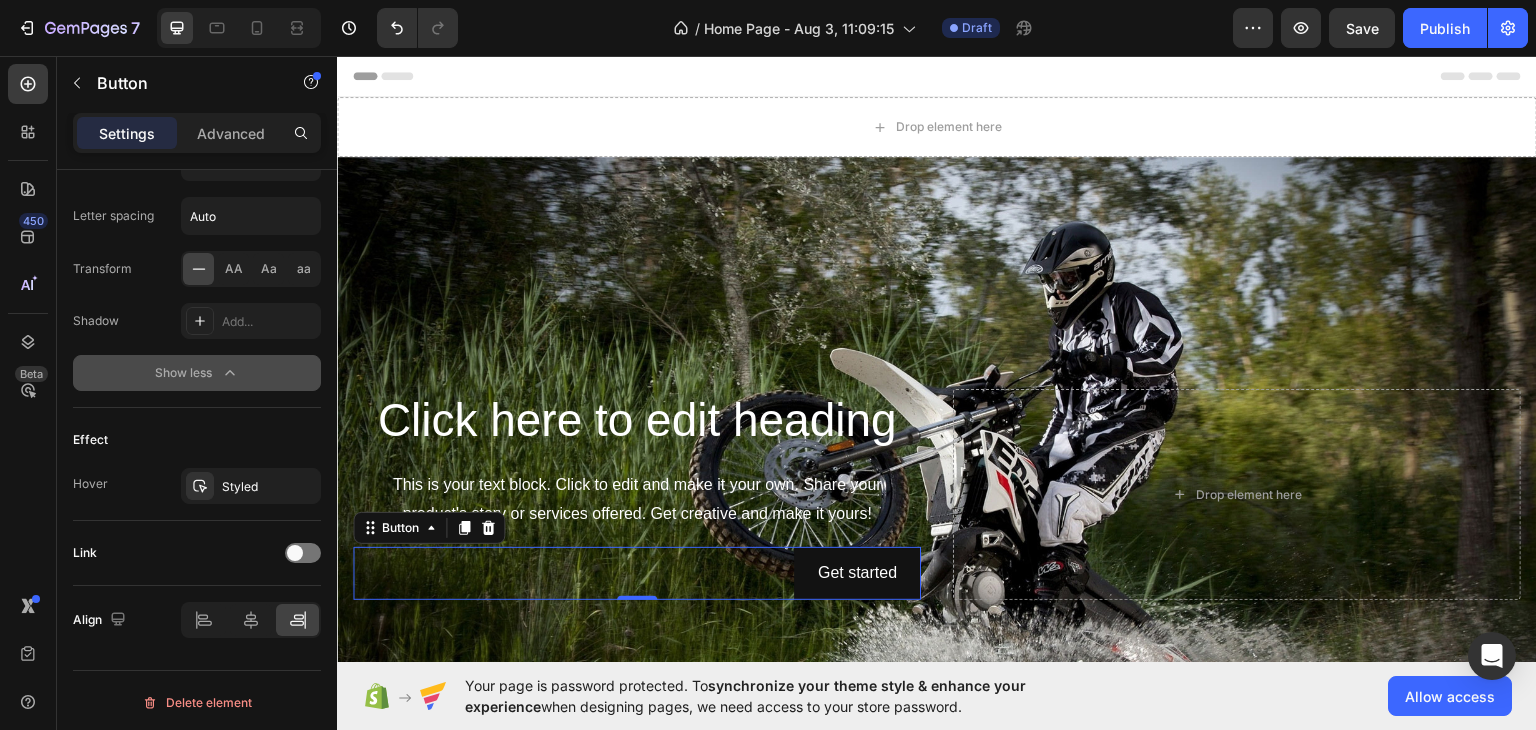 click on "Your page is password protected. To  synchronize your theme style & enhance your experience  when designing pages, we need access to your store password.  Allow access" 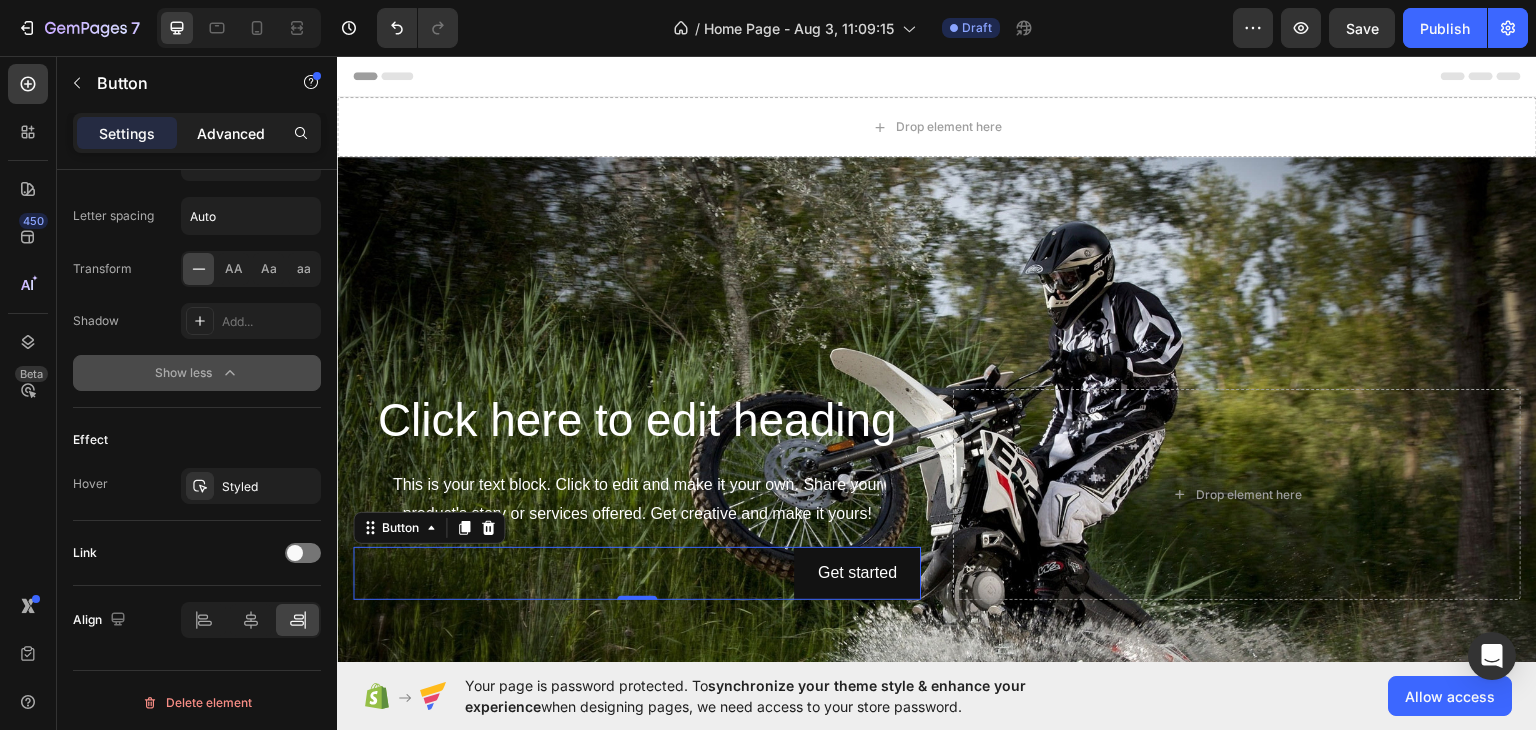 click on "Advanced" at bounding box center [231, 133] 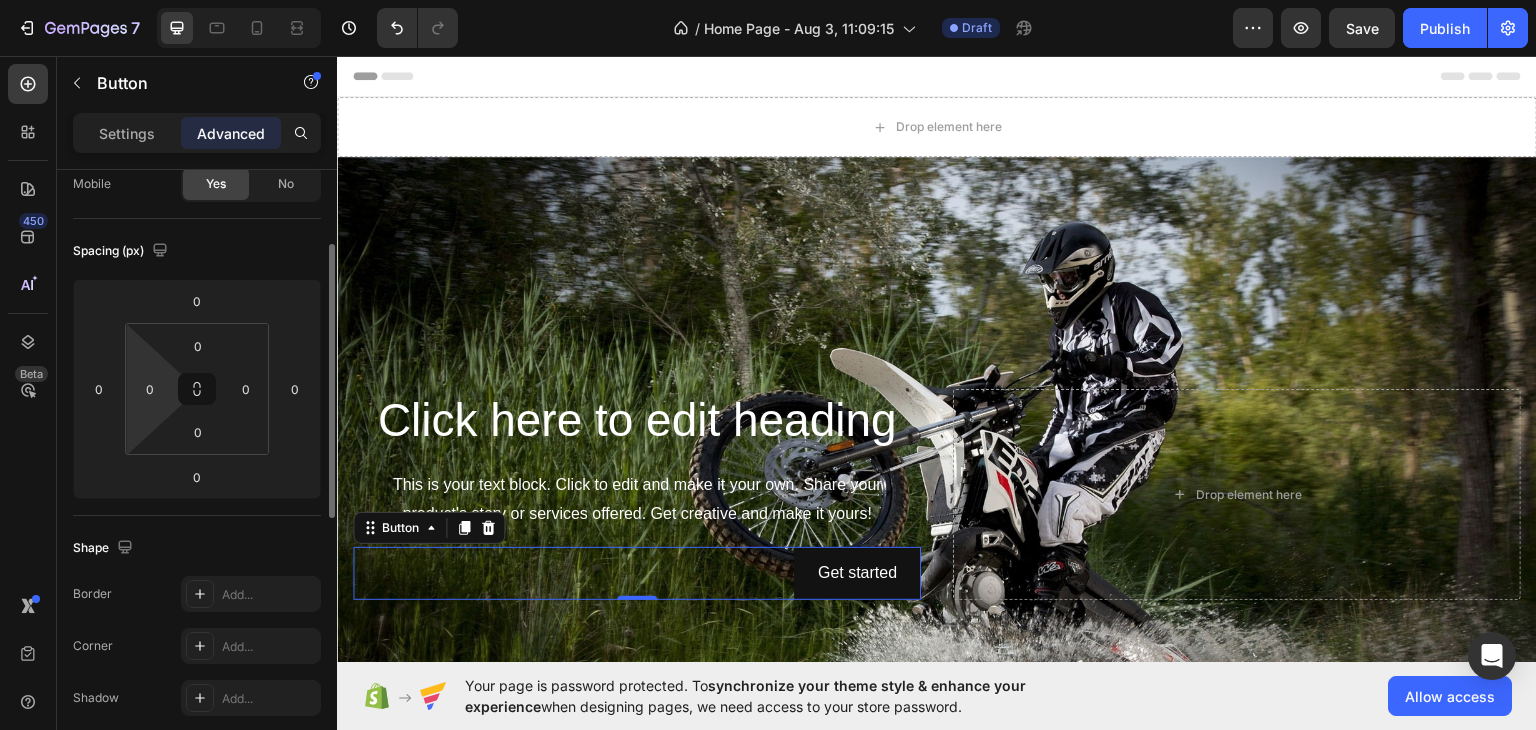 scroll, scrollTop: 168, scrollLeft: 0, axis: vertical 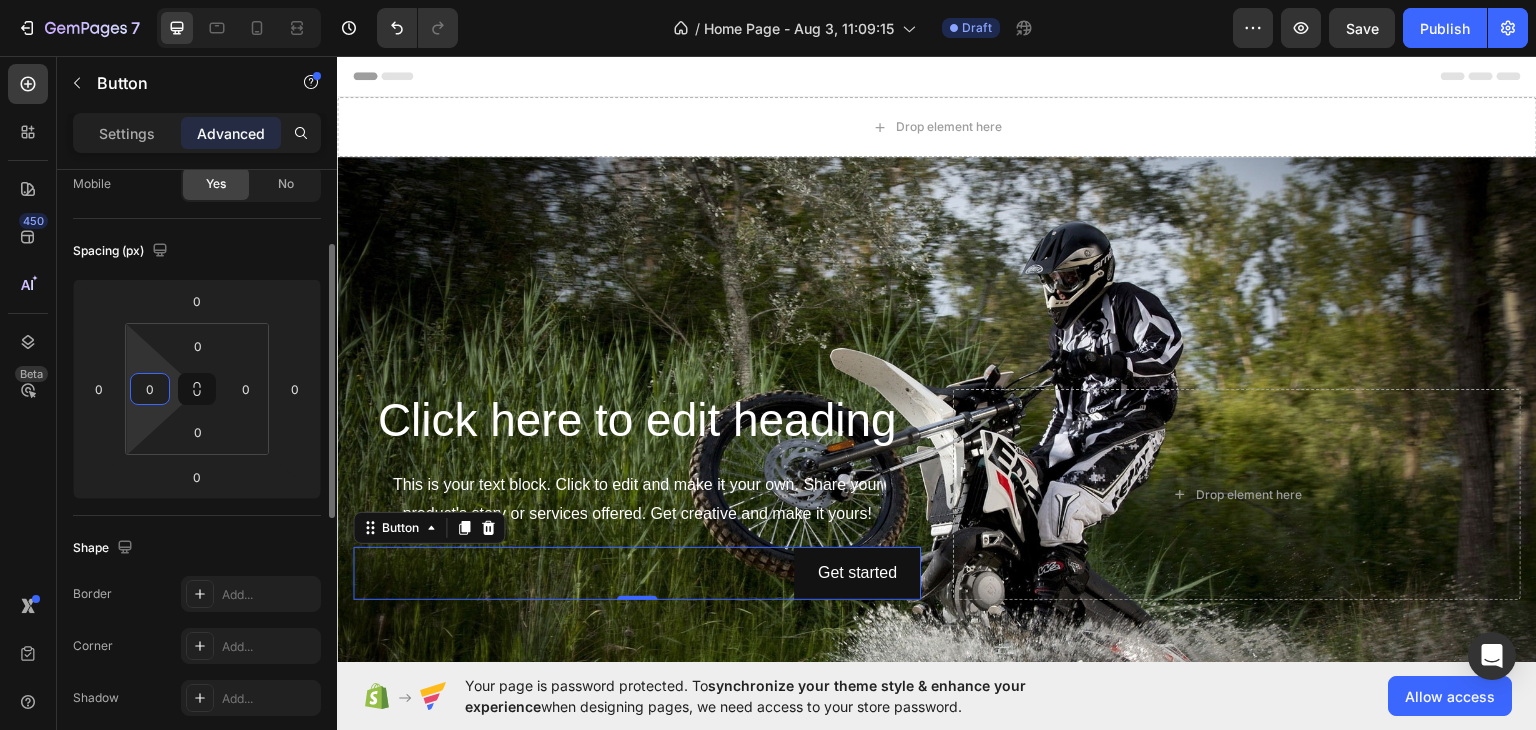 click on "[NUMBER] / Home Page - [DATE], [TIME] Draft Preview Save Publish [NUMBER] Beta Sections([NUMBER]) Elements([NUMBER]) Section Element Hero Section Product Detail Brands Trusted Badges Guarantee Product Breakdown How to use Testimonials Compare Bundle FAQs Social Proof Brand Story Product List Collection Blog List Contact Sticky Add to Cart Custom Footer Browse Library [NUMBER] Layout Row Row Row Row Text Heading Text Block Button Button Button Media Image Image Video" at bounding box center (768, 0) 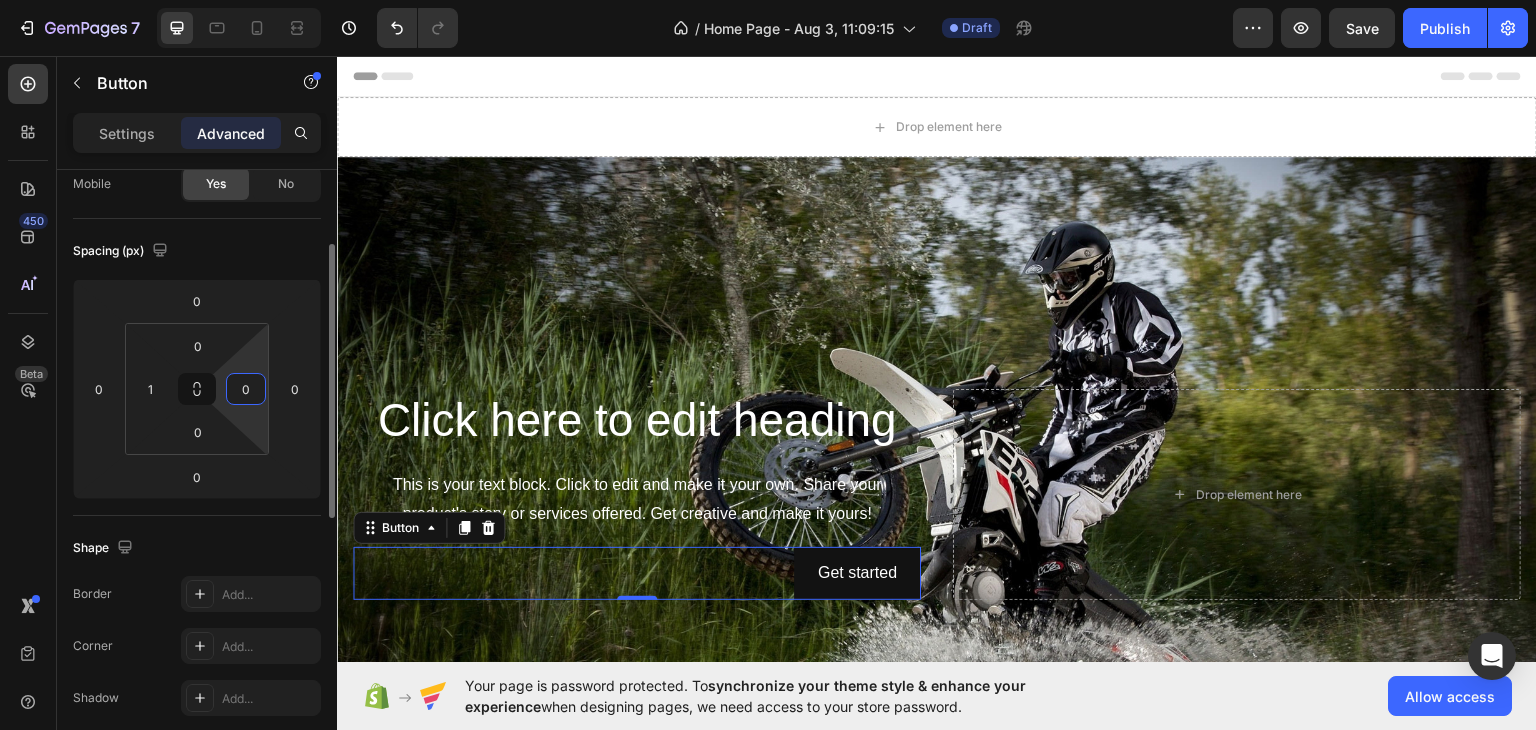 click on "0" at bounding box center (246, 389) 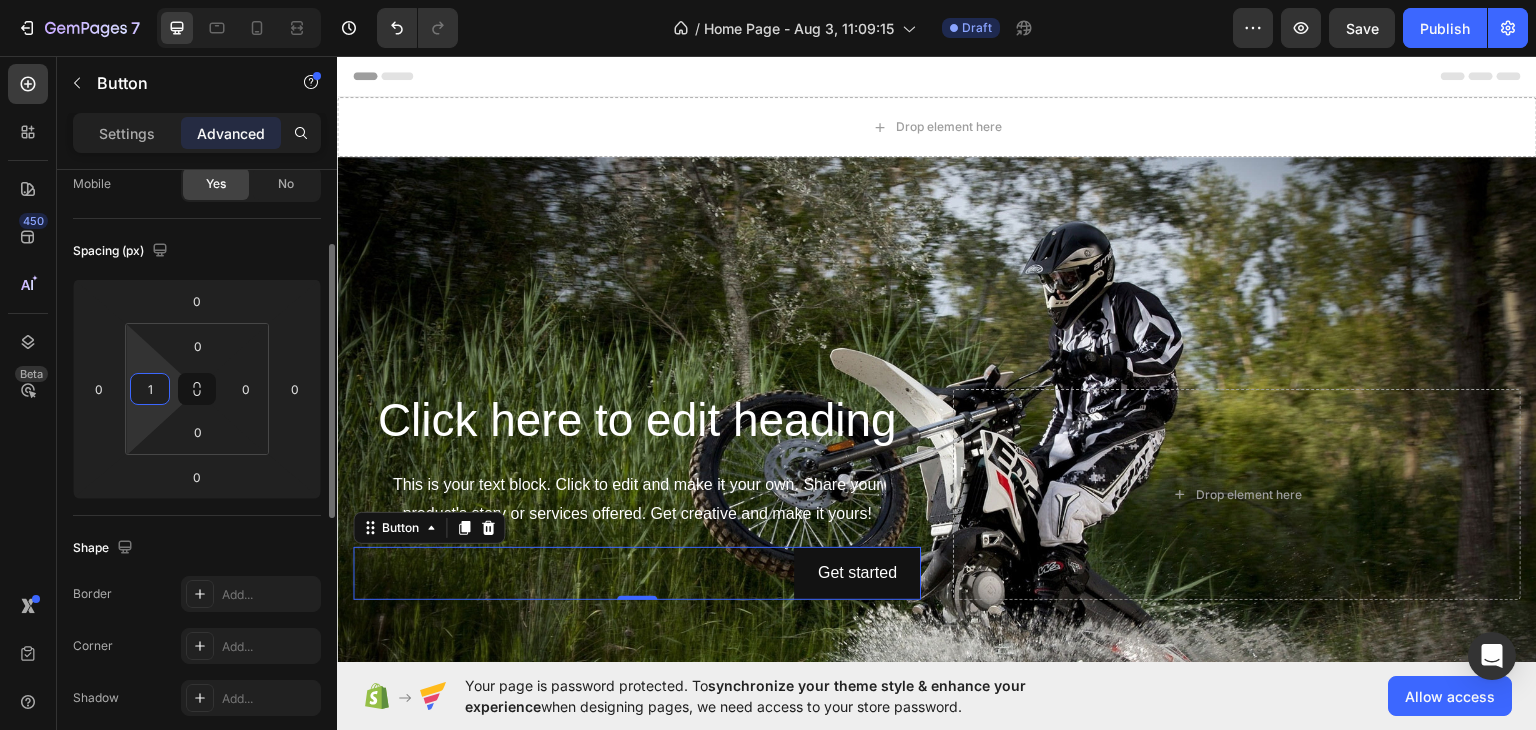 click on "1" at bounding box center [150, 389] 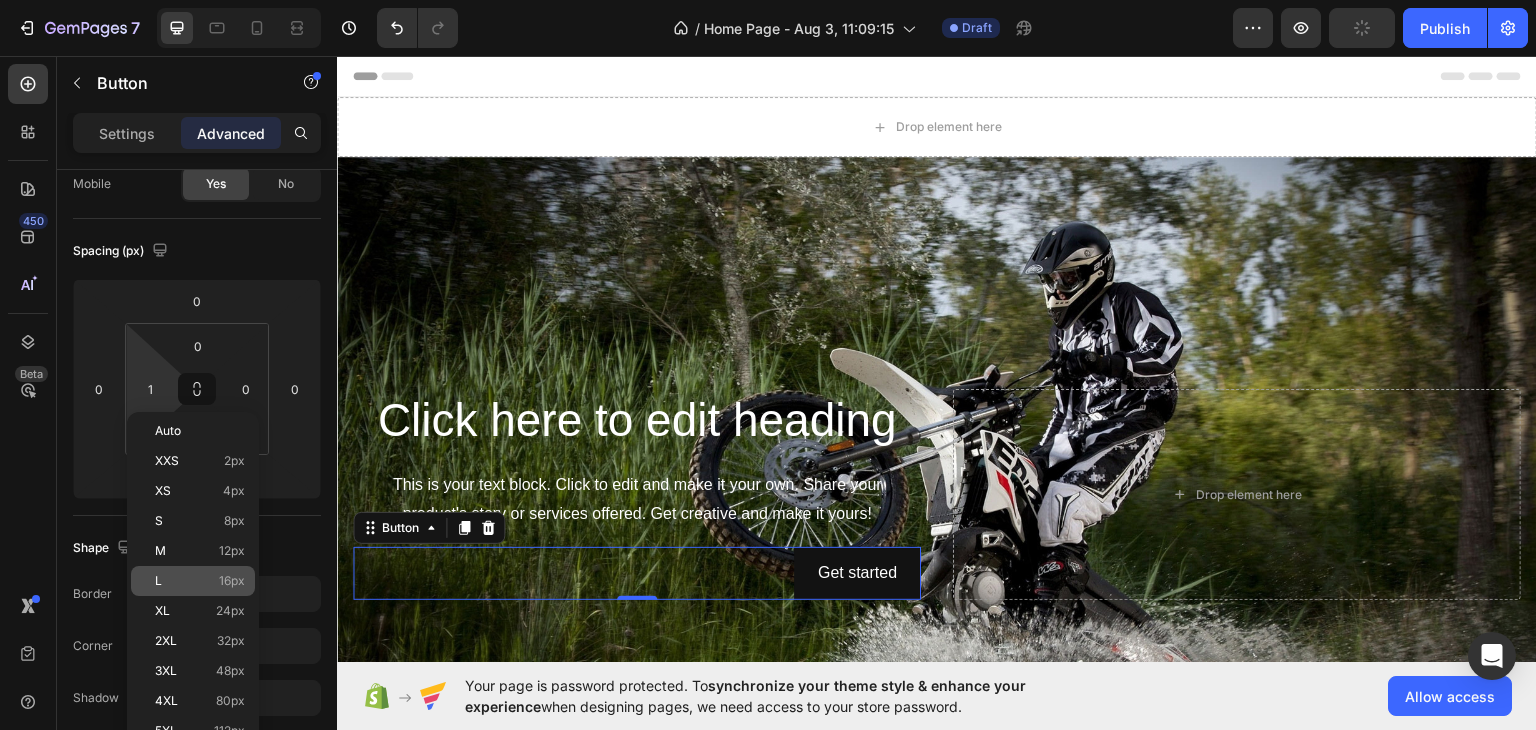 click on "L 16px" 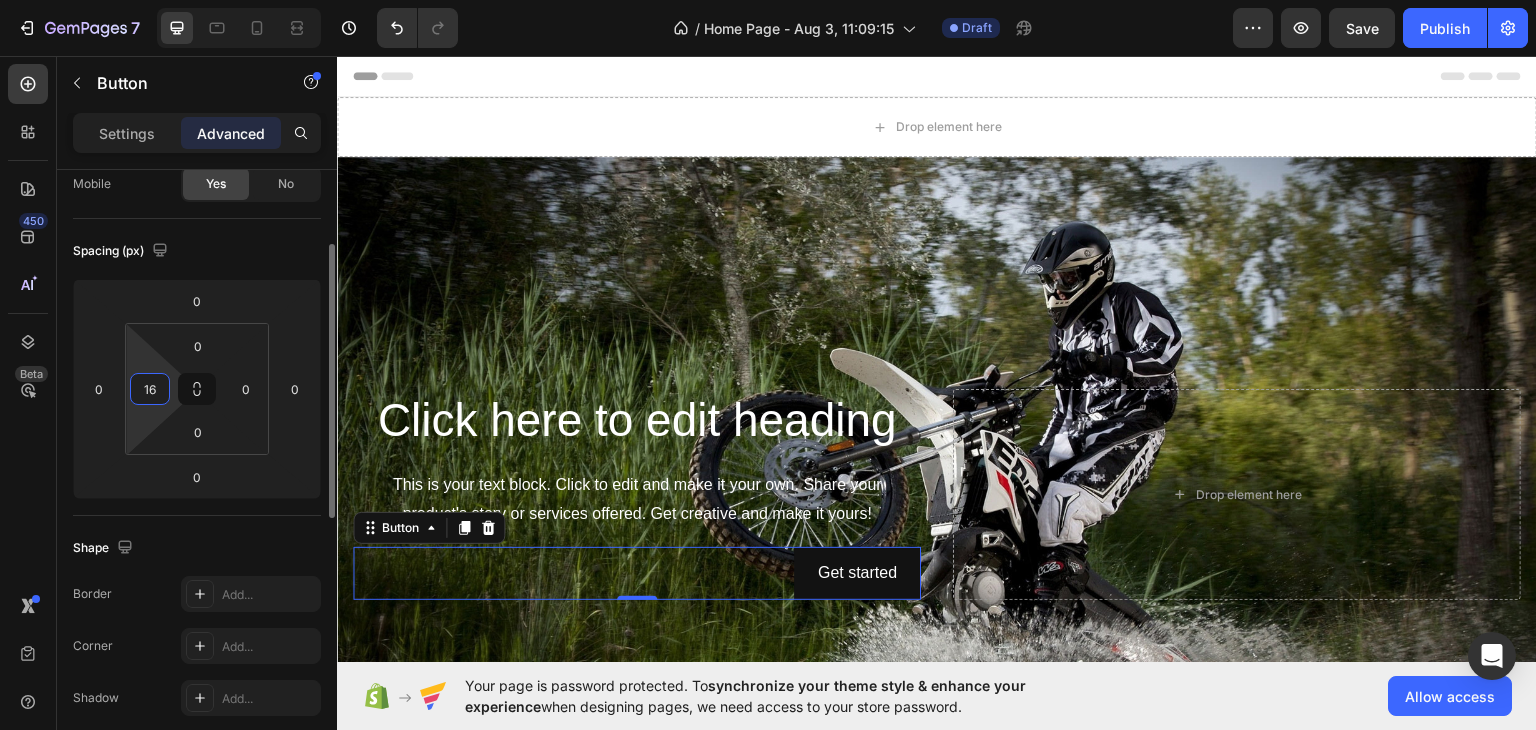 click on "16" at bounding box center [150, 389] 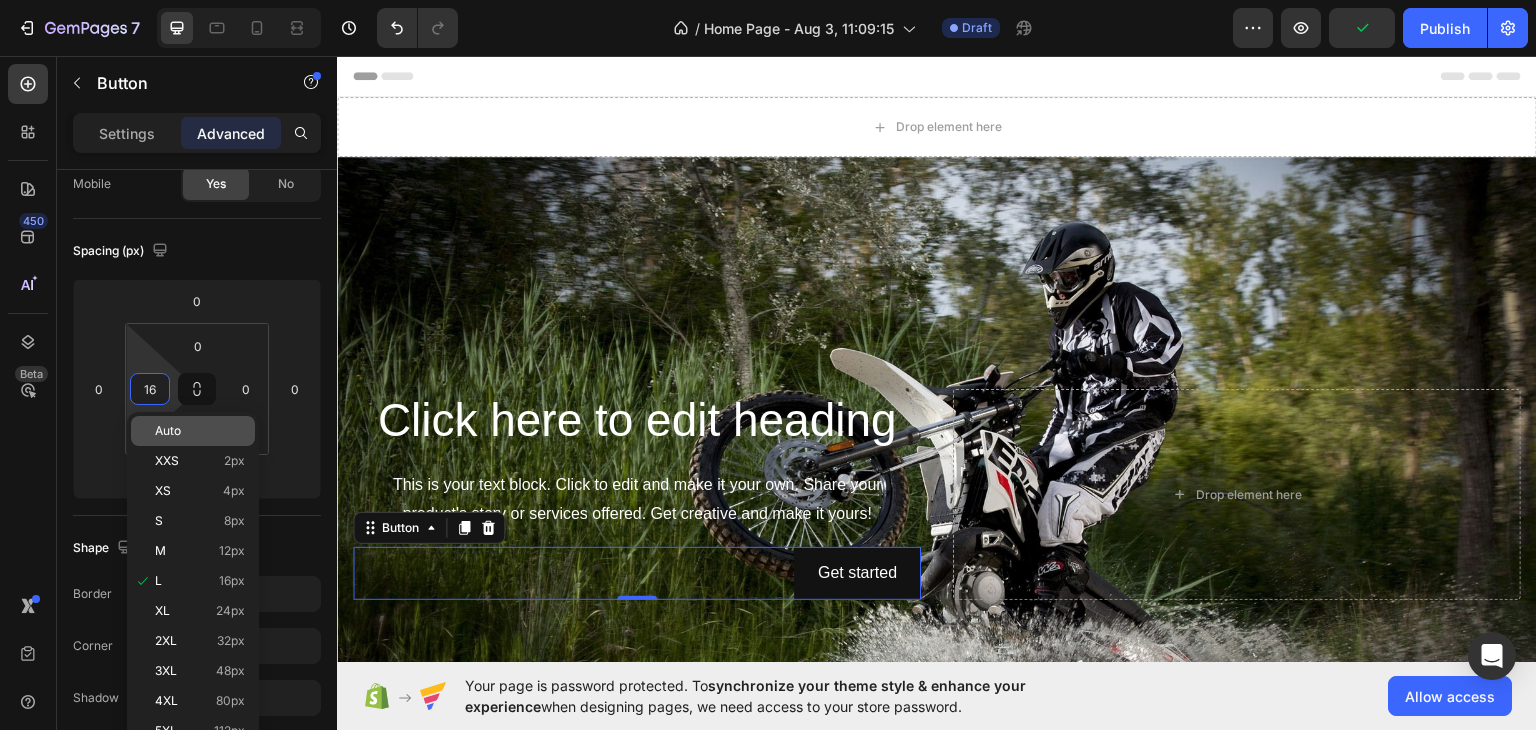 click on "Auto" 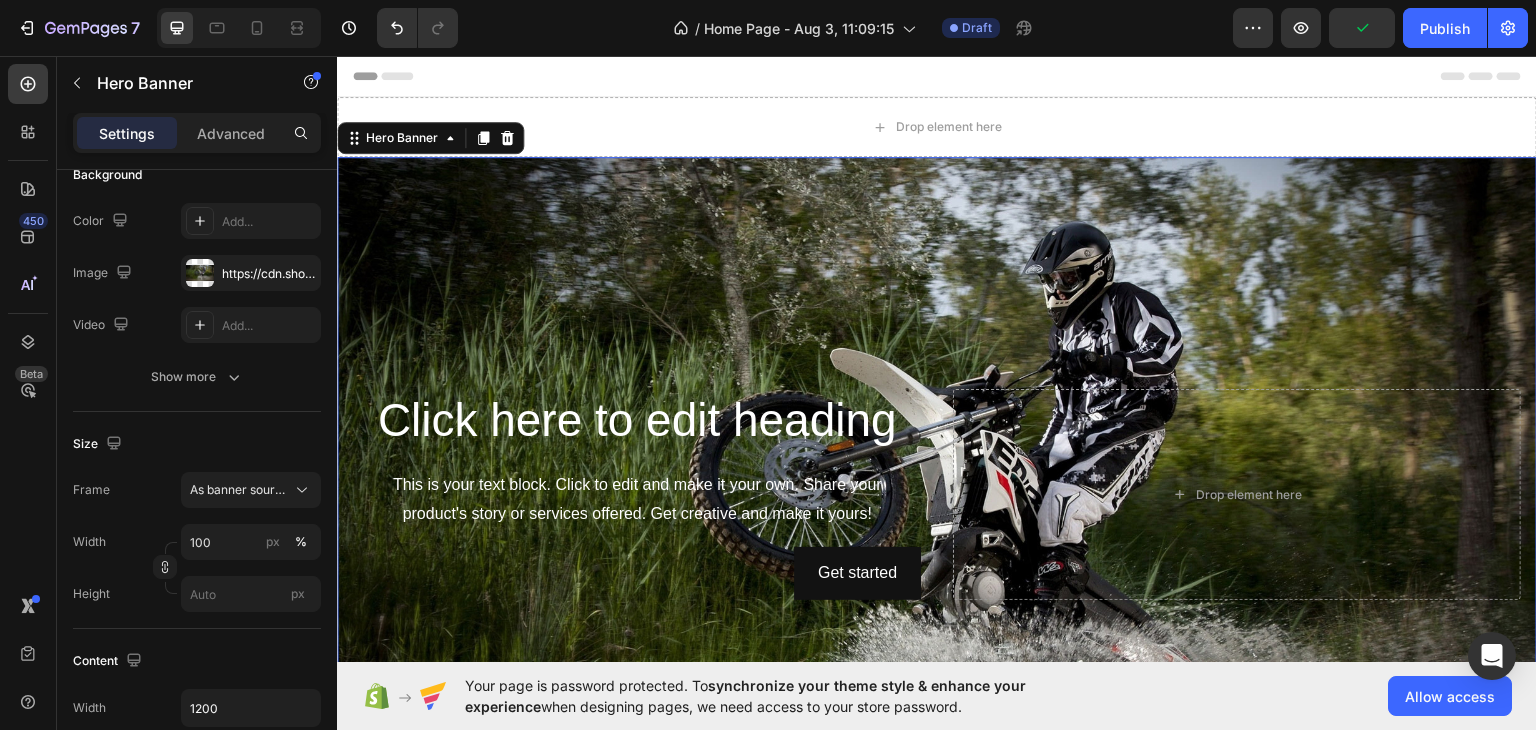 scroll, scrollTop: 0, scrollLeft: 0, axis: both 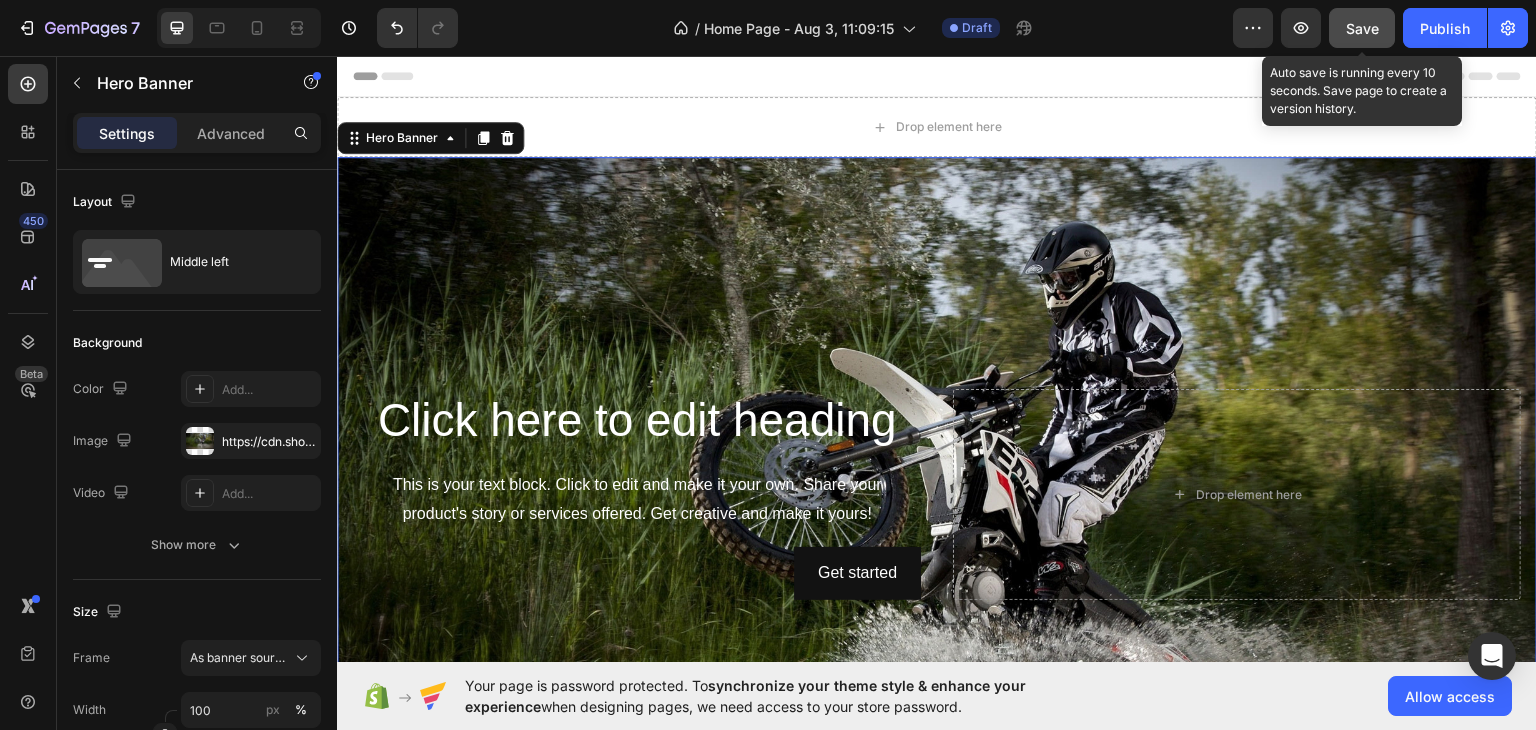 click on "Save" at bounding box center (1362, 28) 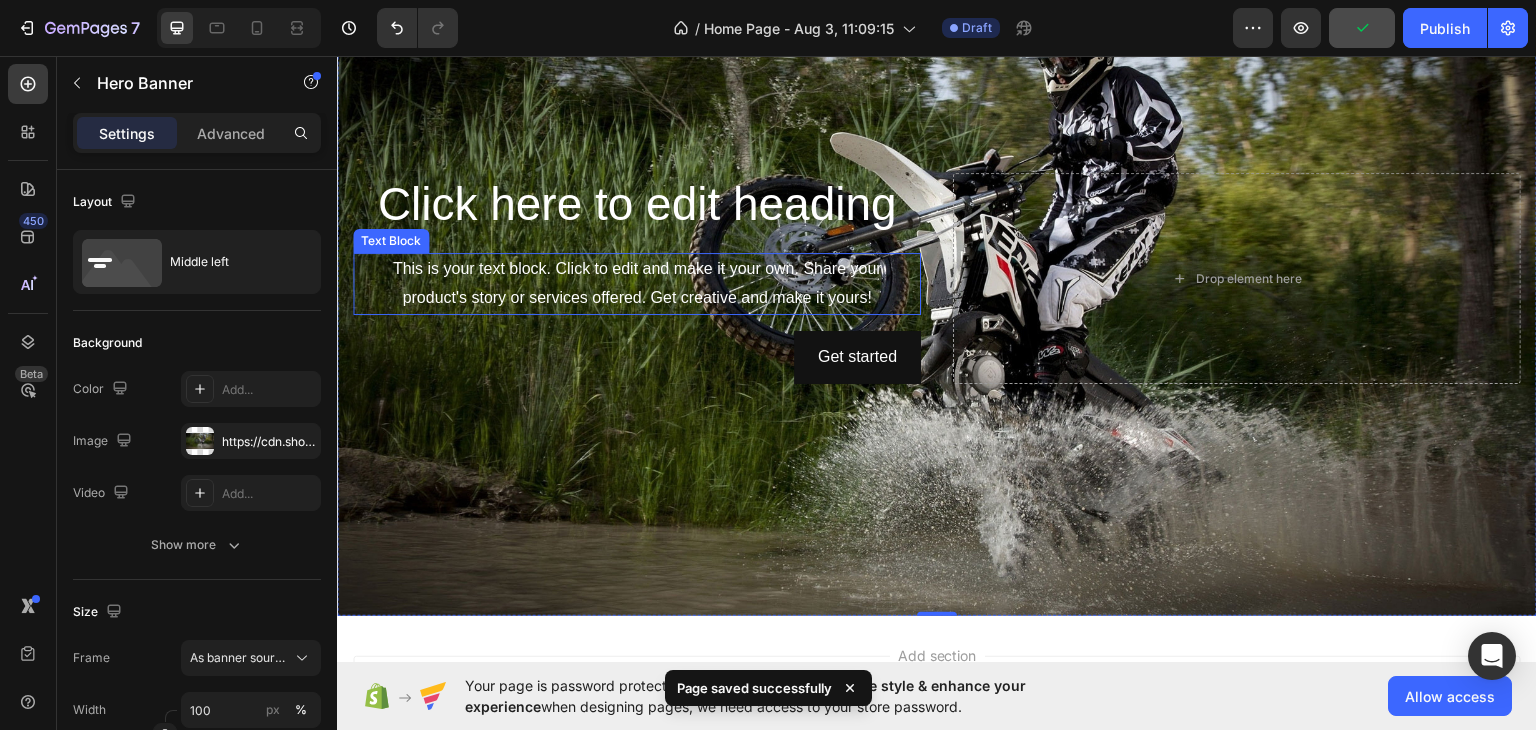 scroll, scrollTop: 108, scrollLeft: 0, axis: vertical 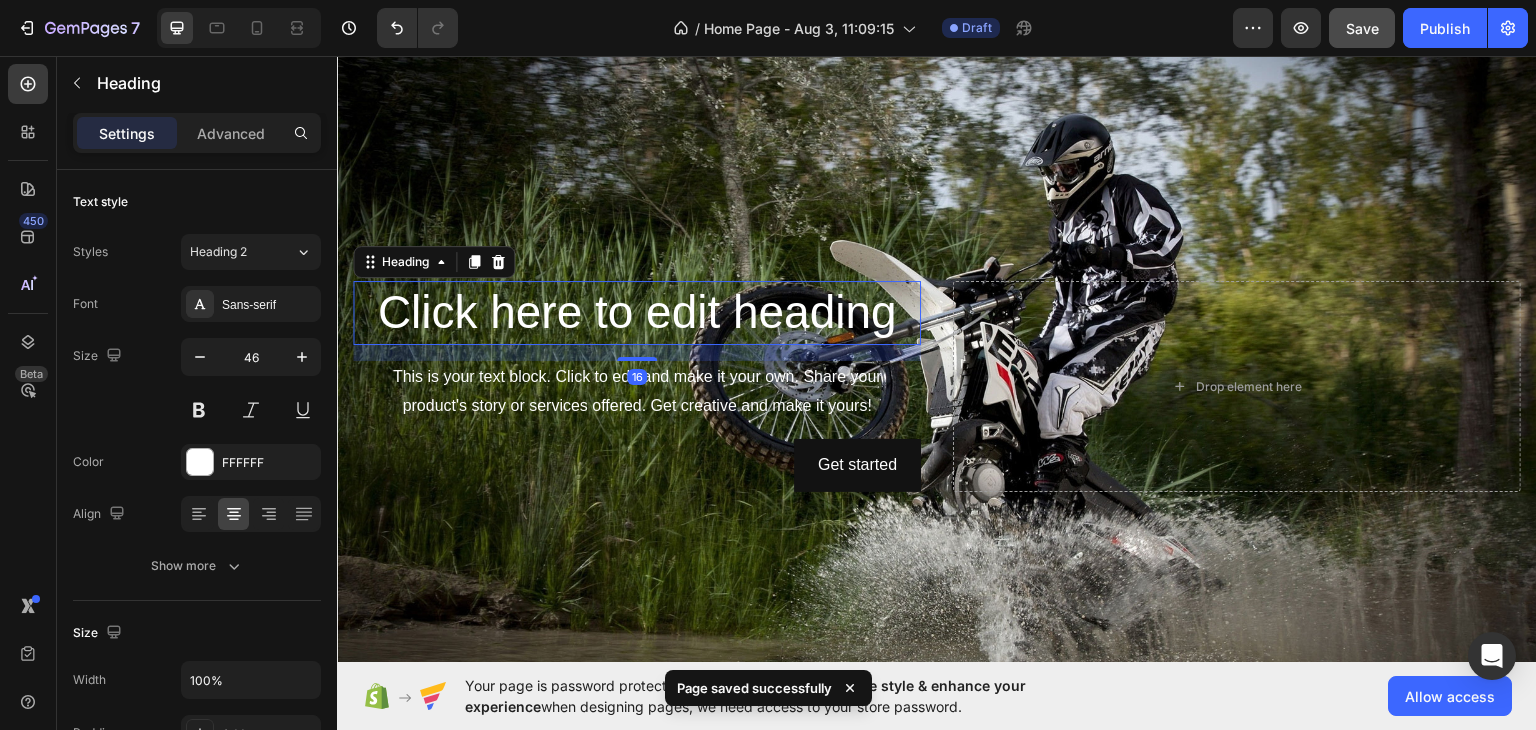 click on "Click here to edit heading" at bounding box center (637, 312) 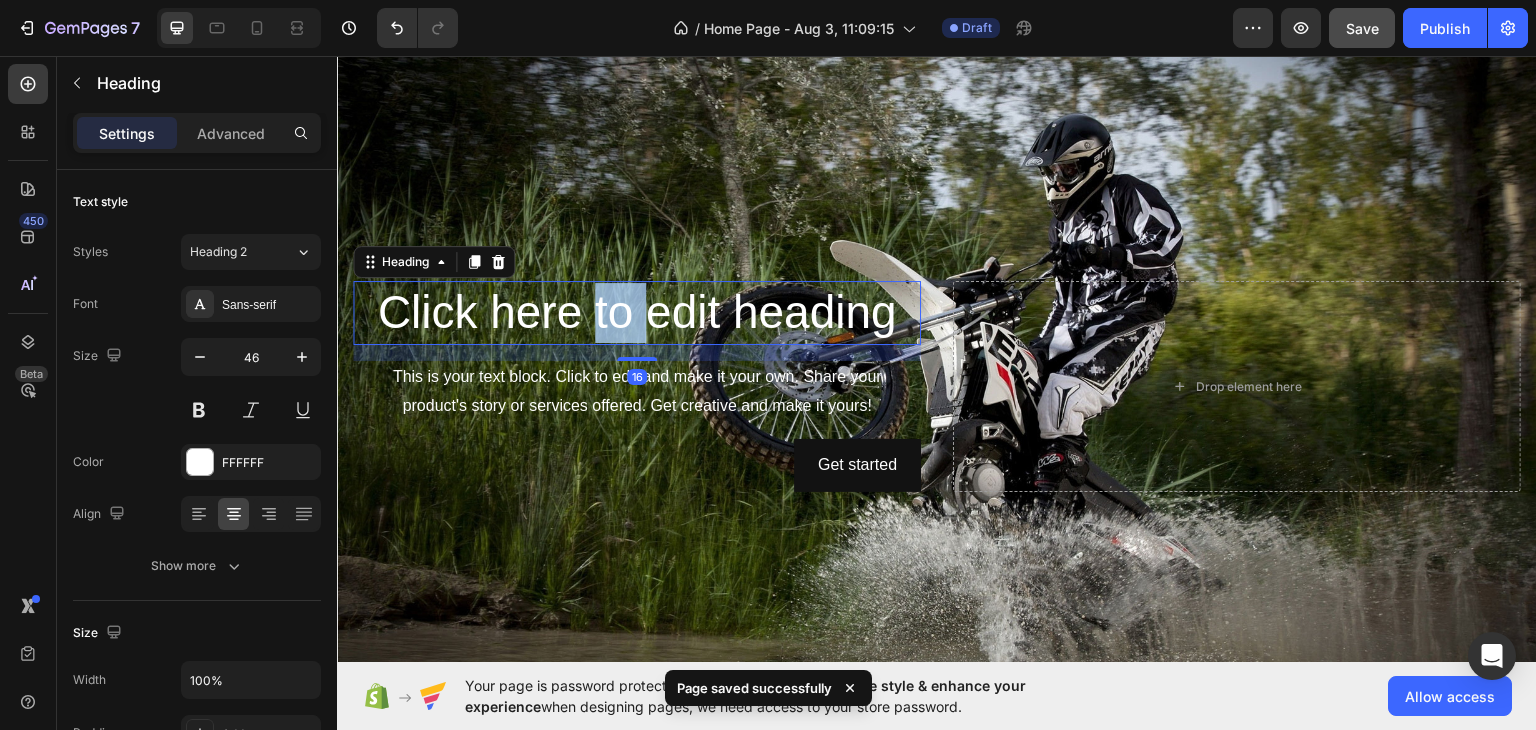 click on "Click here to edit heading" at bounding box center (637, 312) 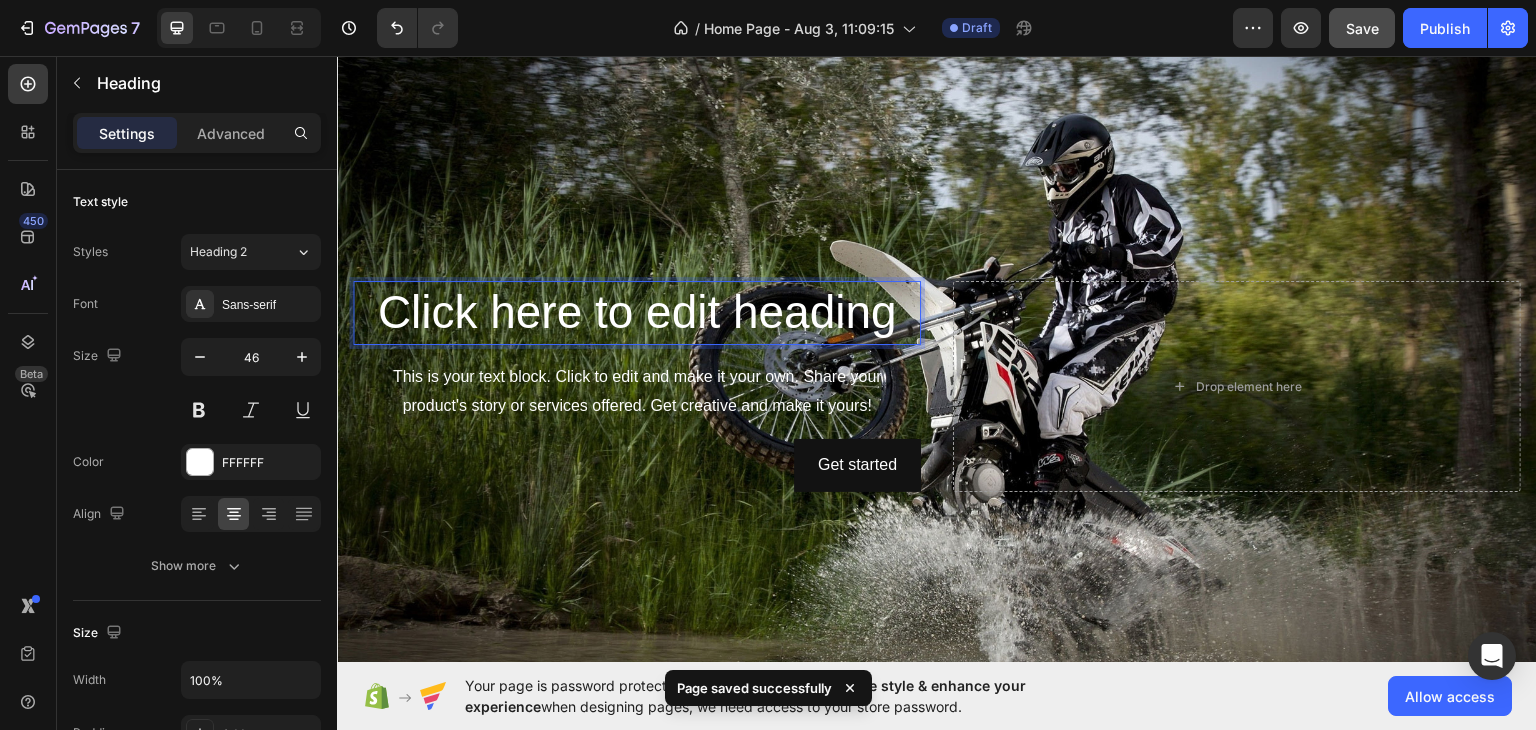 click on "Click here to edit heading" at bounding box center [637, 312] 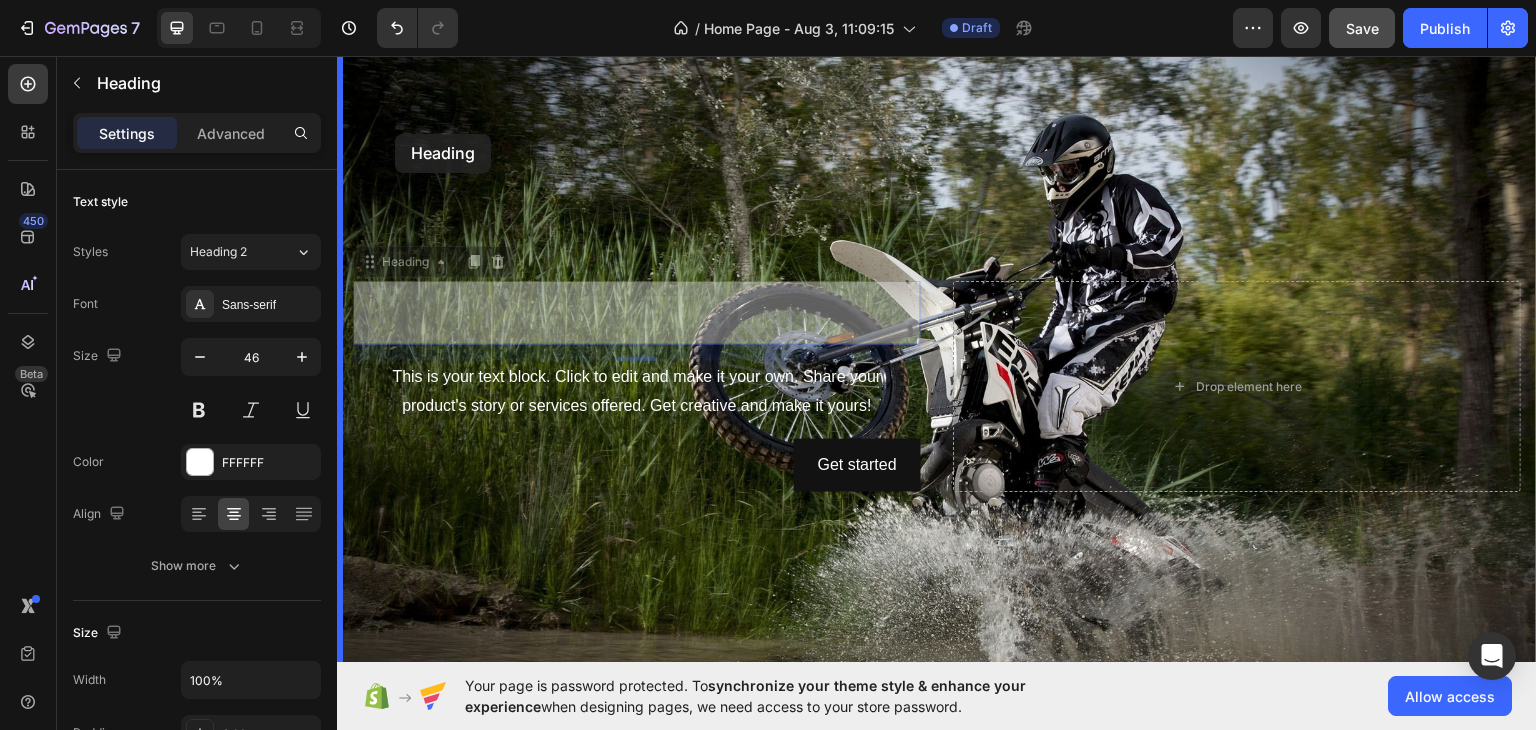 drag, startPoint x: 368, startPoint y: 258, endPoint x: 395, endPoint y: 133, distance: 127.88276 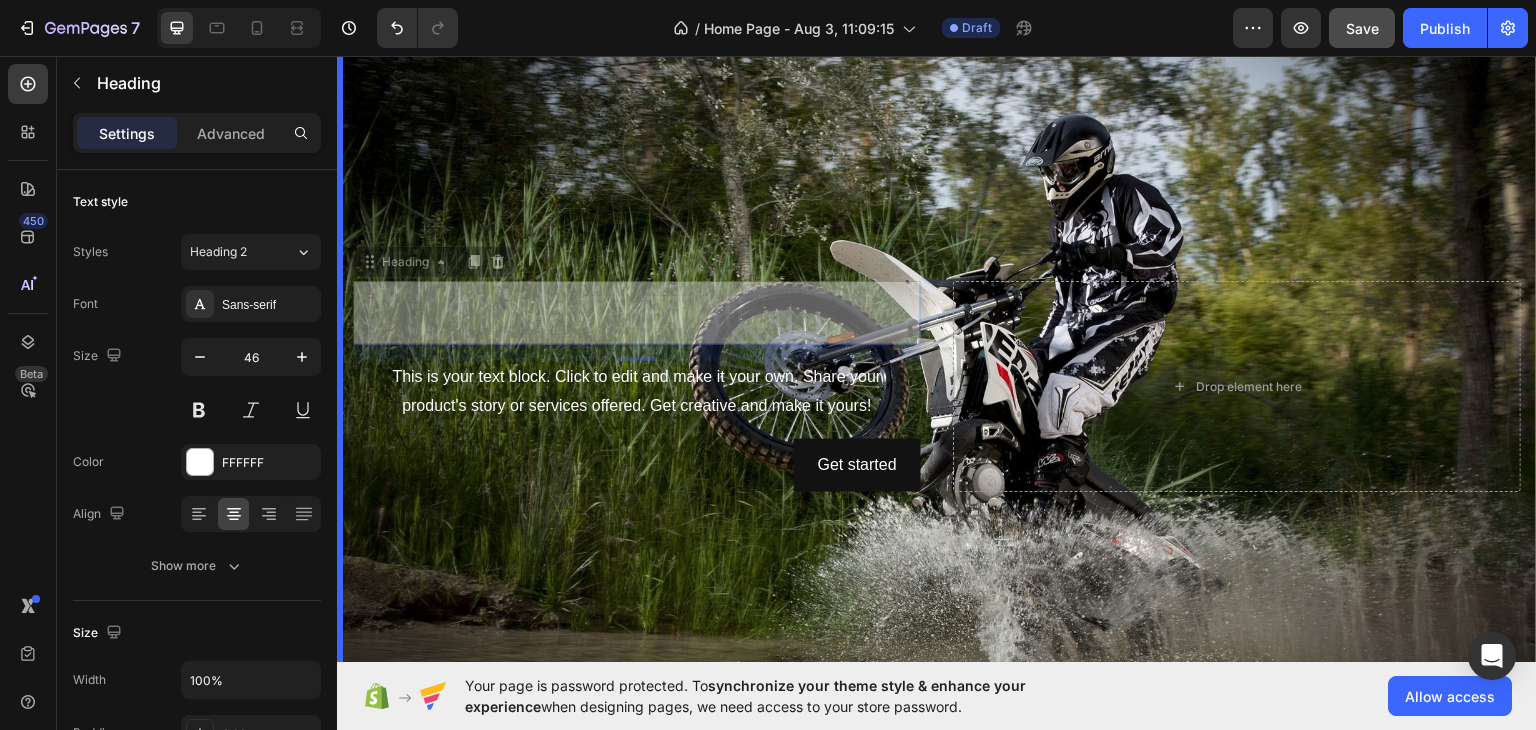 scroll, scrollTop: 68, scrollLeft: 0, axis: vertical 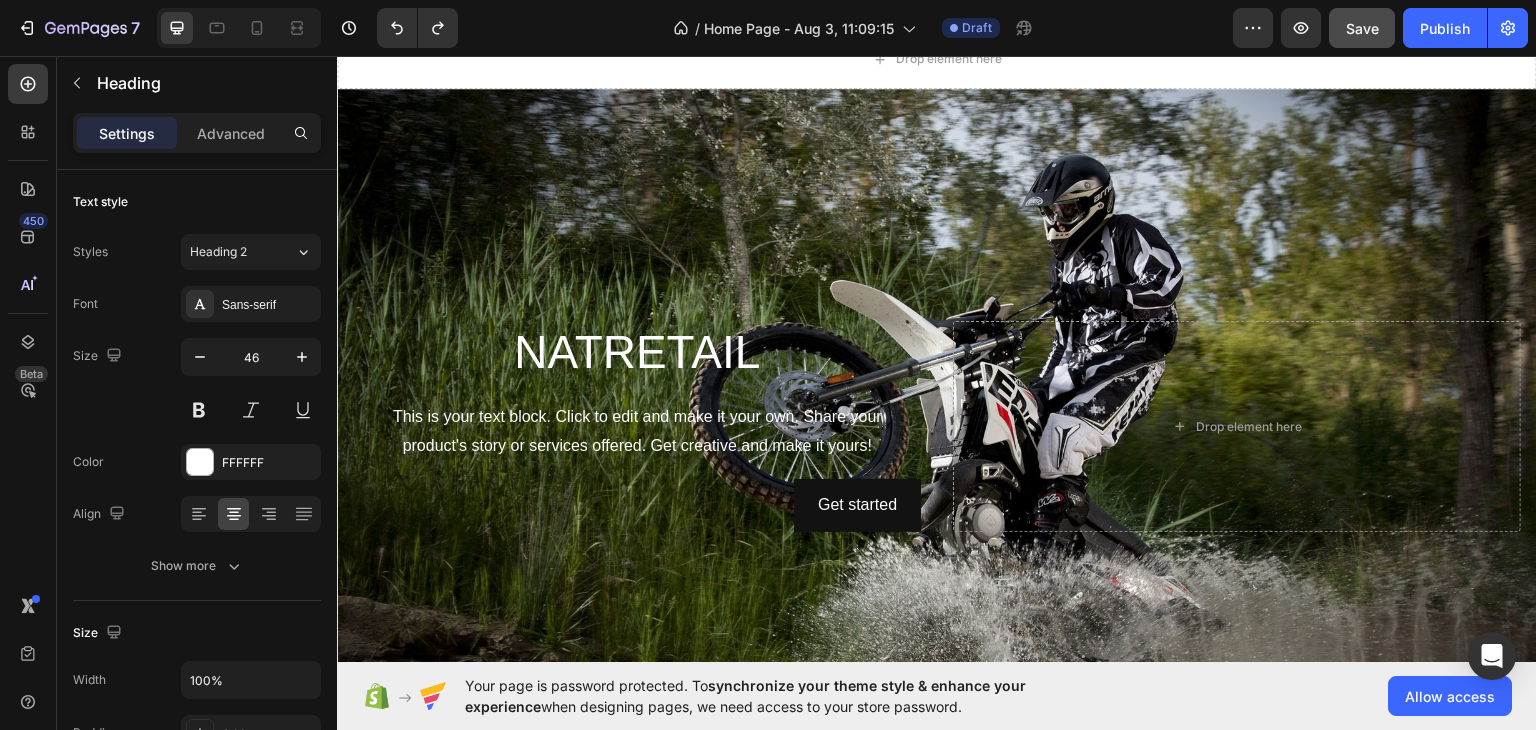 click on "NATRETAIL Heading This is your text block. Click to edit and make it your own. Share your                       product's story or services offered. Get creative and make it yours! Text Block Get started Button
Drop element here" at bounding box center (937, 425) 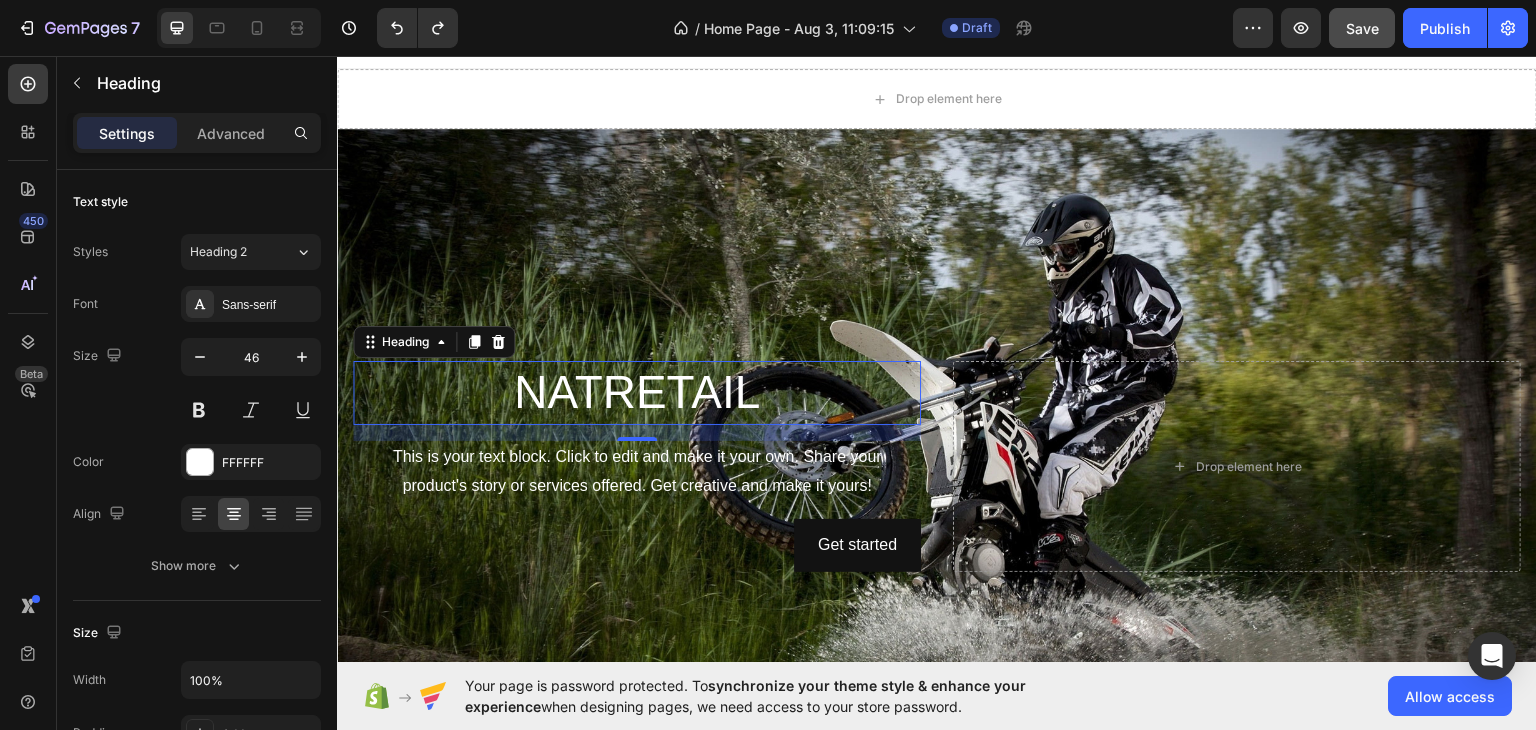 click on "Your page is password protected. To  synchronize your theme style & enhance your experience  when designing pages, we need access to your store password.  Allow access" 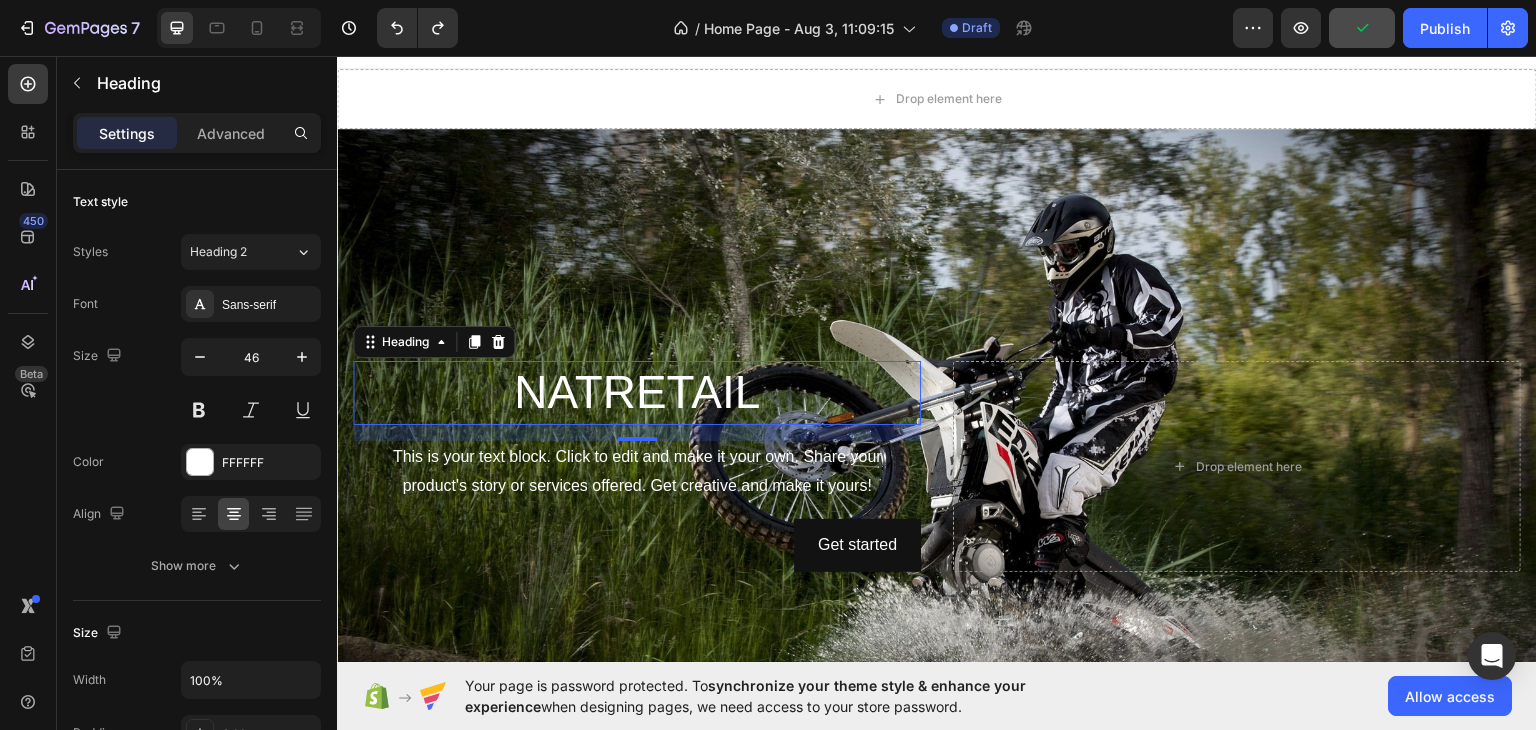 click on "Your page is password protected. To  synchronize your theme style & enhance your experience  when designing pages, we need access to your store password.  Allow access" 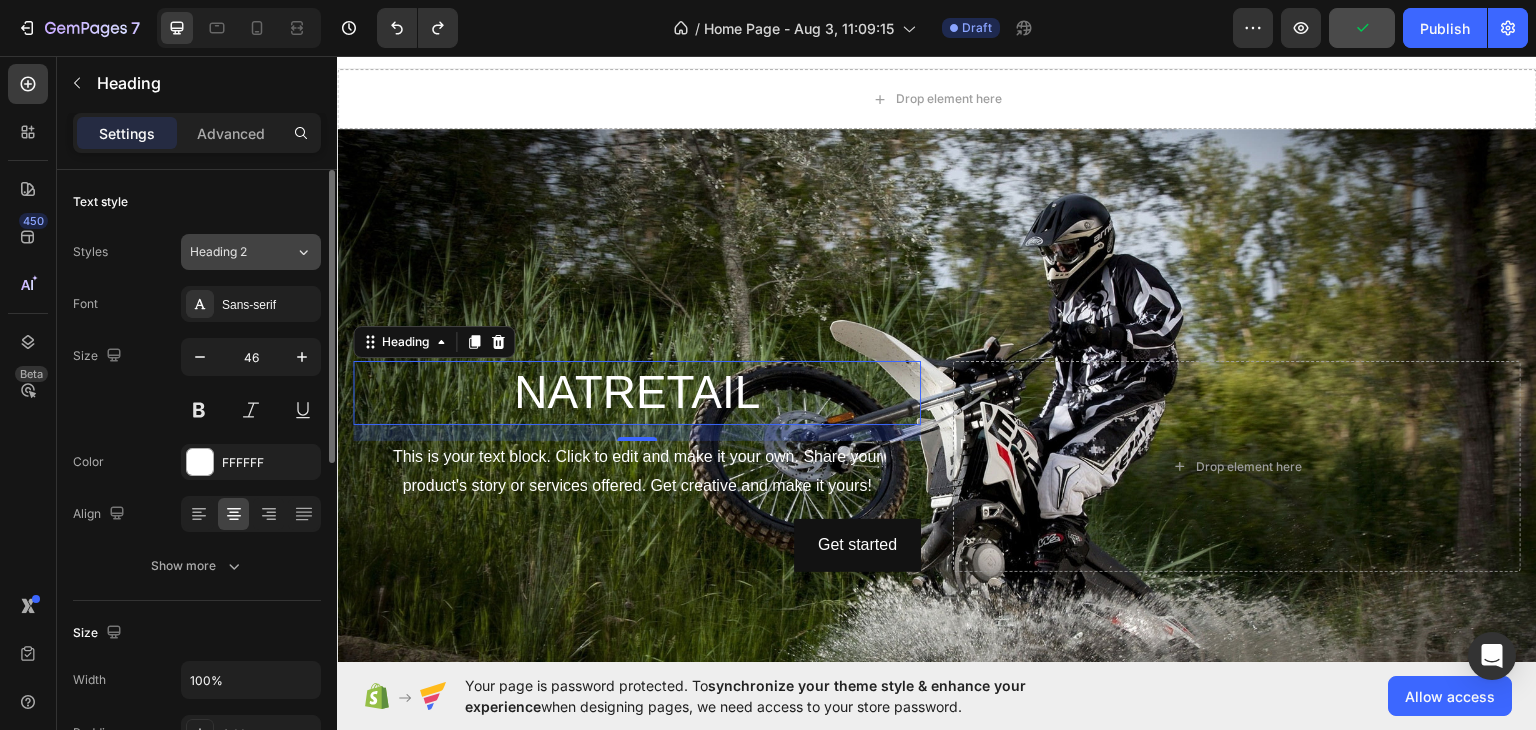 click 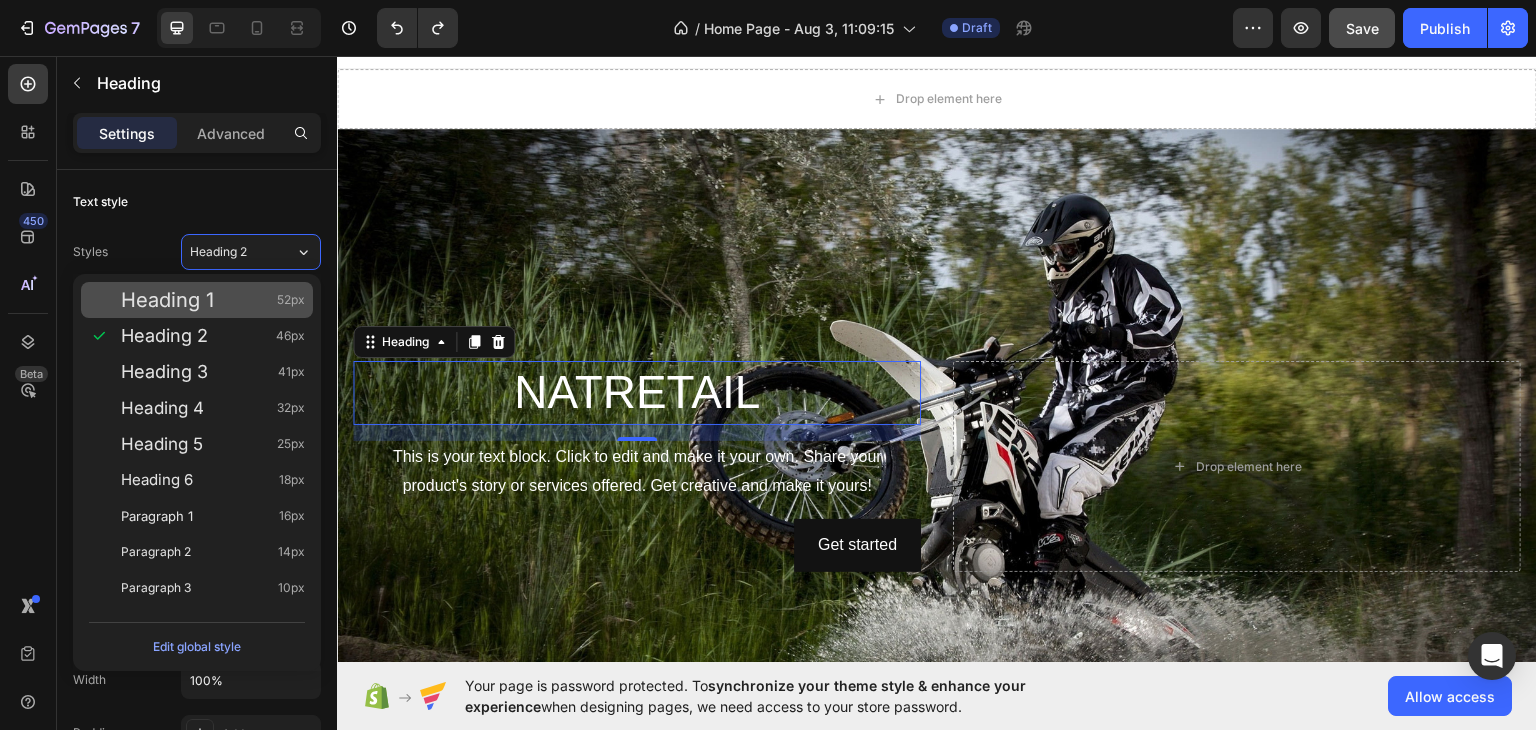 click on "Heading 1 52px" at bounding box center [197, 300] 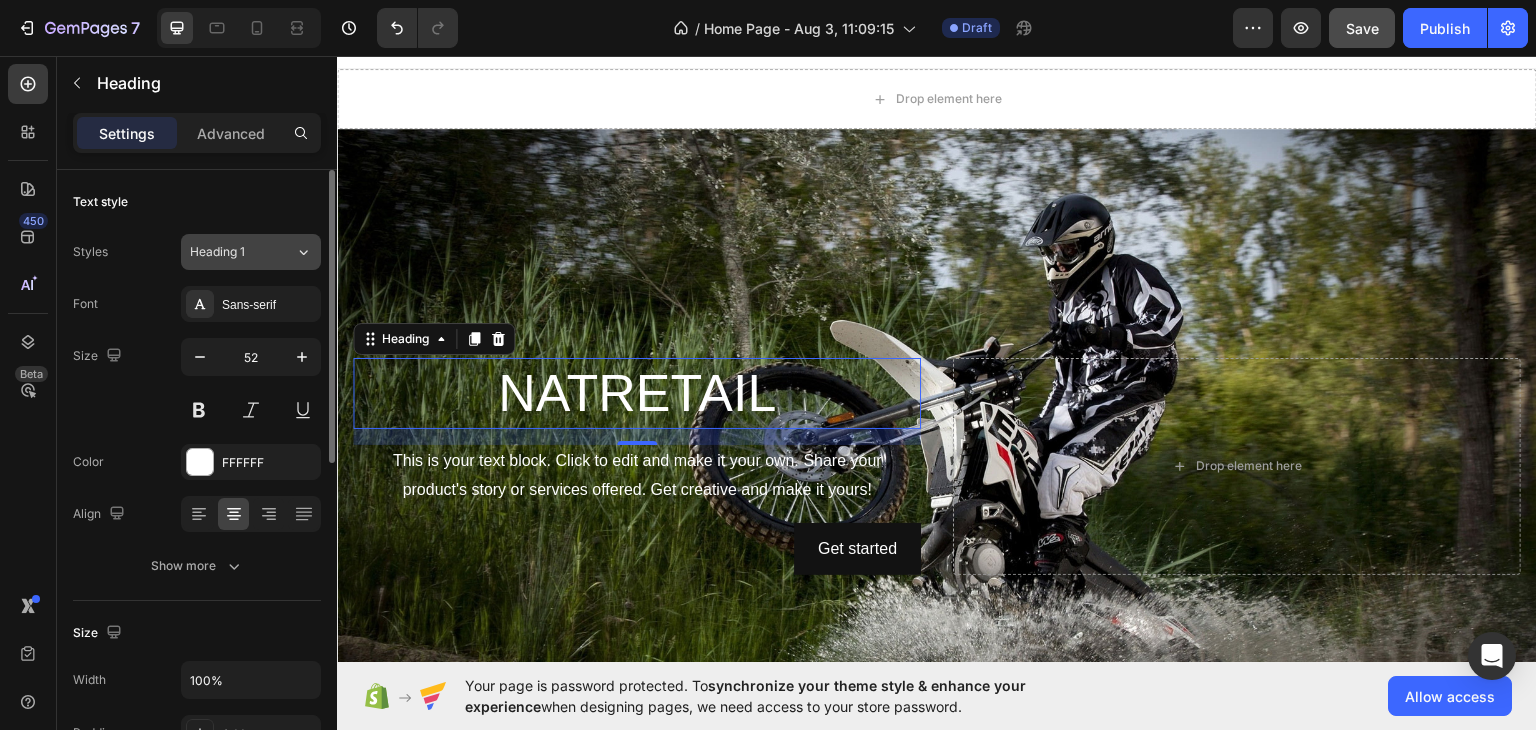 click on "Heading 1" at bounding box center [242, 252] 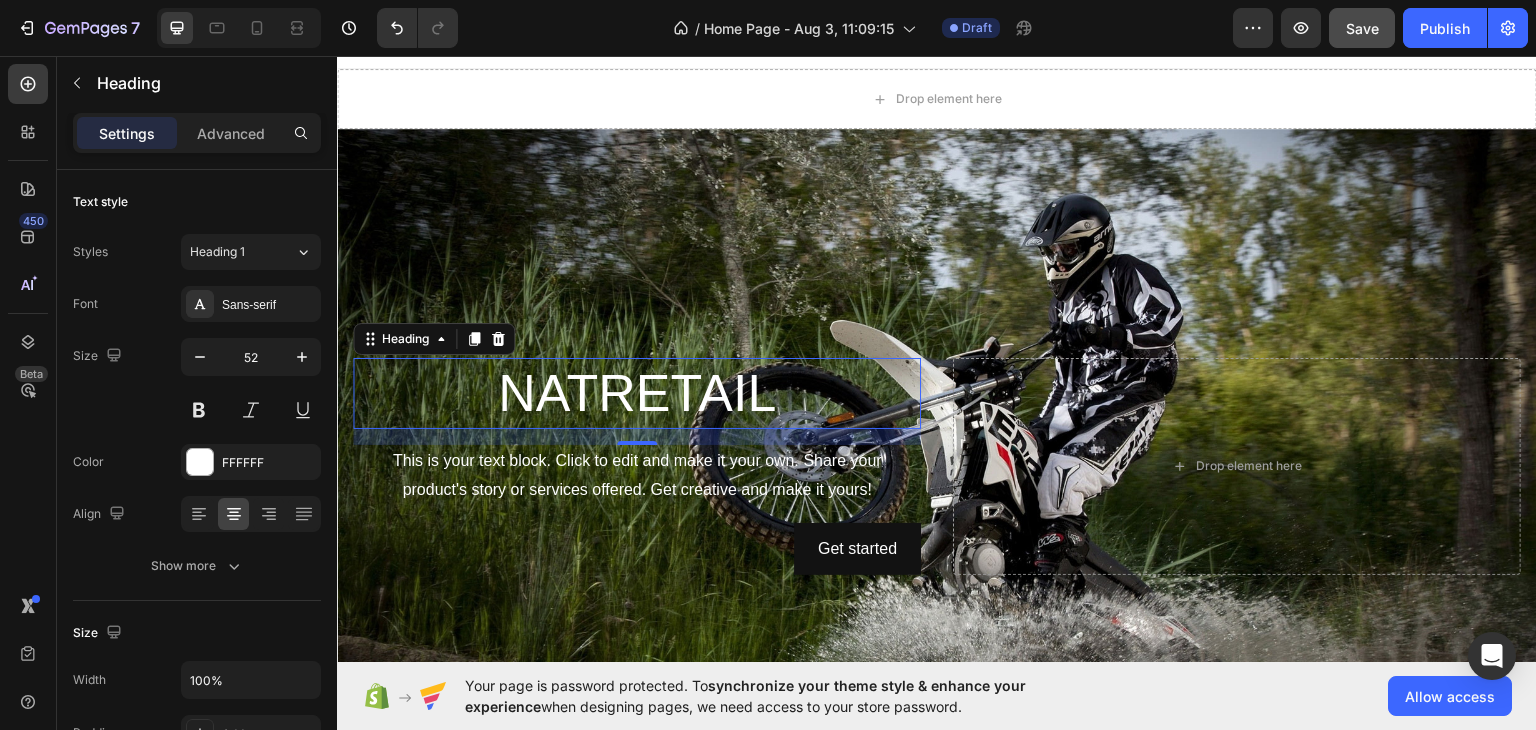 click on "Your page is password protected. To  synchronize your theme style & enhance your experience  when designing pages, we need access to your store password.  Allow access" 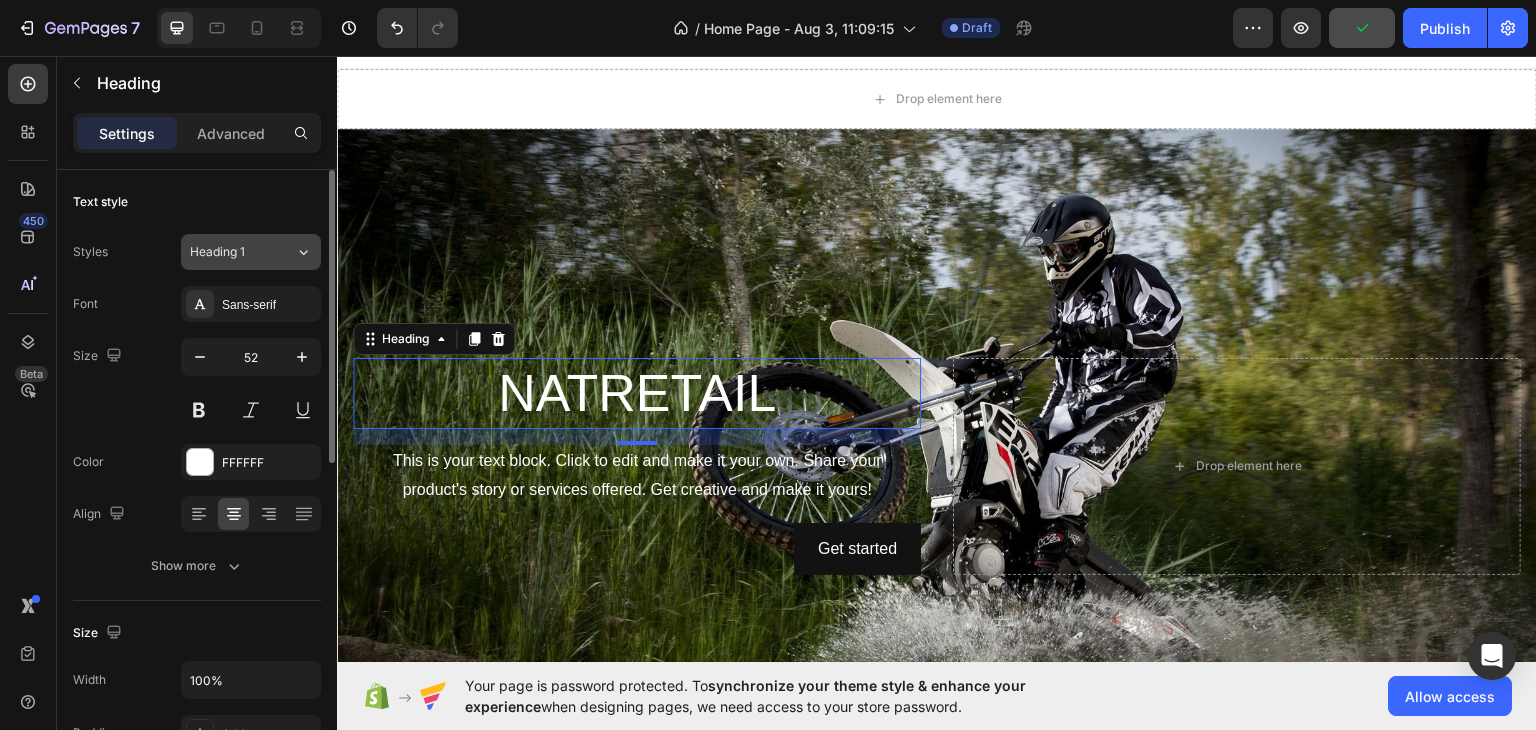 click on "Heading 1" at bounding box center (230, 252) 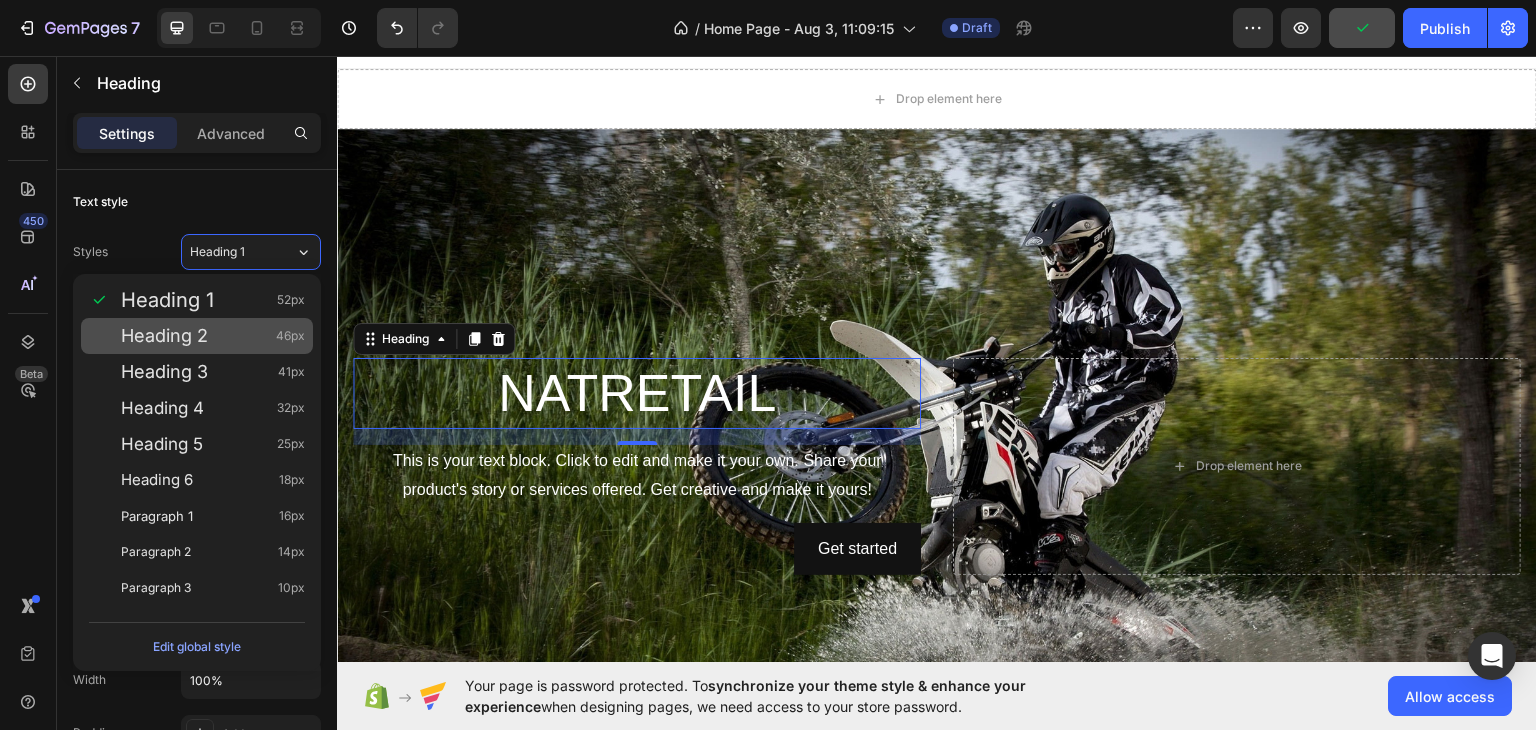 click on "Heading 2 46px" at bounding box center [213, 336] 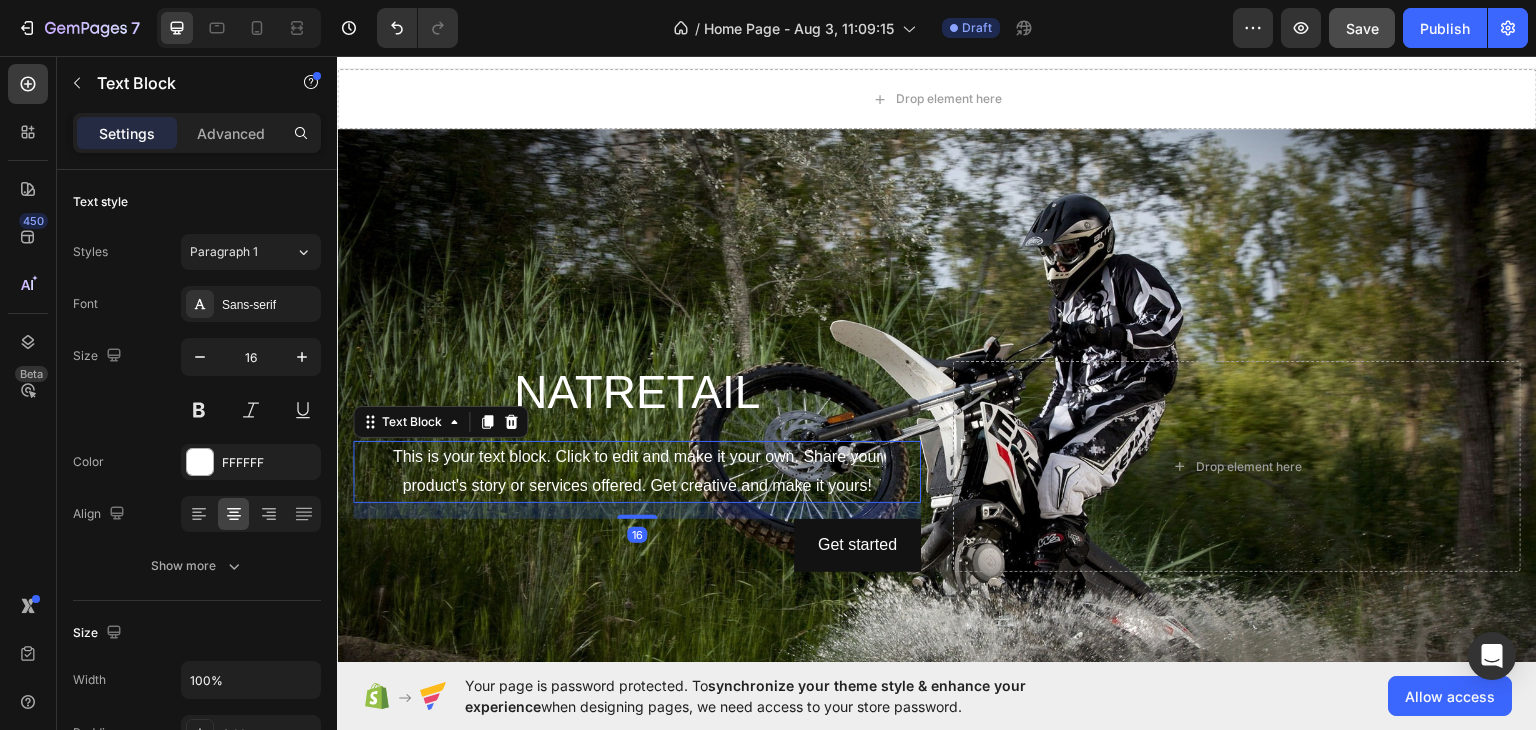 click on "This is your text block. Click to edit and make it your own. Share your                       product's story or services offered. Get creative and make it yours!" at bounding box center (637, 471) 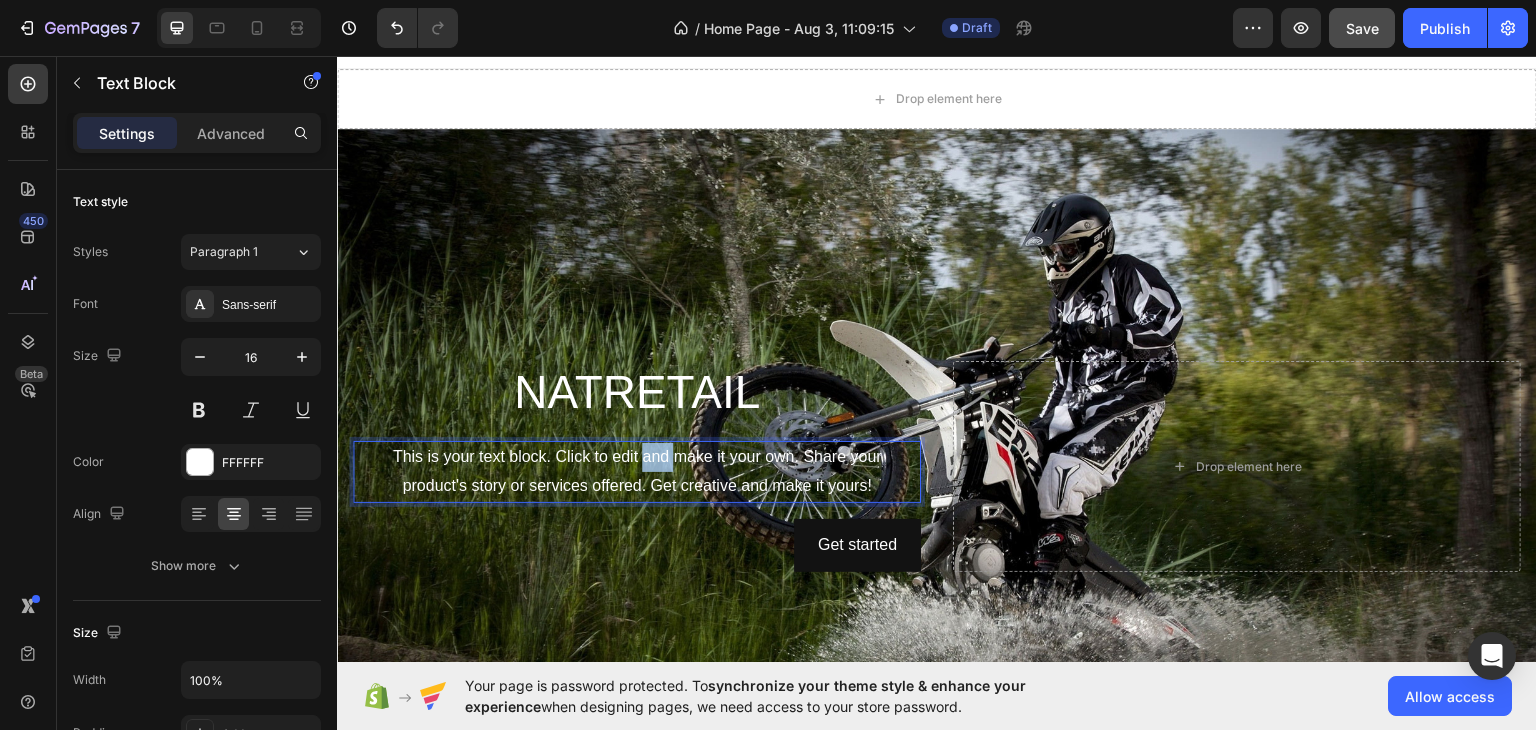 click on "This is your text block. Click to edit and make it your own. Share your product's story or services offered. Get creative and make it yours!" at bounding box center [637, 471] 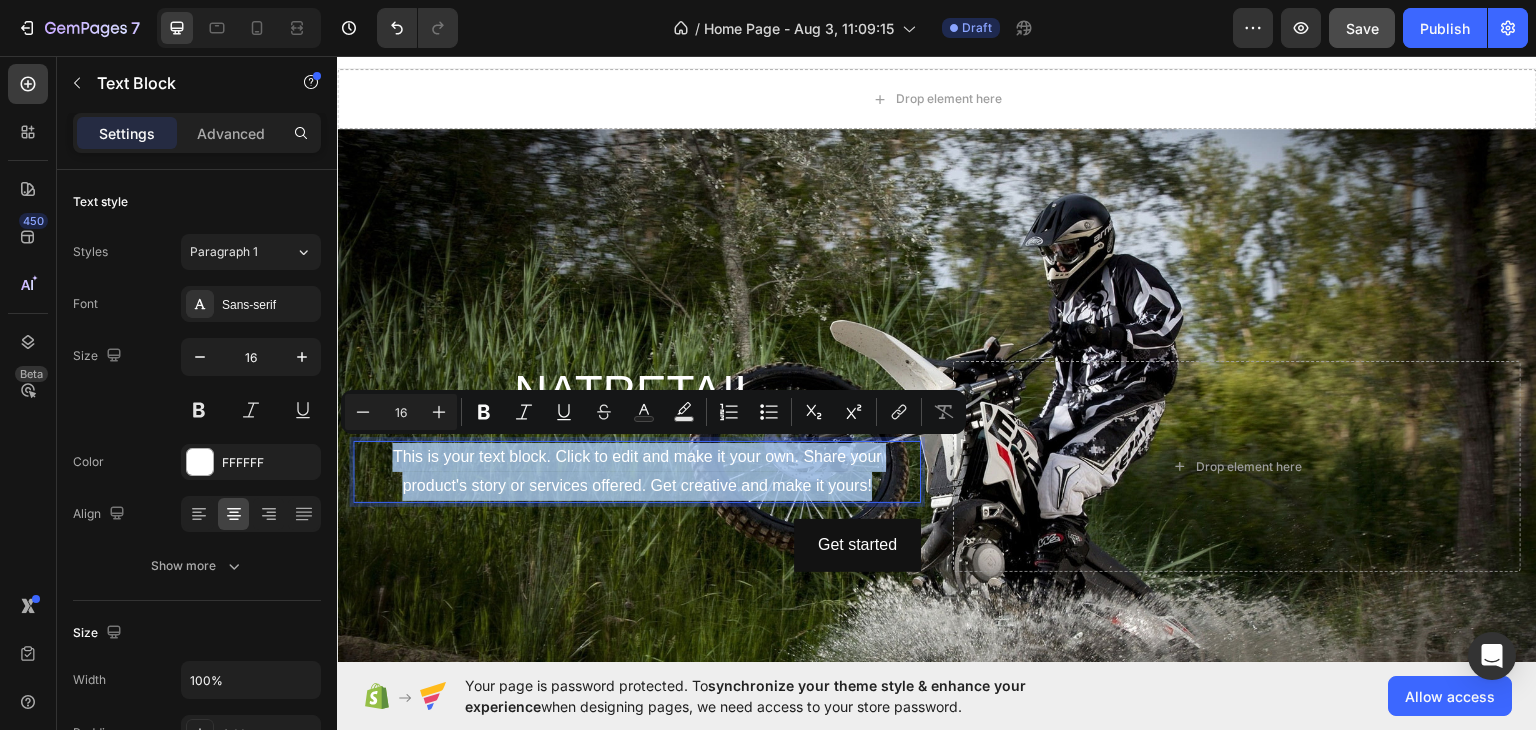 scroll, scrollTop: 43, scrollLeft: 0, axis: vertical 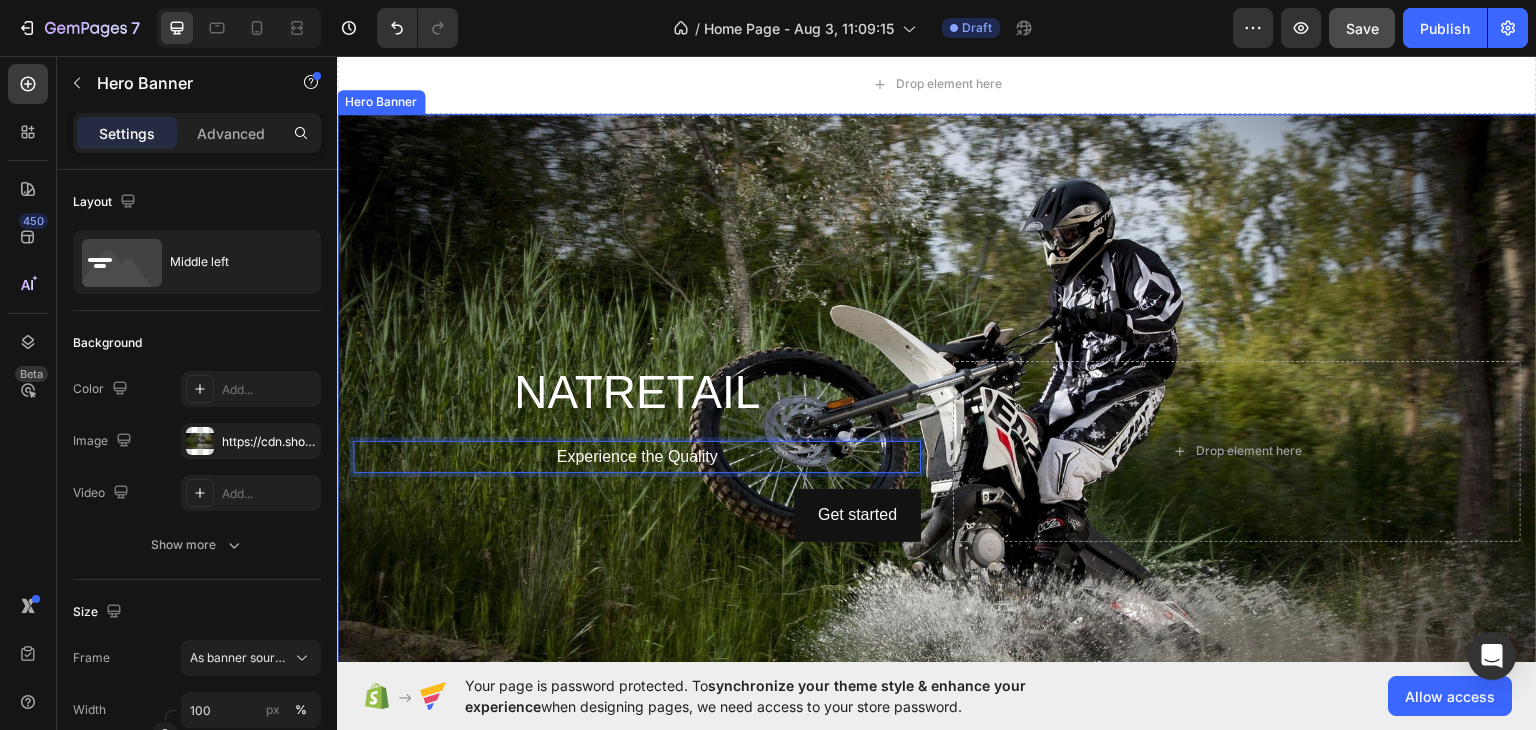 click at bounding box center [937, 450] 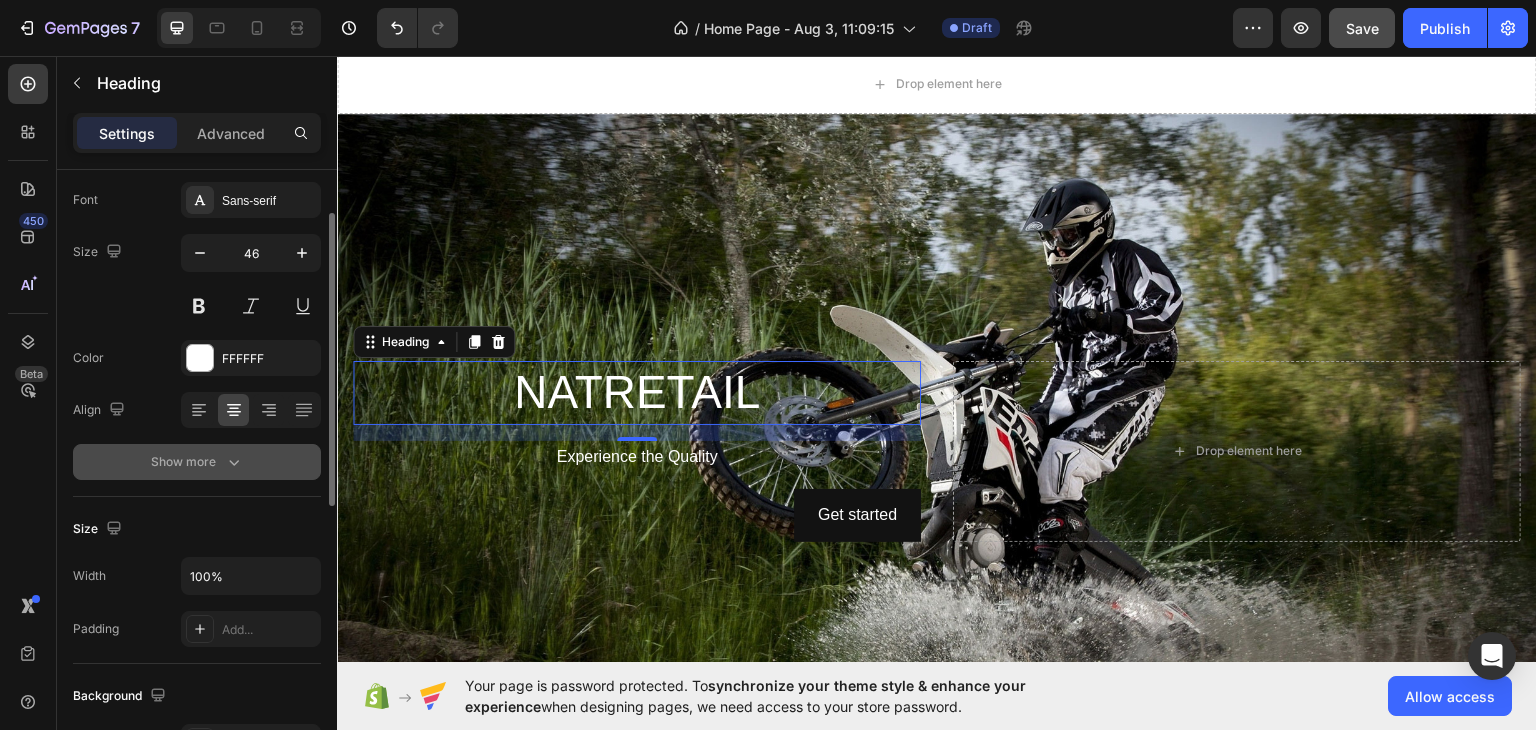 scroll, scrollTop: 106, scrollLeft: 0, axis: vertical 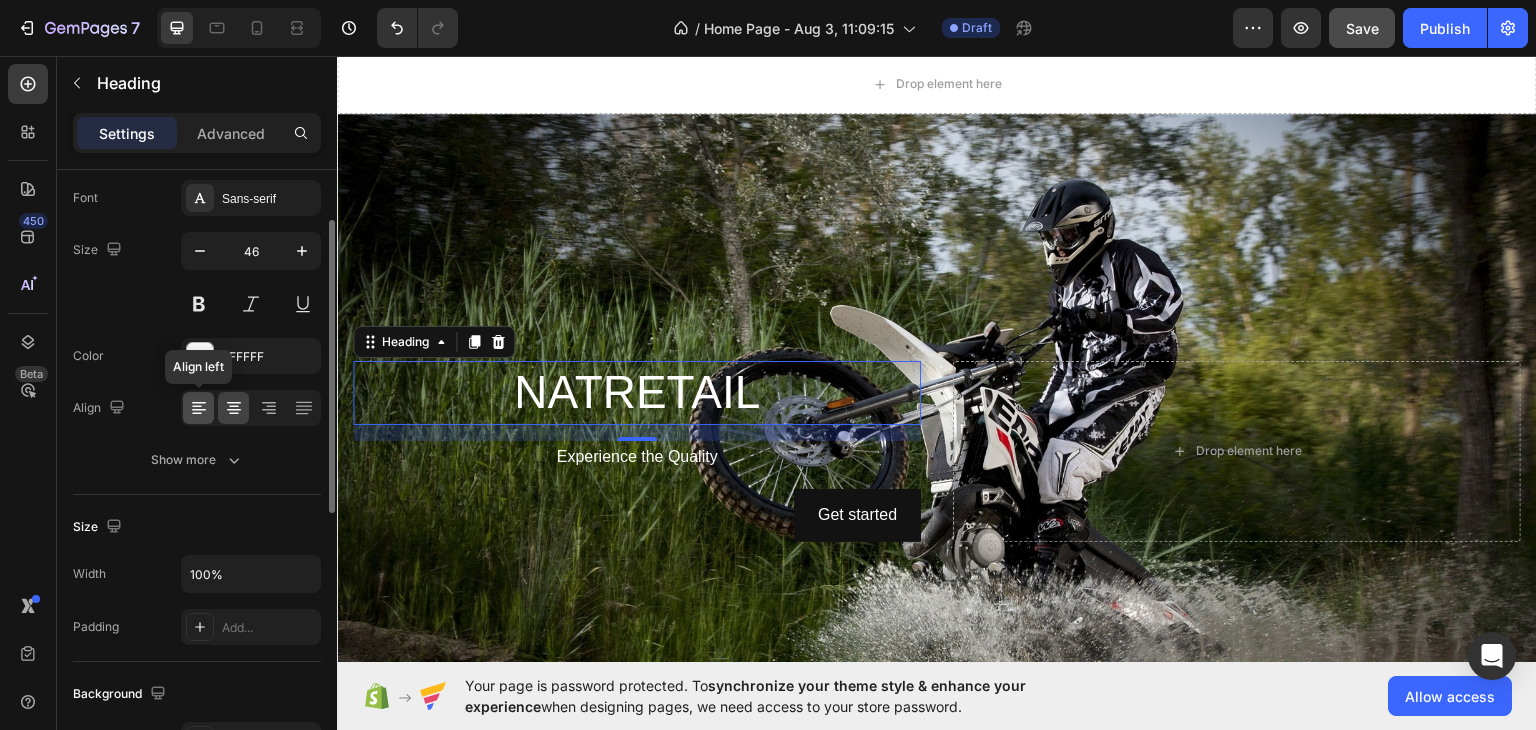 click 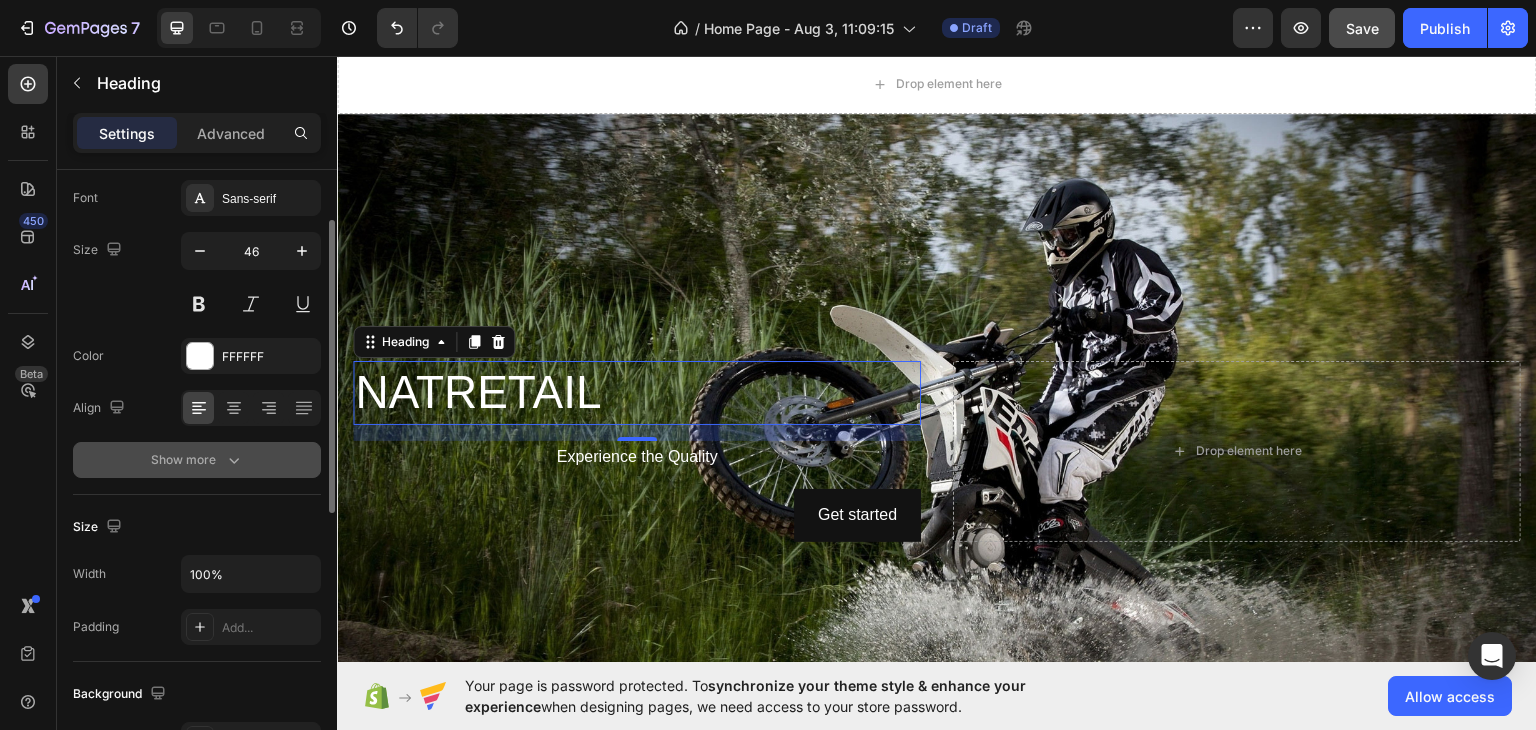 click on "Show more" at bounding box center [197, 460] 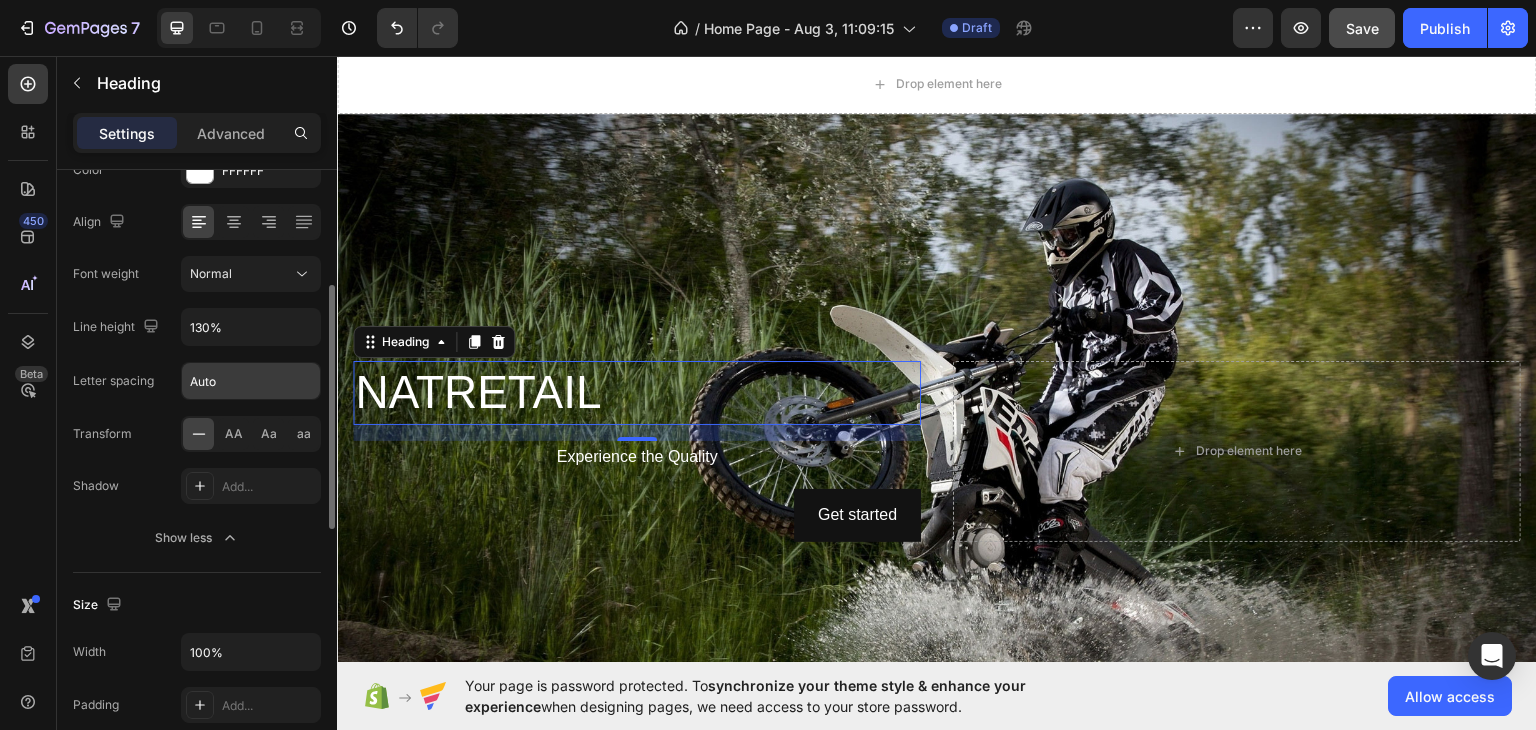 scroll, scrollTop: 292, scrollLeft: 0, axis: vertical 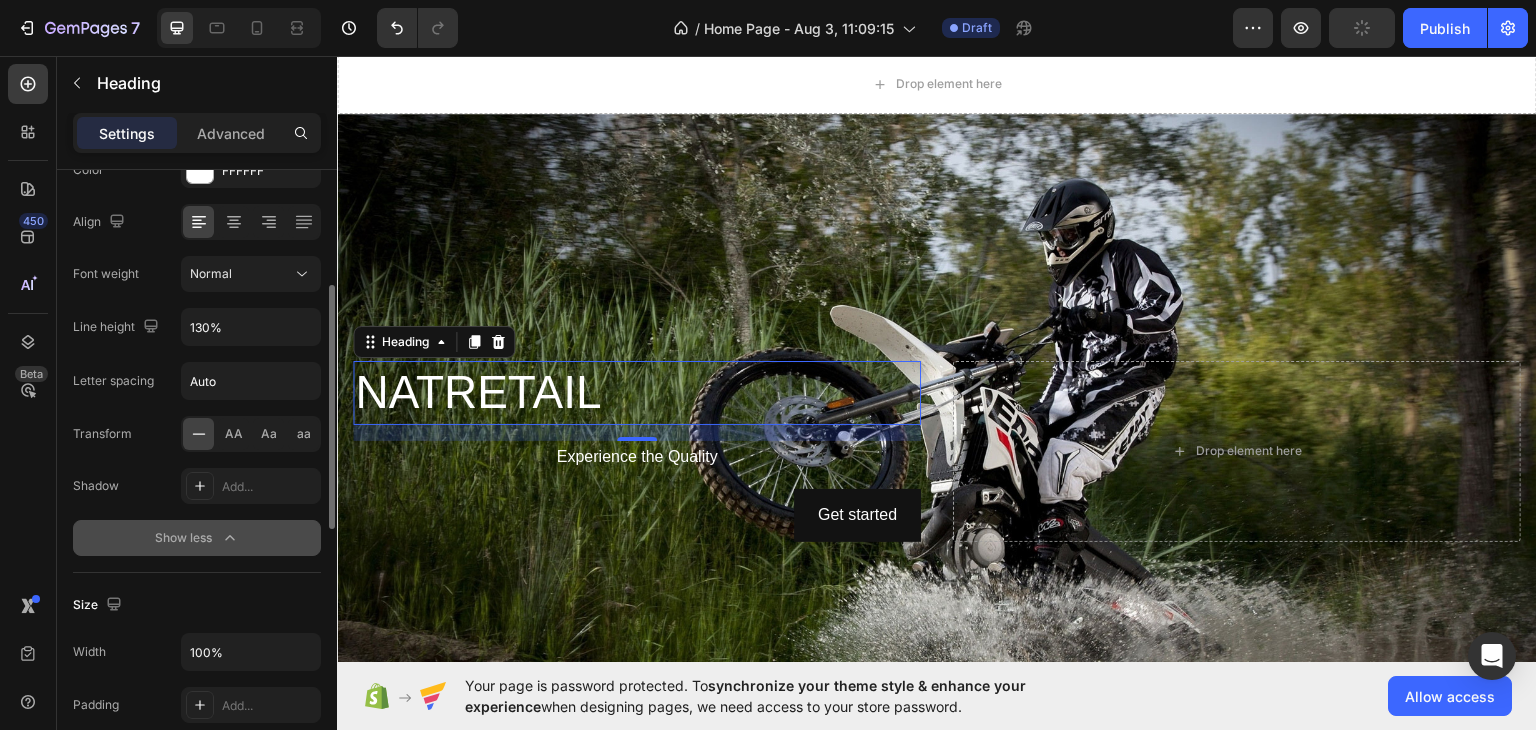 click on "Show less" at bounding box center (197, 538) 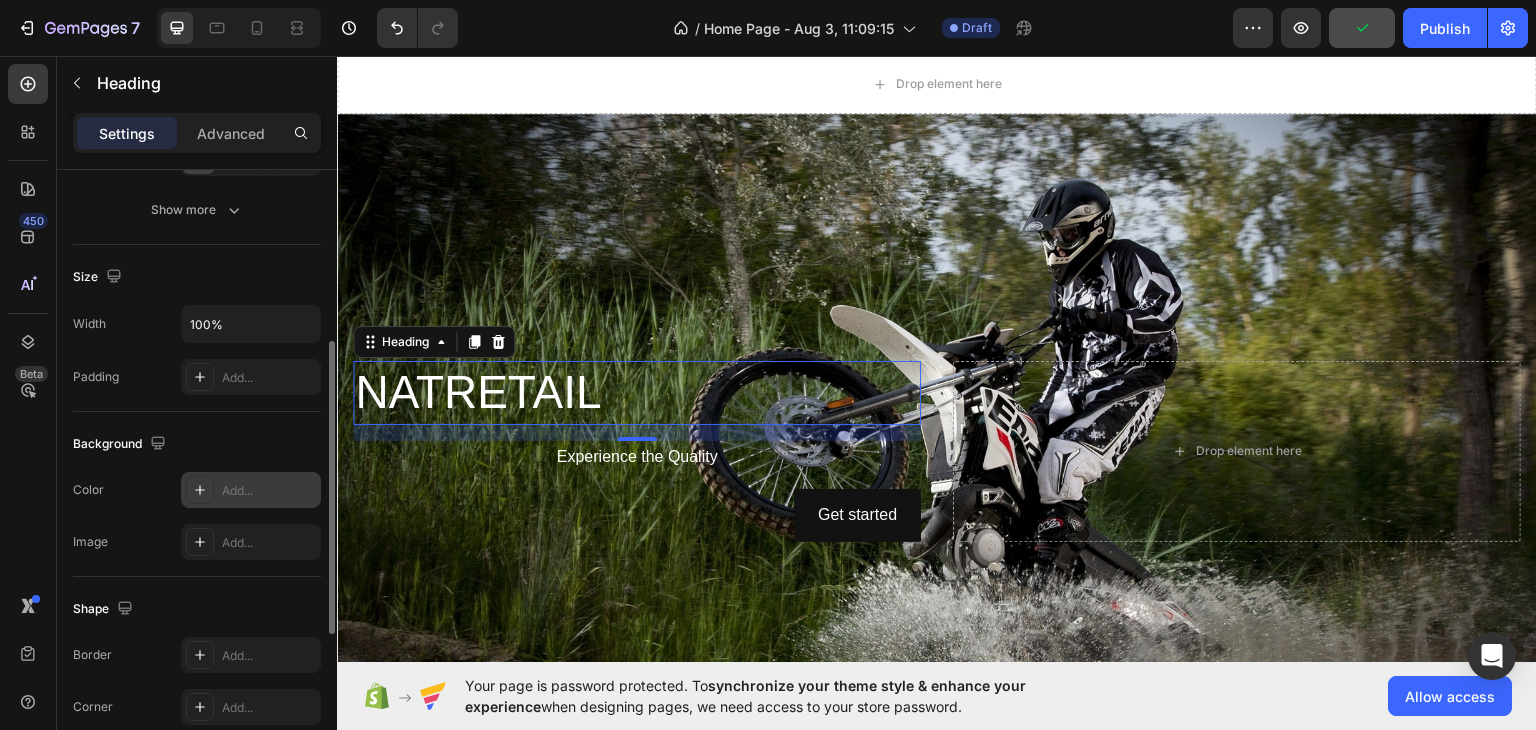 scroll, scrollTop: 358, scrollLeft: 0, axis: vertical 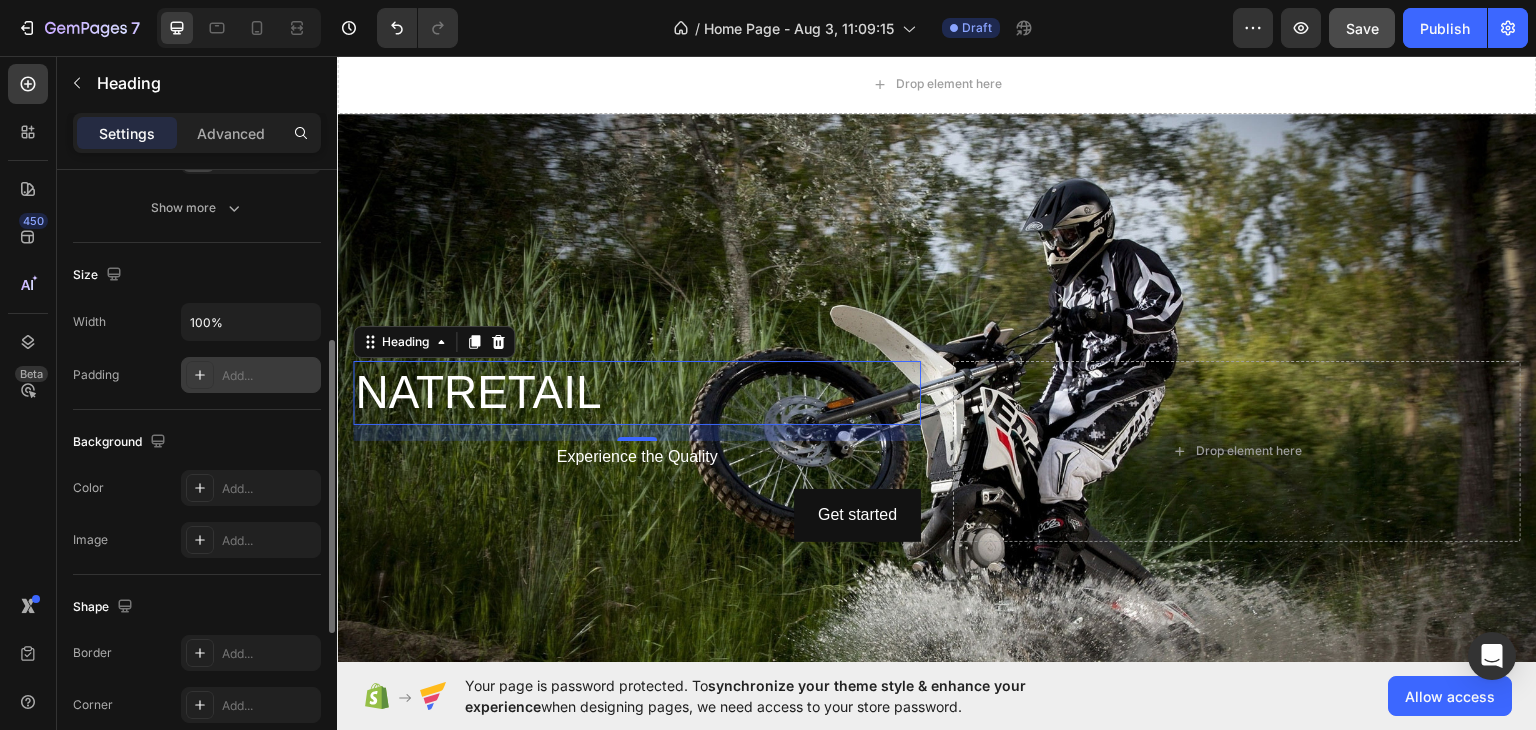 click on "Add..." at bounding box center (251, 375) 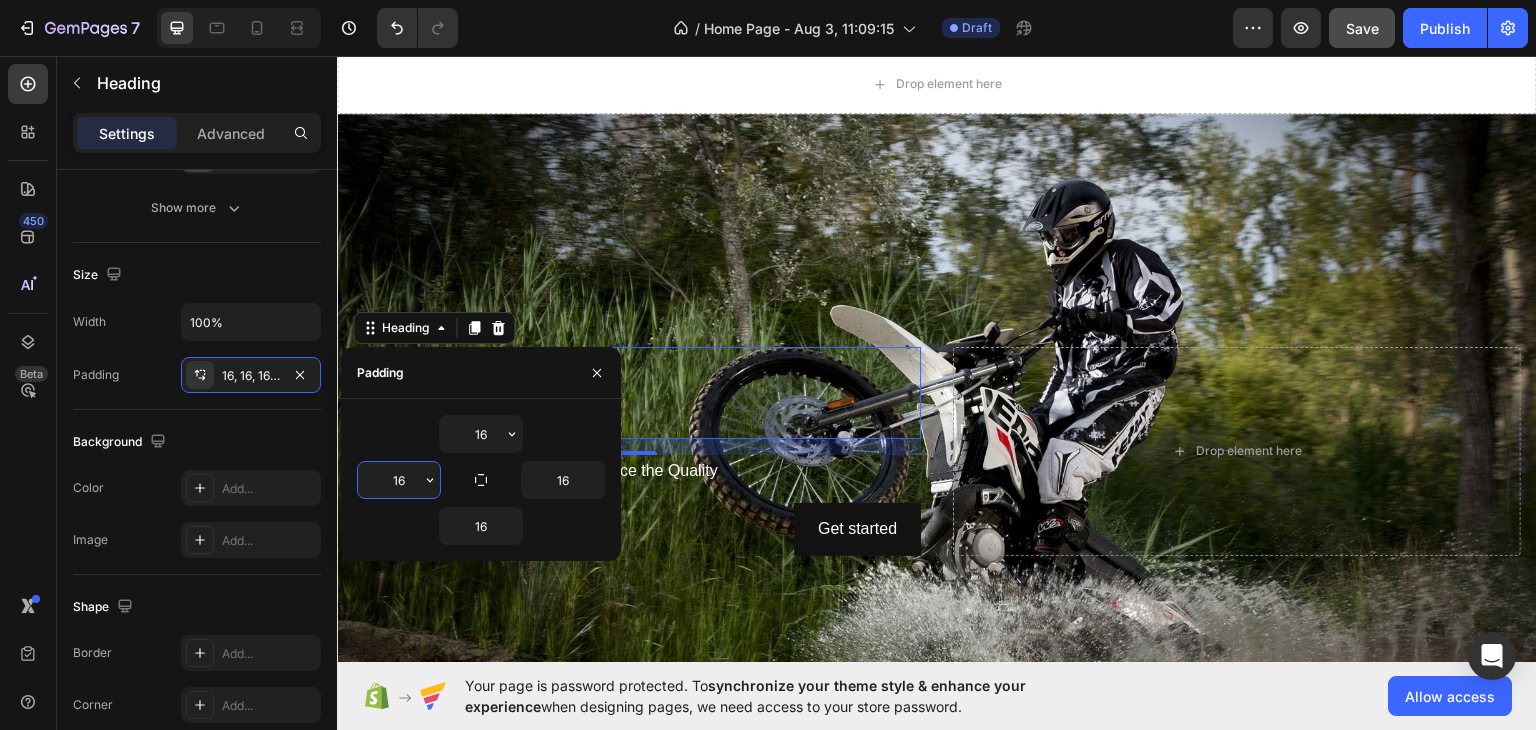 click on "16" at bounding box center (399, 480) 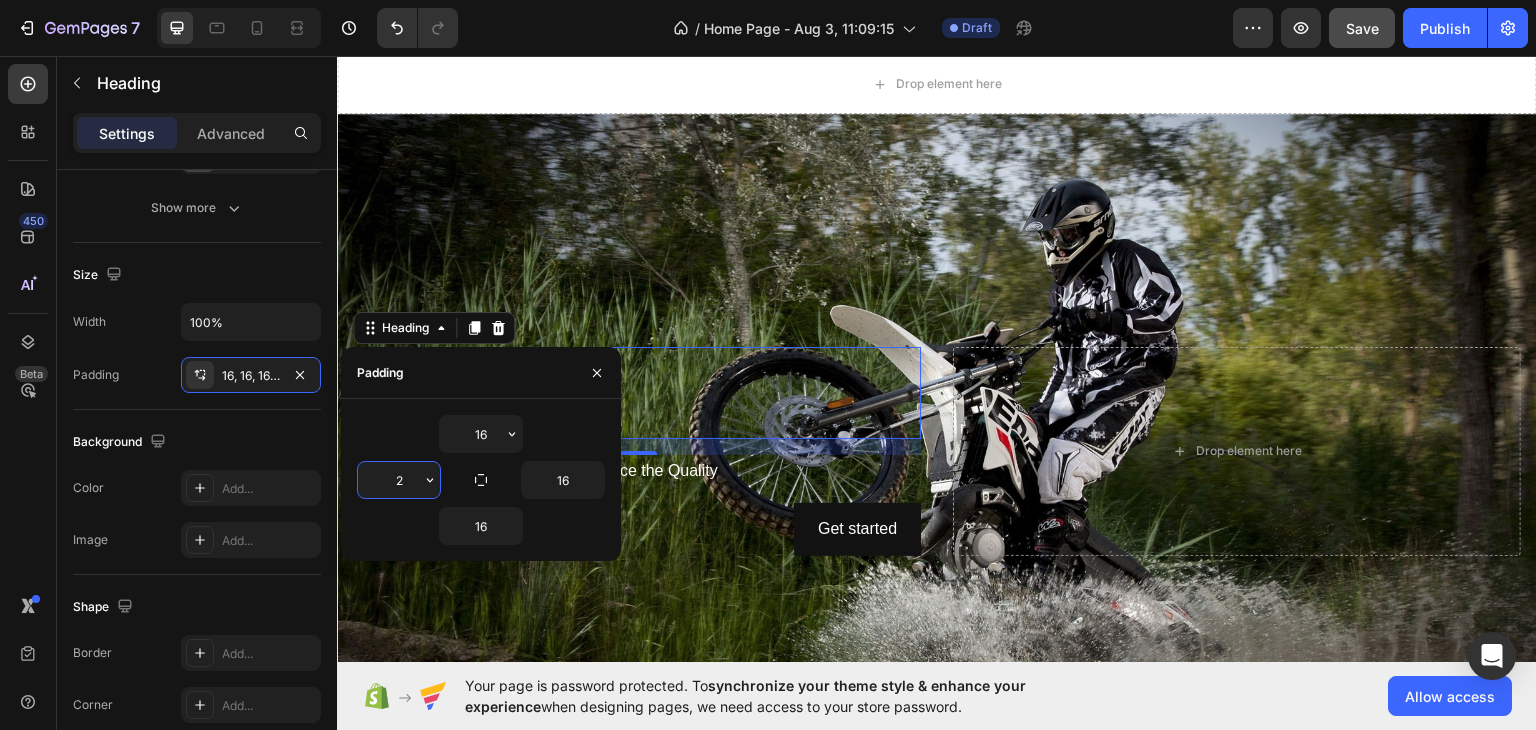 type on "26" 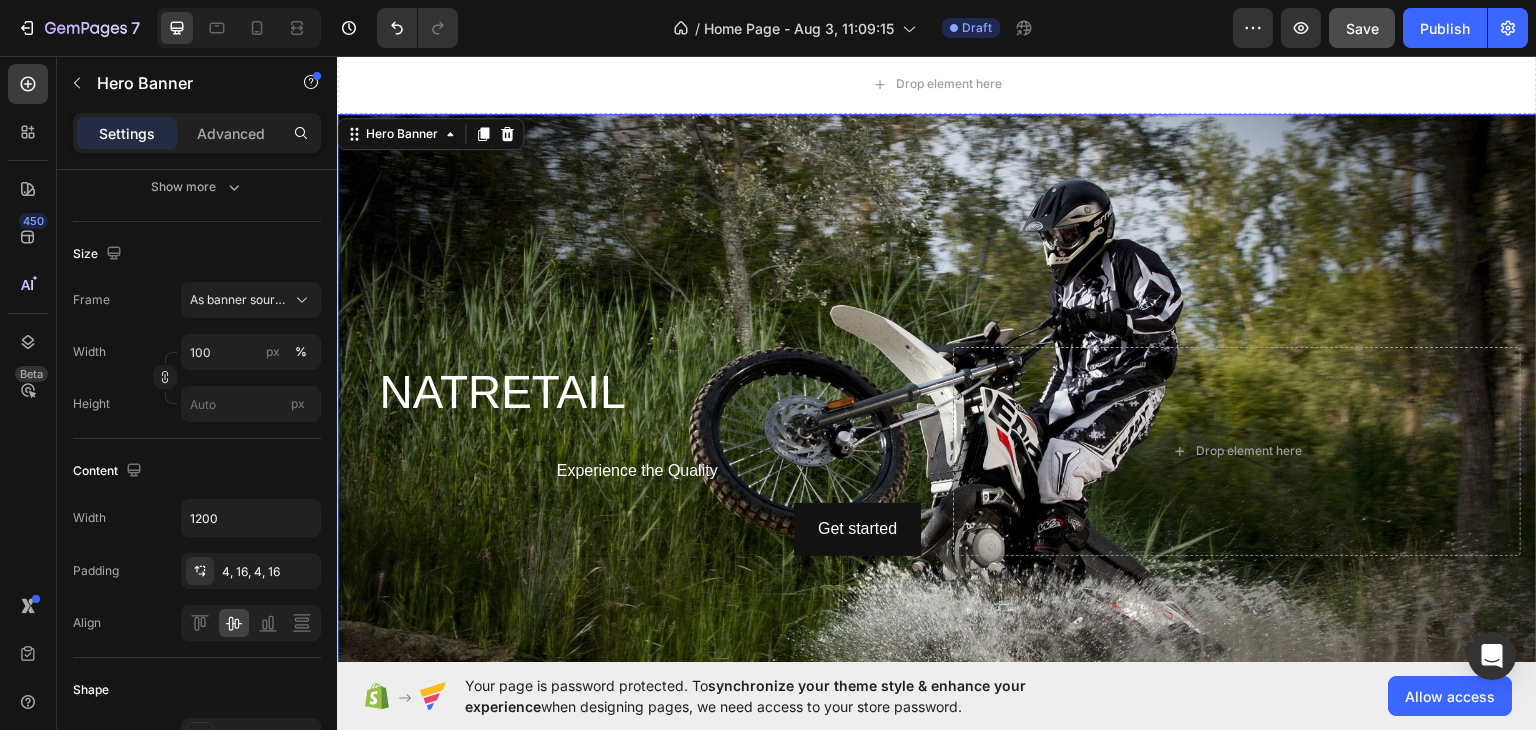 click at bounding box center (937, 450) 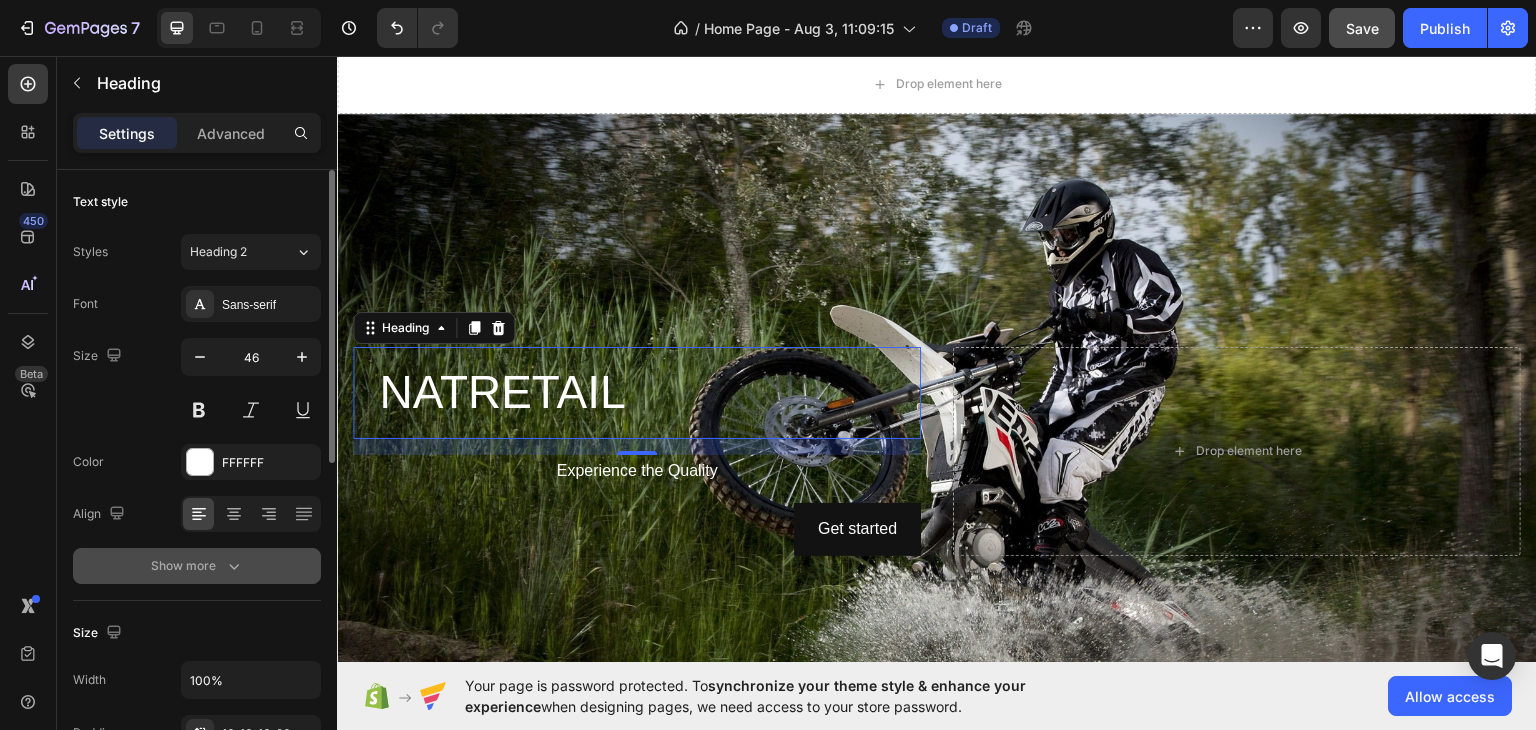 click on "Show more" at bounding box center [197, 566] 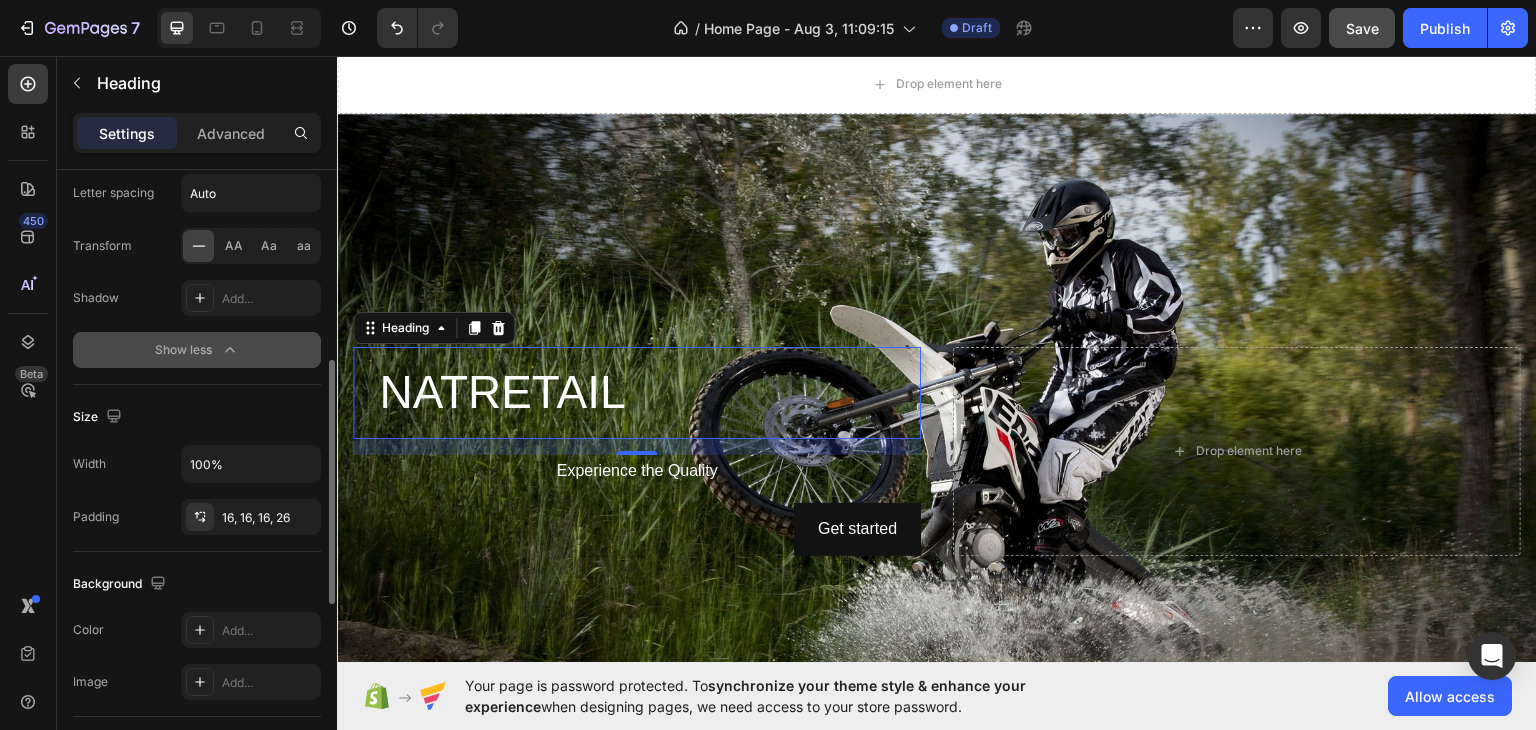 scroll, scrollTop: 480, scrollLeft: 0, axis: vertical 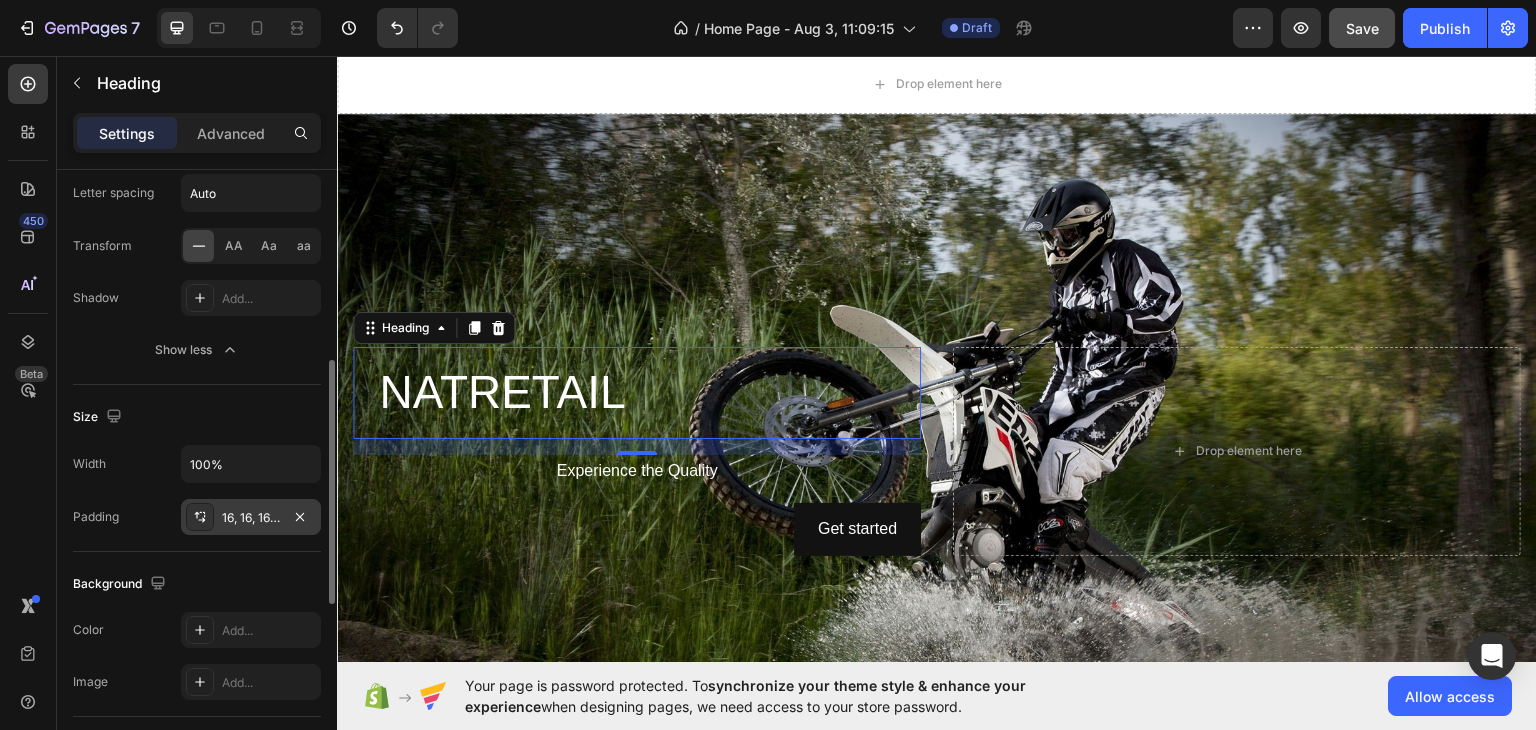 click on "16, 16, 16, 26" at bounding box center [251, 517] 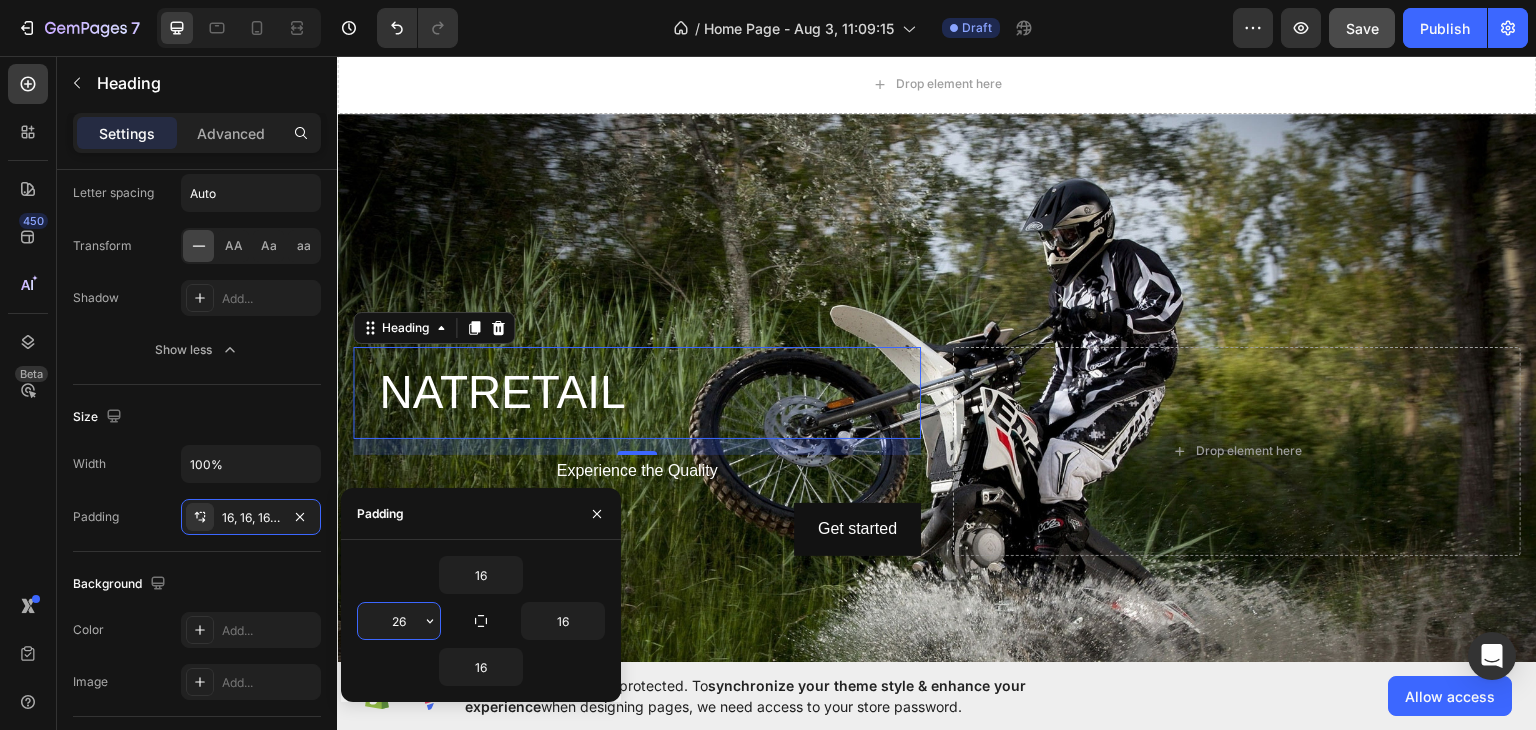 click on "26" at bounding box center (399, 621) 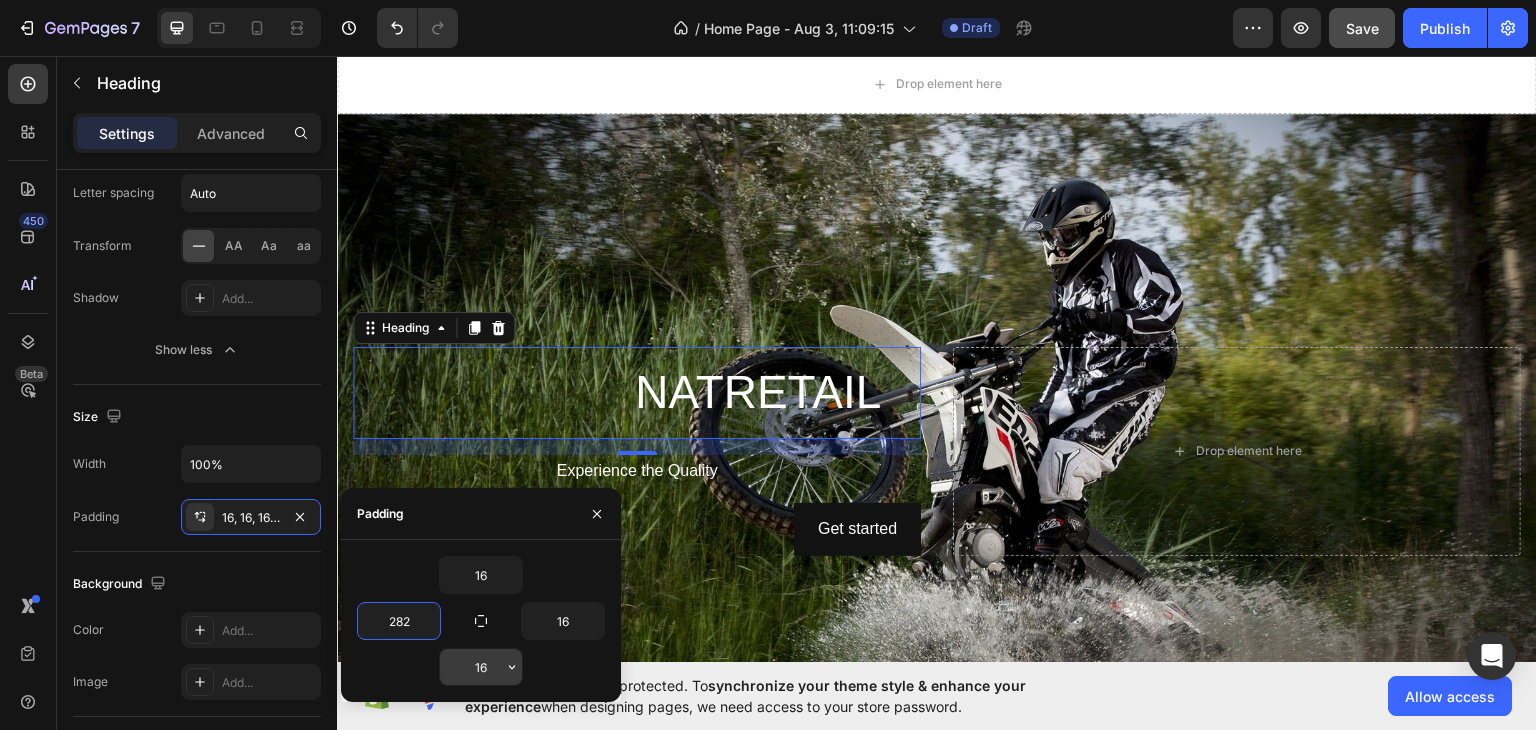 type on "282" 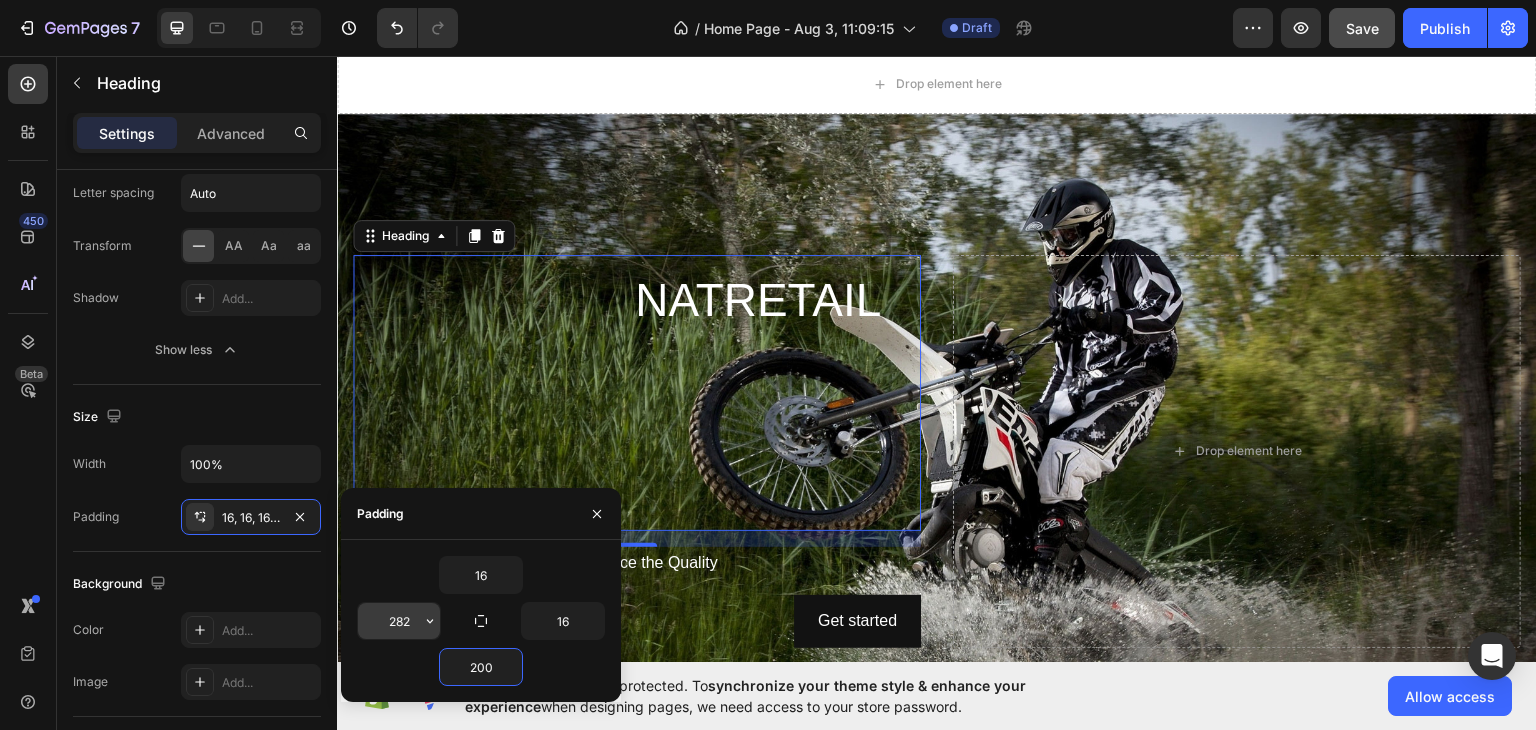 type on "200" 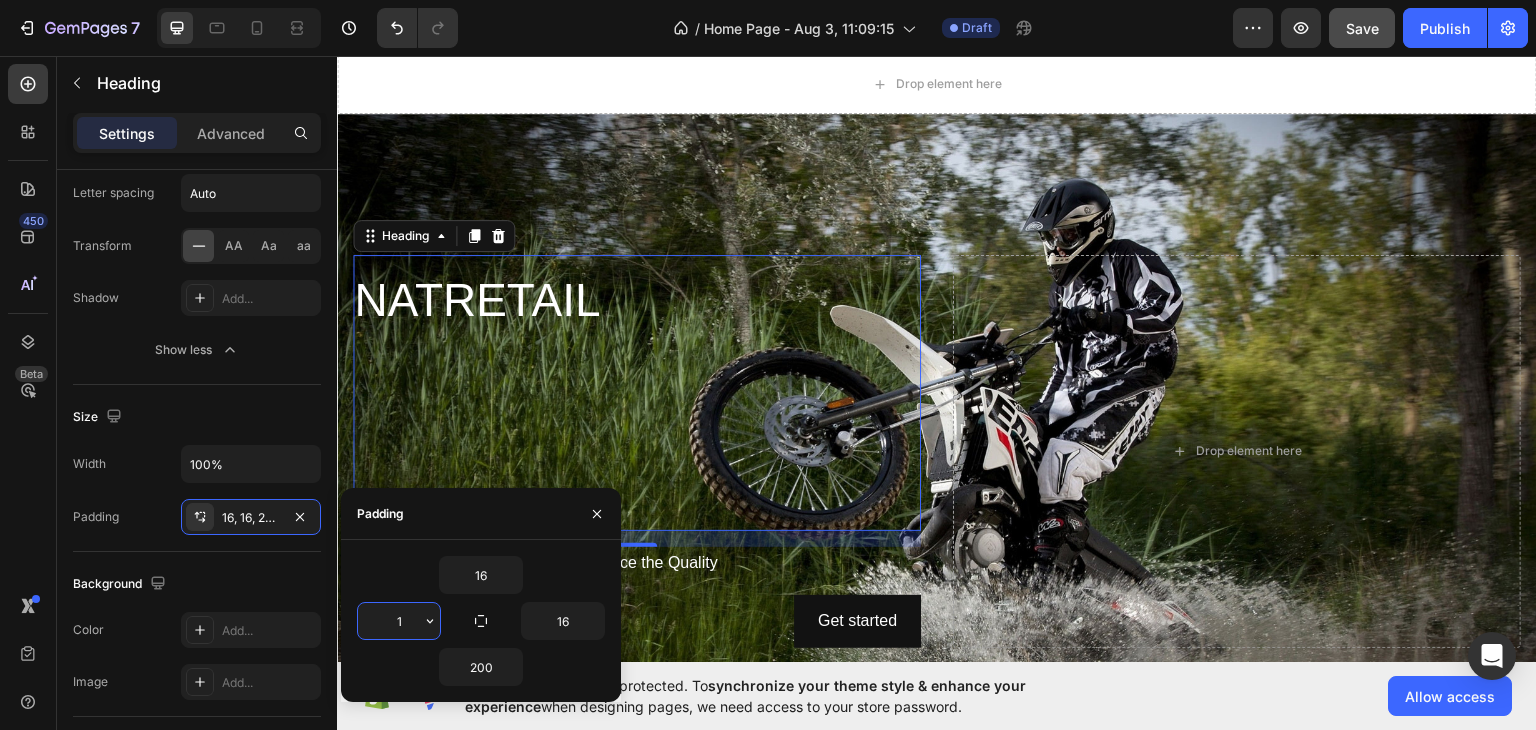 type on "16" 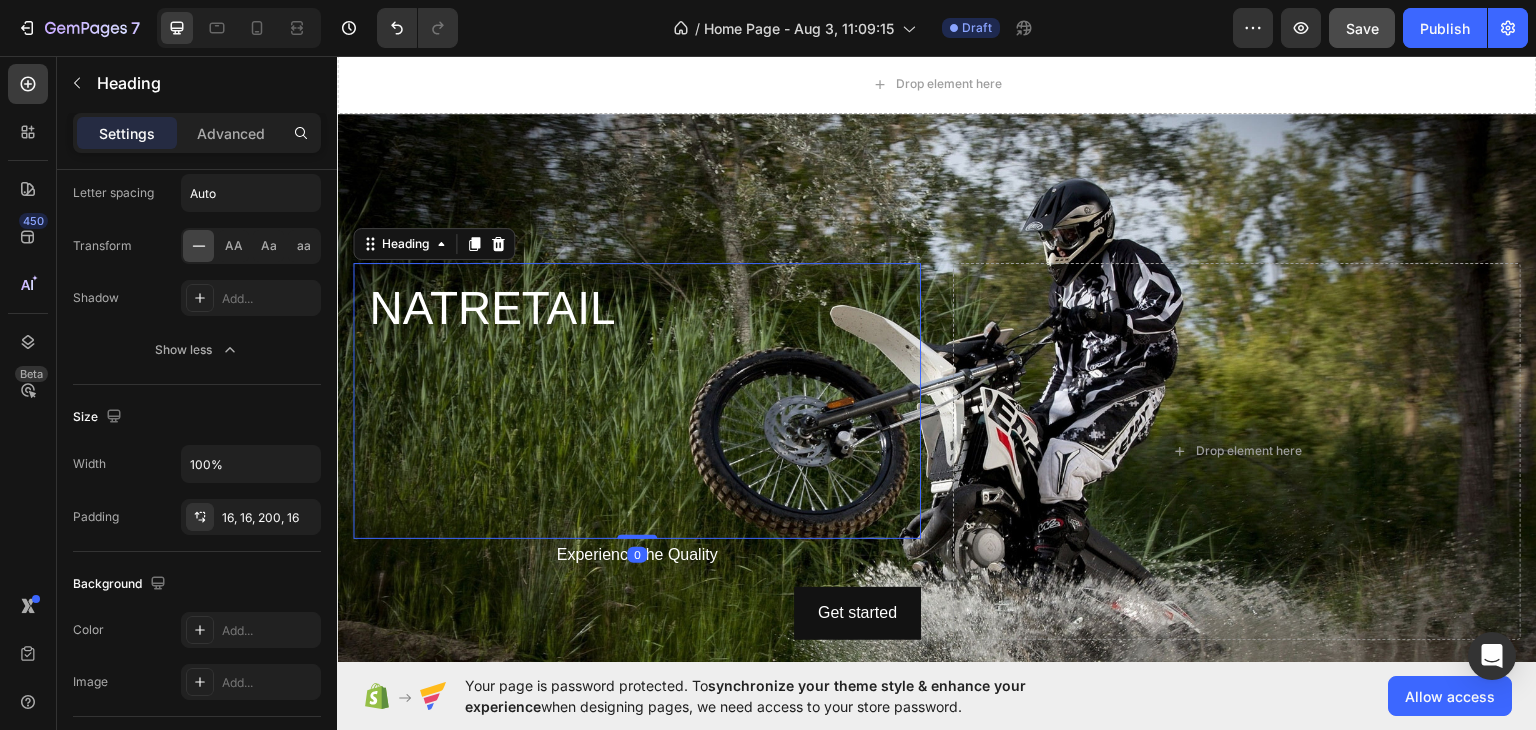 drag, startPoint x: 637, startPoint y: 538, endPoint x: 645, endPoint y: 431, distance: 107.298645 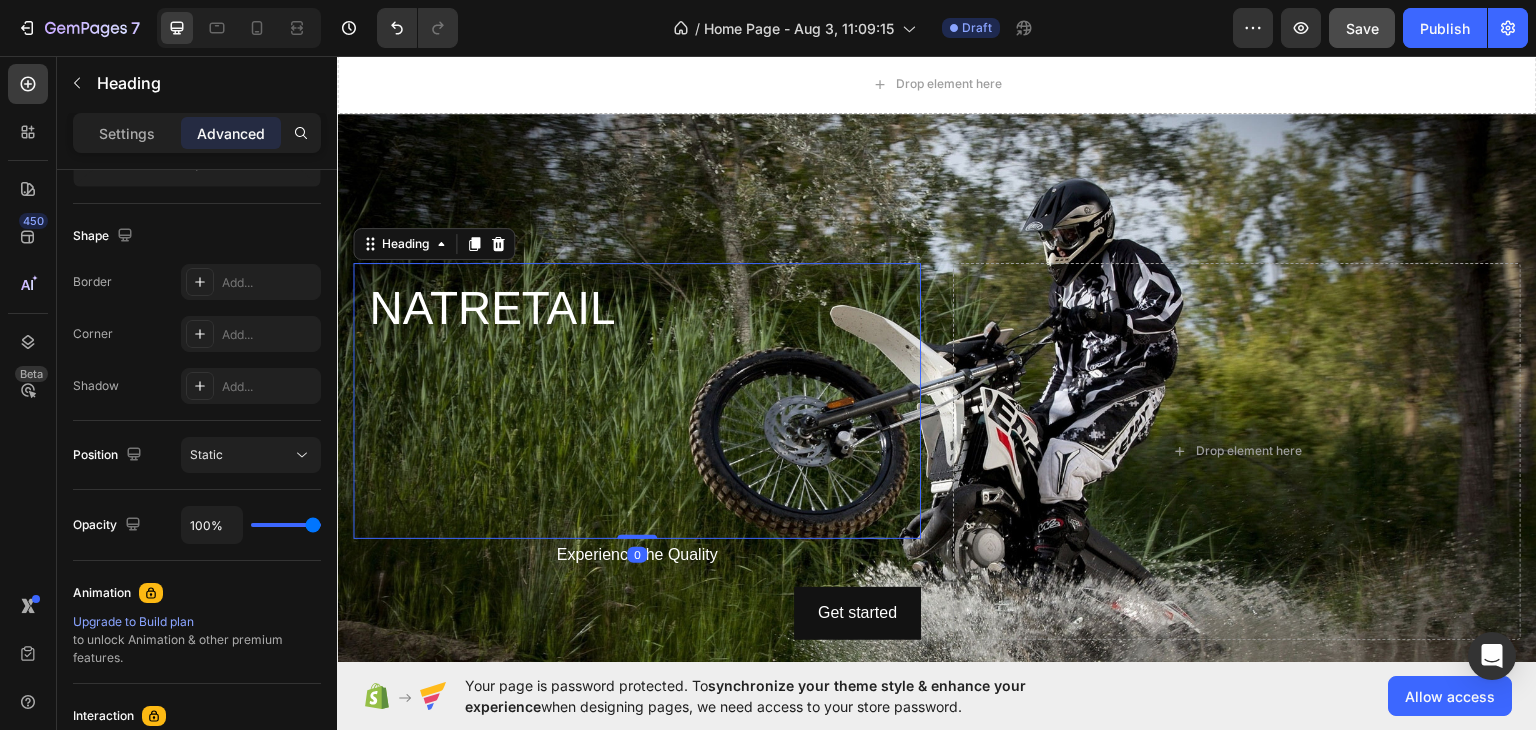 scroll, scrollTop: 0, scrollLeft: 0, axis: both 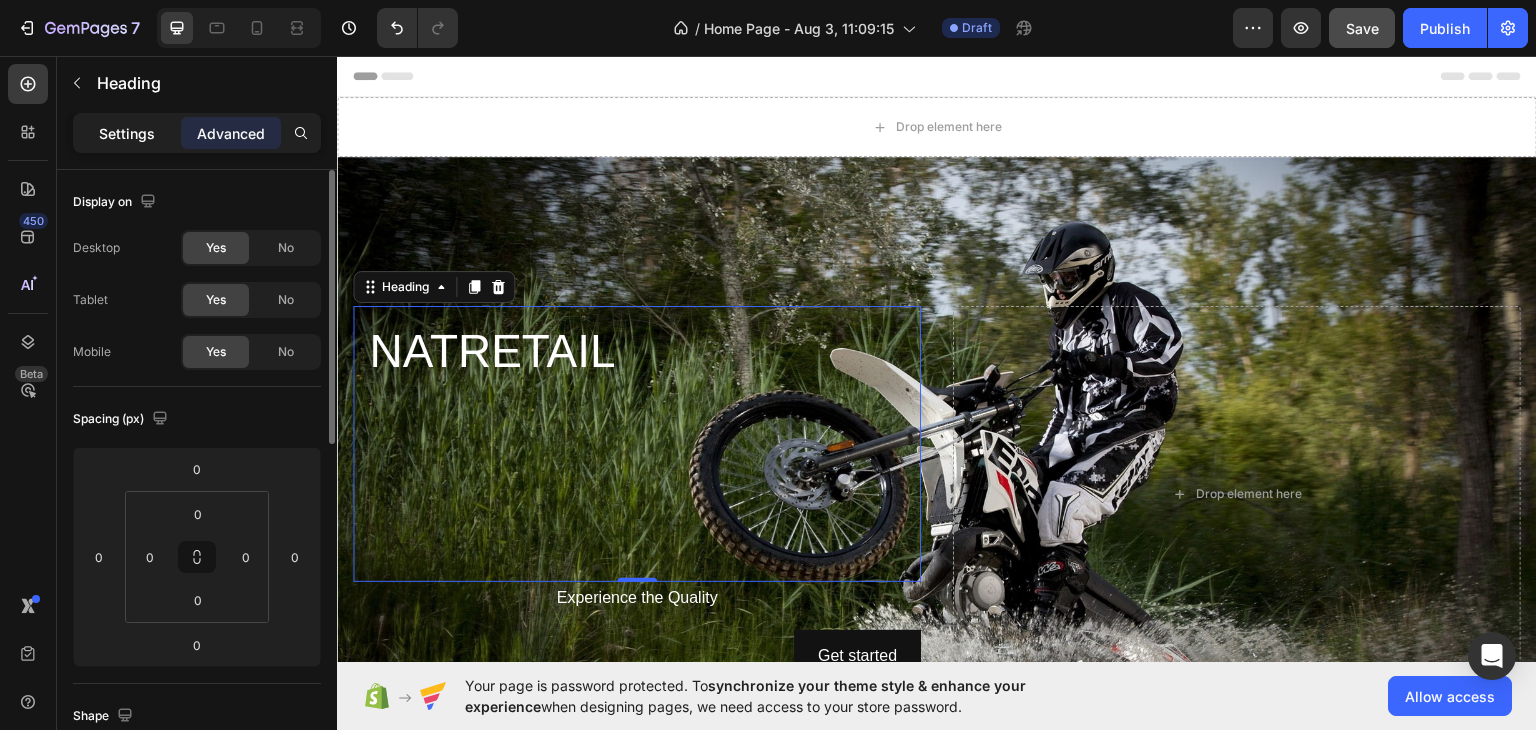 click on "Settings" at bounding box center (127, 133) 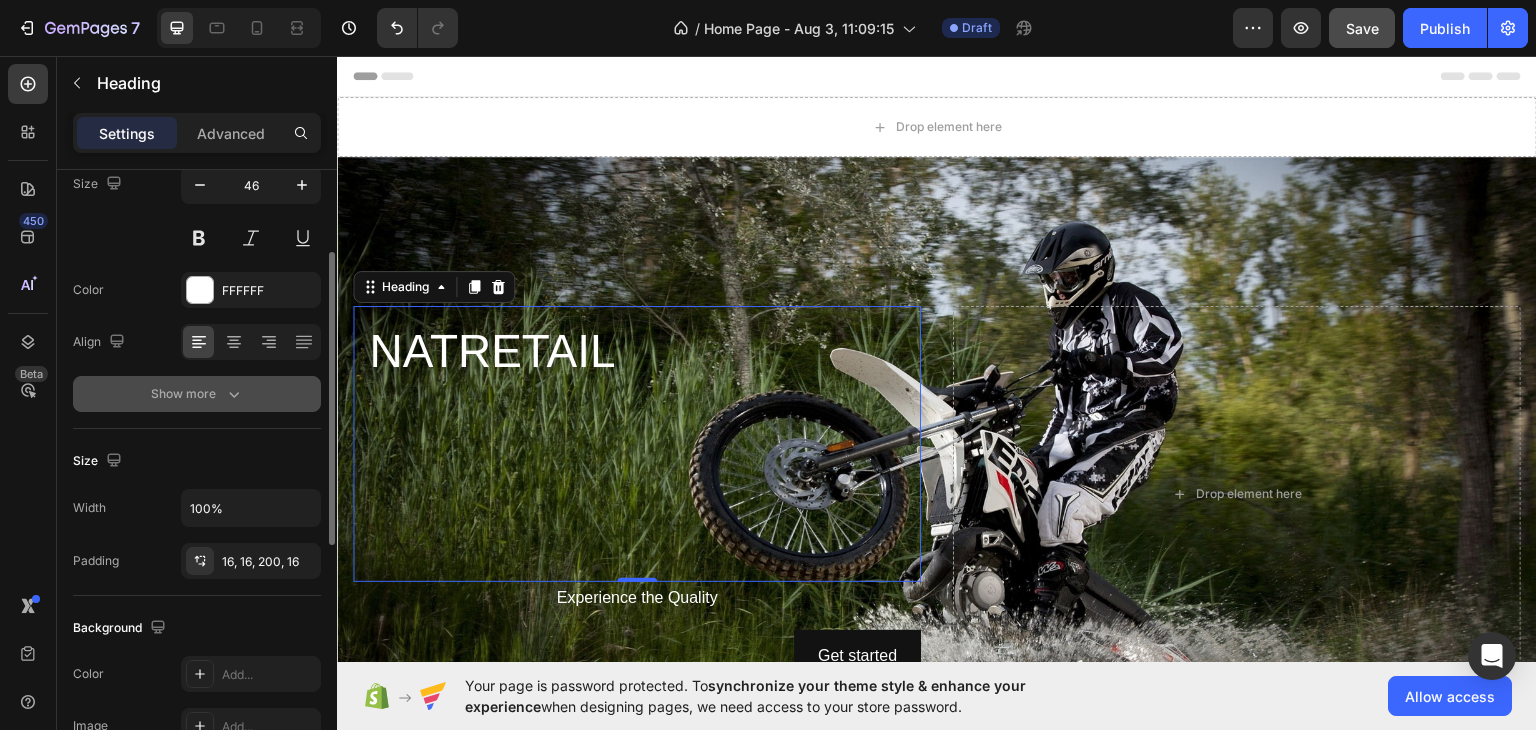 scroll, scrollTop: 172, scrollLeft: 0, axis: vertical 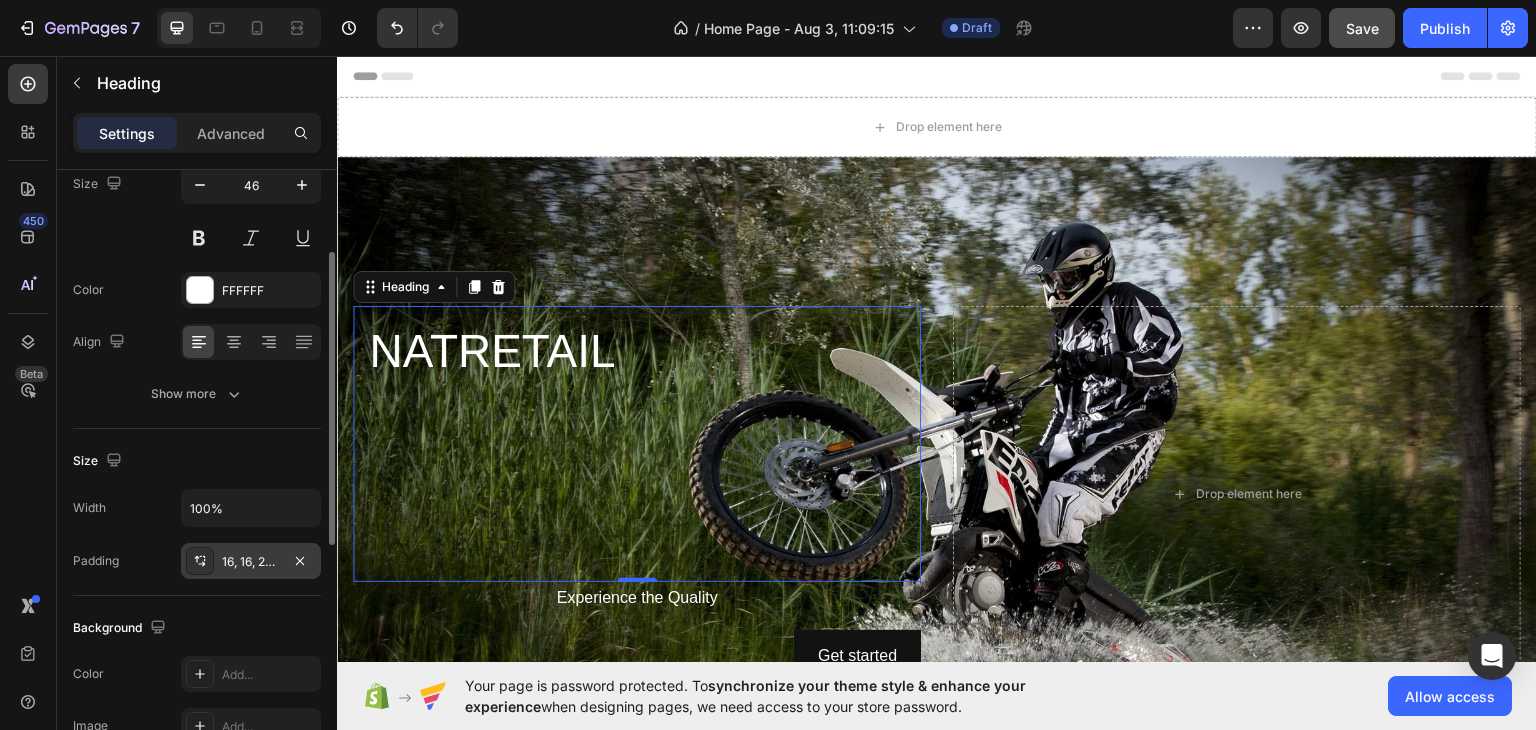 click on "16, 16, 200, 16" at bounding box center (251, 562) 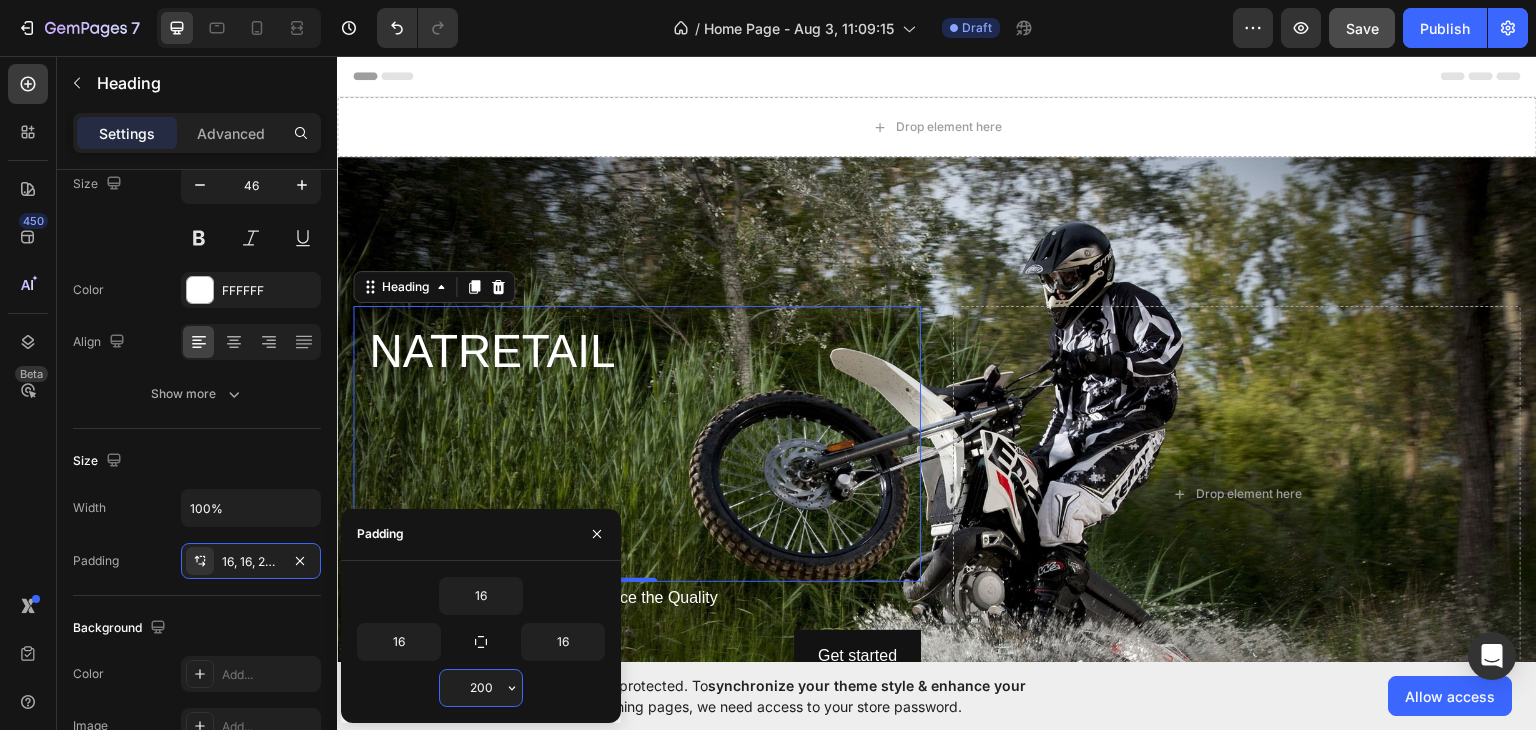 click on "200" at bounding box center [481, 688] 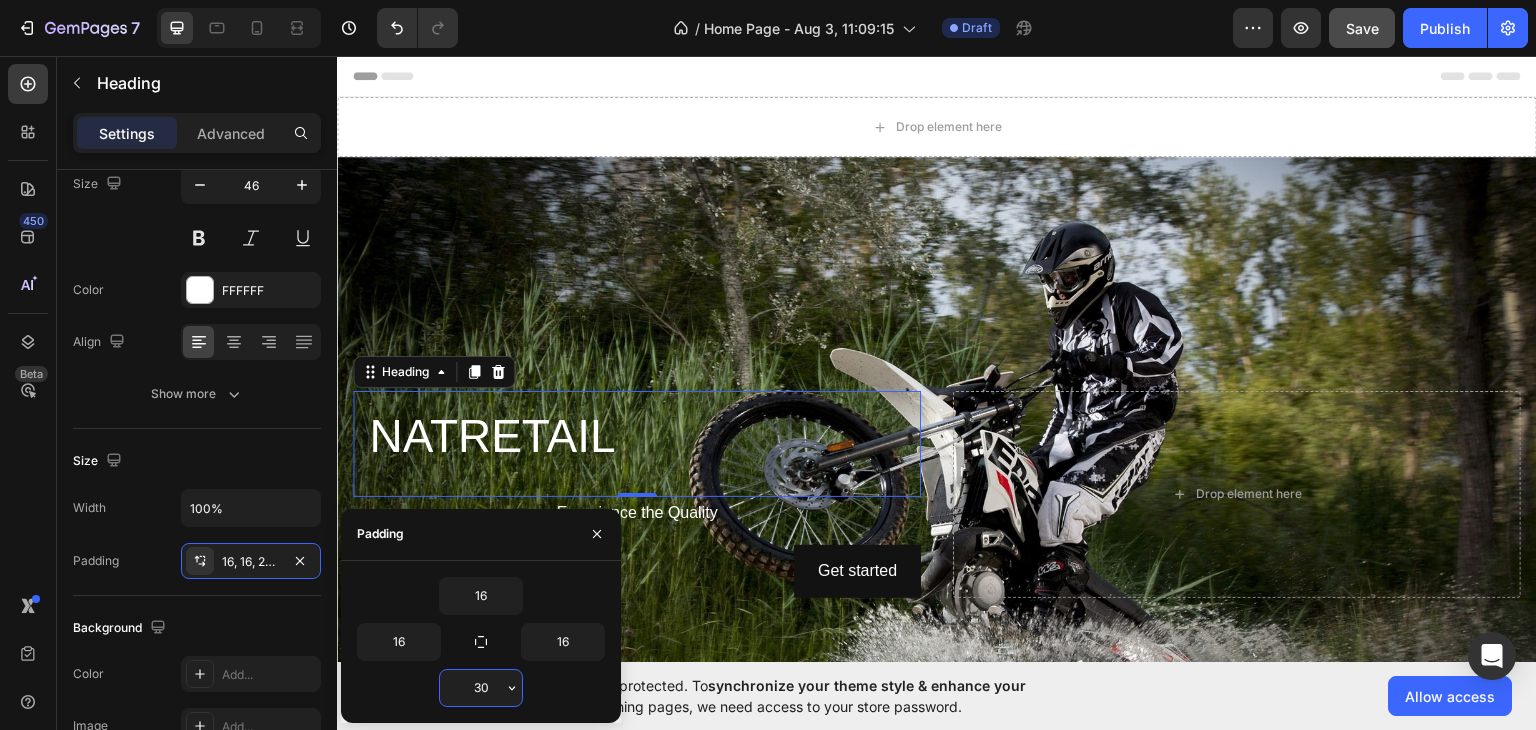 type on "3" 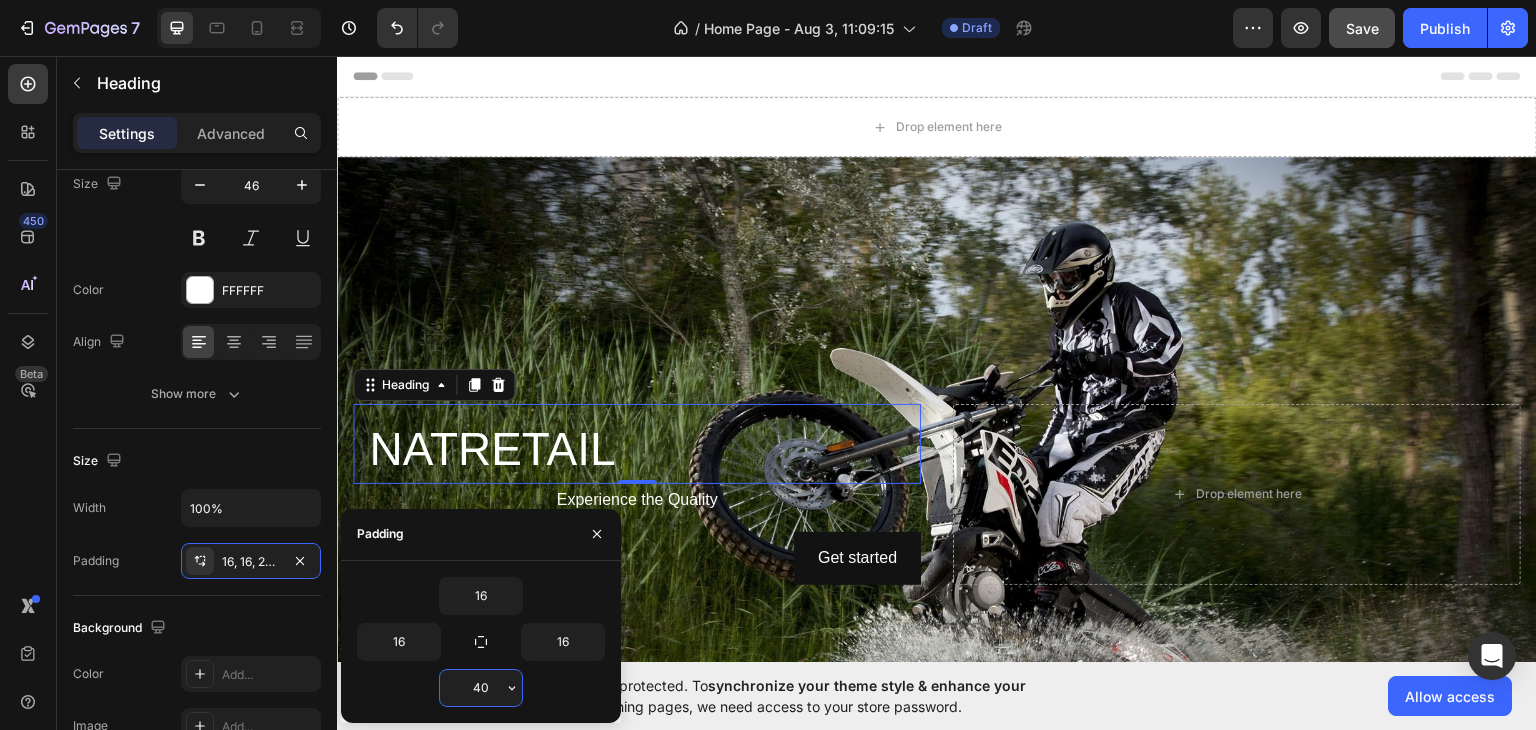 type on "400" 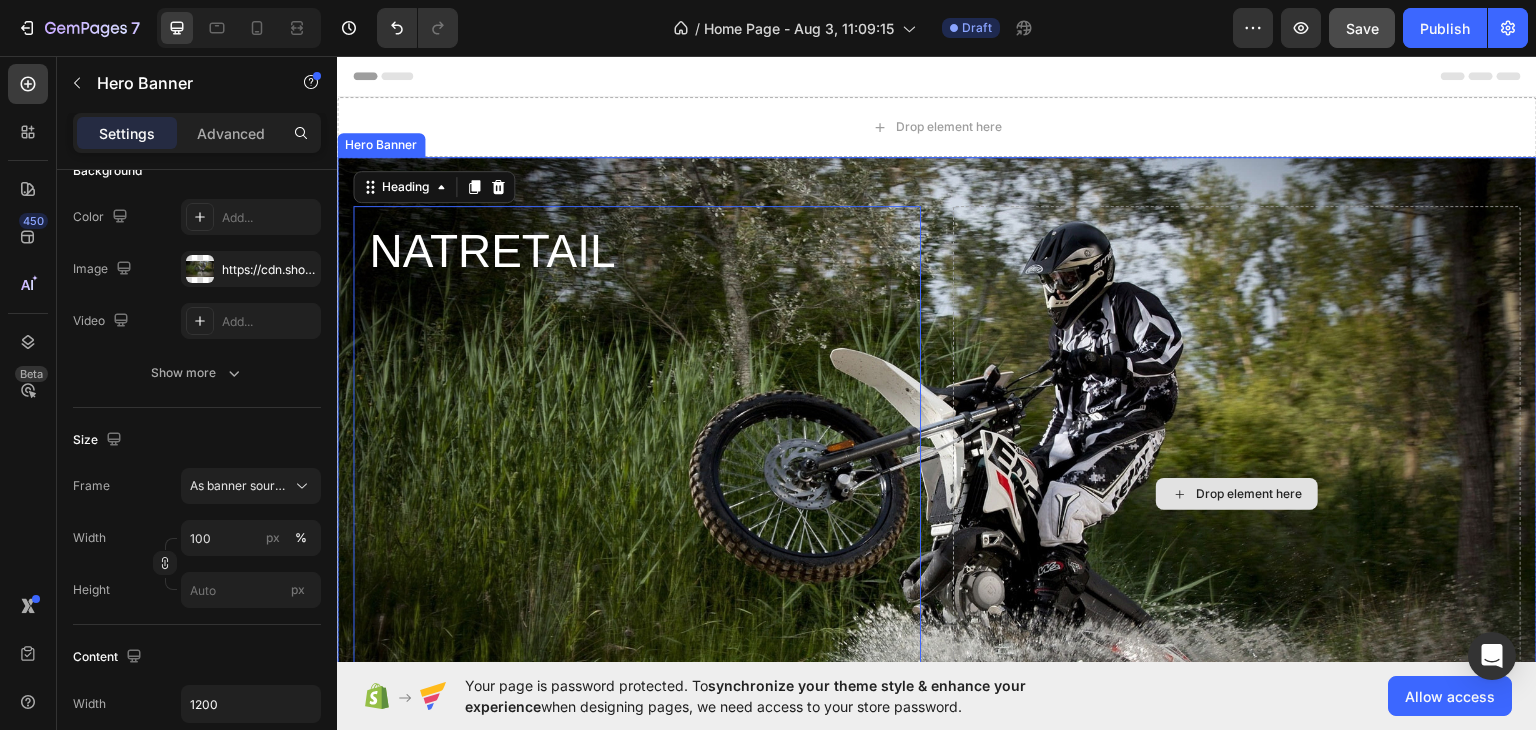 click on "Drop element here" at bounding box center [1237, 493] 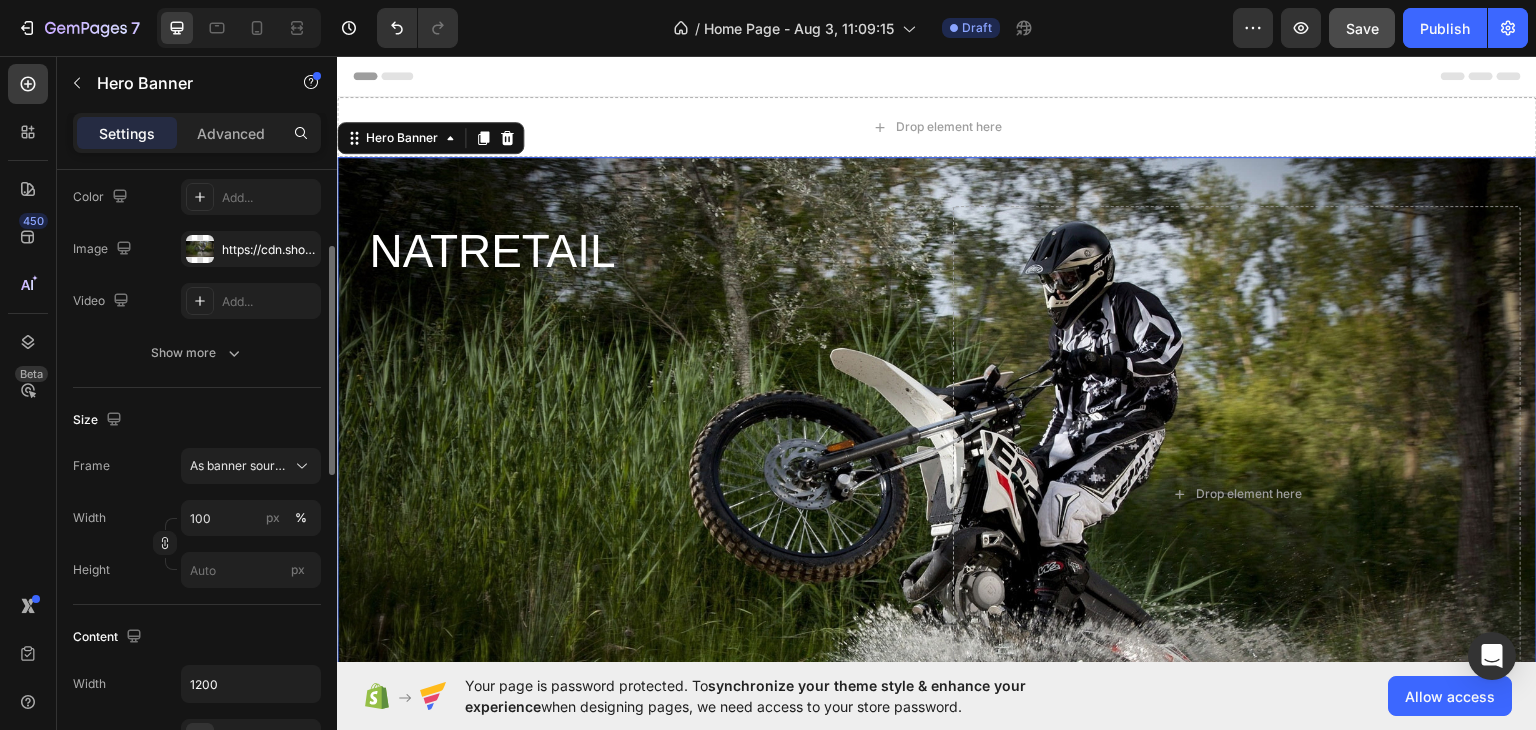 scroll, scrollTop: 196, scrollLeft: 0, axis: vertical 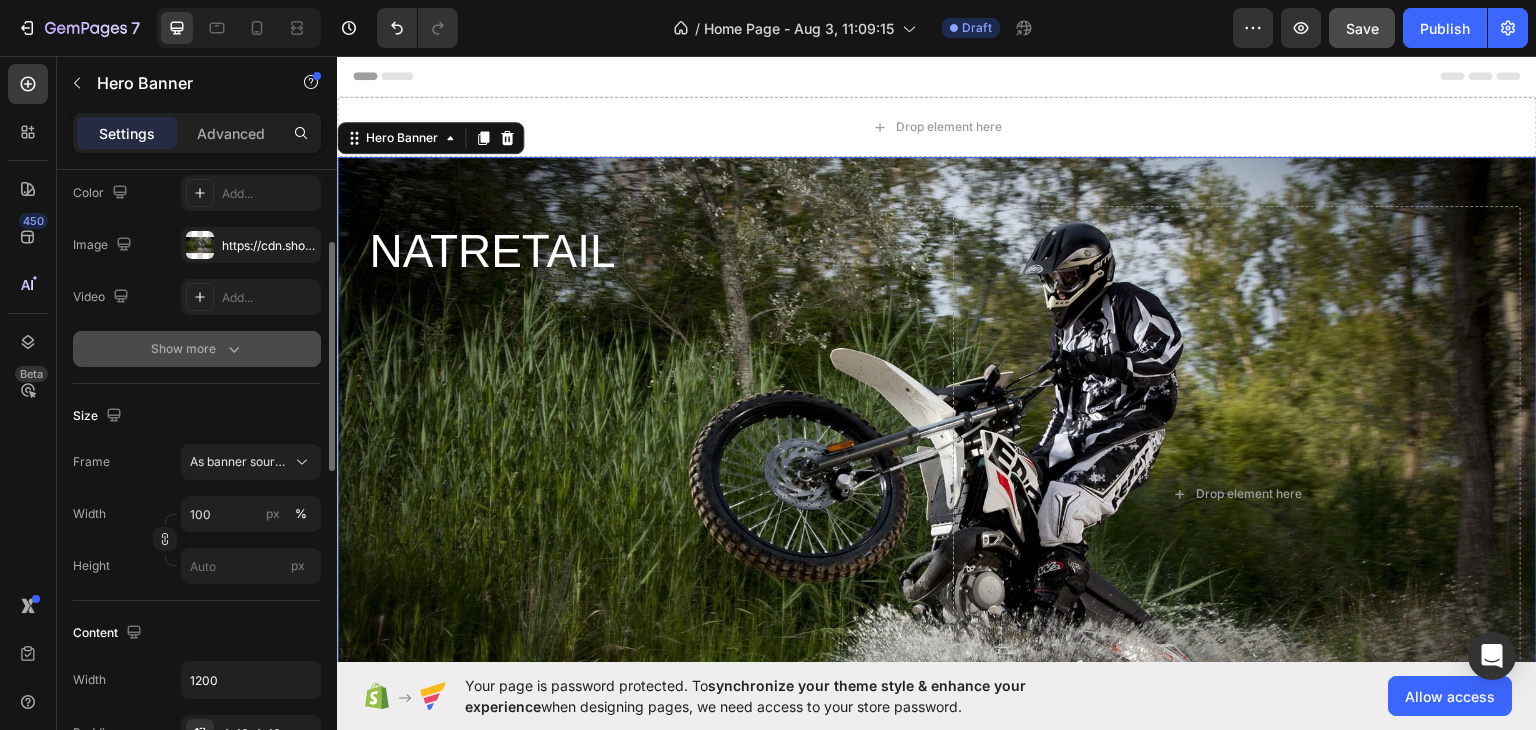 click on "Show more" at bounding box center (197, 349) 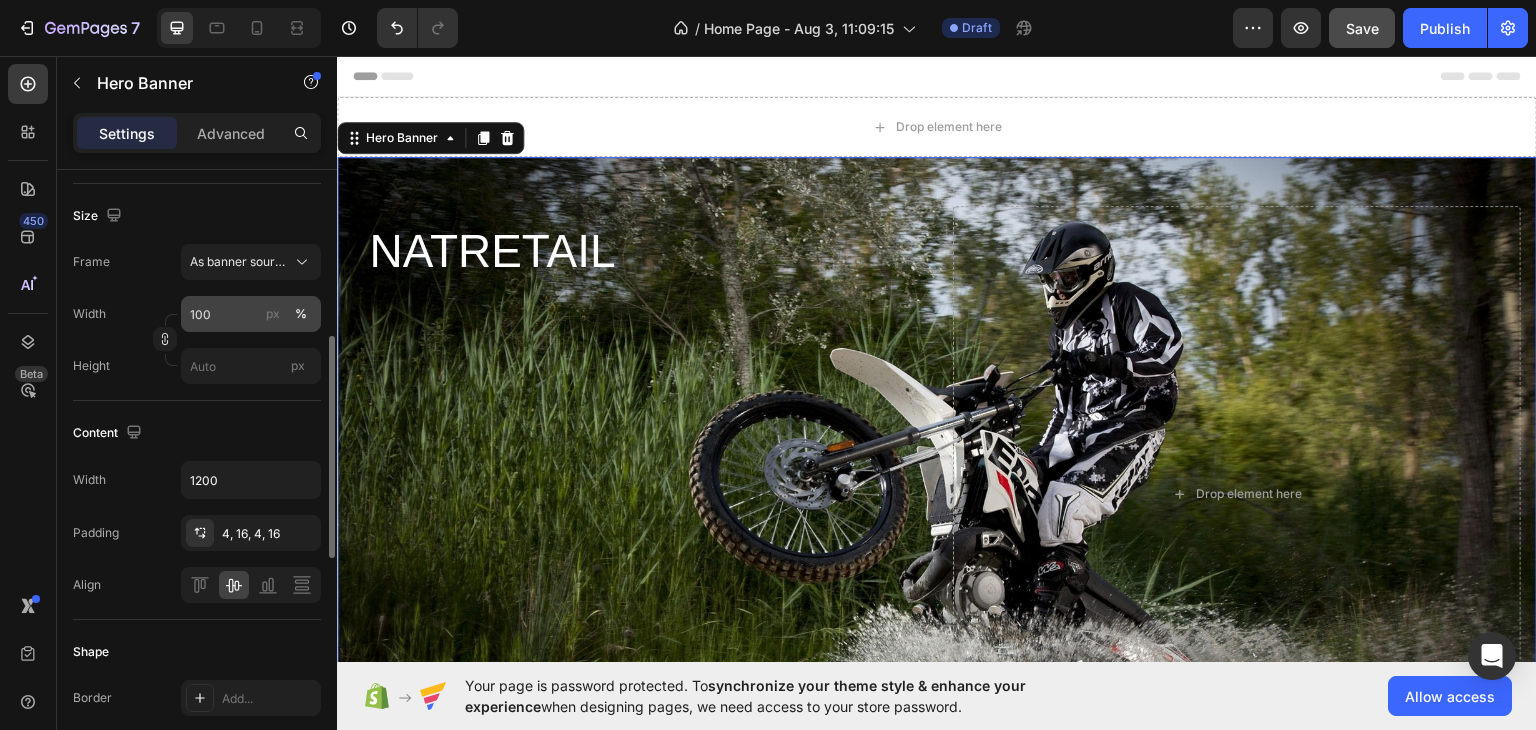 scroll, scrollTop: 452, scrollLeft: 0, axis: vertical 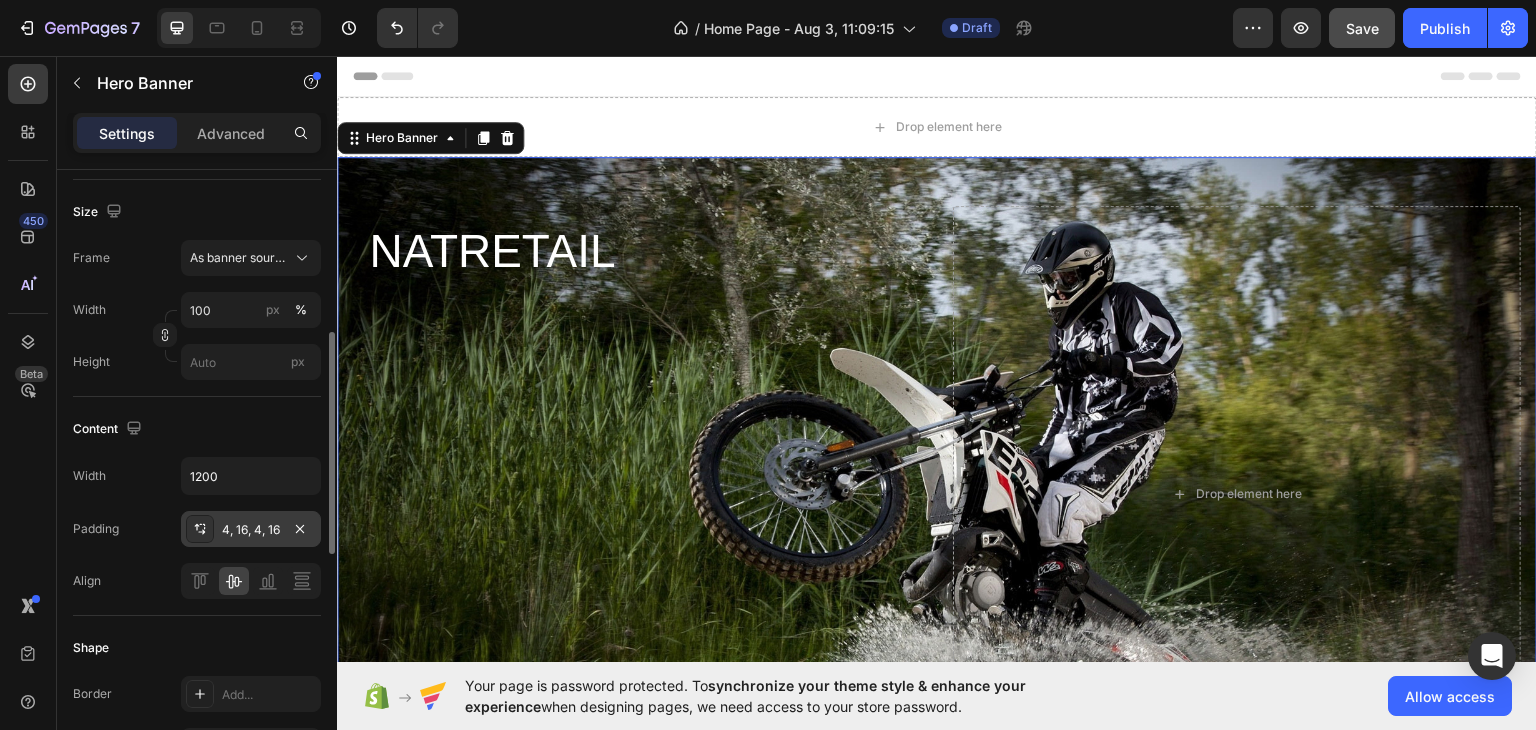 click on "4, 16, 4, 16" at bounding box center [251, 530] 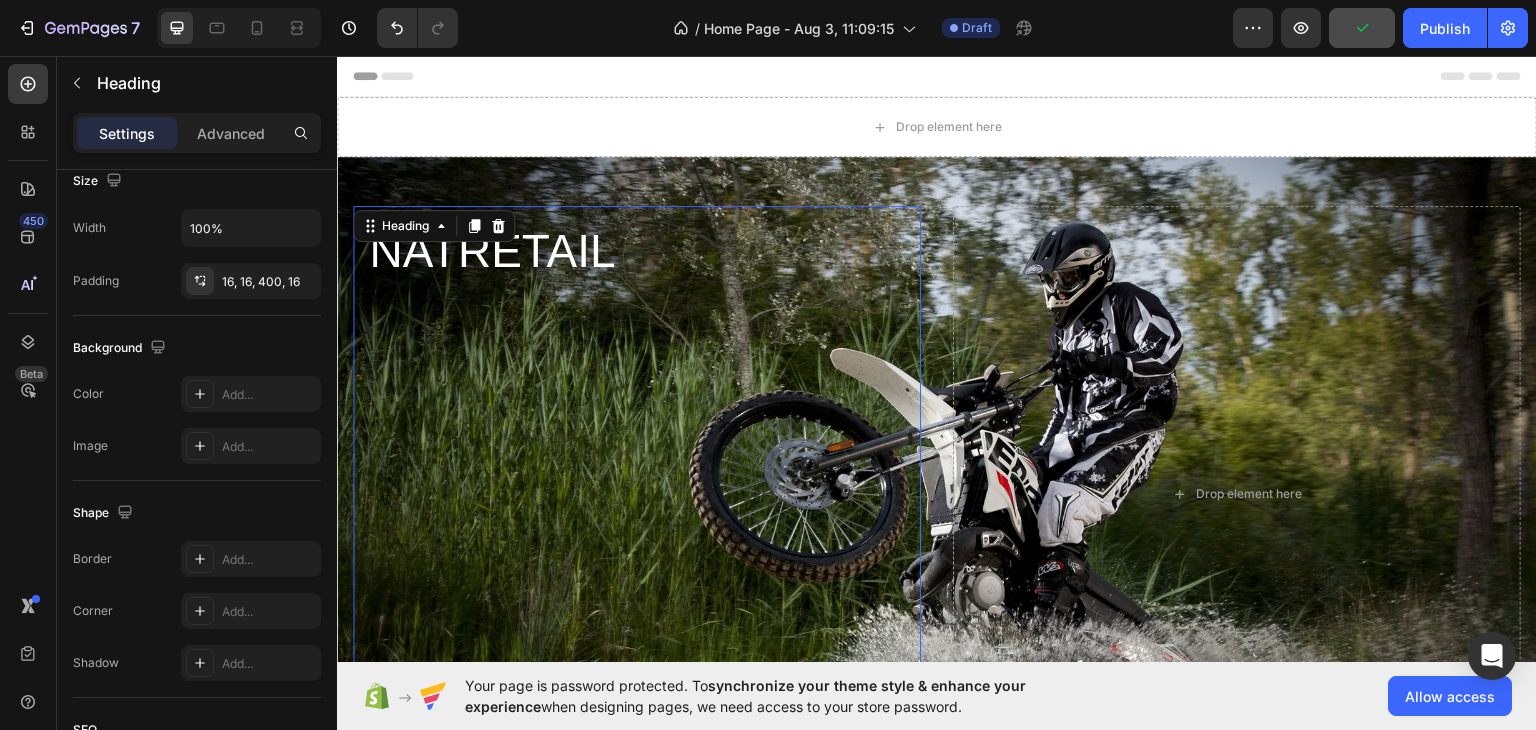 scroll, scrollTop: 0, scrollLeft: 0, axis: both 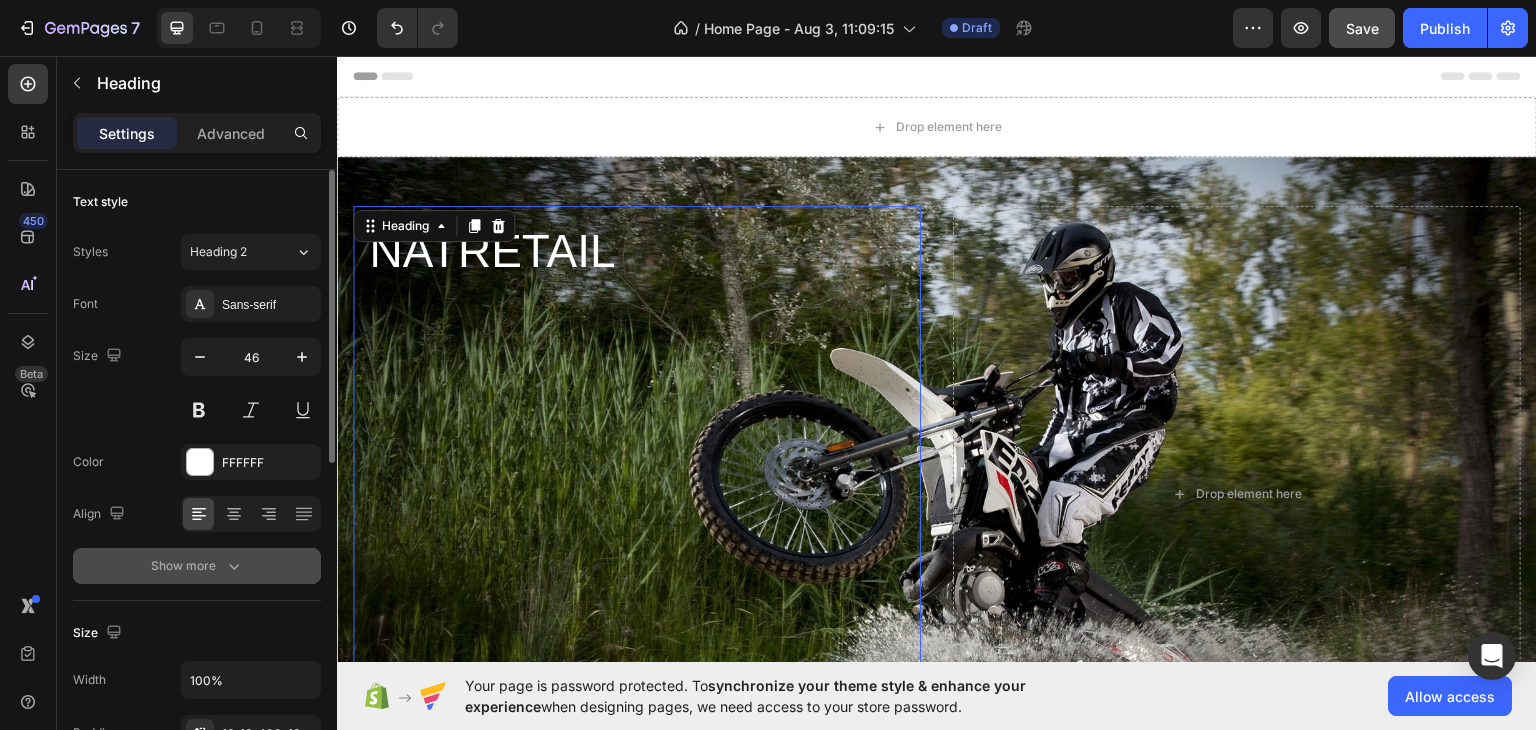 click on "Show more" at bounding box center [197, 566] 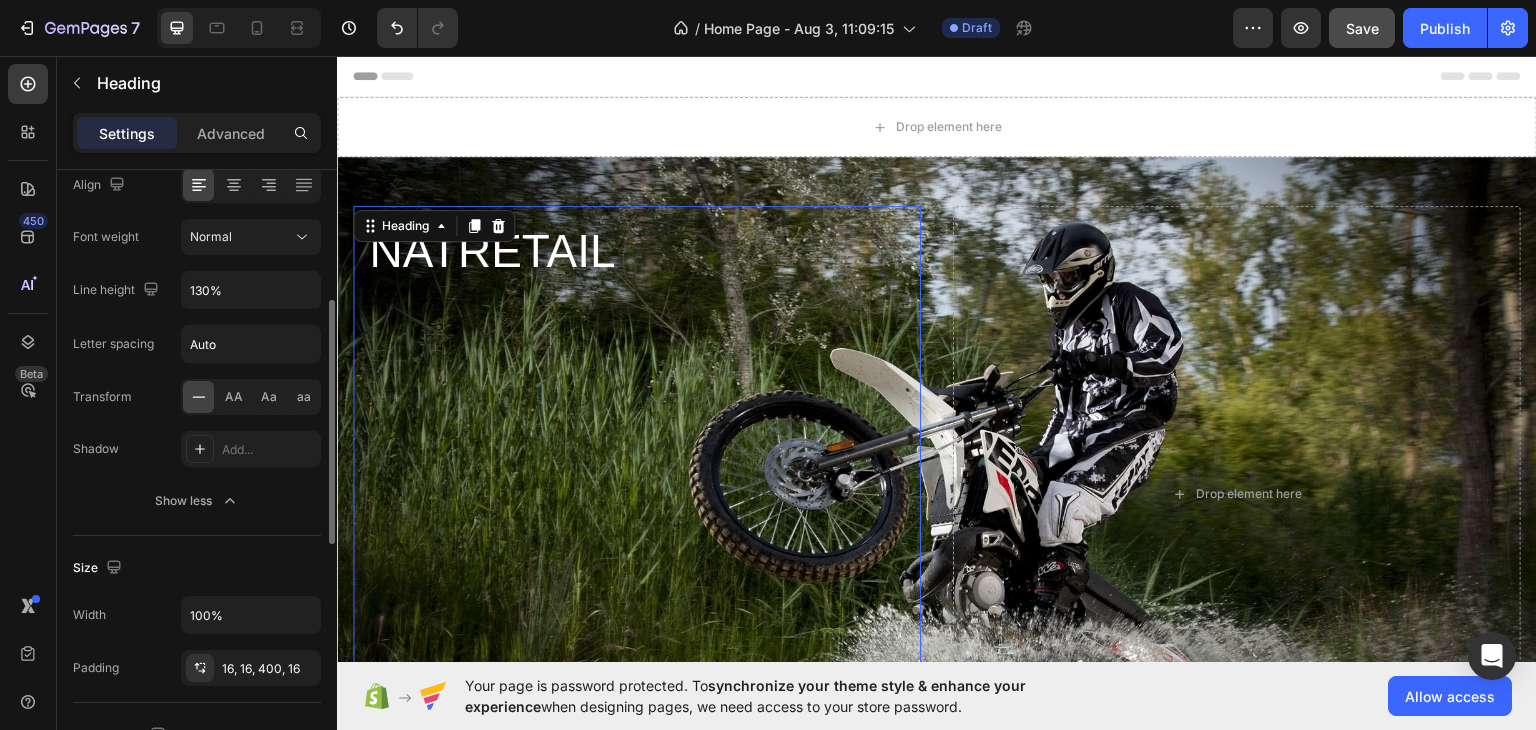 scroll, scrollTop: 330, scrollLeft: 0, axis: vertical 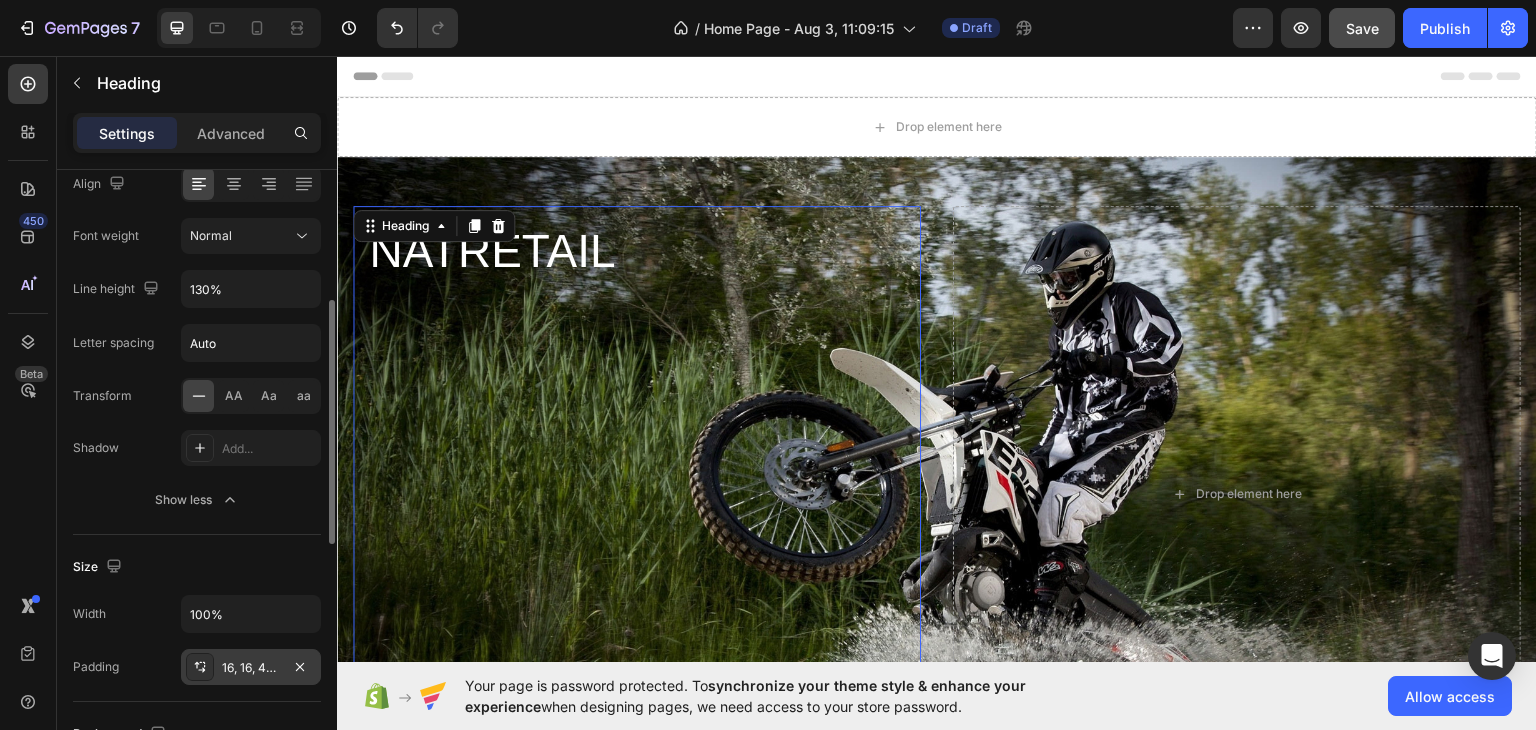 click on "16, 16, 400, 16" at bounding box center (251, 668) 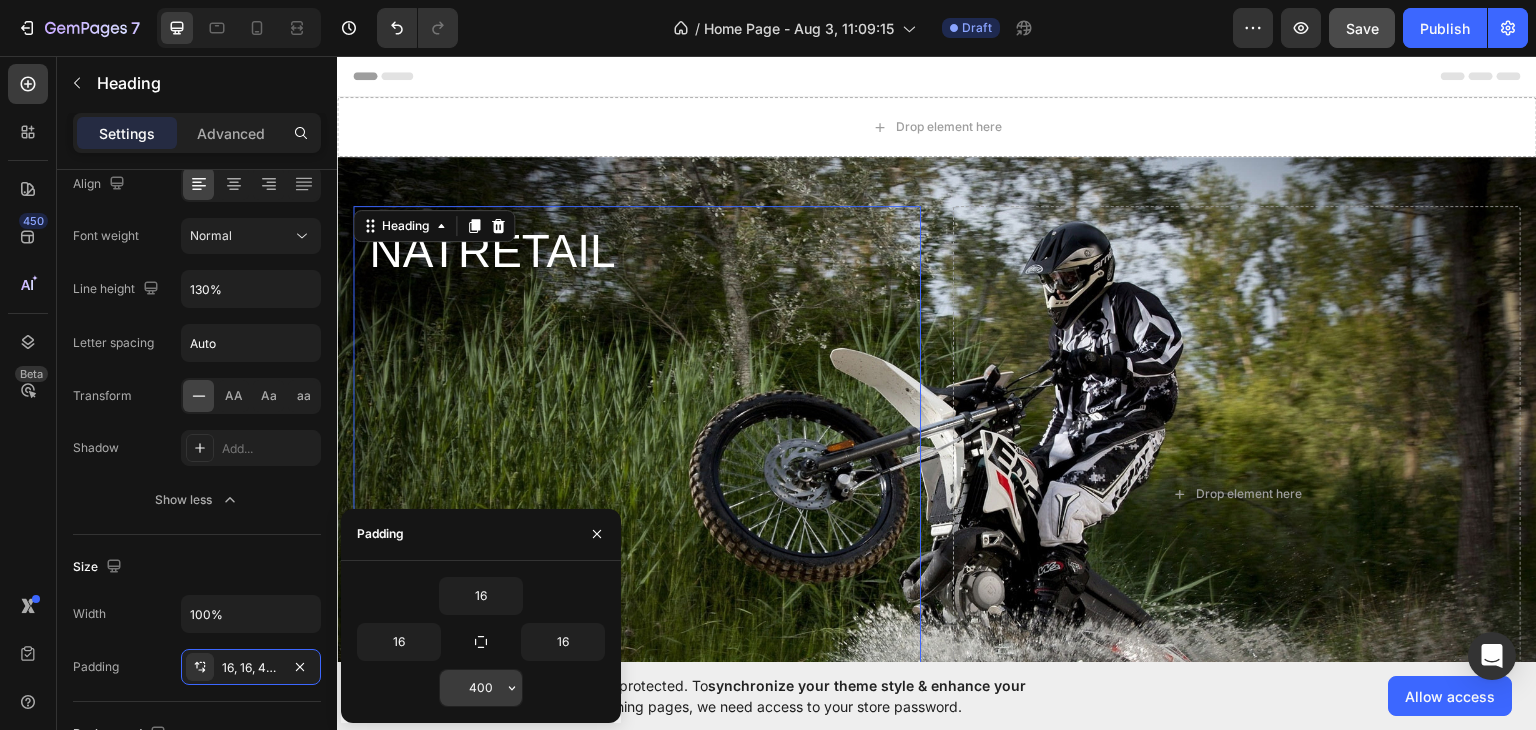 click on "400" at bounding box center (481, 688) 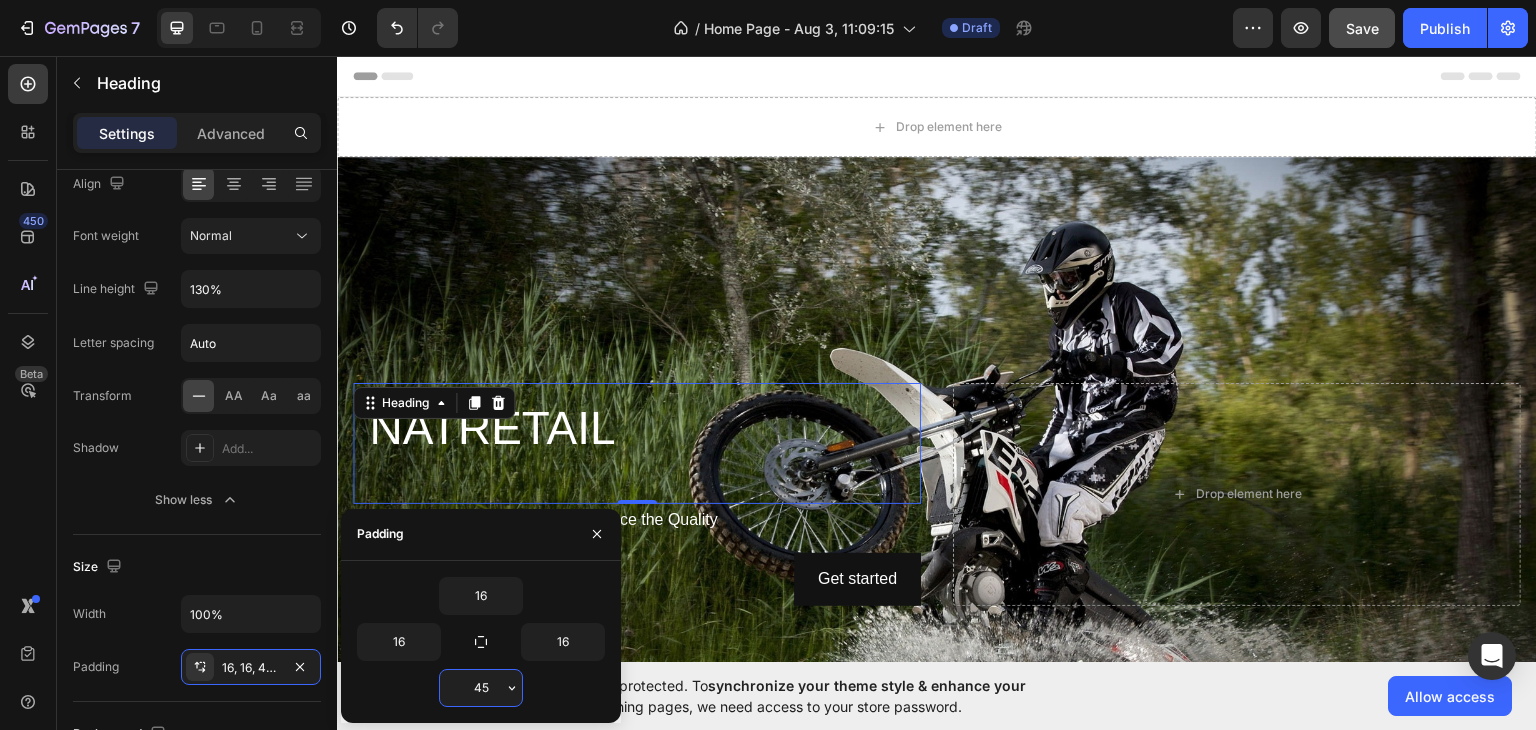 type on "450" 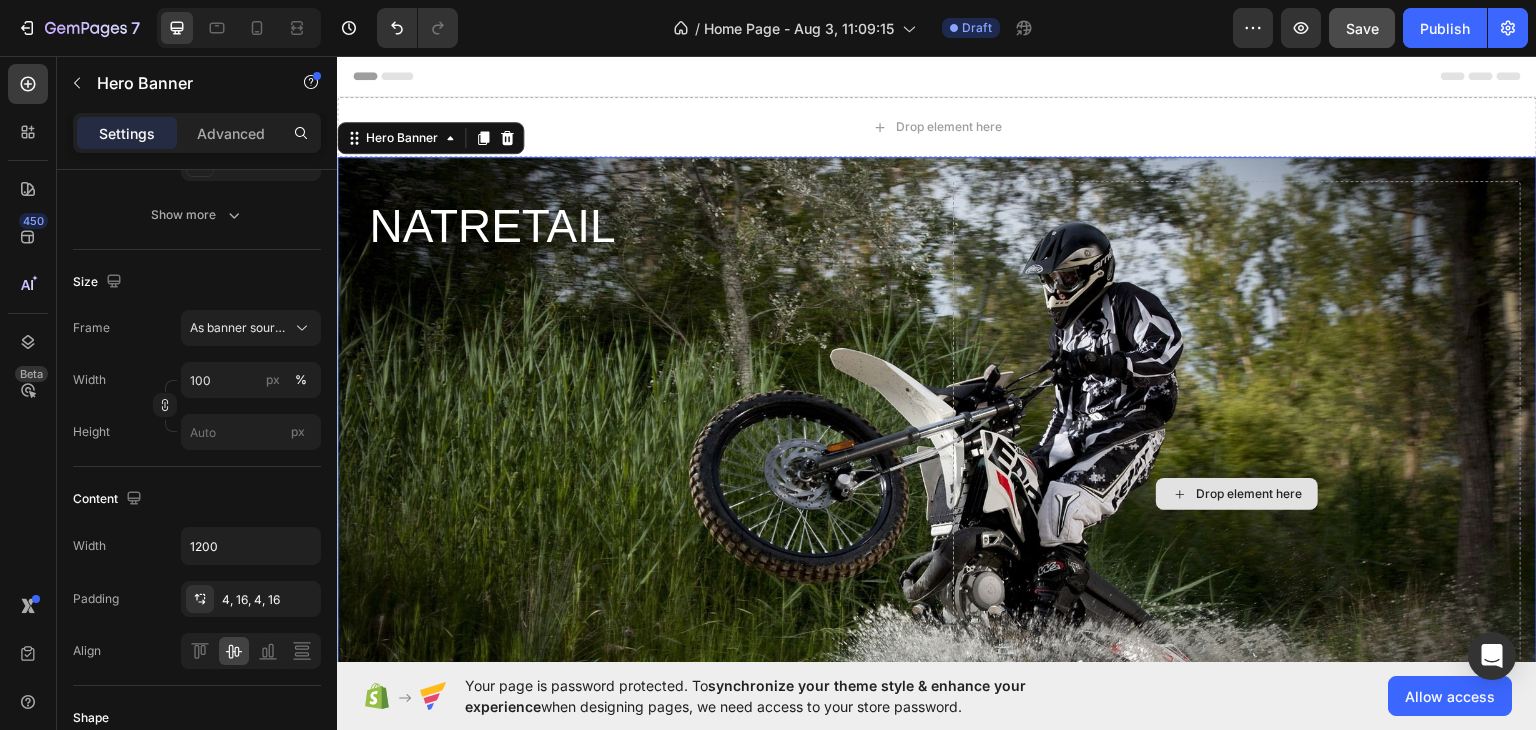 scroll, scrollTop: 0, scrollLeft: 0, axis: both 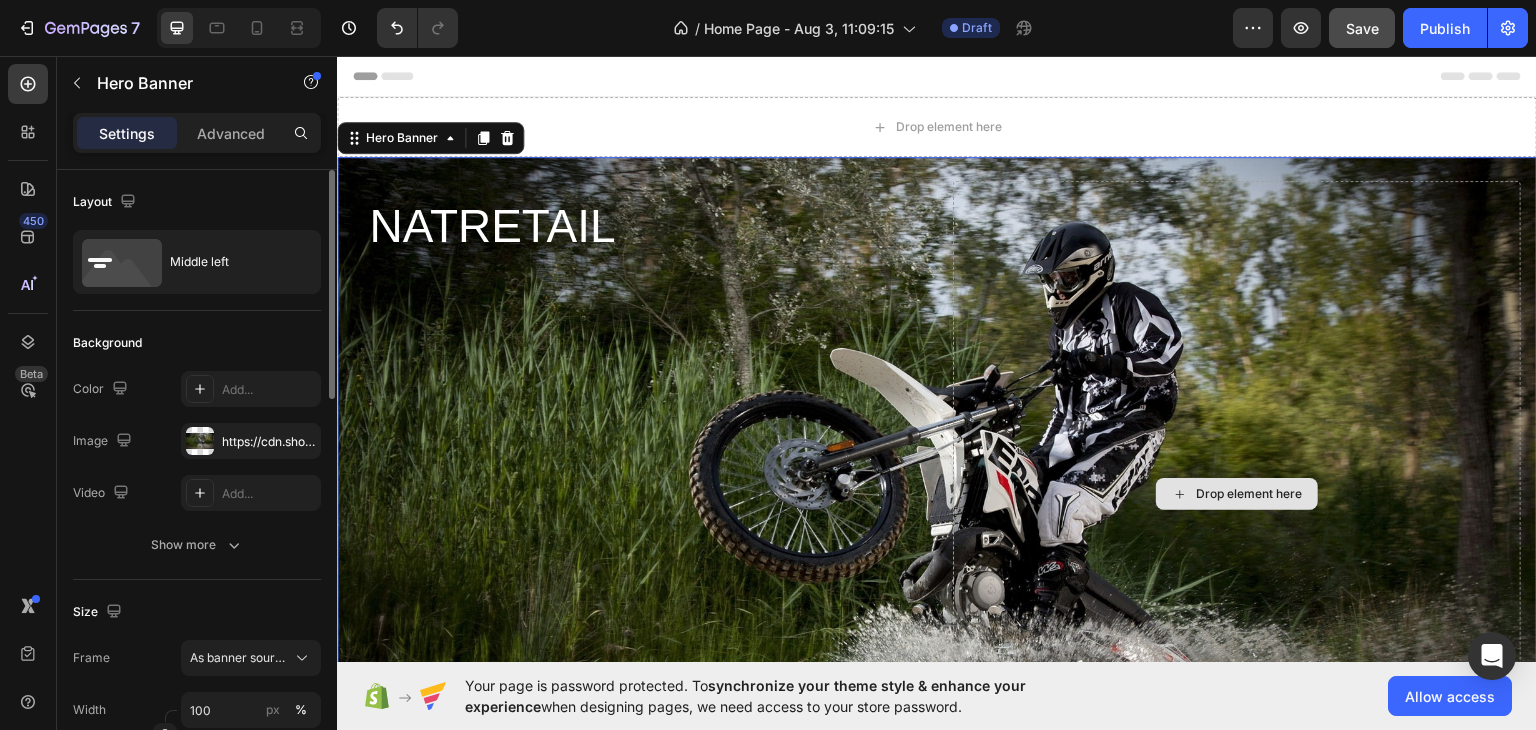 click on "Drop element here" at bounding box center [1237, 493] 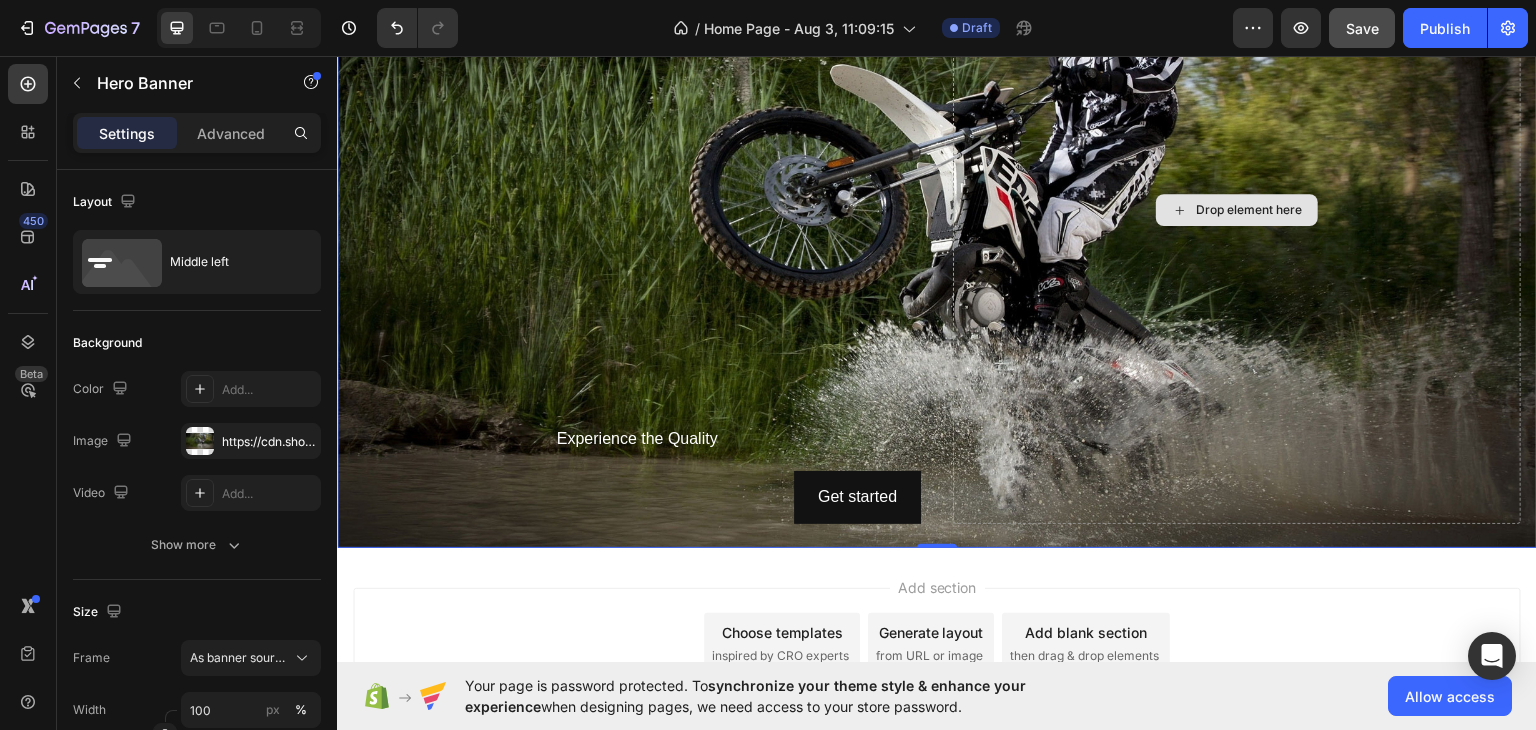 scroll, scrollTop: 290, scrollLeft: 0, axis: vertical 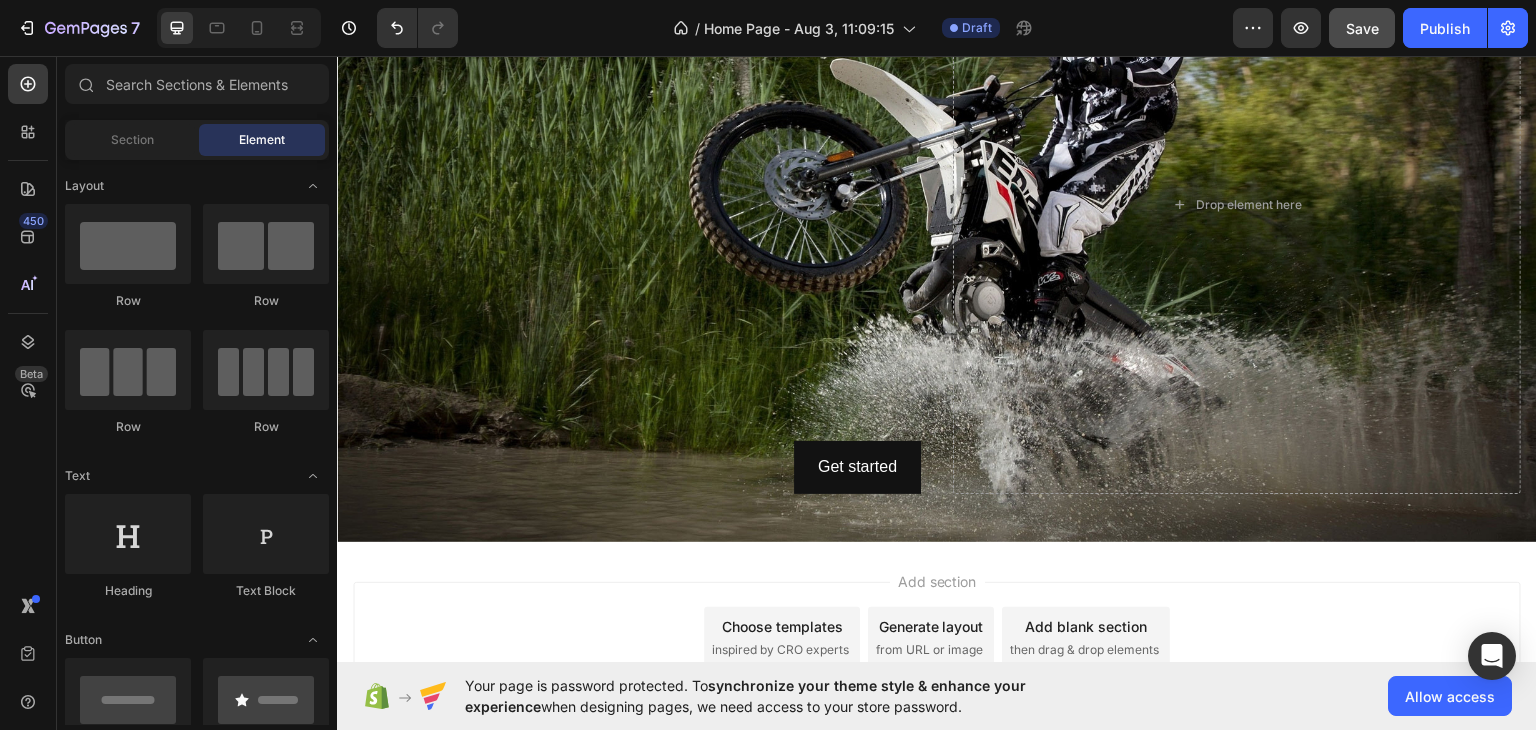 click on "Add section Choose templates inspired by CRO experts Generate layout from URL or image Add blank section then drag & drop elements" at bounding box center [937, 636] 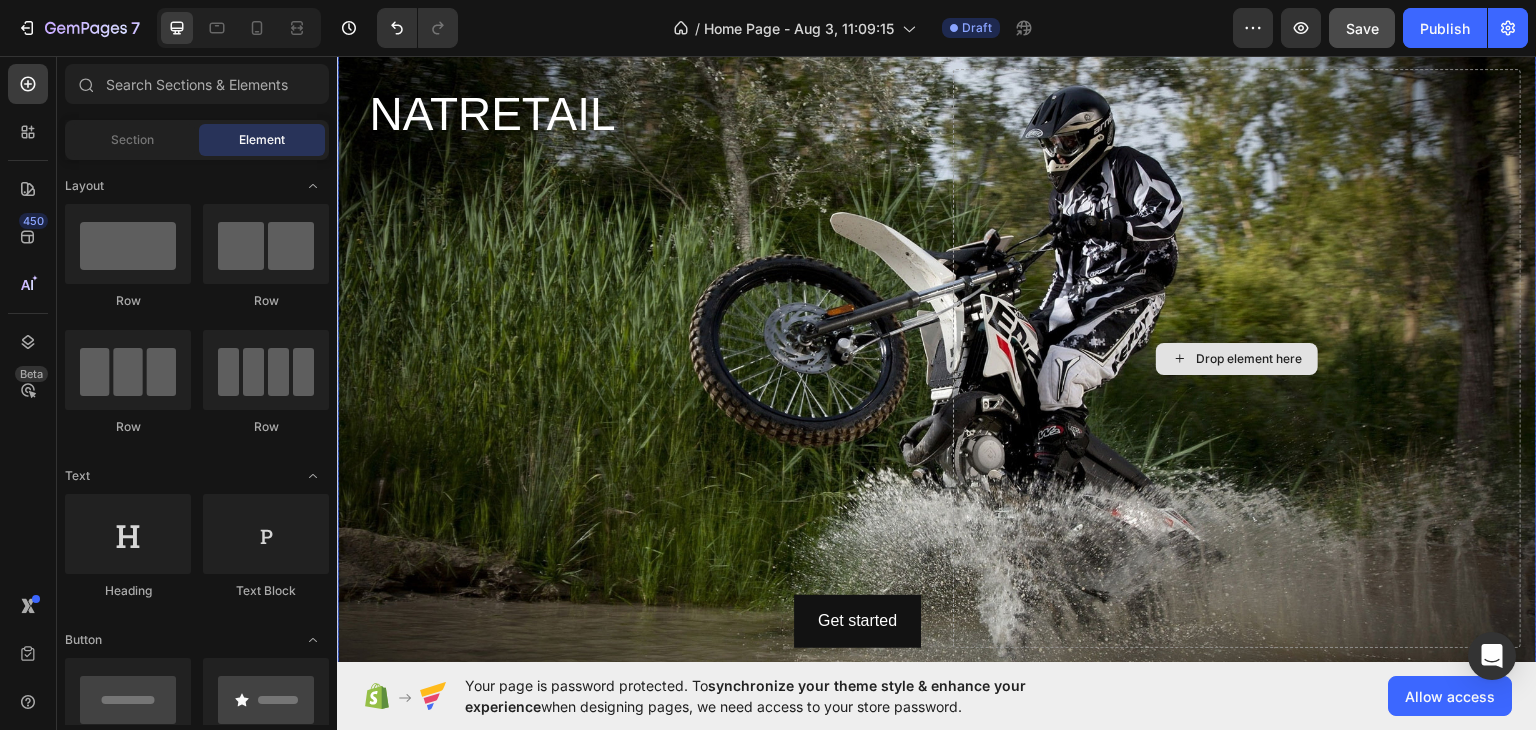 scroll, scrollTop: 132, scrollLeft: 0, axis: vertical 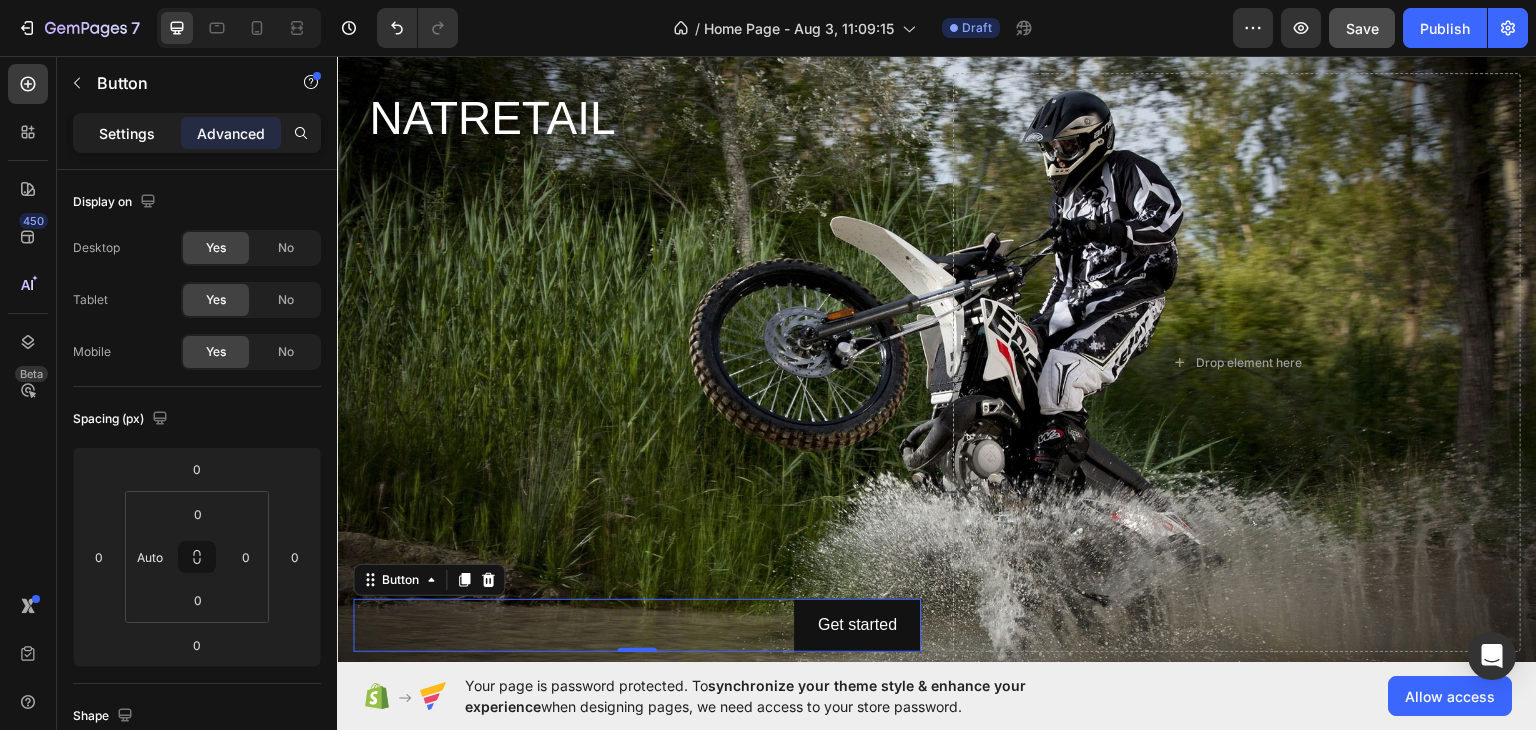 click on "Settings" at bounding box center [127, 133] 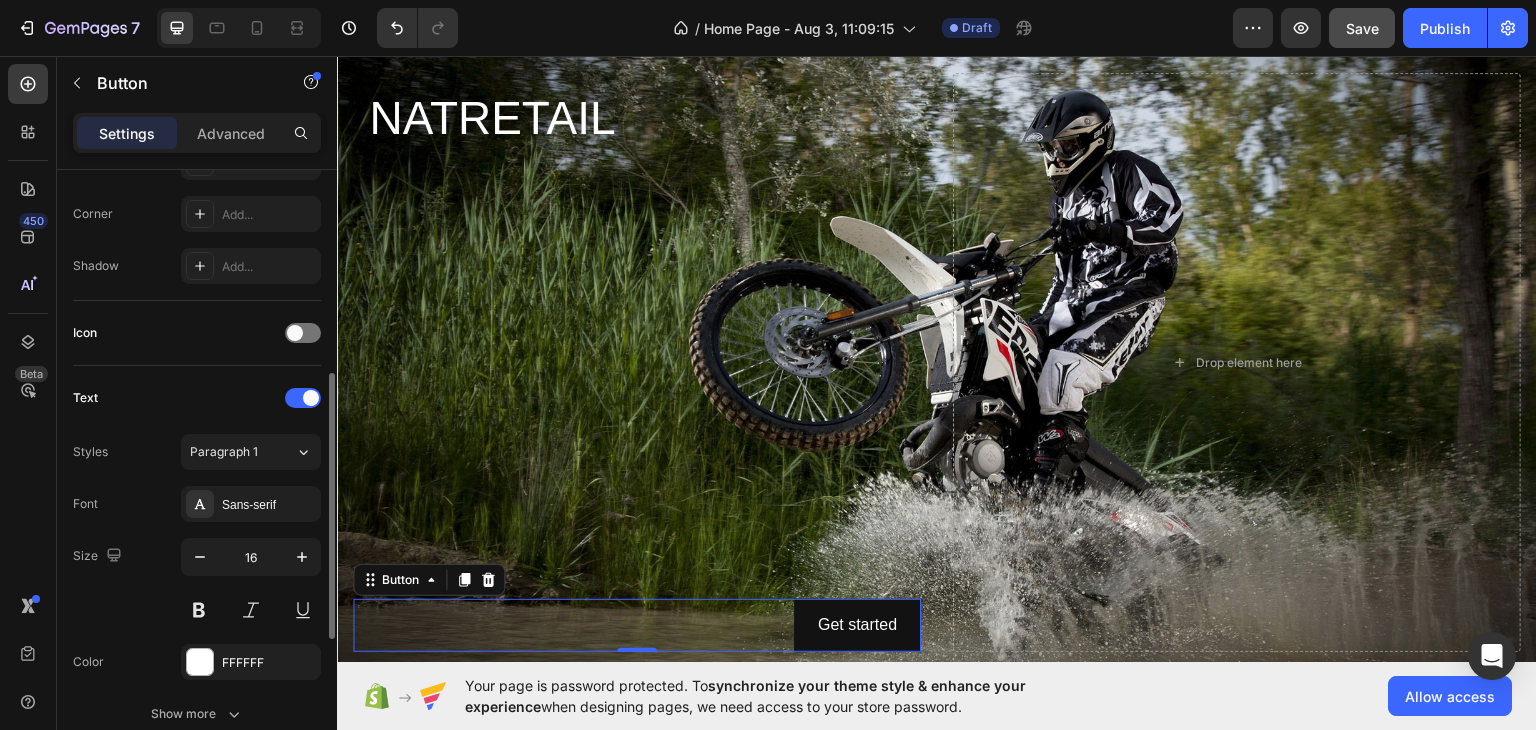 scroll, scrollTop: 473, scrollLeft: 0, axis: vertical 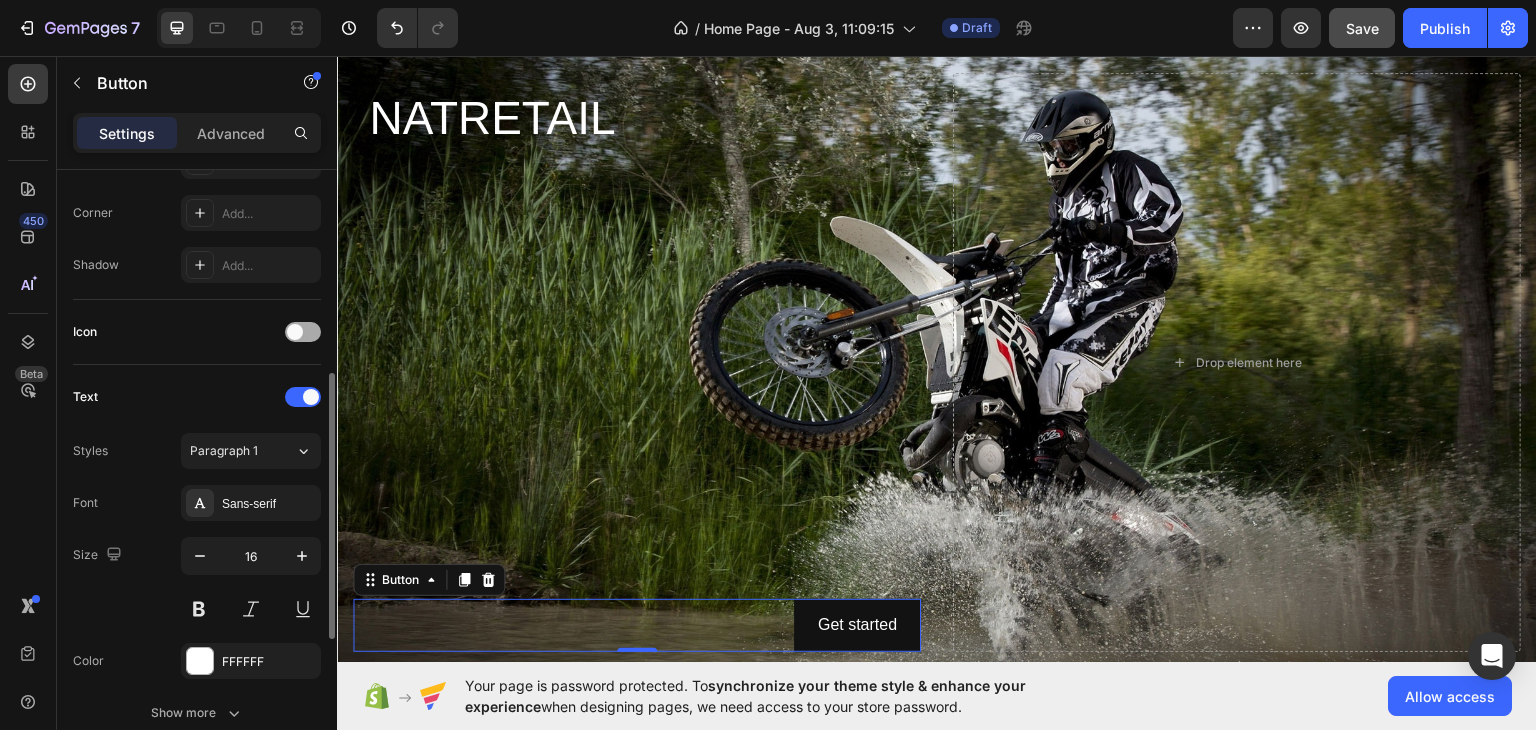 click at bounding box center [295, 332] 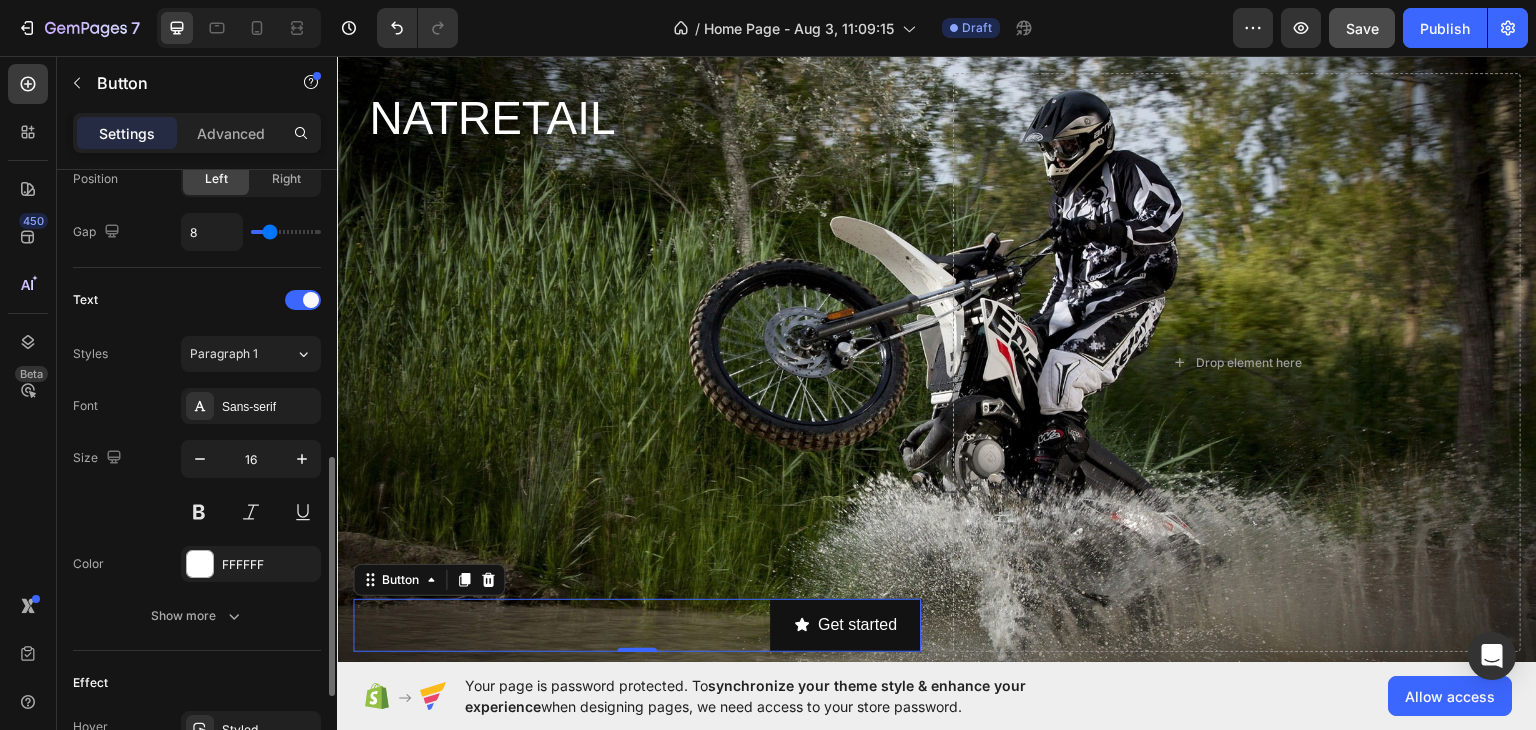 scroll, scrollTop: 732, scrollLeft: 0, axis: vertical 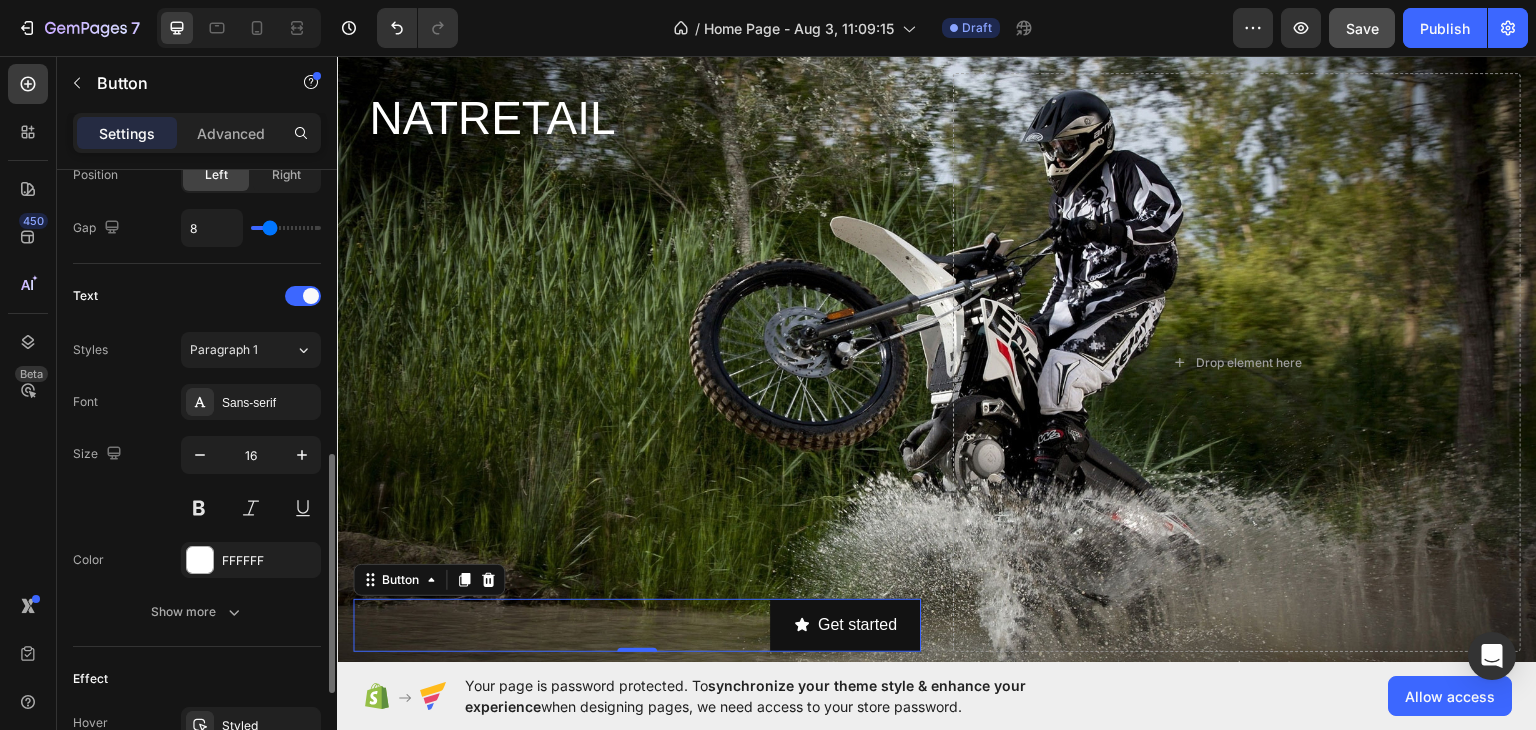 click on "Your page is password protected. To  synchronize your theme style & enhance your experience  when designing pages, we need access to your store password.  Allow access" 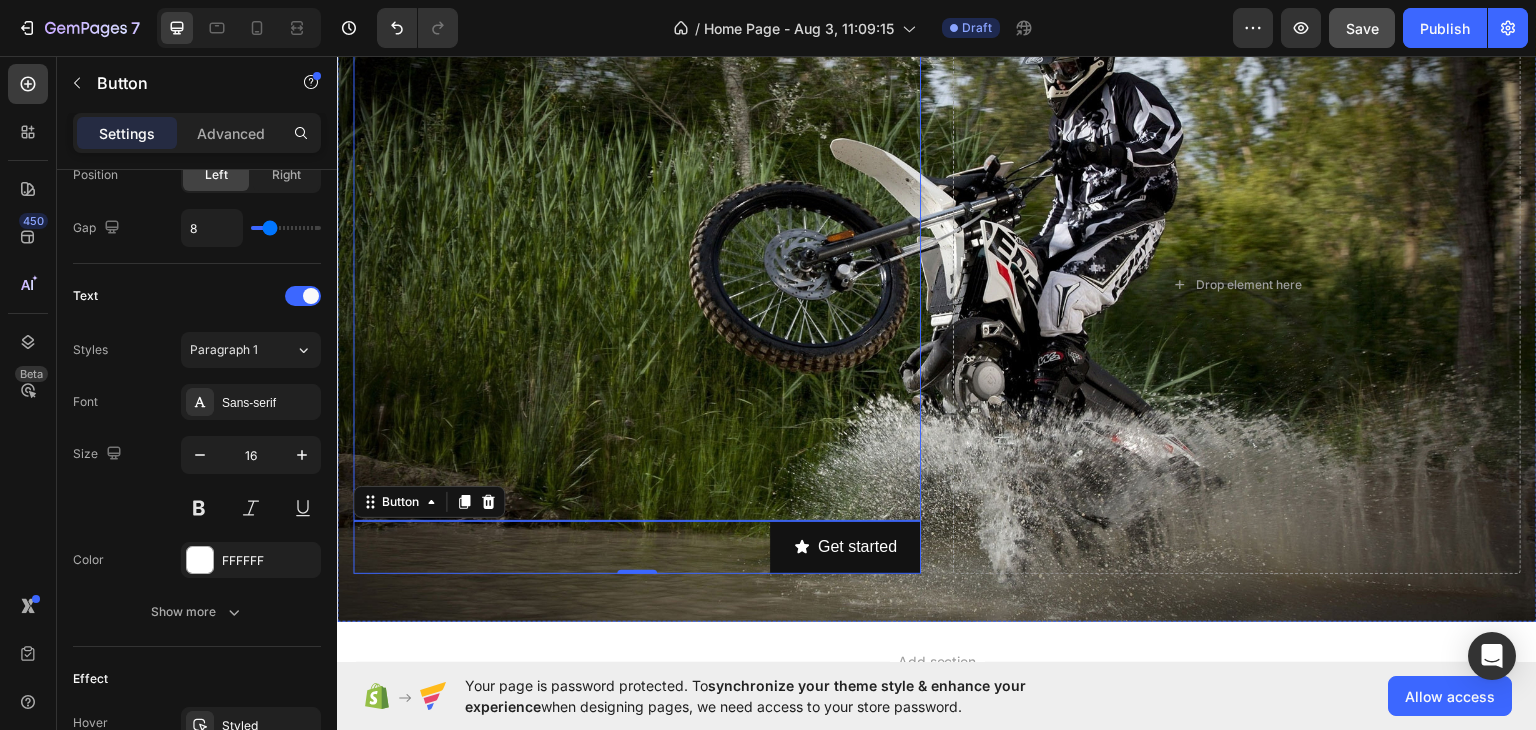 scroll, scrollTop: 223, scrollLeft: 0, axis: vertical 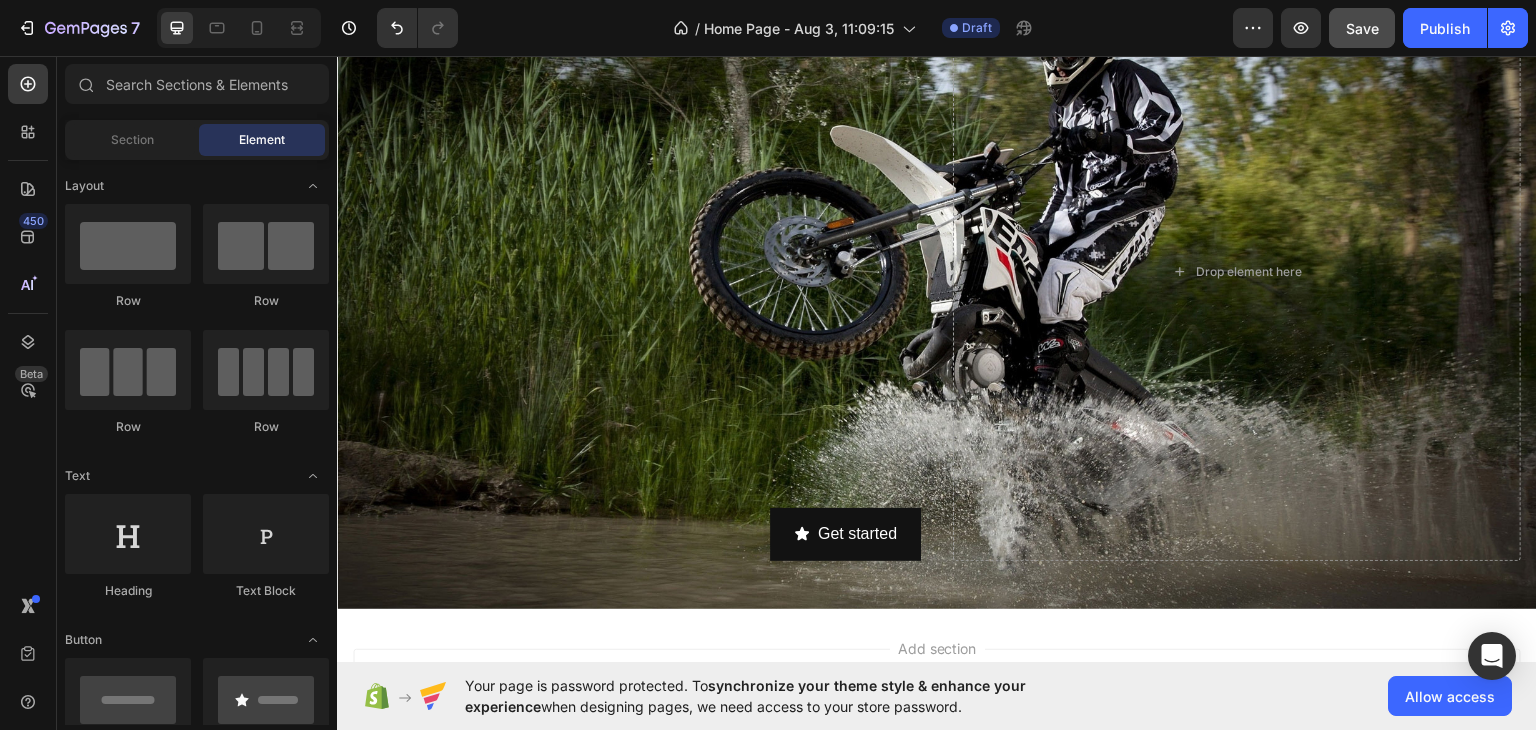 click on "Add section Choose templates inspired by CRO experts Generate layout from URL or image Add blank section then drag & drop elements" at bounding box center (937, 703) 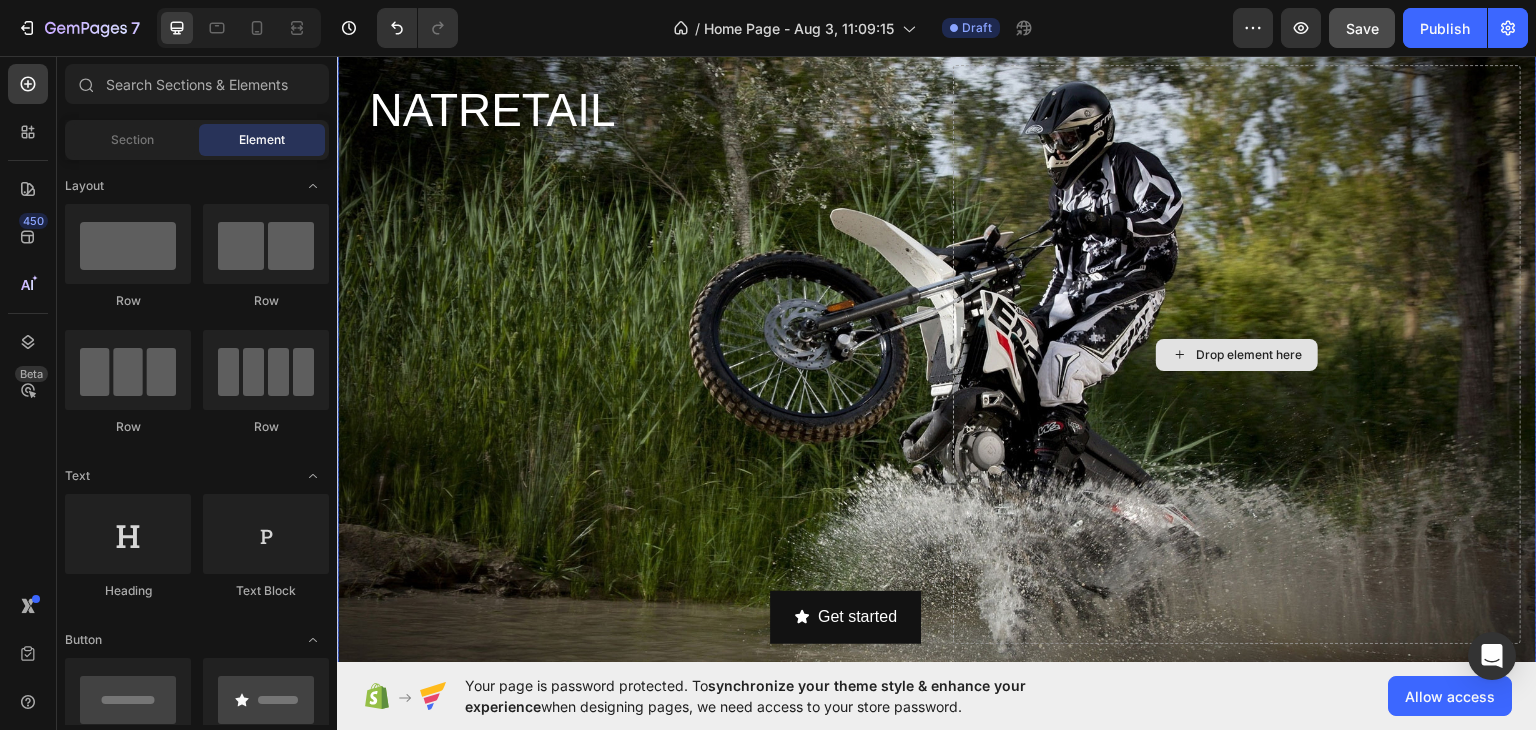 scroll, scrollTop: 142, scrollLeft: 0, axis: vertical 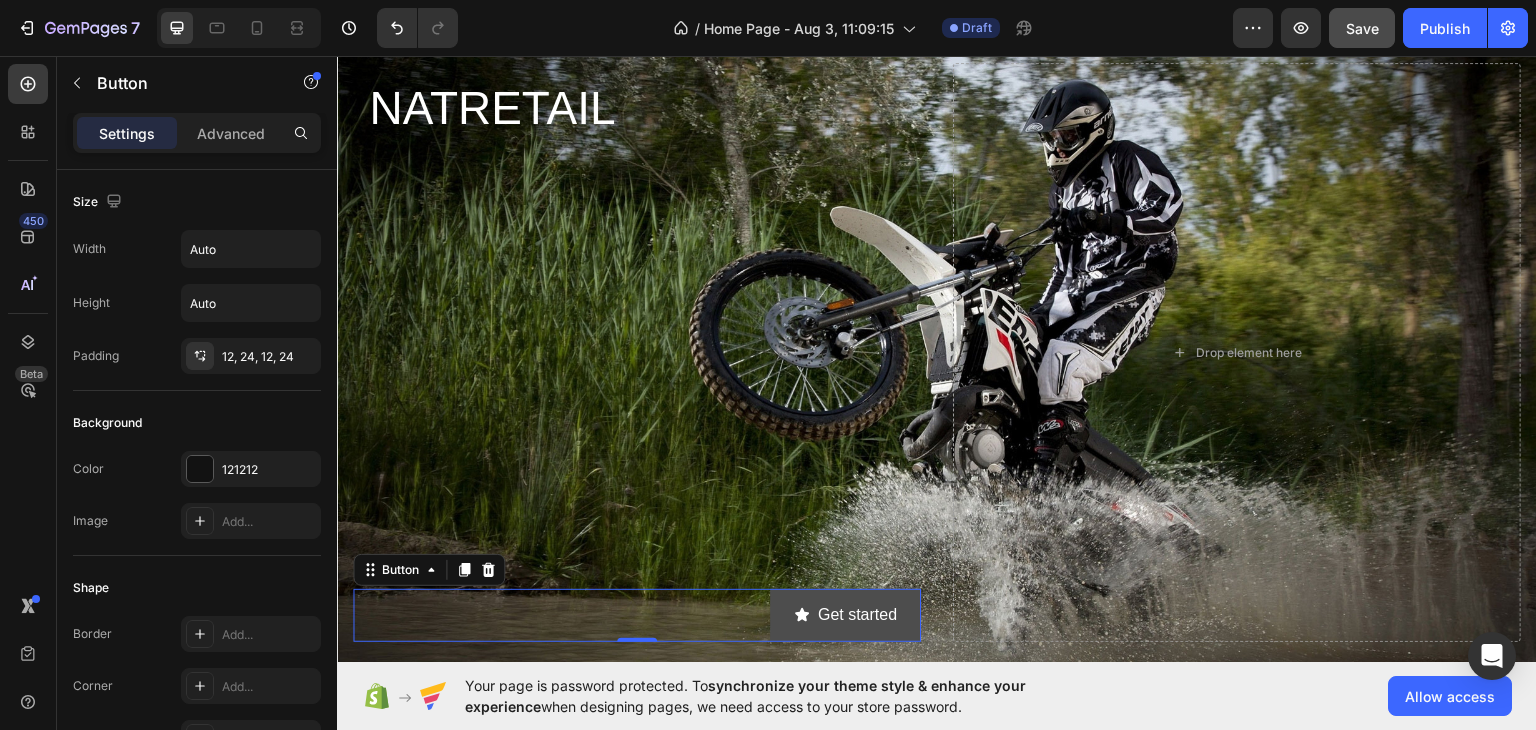 click on "Get started" at bounding box center (845, 614) 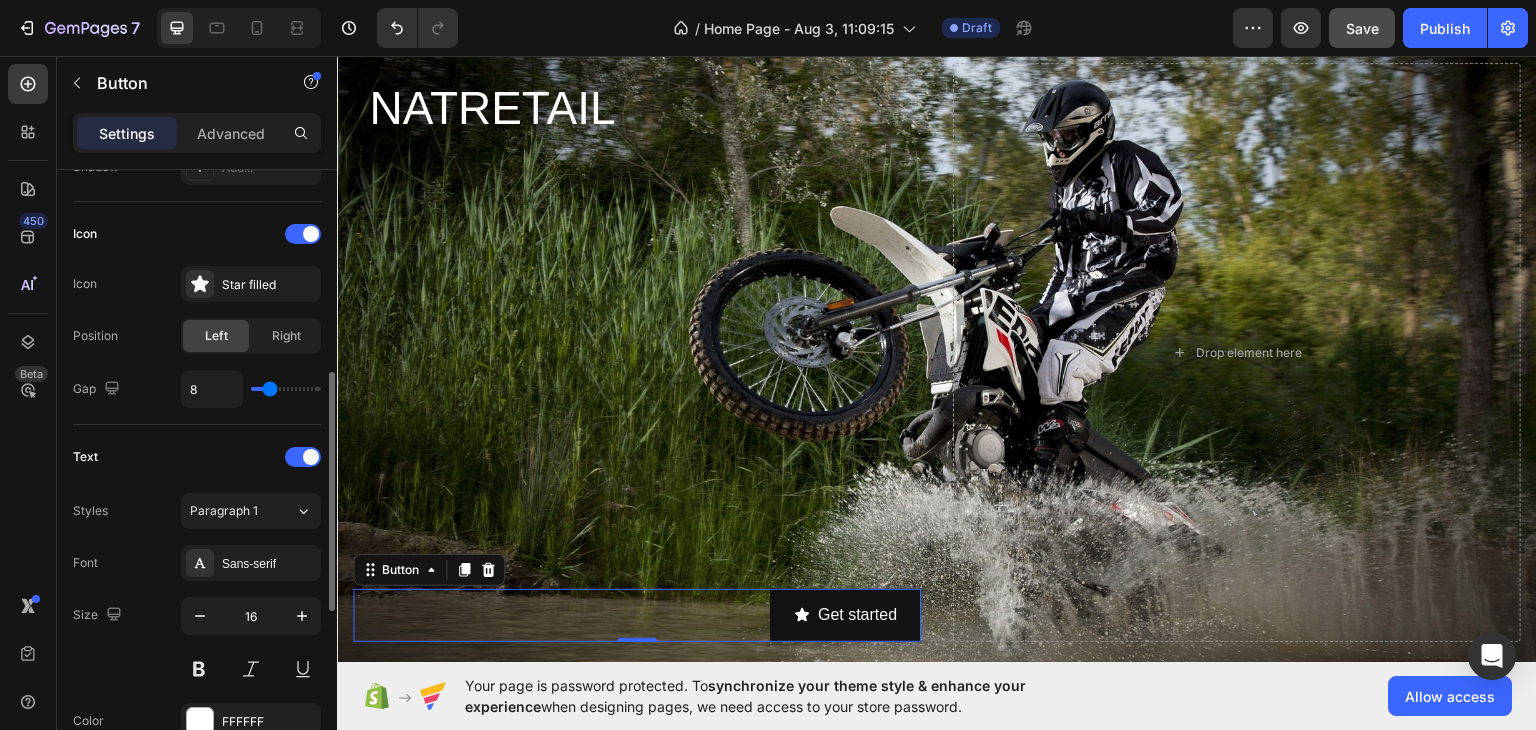 scroll, scrollTop: 572, scrollLeft: 0, axis: vertical 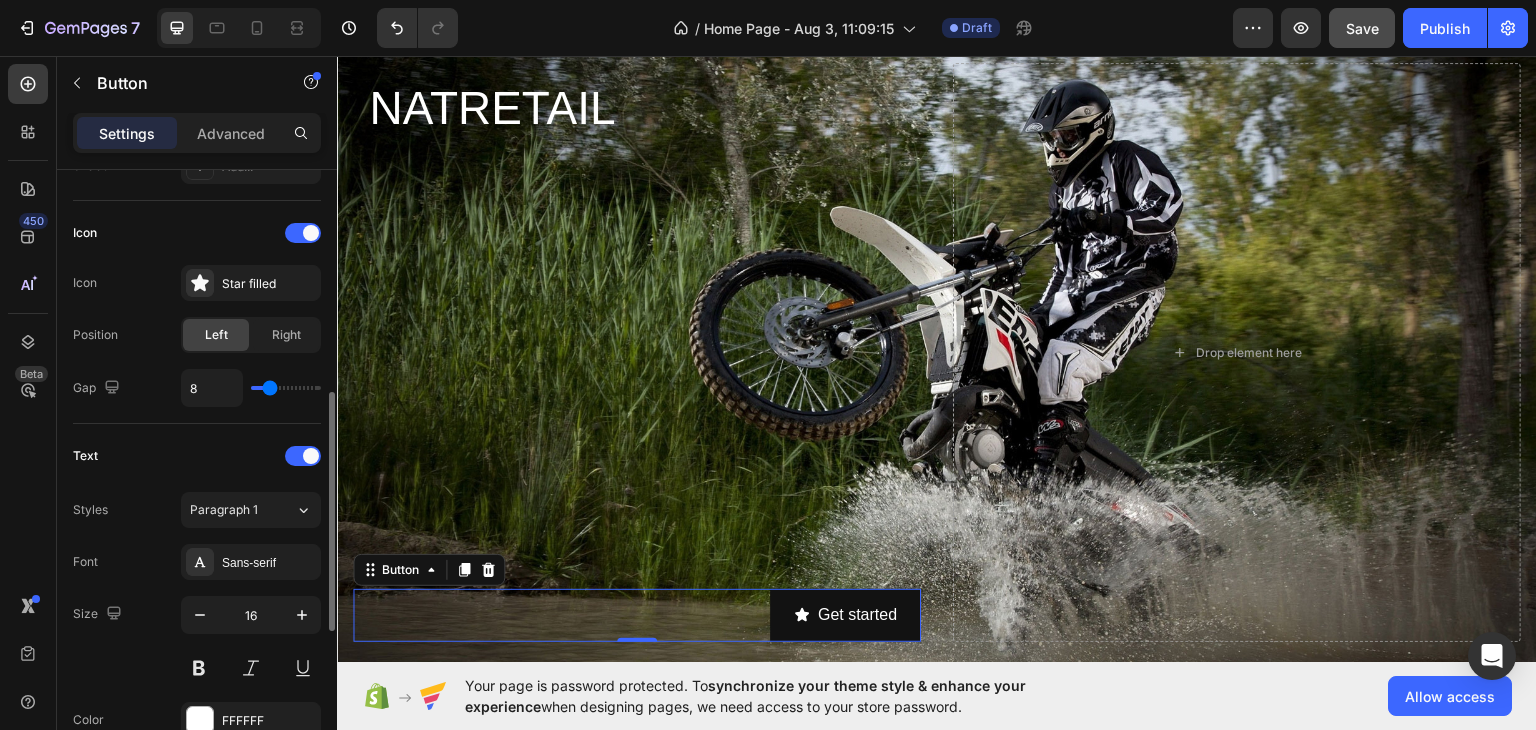 type on "9" 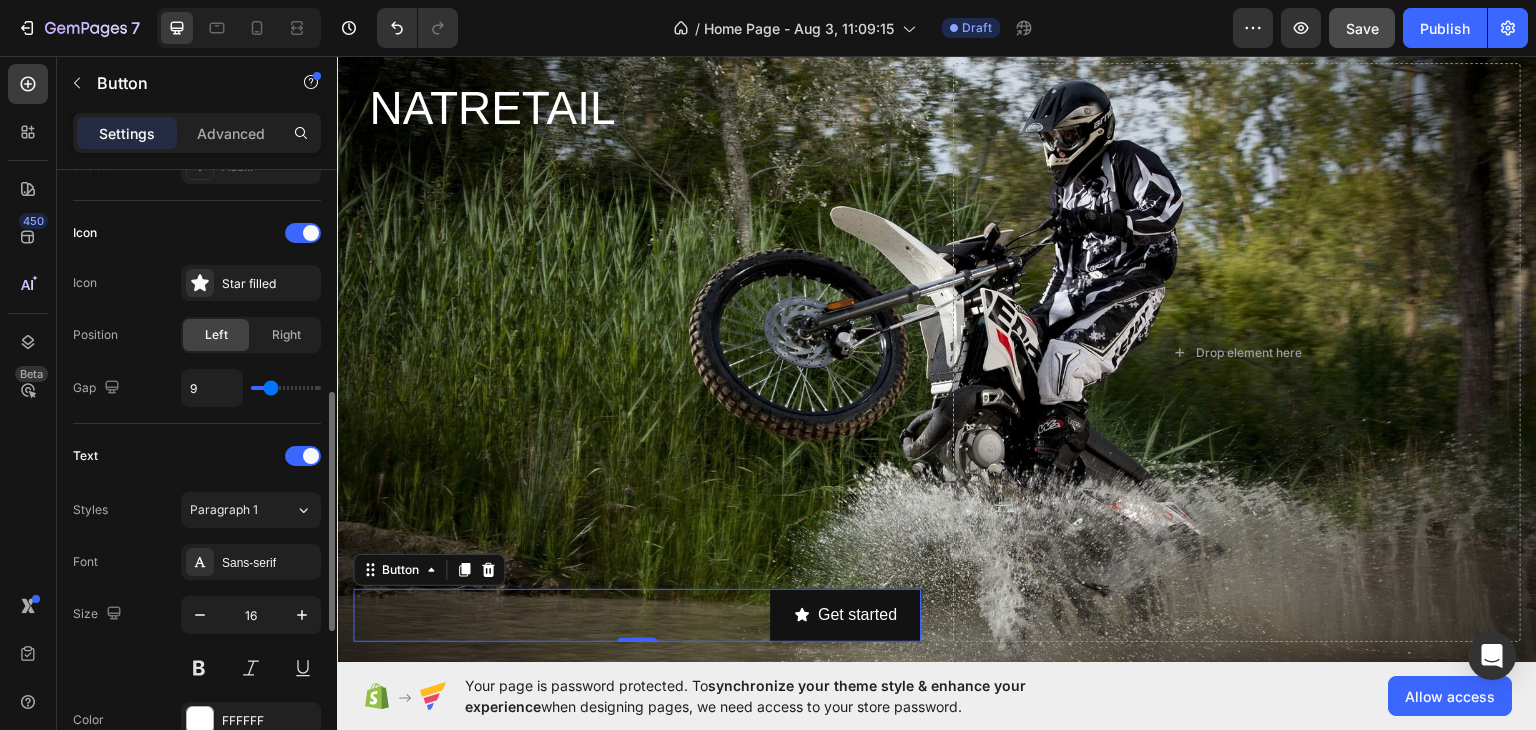 type on "10" 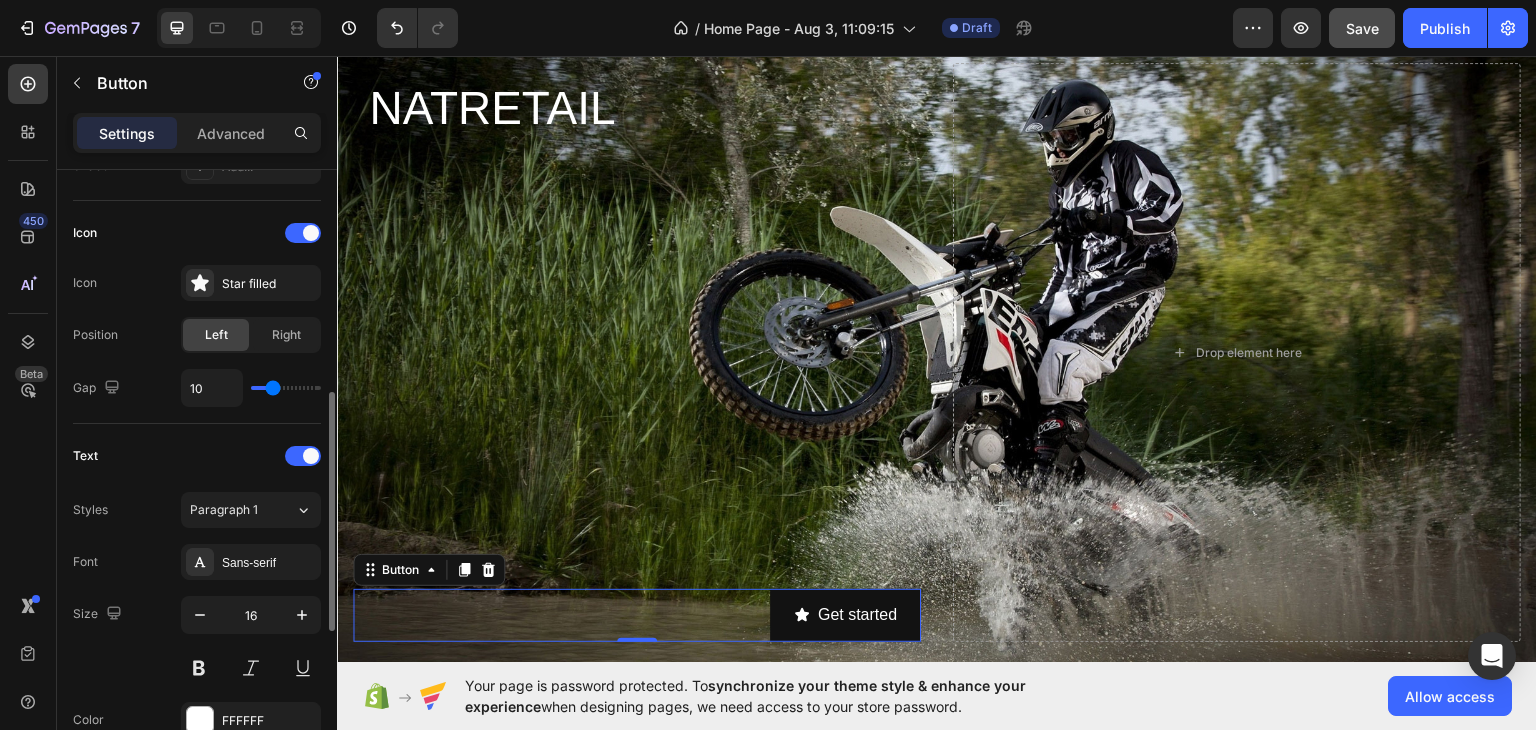 type on "11" 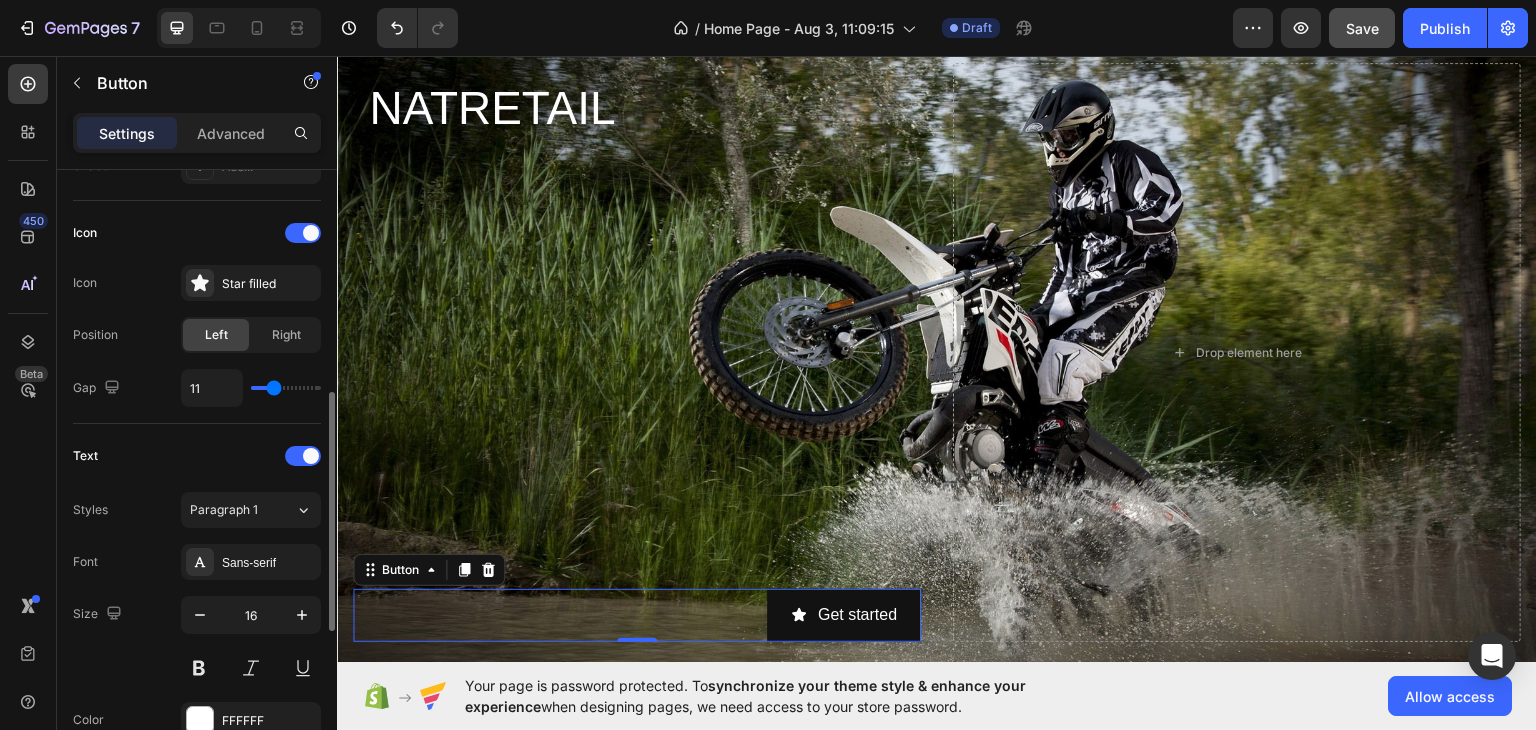 type on "12" 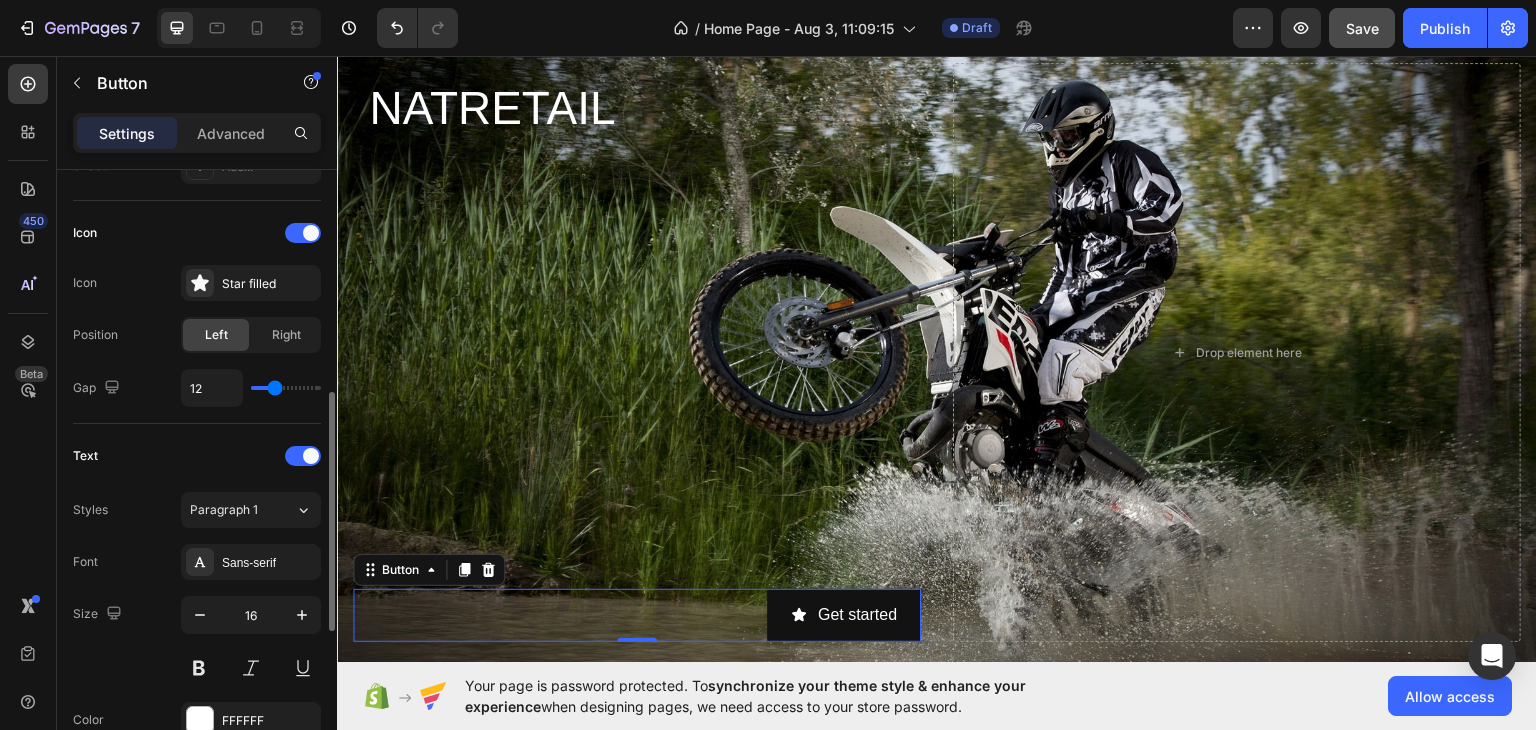 type on "13" 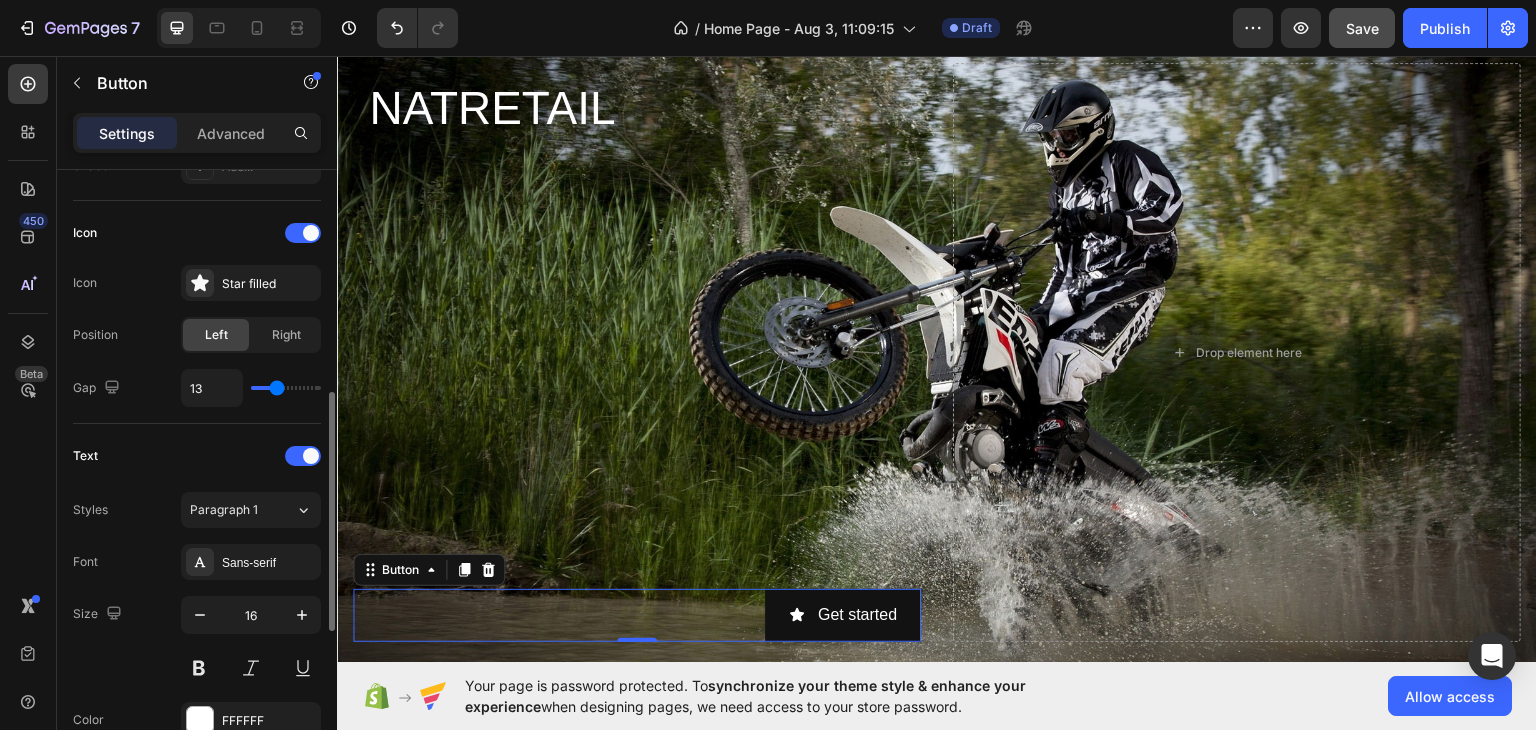 type on "14" 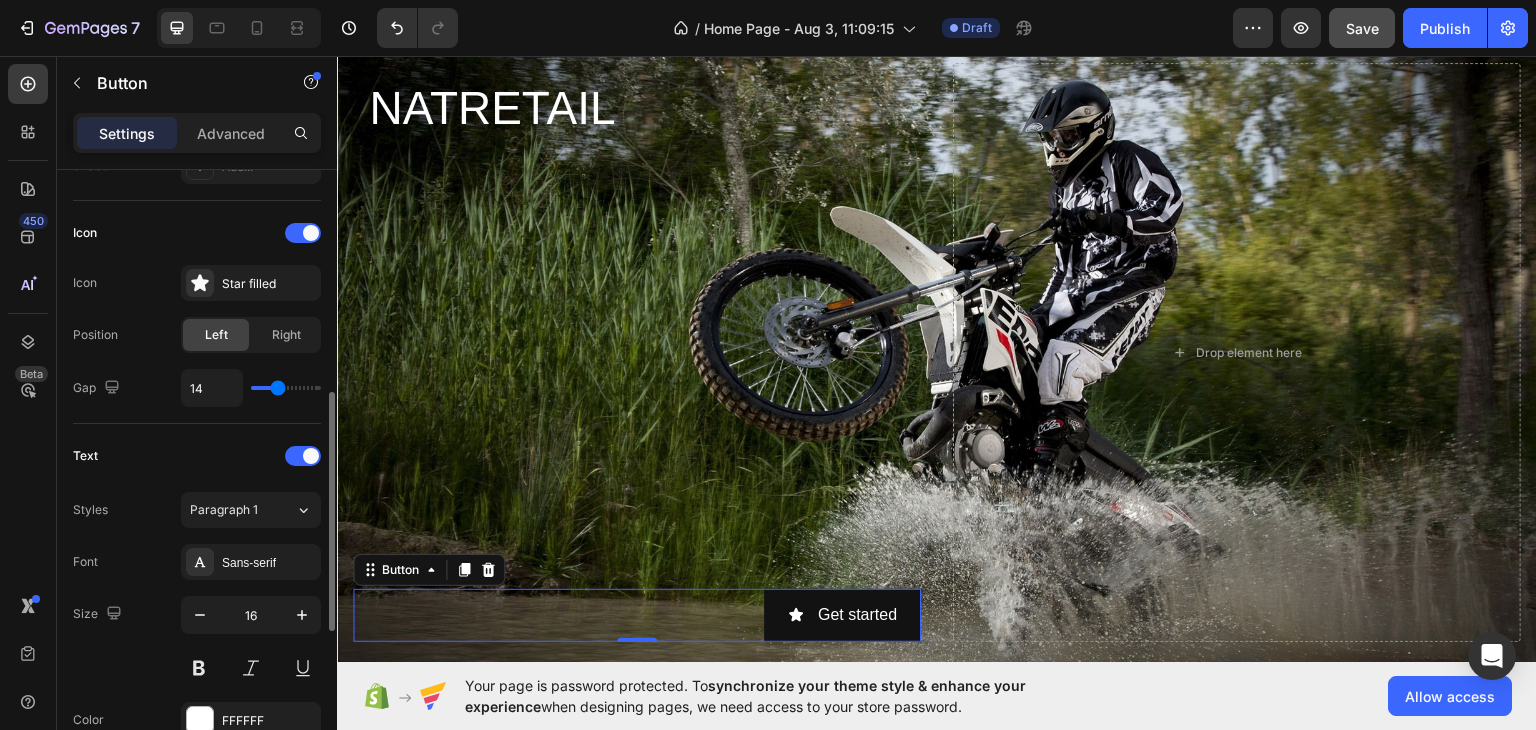 type on "15" 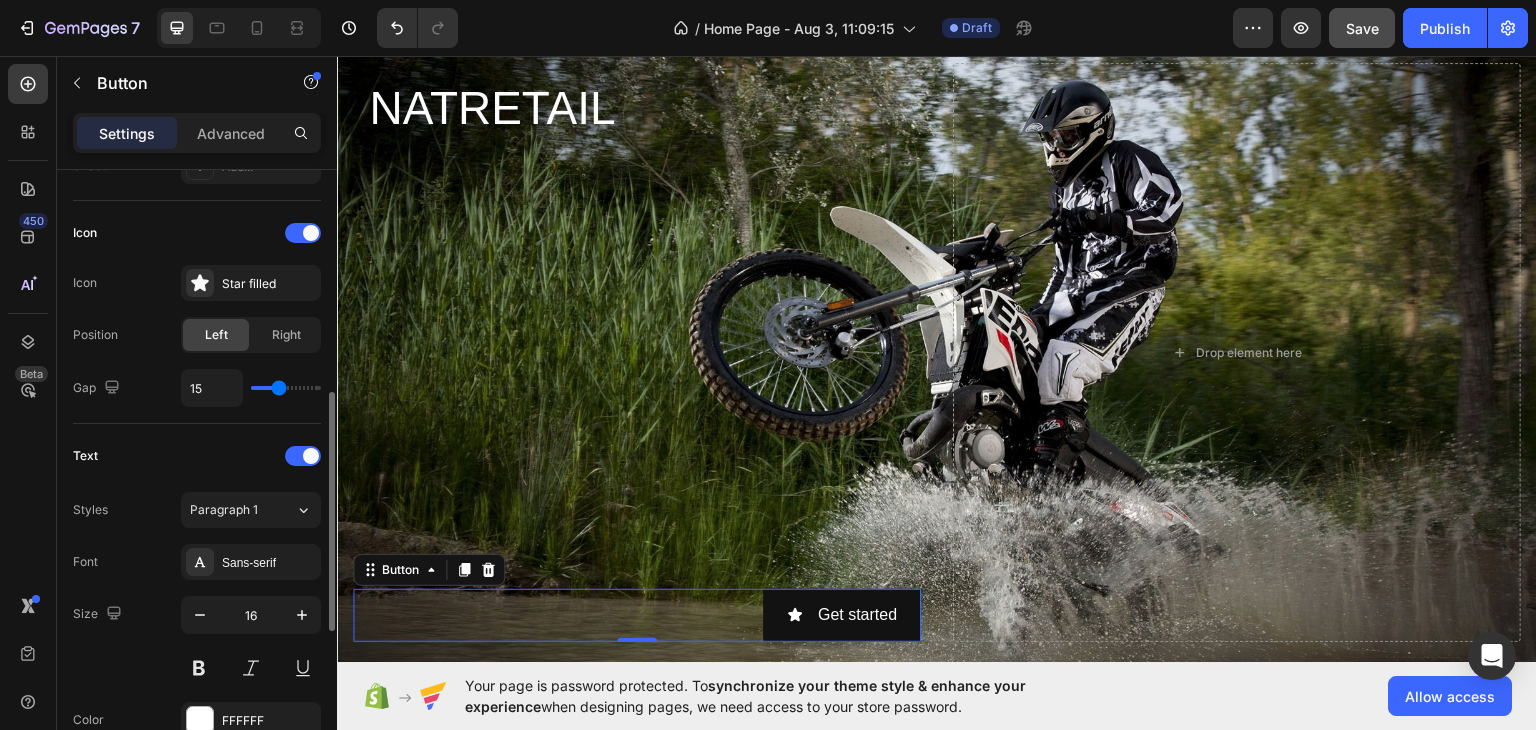 type on "14" 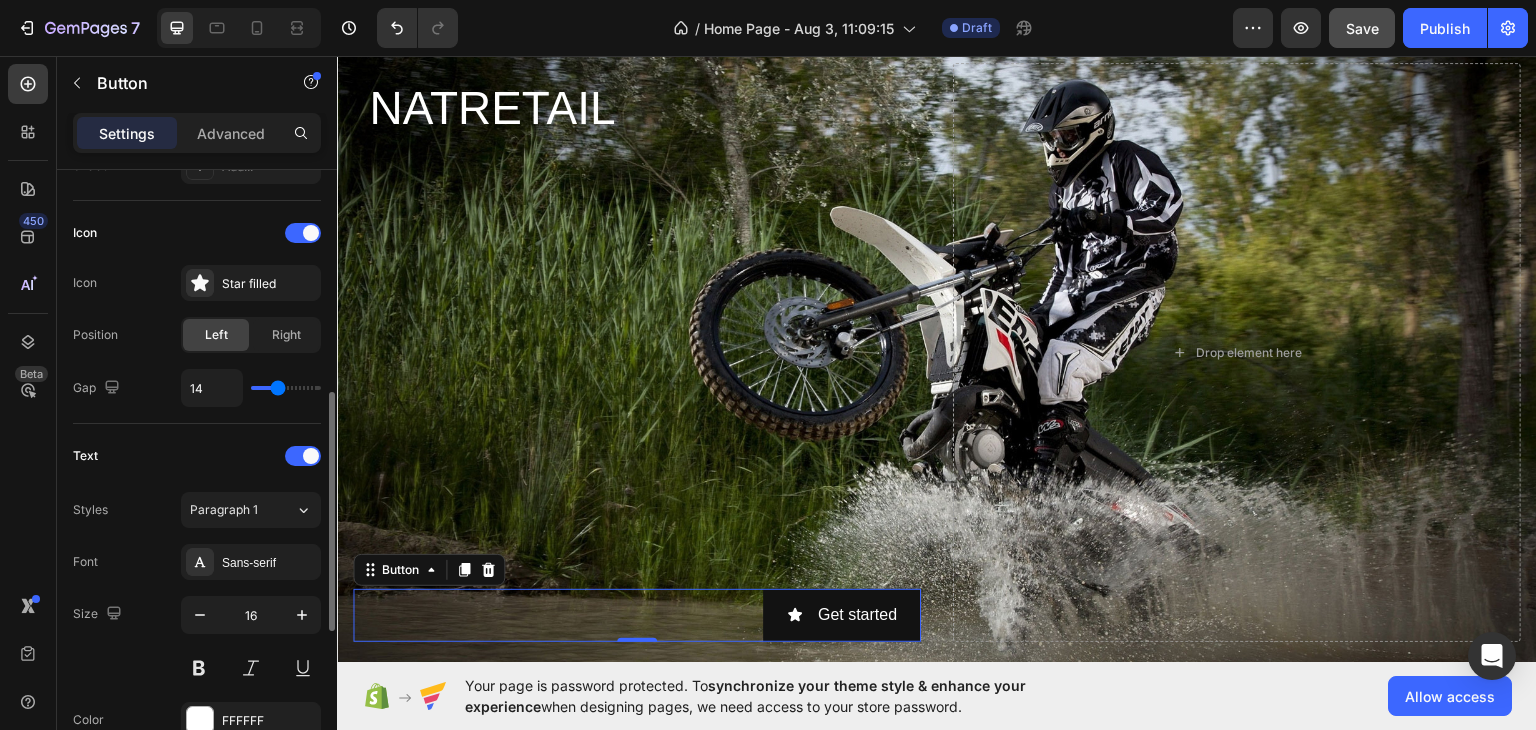 type on "13" 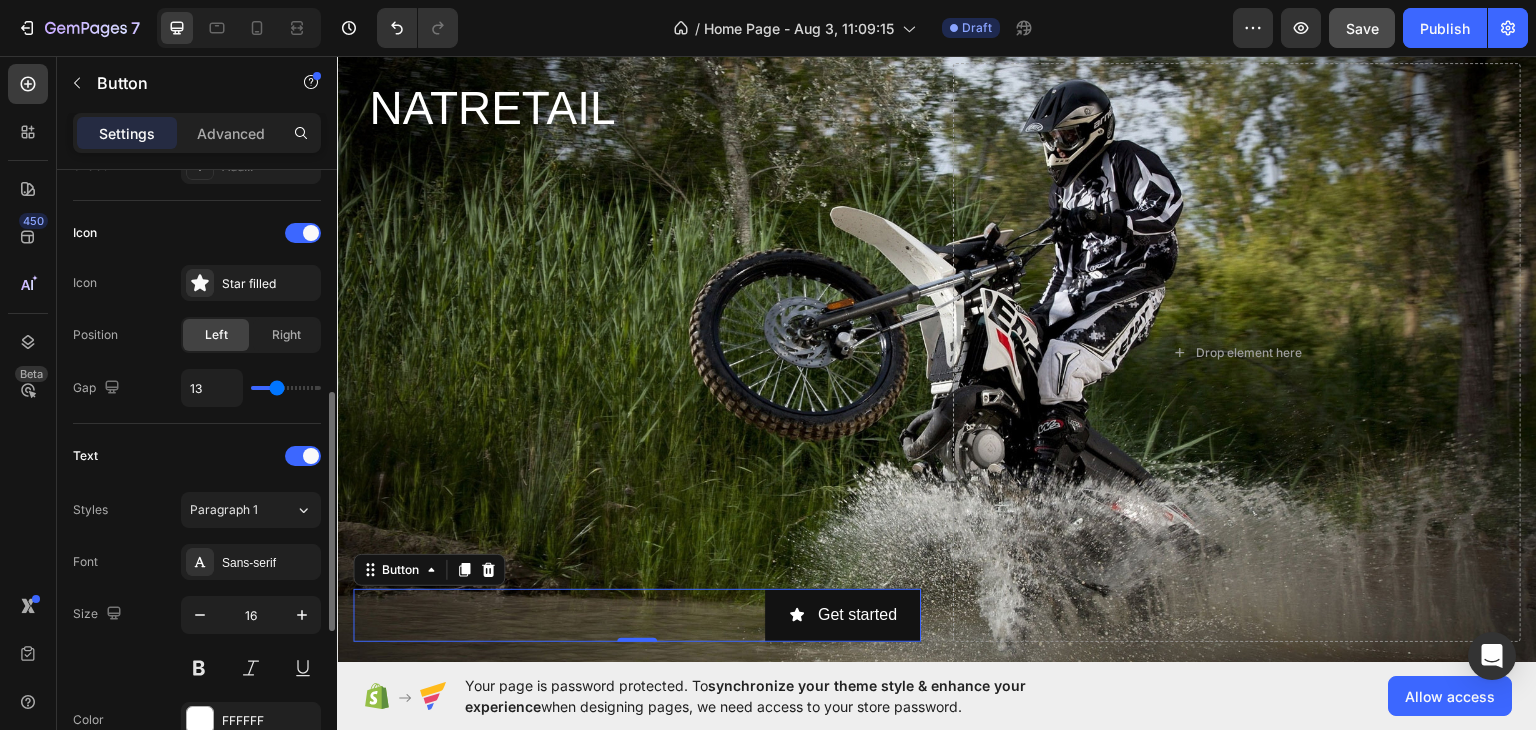 type on "12" 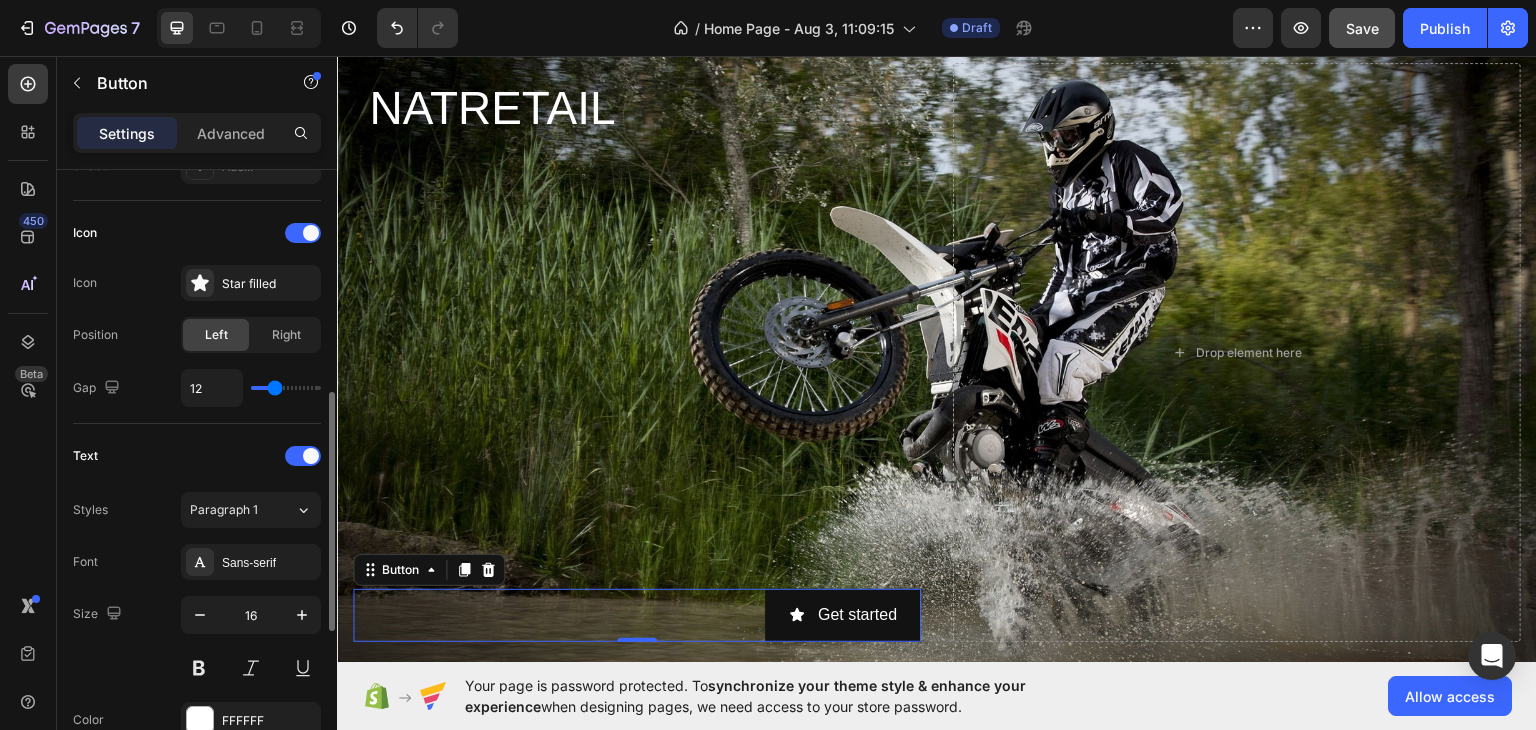 type on "11" 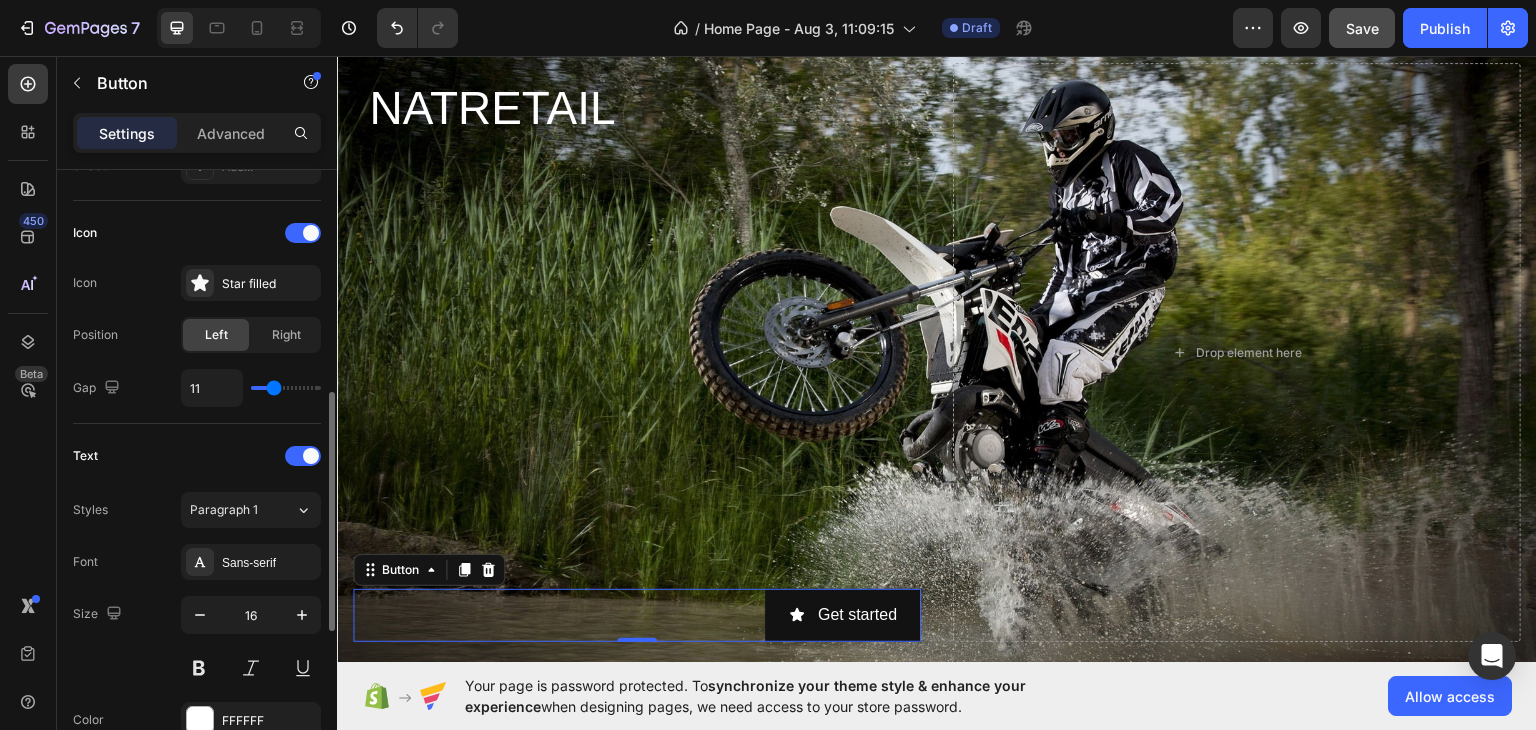 type on "10" 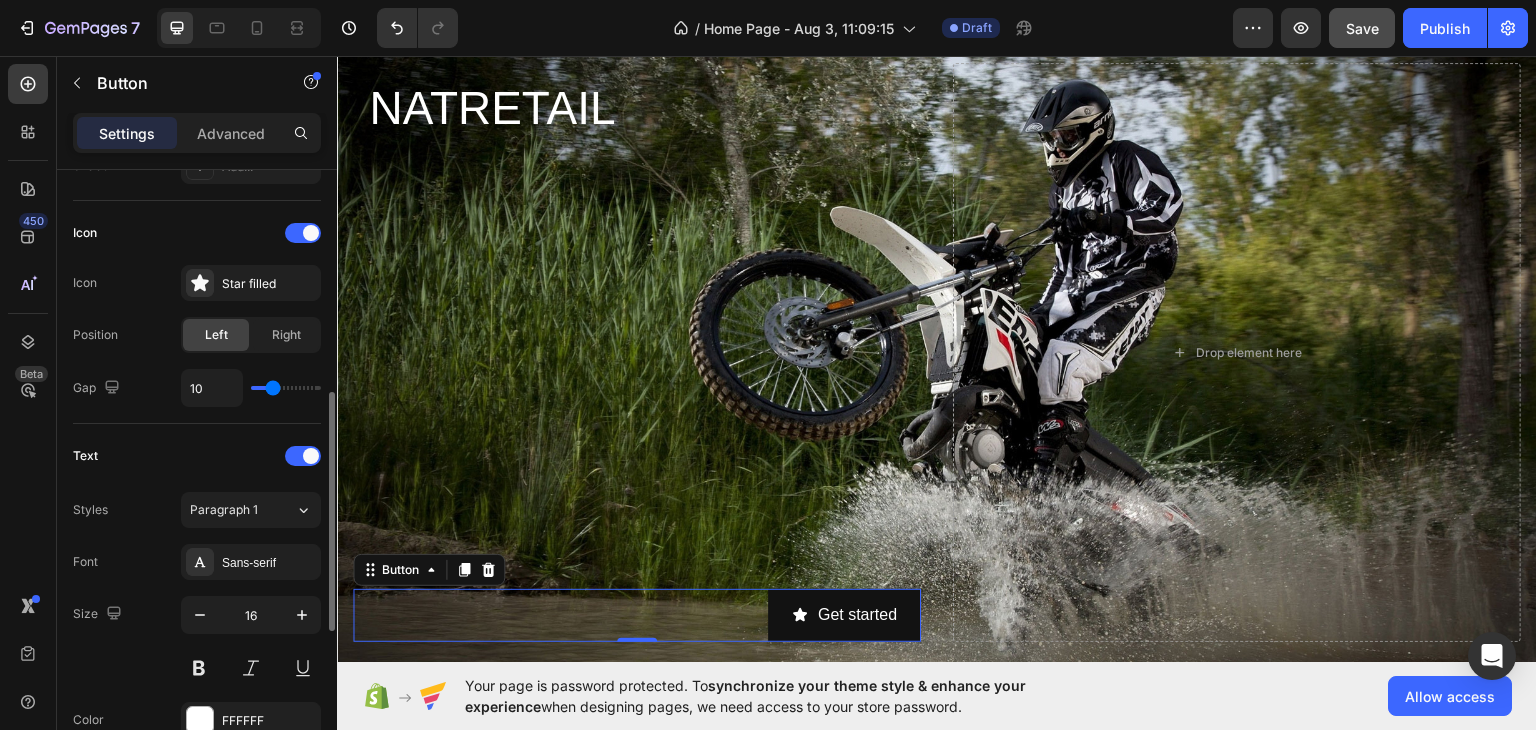 type on "9" 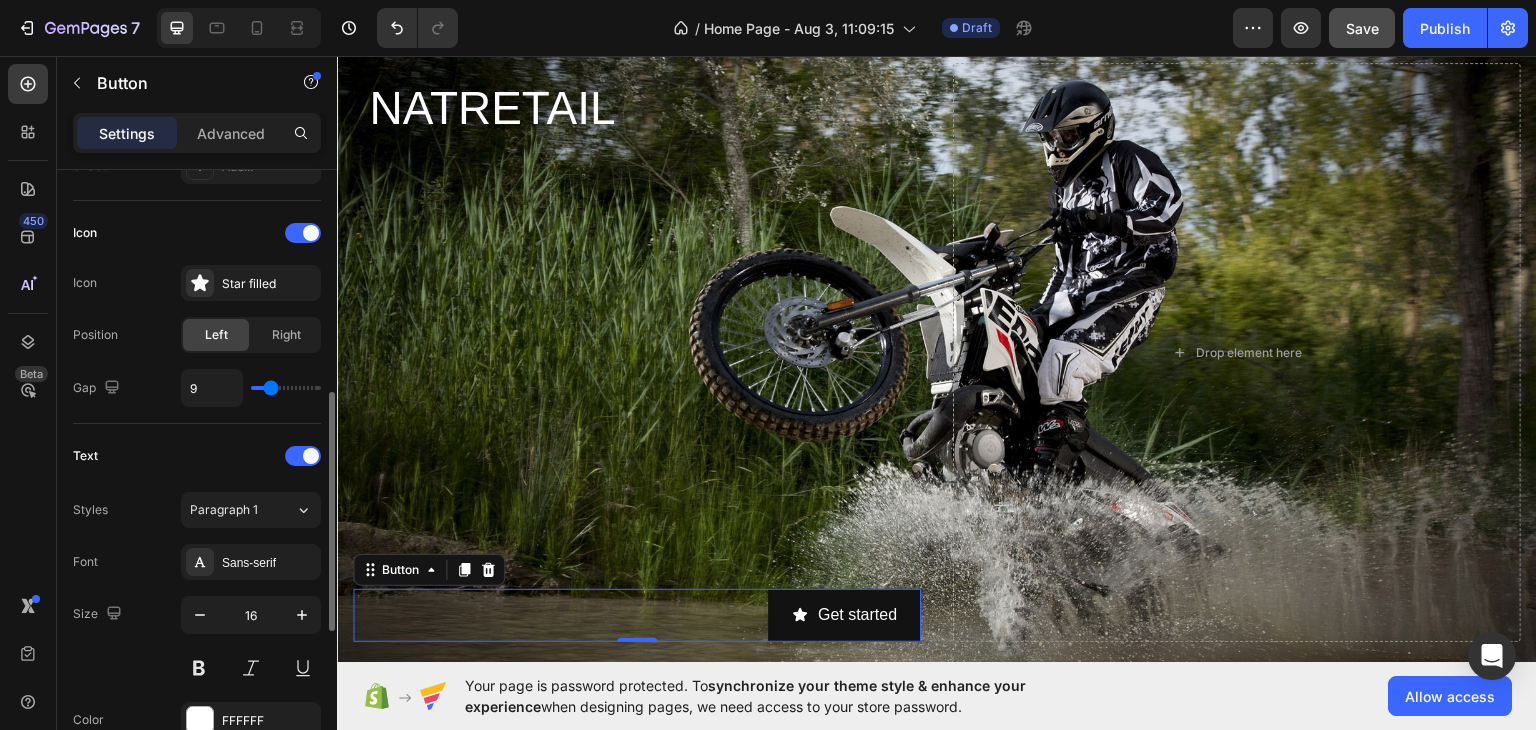type on "8" 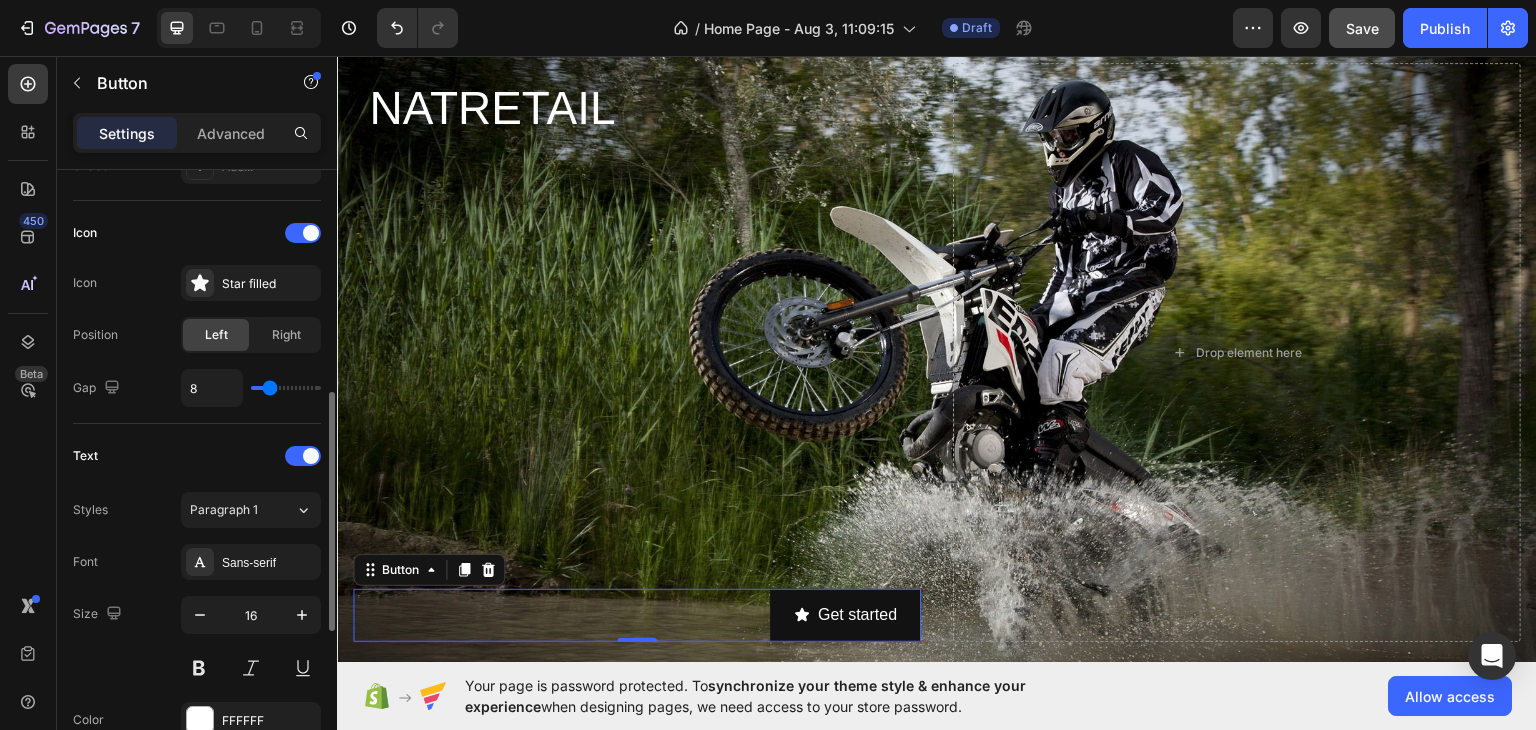 click at bounding box center [286, 388] 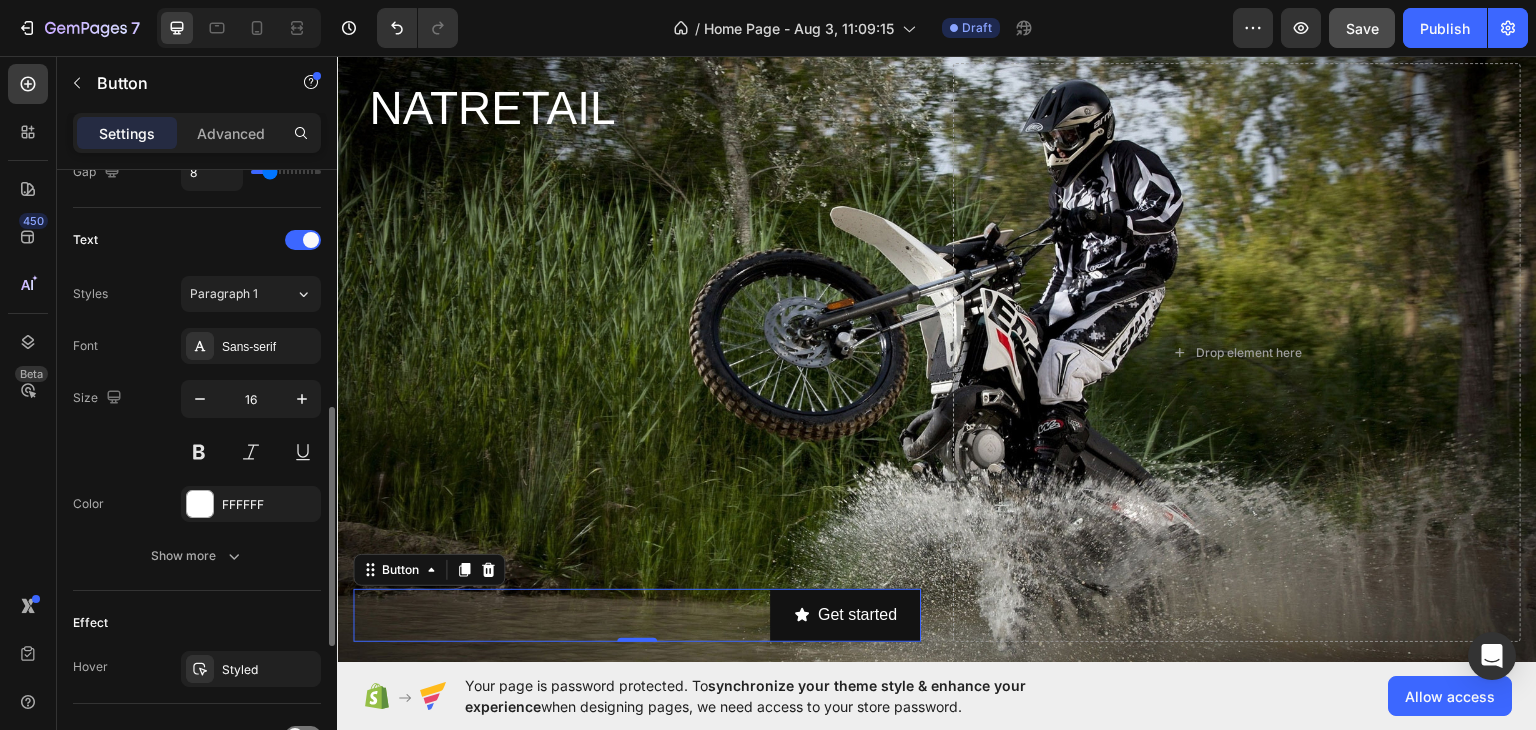 scroll, scrollTop: 800, scrollLeft: 0, axis: vertical 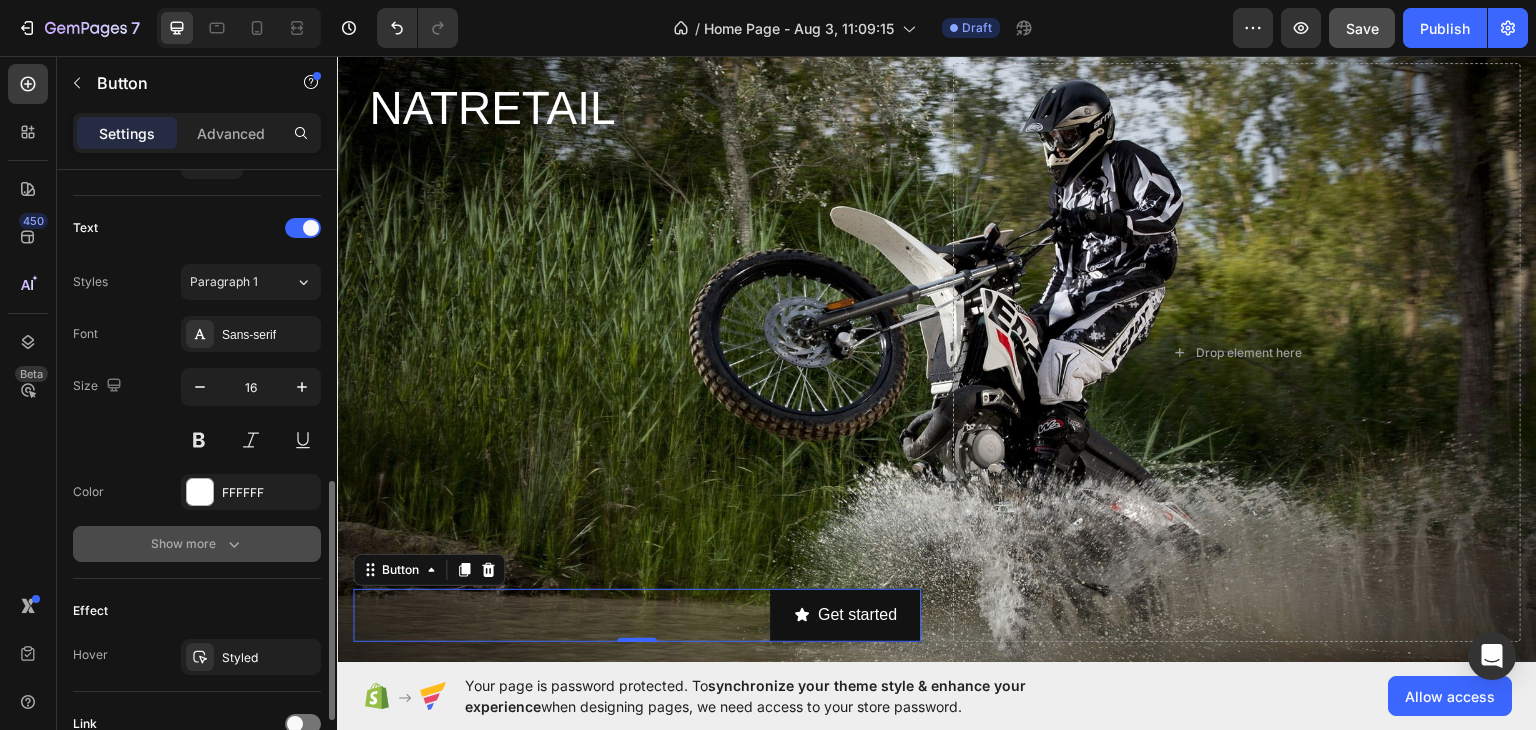 click 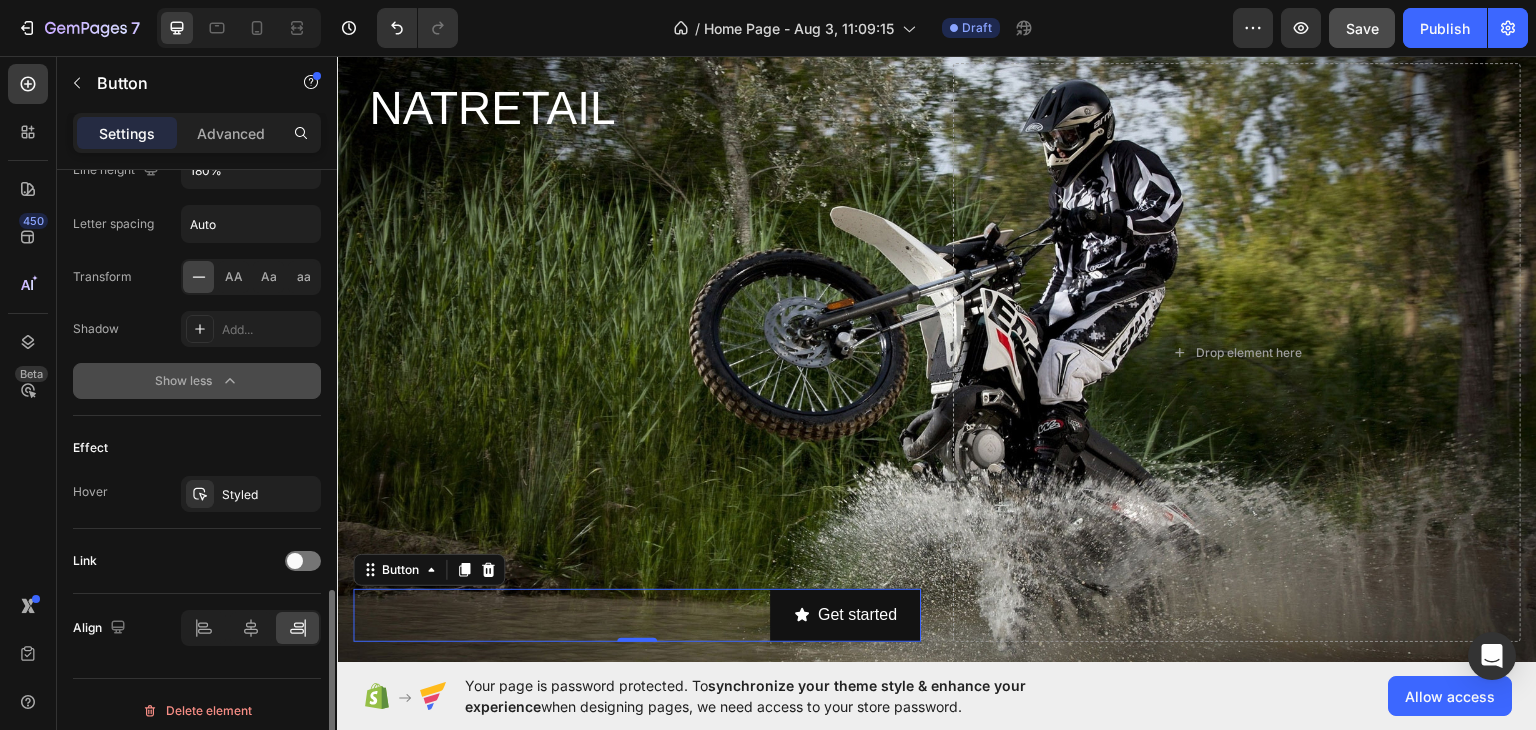 scroll, scrollTop: 1235, scrollLeft: 0, axis: vertical 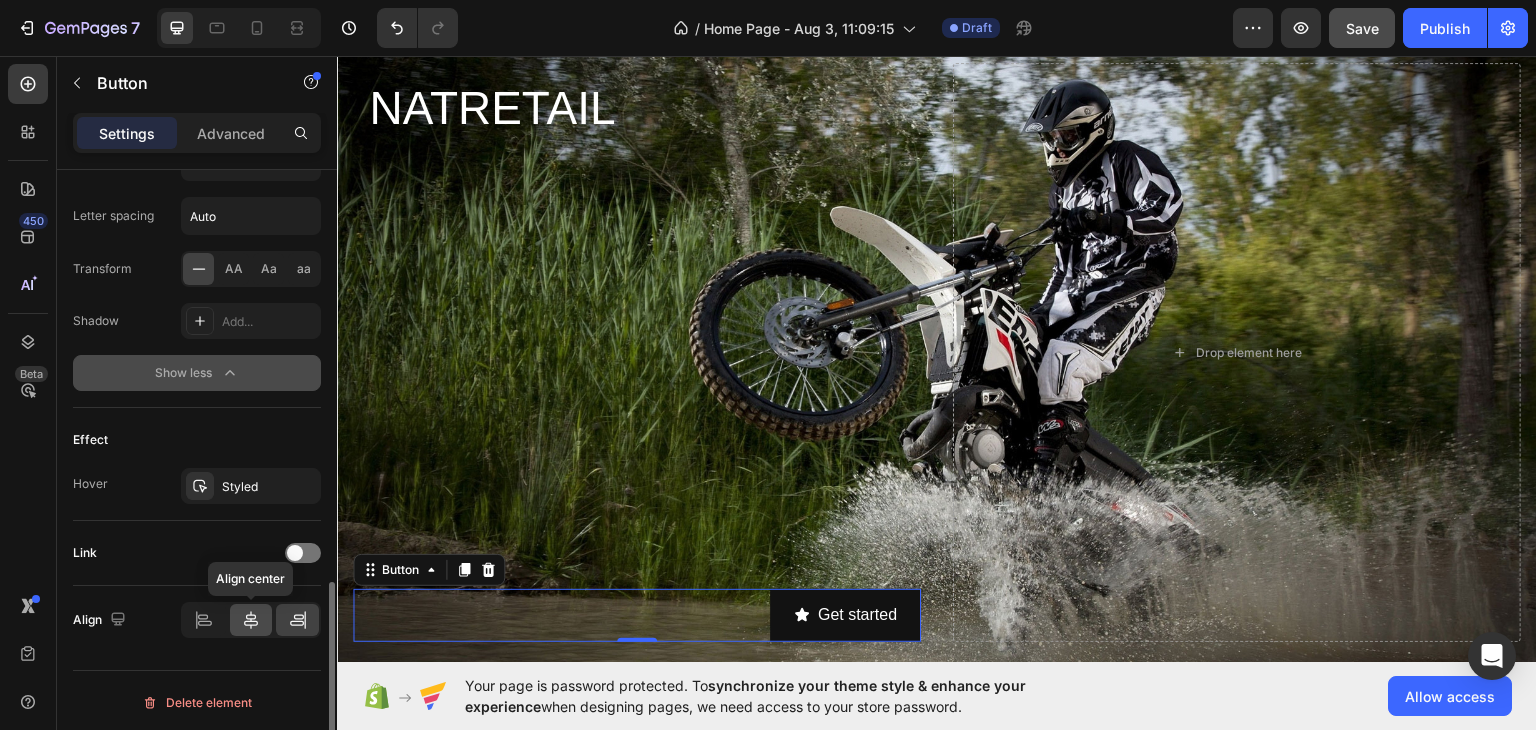 click 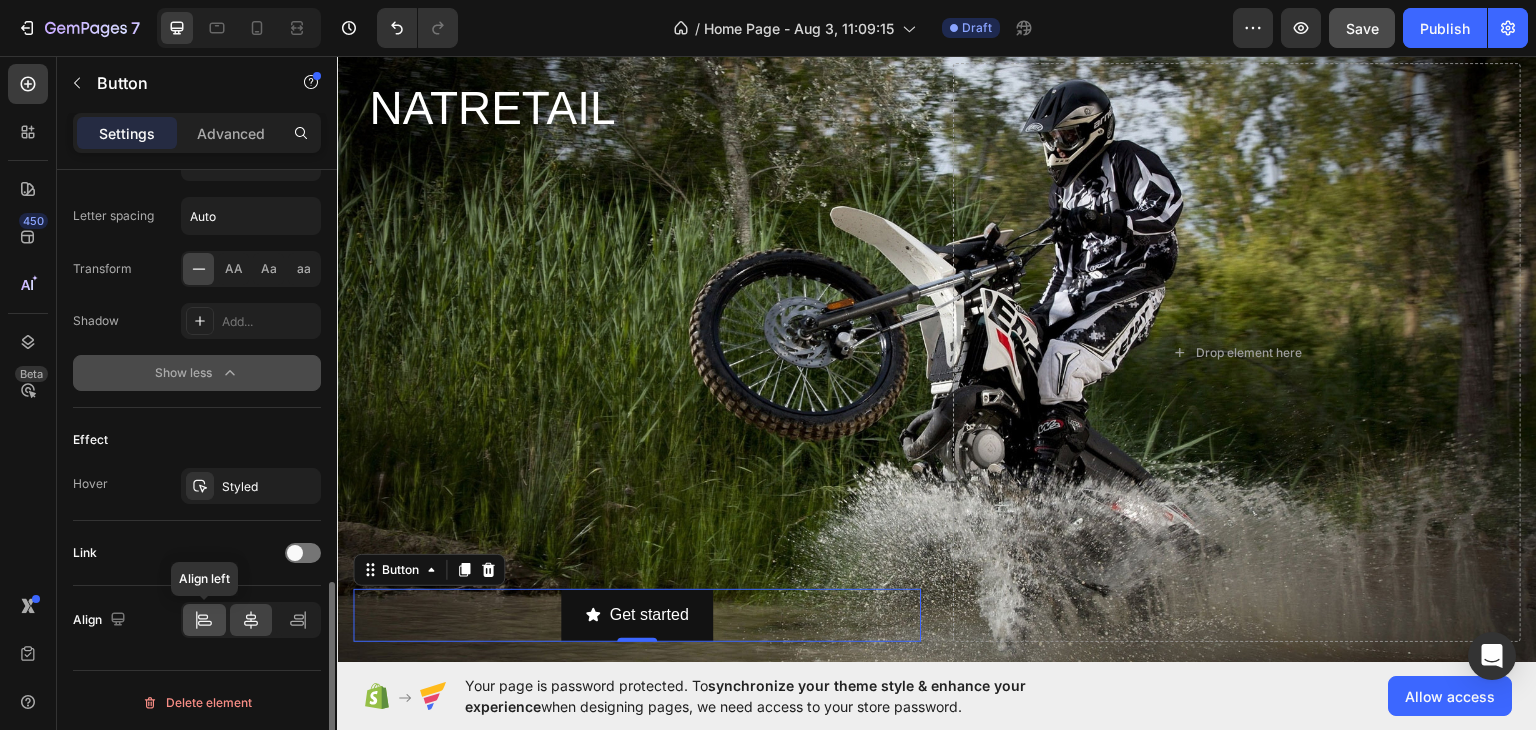 click 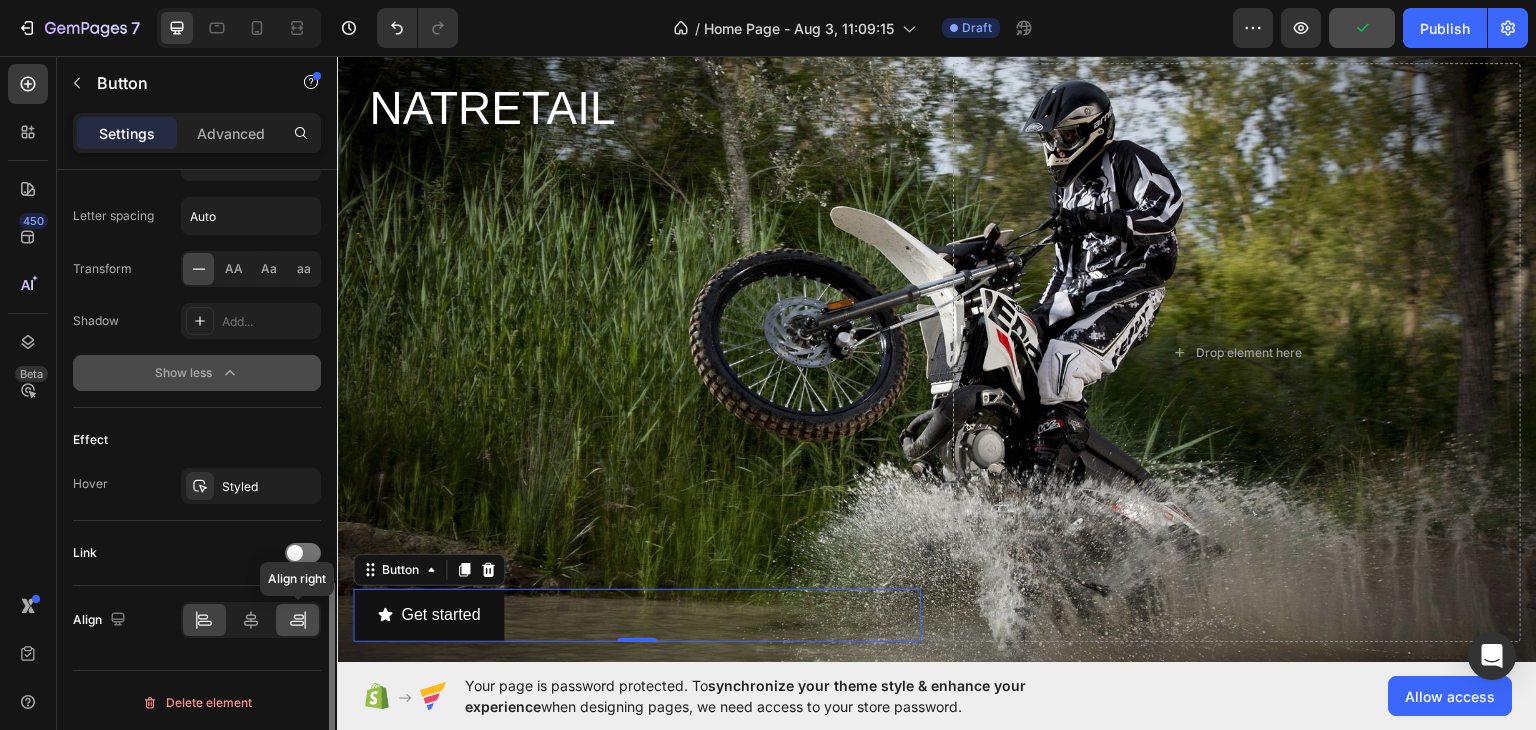 click 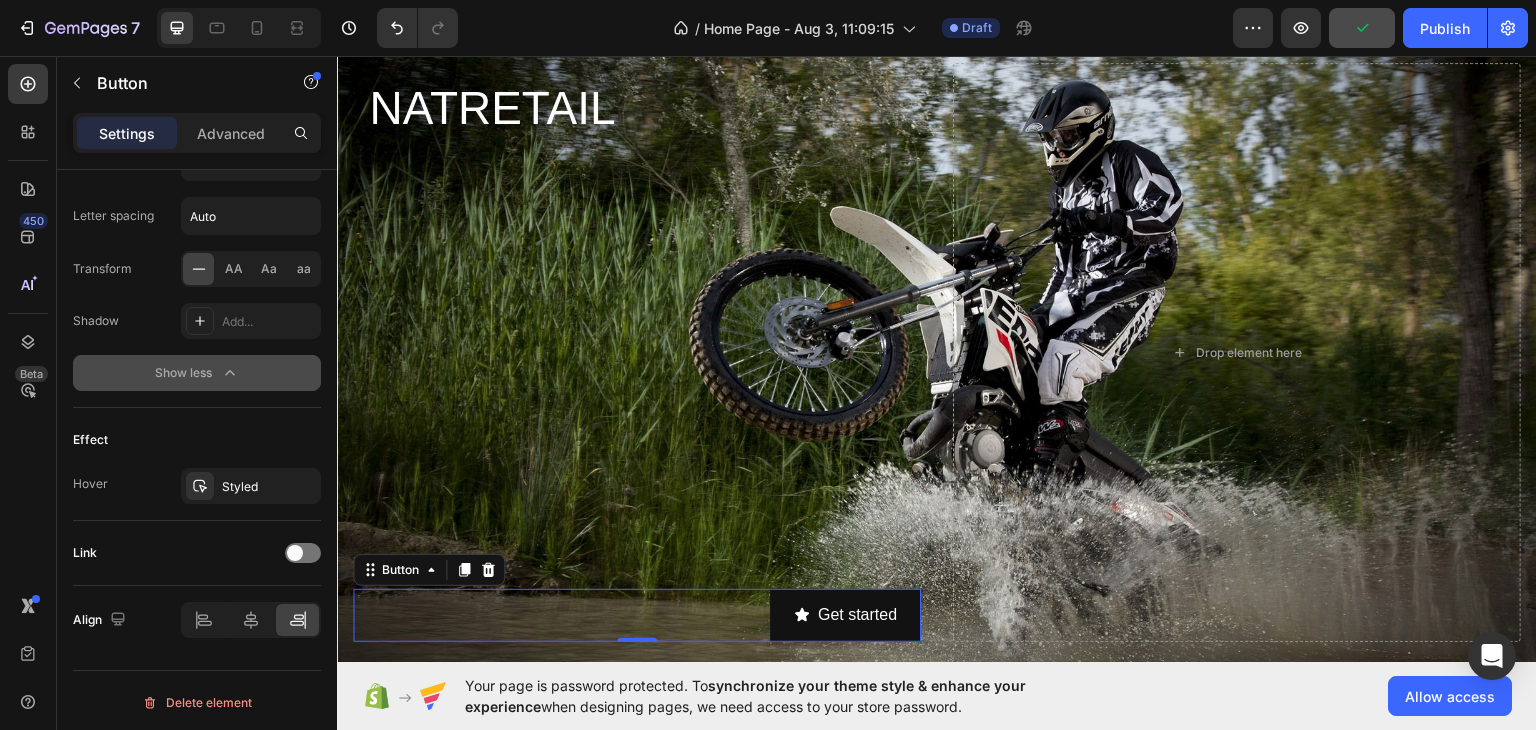 click on "Your page is password protected. To  synchronize your theme style & enhance your experience  when designing pages, we need access to your store password.  Allow access" 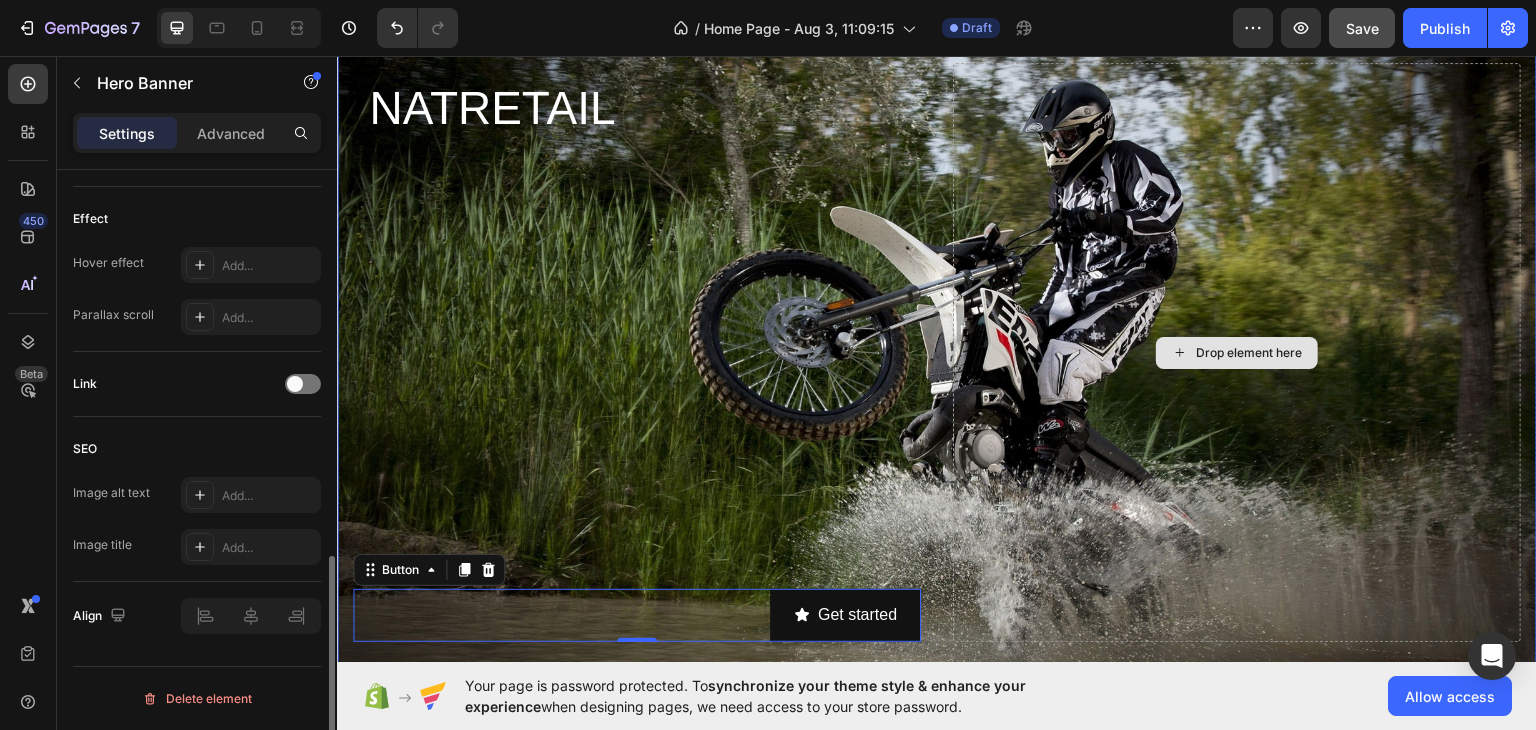 scroll, scrollTop: 0, scrollLeft: 0, axis: both 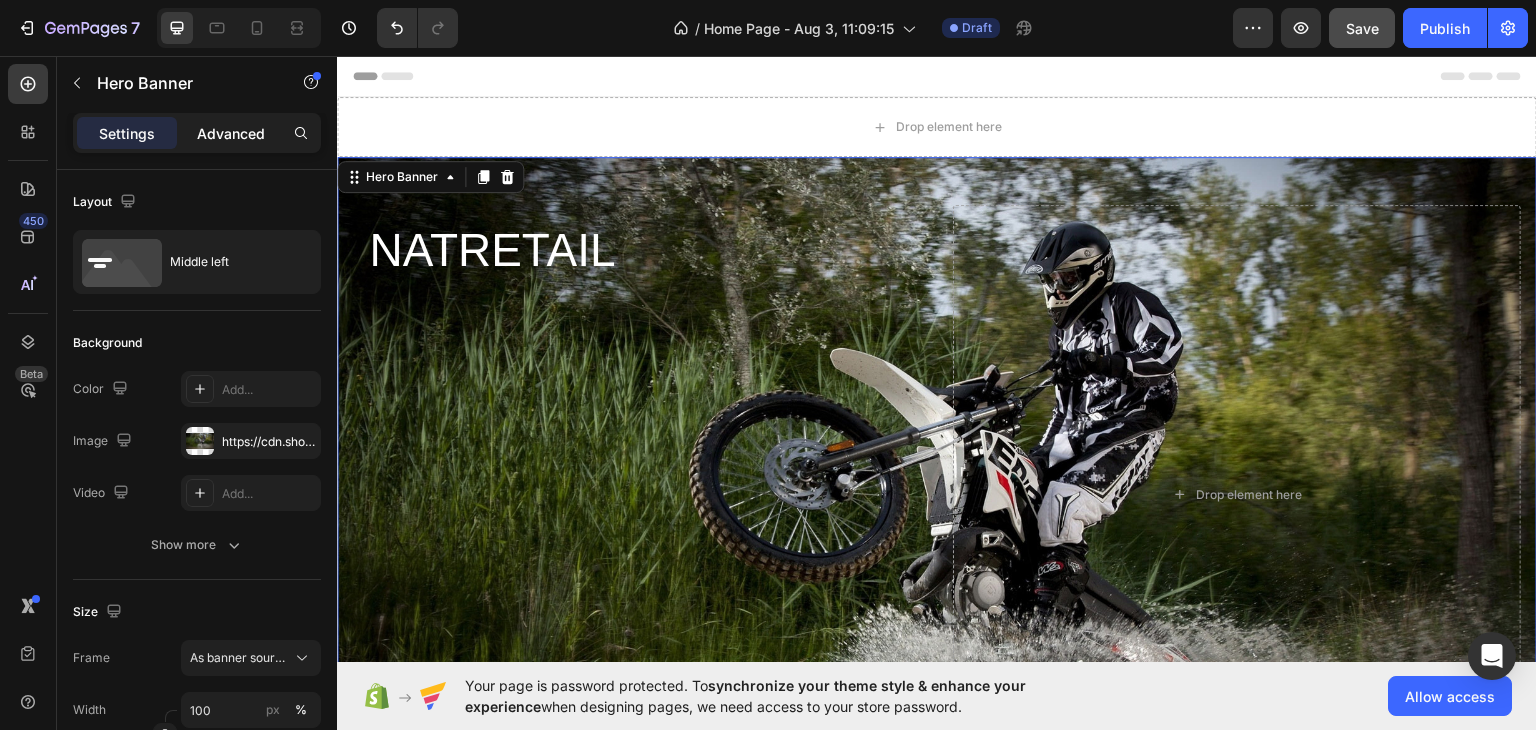 click on "Advanced" at bounding box center (231, 133) 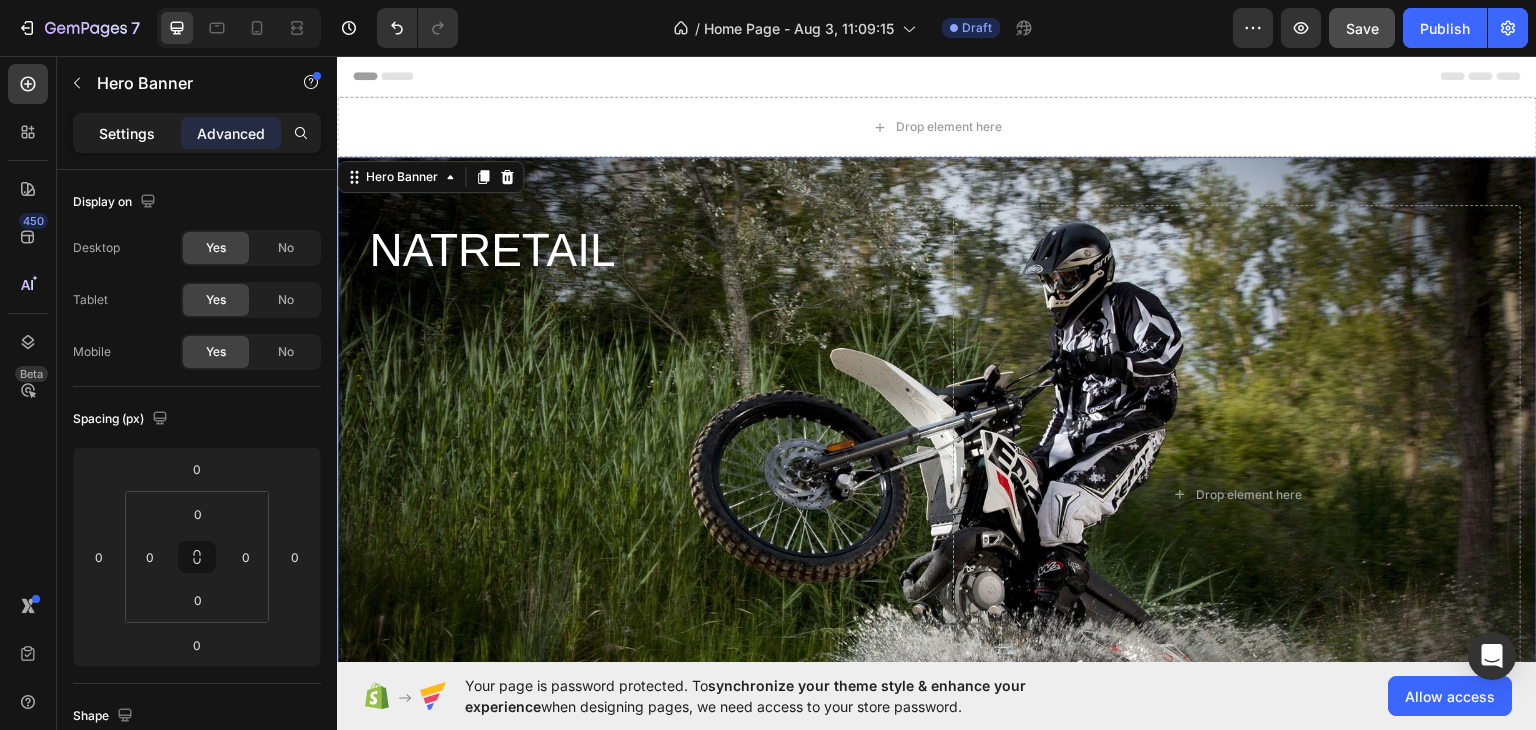 click on "Settings" at bounding box center (127, 133) 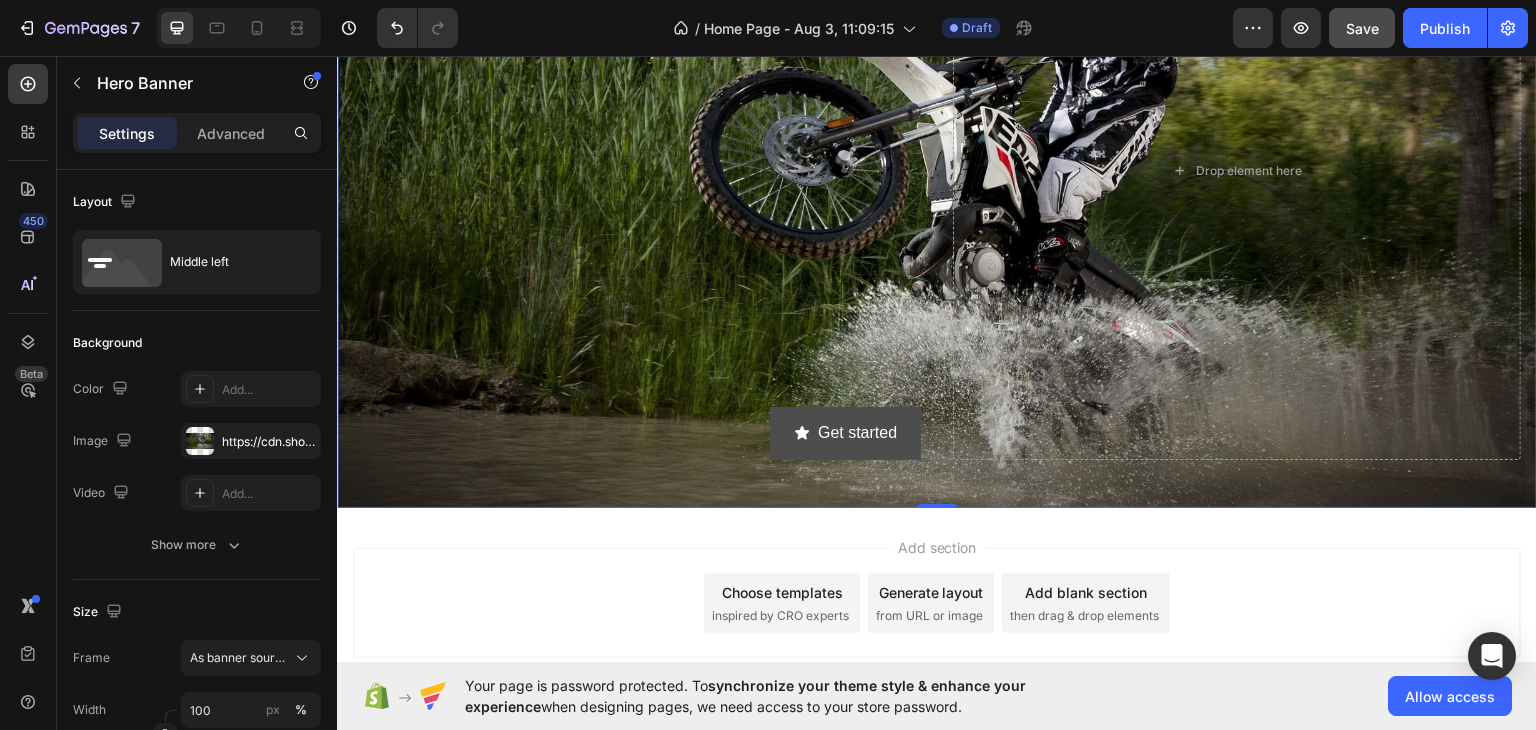 scroll, scrollTop: 328, scrollLeft: 0, axis: vertical 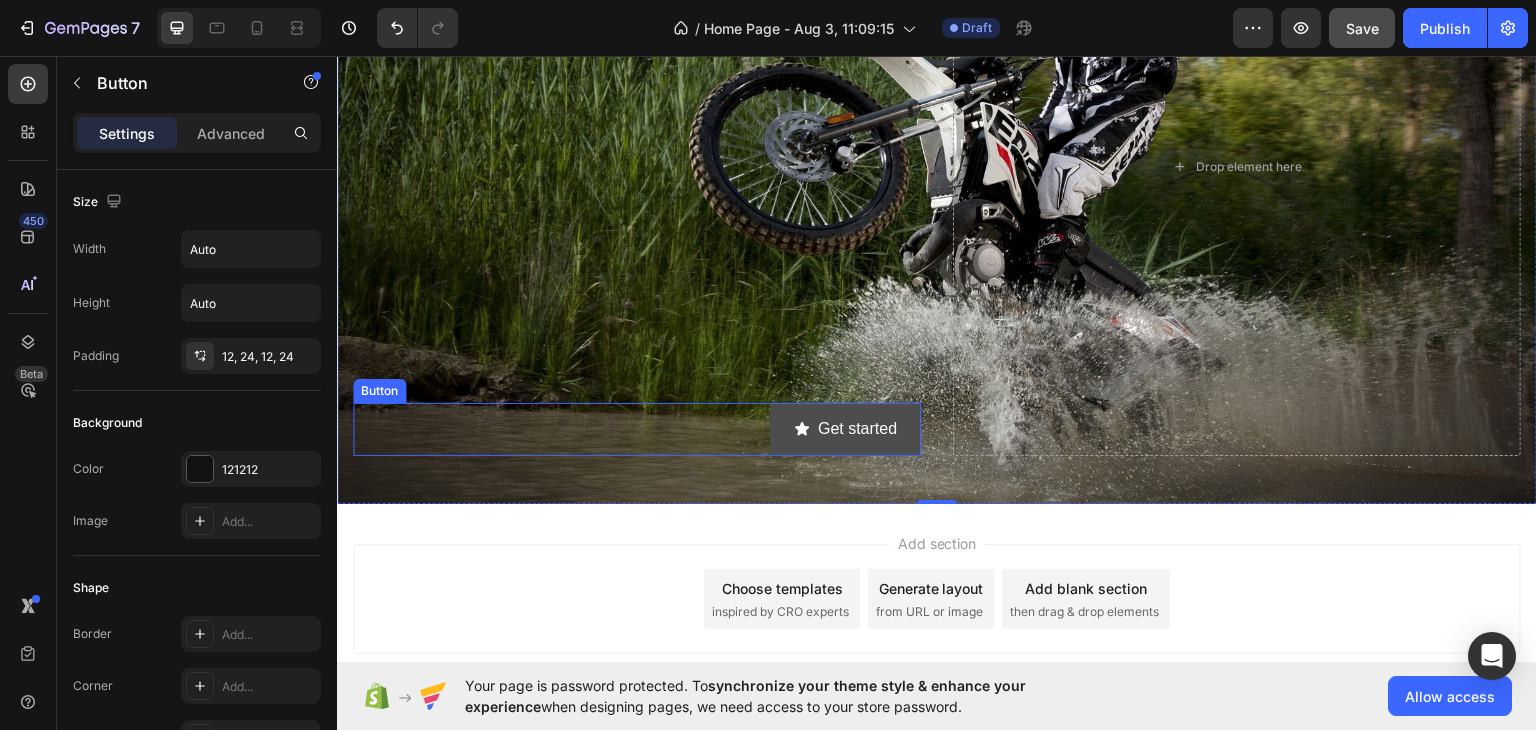 click on "Get started" at bounding box center (845, 428) 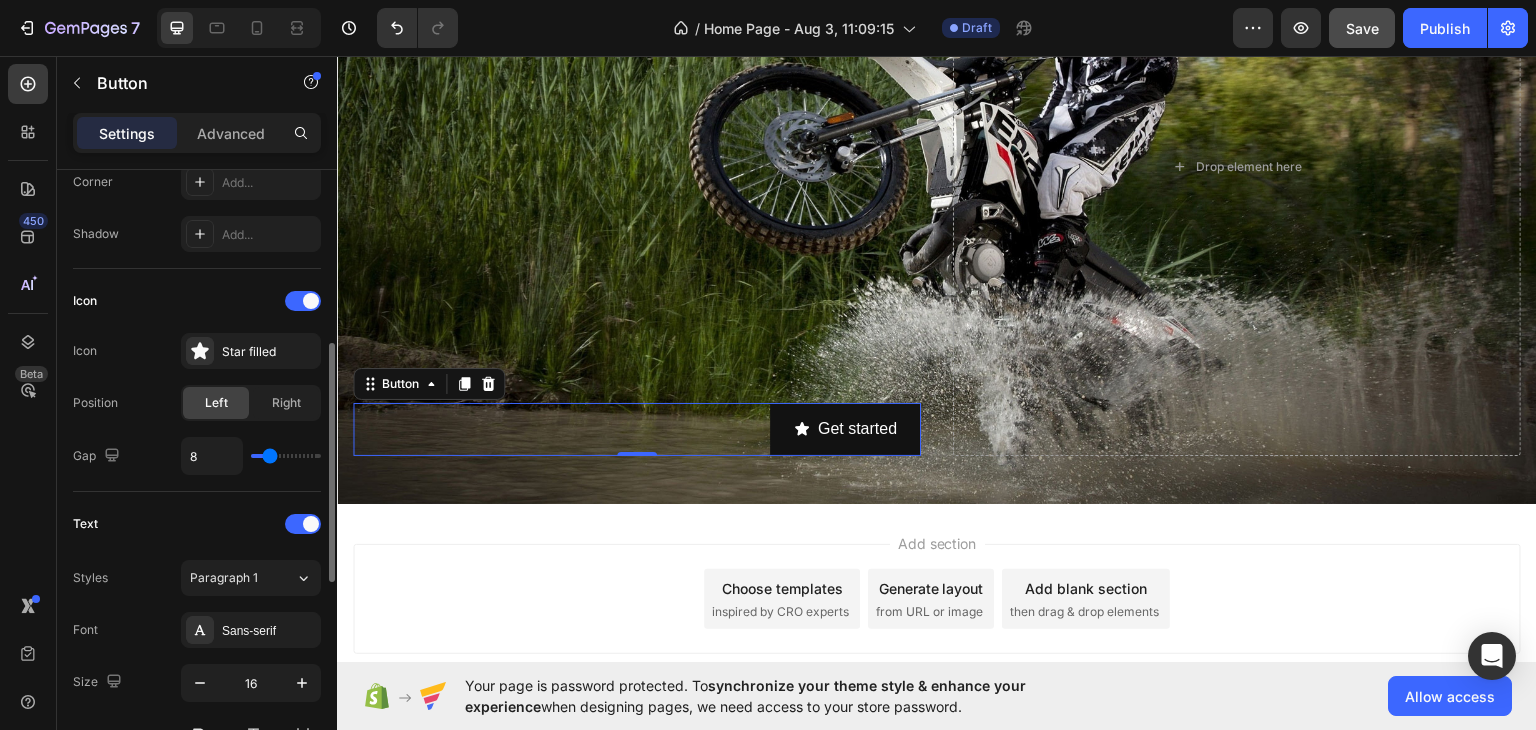 scroll, scrollTop: 532, scrollLeft: 0, axis: vertical 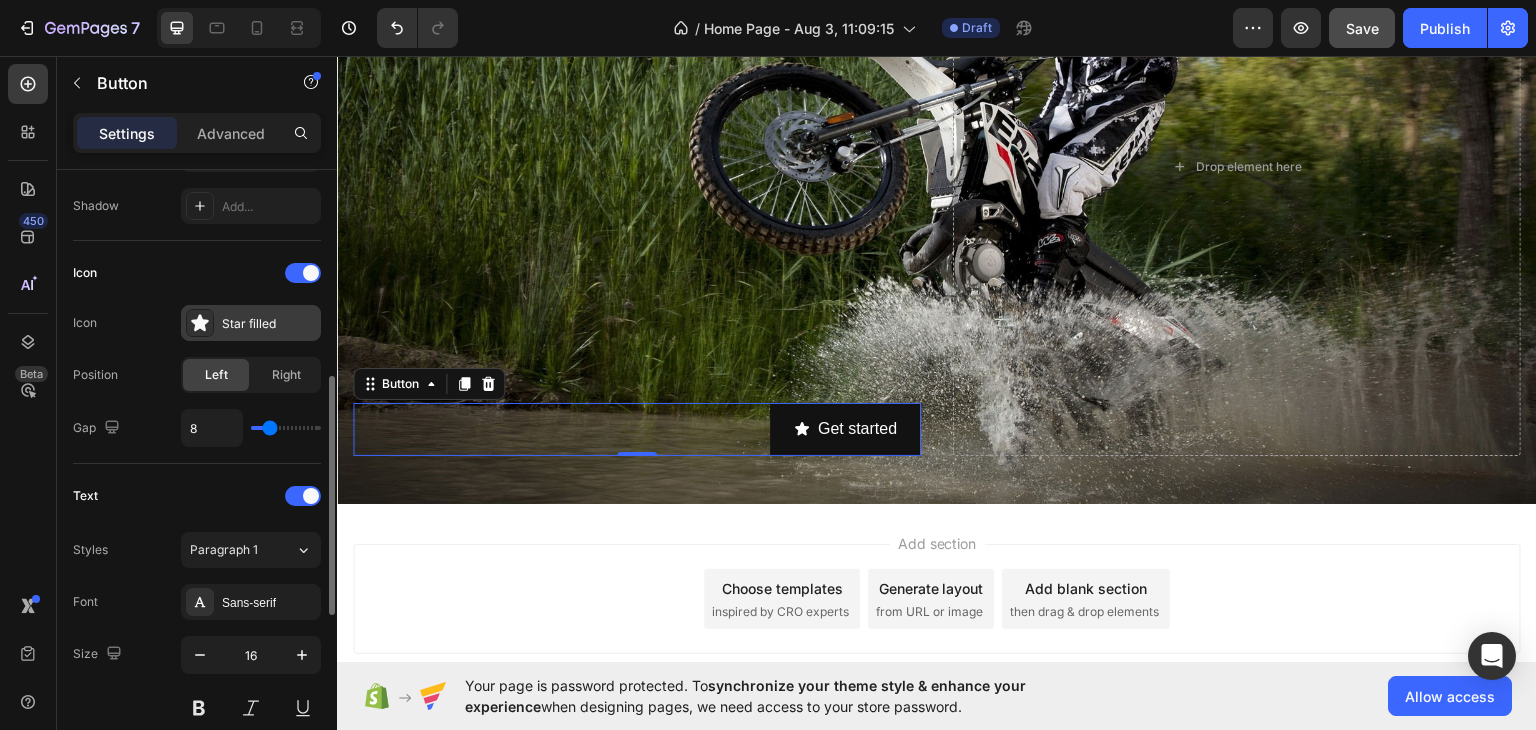 click on "Star filled" at bounding box center (269, 324) 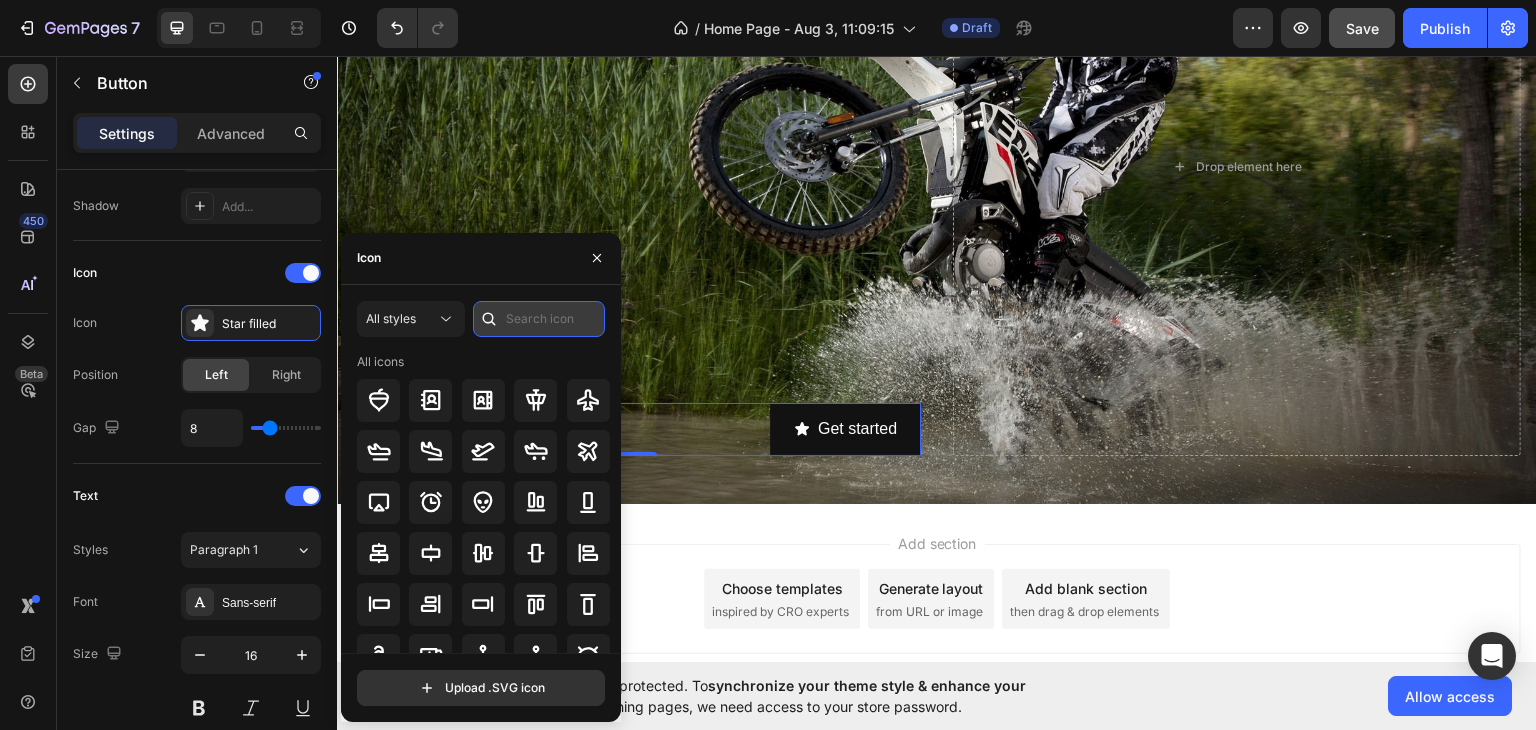 click at bounding box center (539, 319) 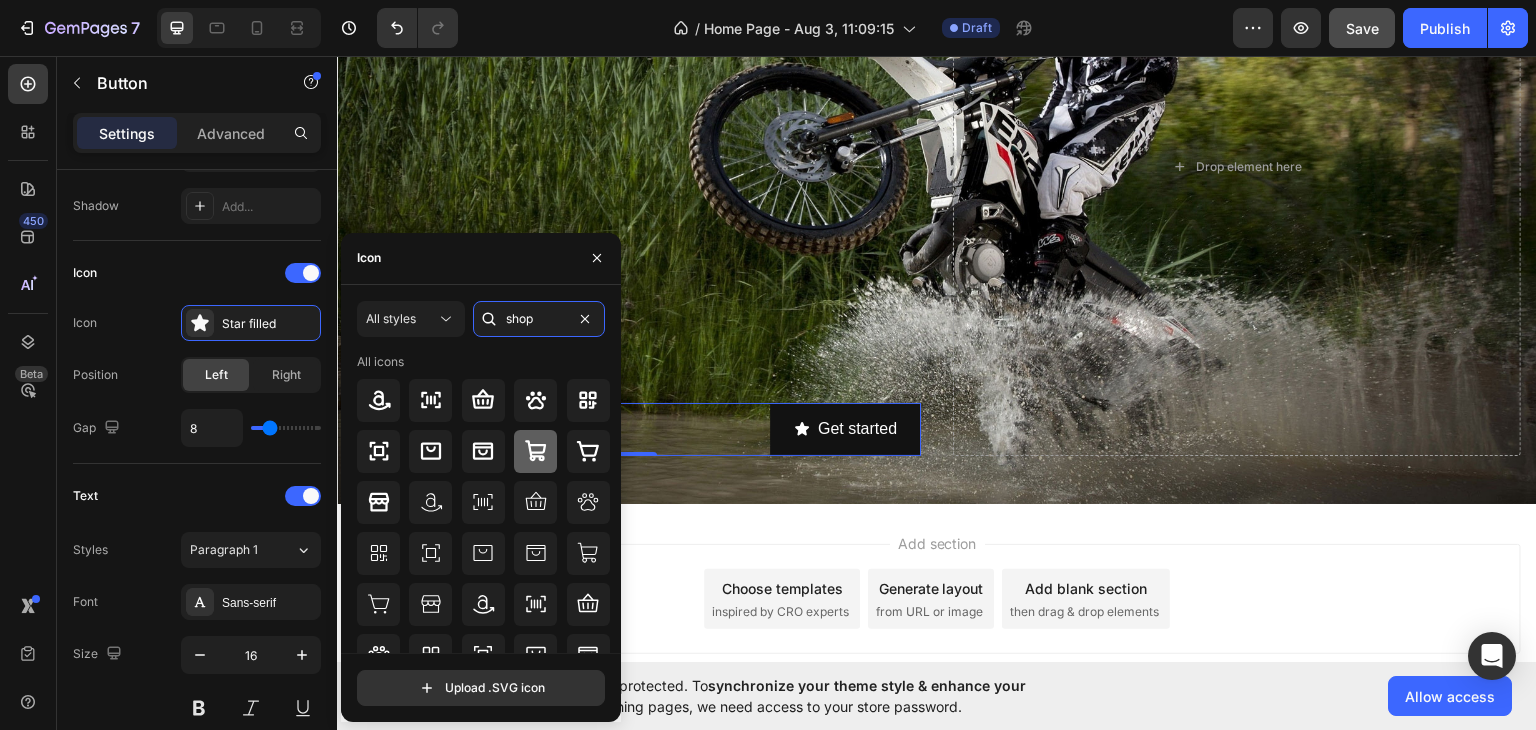 type on "shop" 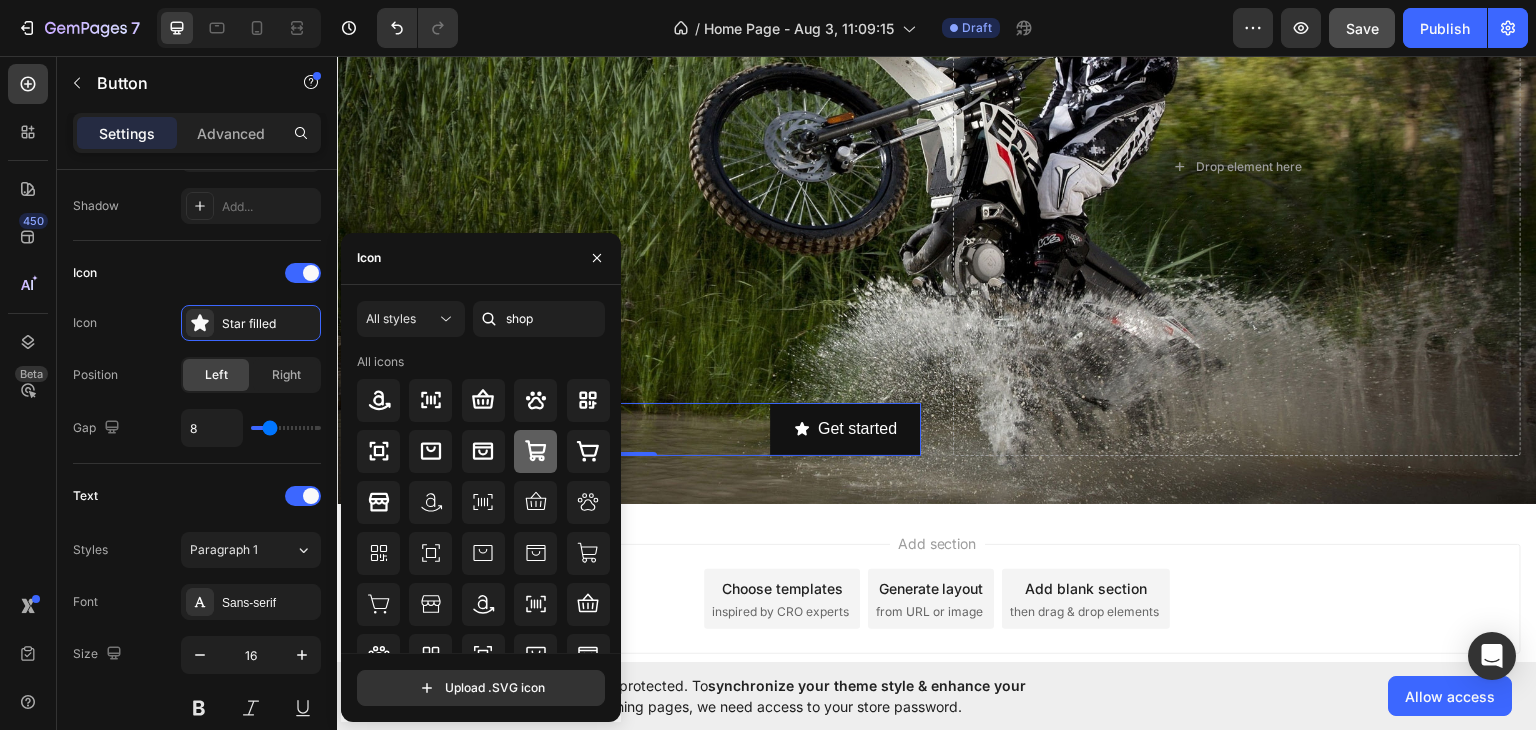 click 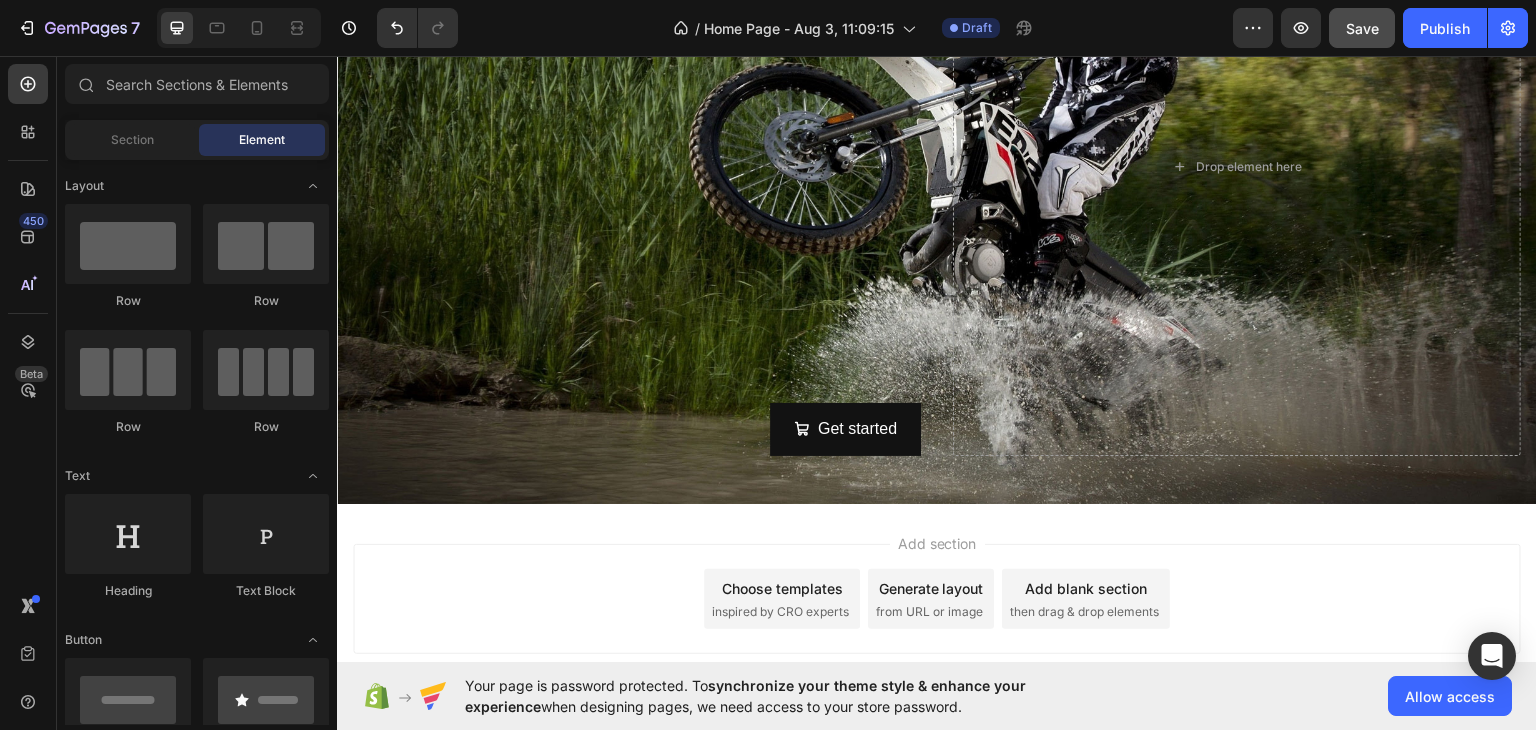 click on "Add section Choose templates inspired by CRO experts Generate layout from URL or image Add blank section then drag & drop elements" at bounding box center (937, 598) 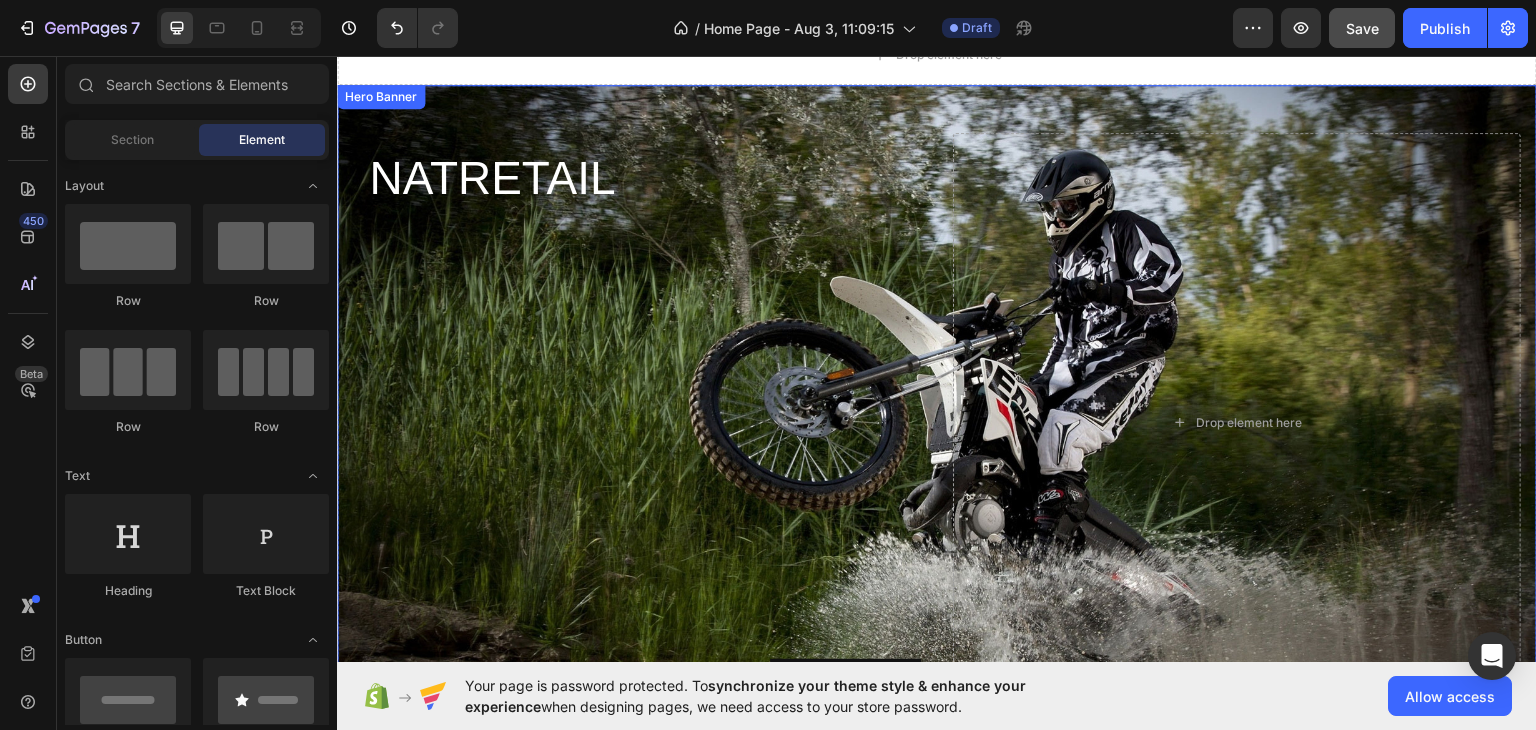 scroll, scrollTop: 70, scrollLeft: 0, axis: vertical 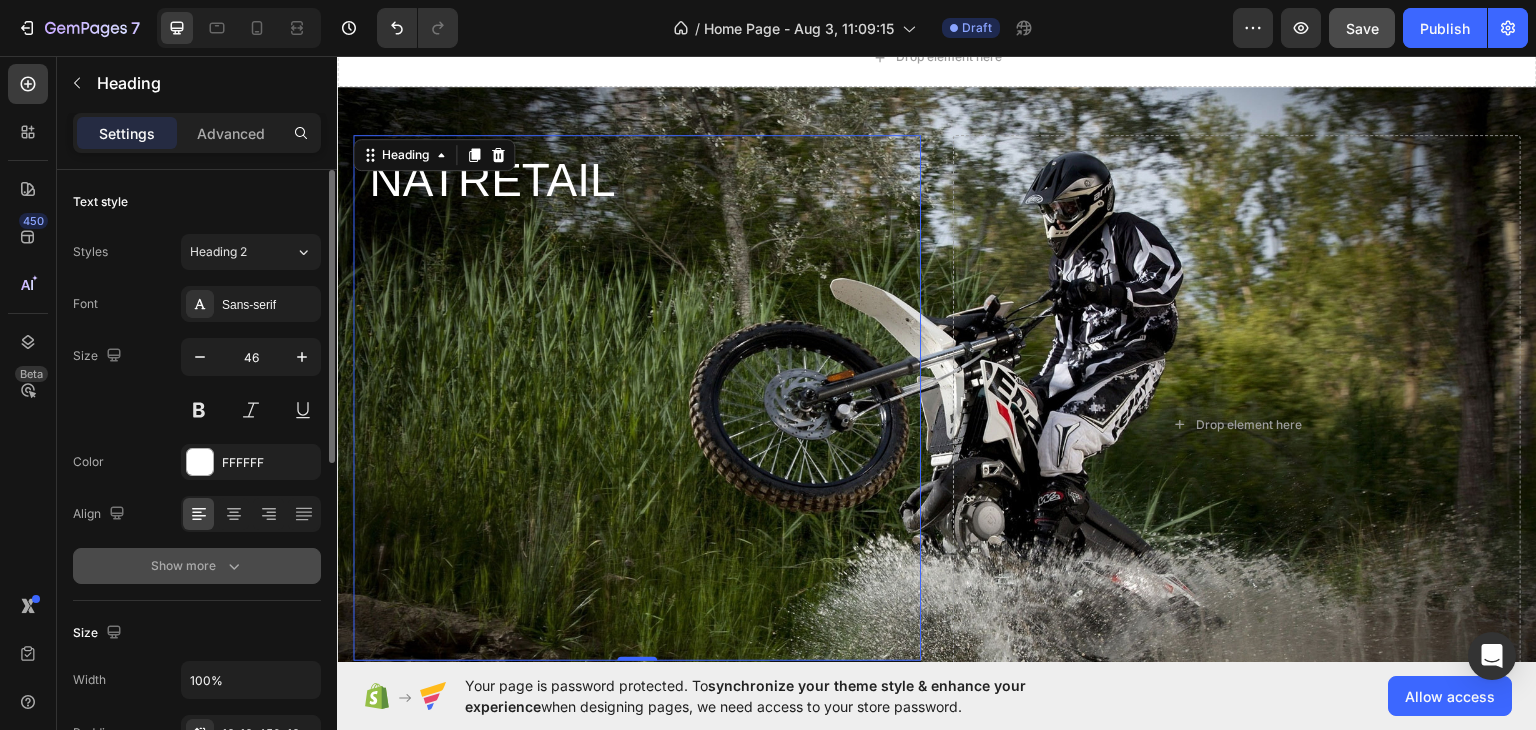 click on "Show more" at bounding box center [197, 566] 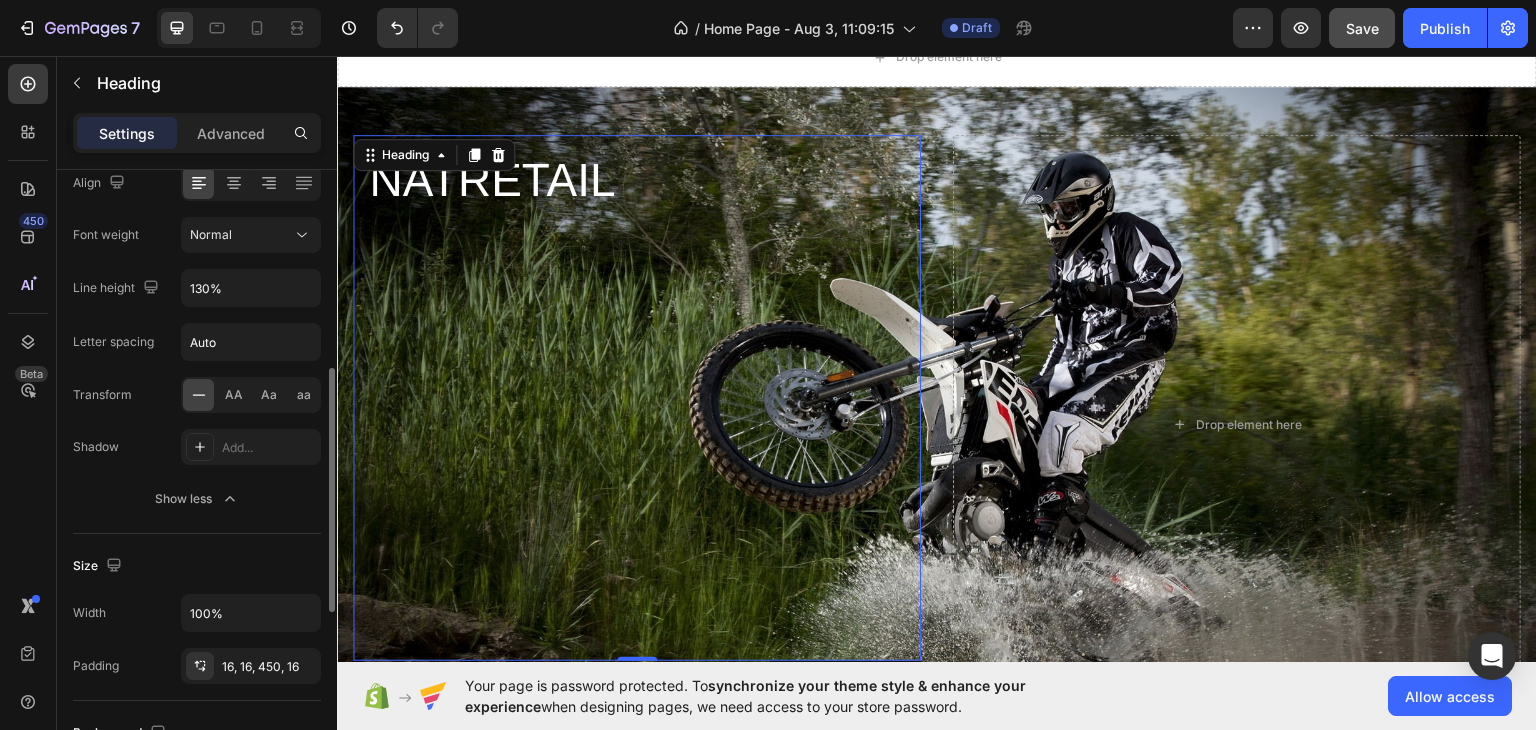 scroll, scrollTop: 395, scrollLeft: 0, axis: vertical 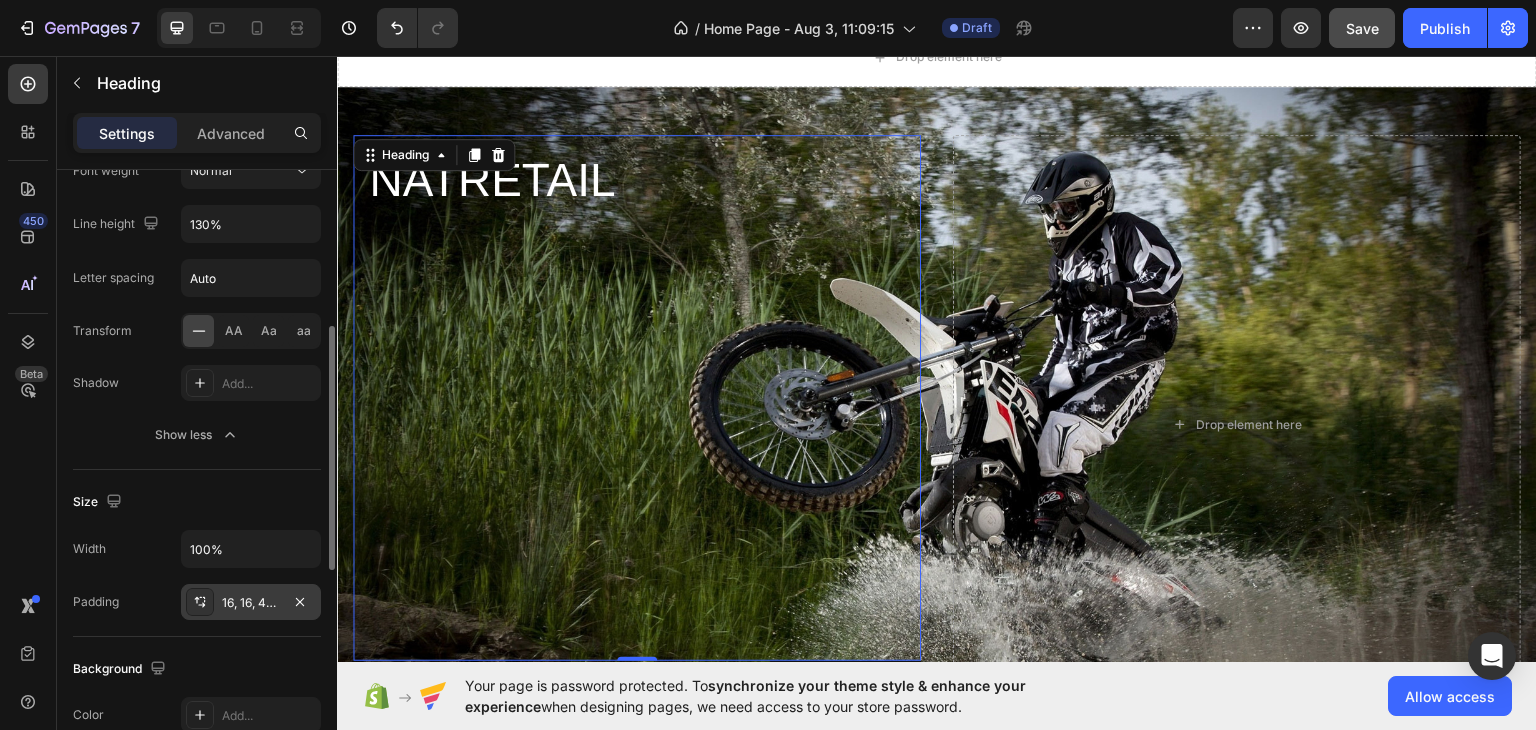 click on "16, 16, 450, 16" at bounding box center (251, 603) 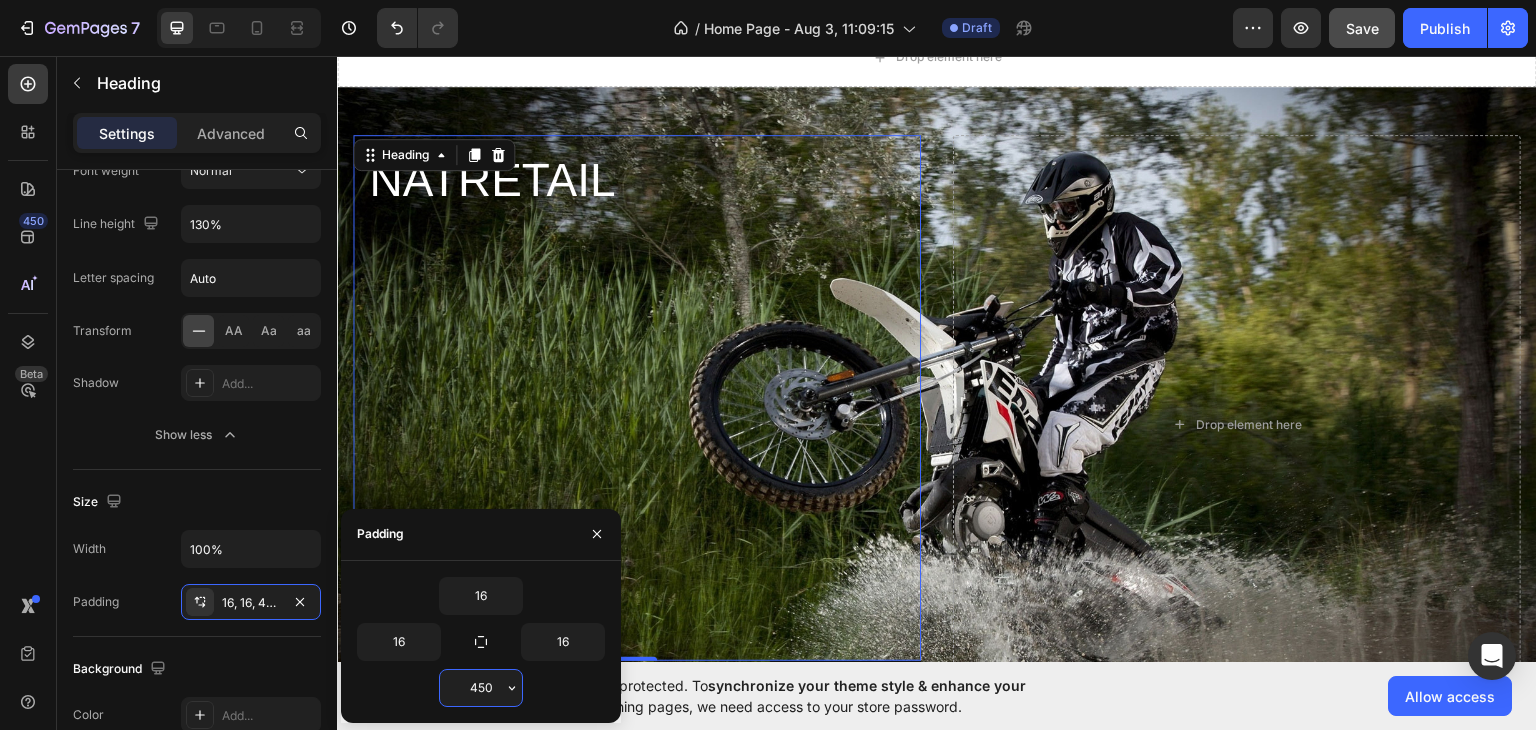 click on "450" at bounding box center [481, 688] 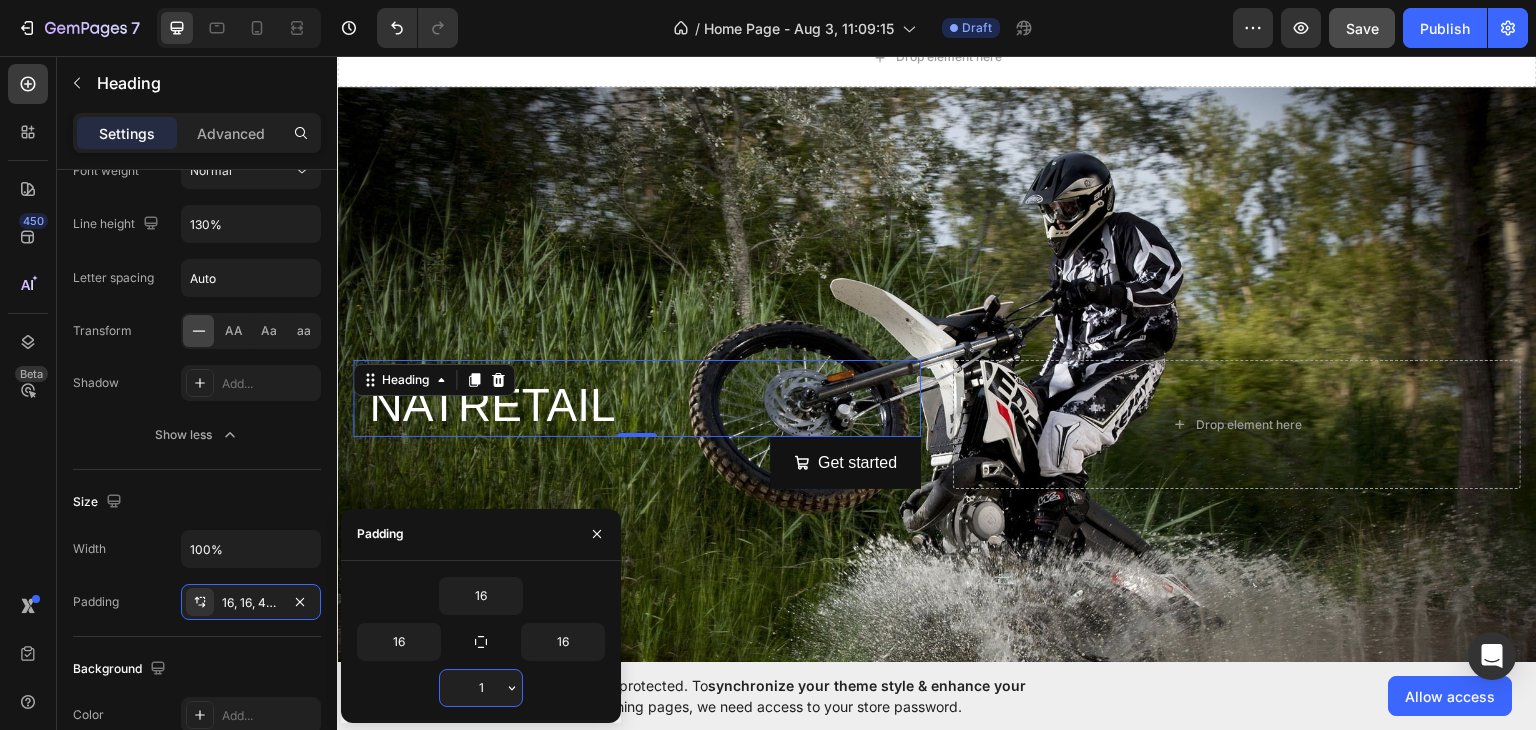 type on "16" 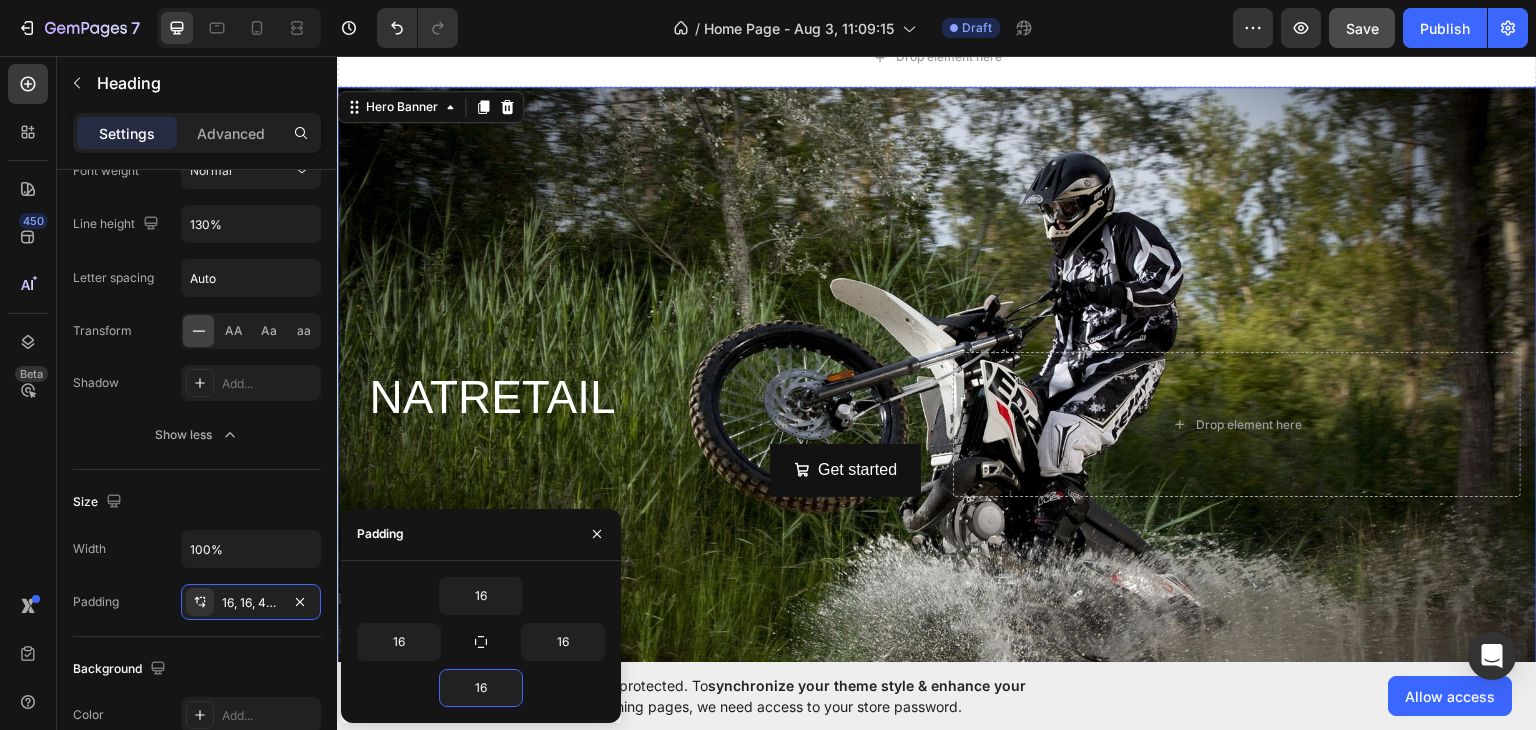 click at bounding box center (937, 423) 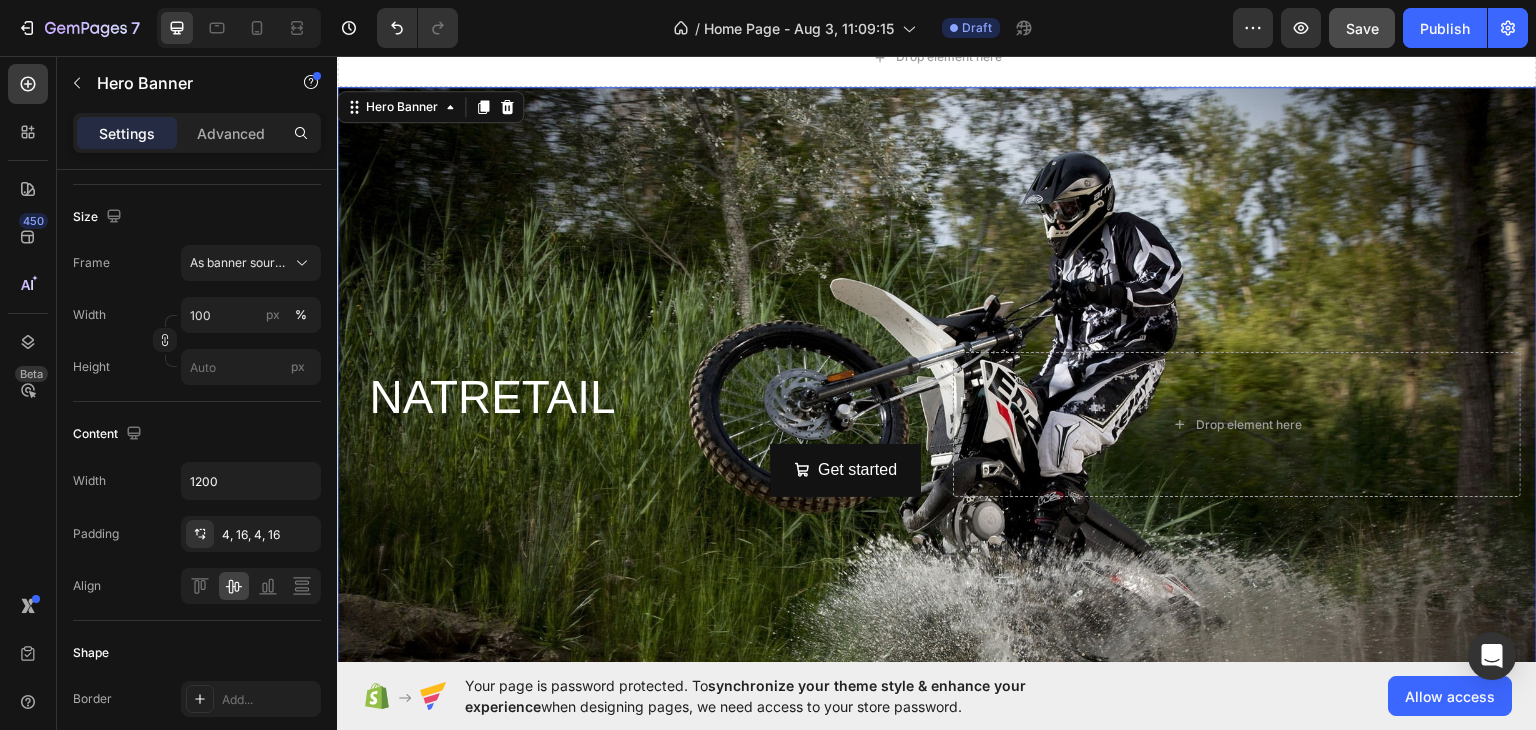scroll, scrollTop: 0, scrollLeft: 0, axis: both 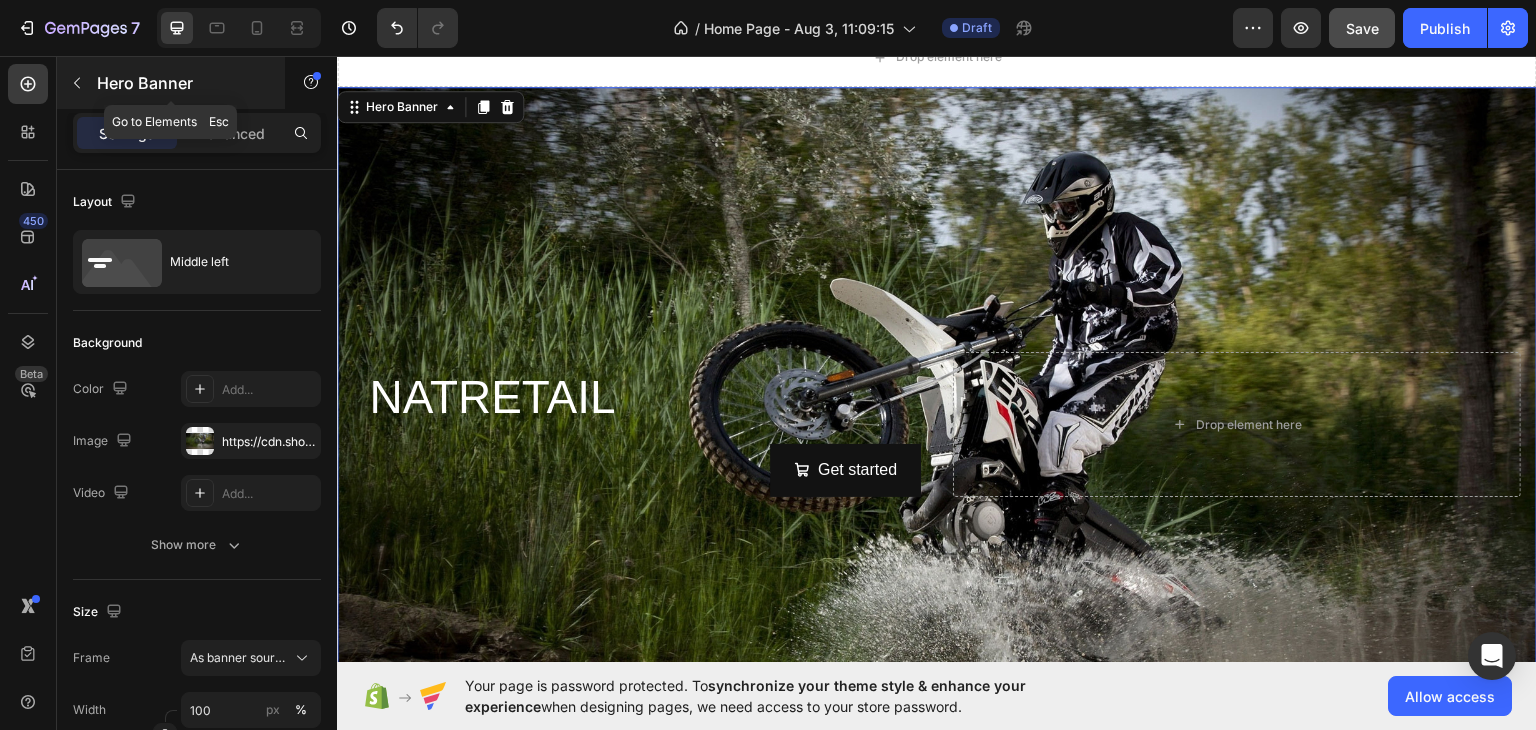 click 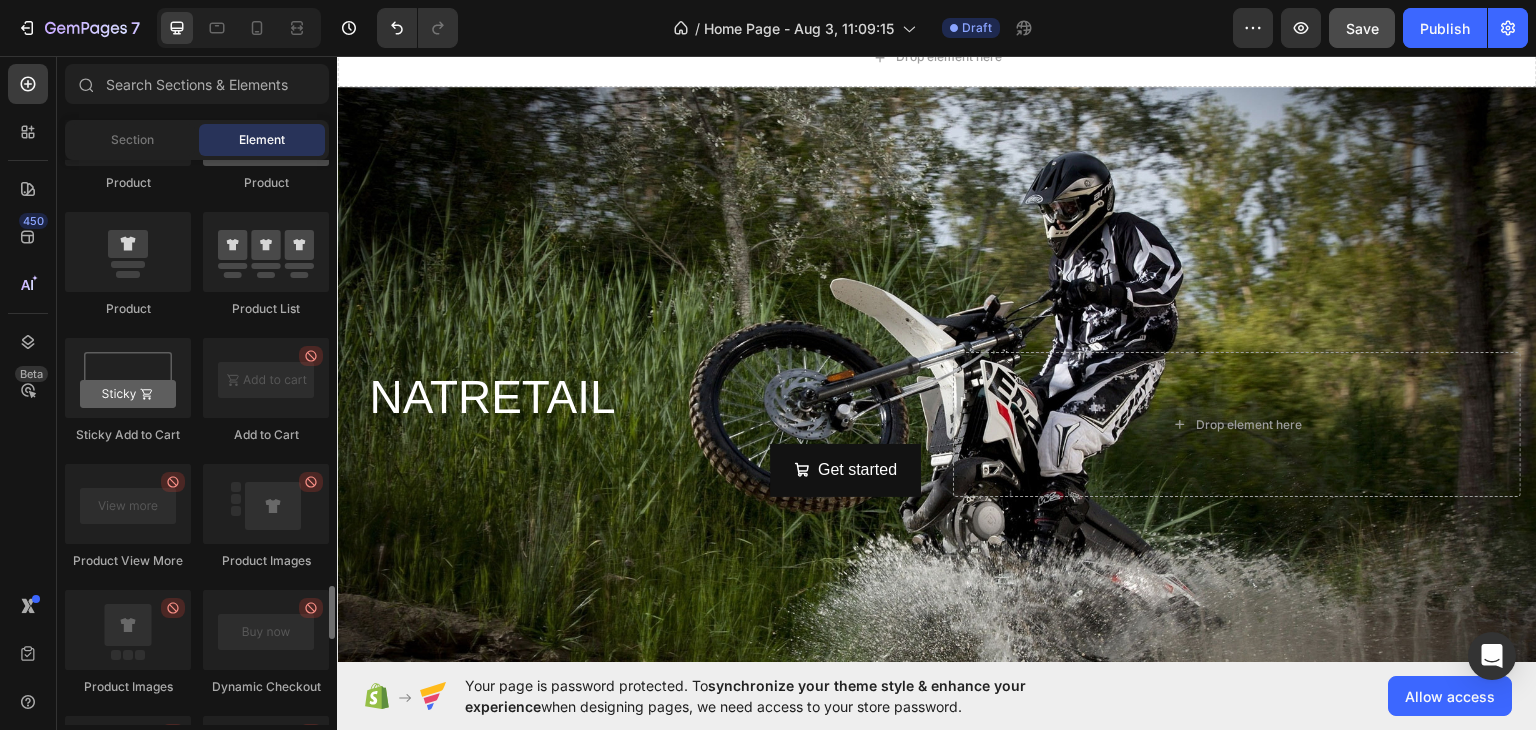 scroll, scrollTop: 2628, scrollLeft: 0, axis: vertical 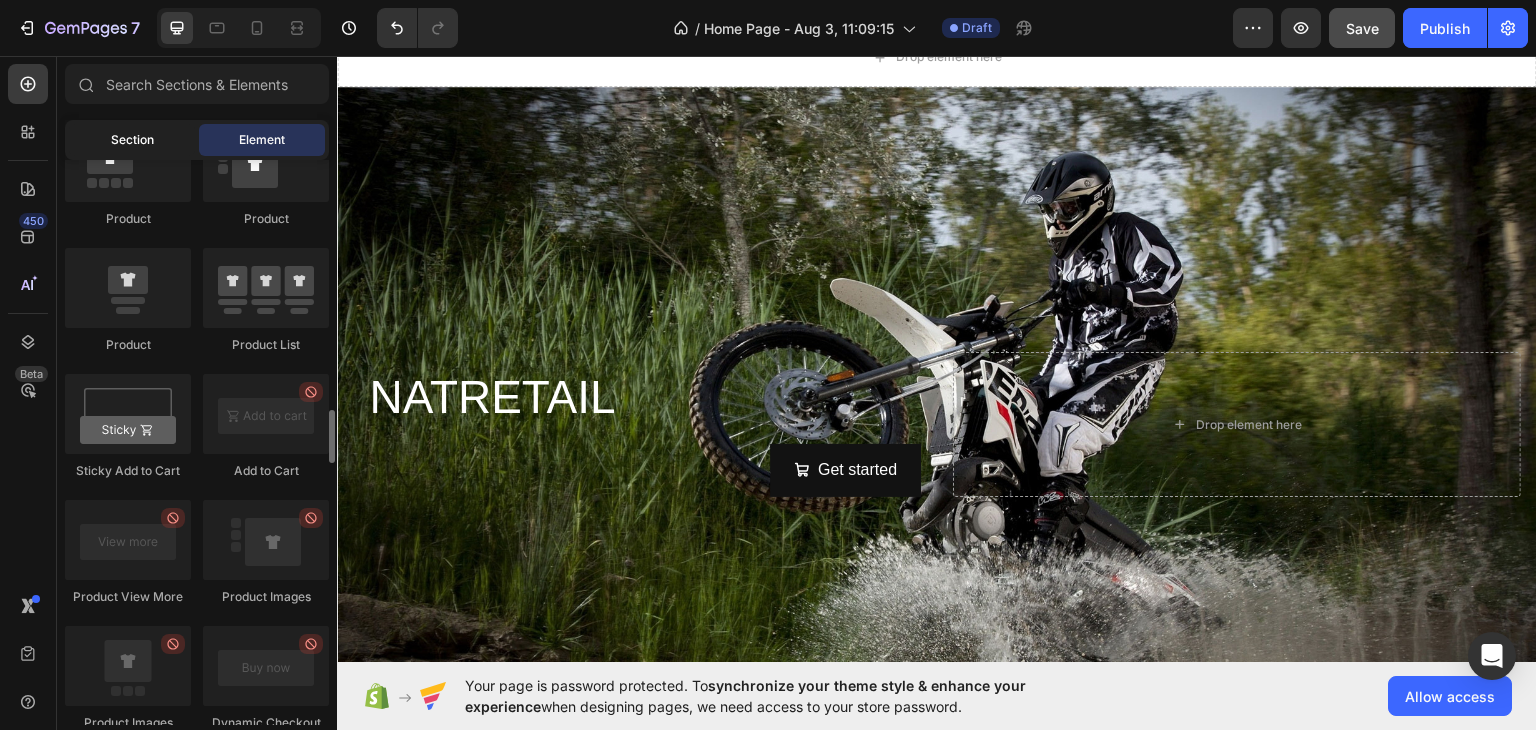 click on "Section" 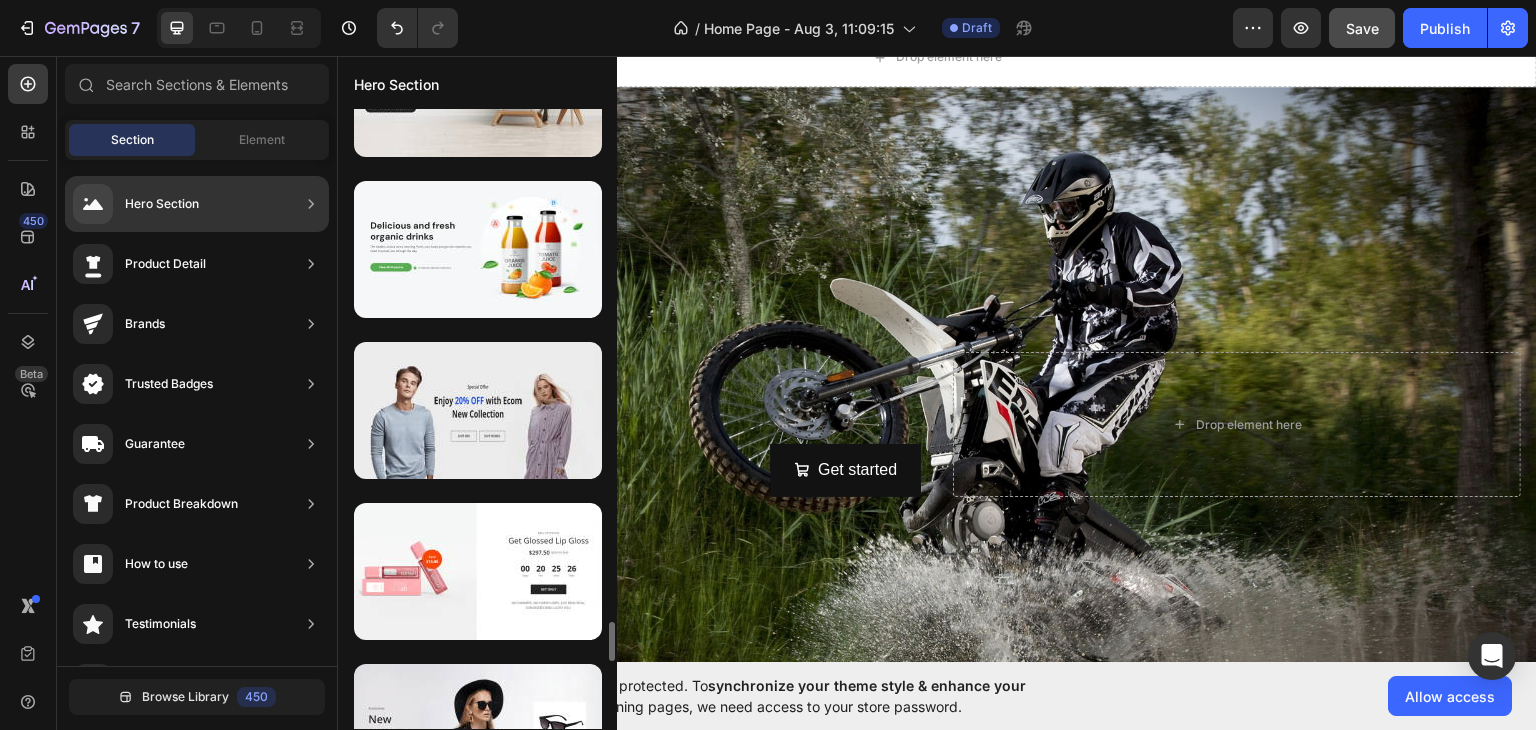 scroll, scrollTop: 7984, scrollLeft: 0, axis: vertical 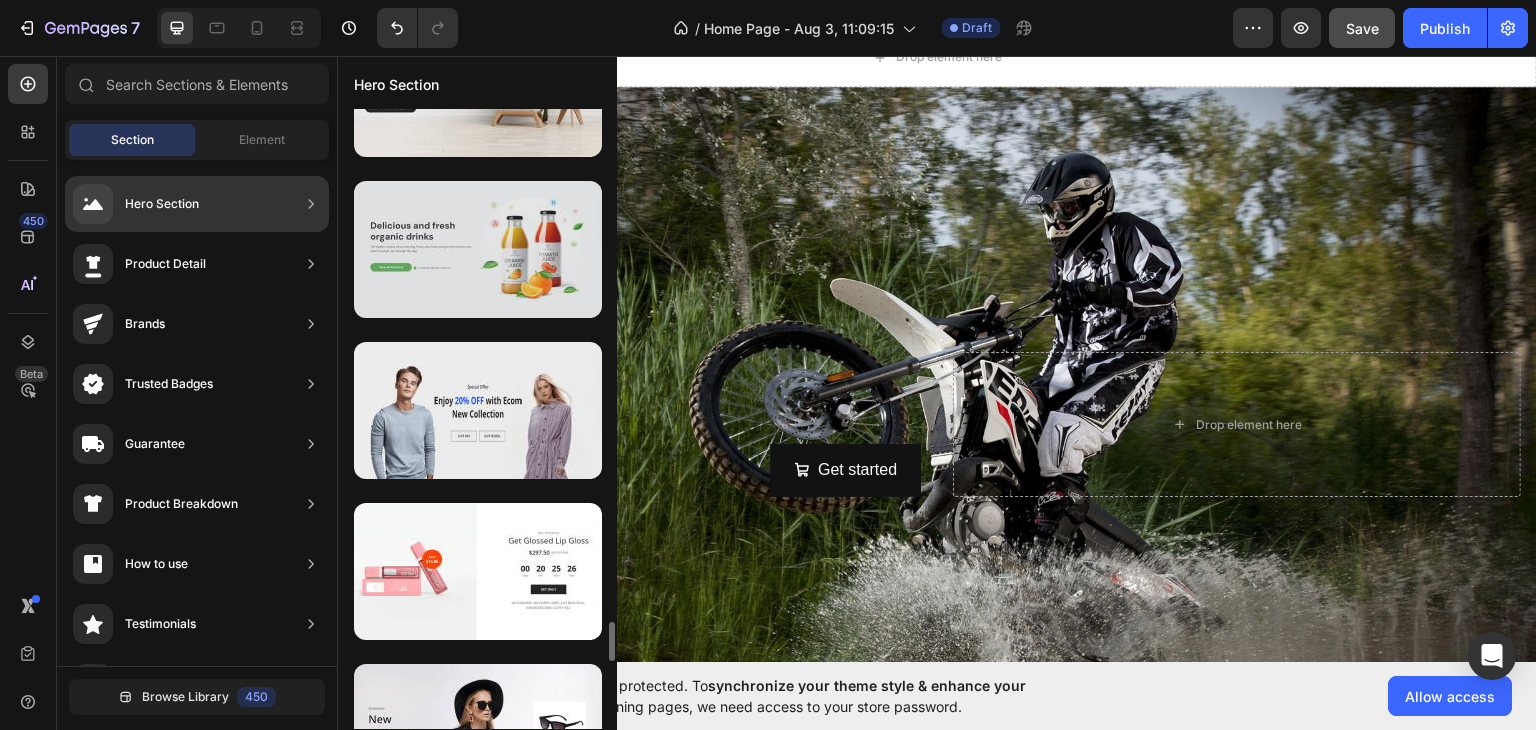 click at bounding box center [478, 249] 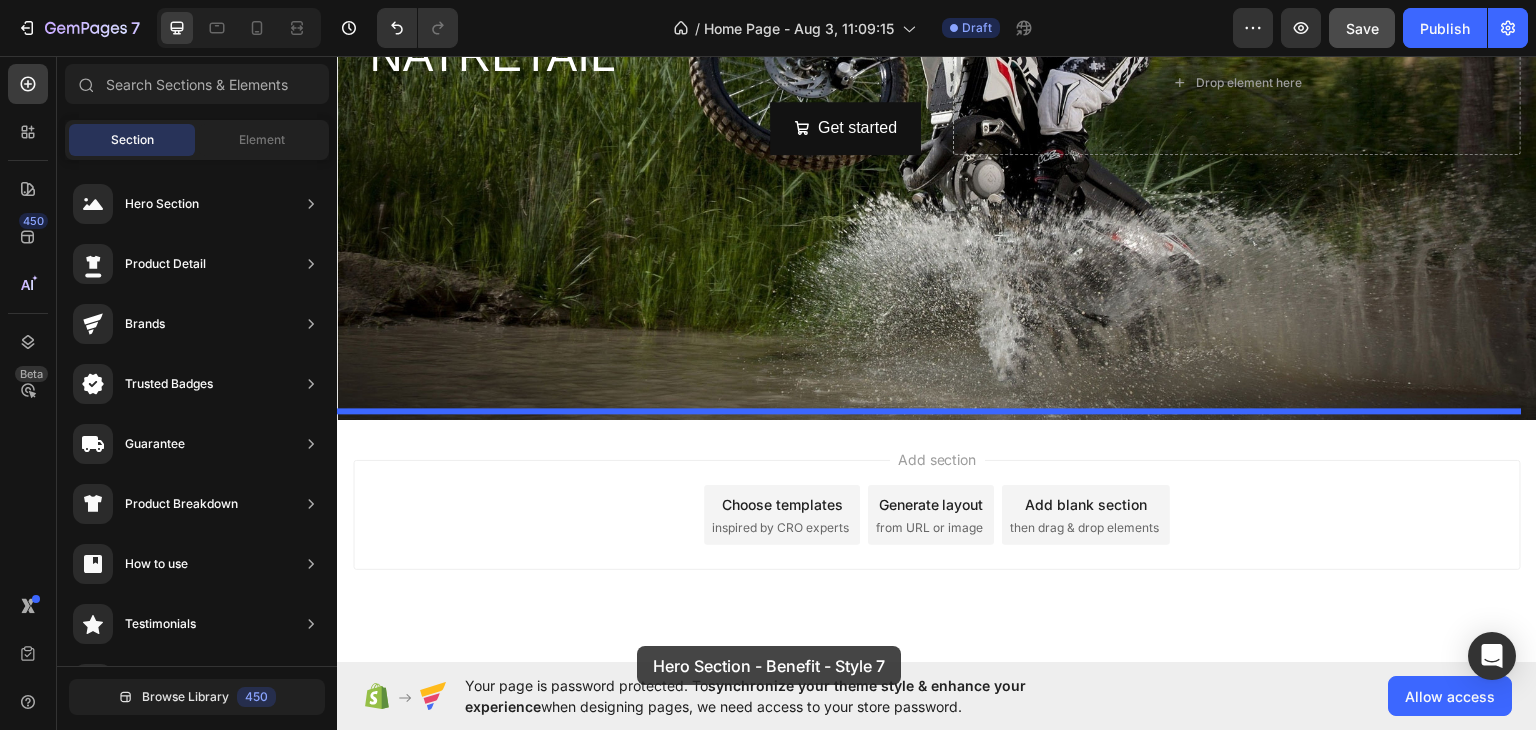 scroll, scrollTop: 448, scrollLeft: 0, axis: vertical 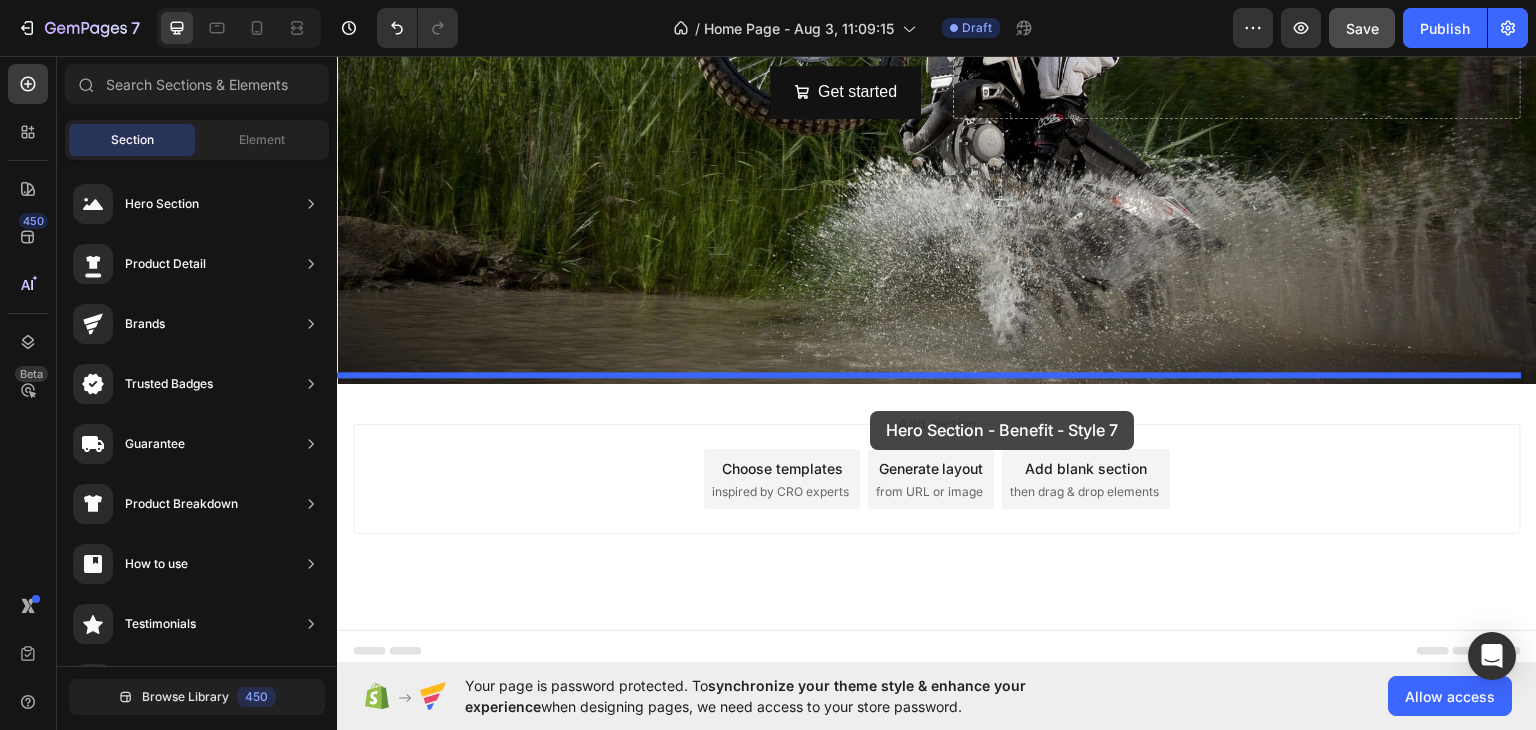 drag, startPoint x: 849, startPoint y: 311, endPoint x: 870, endPoint y: 410, distance: 101.20277 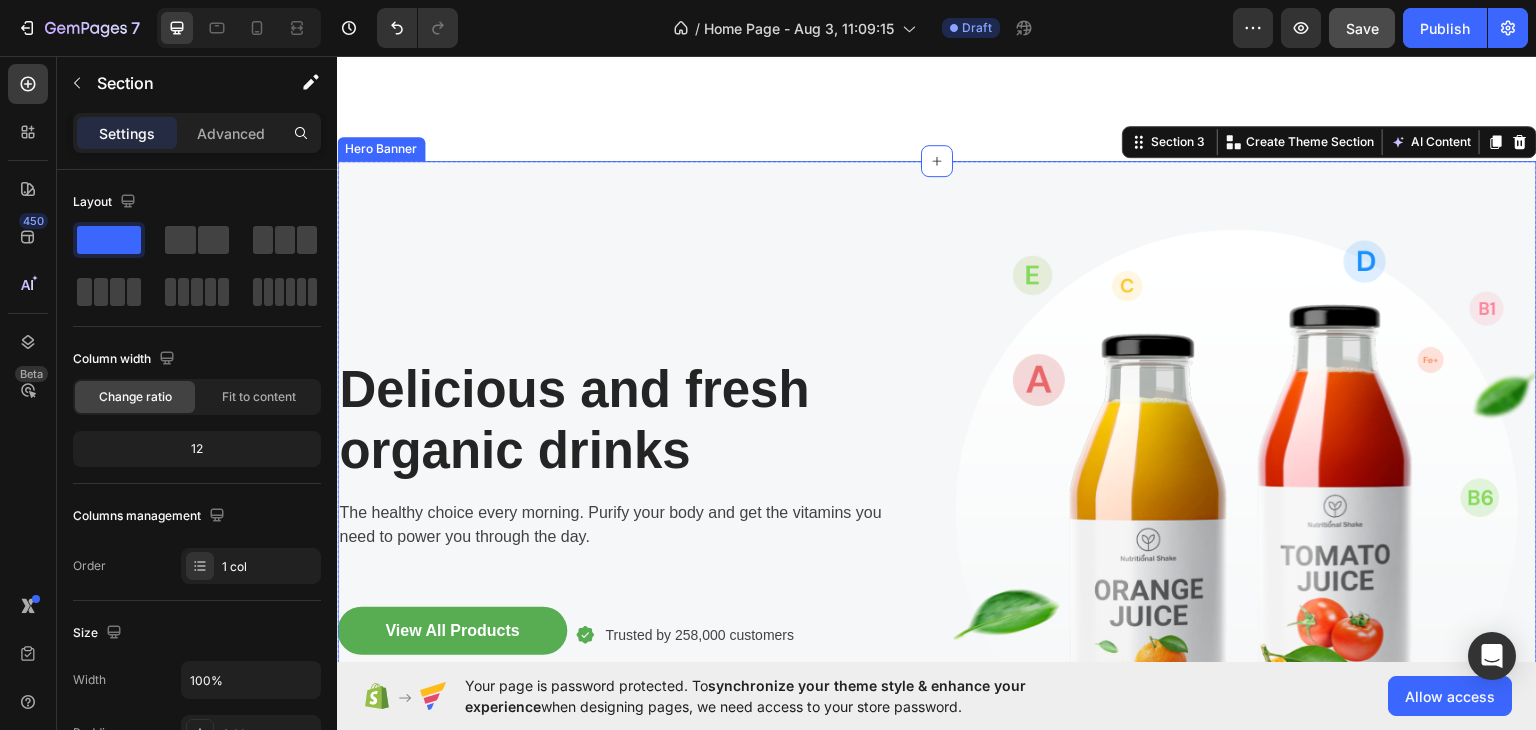 scroll, scrollTop: 812, scrollLeft: 0, axis: vertical 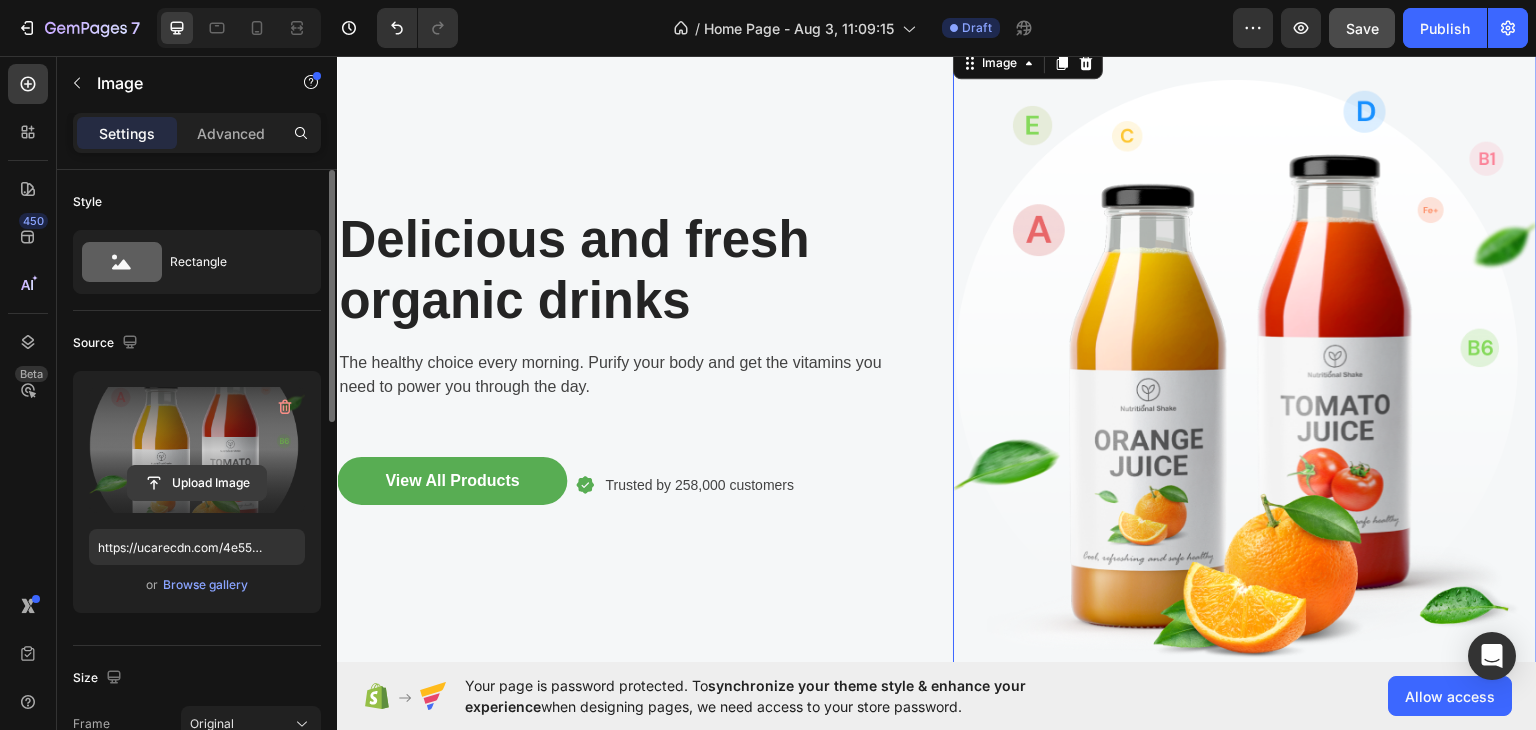 click 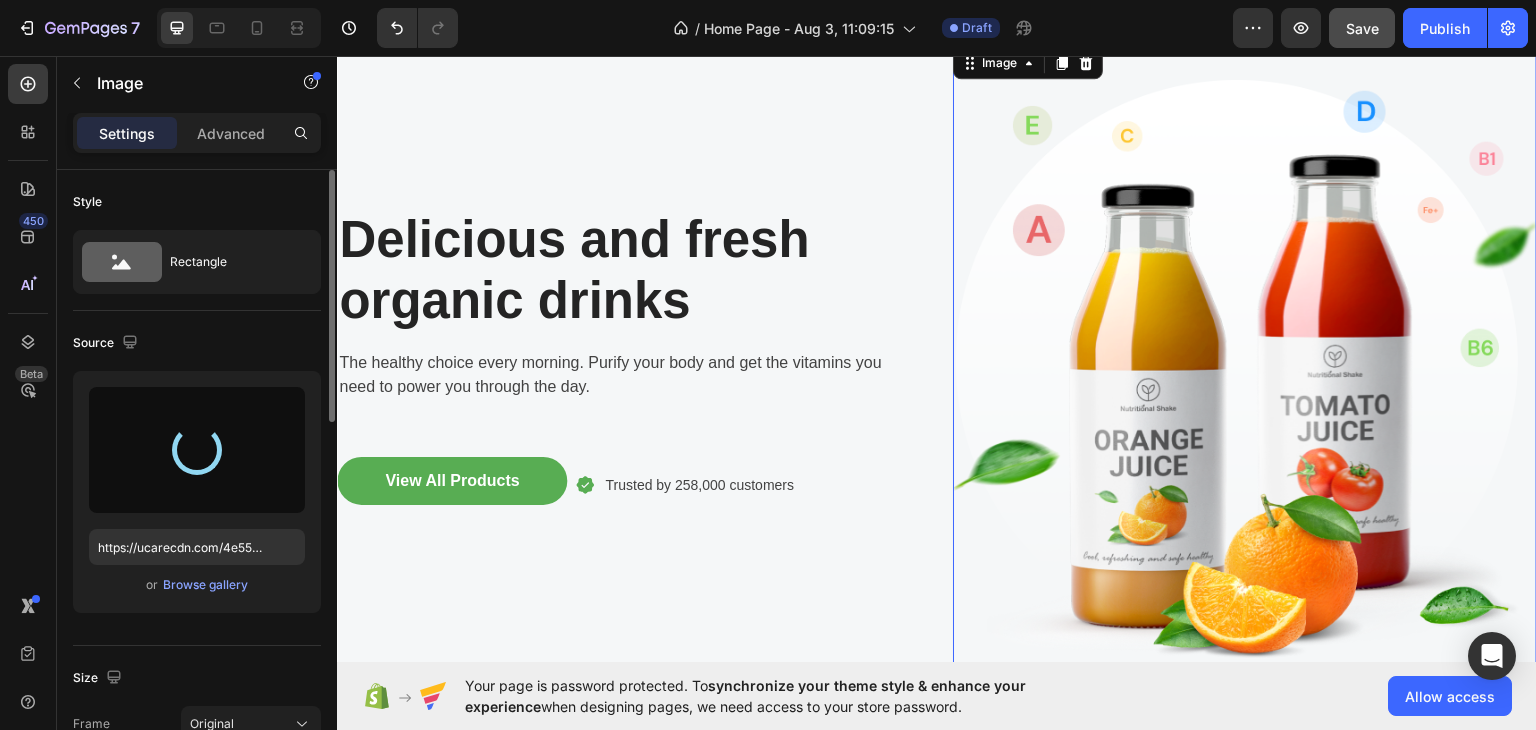 type on "https://cdn.shopify.com/s/files/1/0760/2087/5494/files/gempages_578155879694598930-ab0a325a-fcff-4a66-86b6-4b8259e9719b.jpg" 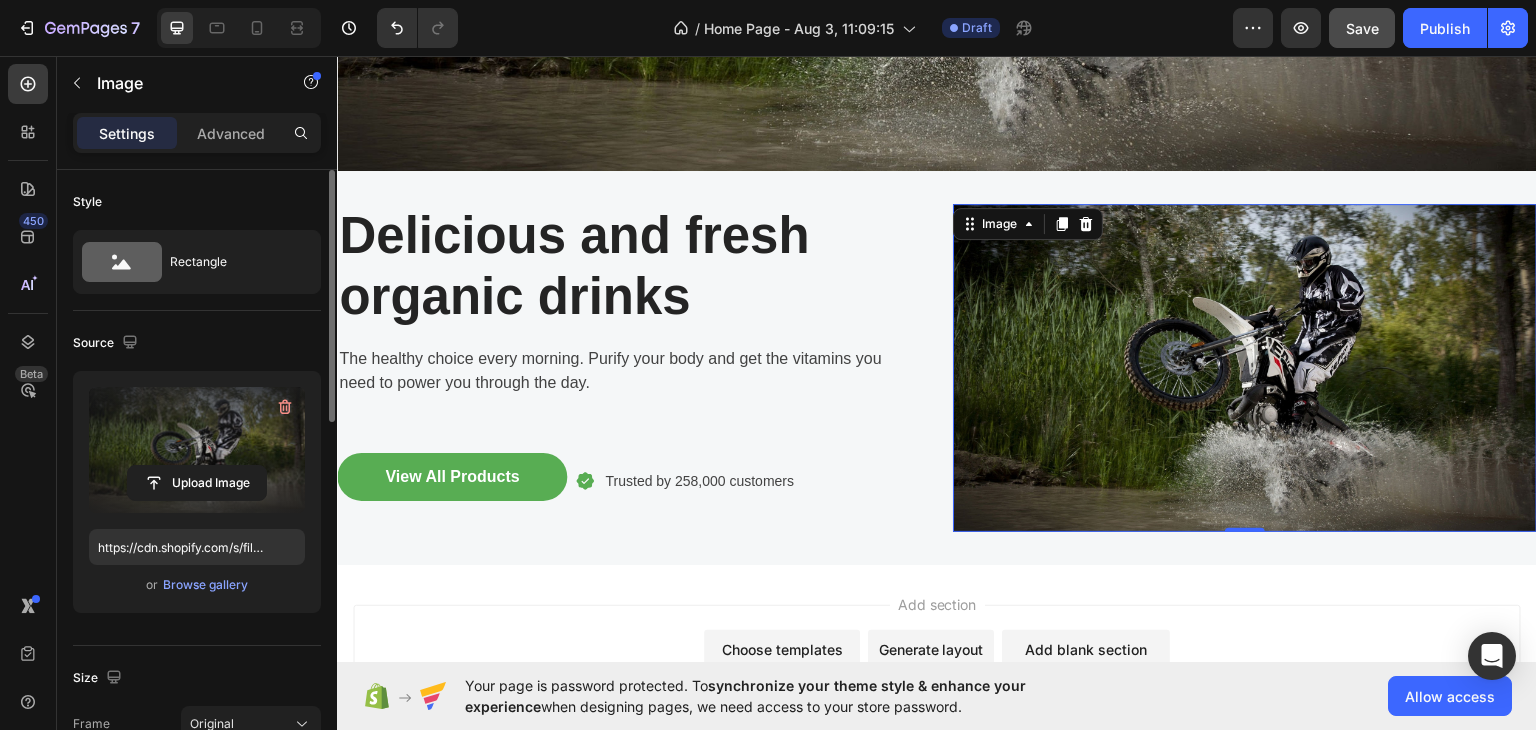 scroll, scrollTop: 658, scrollLeft: 0, axis: vertical 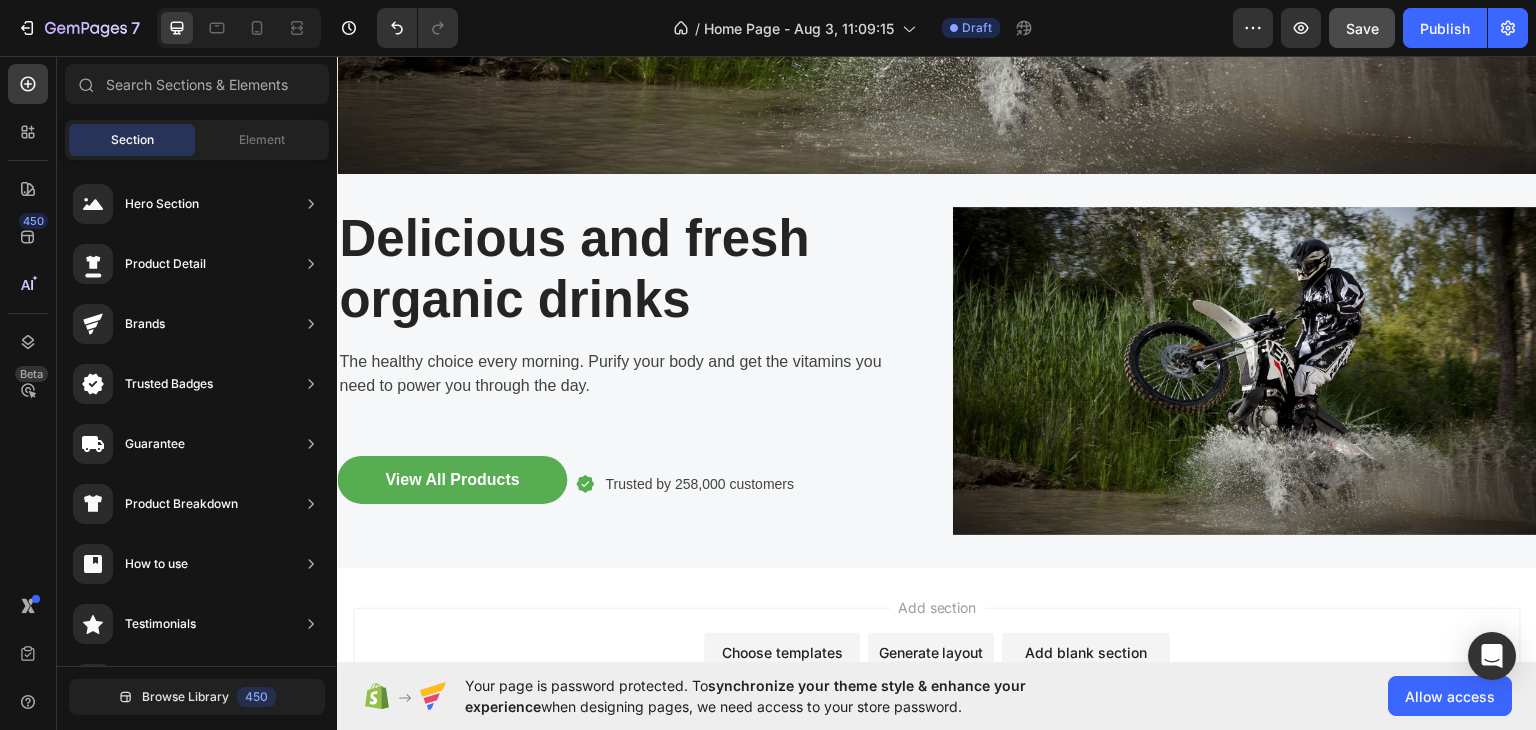 click on "Add section Choose templates inspired by CRO experts Generate layout from URL or image Add blank section then drag & drop elements" at bounding box center [937, 690] 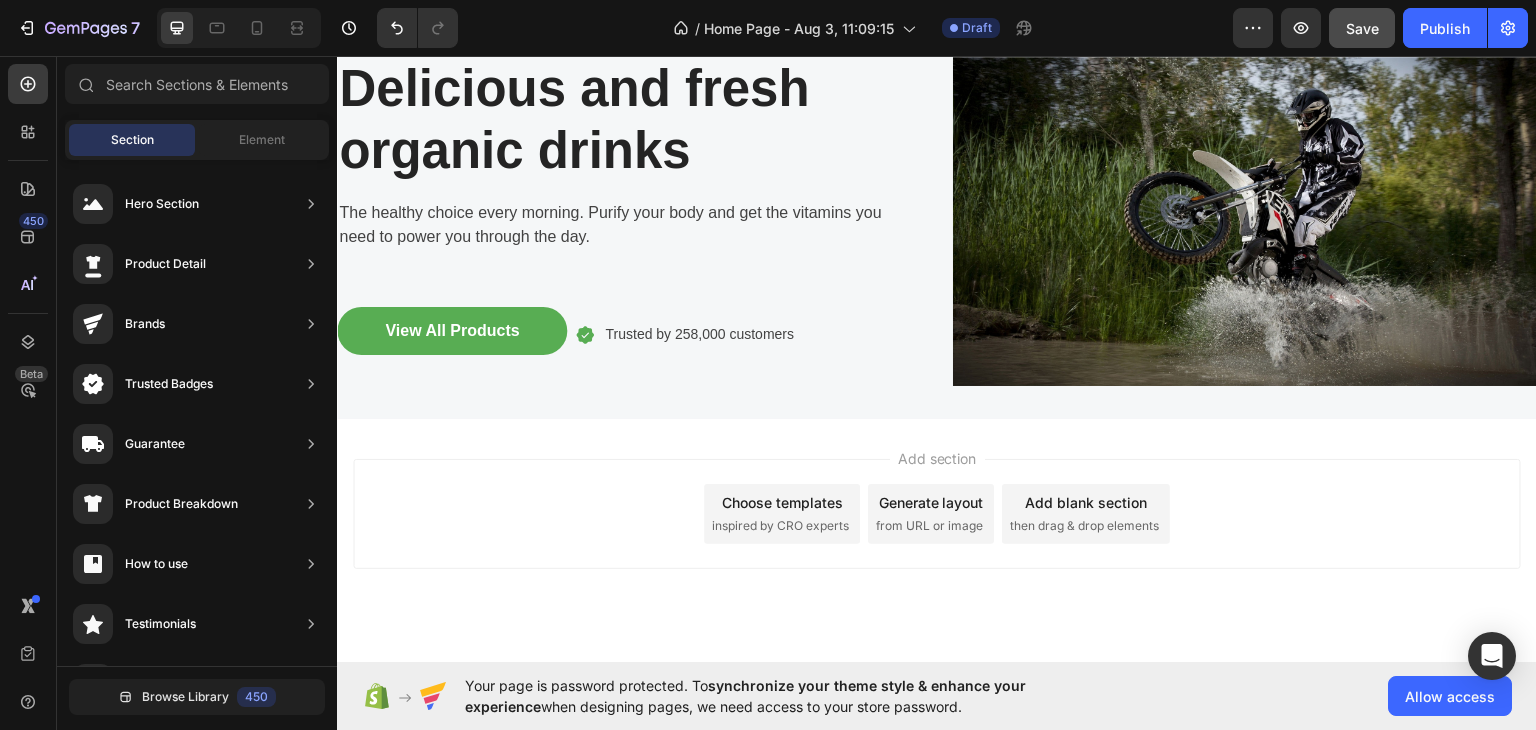 scroll, scrollTop: 781, scrollLeft: 0, axis: vertical 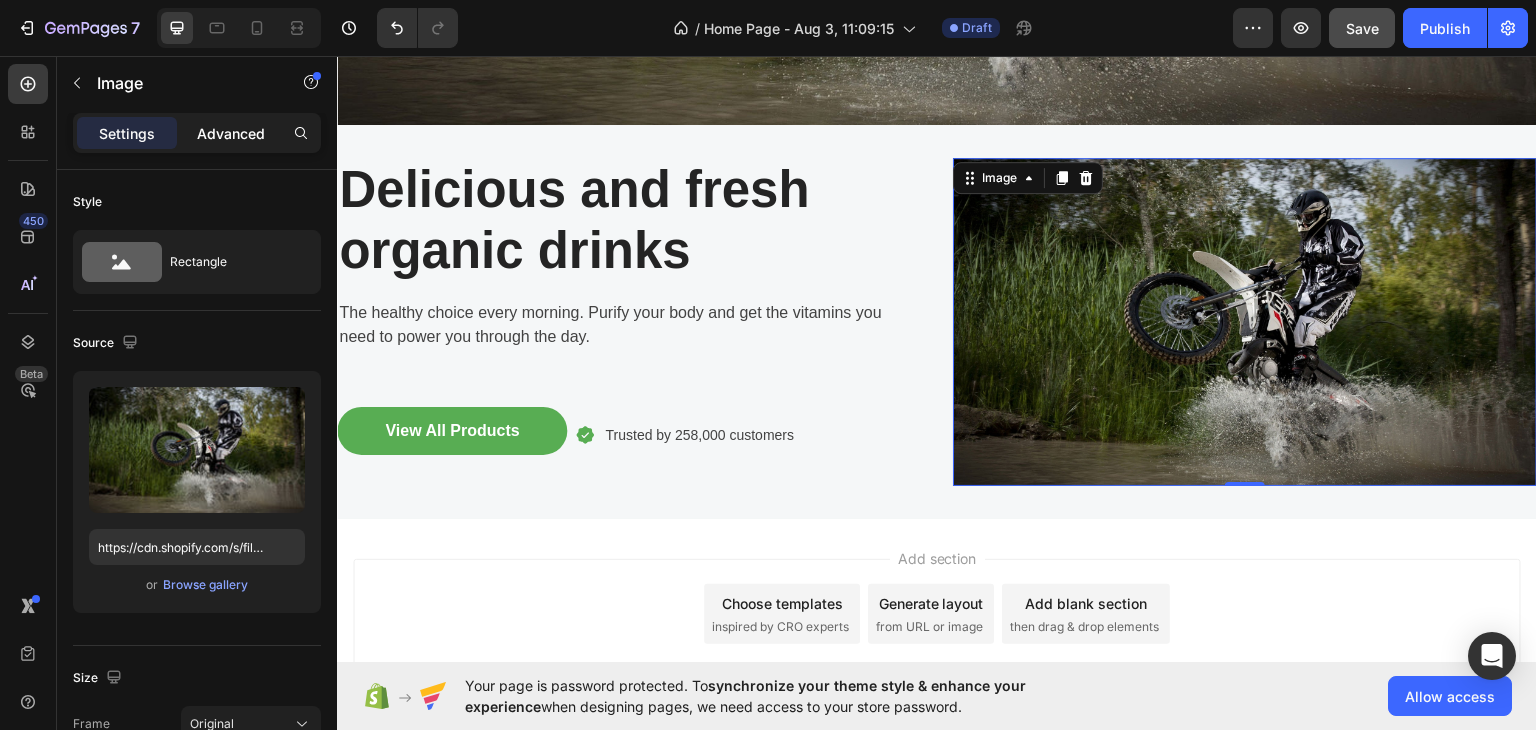click on "Advanced" 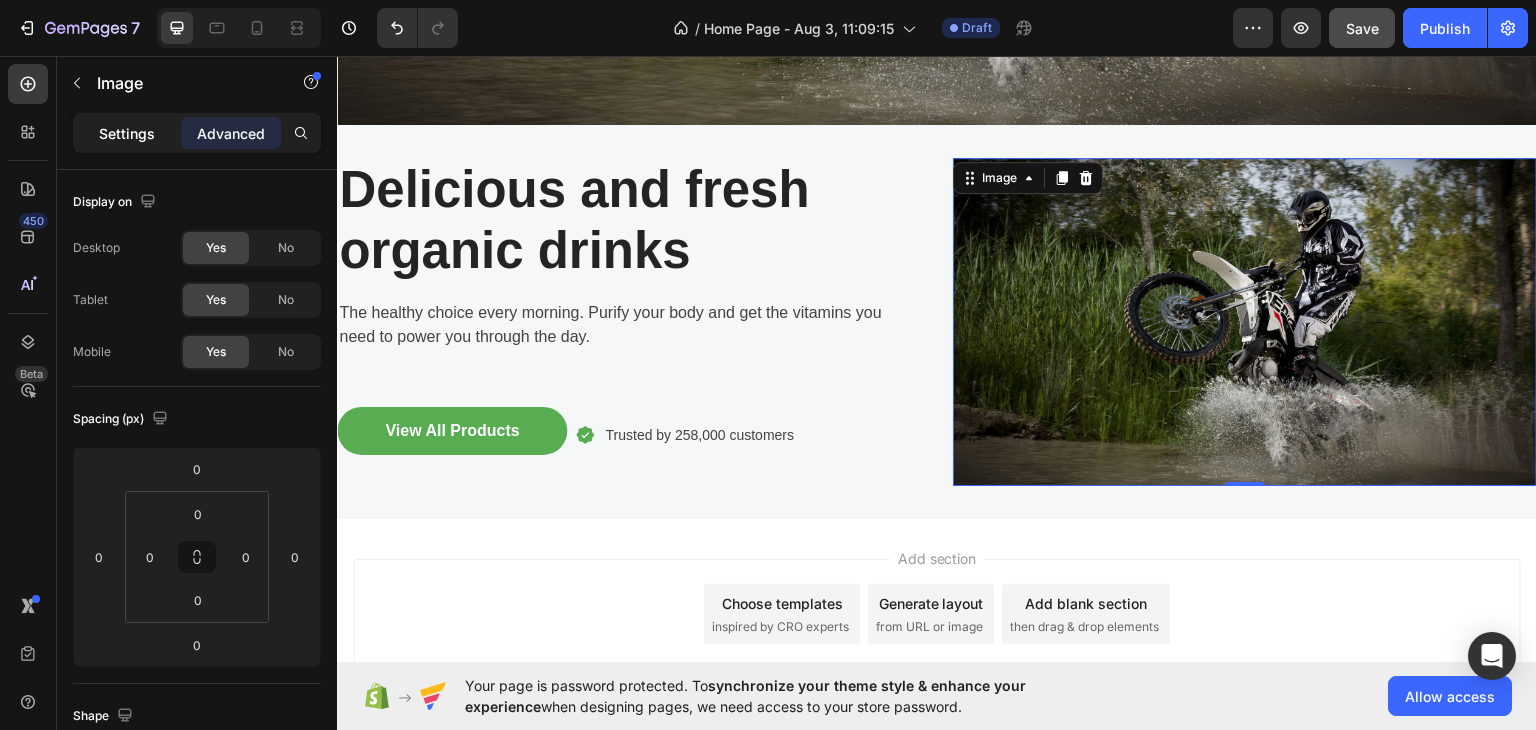 click on "Settings" at bounding box center (127, 133) 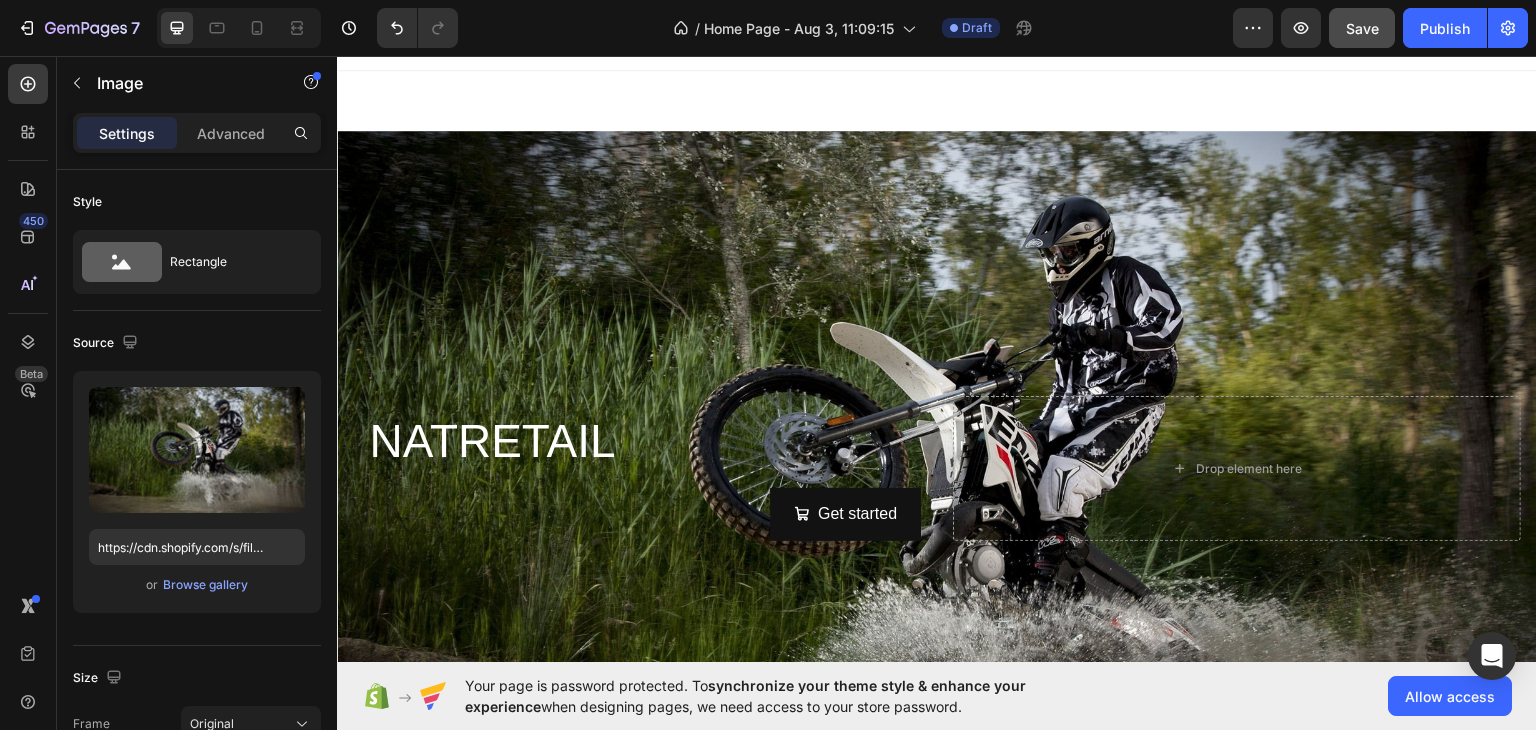scroll, scrollTop: 0, scrollLeft: 0, axis: both 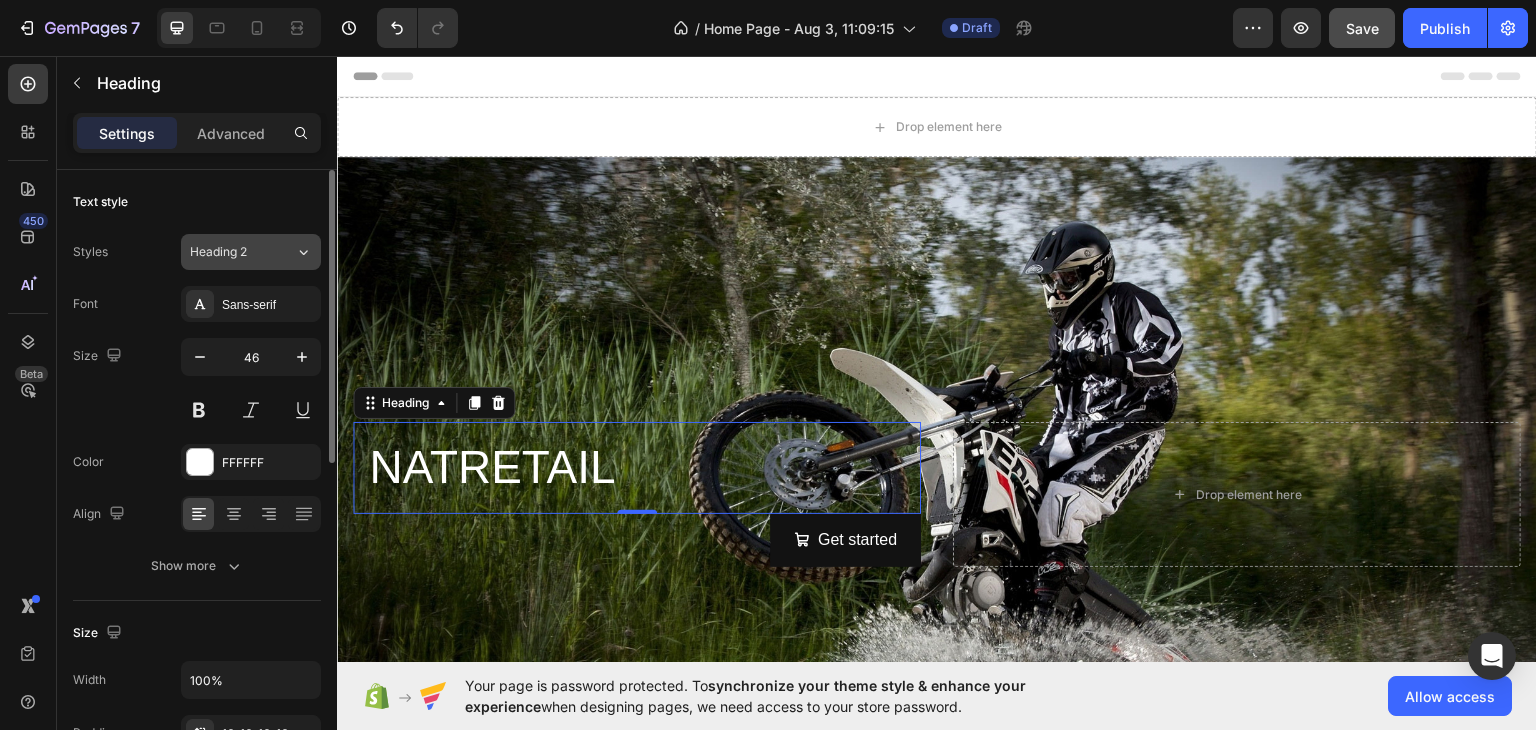click on "Heading 2" 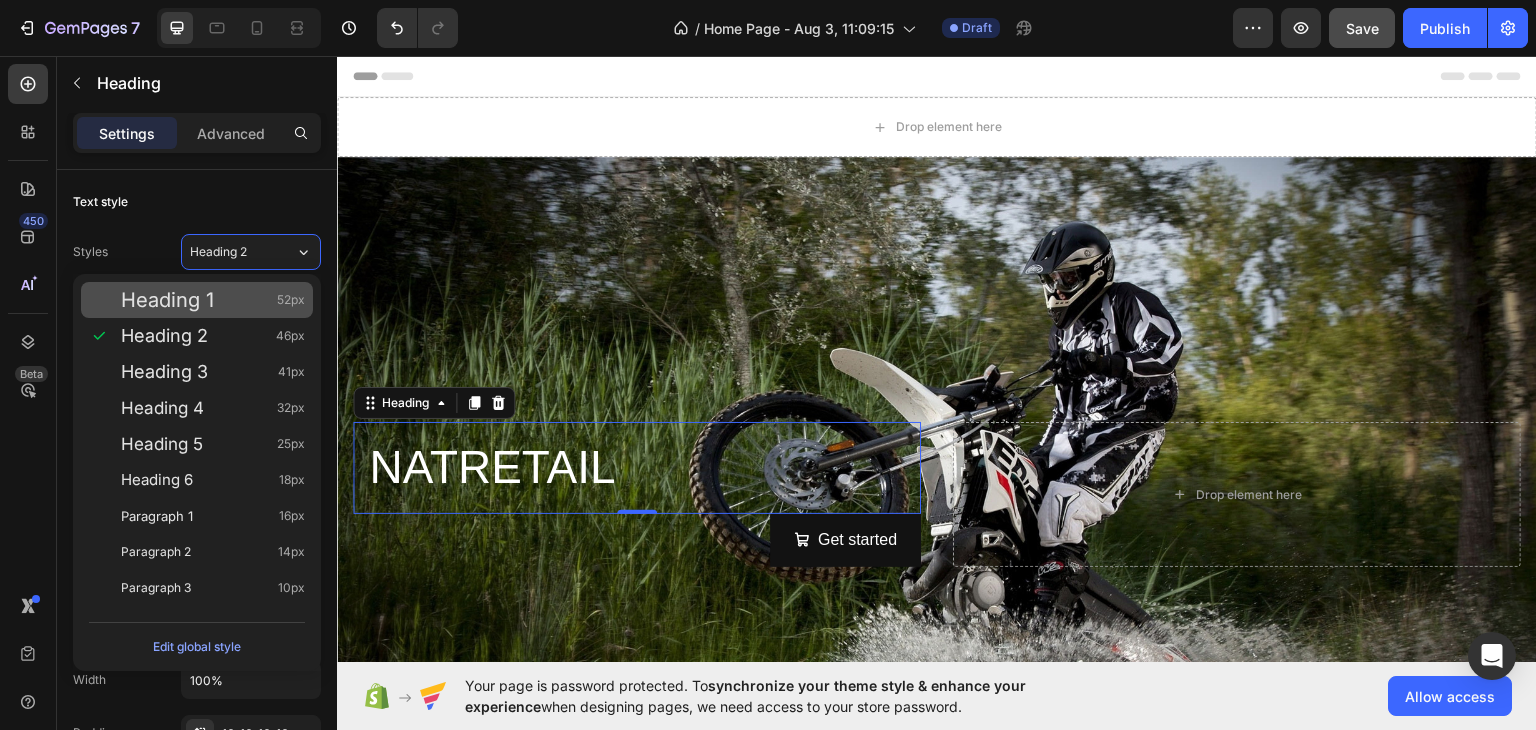 click on "Heading 1 52px" at bounding box center [213, 300] 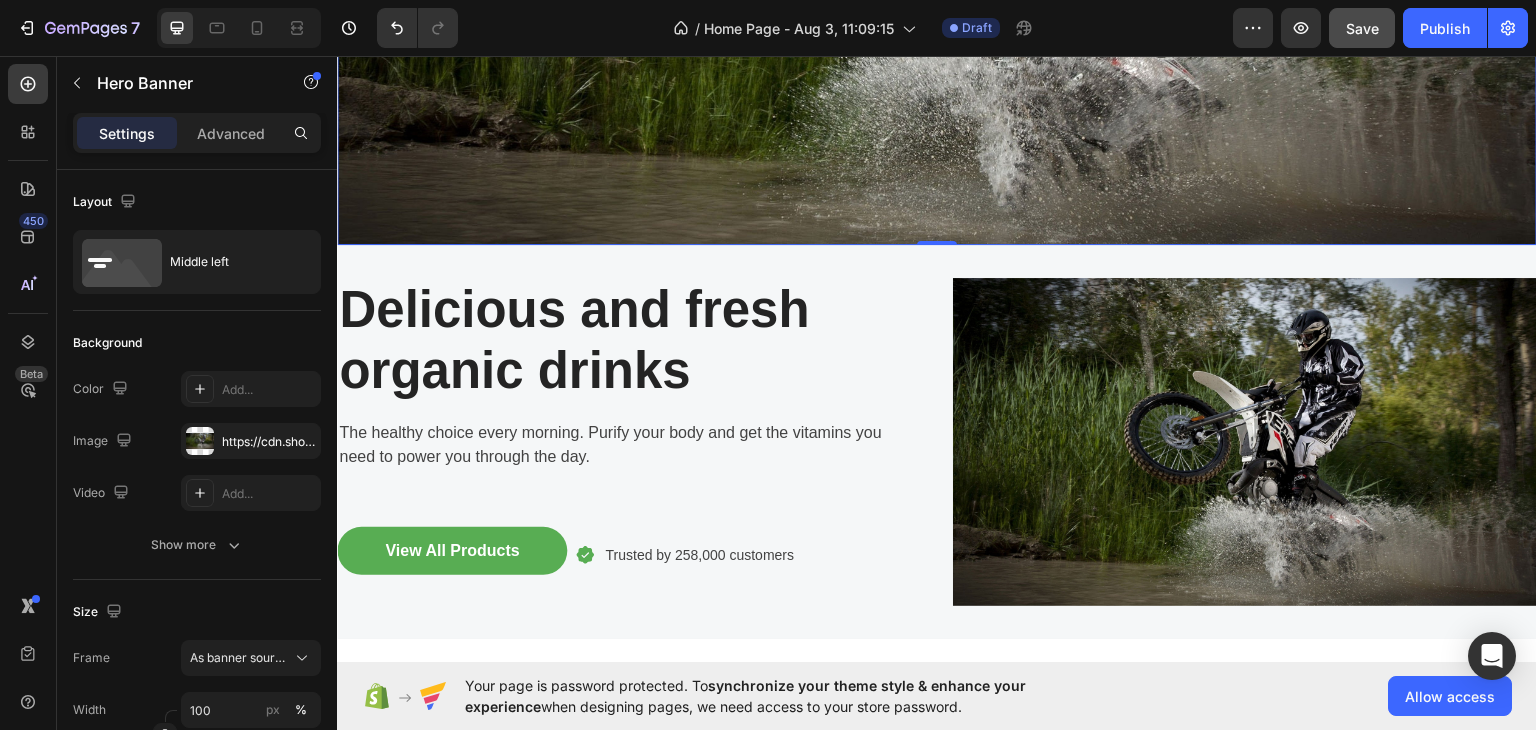 scroll, scrollTop: 672, scrollLeft: 0, axis: vertical 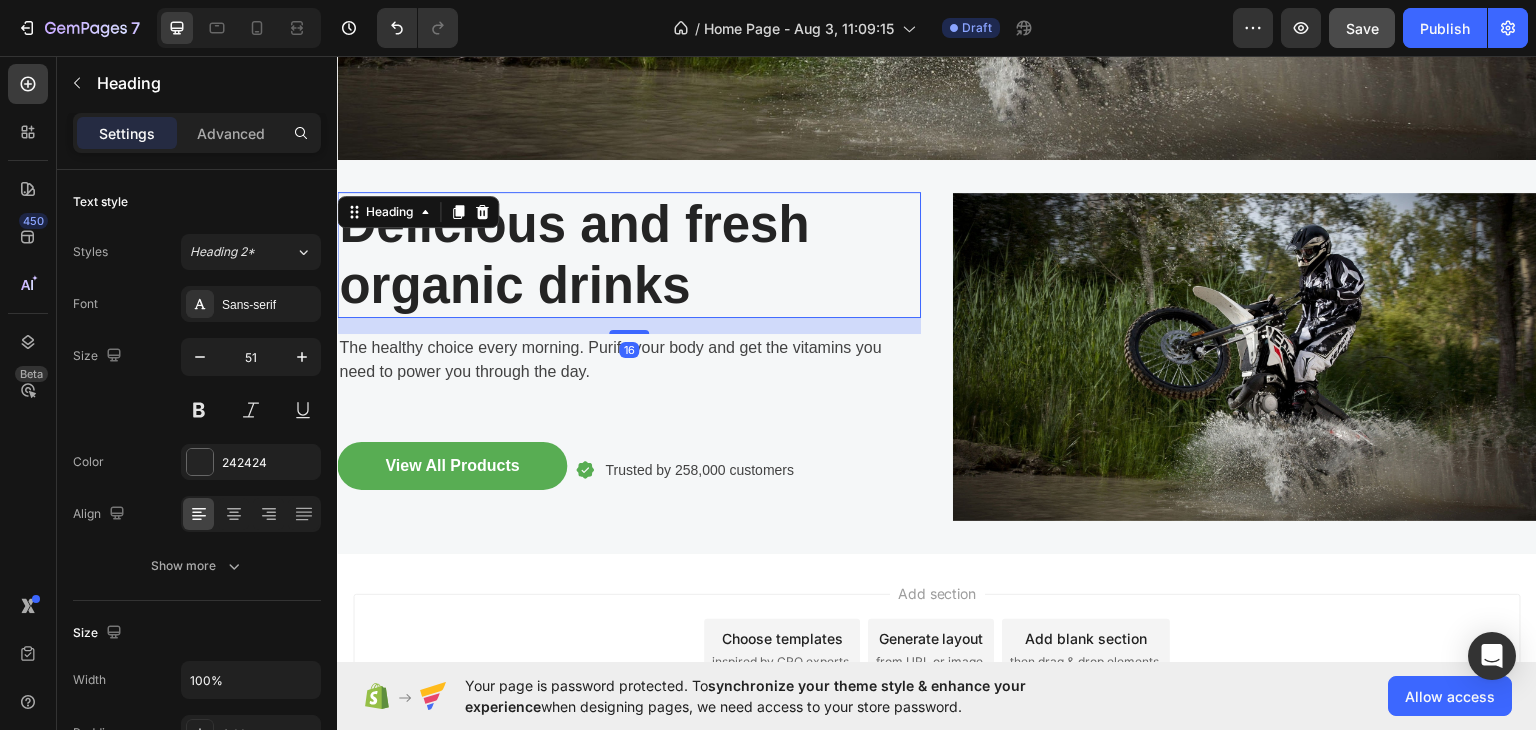 click on "Delicious and fresh organic drinks" at bounding box center [629, 254] 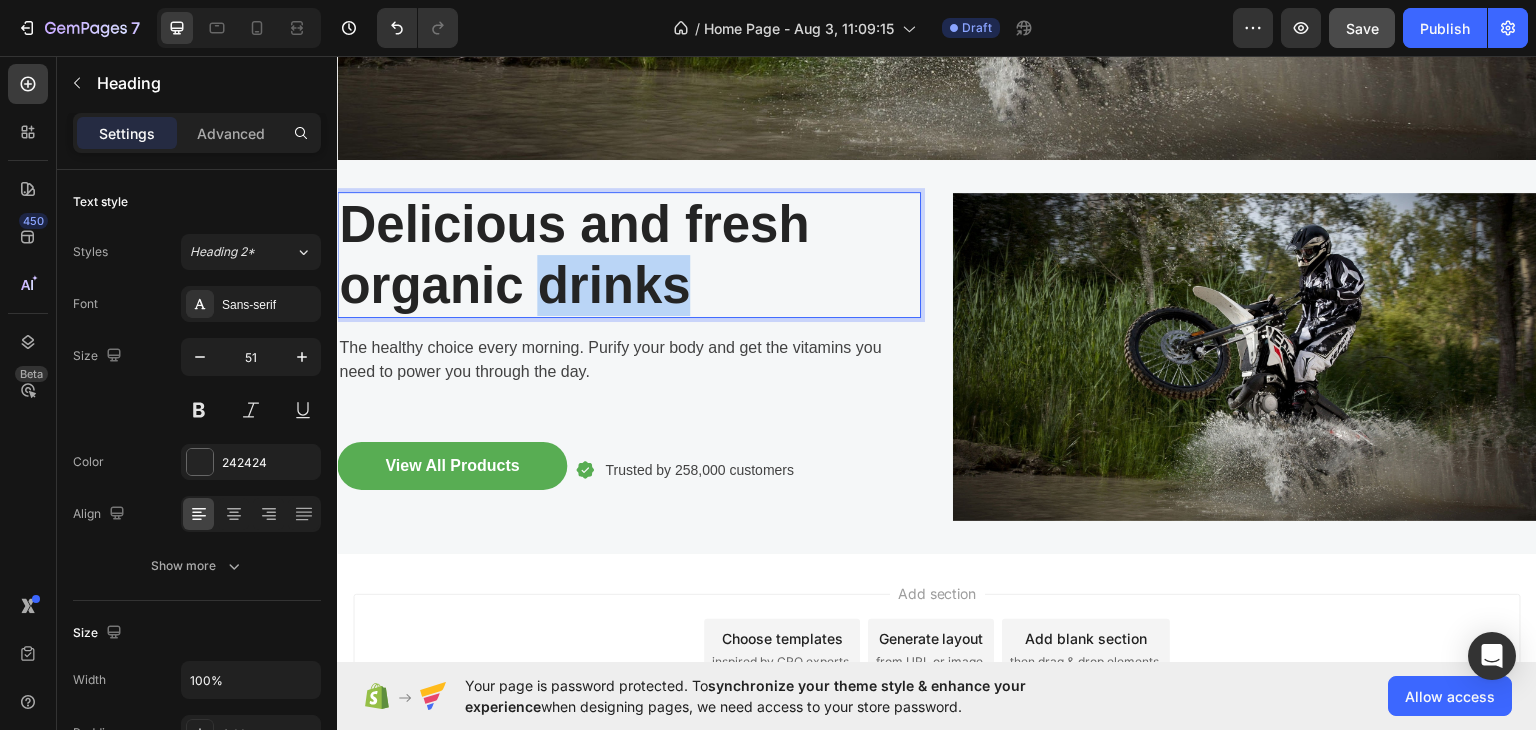 click on "Delicious and fresh organic drinks" at bounding box center [629, 254] 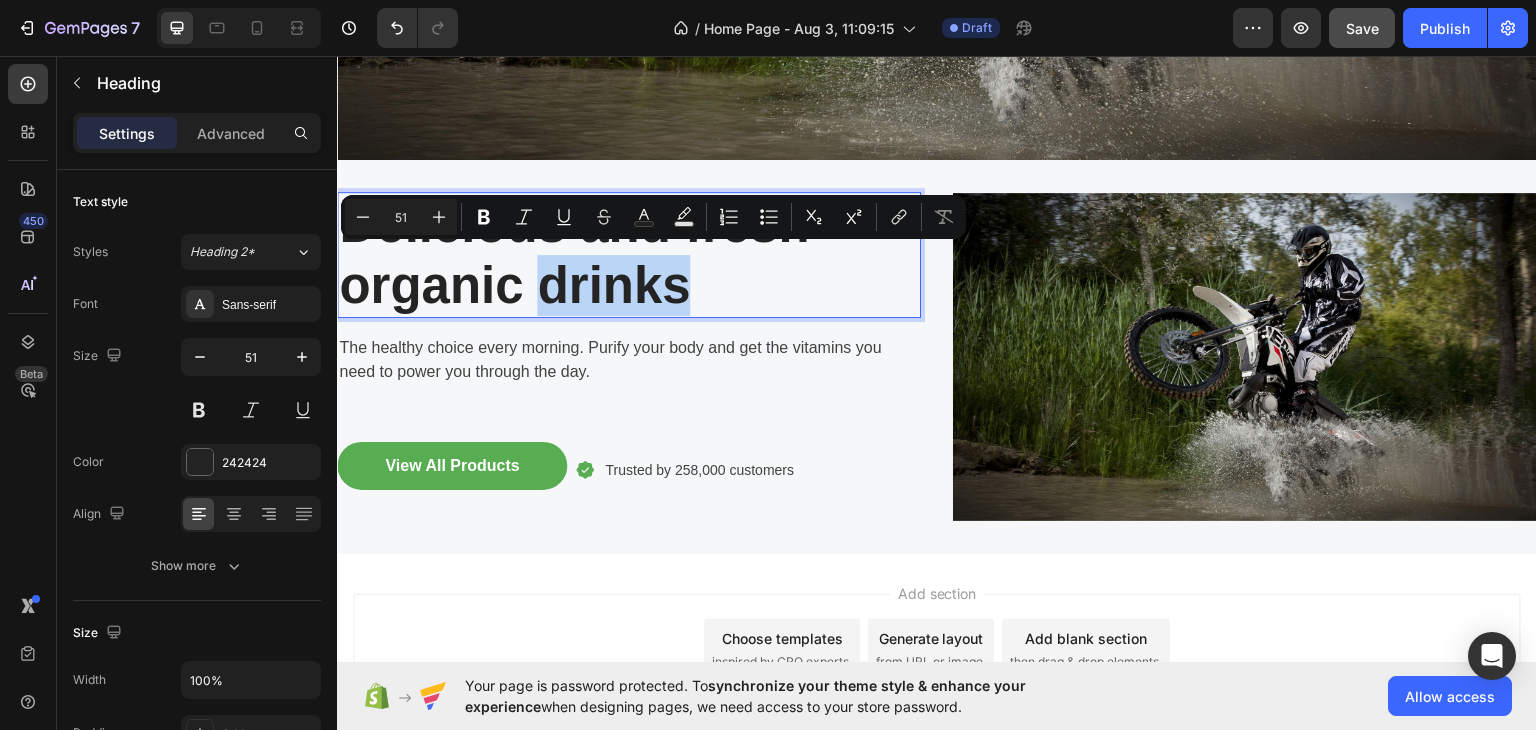 click on "Delicious and fresh organic drinks" at bounding box center (629, 254) 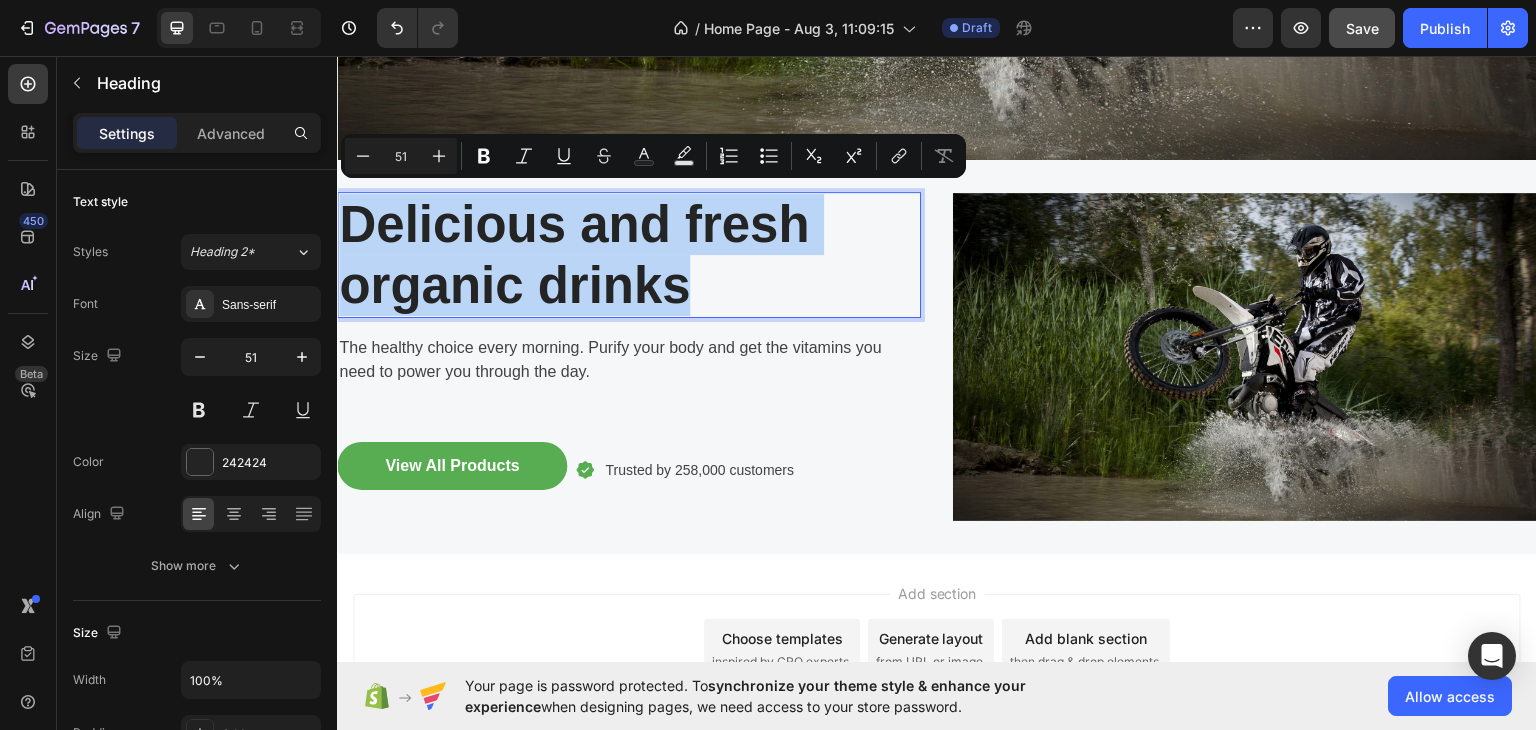 drag, startPoint x: 698, startPoint y: 279, endPoint x: 355, endPoint y: 215, distance: 348.91977 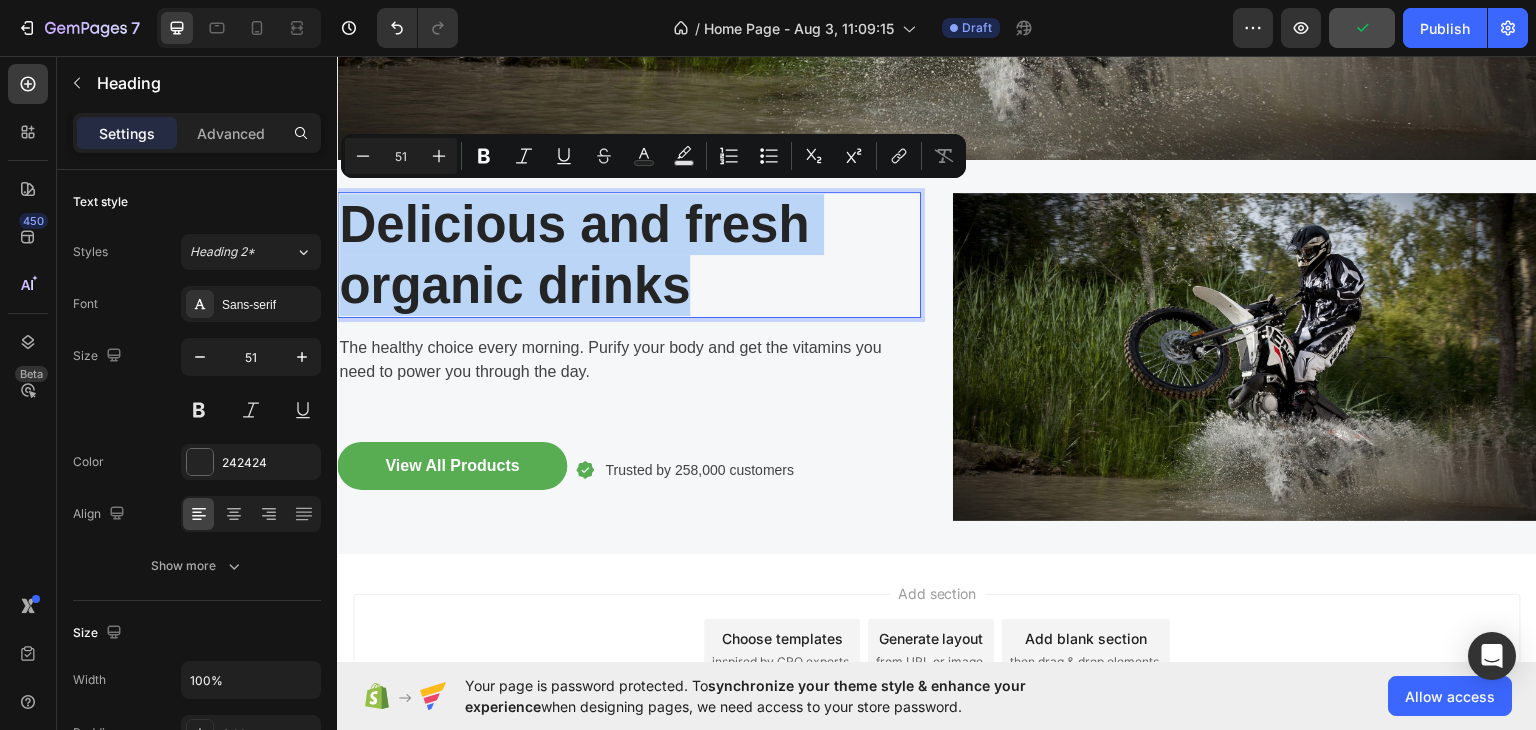 scroll, scrollTop: 699, scrollLeft: 0, axis: vertical 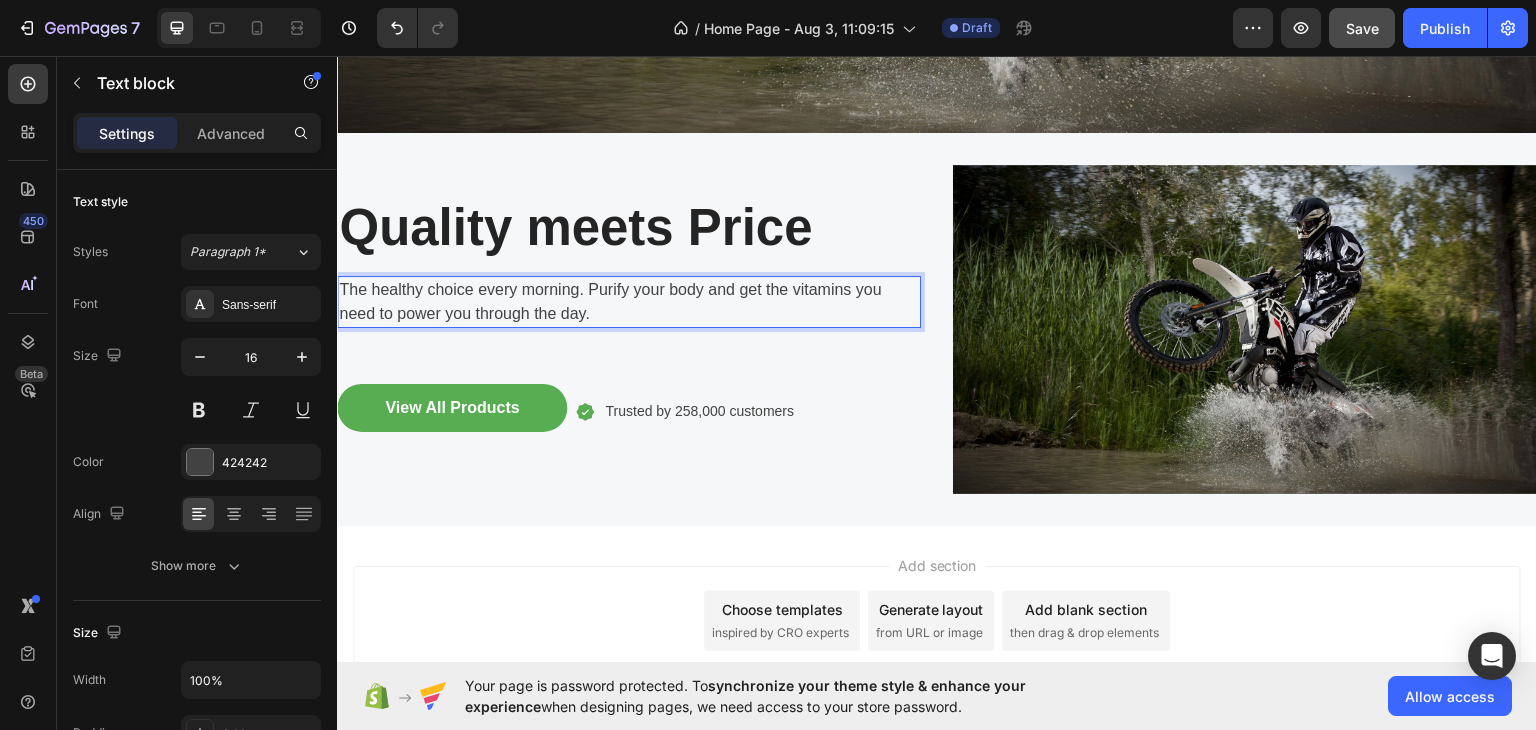 click on "Quality meets Price Heading The healthy choice every morning. Purify your body and get the vitamins you need to power you through the day. Text block   56 View All Products  Button
Icon Trusted by 258,000 customers Text block Row Row" at bounding box center [629, 328] 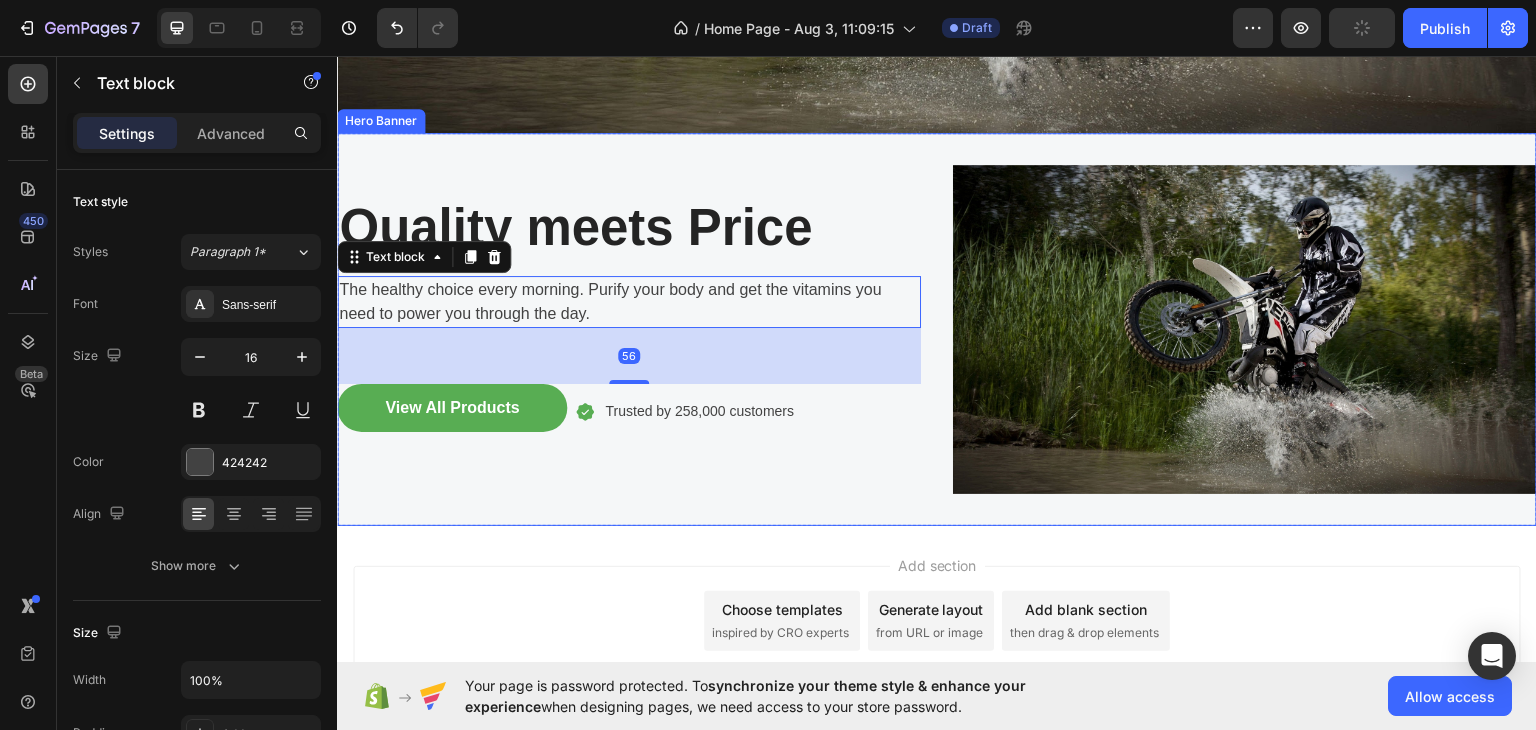 scroll, scrollTop: 672, scrollLeft: 0, axis: vertical 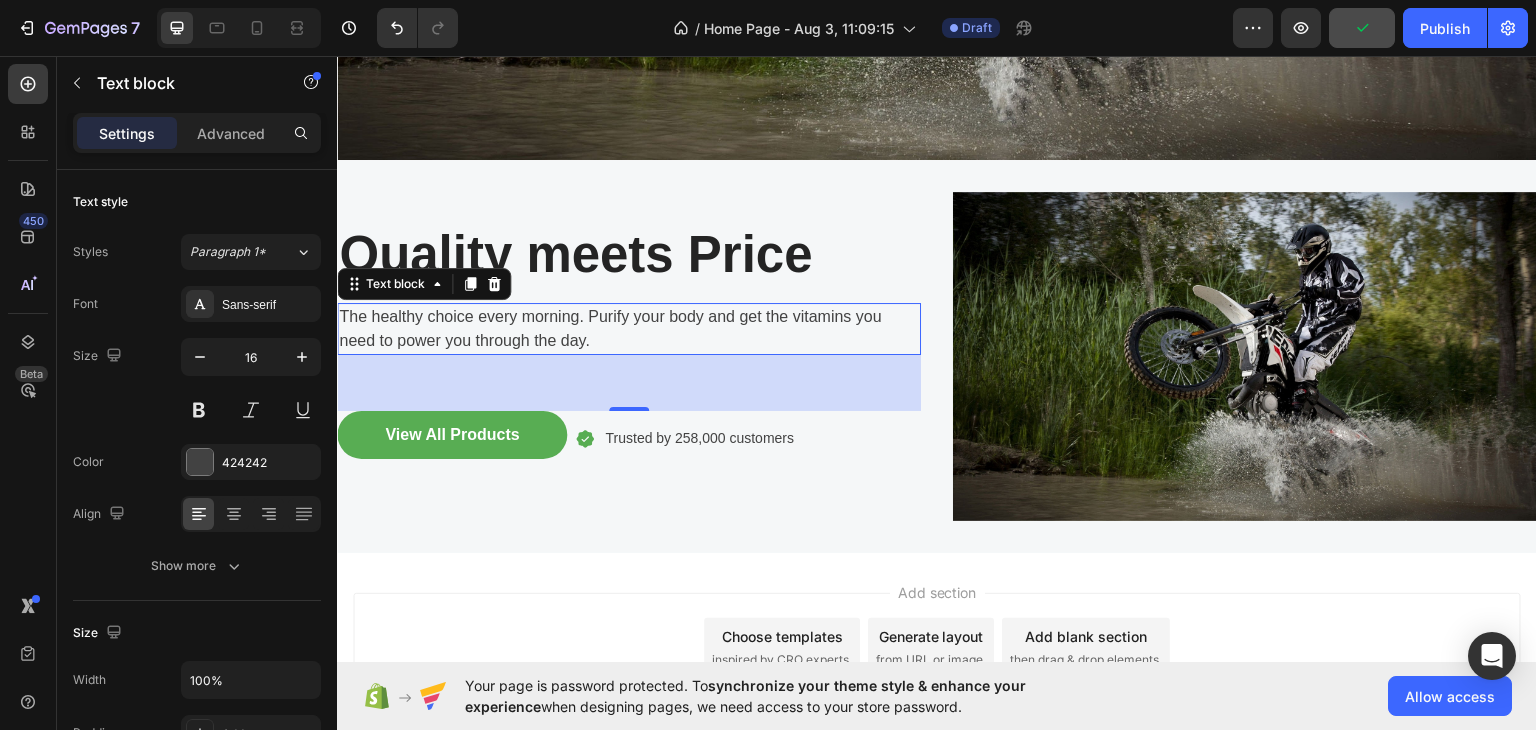 click on "The healthy choice every morning. Purify your body and get the vitamins you need to power you through the day." at bounding box center (629, 328) 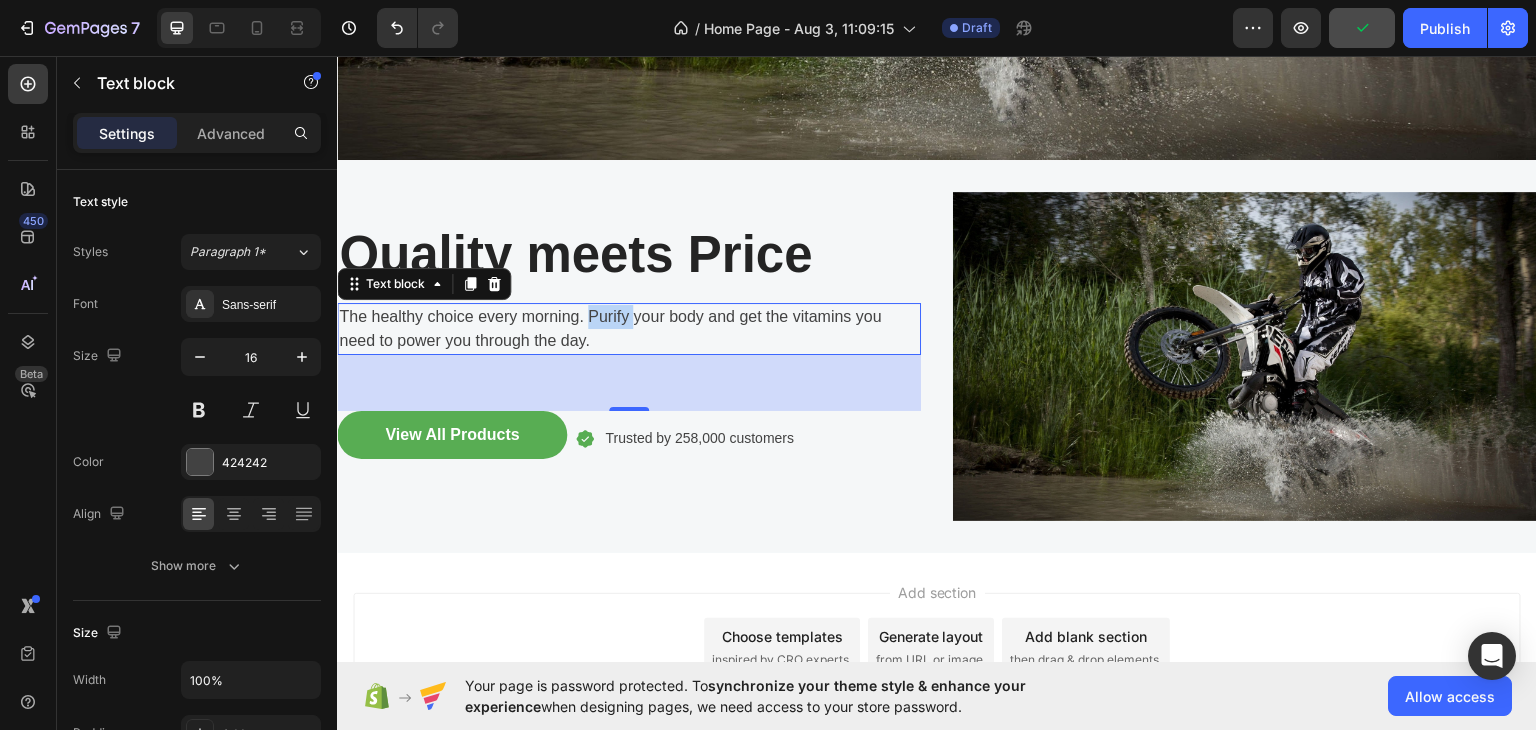 click on "The healthy choice every morning. Purify your body and get the vitamins you need to power you through the day." at bounding box center [629, 328] 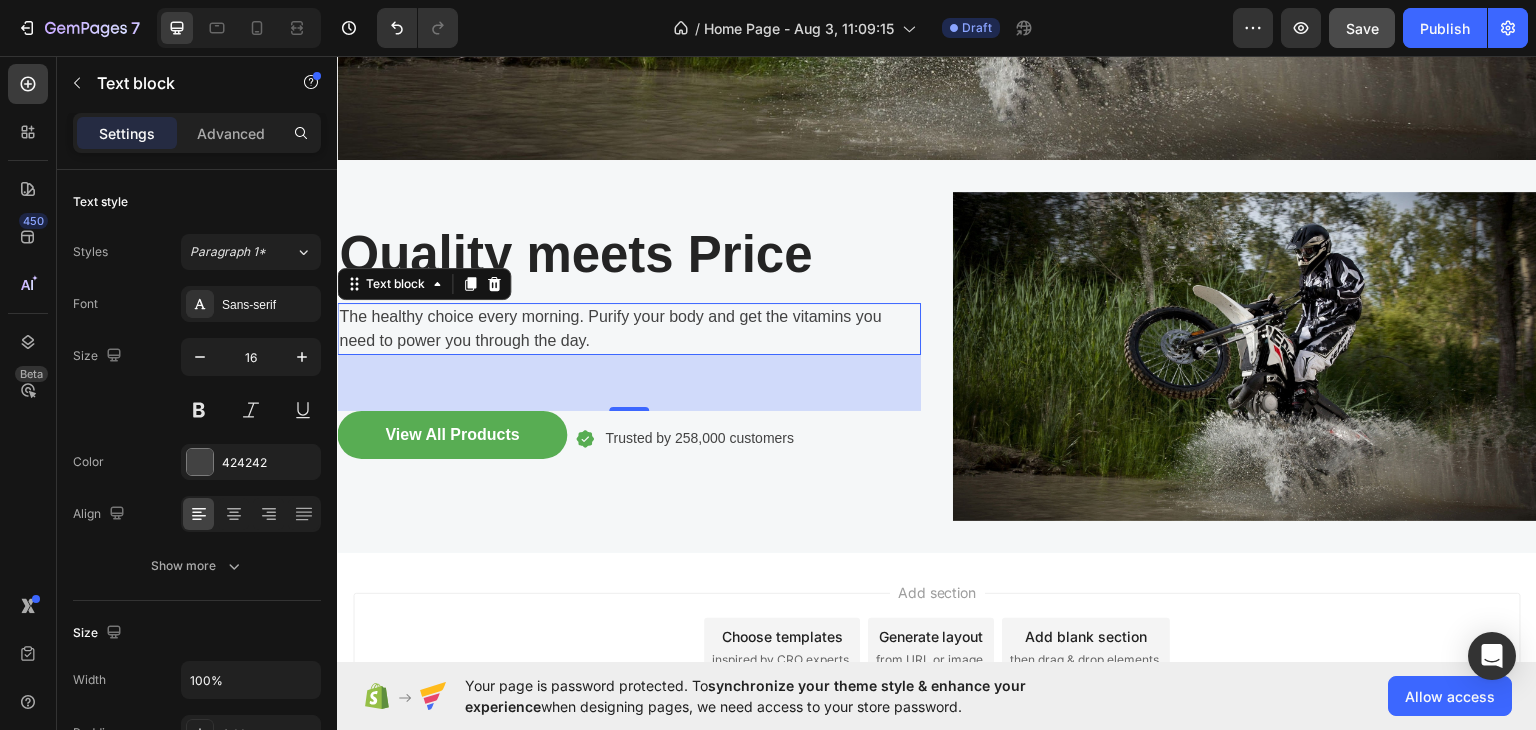 click on "The healthy choice every morning. Purify your body and get the vitamins you need to power you through the day." at bounding box center (629, 328) 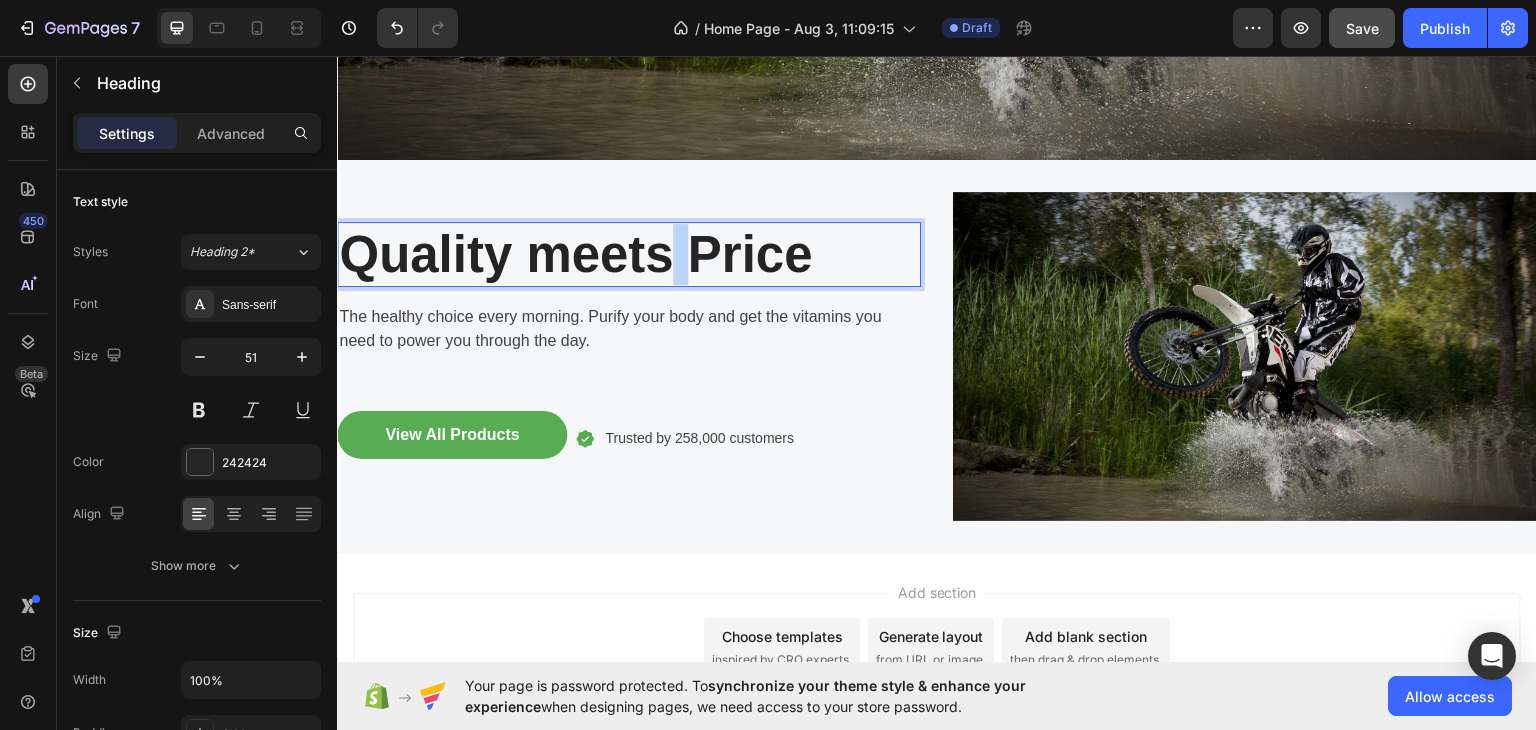 click on "Quality meets Price" at bounding box center (629, 253) 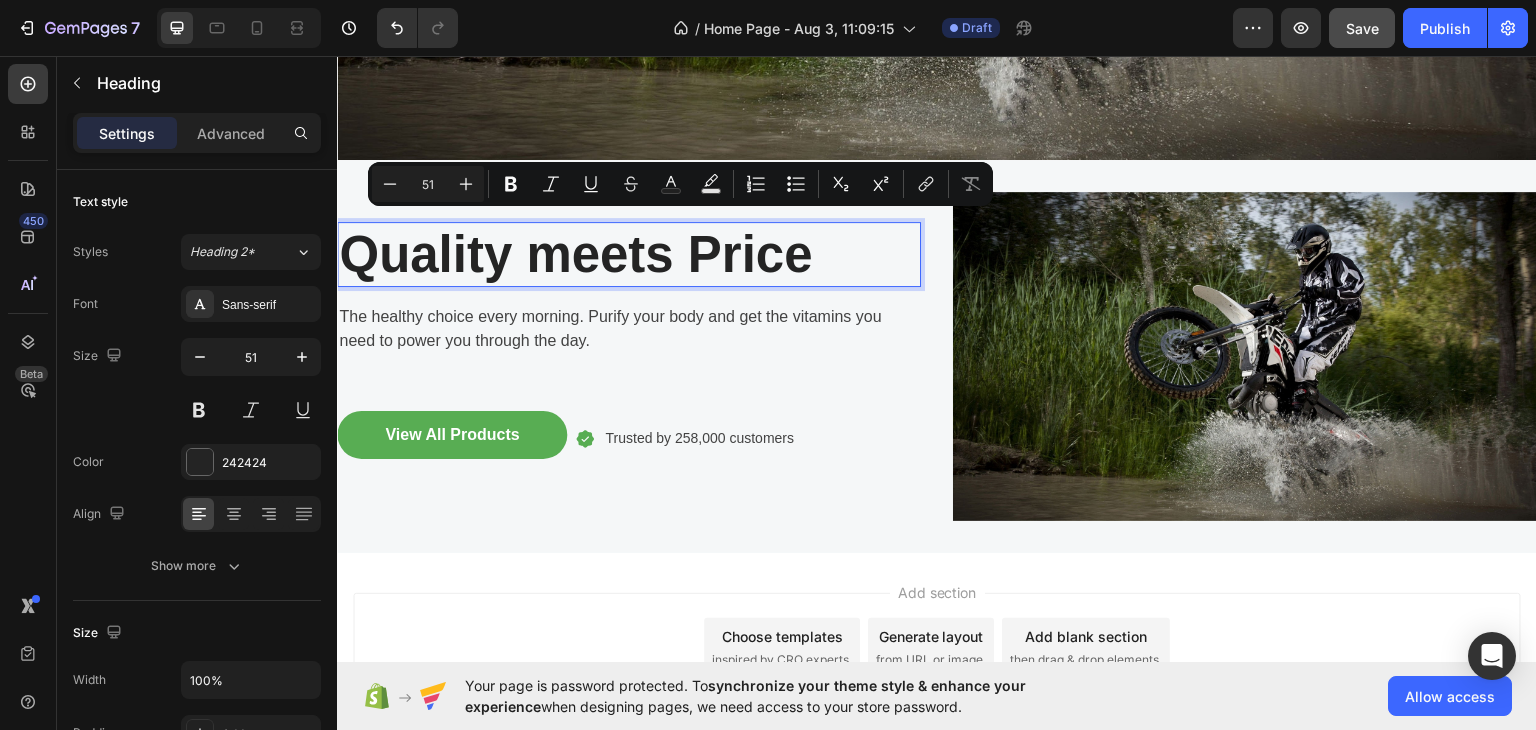 click on "Quality meets Price" at bounding box center (629, 253) 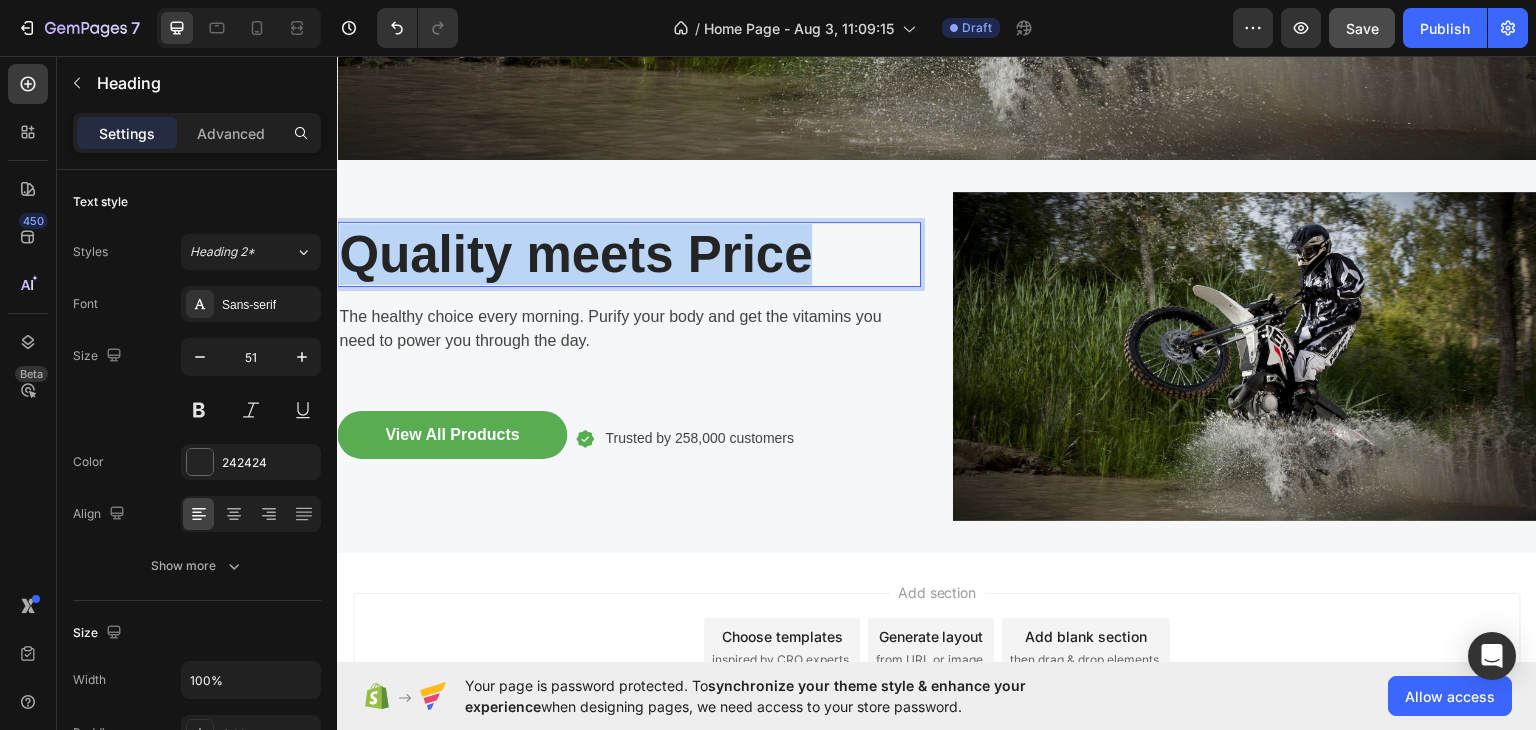drag, startPoint x: 809, startPoint y: 247, endPoint x: 346, endPoint y: 236, distance: 463.13065 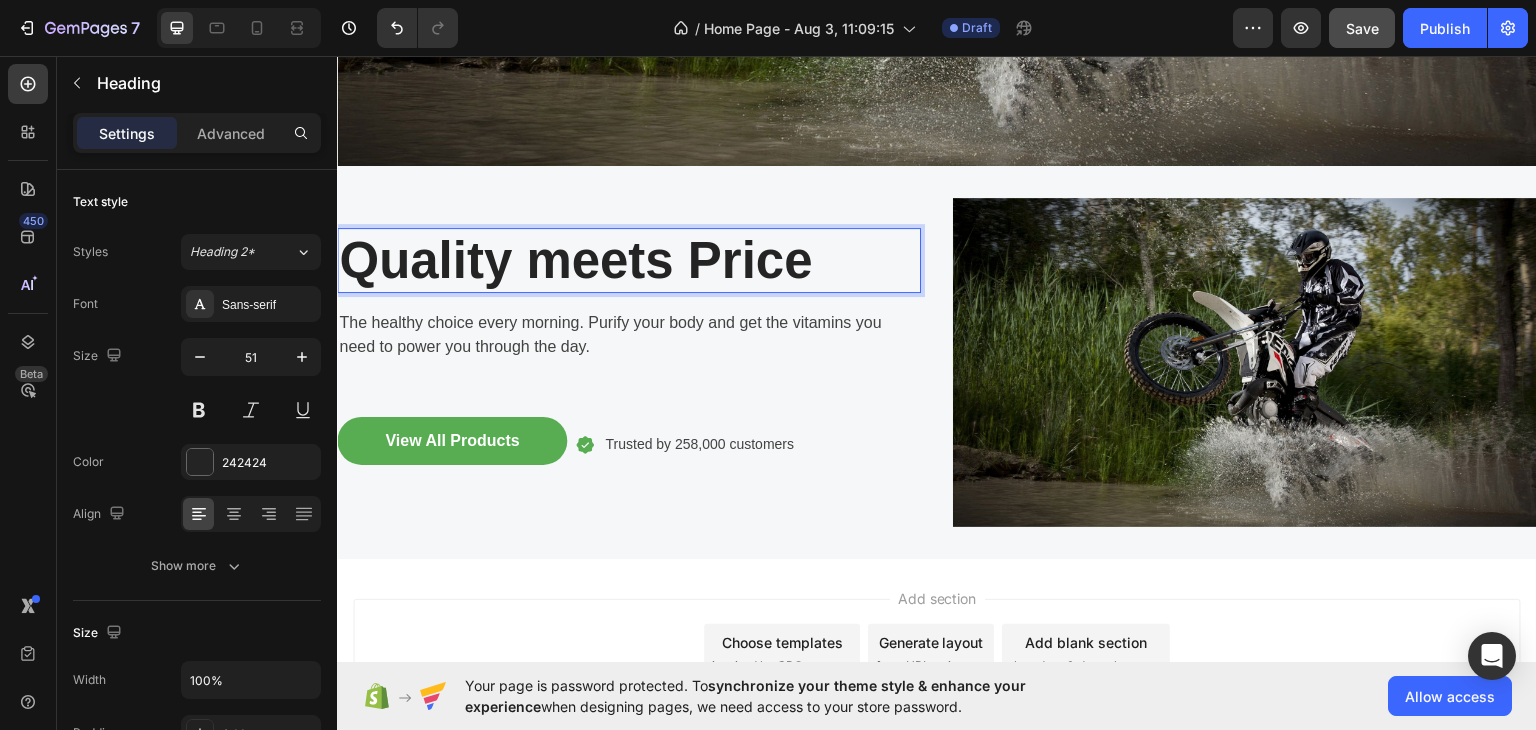 scroll, scrollTop: 672, scrollLeft: 0, axis: vertical 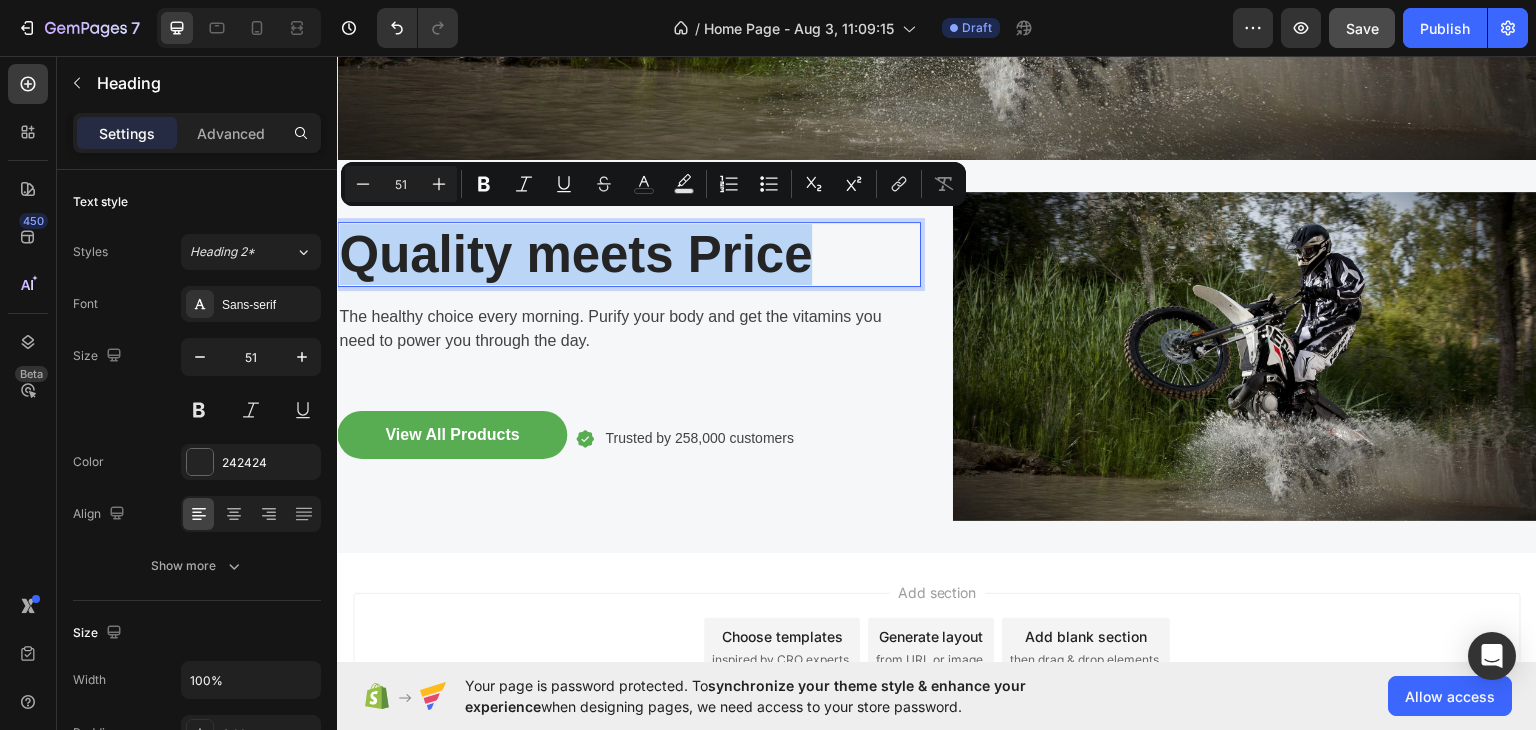click on "Quality meets Price" at bounding box center (629, 253) 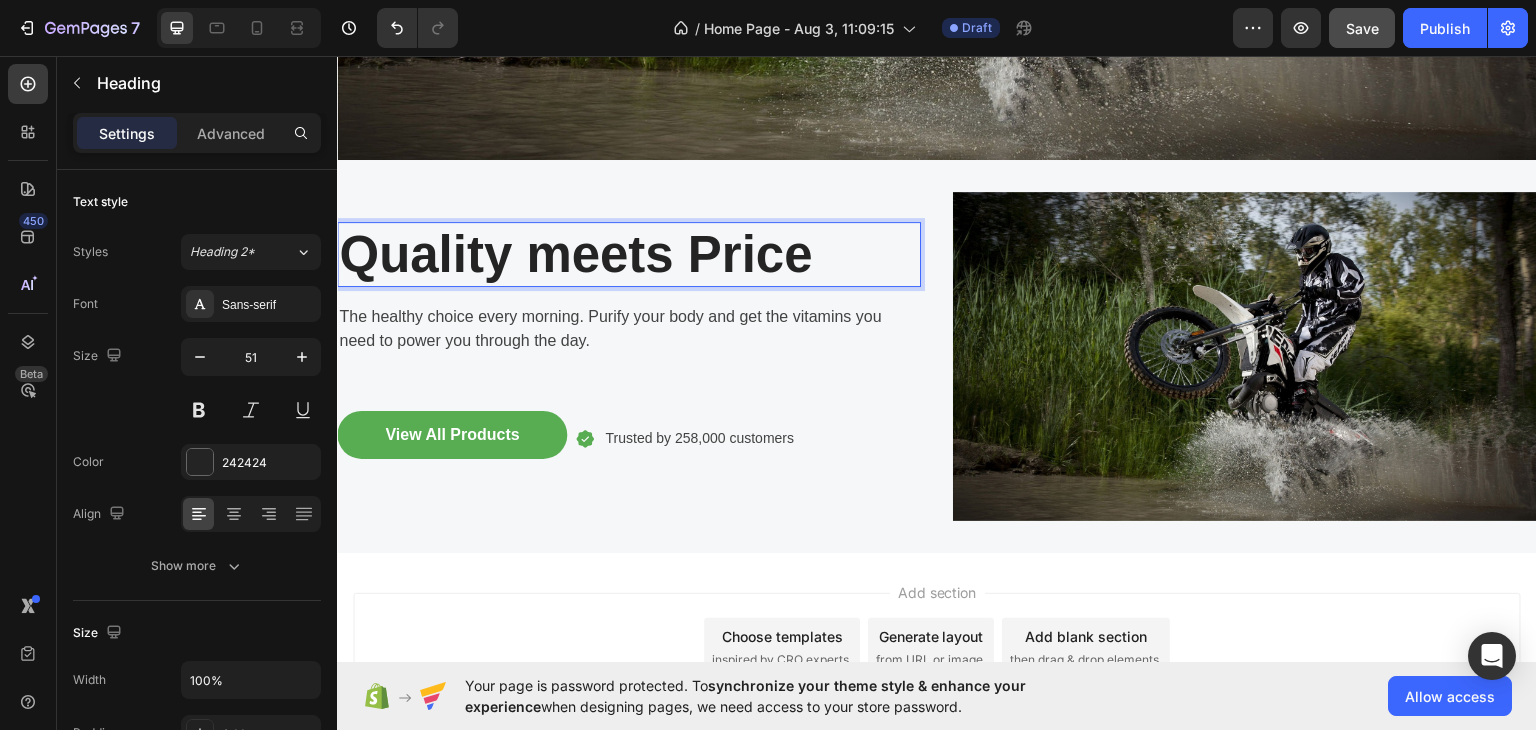 click on "Quality meets Price" at bounding box center [629, 253] 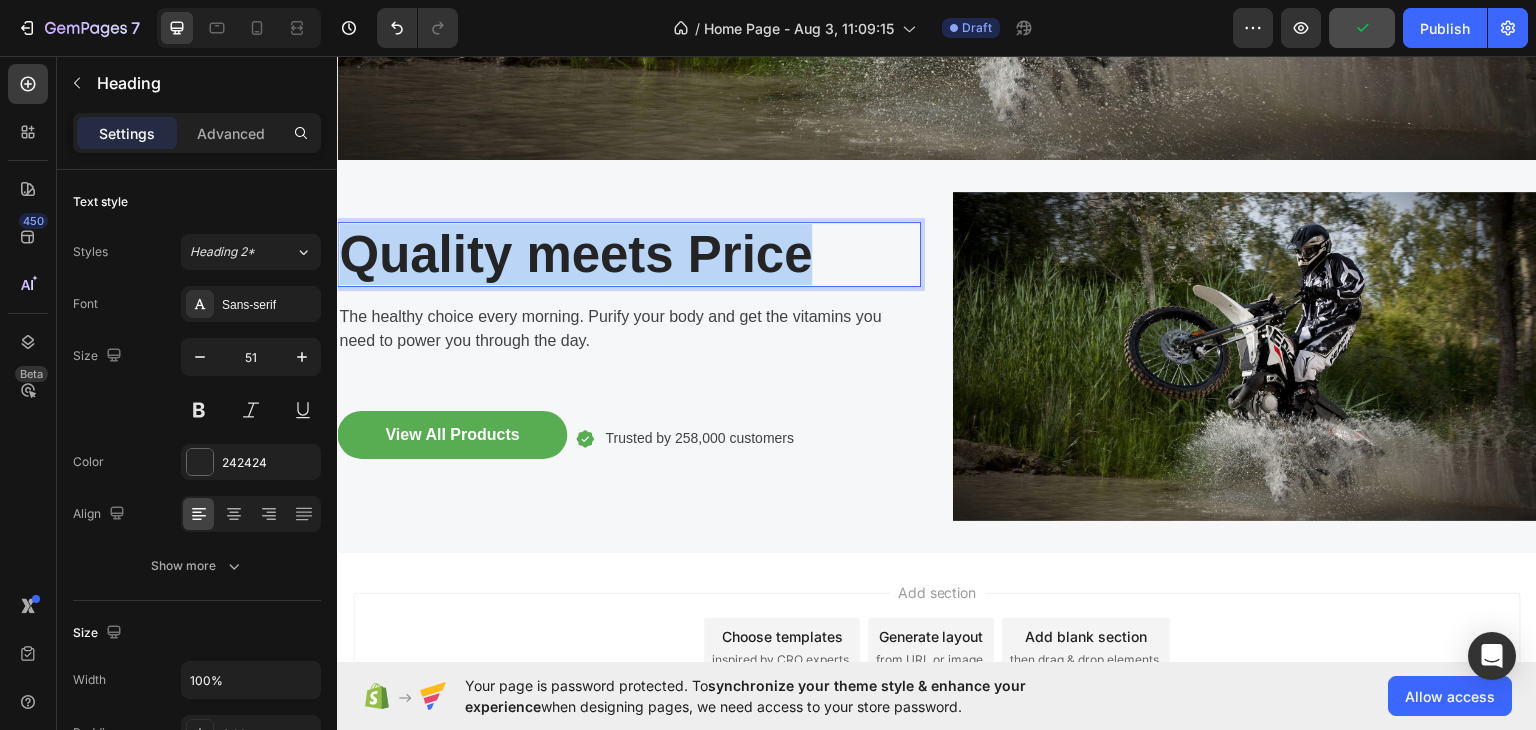 drag, startPoint x: 824, startPoint y: 243, endPoint x: 351, endPoint y: 246, distance: 473.00952 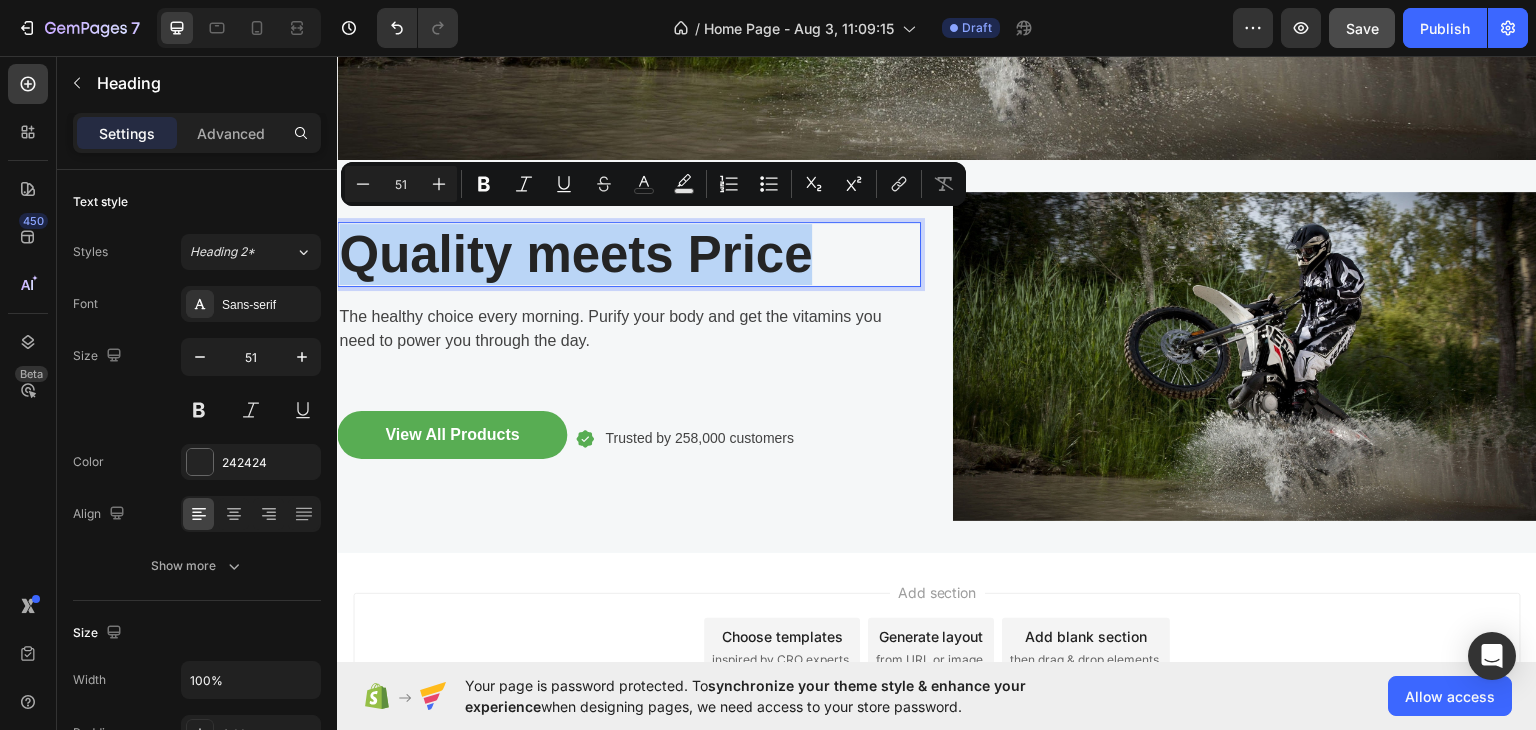 type on "16" 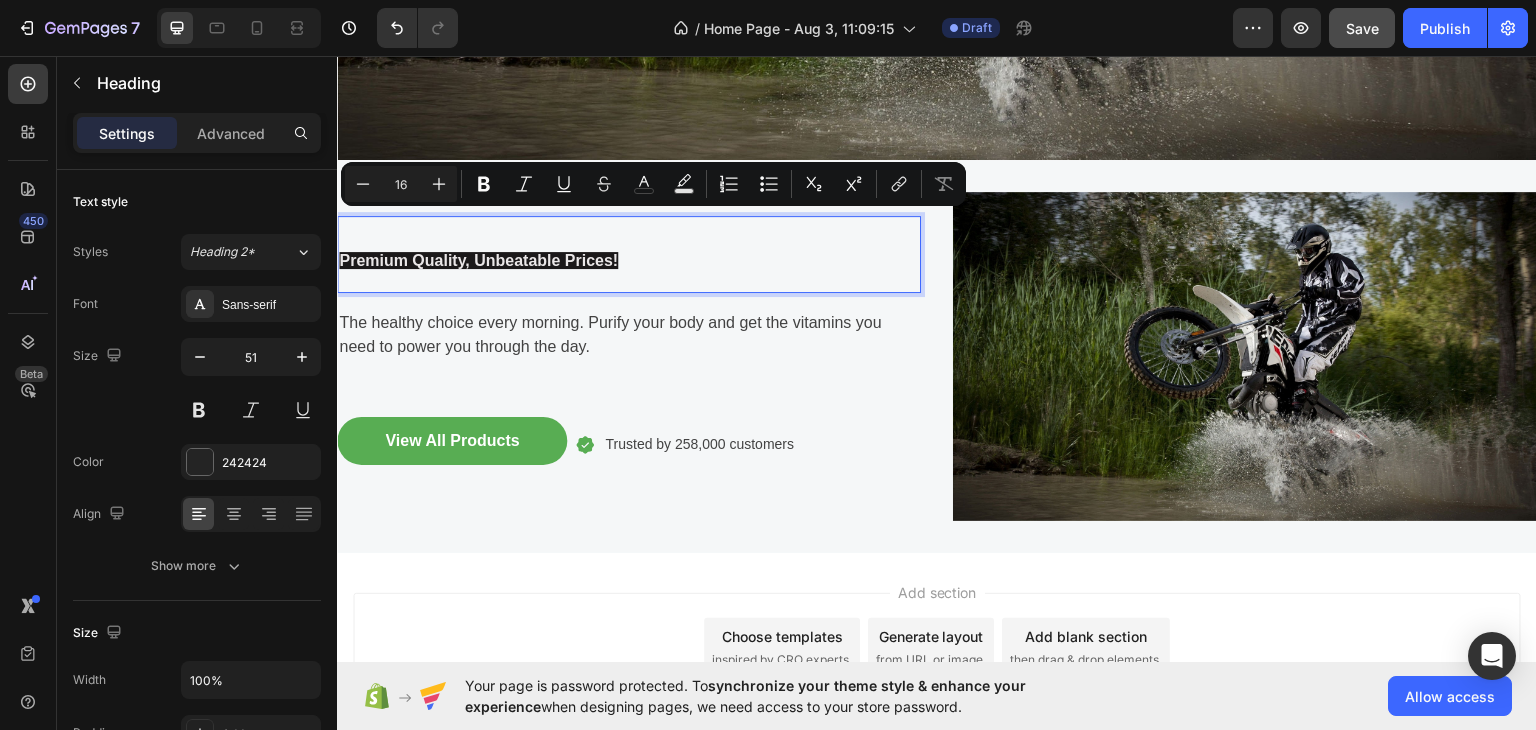 scroll, scrollTop: 666, scrollLeft: 0, axis: vertical 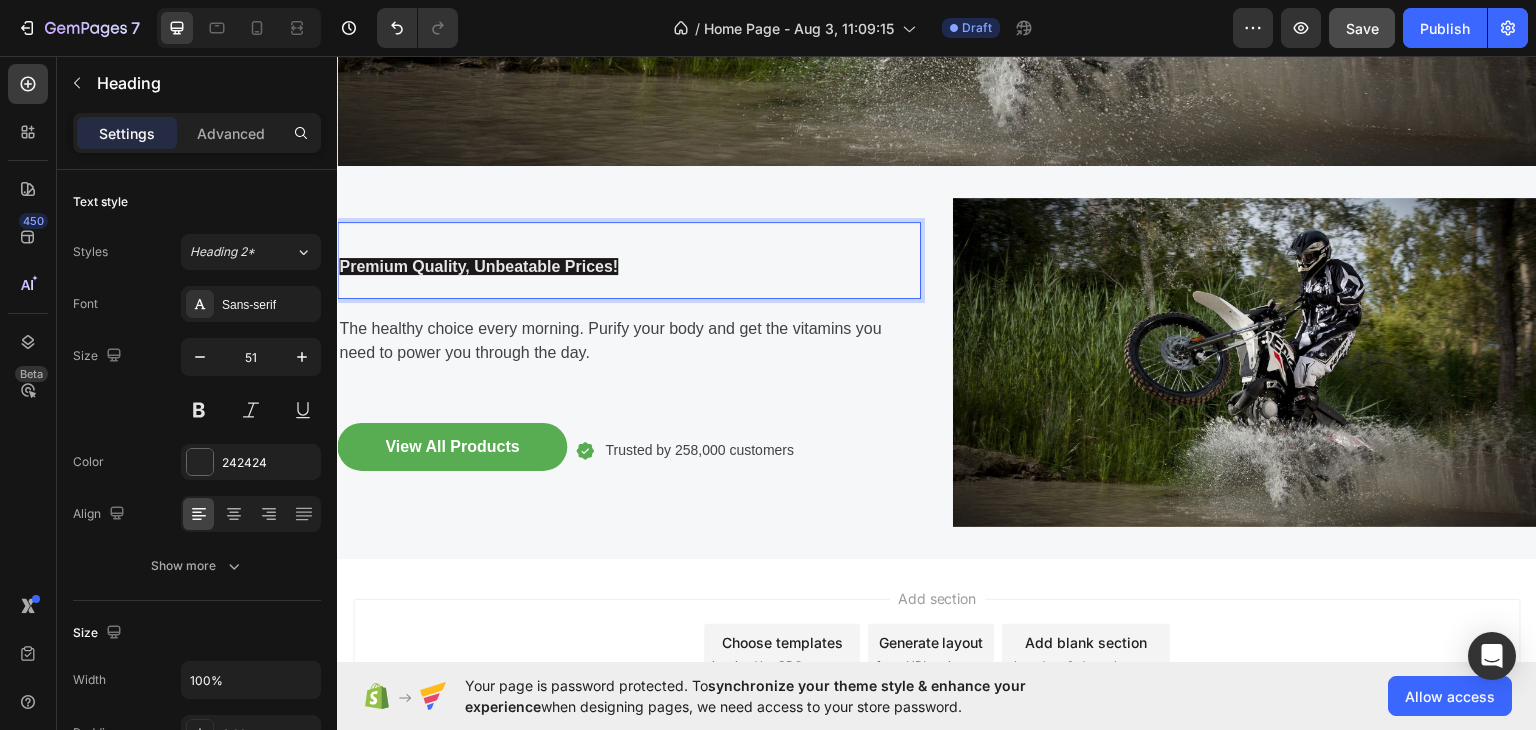 click on "Premium Quality, Unbeatable Prices!" at bounding box center [478, 265] 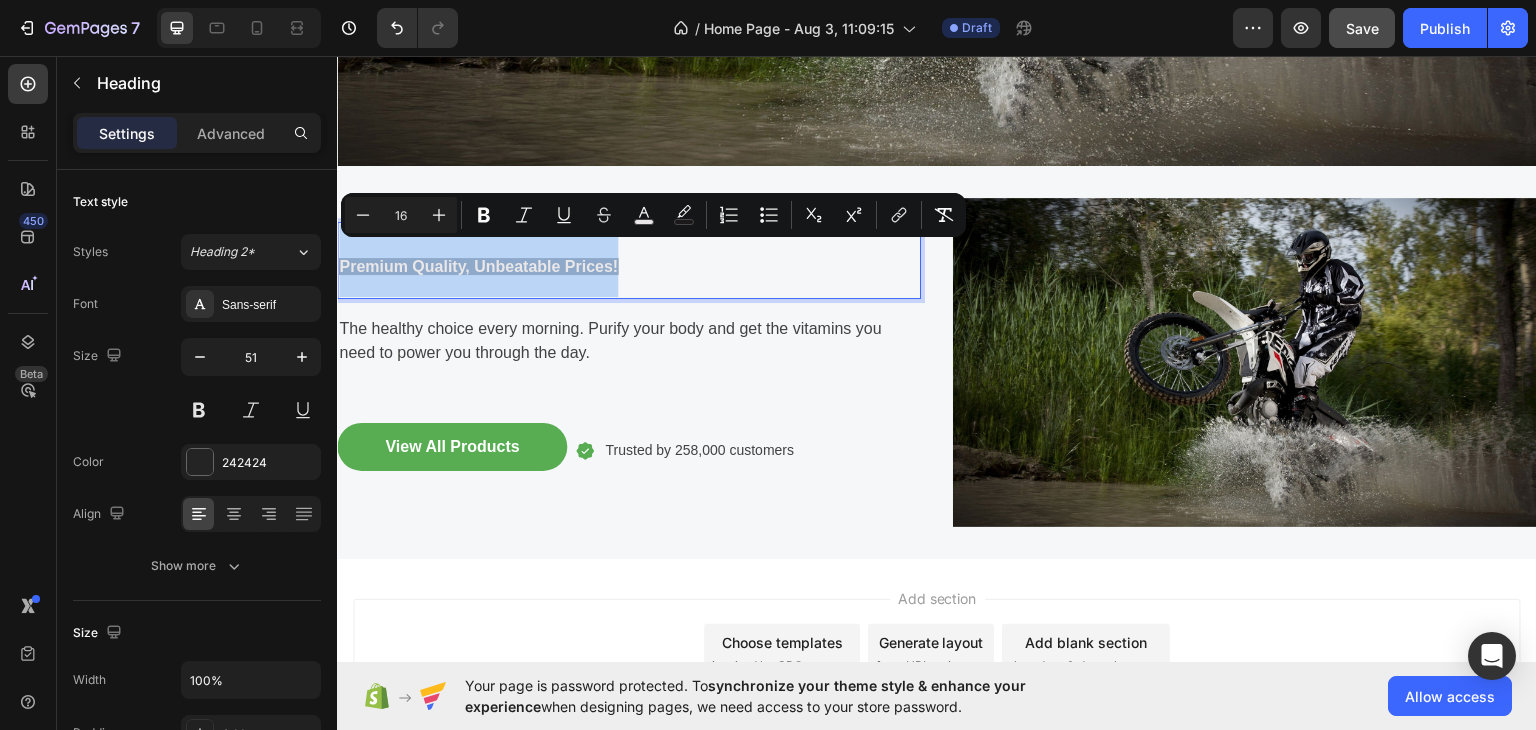 drag, startPoint x: 638, startPoint y: 250, endPoint x: 325, endPoint y: 239, distance: 313.19324 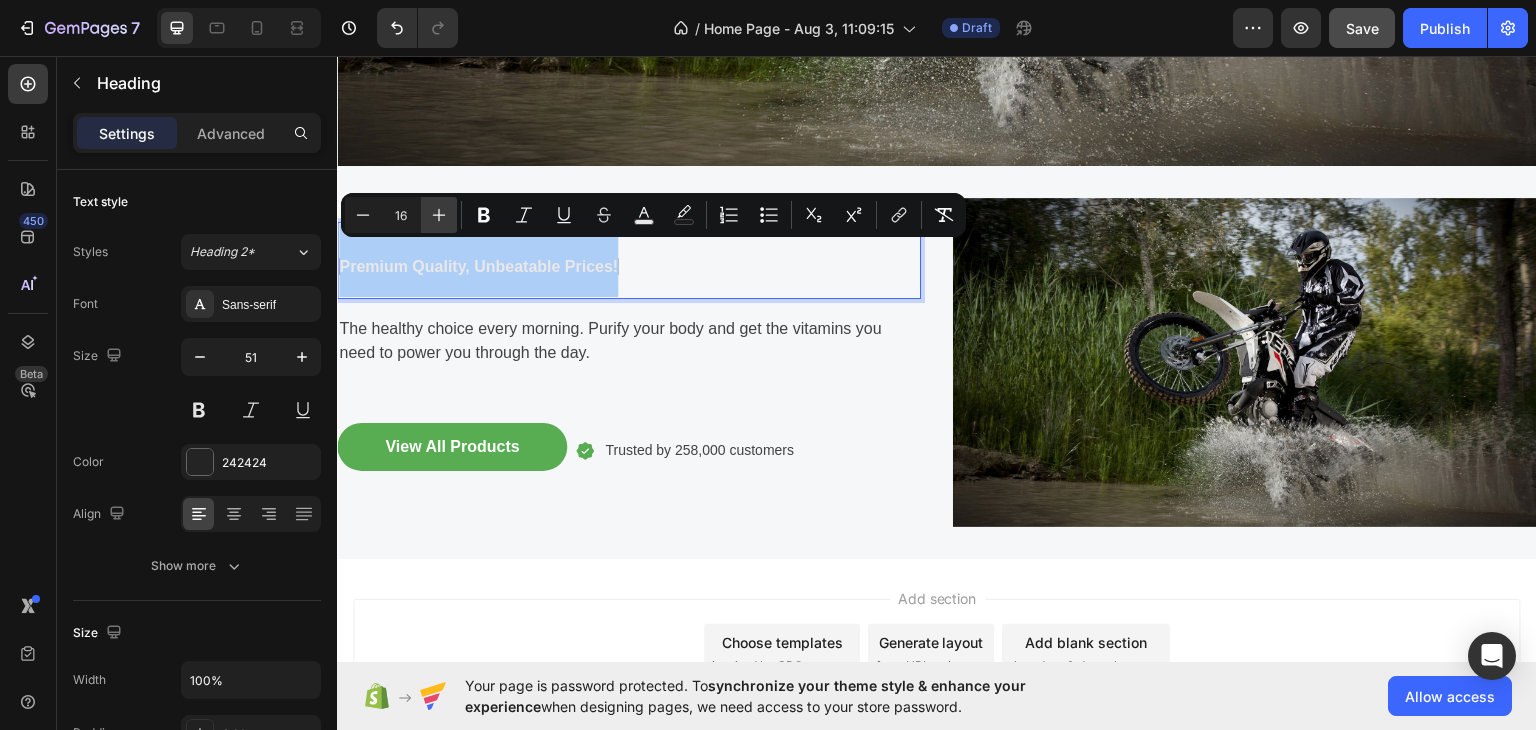 click 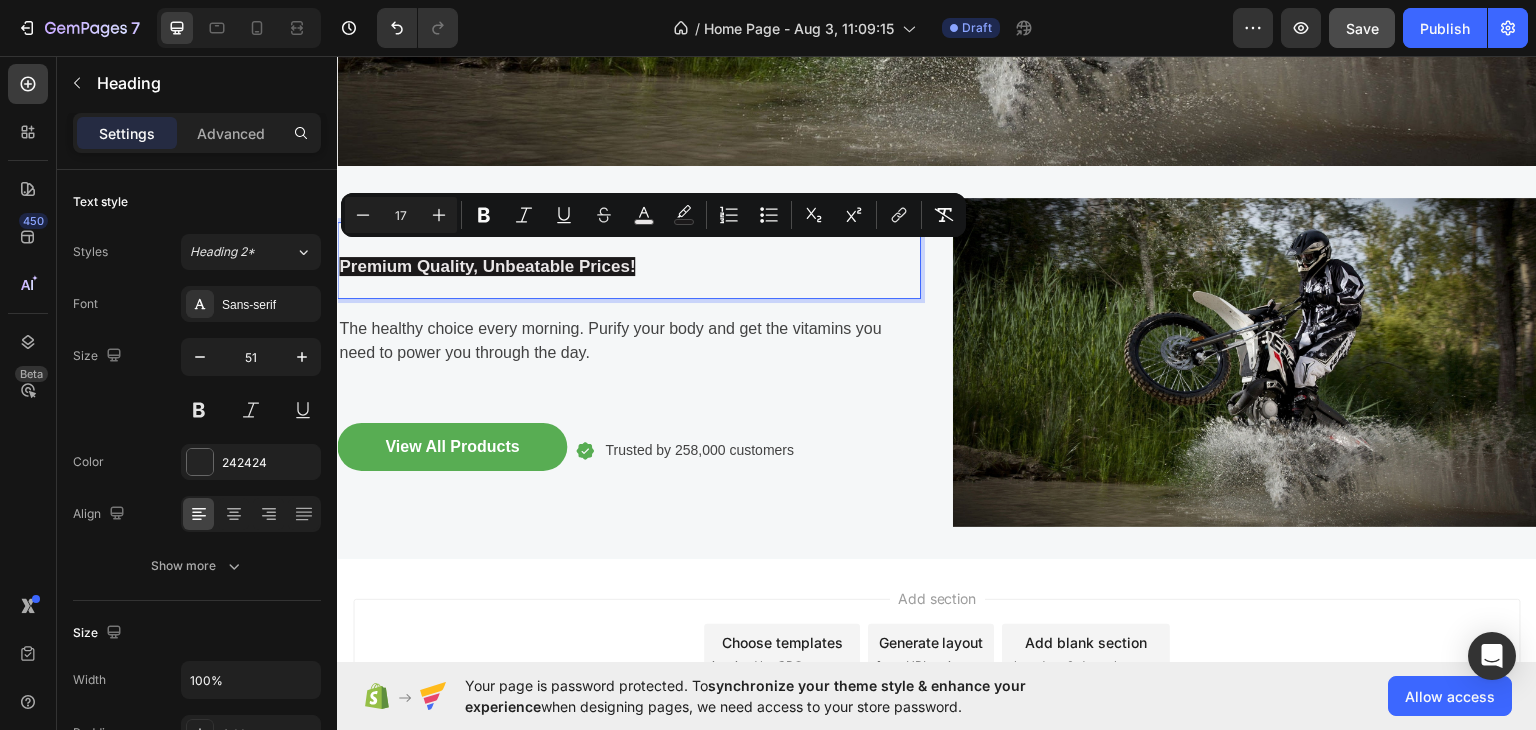click on "17" at bounding box center [401, 215] 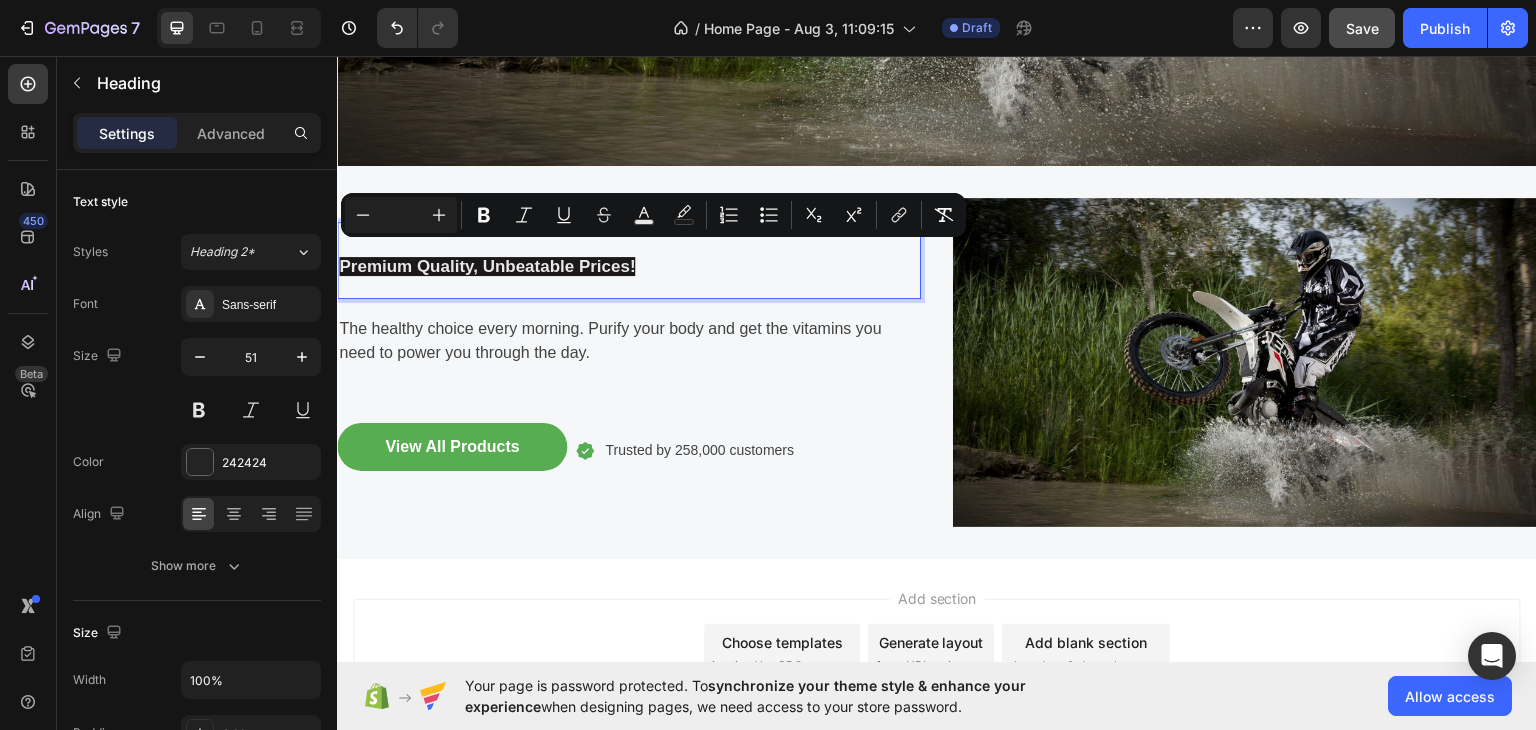 type 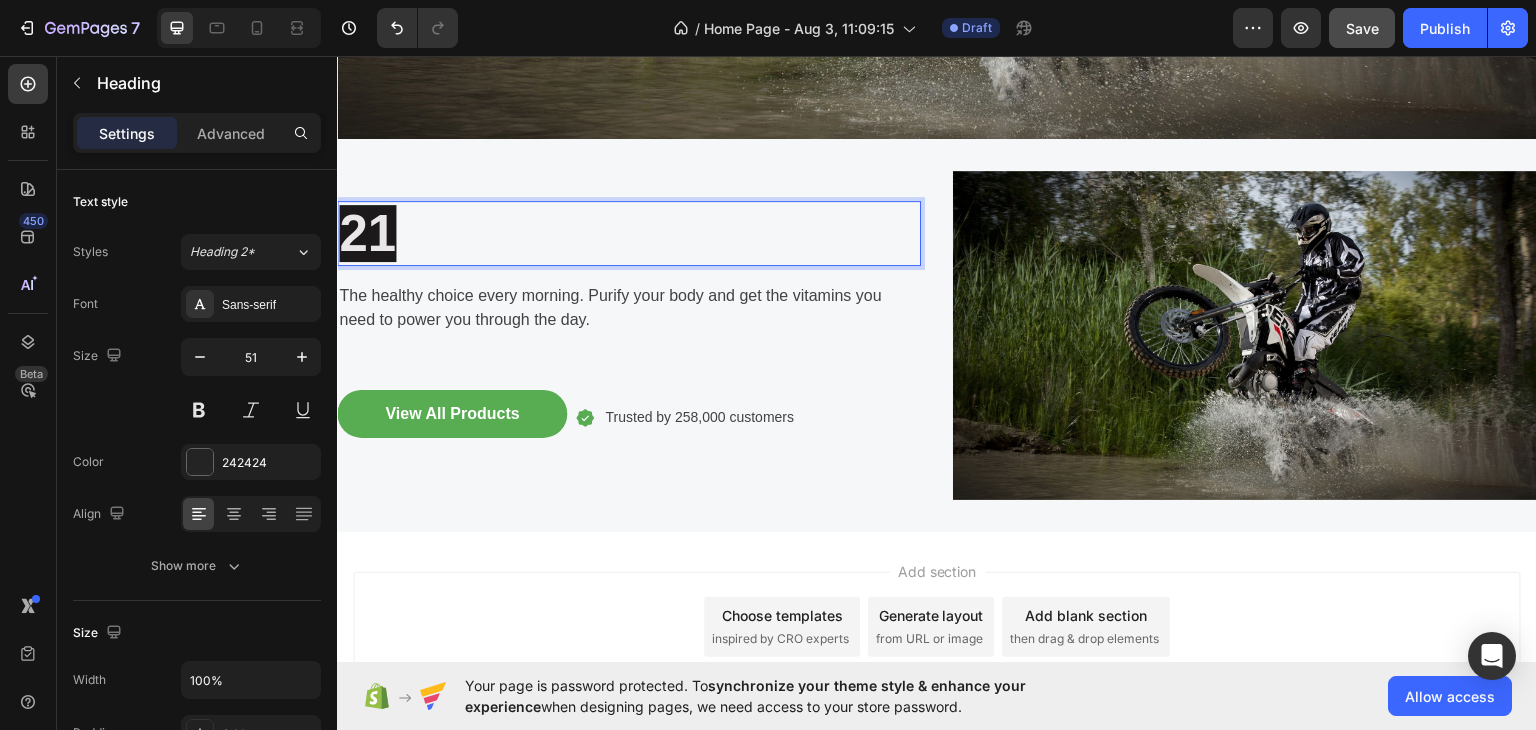 scroll, scrollTop: 666, scrollLeft: 0, axis: vertical 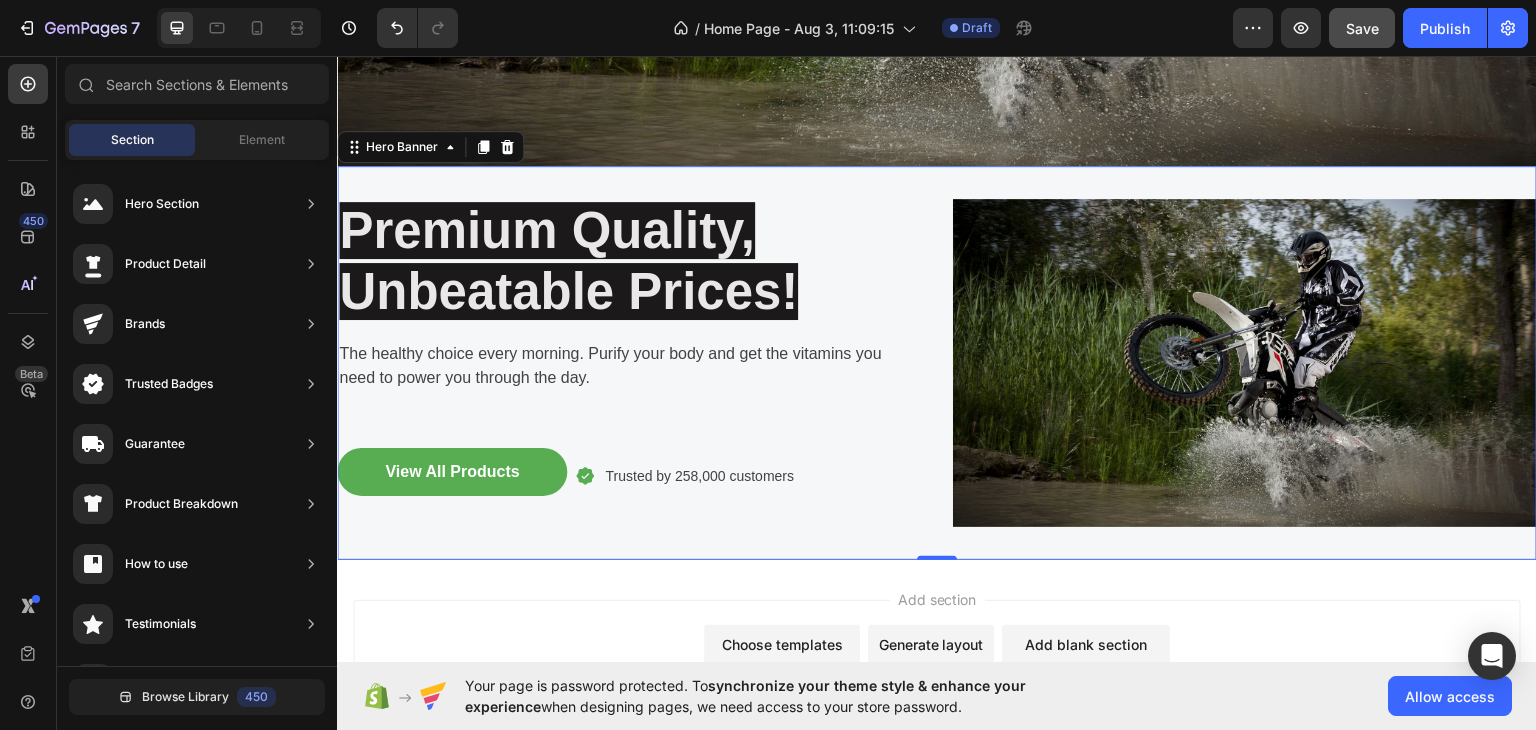 click on "Add section Choose templates inspired by CRO experts Generate layout from URL or image Add blank section then drag & drop elements" at bounding box center [937, 682] 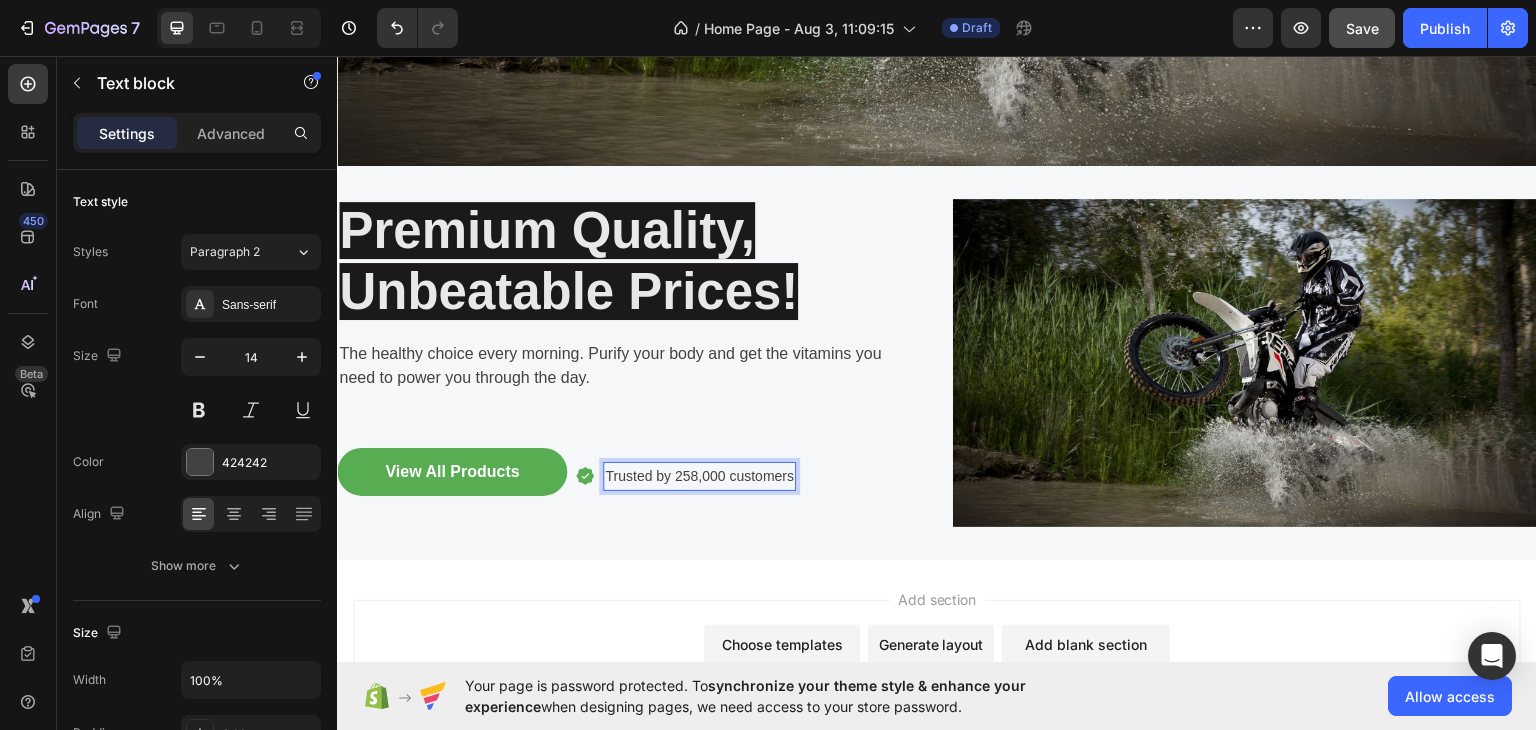 click on "Icon Trusted by 258,000 customers Text block   0 Row" at bounding box center [685, 475] 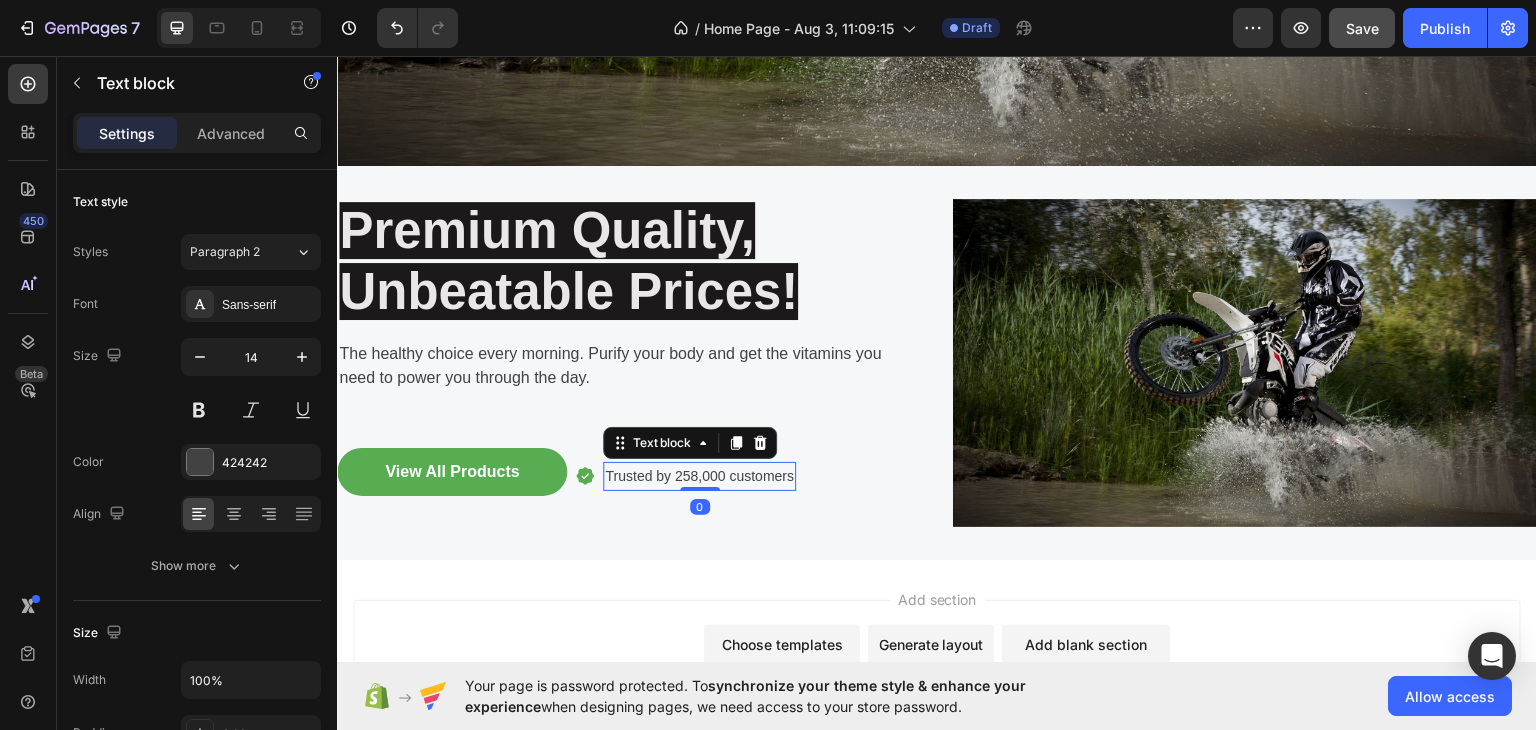 scroll, scrollTop: 652, scrollLeft: 0, axis: vertical 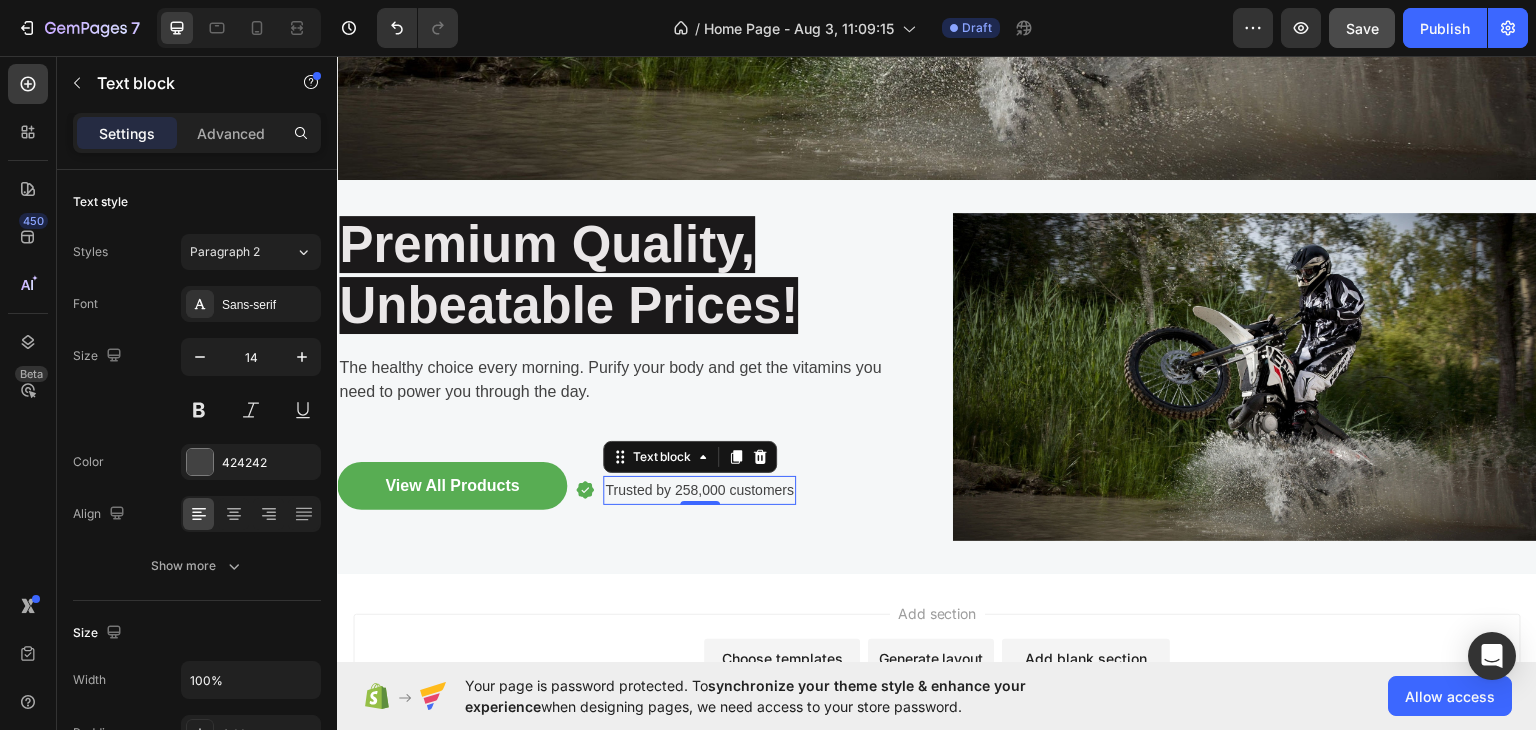 click on "Trusted by 258,000 customers" at bounding box center [699, 489] 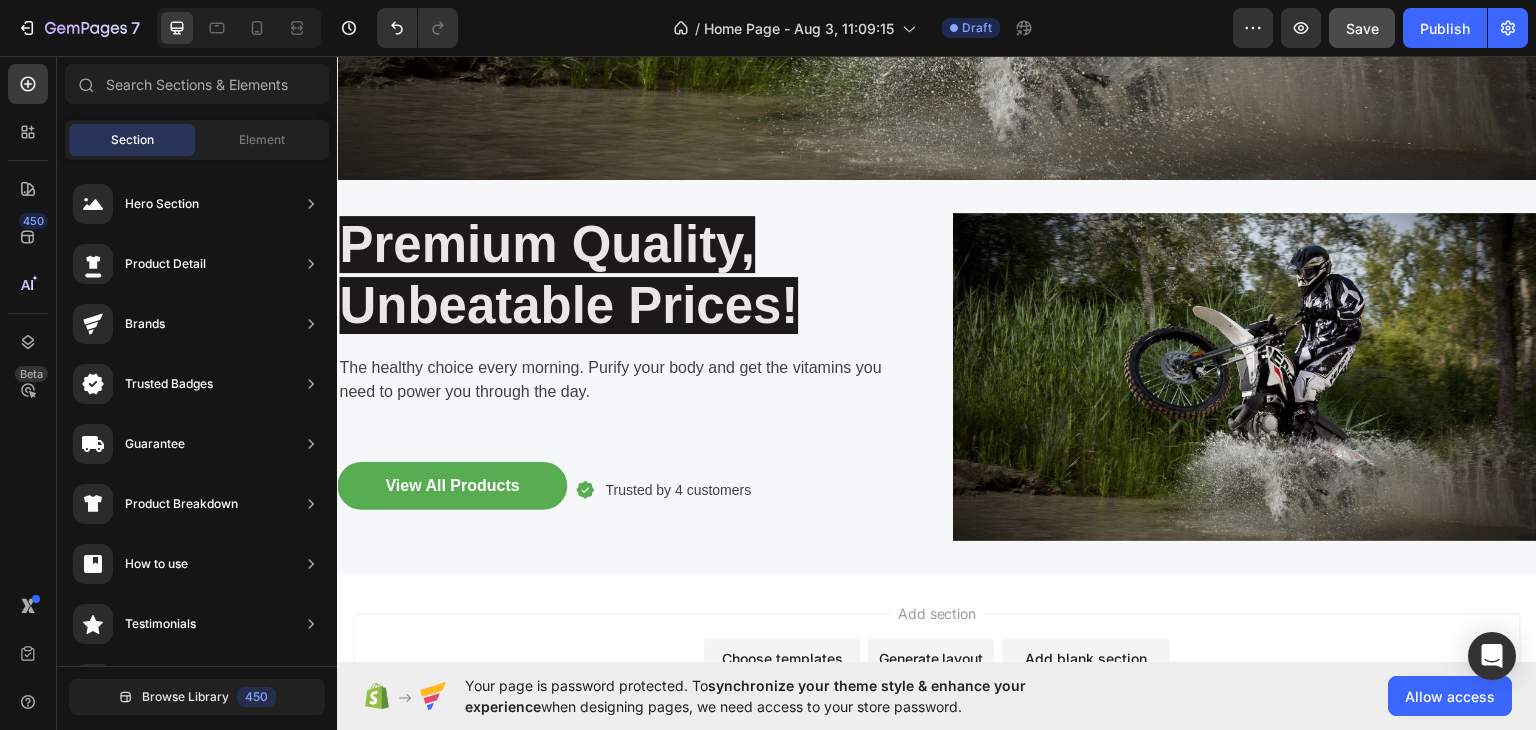 click on "Add section Choose templates inspired by CRO experts Generate layout from URL or image Add blank section then drag & drop elements" at bounding box center (937, 696) 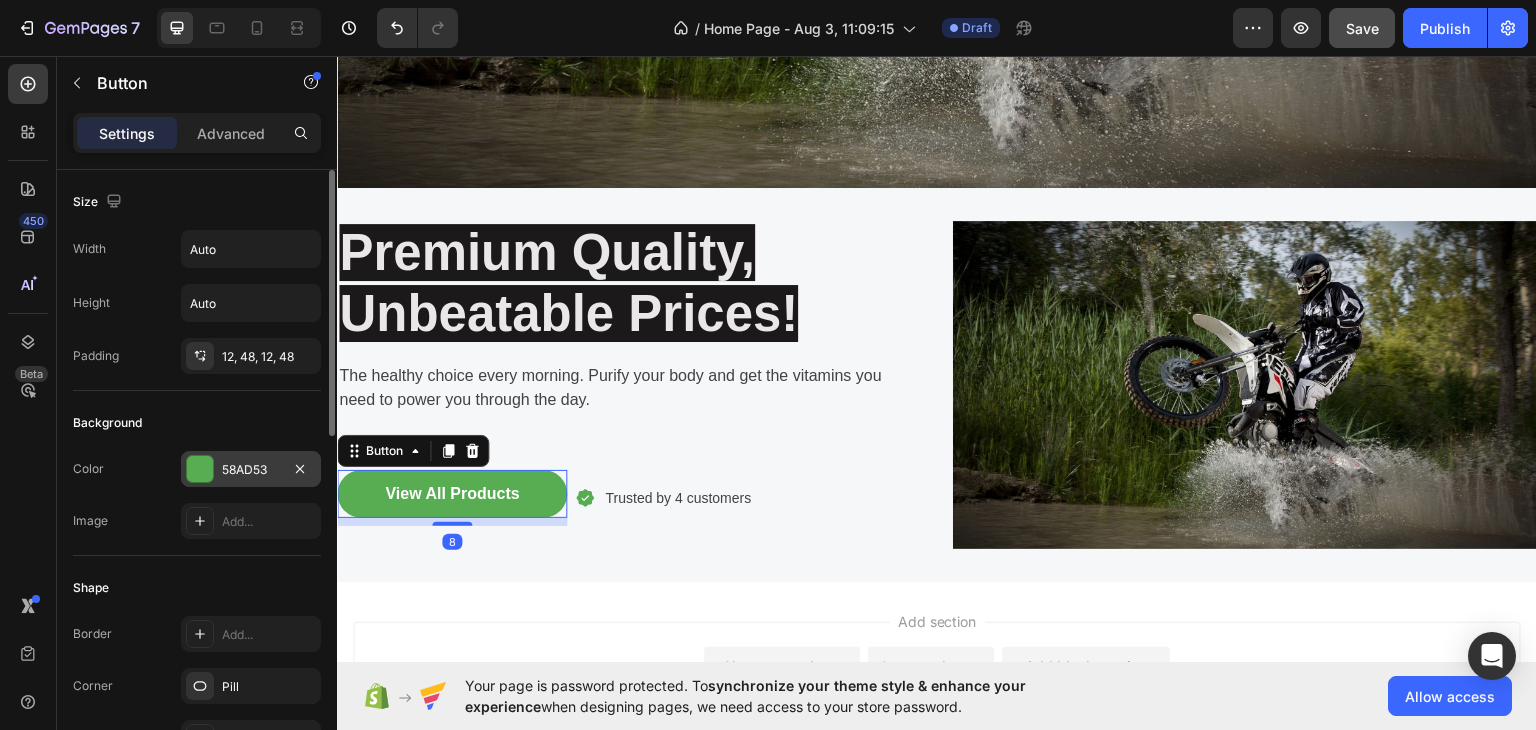 click on "58AD53" at bounding box center (251, 470) 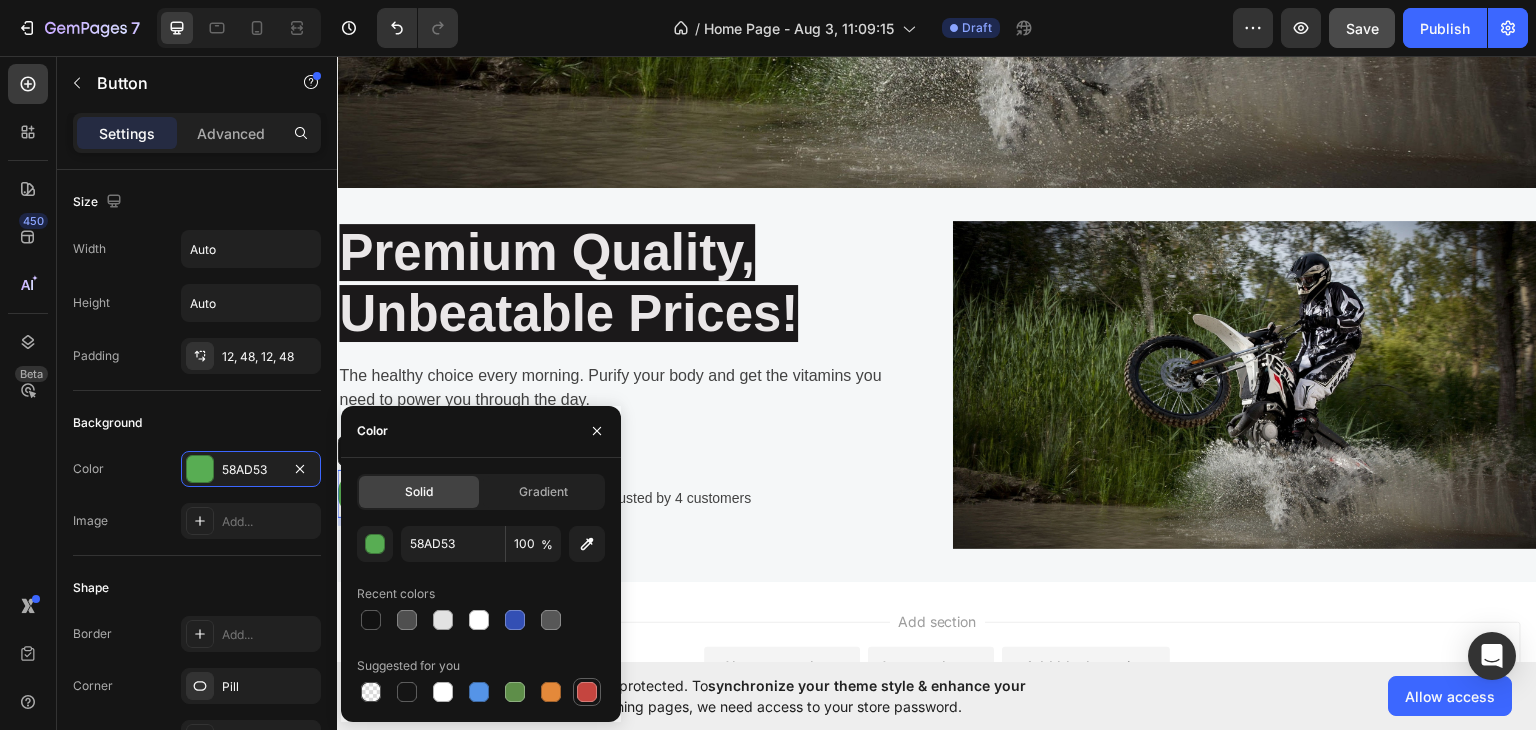 click at bounding box center (587, 692) 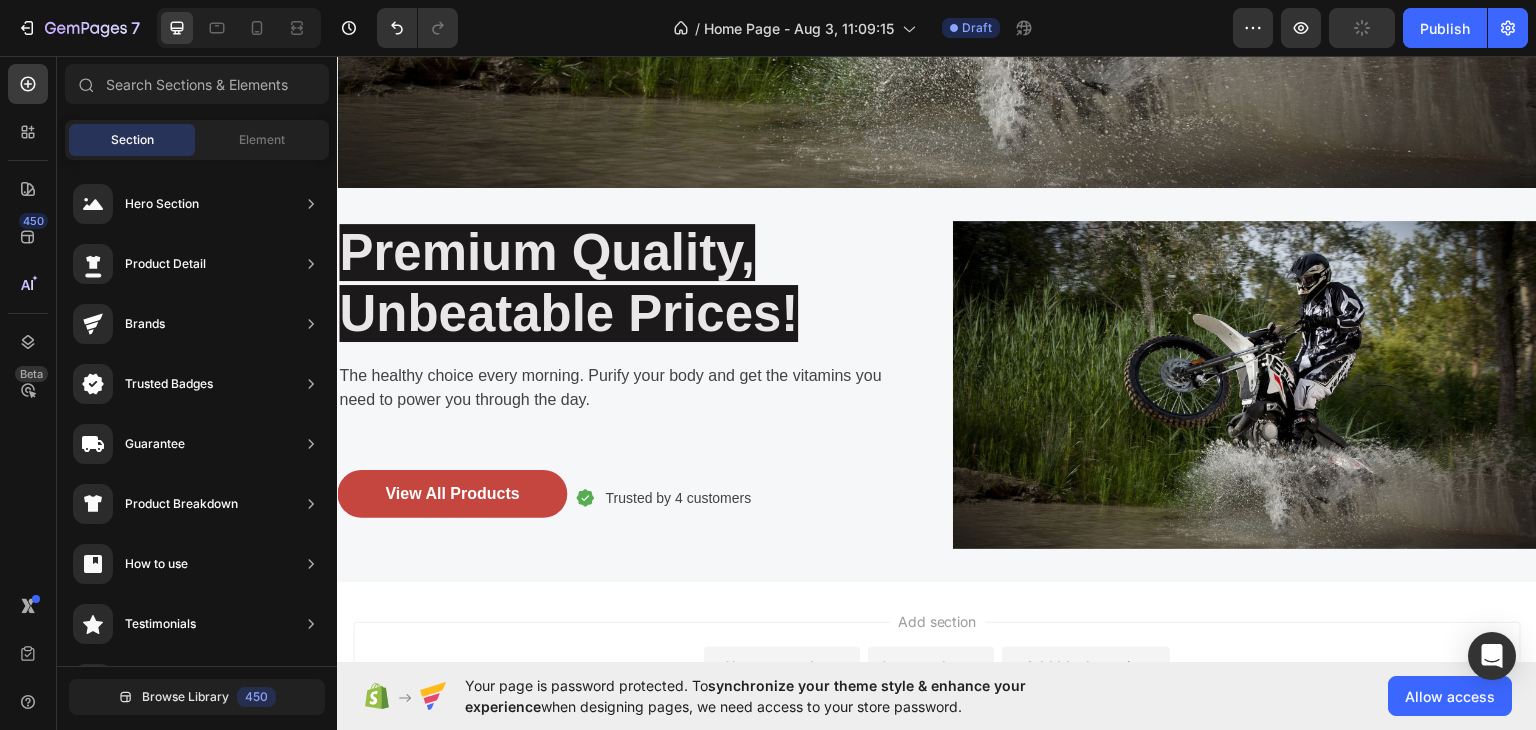 click on "Add section Choose templates inspired by CRO experts Generate layout from URL or image Add blank section then drag & drop elements" at bounding box center [937, 704] 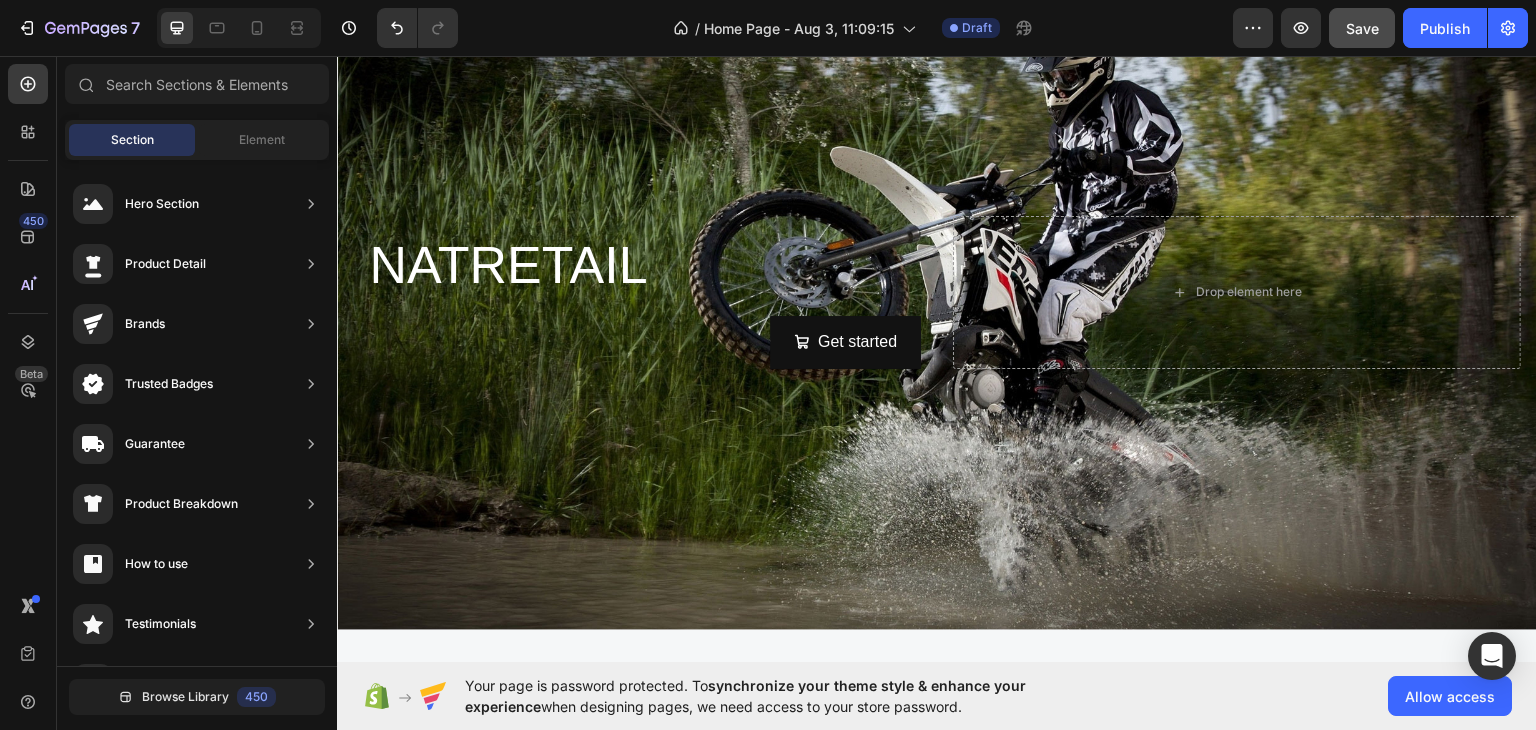 scroll, scrollTop: 186, scrollLeft: 0, axis: vertical 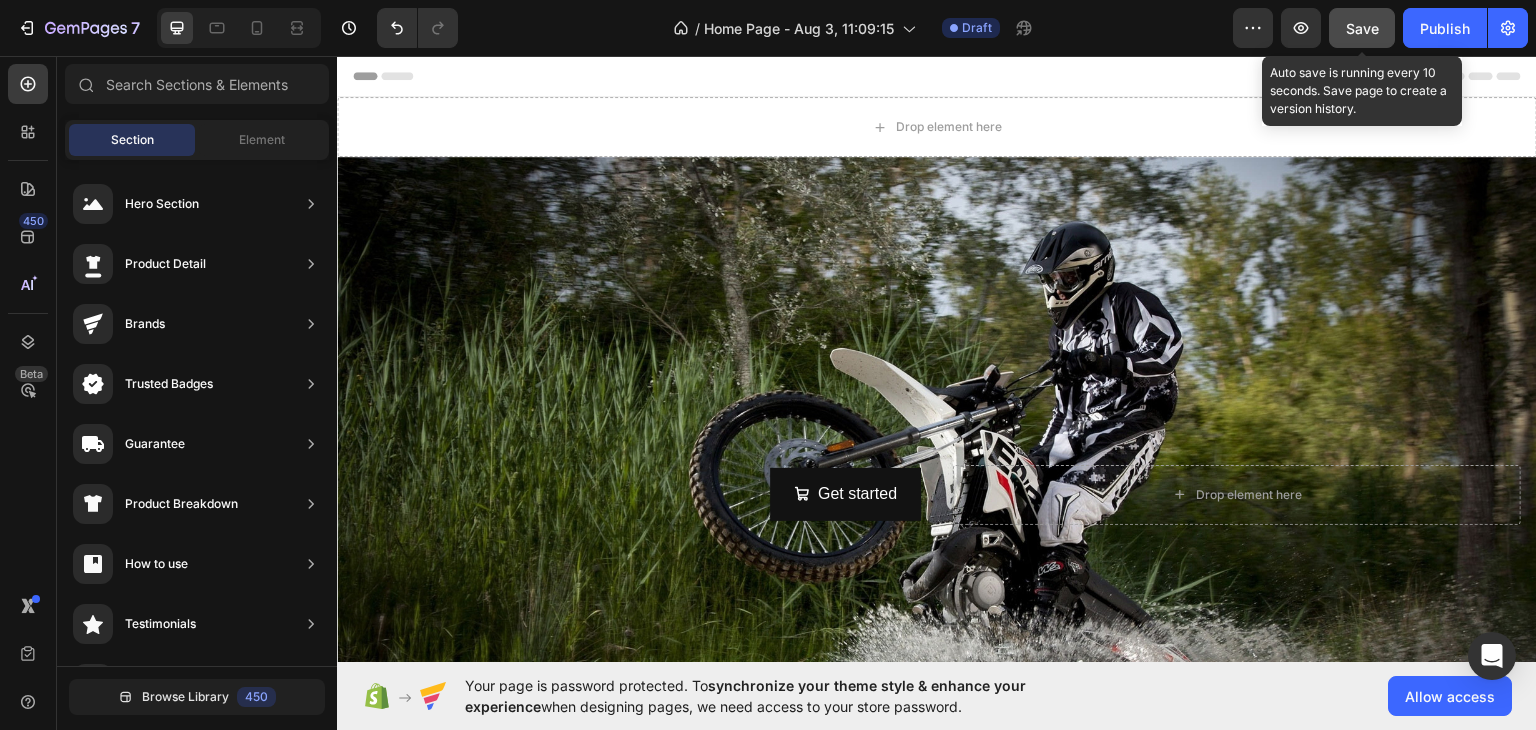 click on "Save" 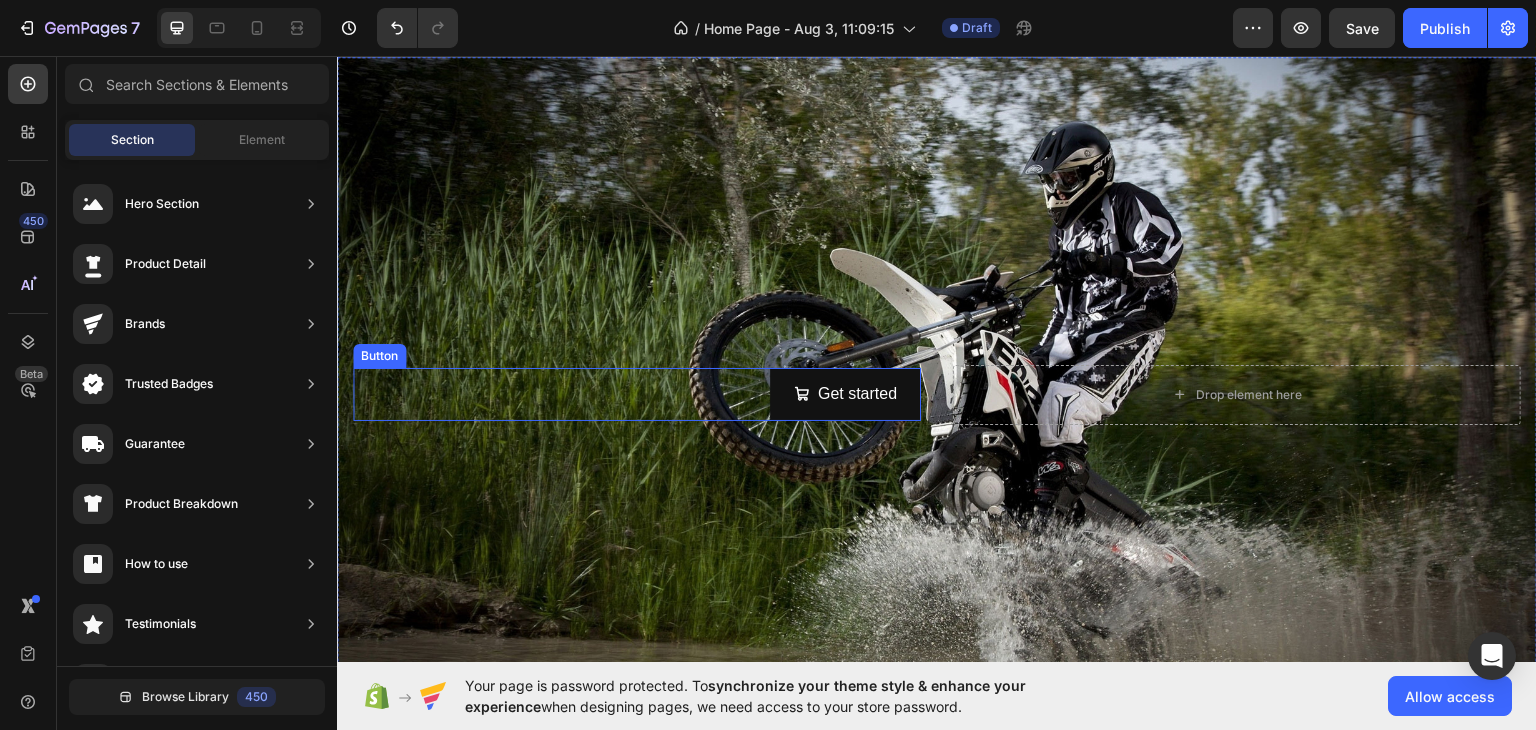 scroll, scrollTop: 126, scrollLeft: 0, axis: vertical 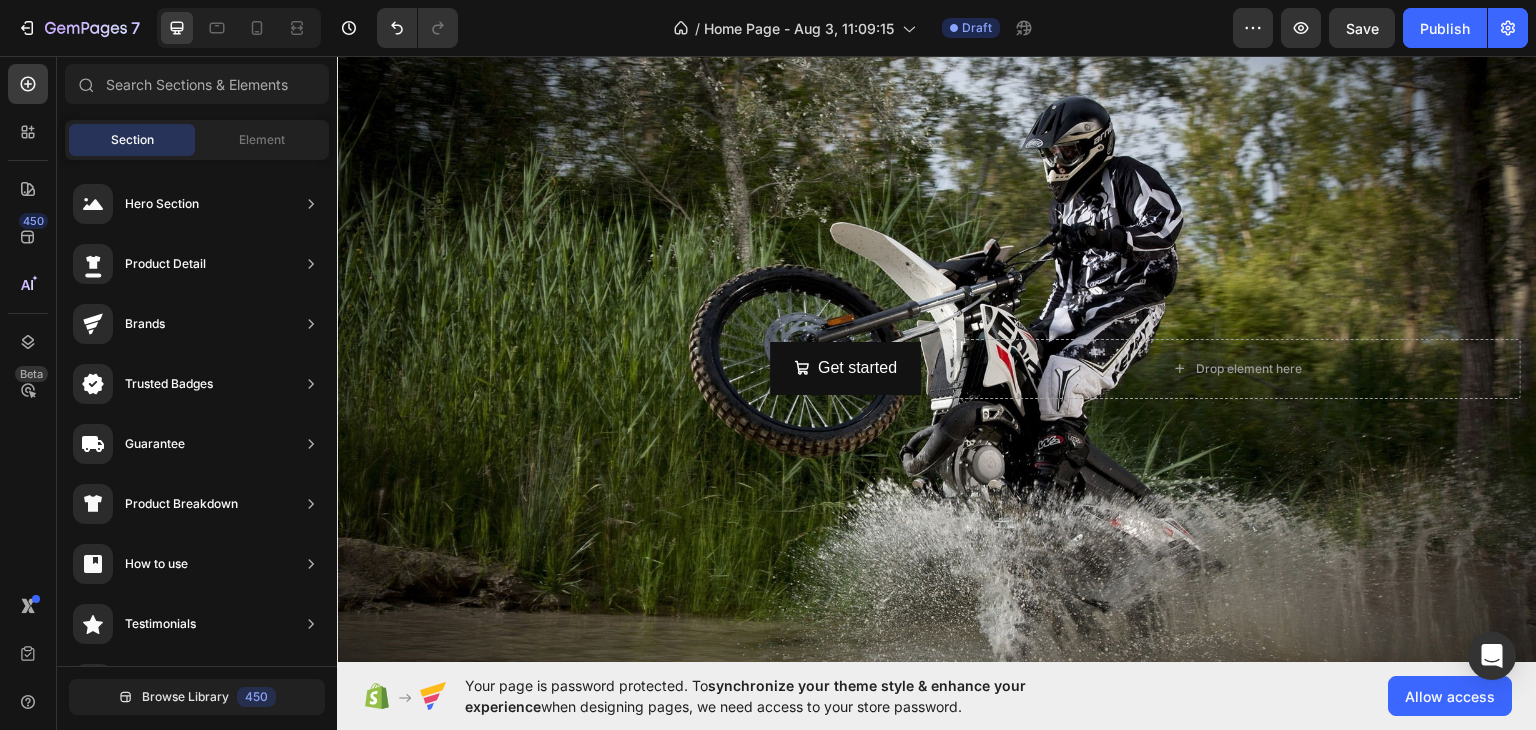 click on "Your page is password protected. To  synchronize your theme style & enhance your experience  when designing pages, we need access to your store password.  Allow access" 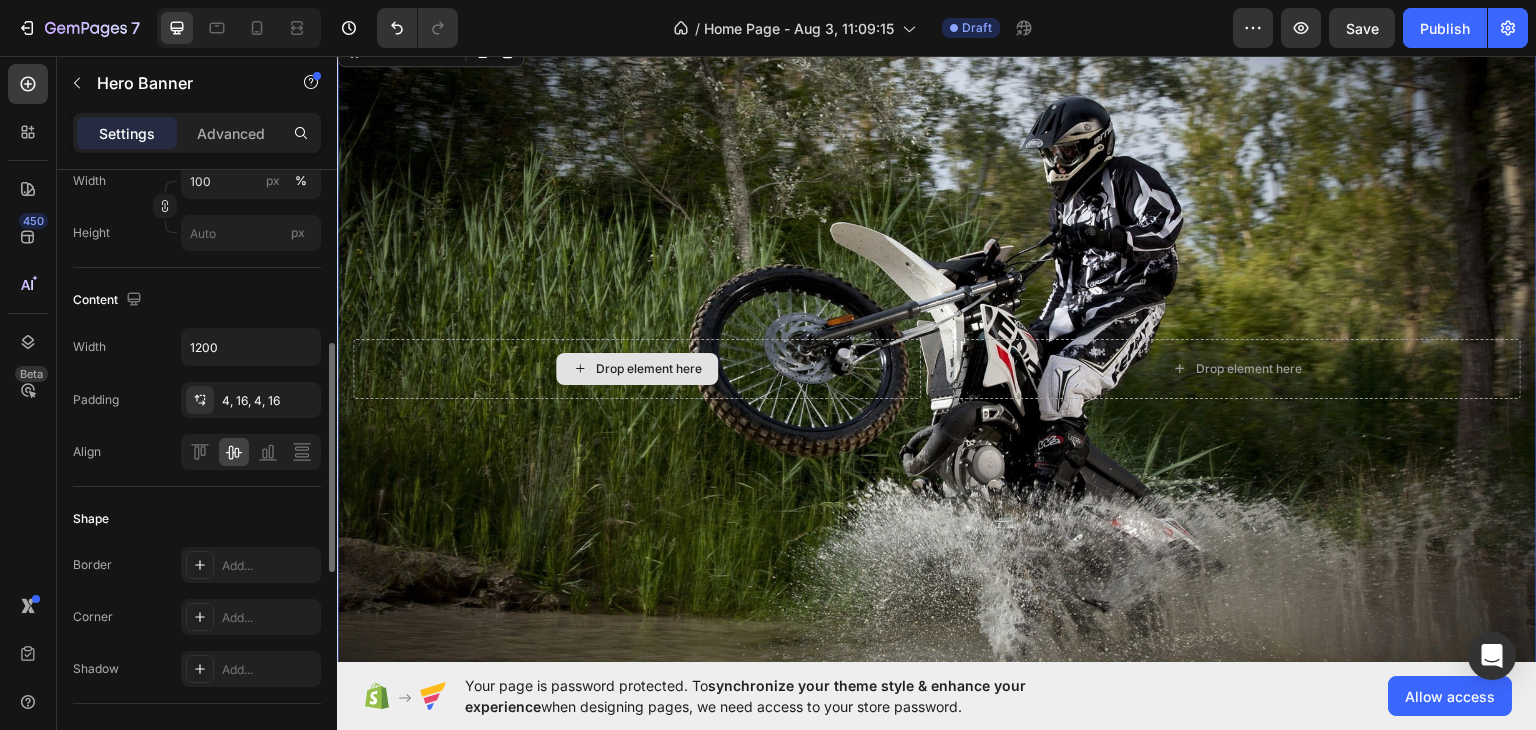 scroll, scrollTop: 532, scrollLeft: 0, axis: vertical 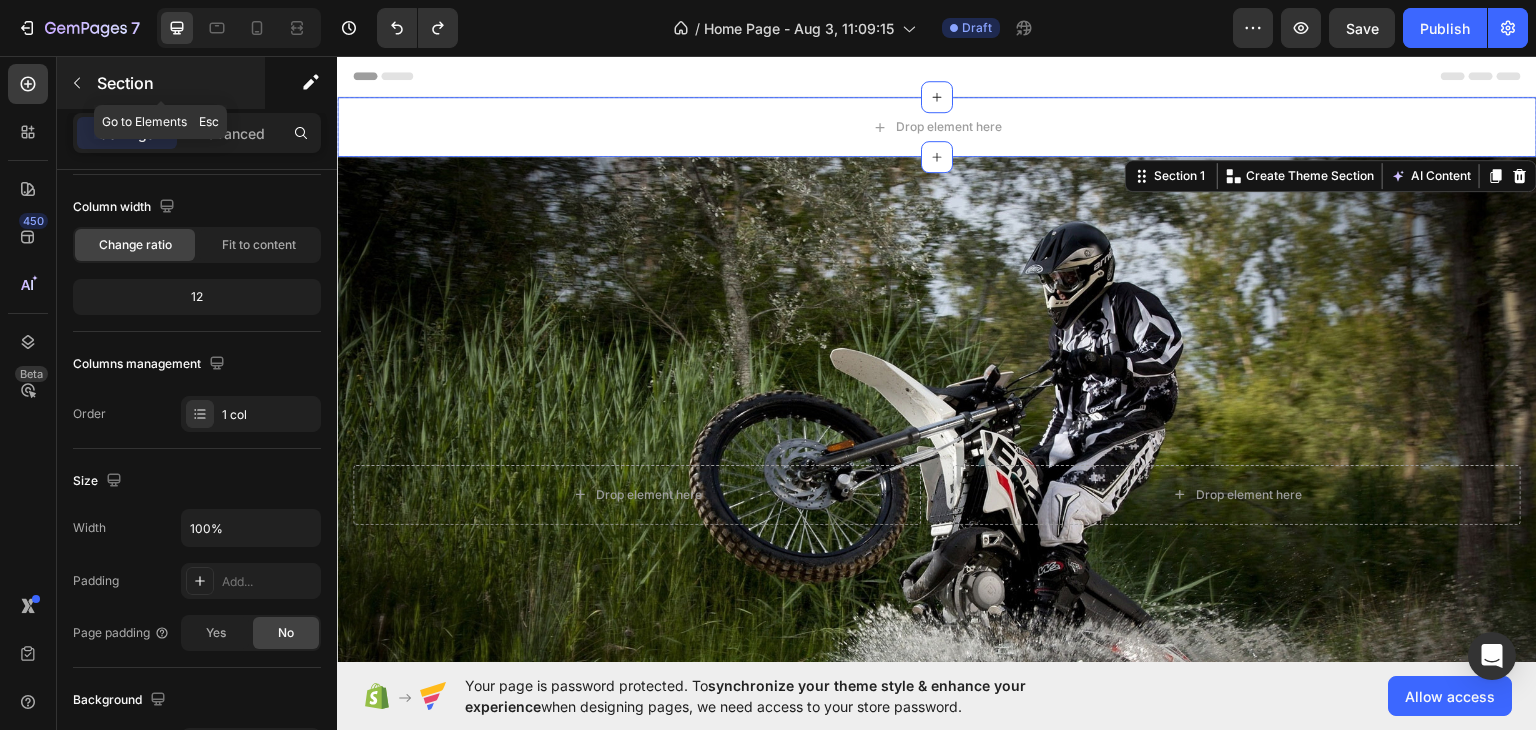 click 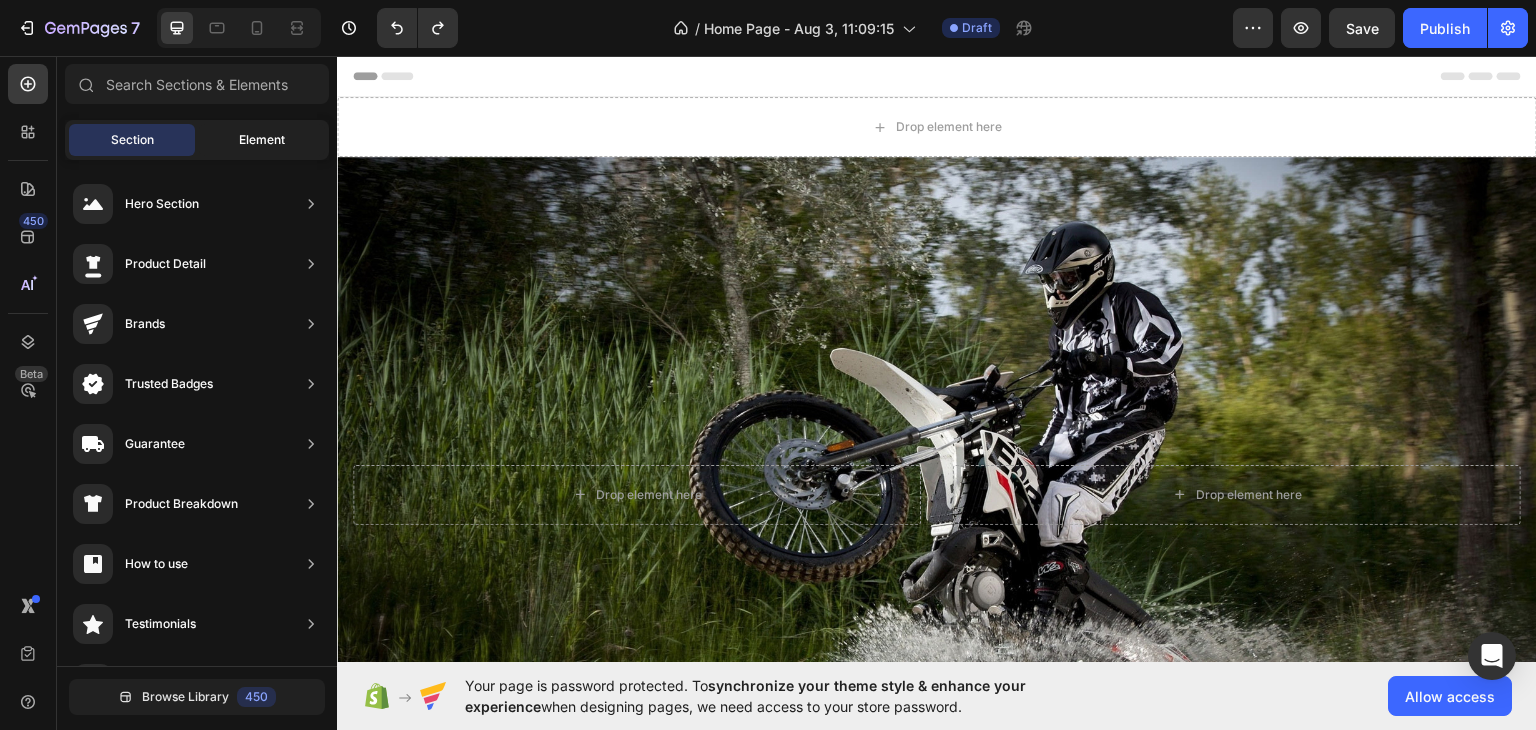 click on "Element" 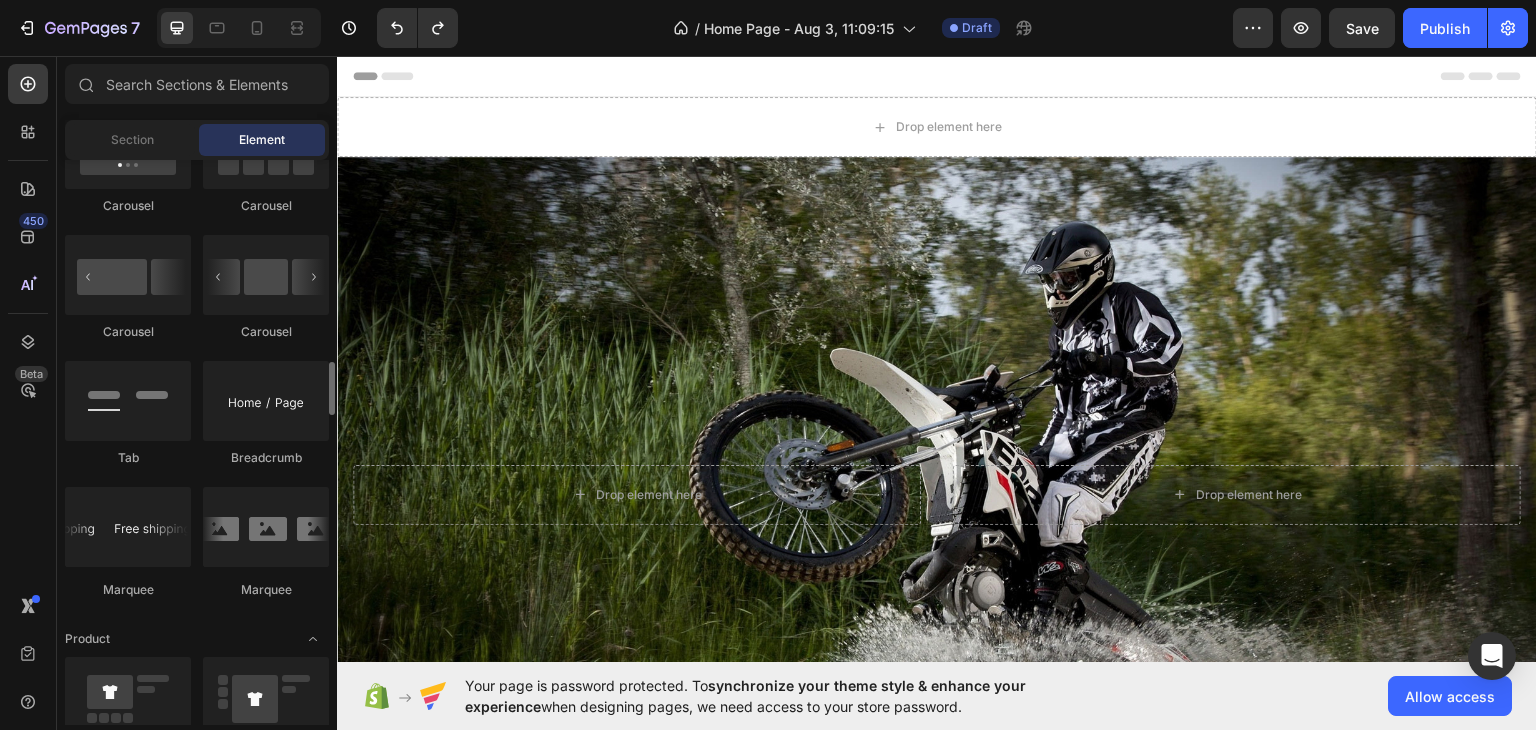 scroll, scrollTop: 2095, scrollLeft: 0, axis: vertical 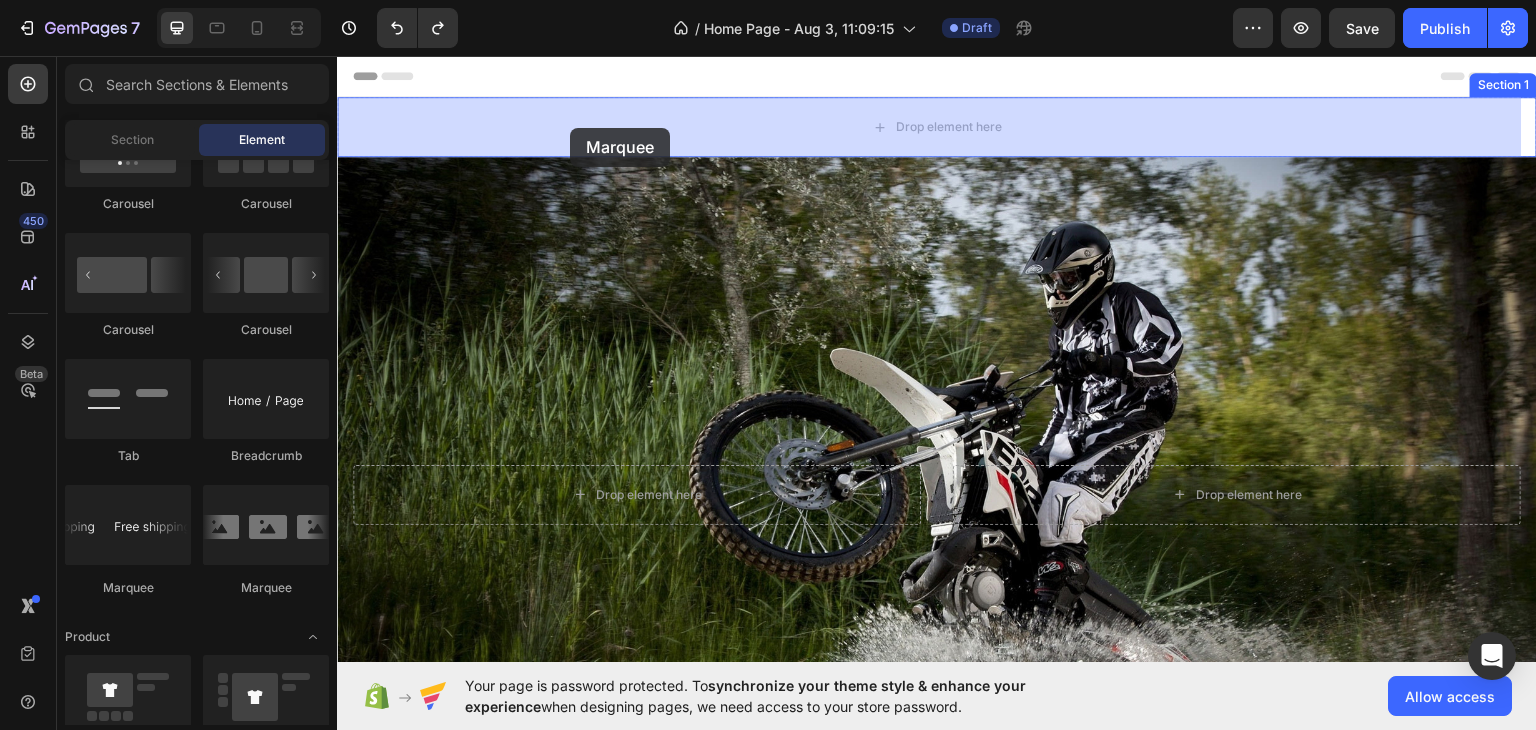 drag, startPoint x: 476, startPoint y: 598, endPoint x: 570, endPoint y: 127, distance: 480.28845 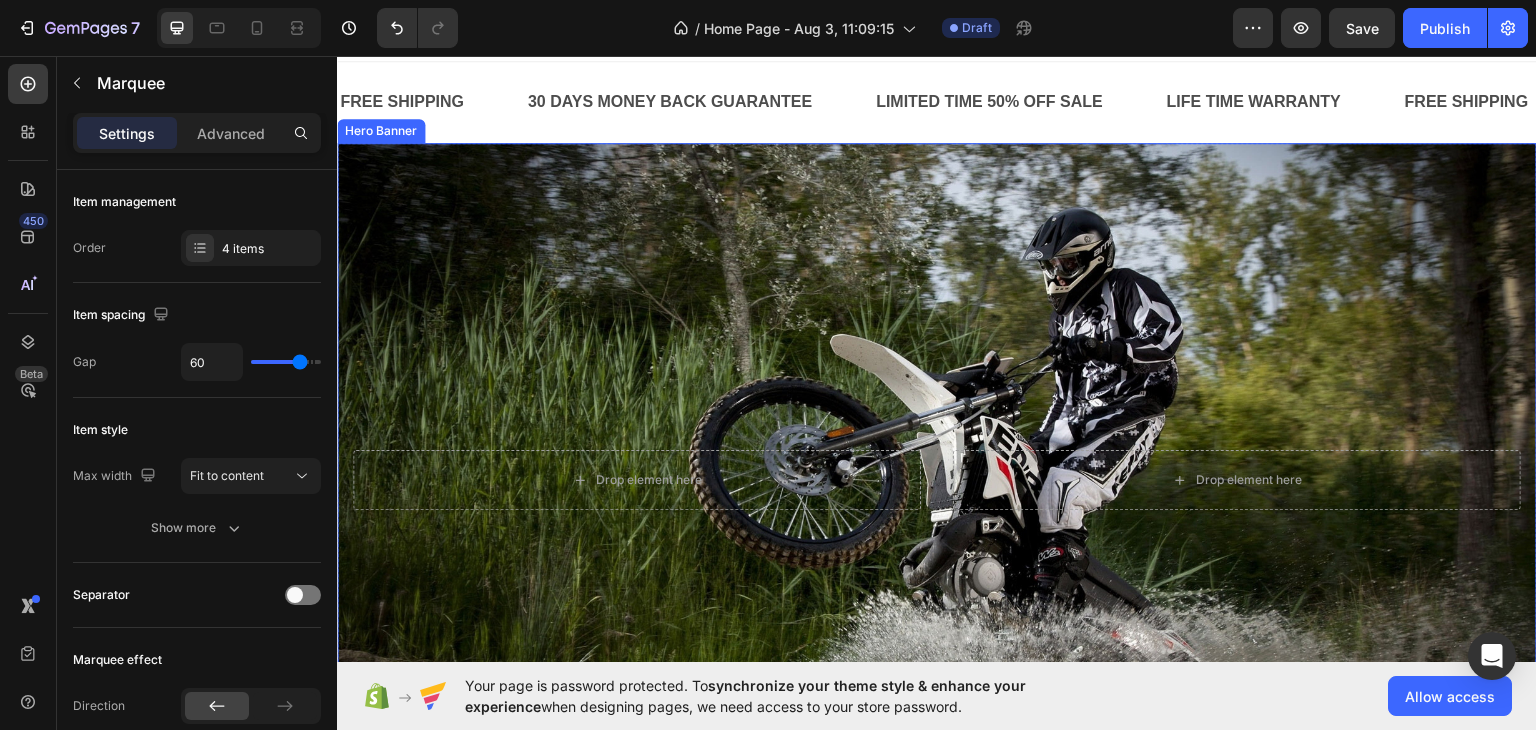 scroll, scrollTop: 0, scrollLeft: 0, axis: both 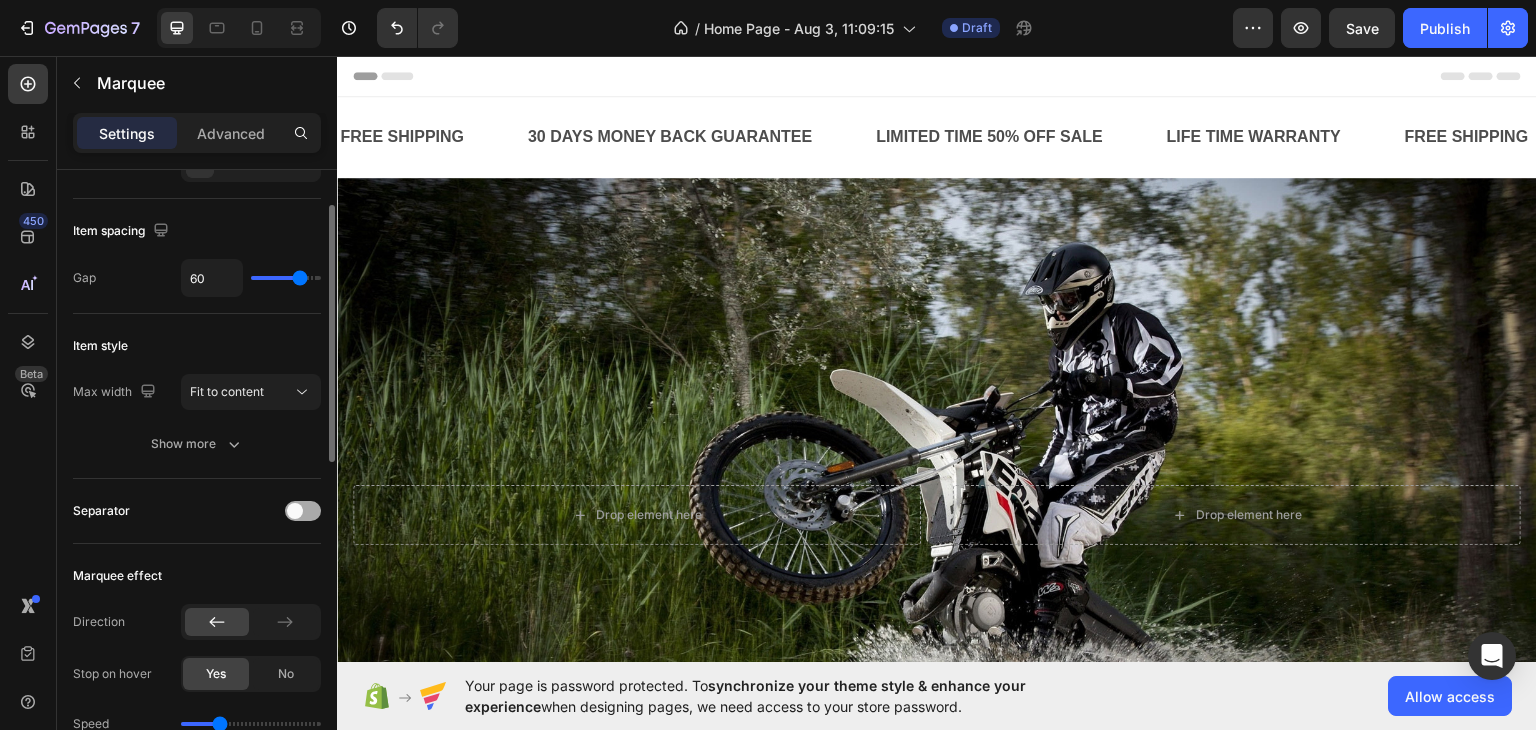 click at bounding box center [295, 511] 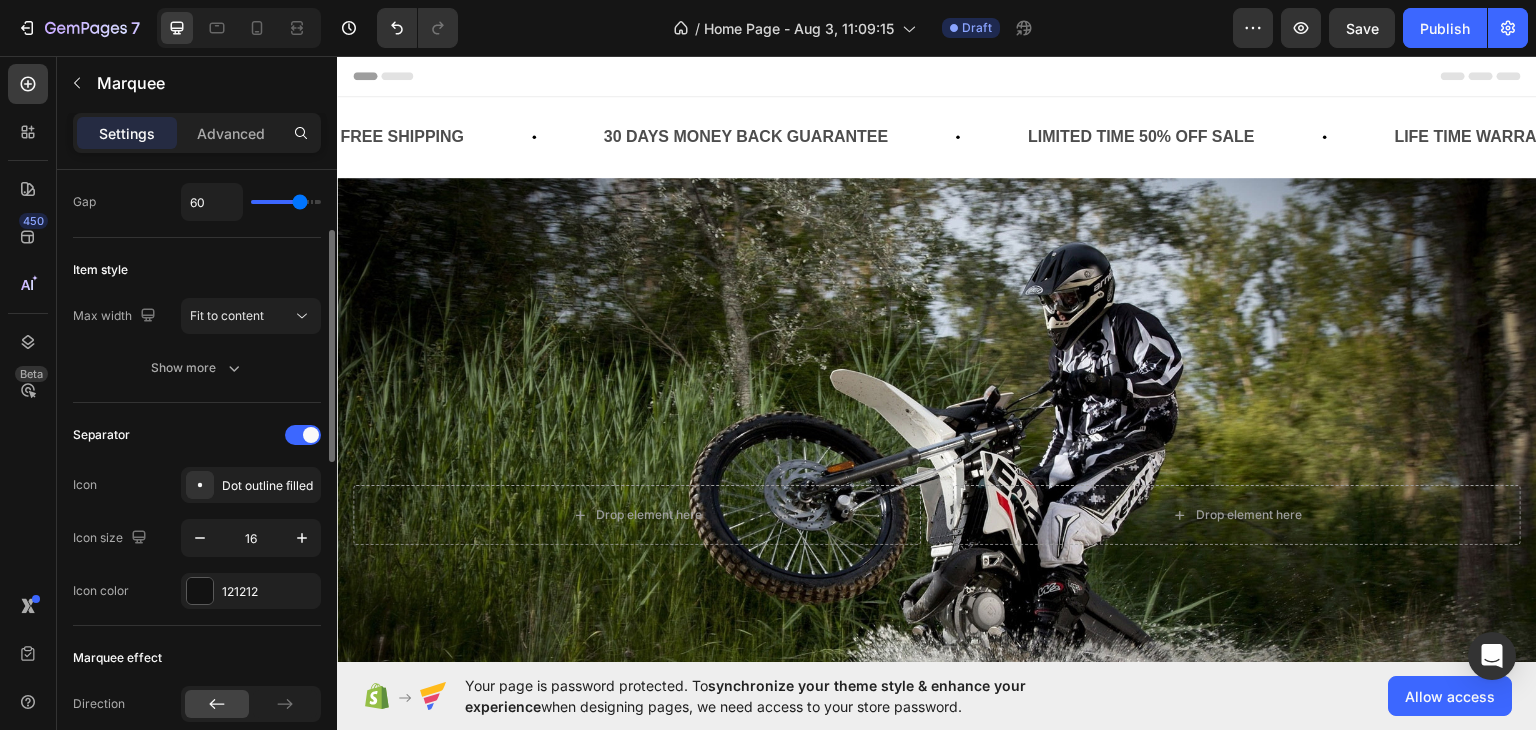 scroll, scrollTop: 186, scrollLeft: 0, axis: vertical 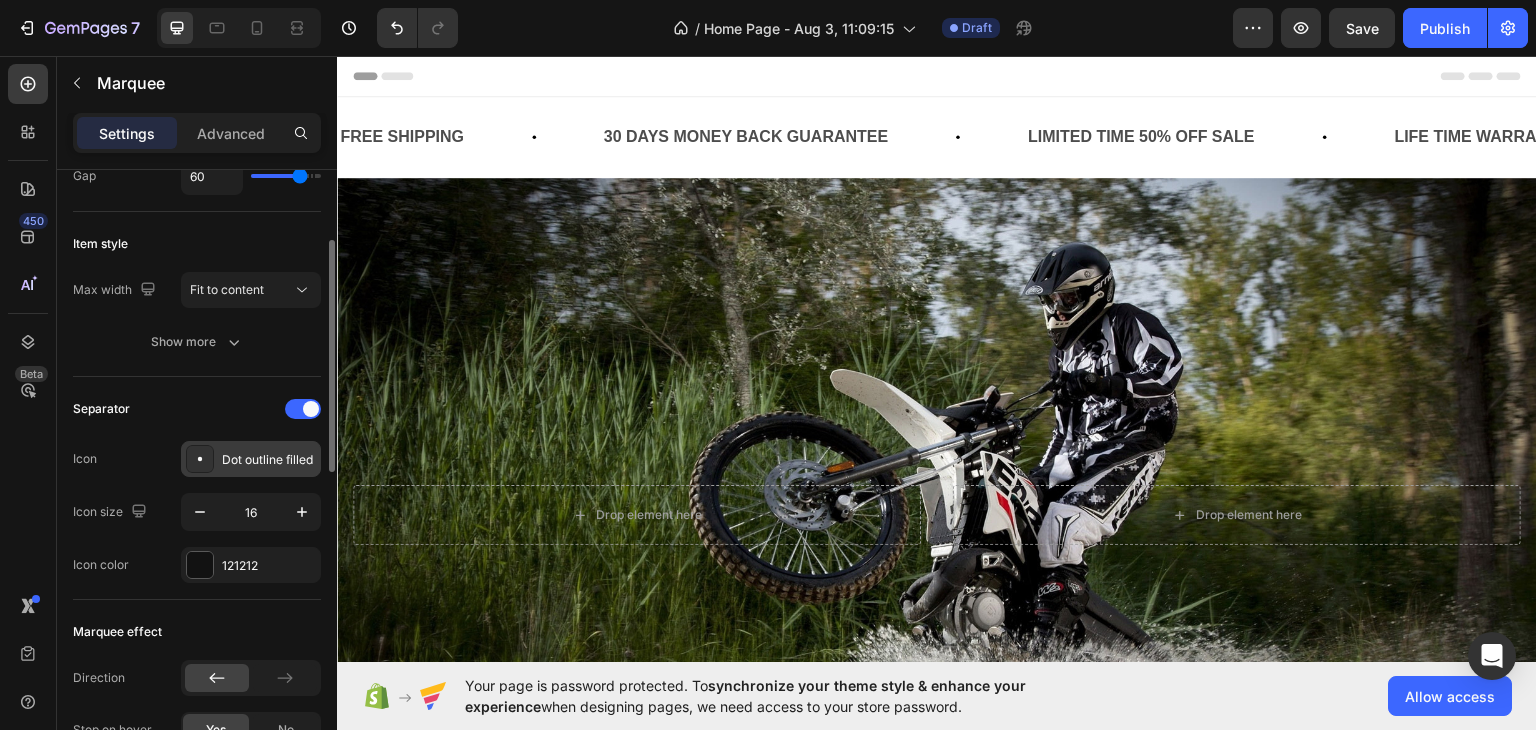 click 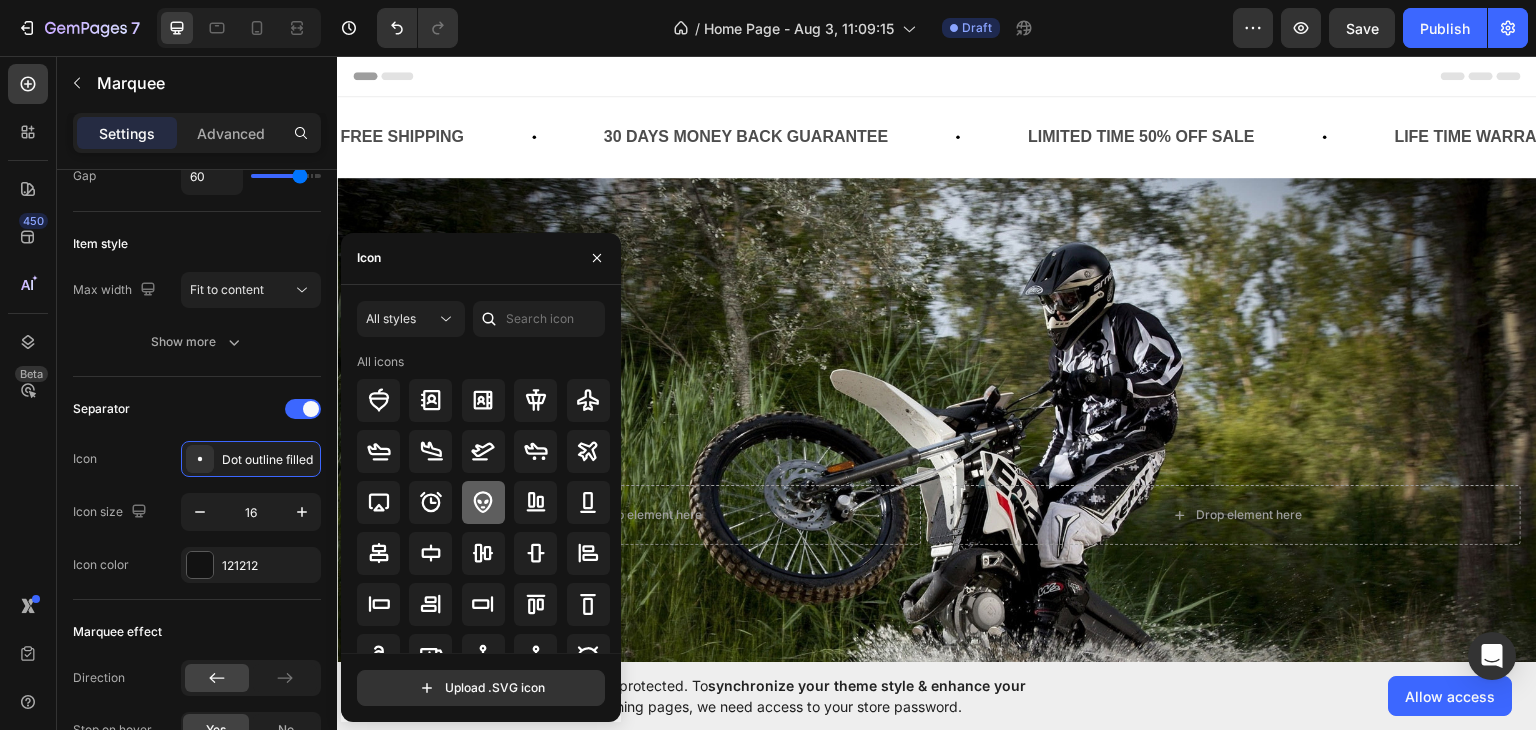 click 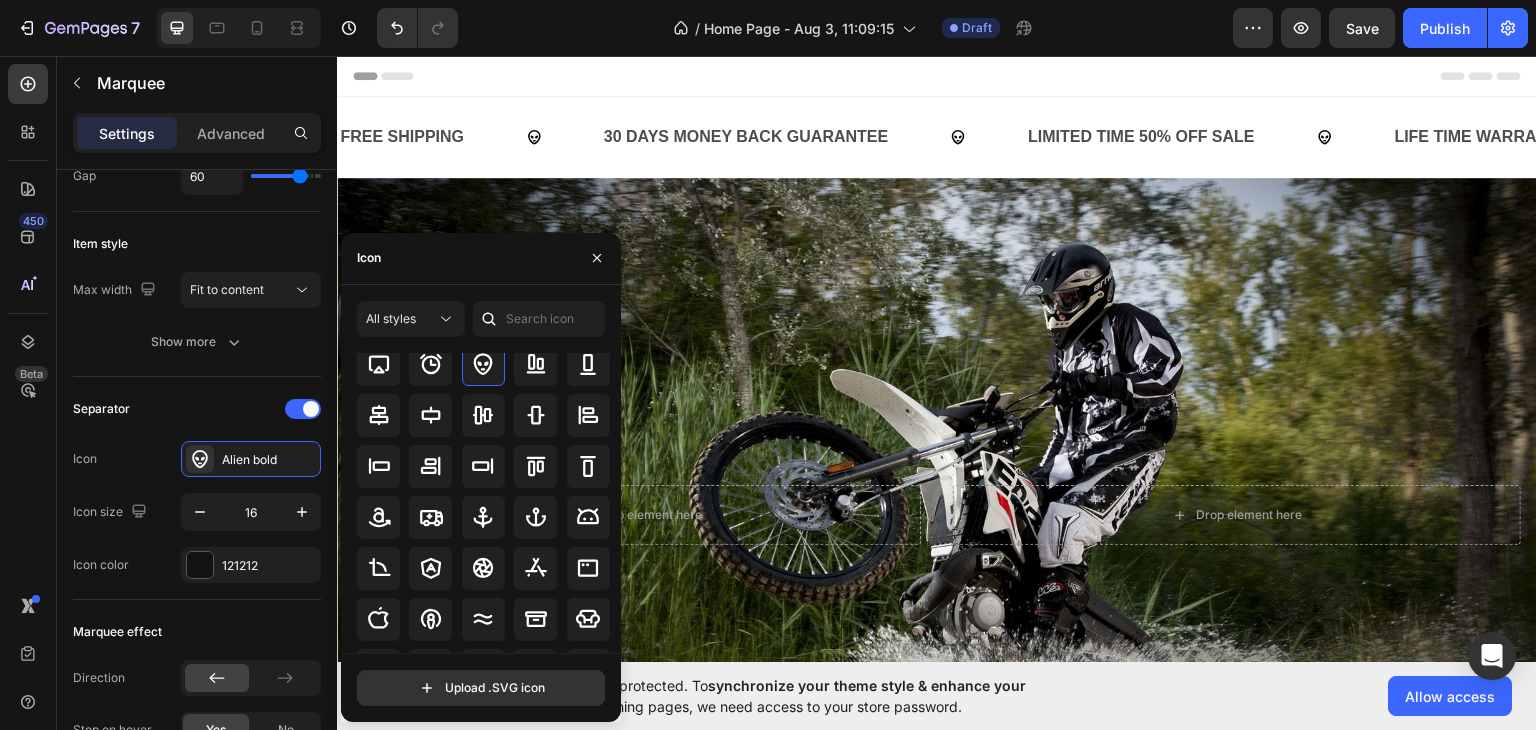 scroll, scrollTop: 0, scrollLeft: 0, axis: both 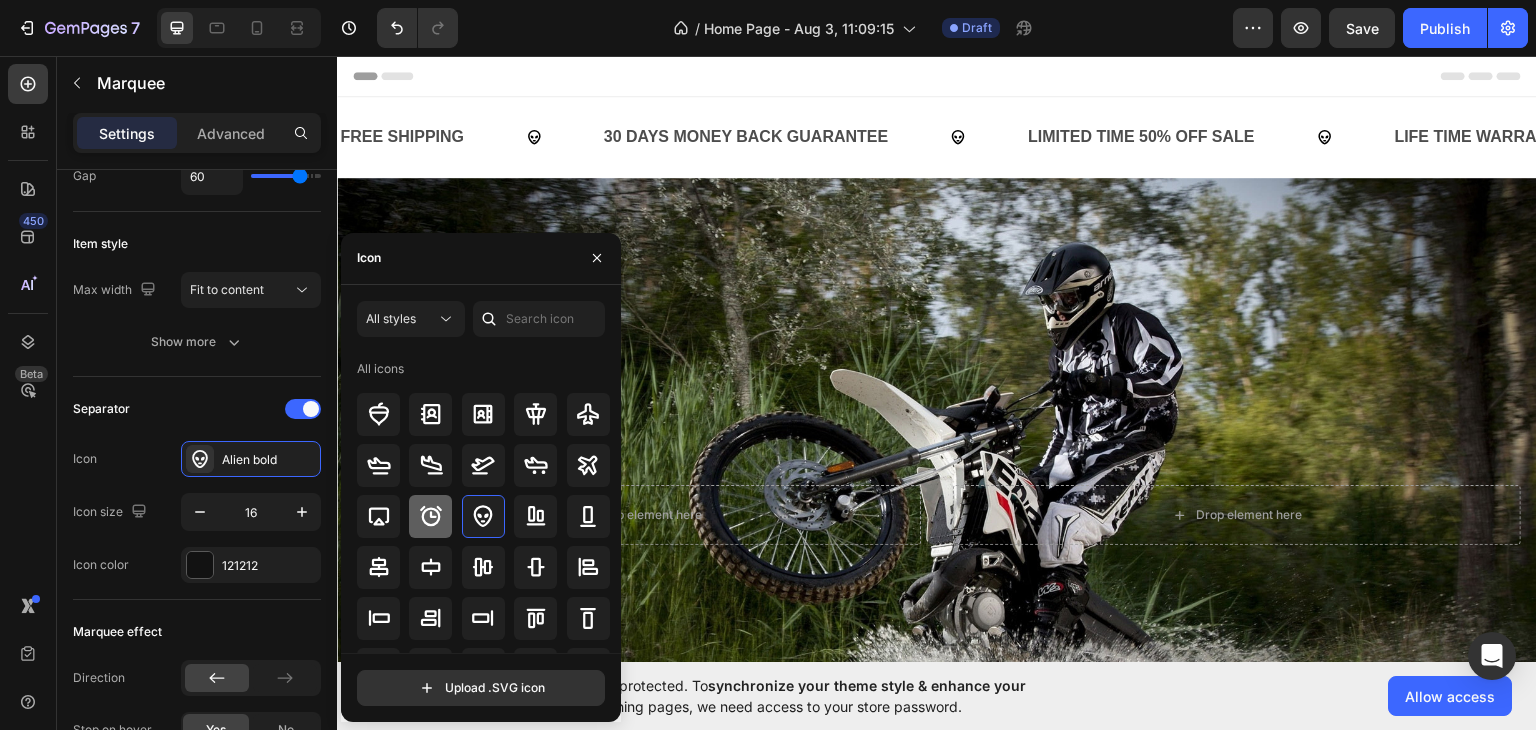 click 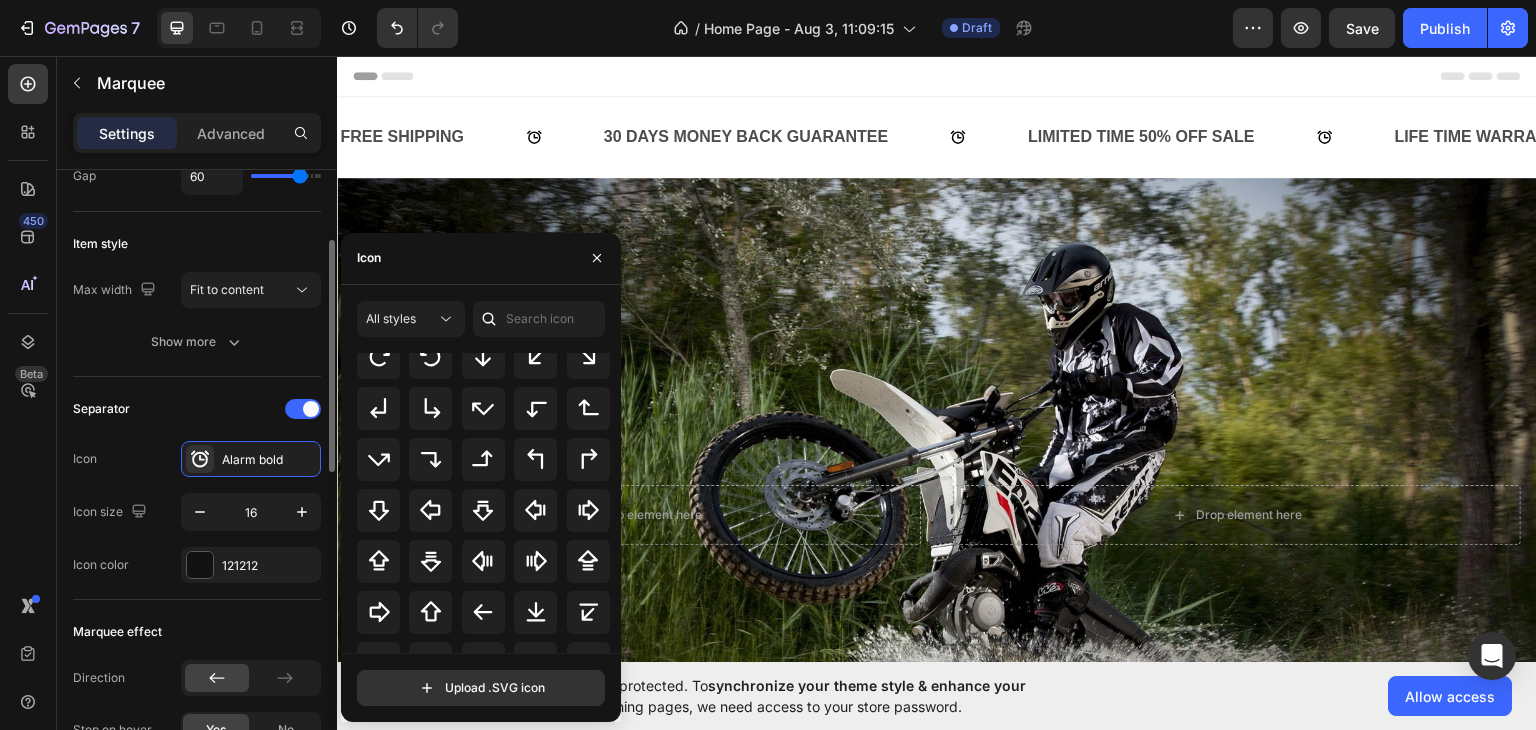 scroll, scrollTop: 584, scrollLeft: 0, axis: vertical 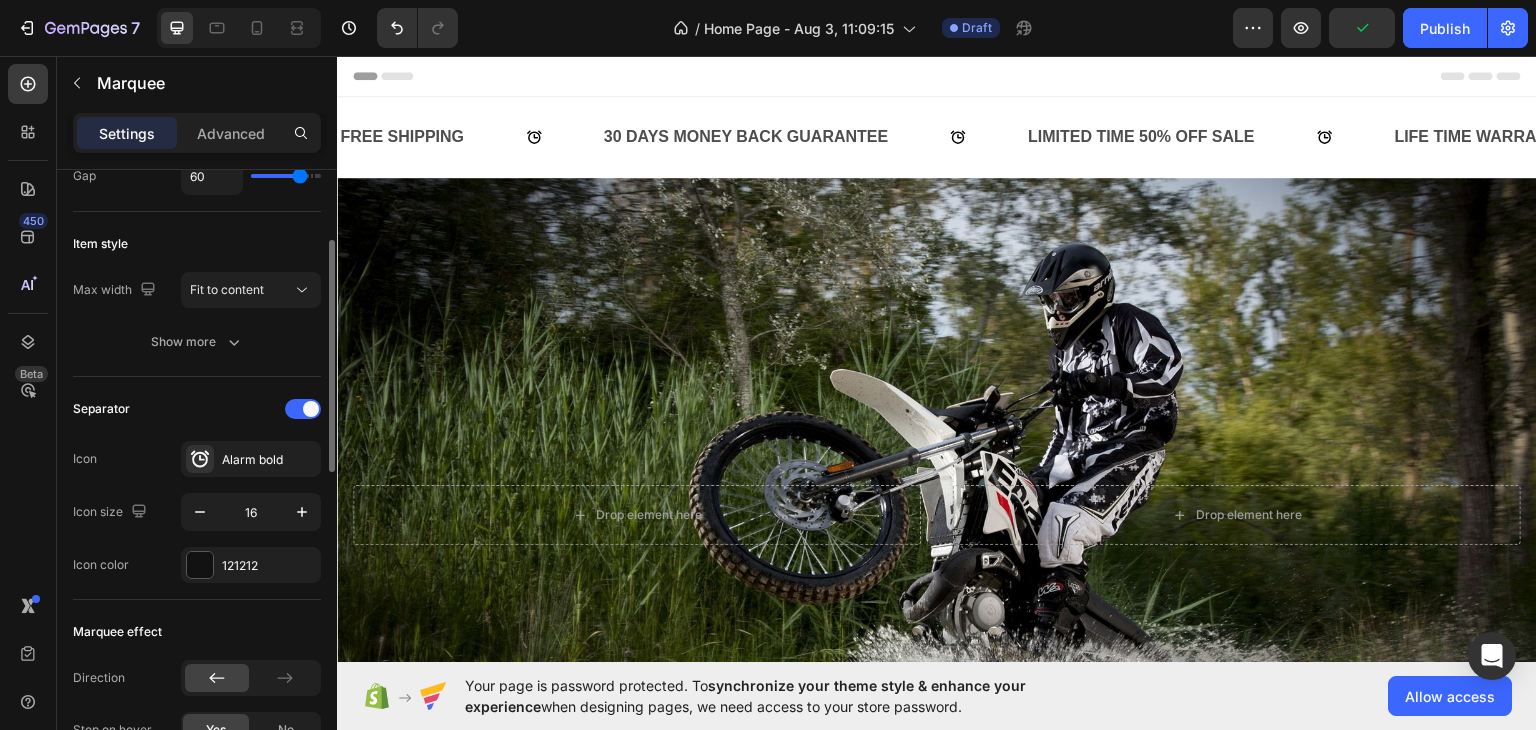 click on "Marquee effect" at bounding box center (197, 632) 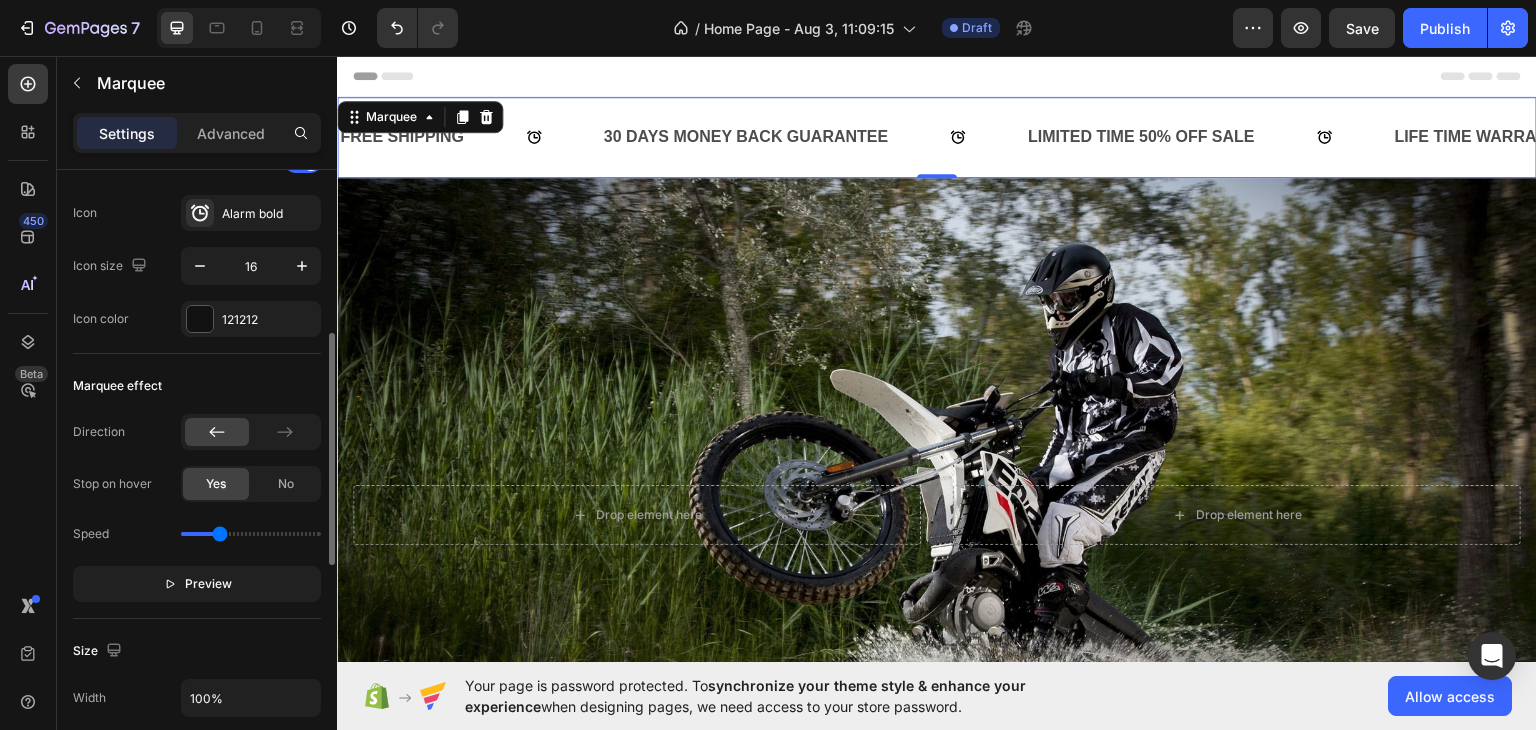 scroll, scrollTop: 433, scrollLeft: 0, axis: vertical 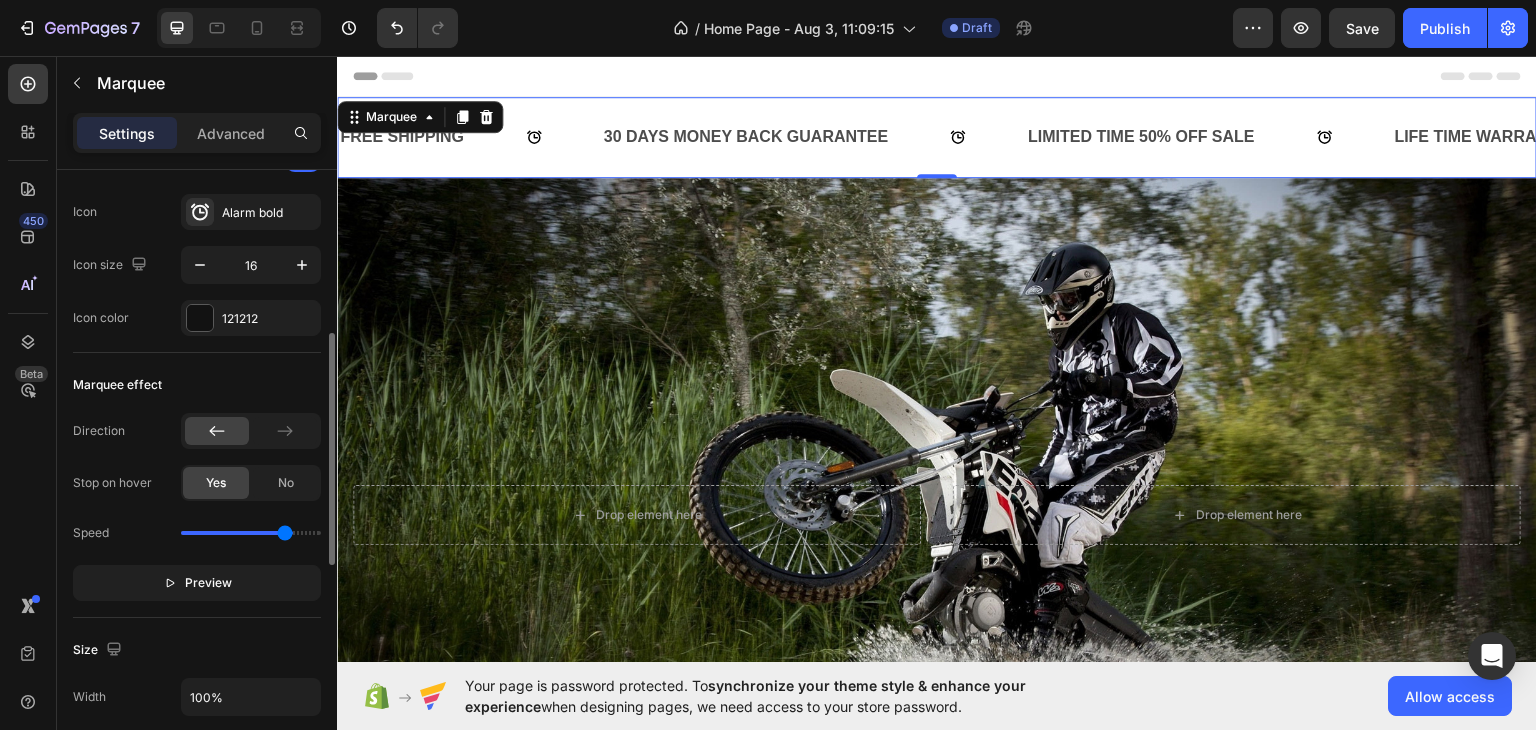 drag, startPoint x: 222, startPoint y: 526, endPoint x: 284, endPoint y: 528, distance: 62.03225 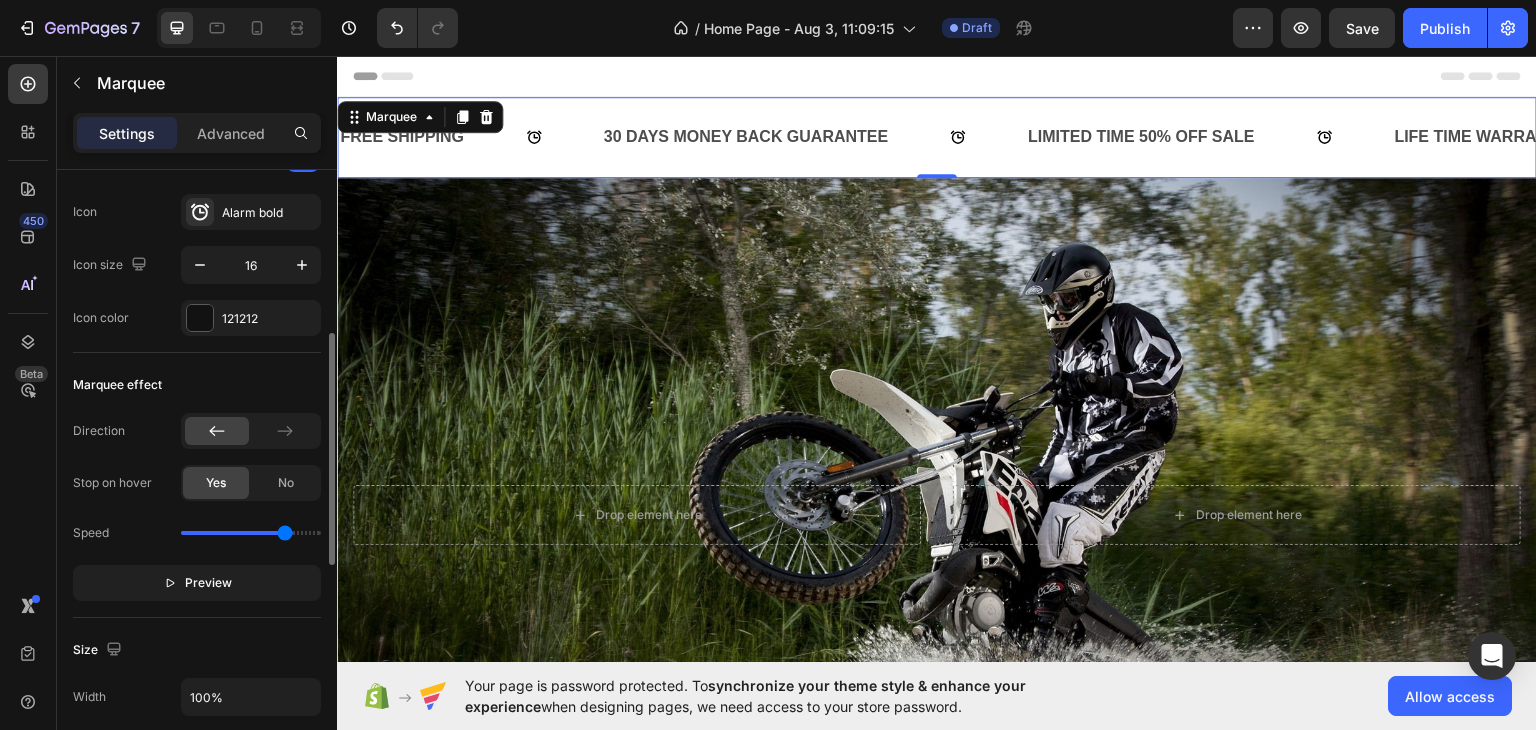 click at bounding box center [251, 533] 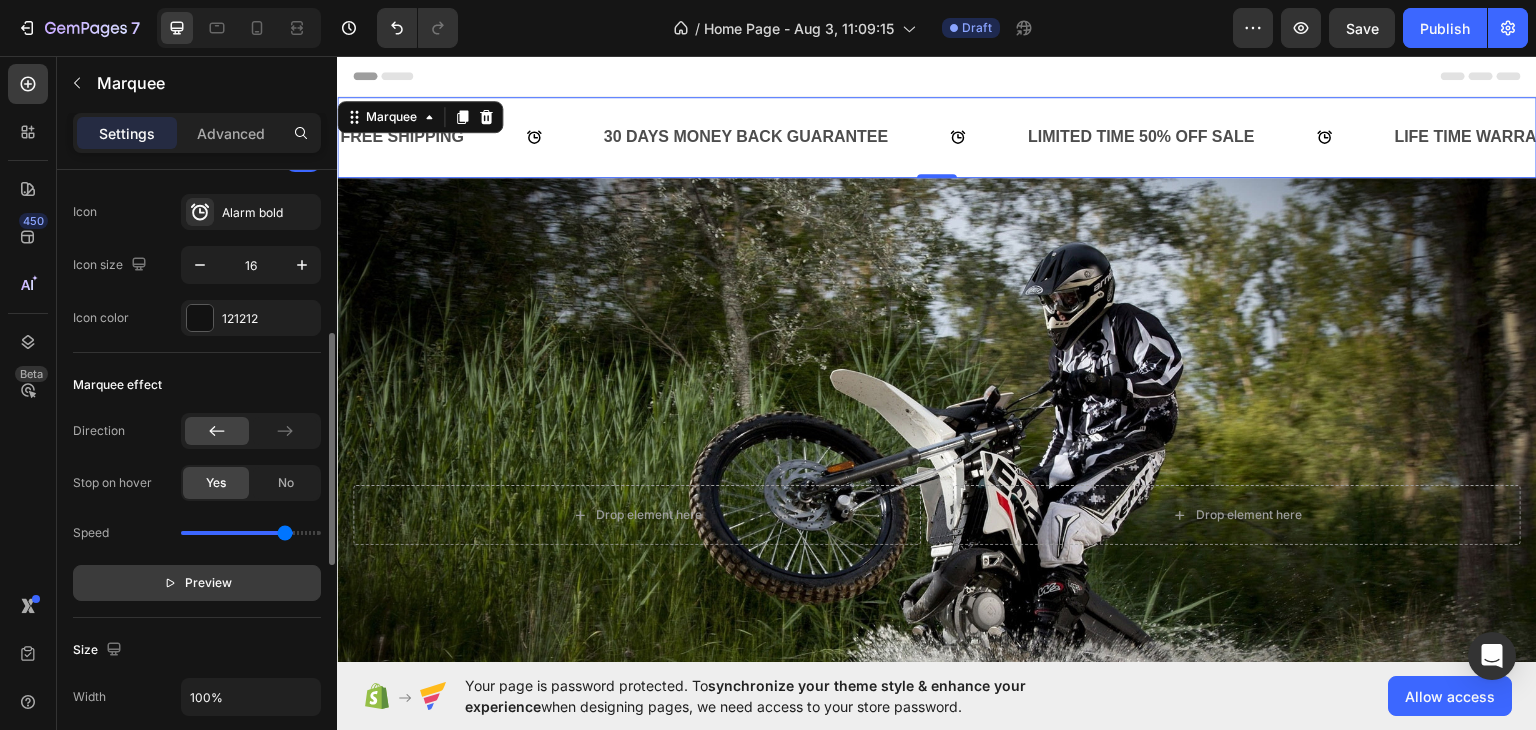 click on "Preview" at bounding box center [197, 583] 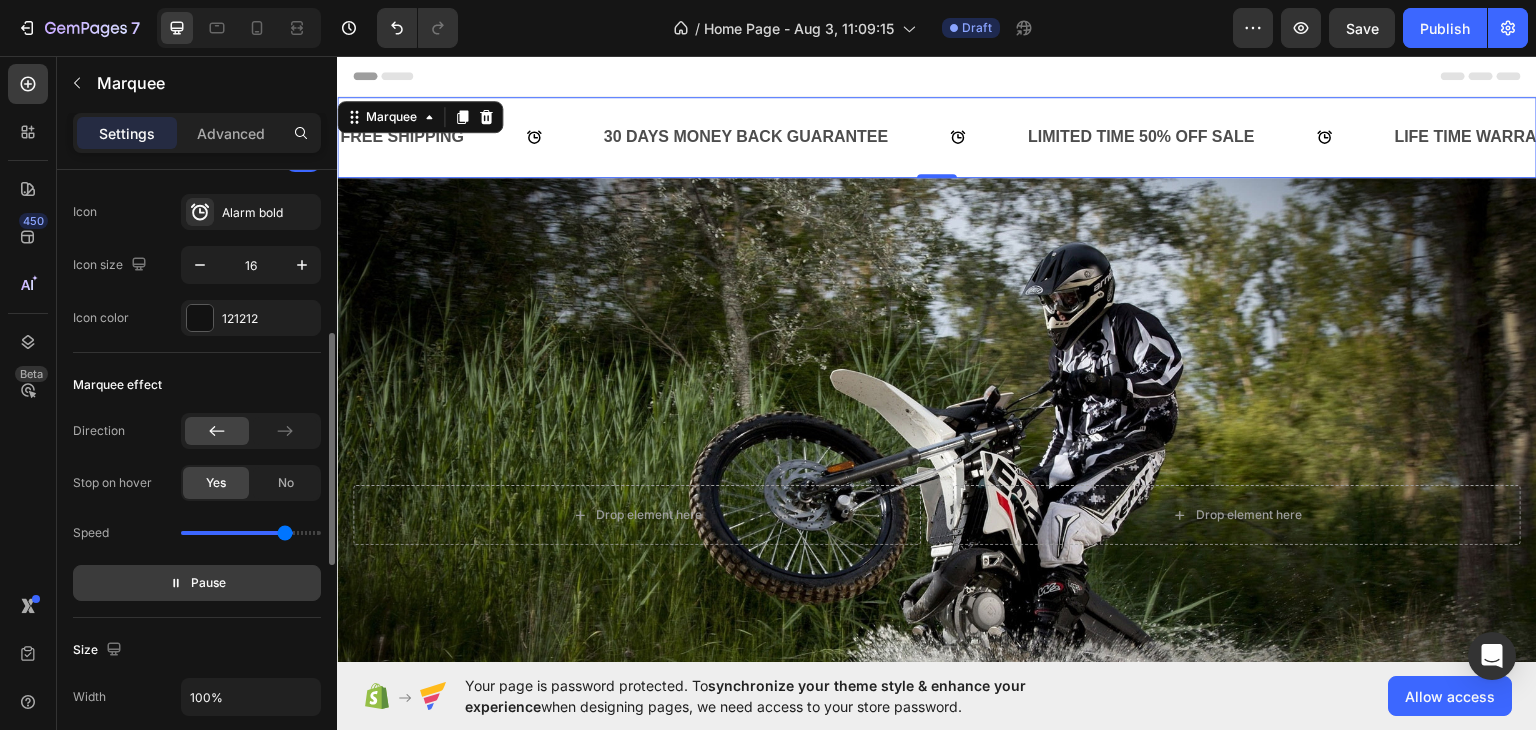click on "Pause" at bounding box center (208, 583) 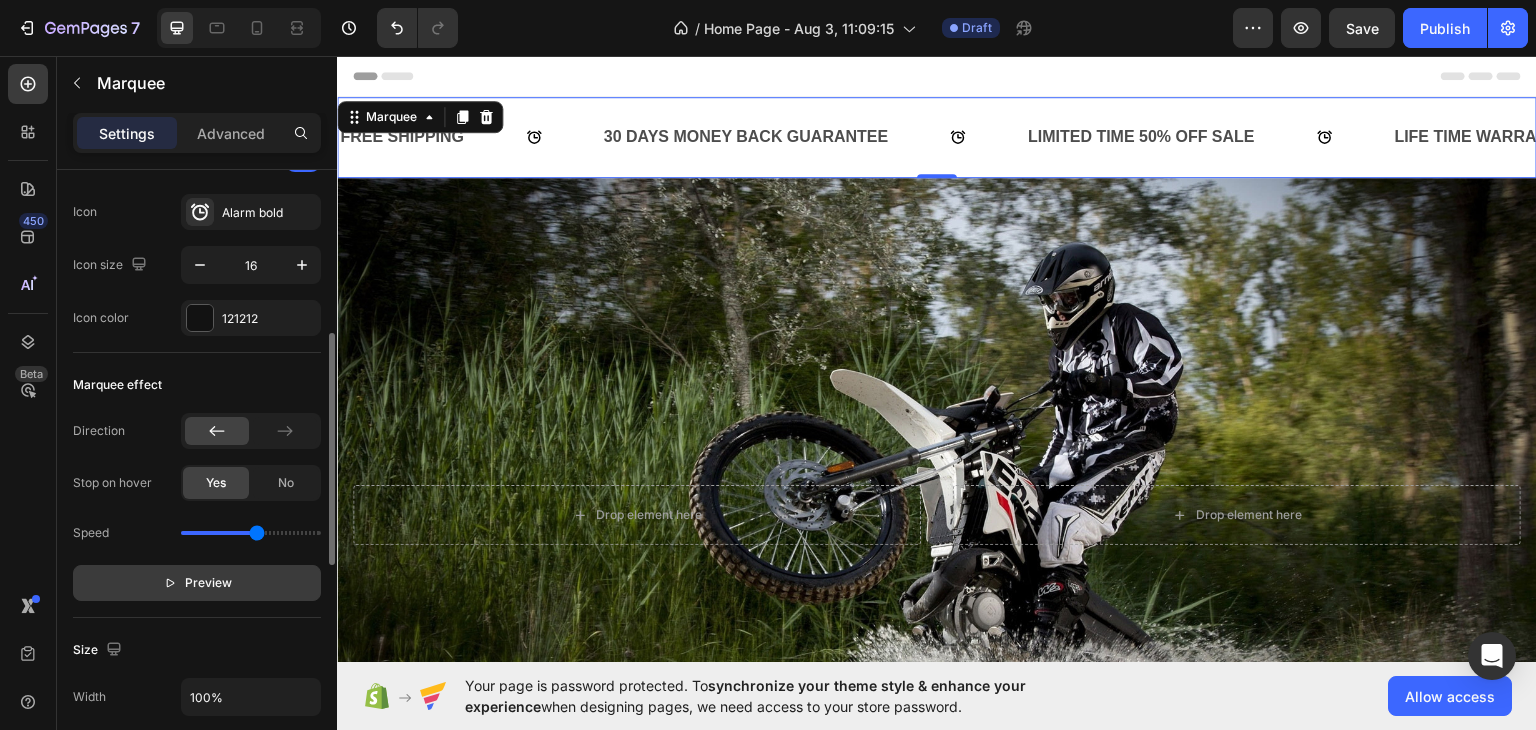 drag, startPoint x: 287, startPoint y: 529, endPoint x: 256, endPoint y: 533, distance: 31.257 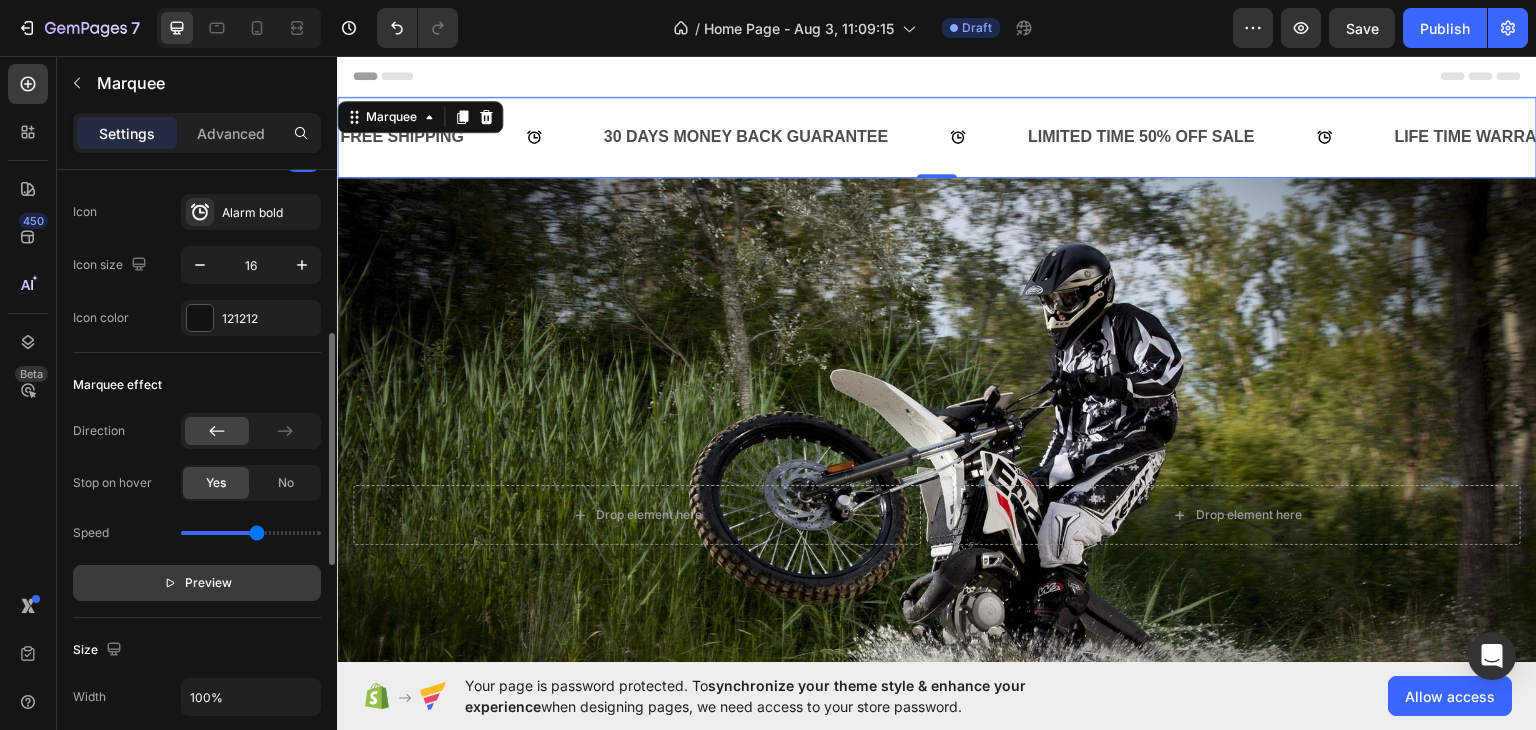 click at bounding box center (251, 533) 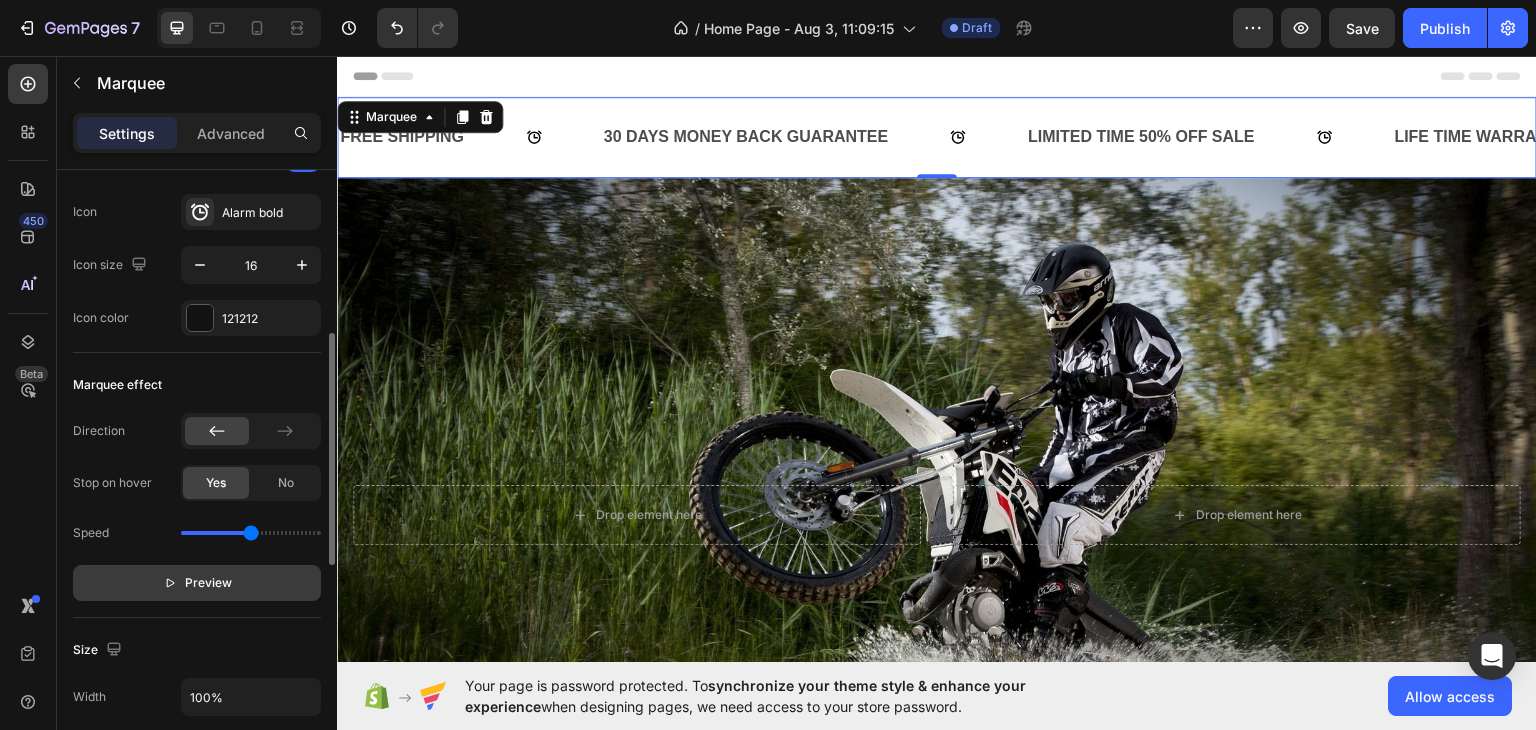 type on "2" 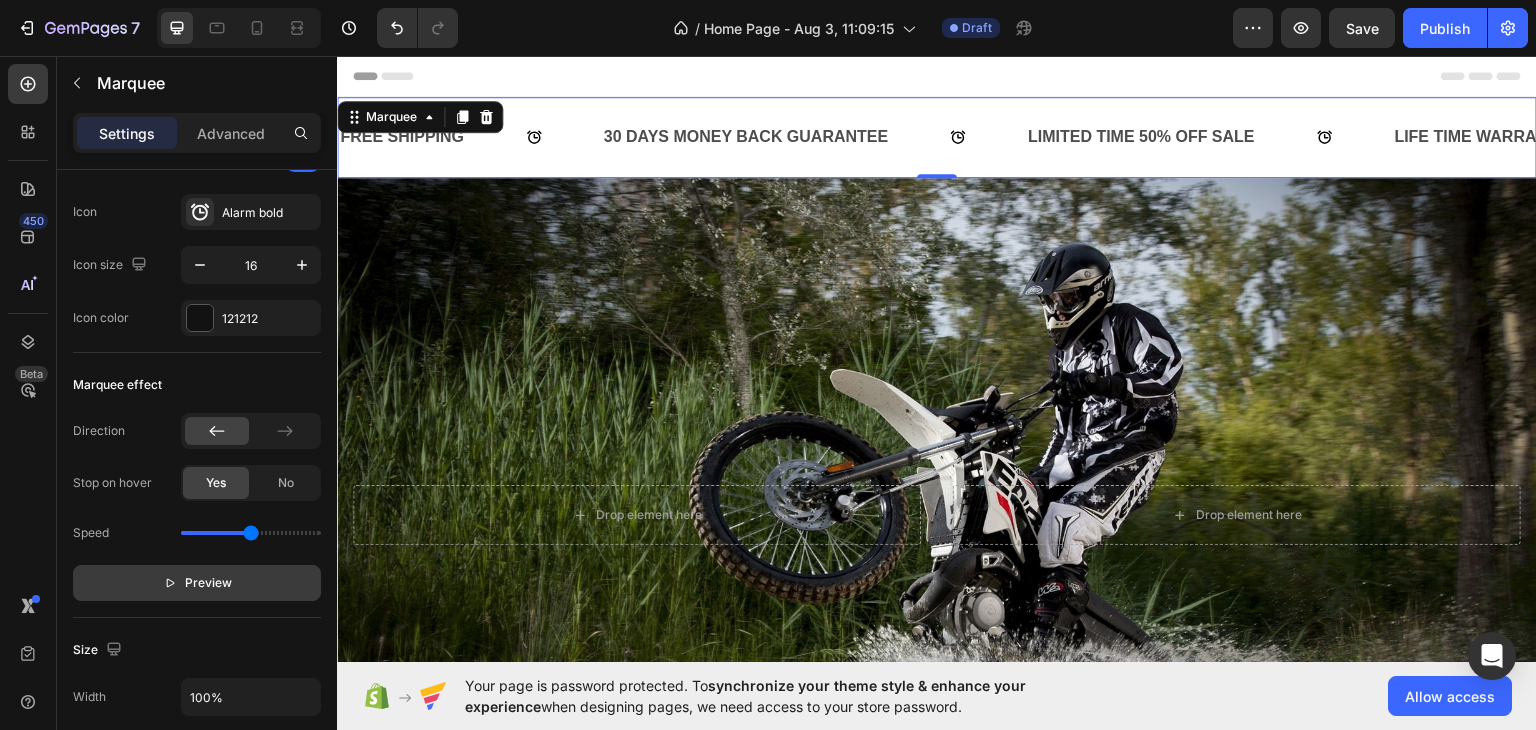 click on "Preview" at bounding box center (197, 583) 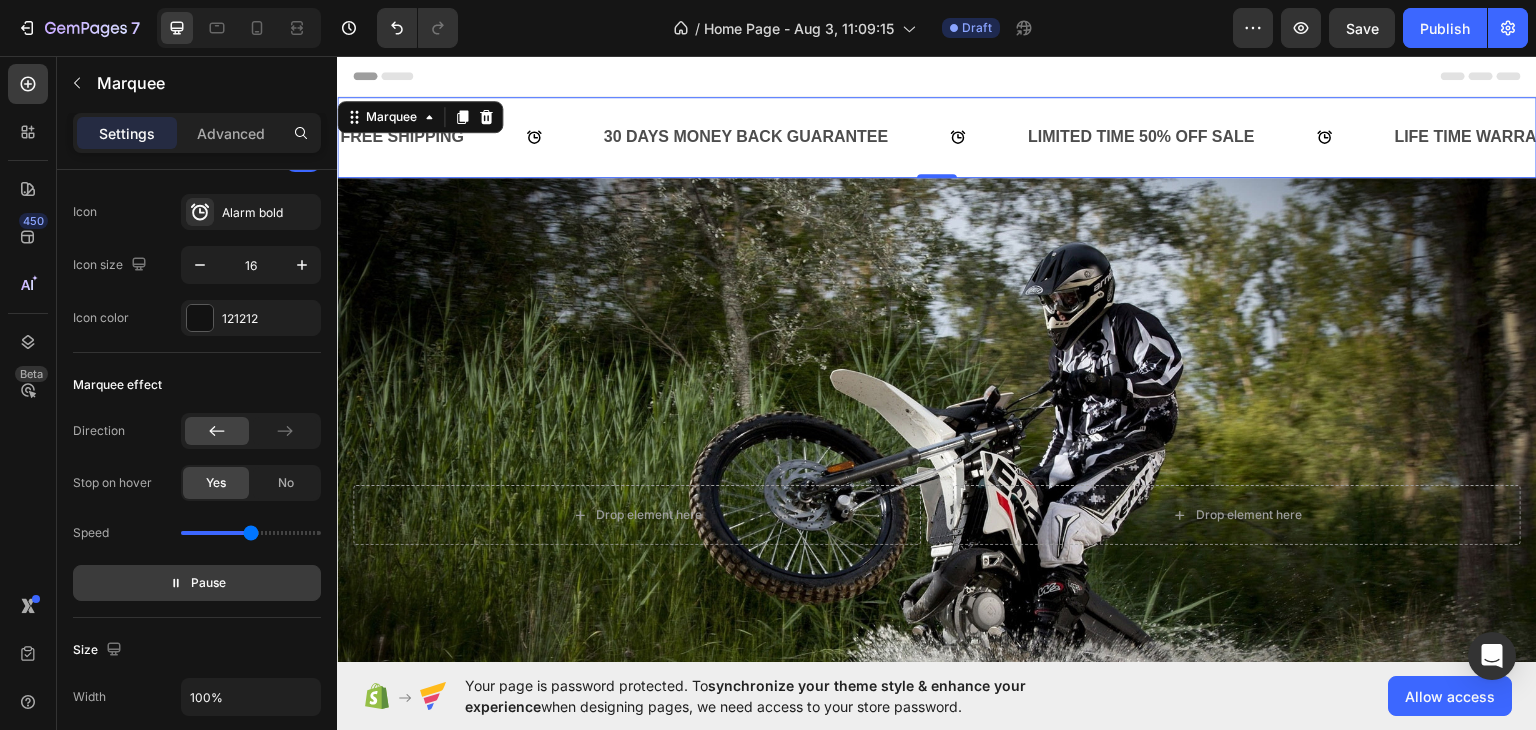 click on "Pause" at bounding box center [197, 583] 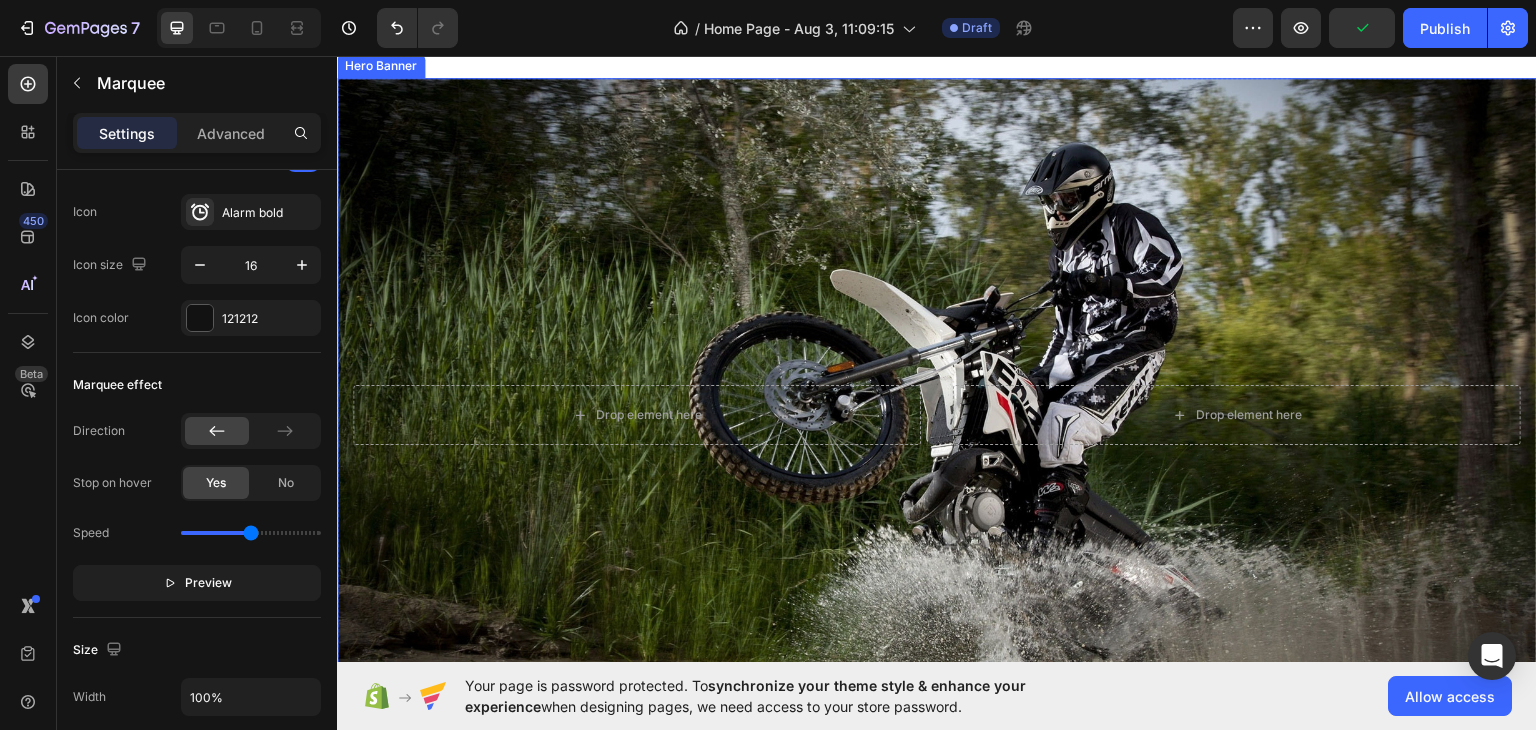 scroll, scrollTop: 99, scrollLeft: 0, axis: vertical 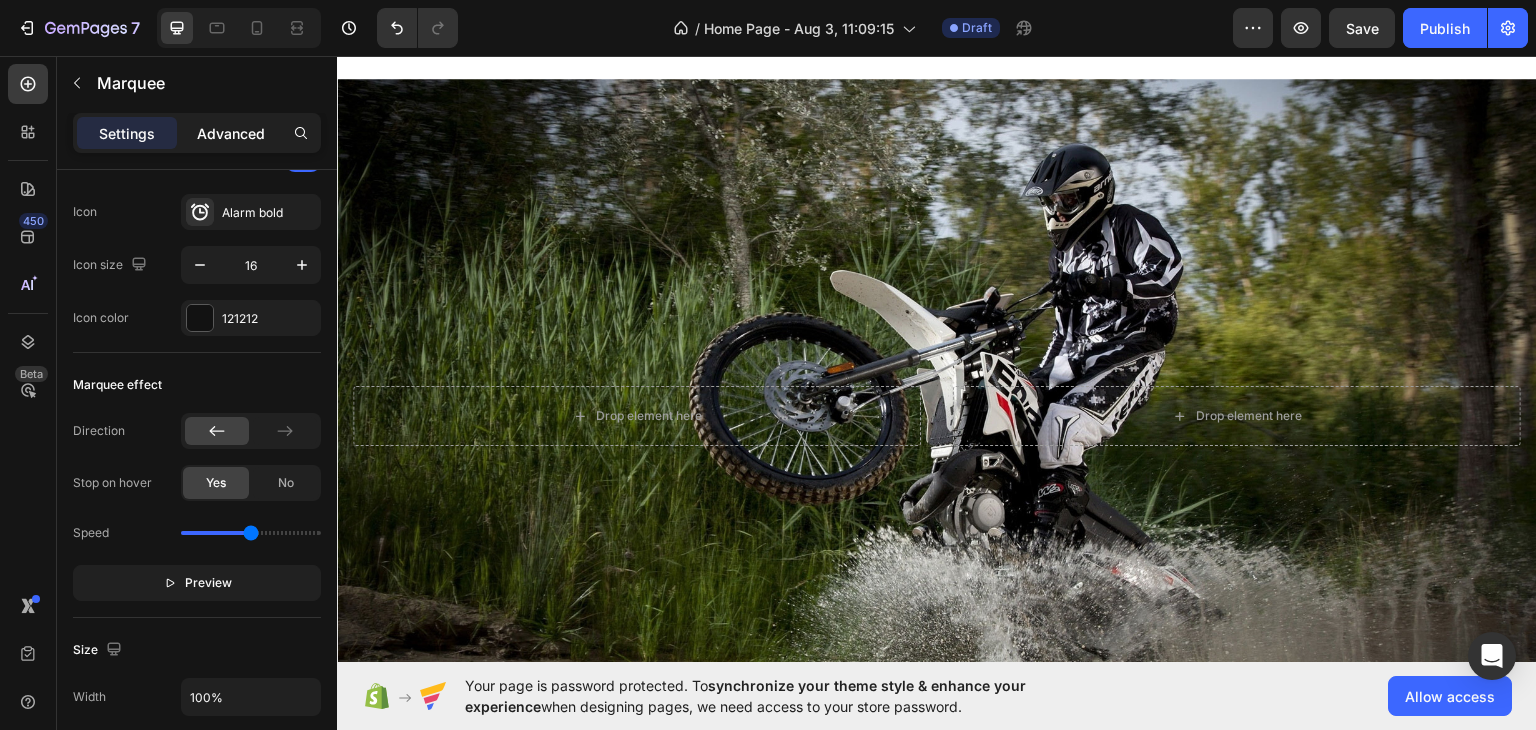 click on "Advanced" at bounding box center (231, 133) 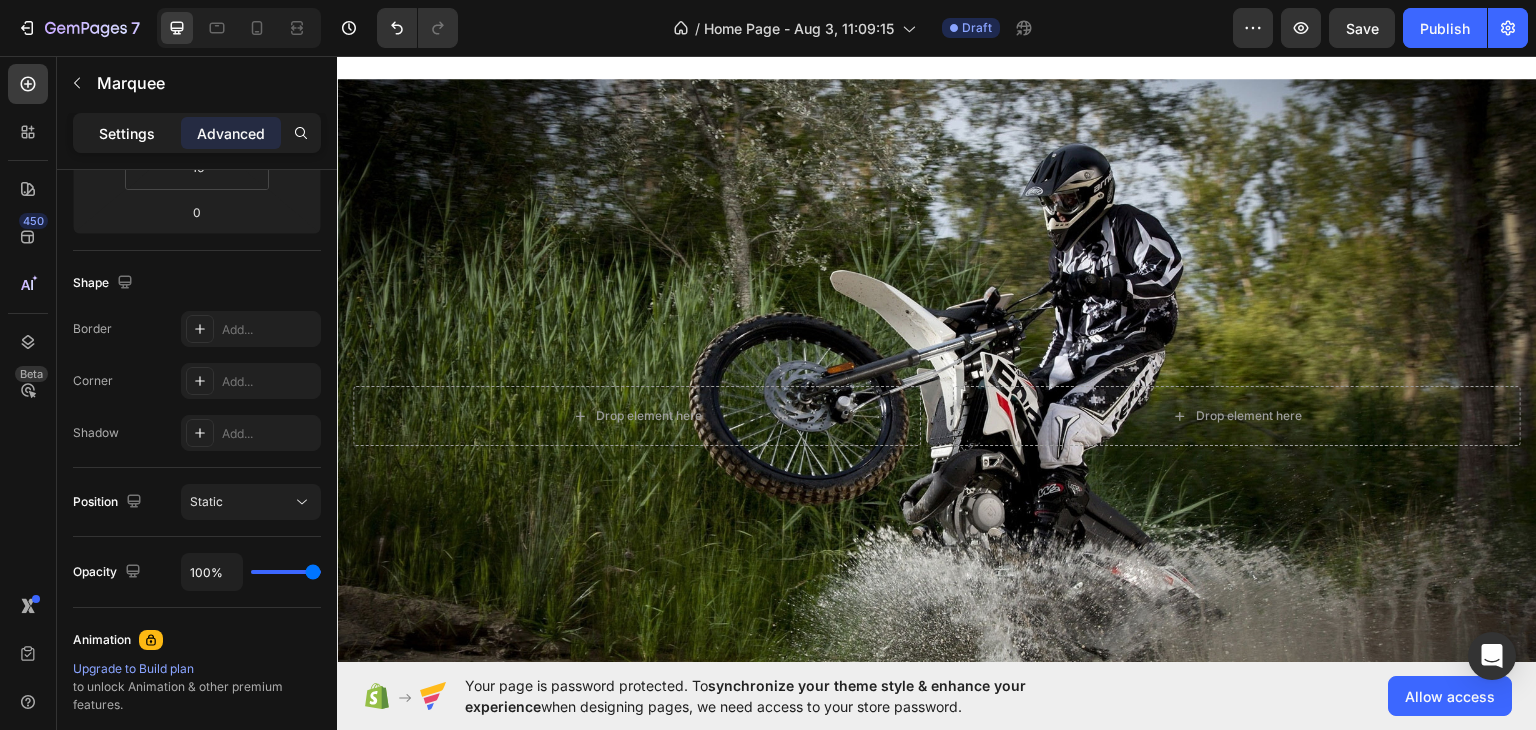 click on "Settings" at bounding box center [127, 133] 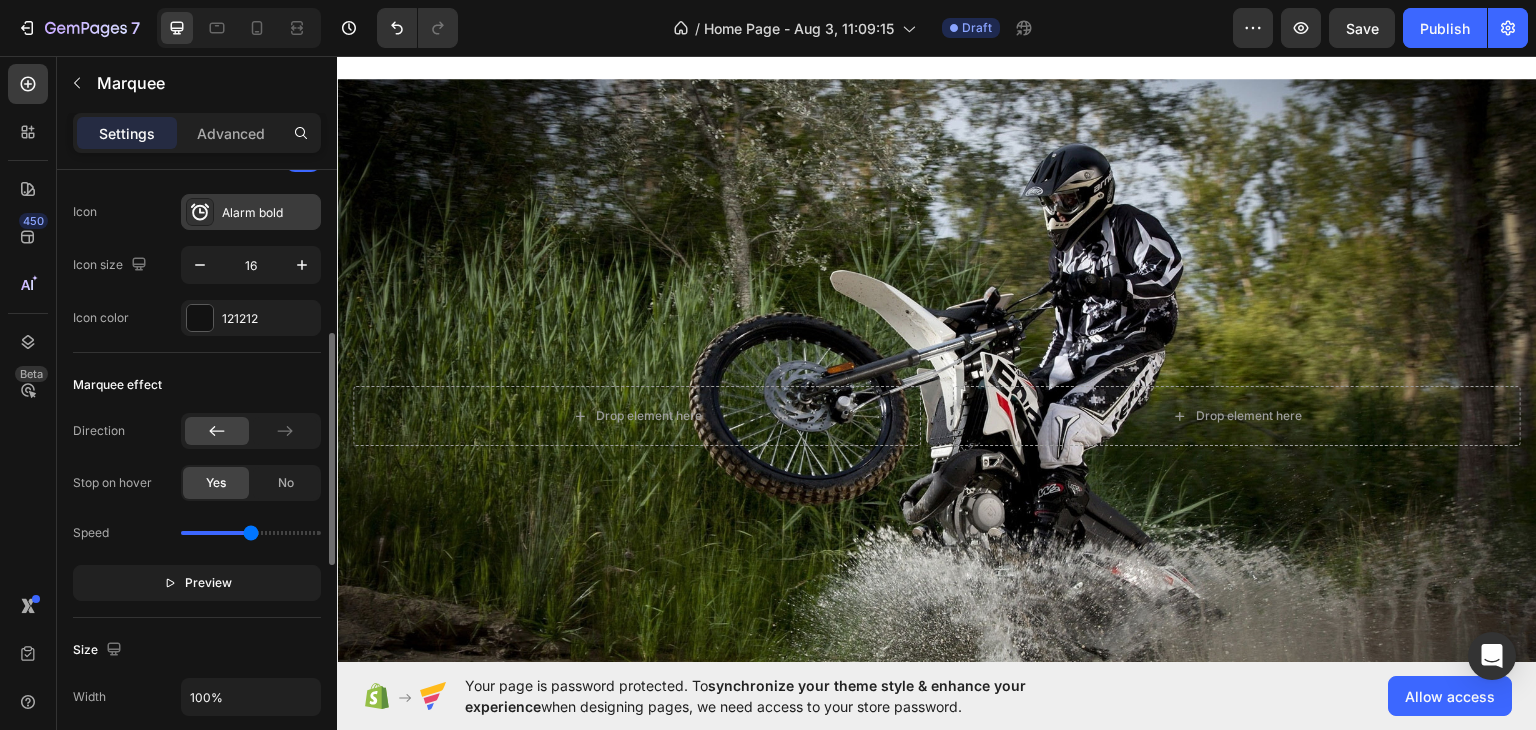 click on "Alarm bold" at bounding box center [269, 213] 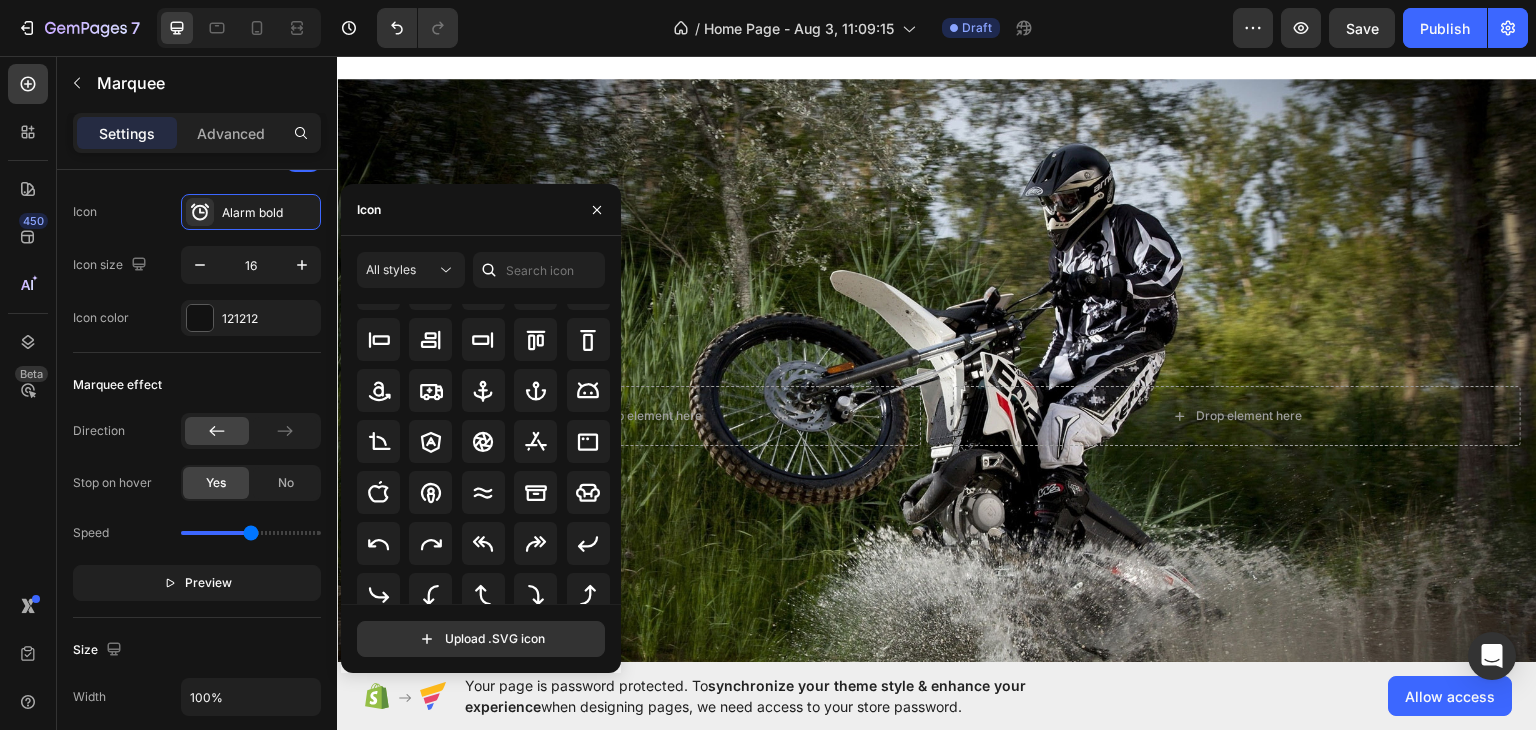 scroll, scrollTop: 201, scrollLeft: 0, axis: vertical 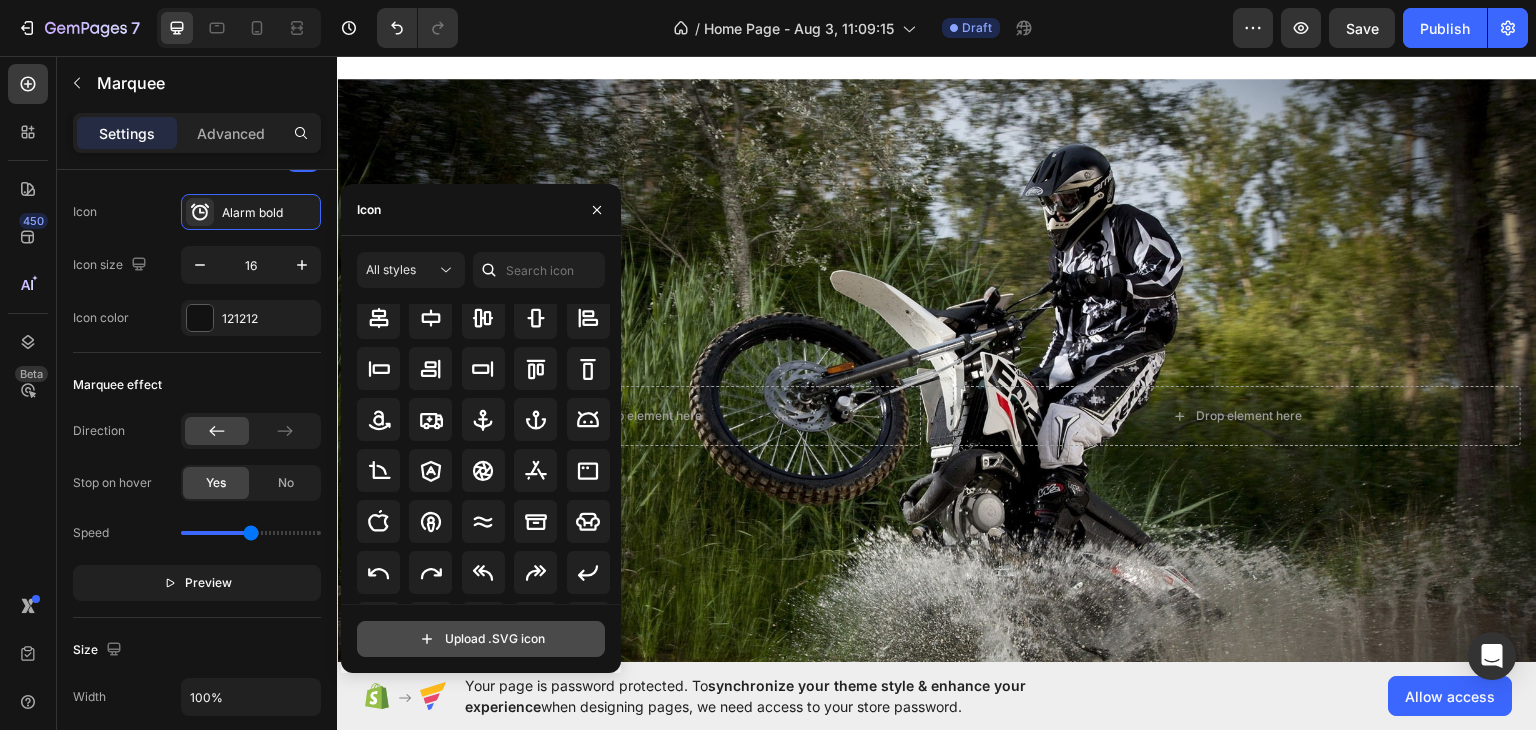 click 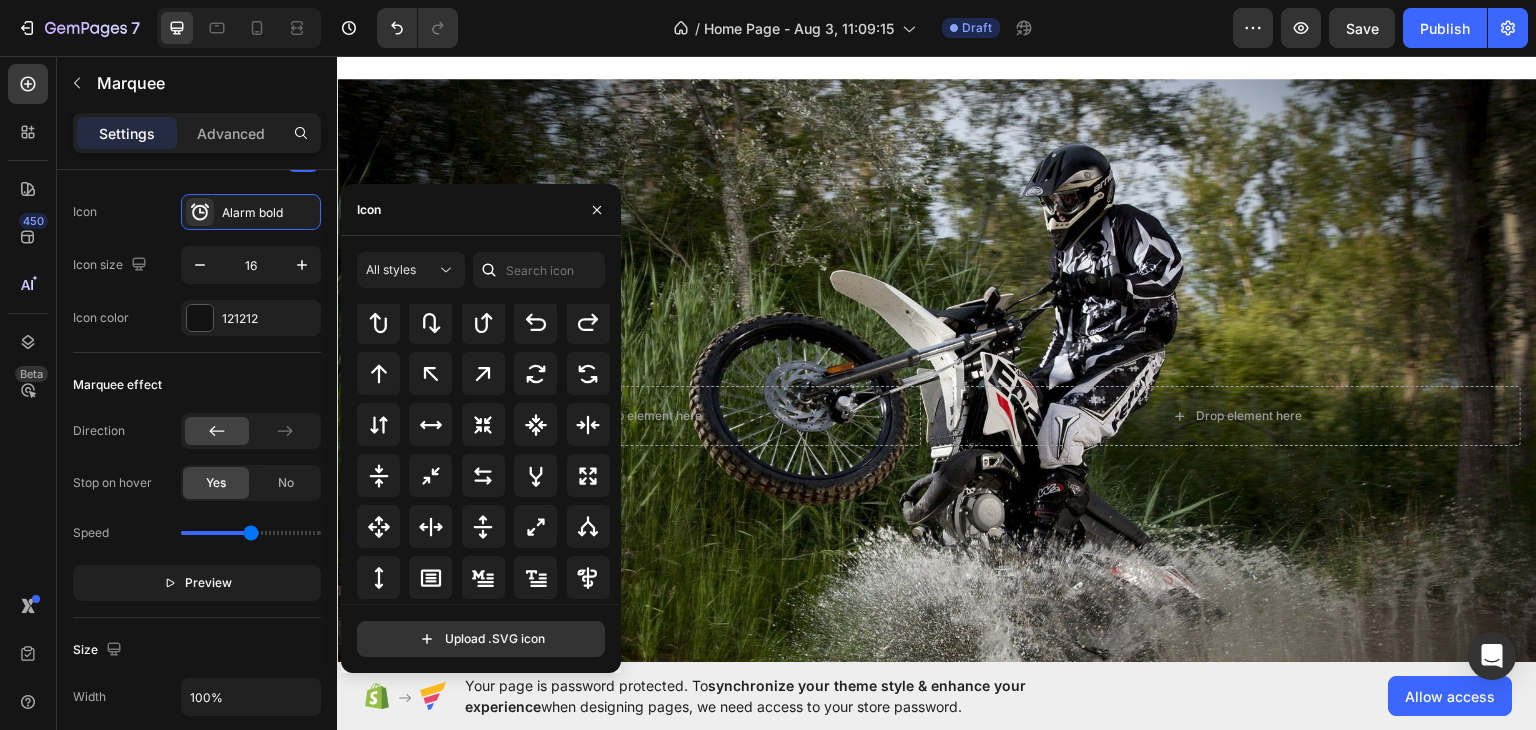 scroll, scrollTop: 1080, scrollLeft: 0, axis: vertical 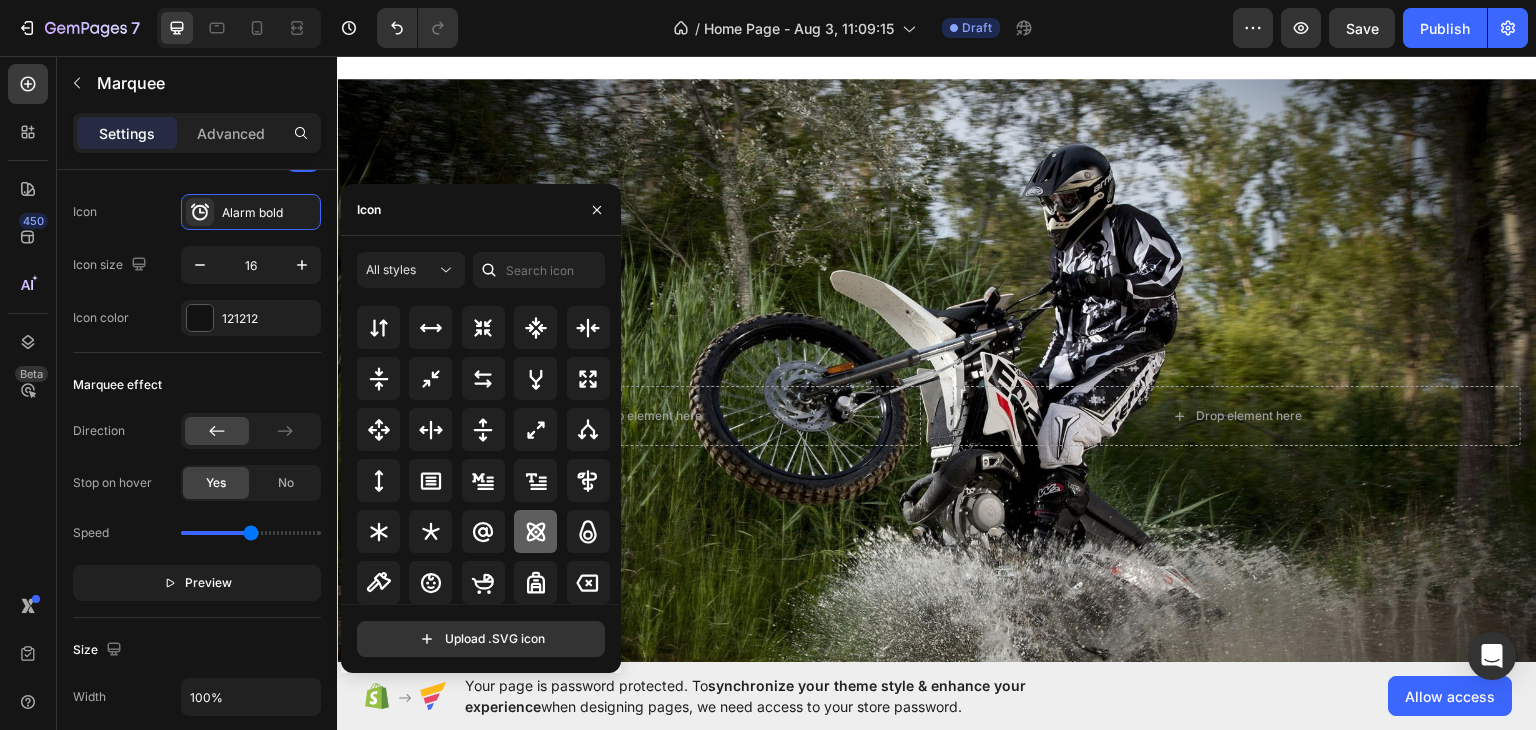 click 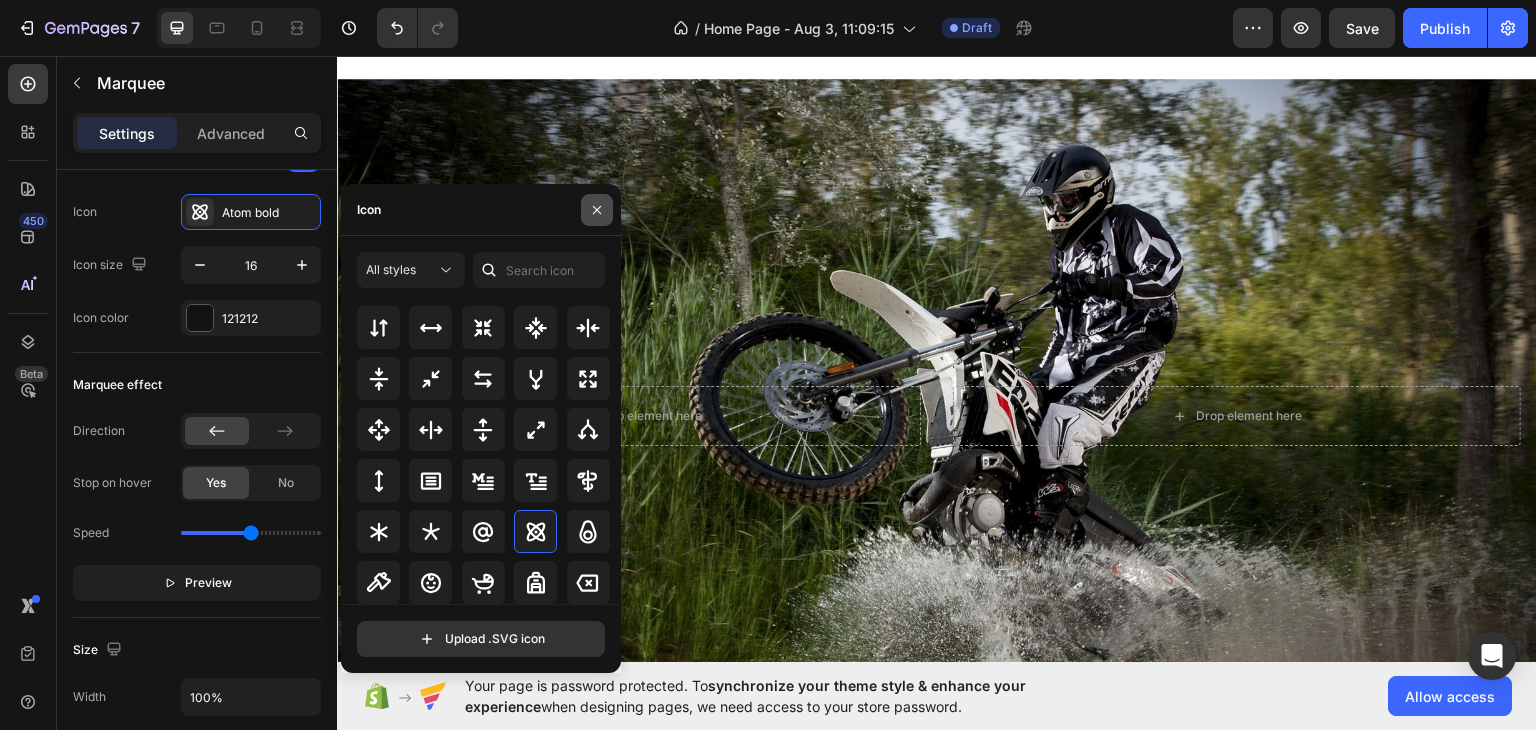 click 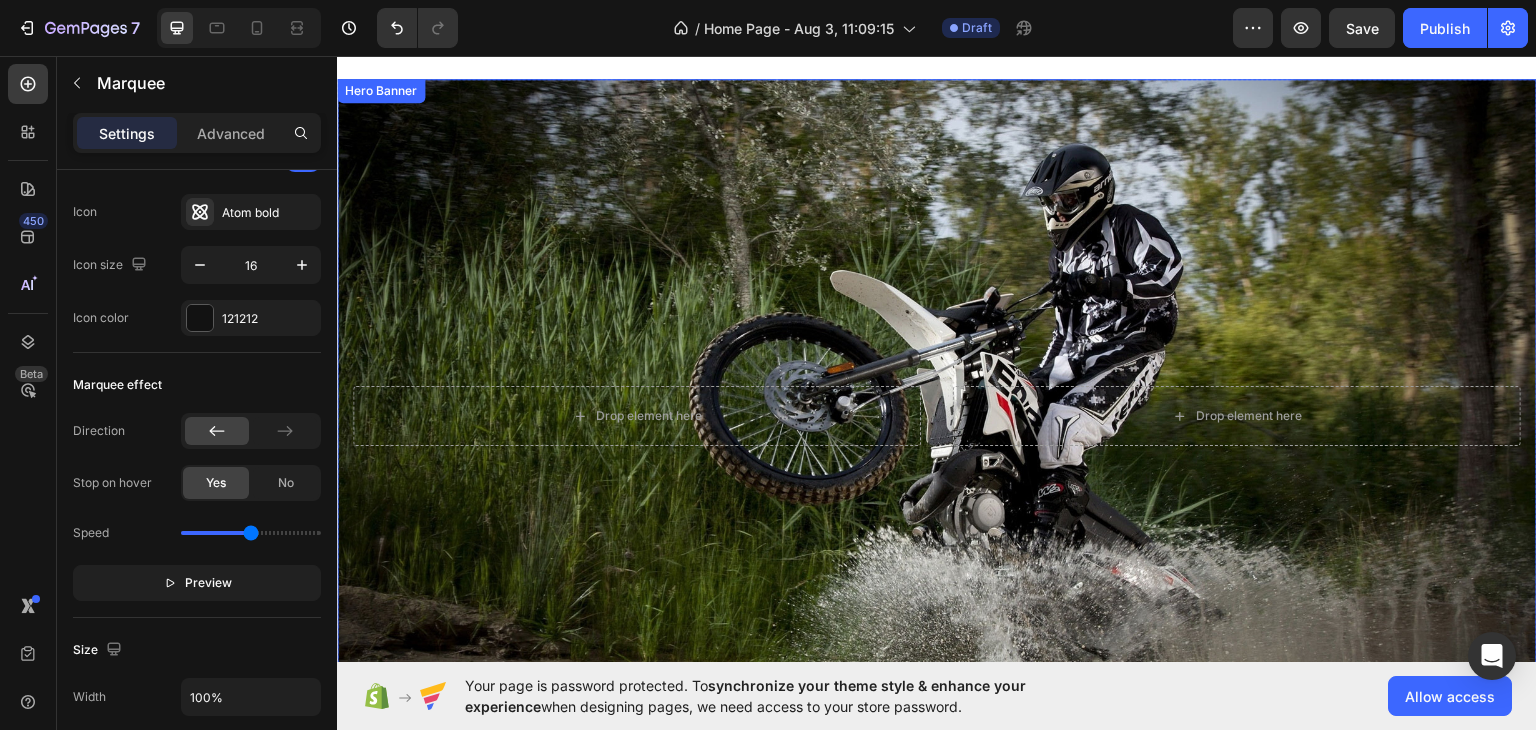 scroll, scrollTop: 0, scrollLeft: 0, axis: both 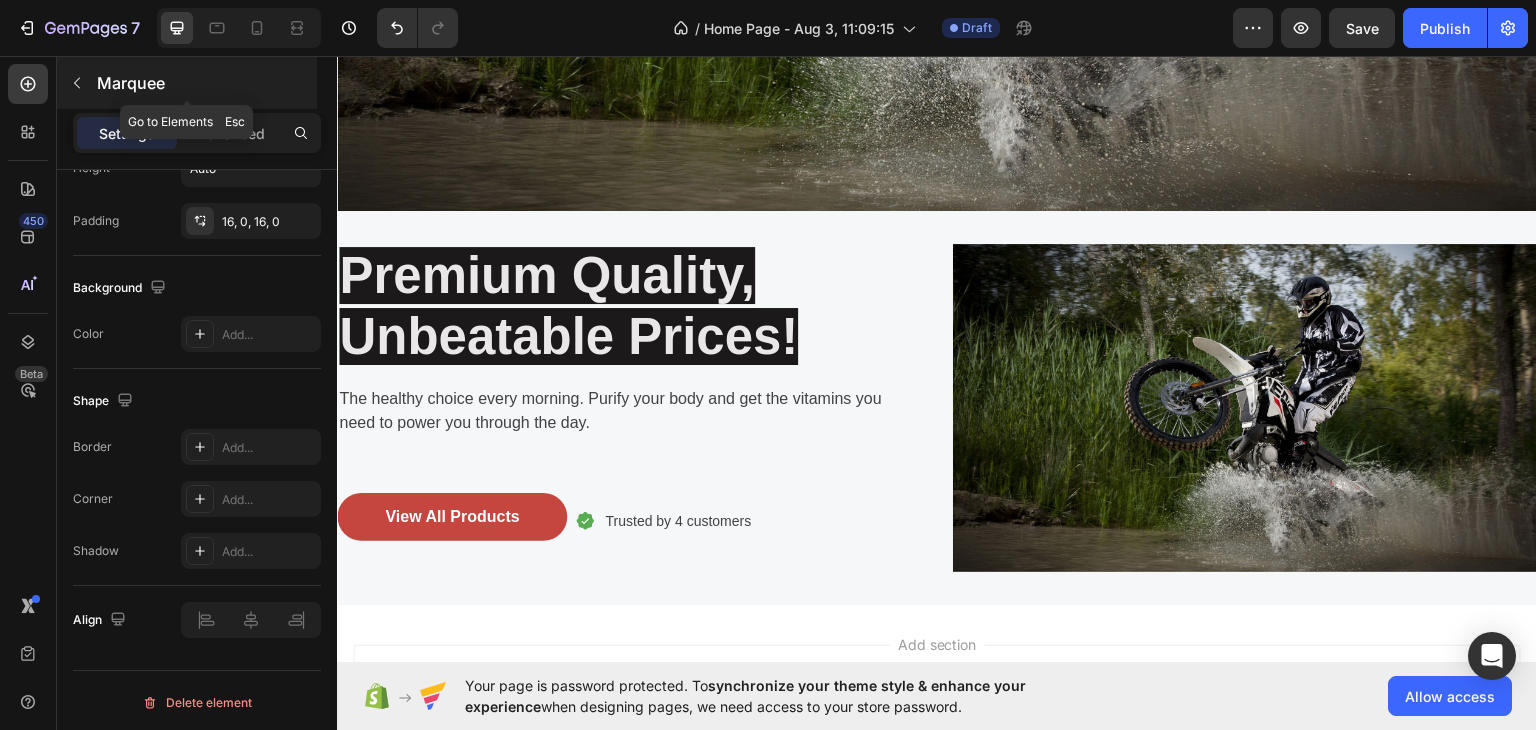 click 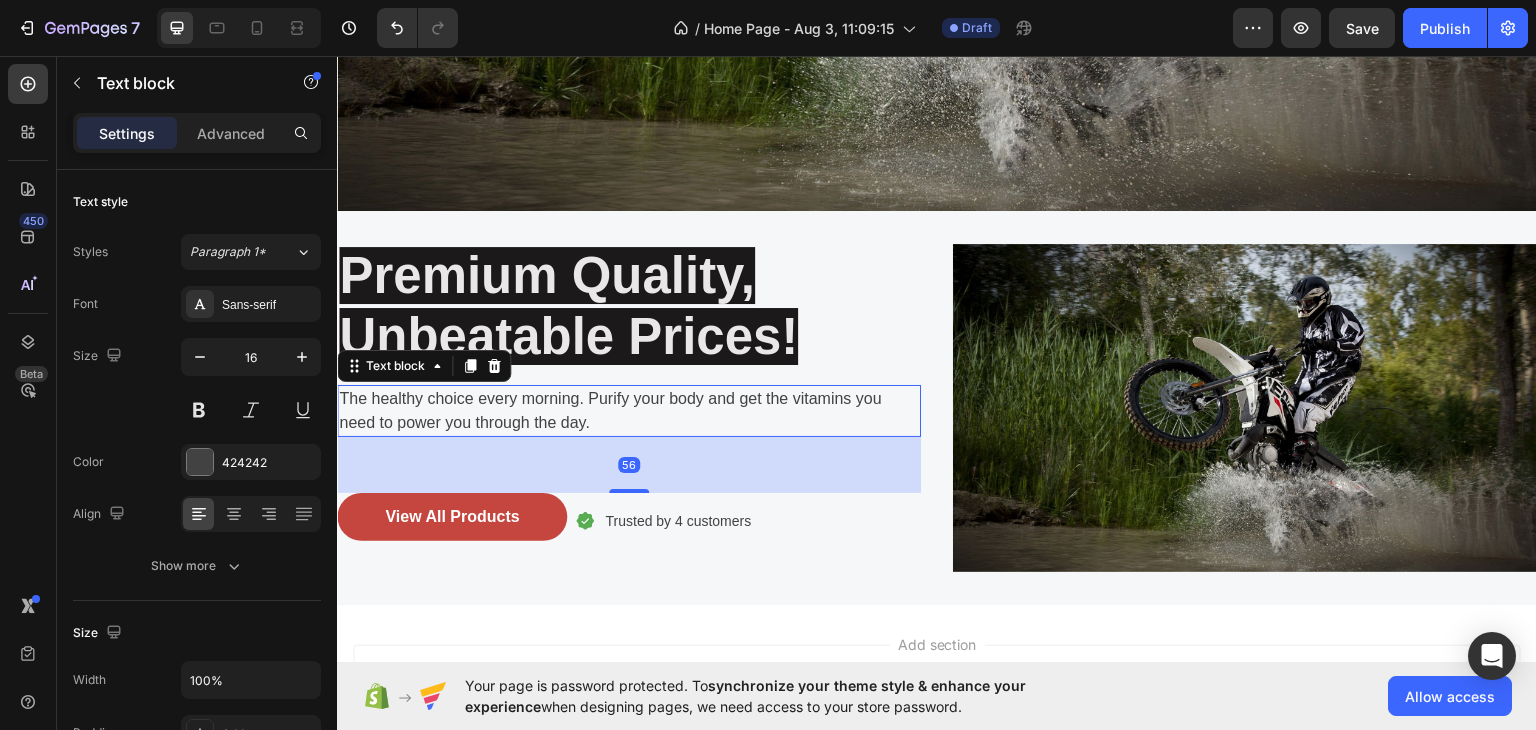 click on "The healthy choice every morning. Purify your body and get the vitamins you need to power you through the day." at bounding box center [629, 410] 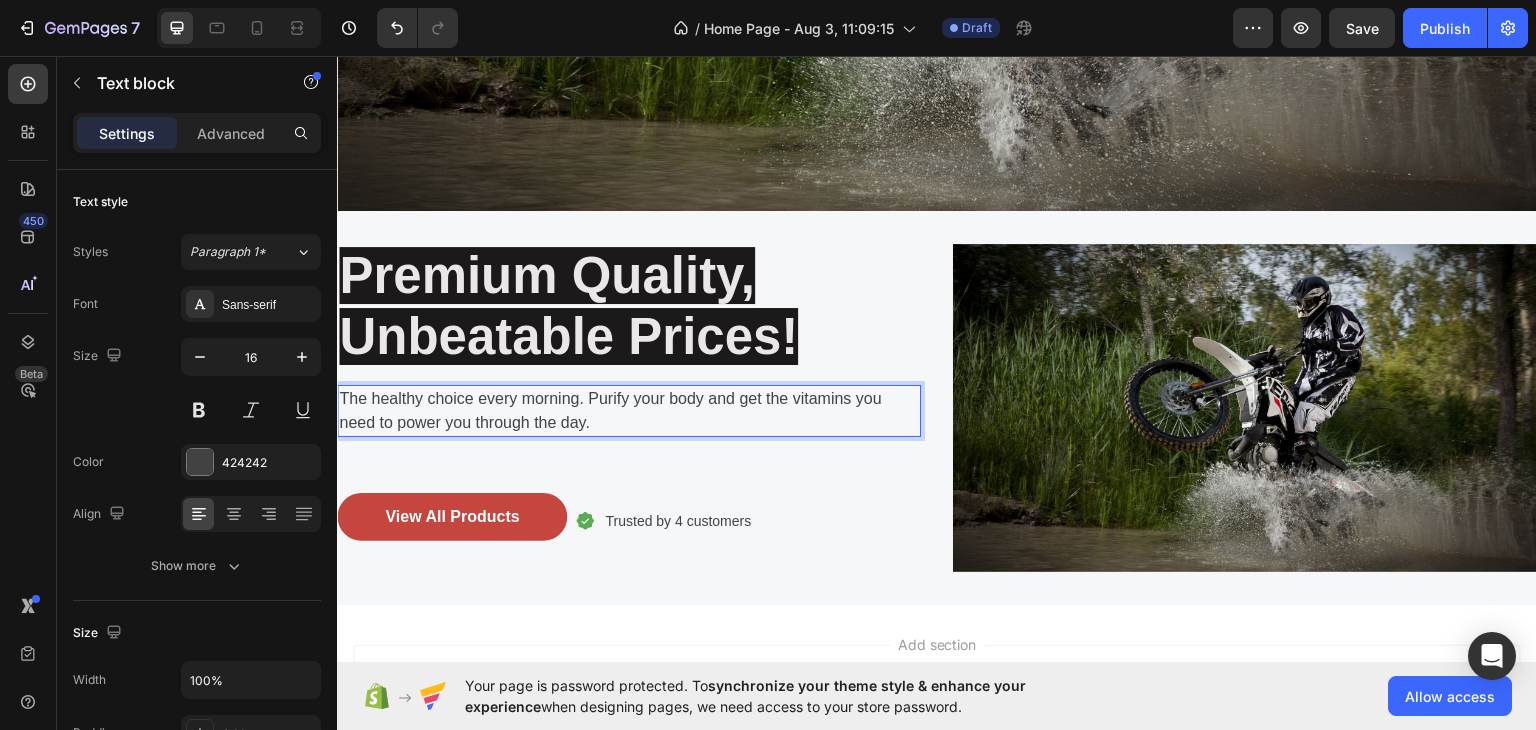 click on "The healthy choice every morning. Purify your body and get the vitamins you need to power you through the day." at bounding box center (629, 410) 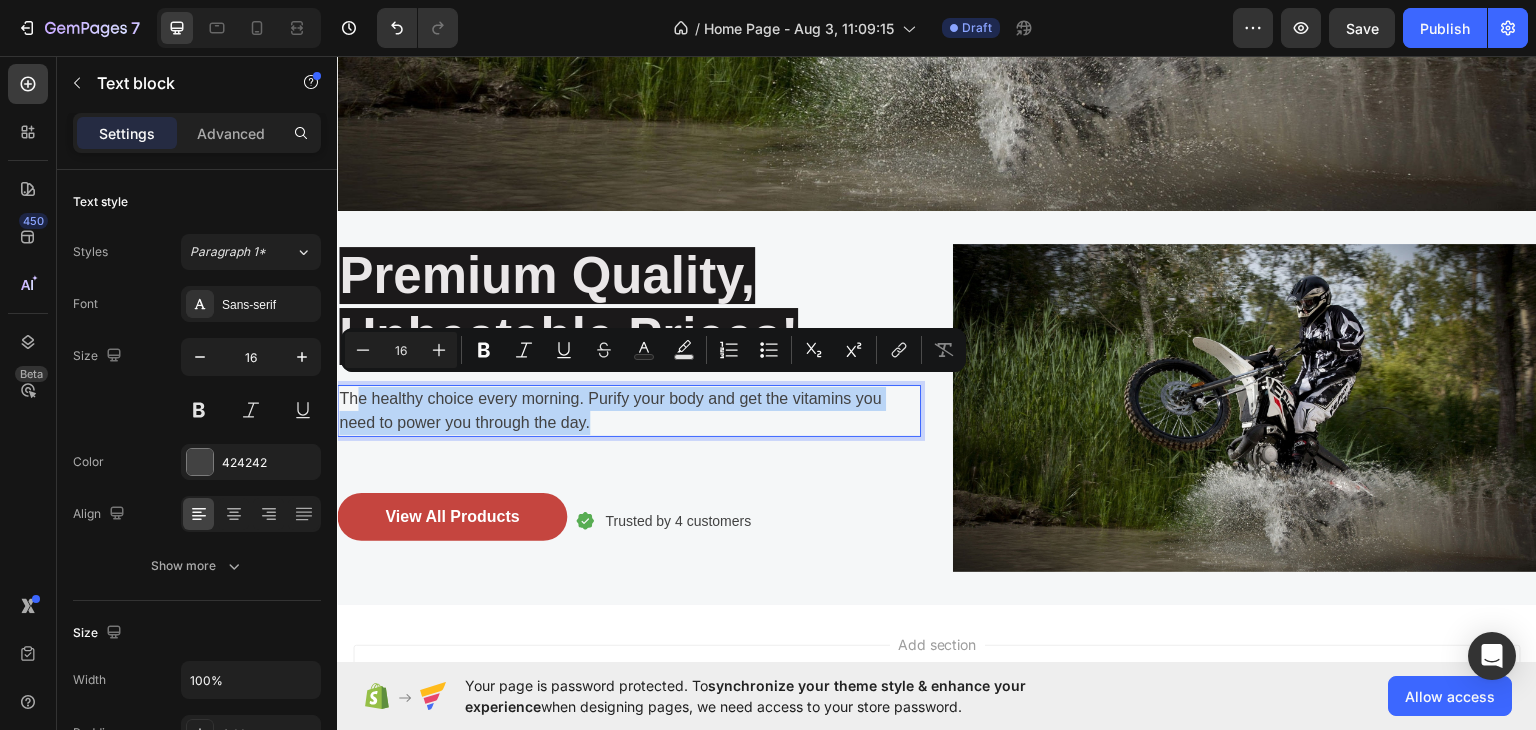 drag, startPoint x: 597, startPoint y: 415, endPoint x: 354, endPoint y: 387, distance: 244.60785 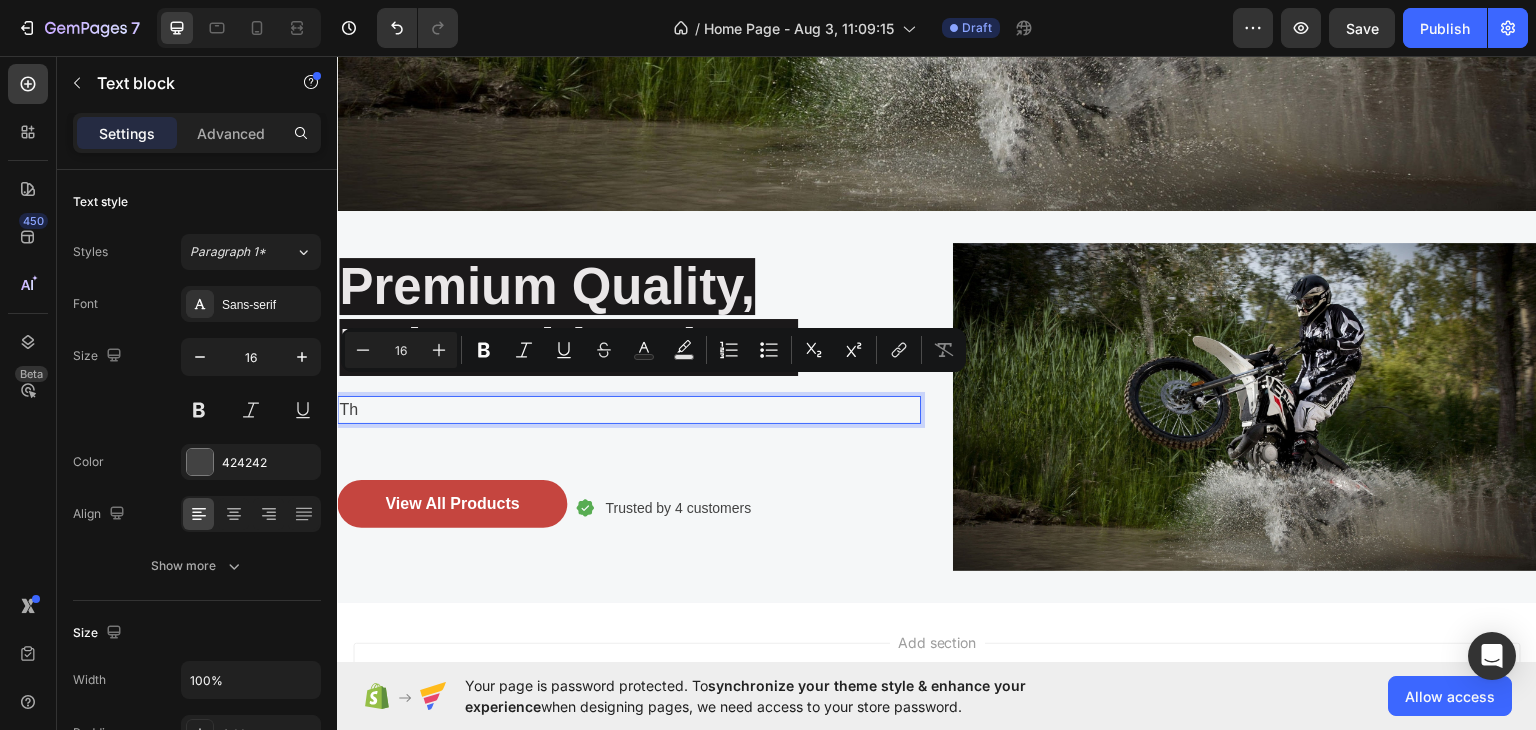 scroll, scrollTop: 651, scrollLeft: 0, axis: vertical 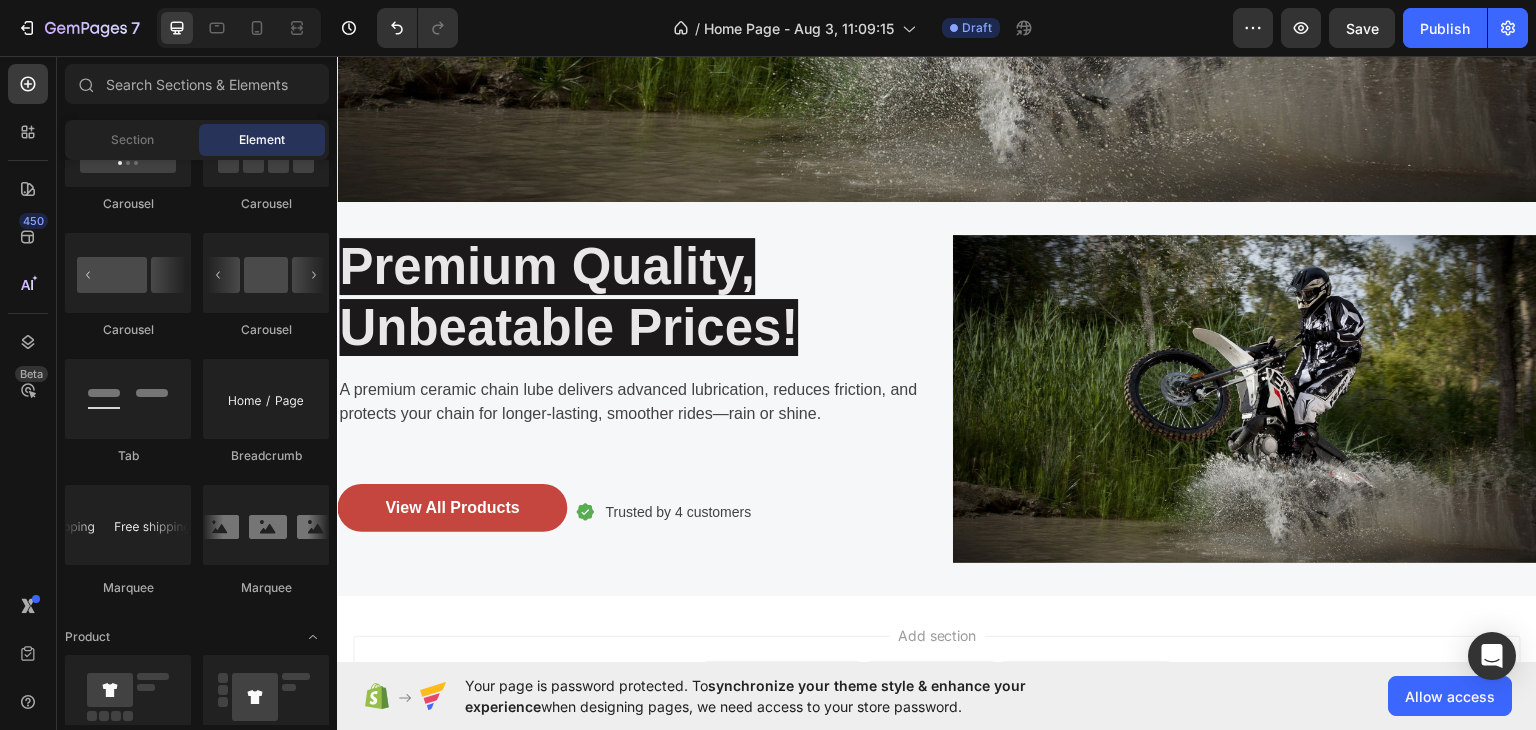 click on "Add section Choose templates inspired by CRO experts Generate layout from URL or image Add blank section then drag & drop elements" at bounding box center [937, 718] 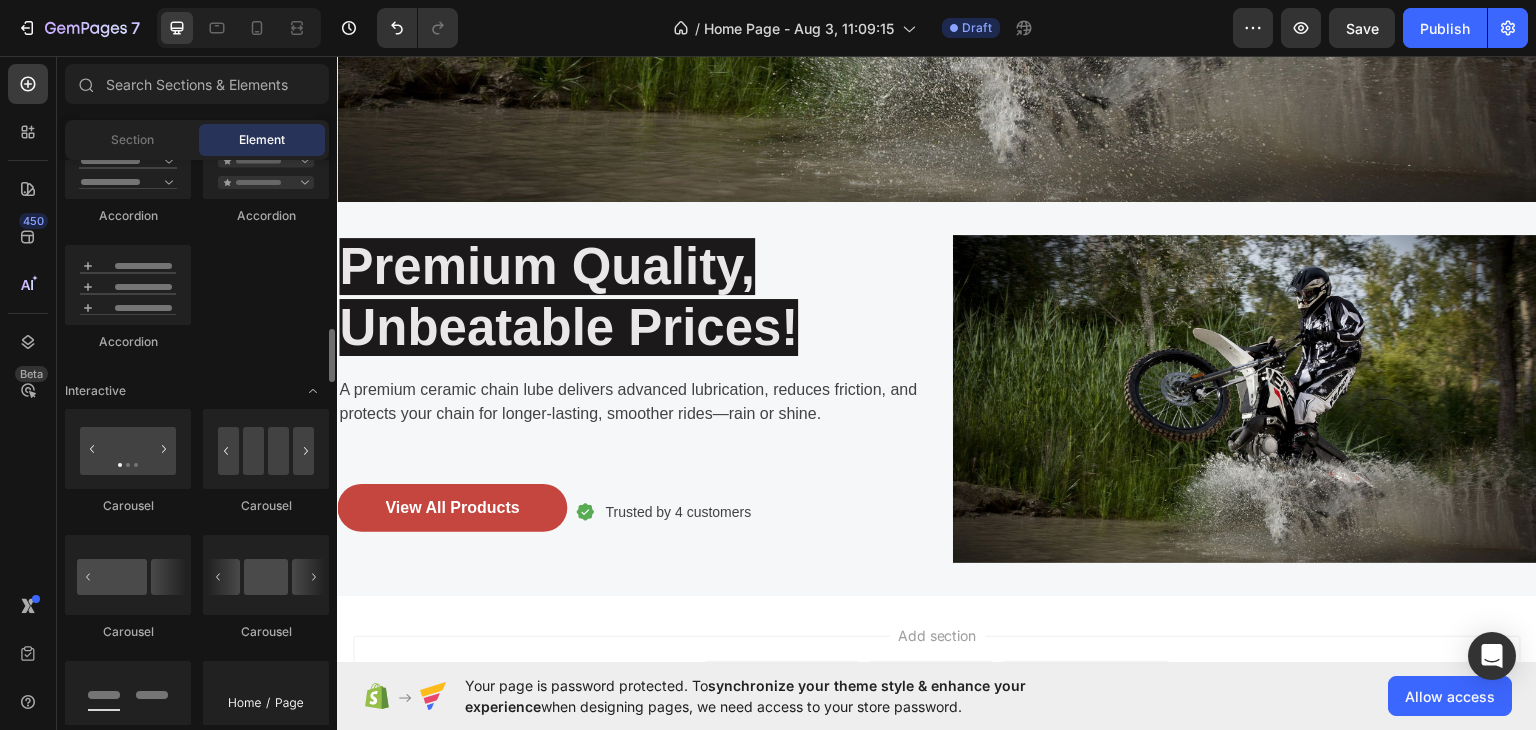 scroll, scrollTop: 1791, scrollLeft: 0, axis: vertical 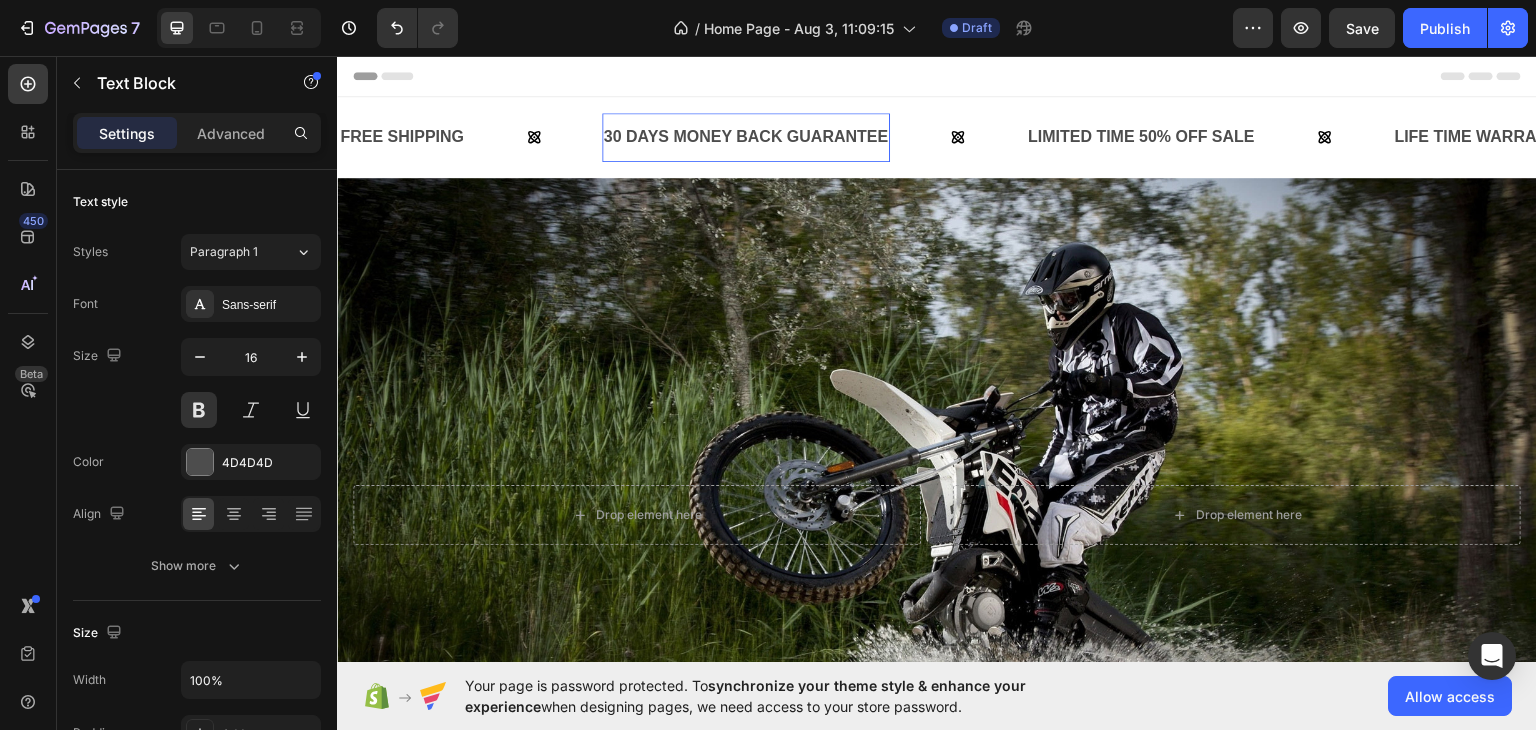 click on "30 DAYS MONEY BACK GUARANTEE" at bounding box center [746, 136] 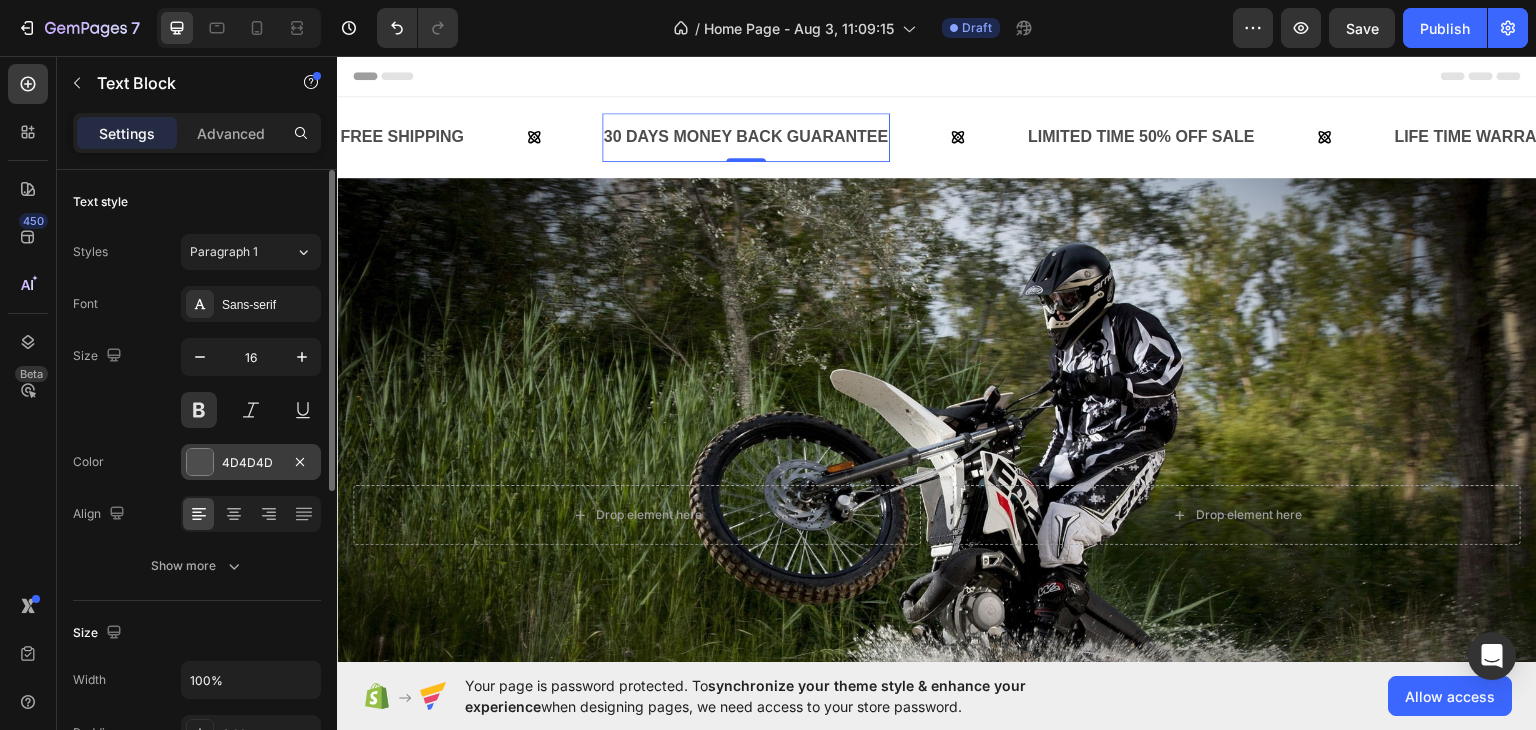 click on "4D4D4D" at bounding box center [251, 462] 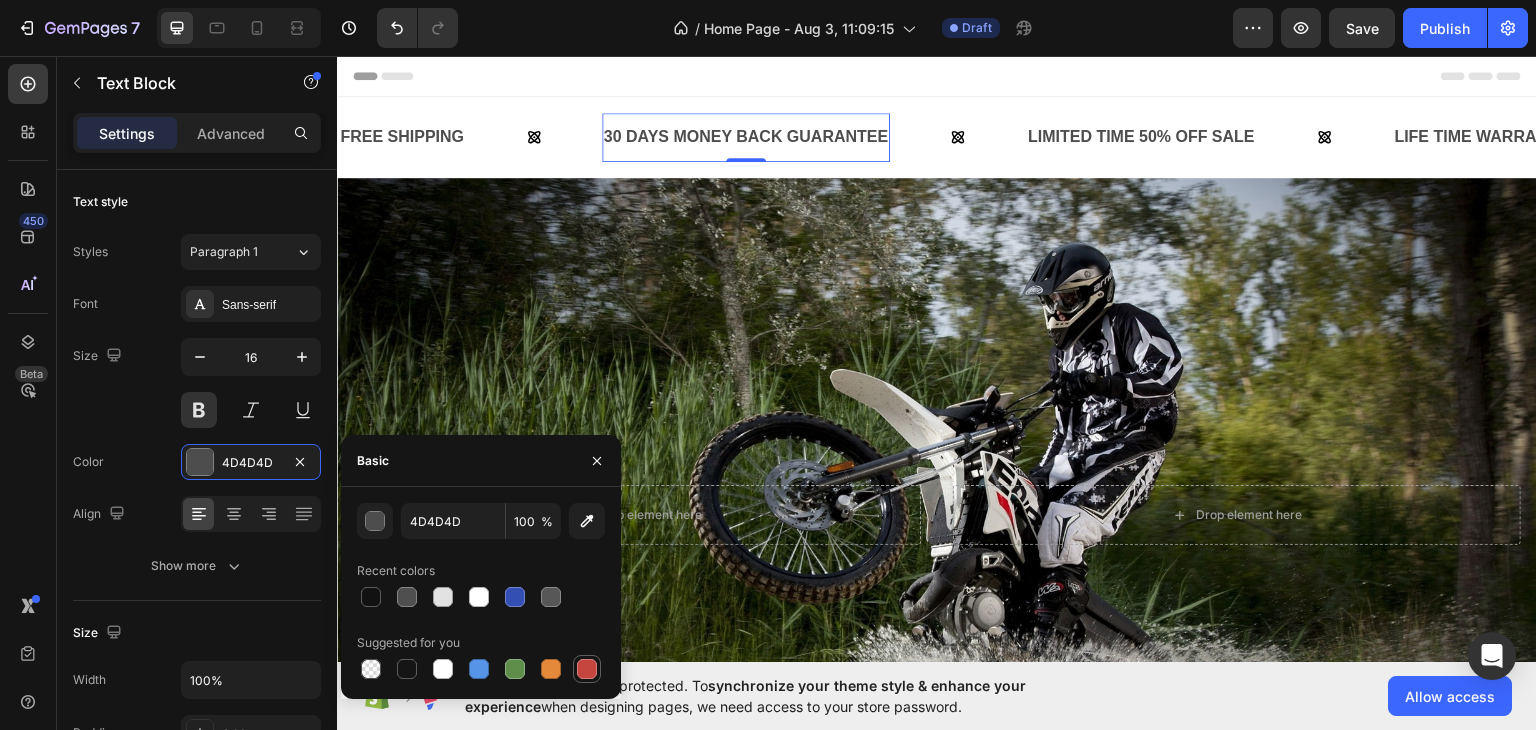 click at bounding box center (587, 669) 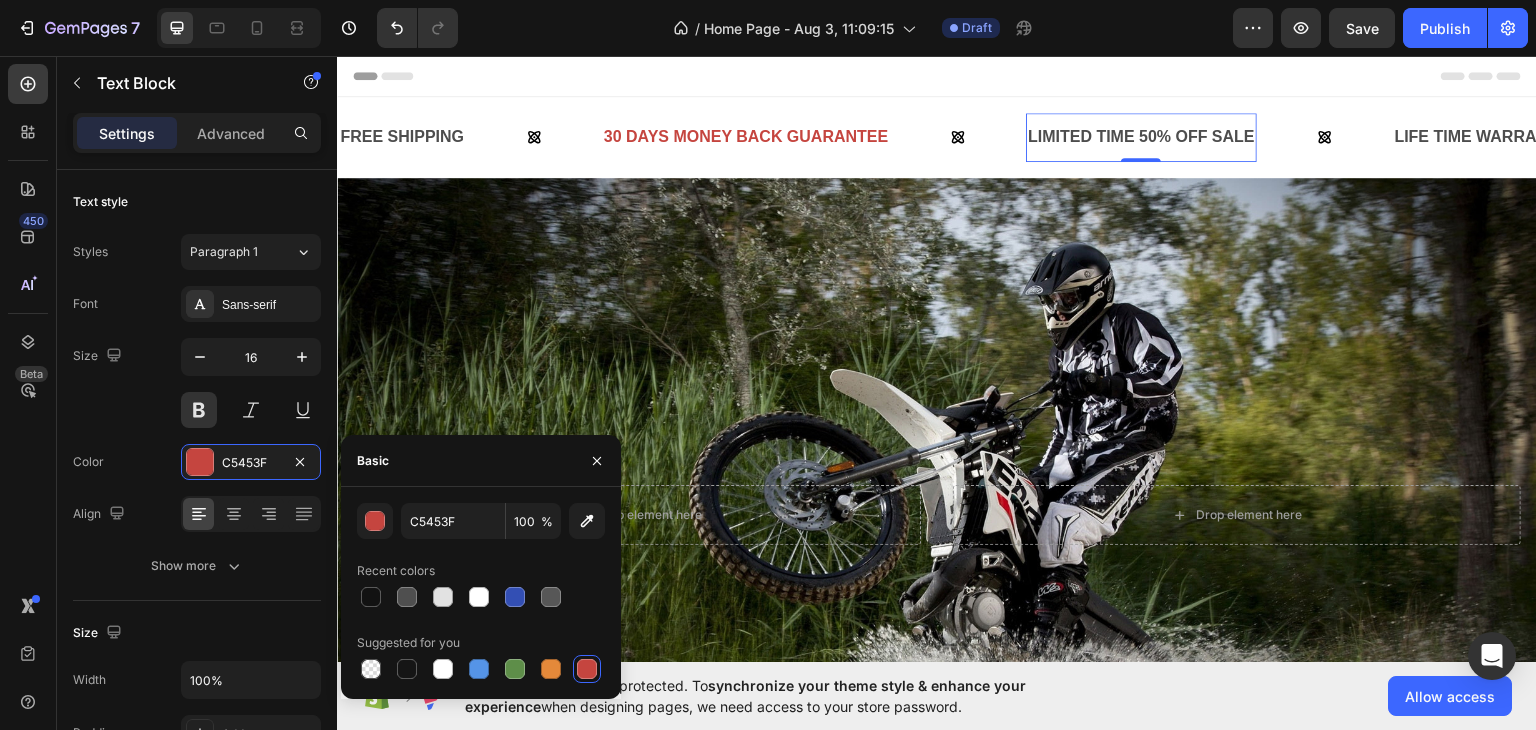scroll, scrollTop: 566, scrollLeft: 0, axis: vertical 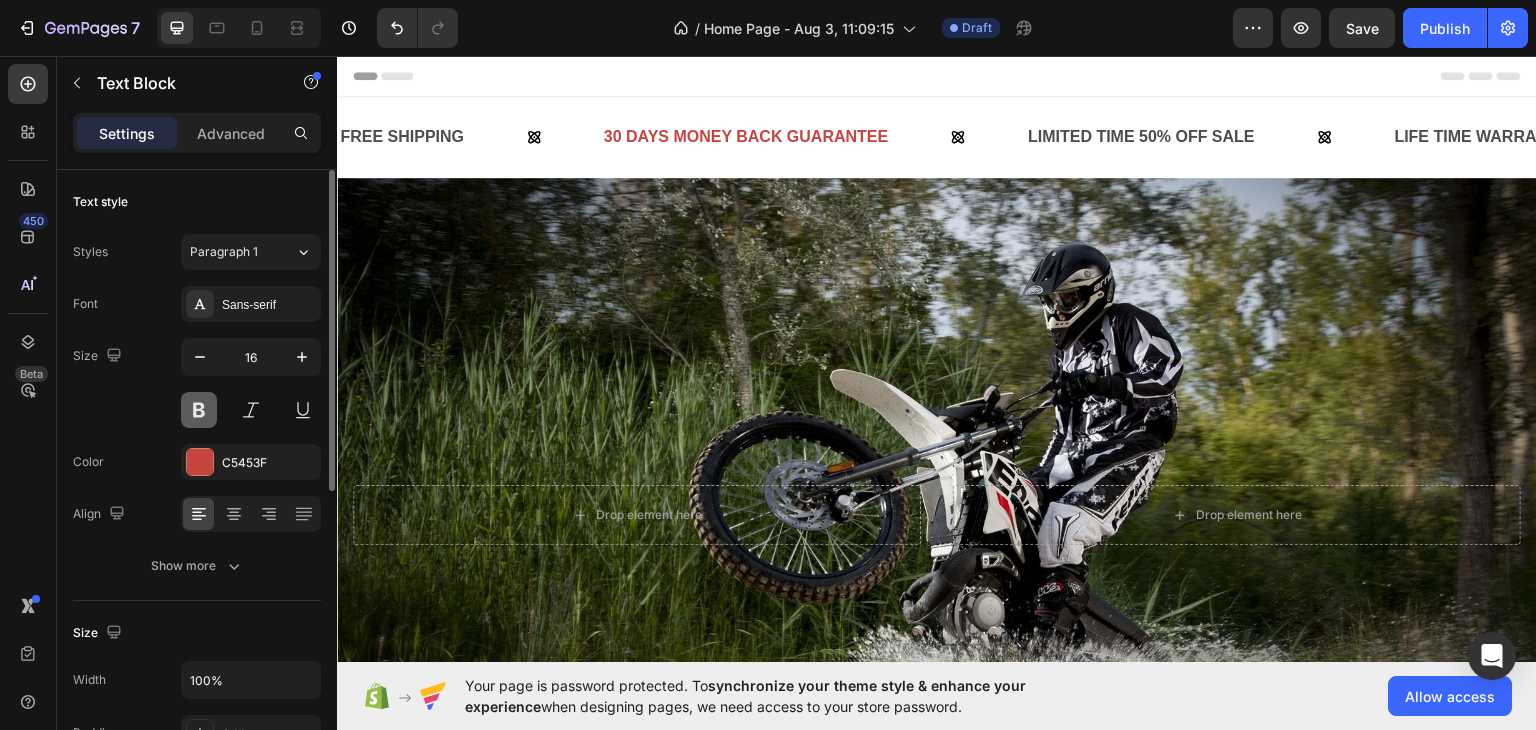 click at bounding box center [199, 410] 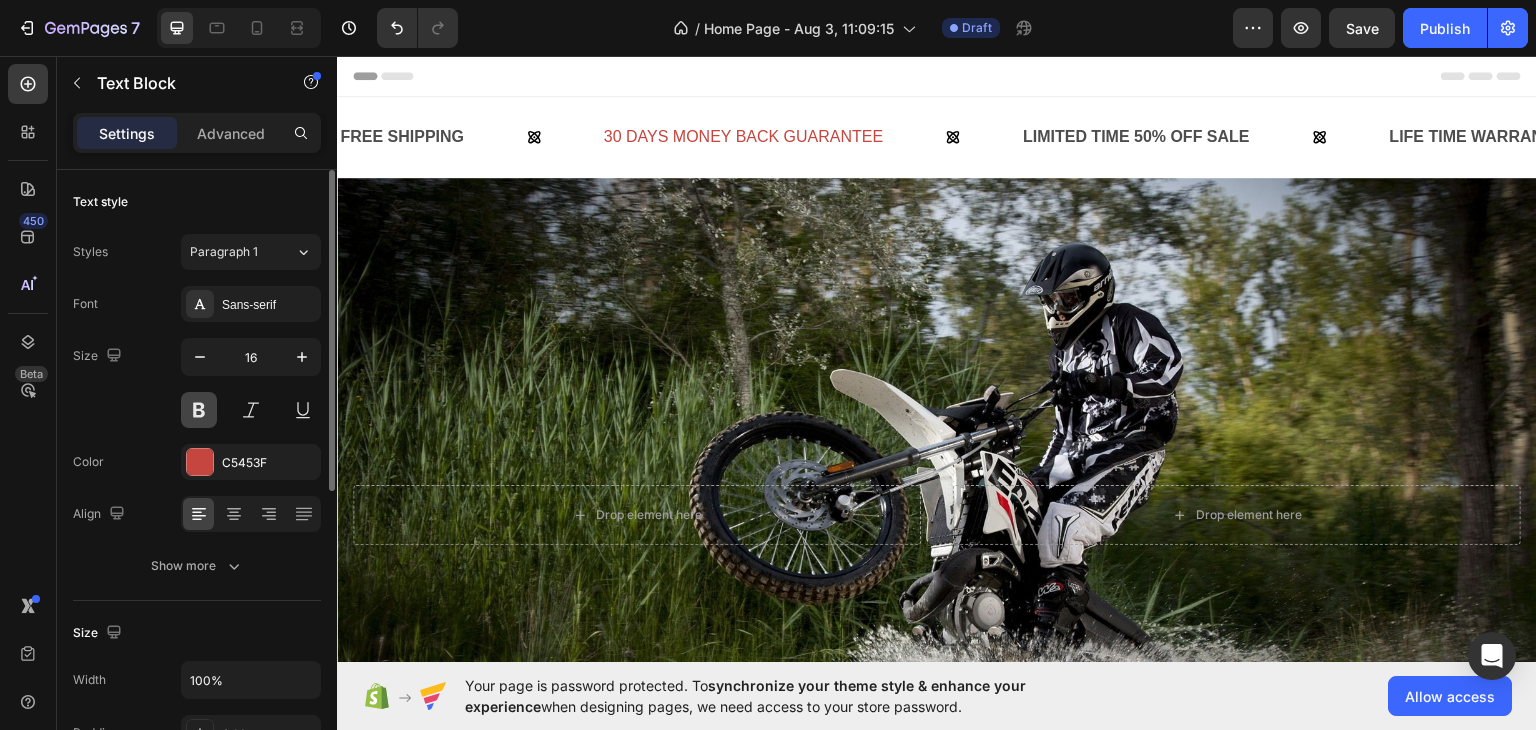 click at bounding box center (199, 410) 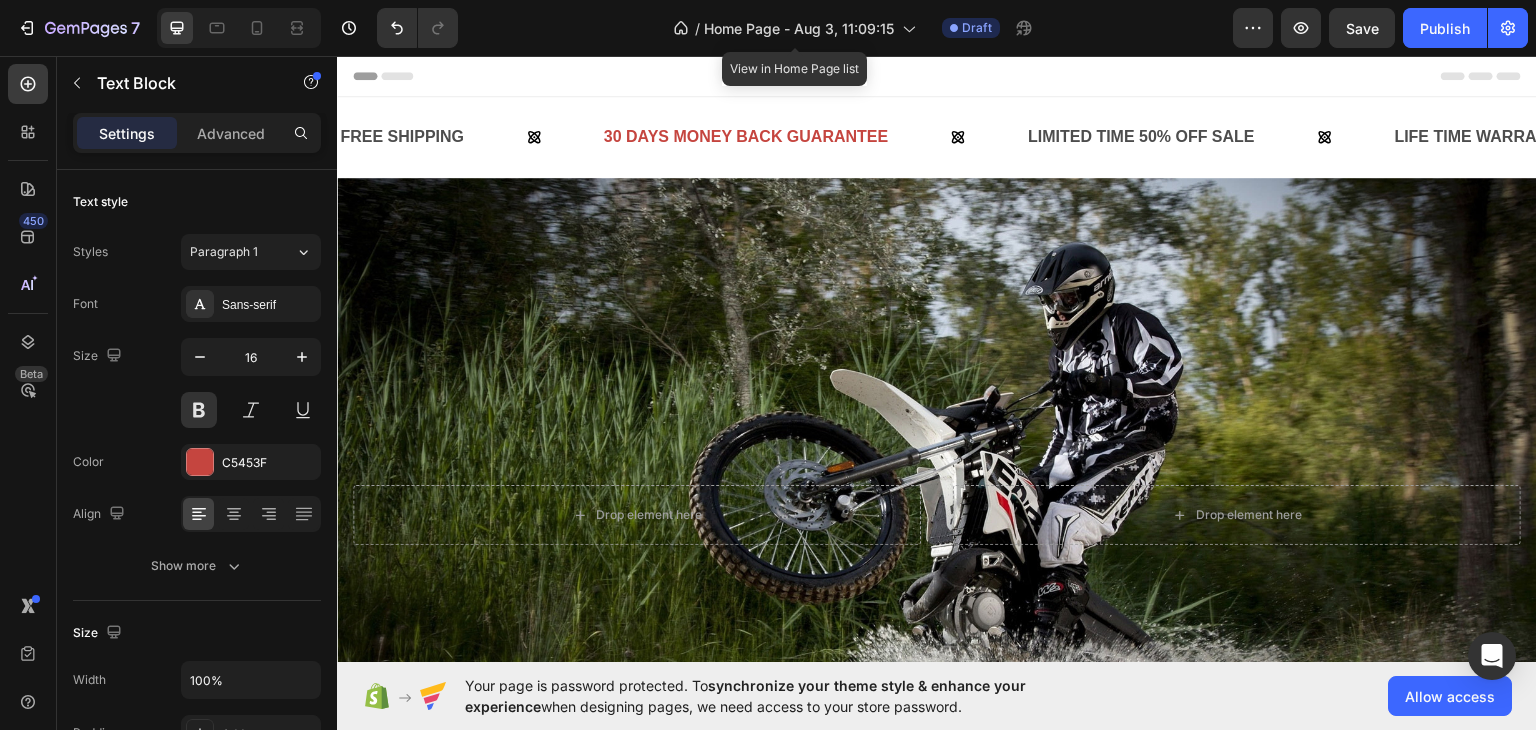click on "30 DAYS MONEY BACK GUARANTEE" at bounding box center [746, 136] 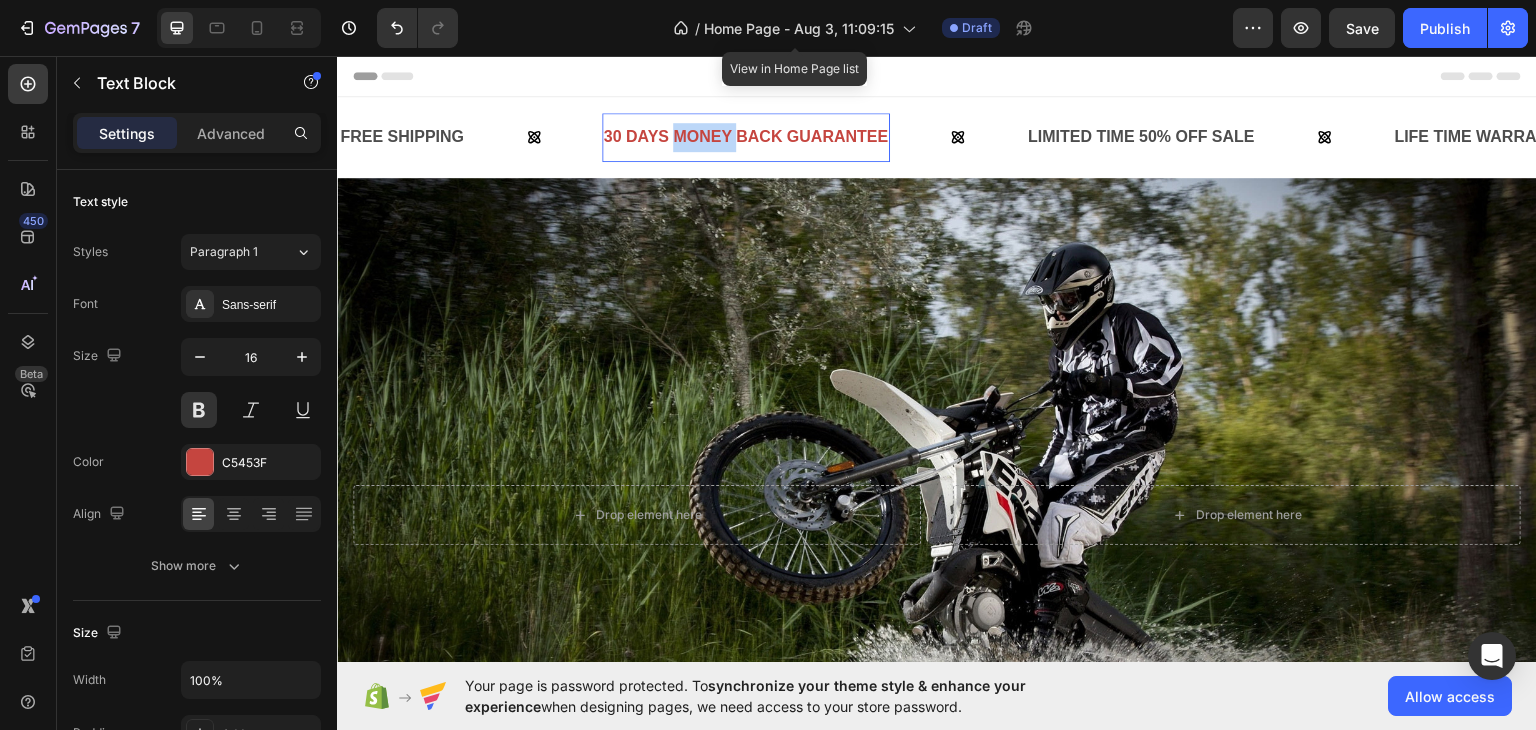click on "30 DAYS MONEY BACK GUARANTEE" at bounding box center [746, 136] 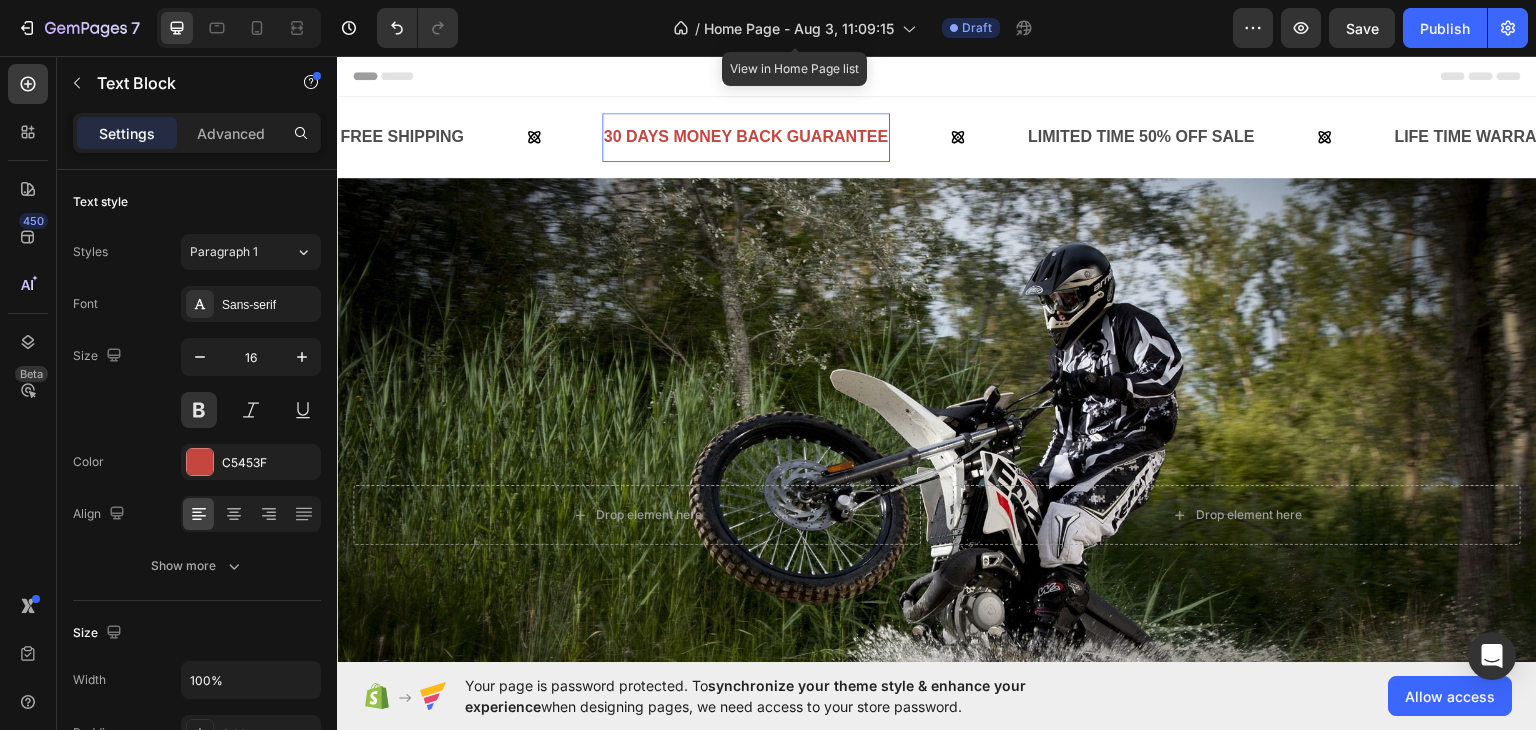 click on "30 DAYS MONEY BACK GUARANTEE" at bounding box center [746, 136] 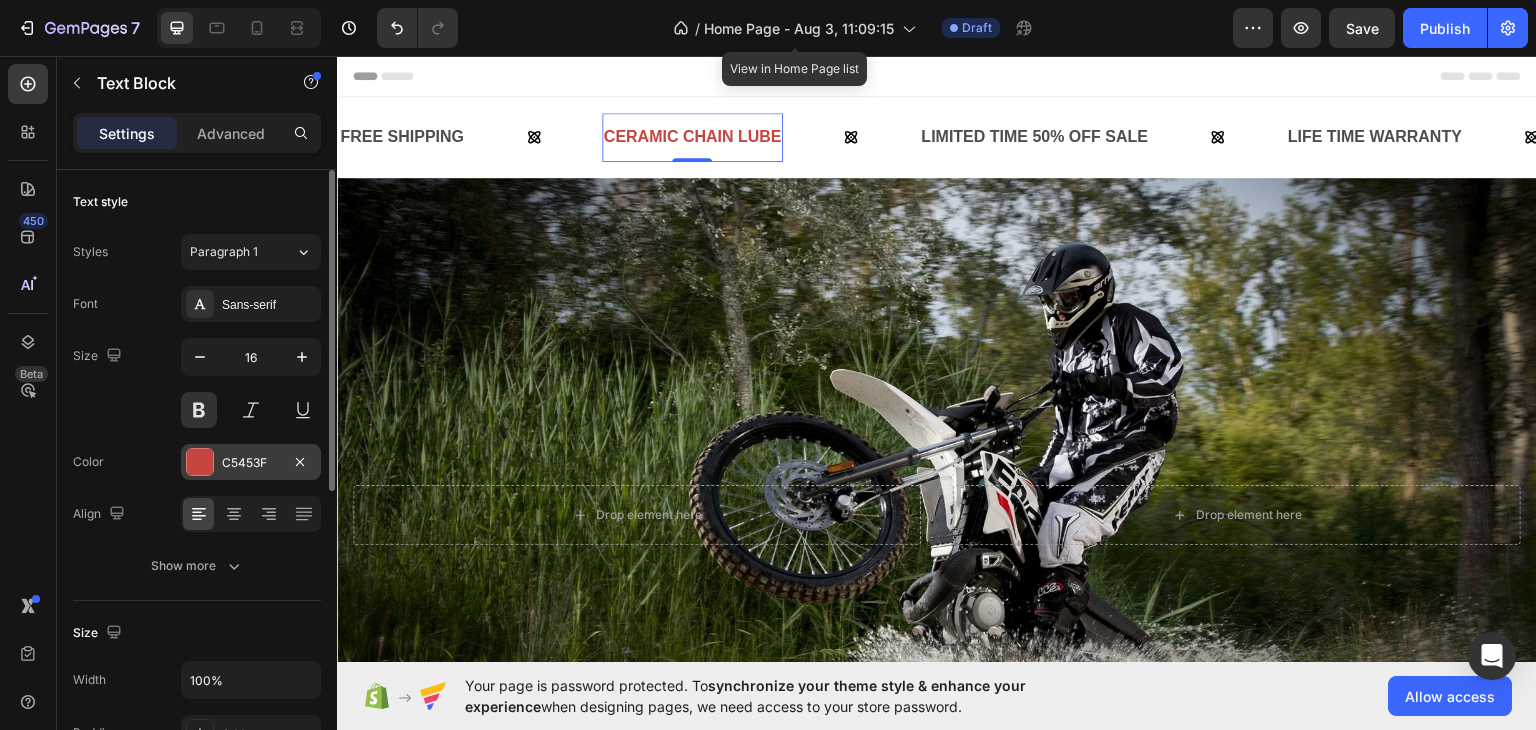 click on "C5453F" at bounding box center [251, 463] 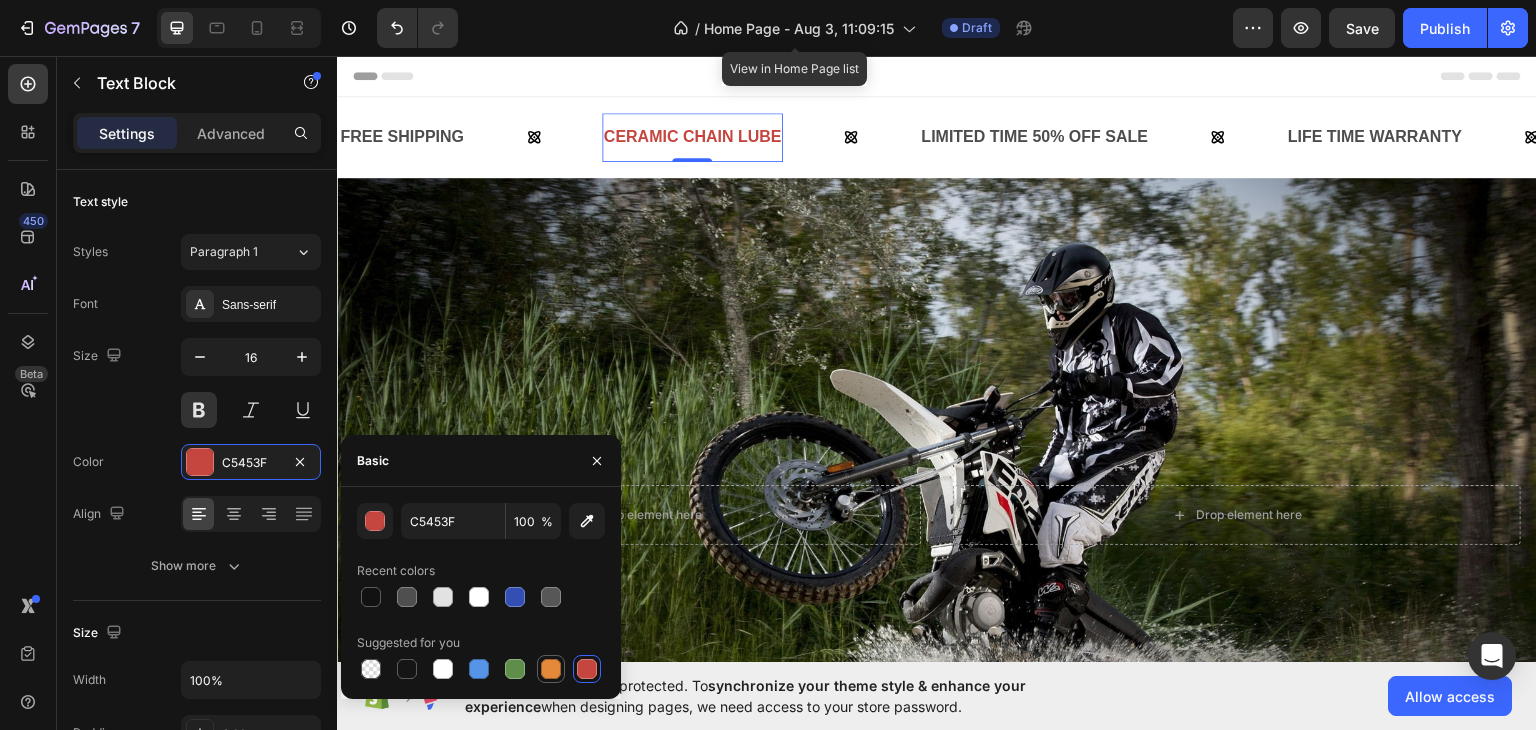 click at bounding box center (551, 669) 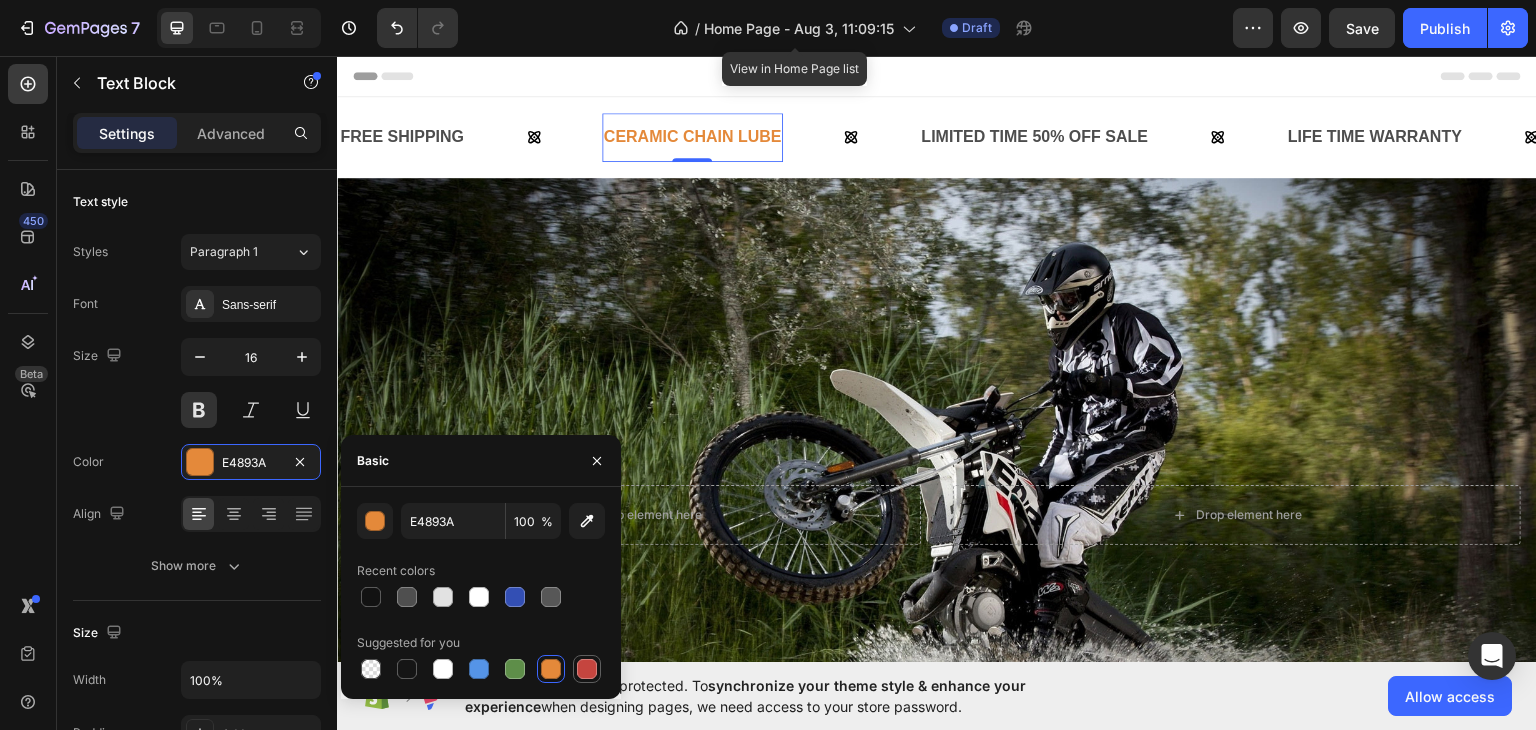 click at bounding box center (587, 669) 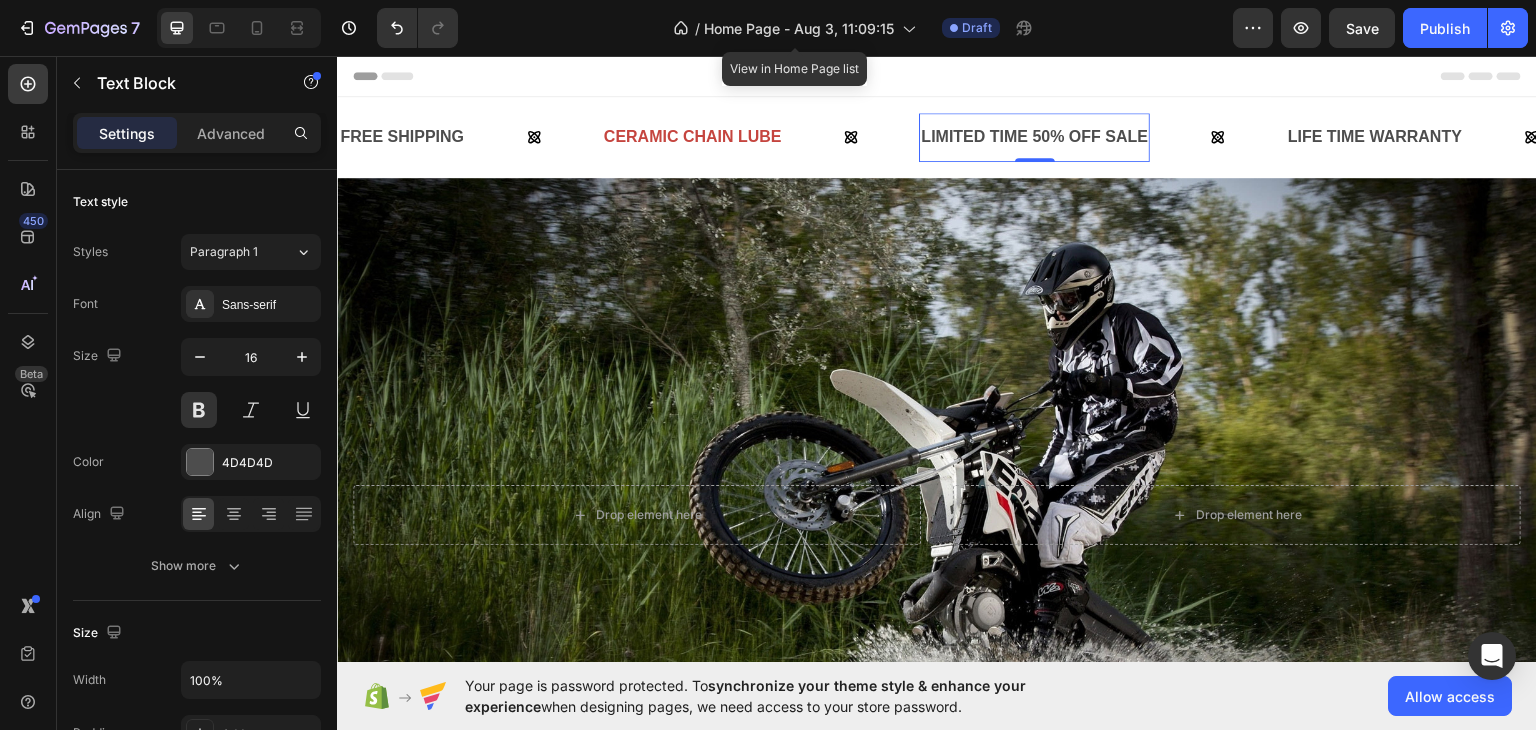 click on "LIMITED TIME 50% OFF SALE" at bounding box center (1034, 136) 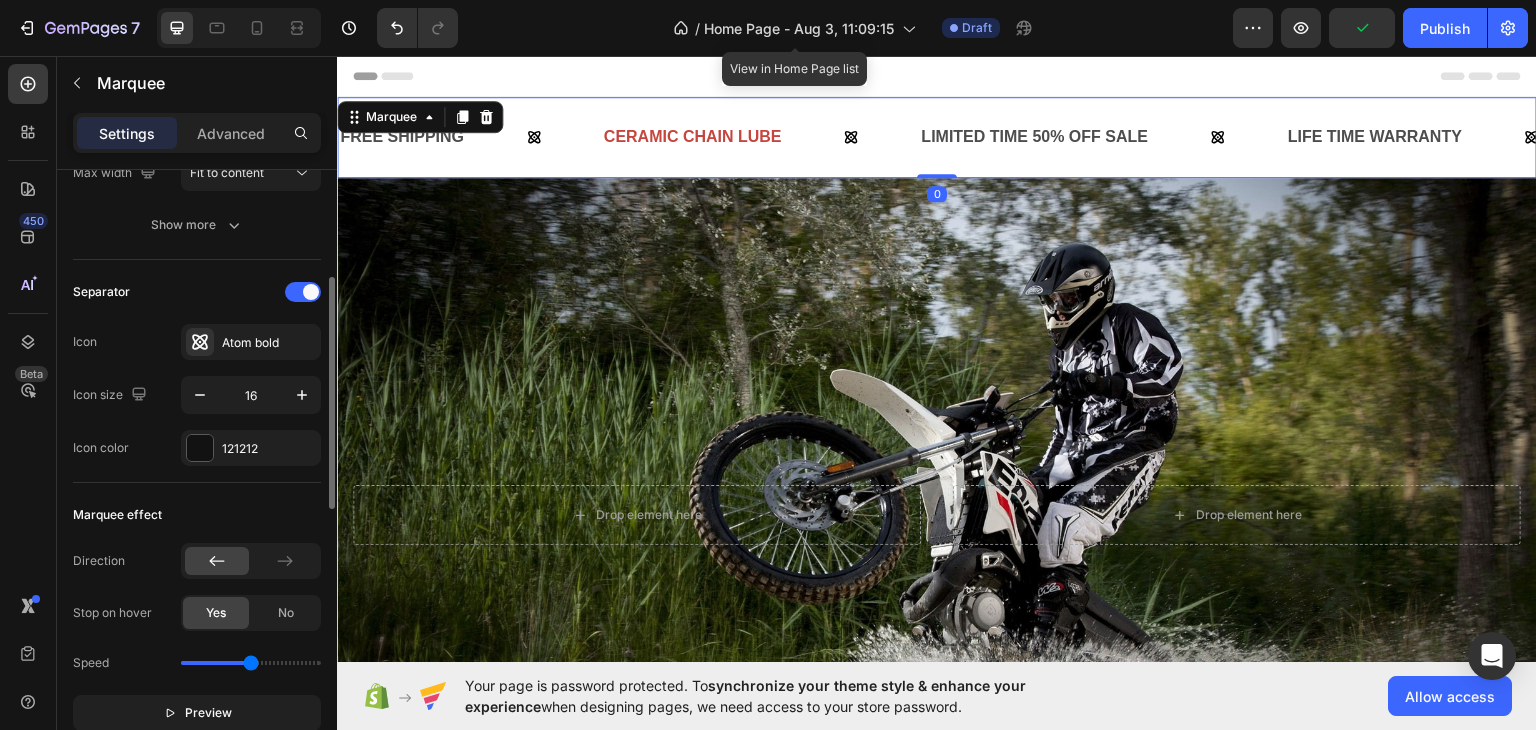 scroll, scrollTop: 337, scrollLeft: 0, axis: vertical 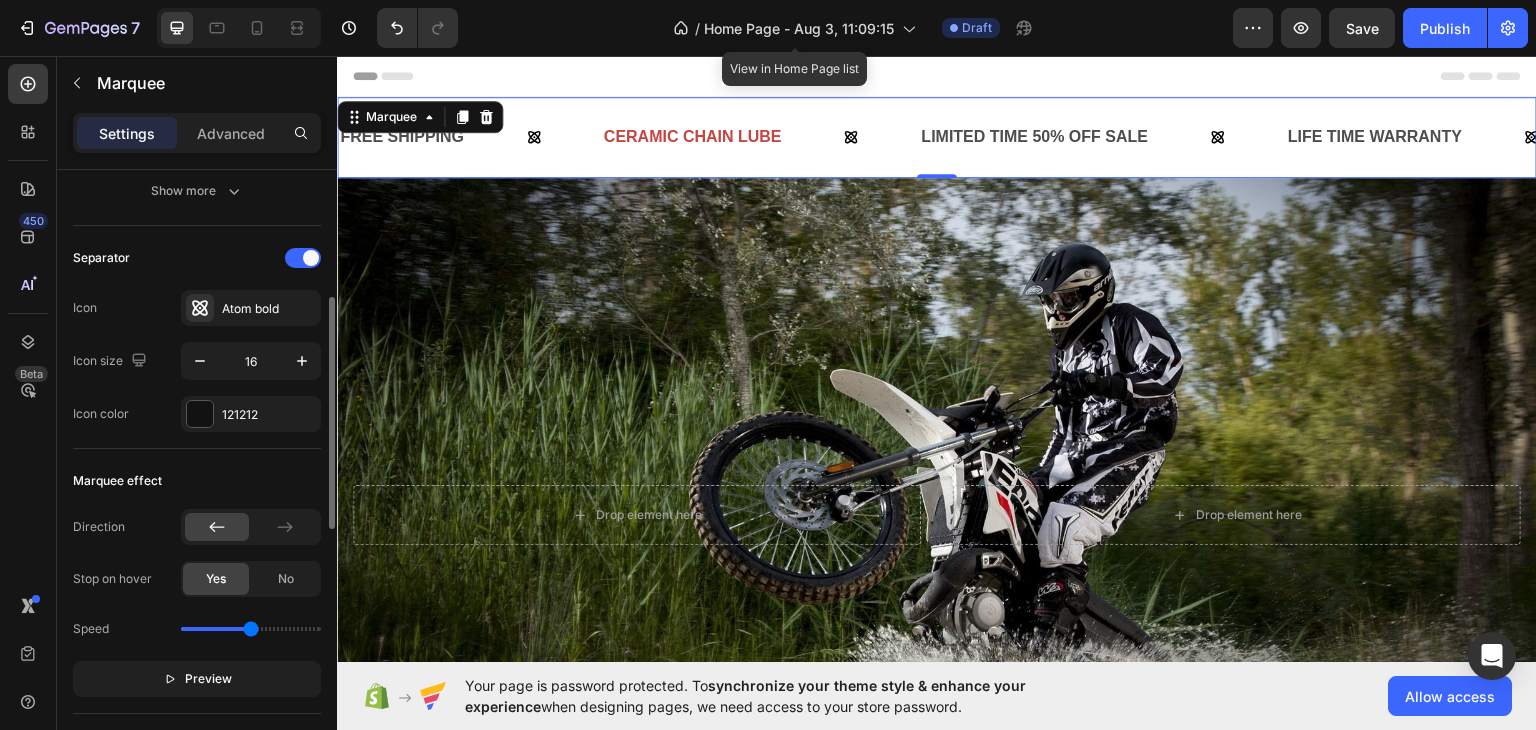 click on "Separator Icon
Atom bold Icon size 16 Icon color 121212" at bounding box center (197, 337) 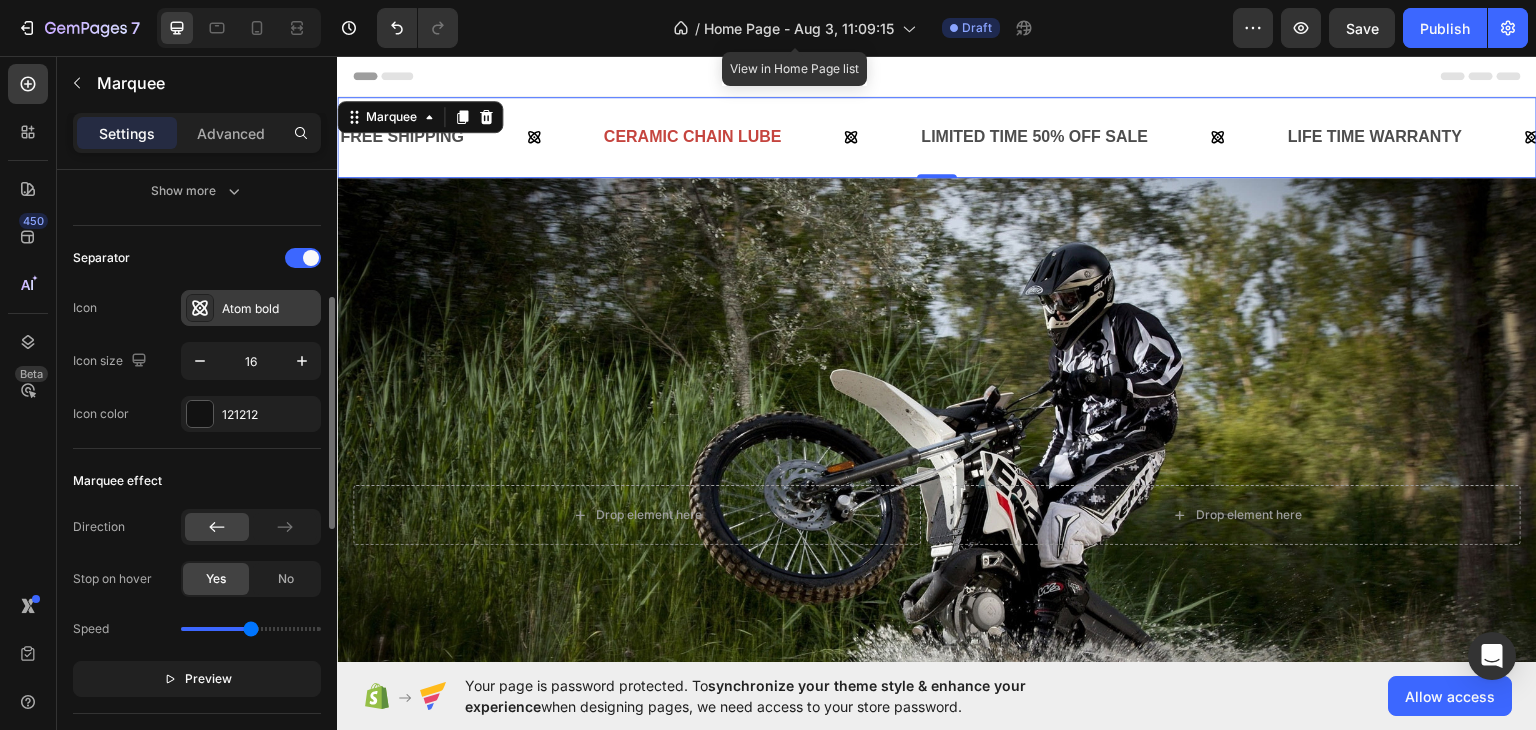 click on "Atom bold" at bounding box center [269, 309] 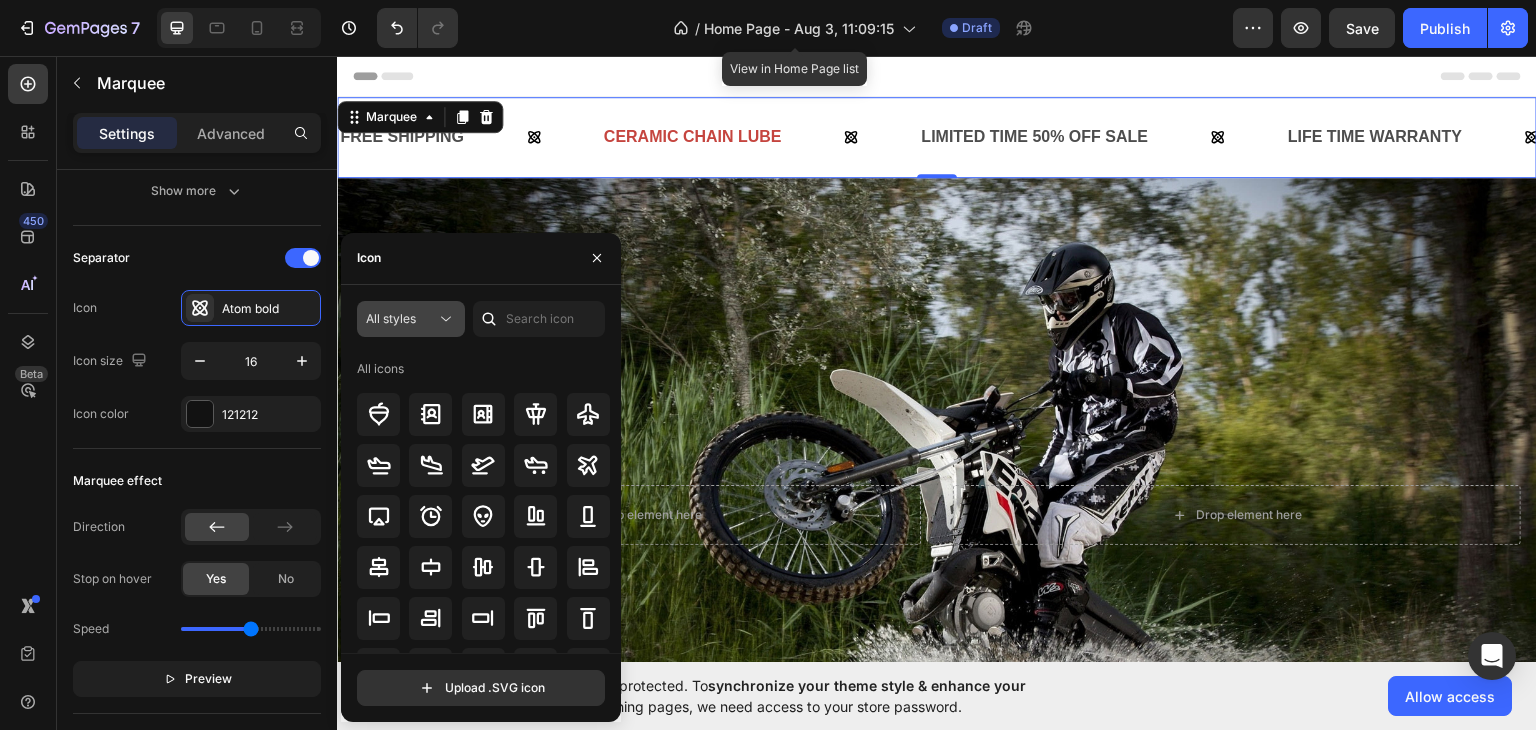 click 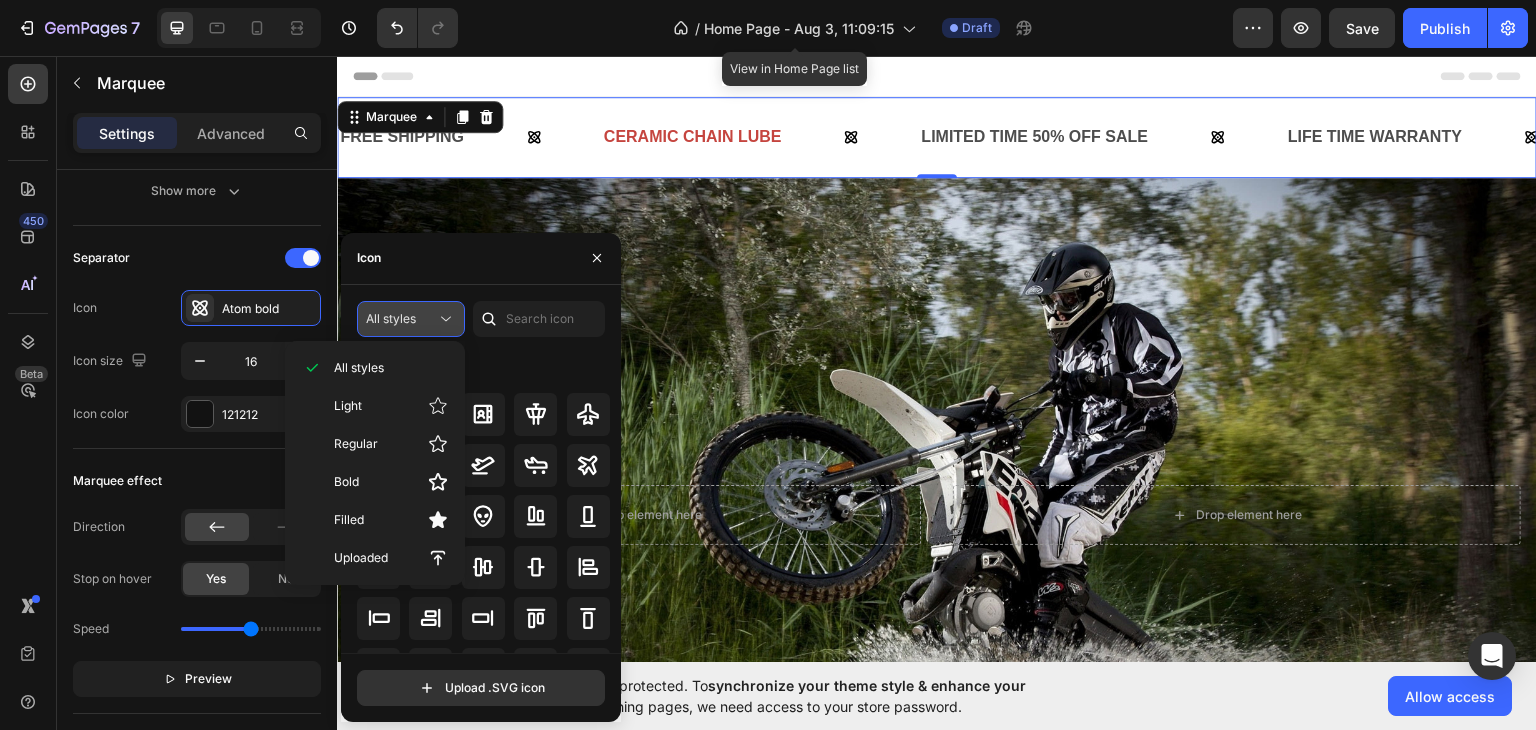 click 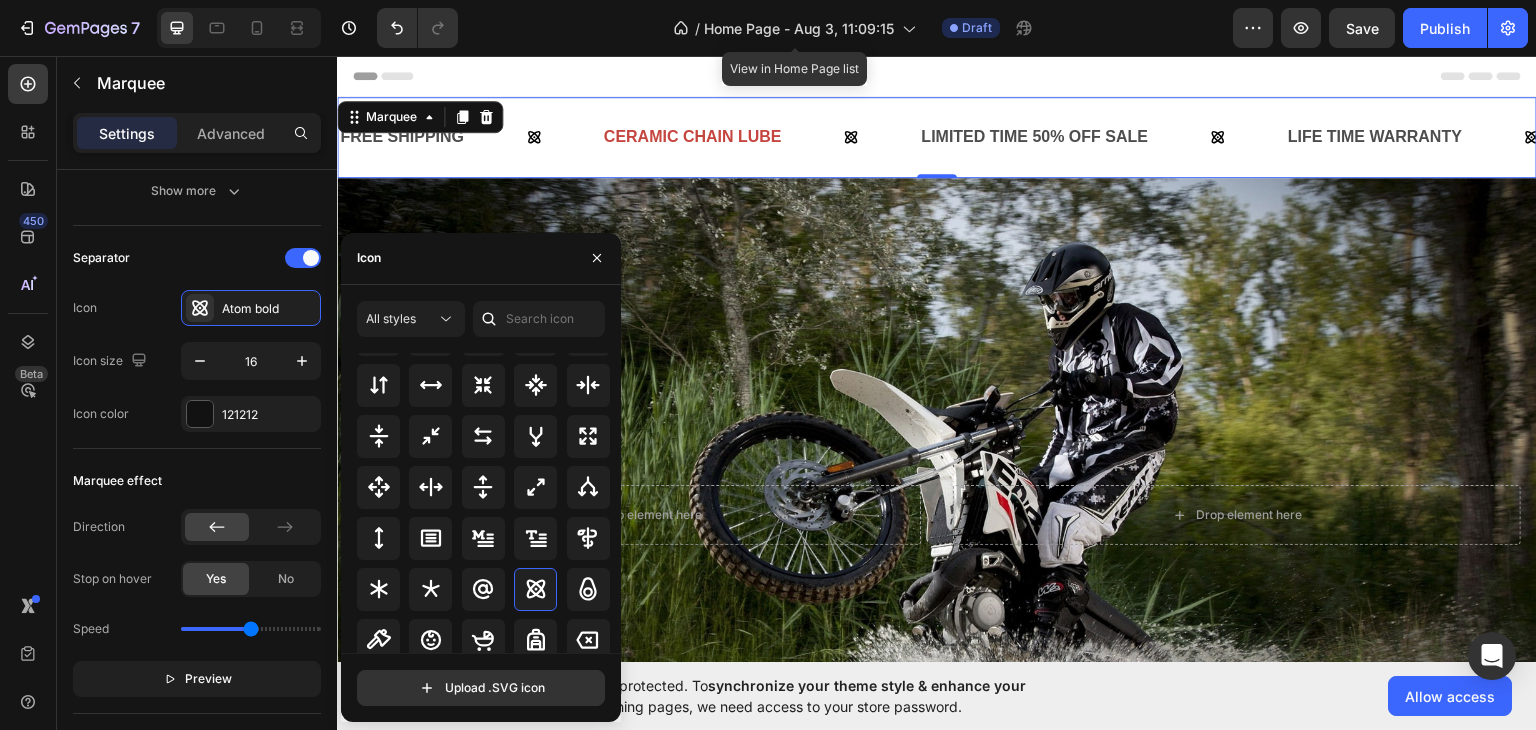 scroll, scrollTop: 1084, scrollLeft: 0, axis: vertical 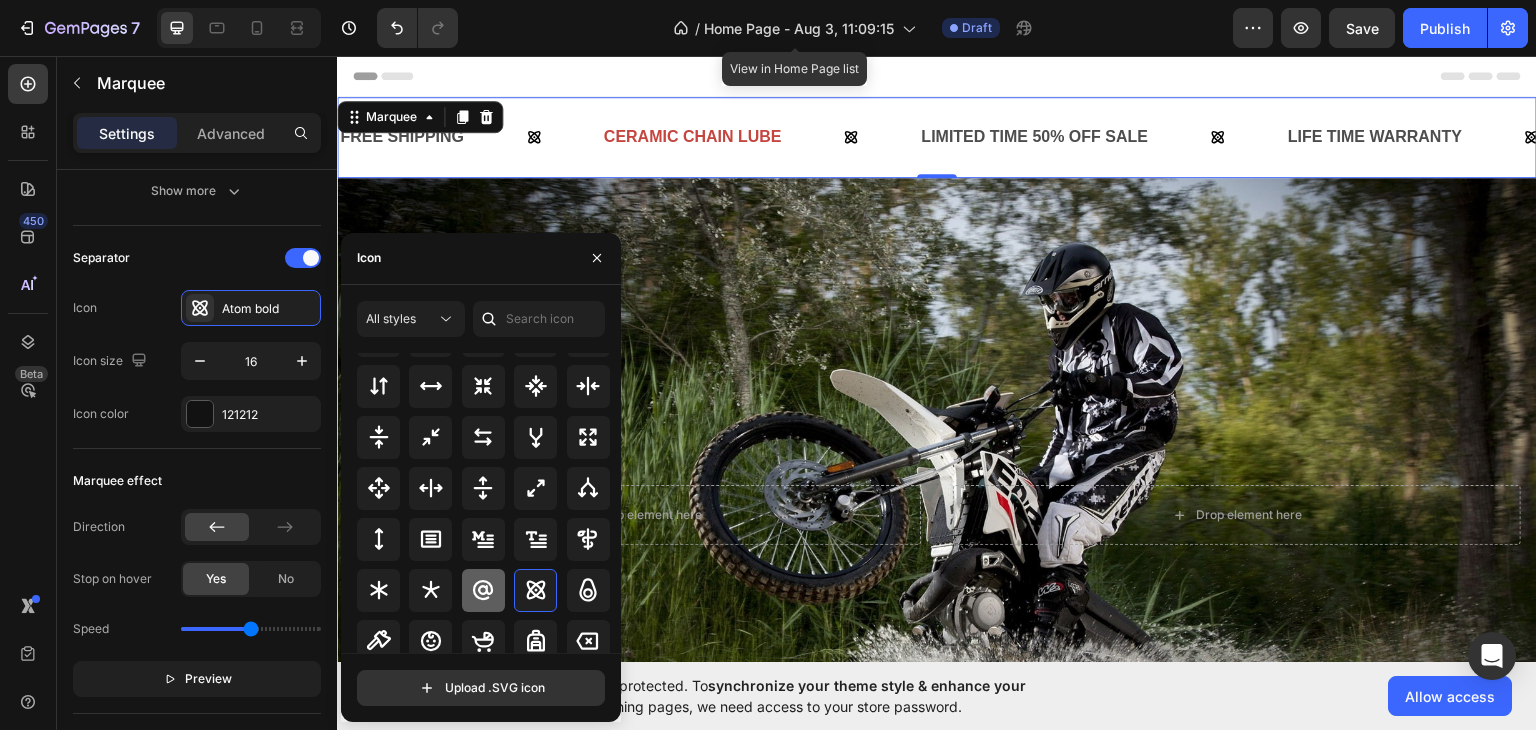 click 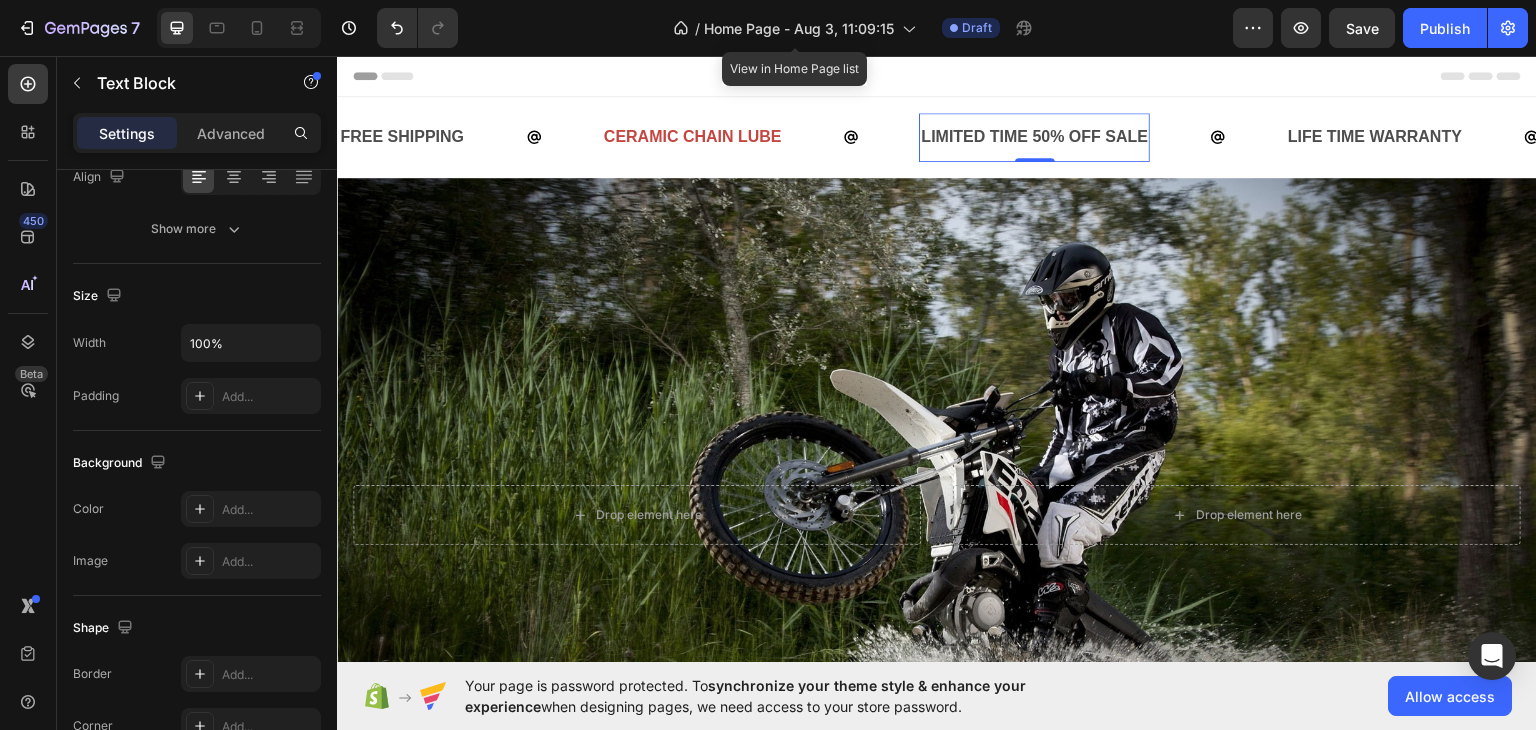 scroll, scrollTop: 0, scrollLeft: 0, axis: both 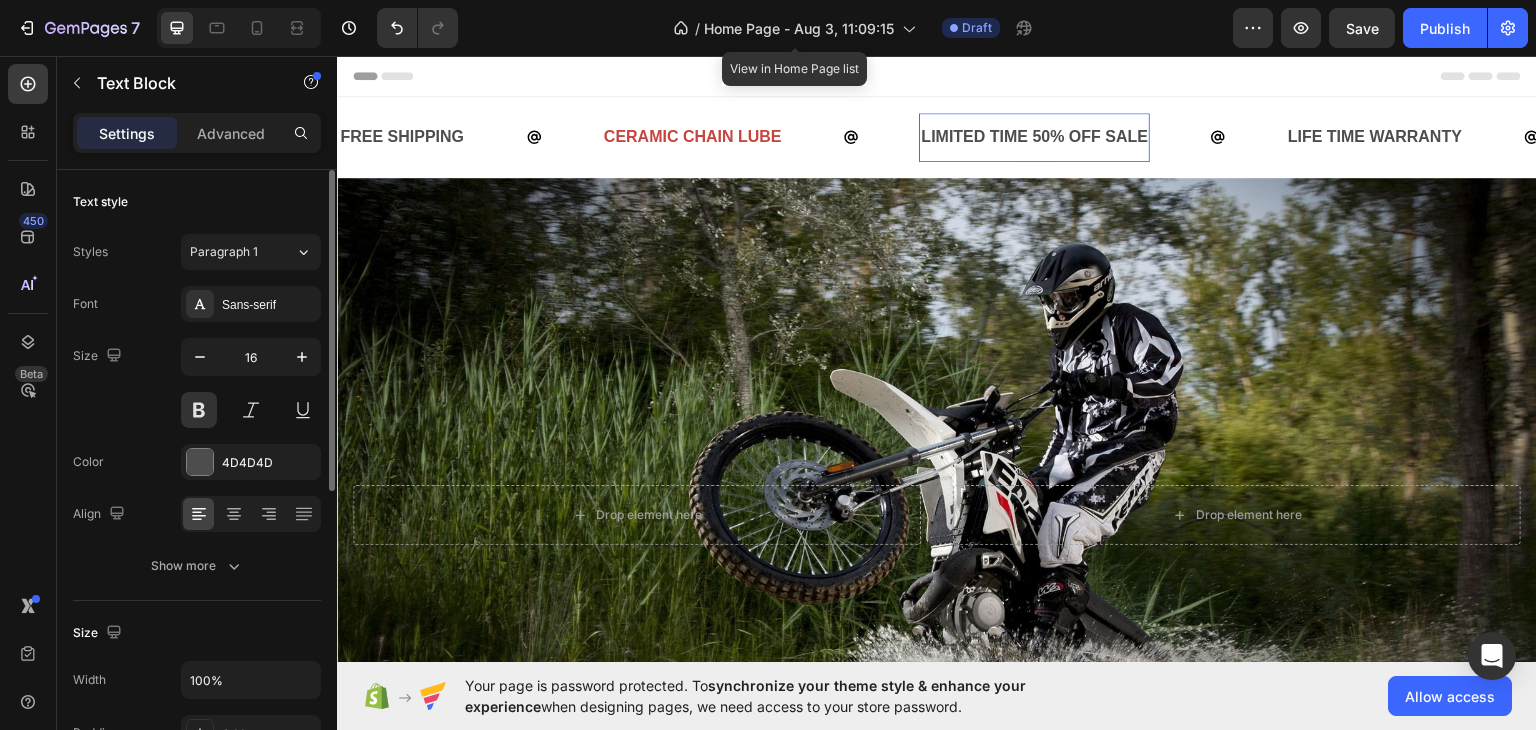 click on "LIMITED TIME 50% OFF SALE" at bounding box center (1034, 136) 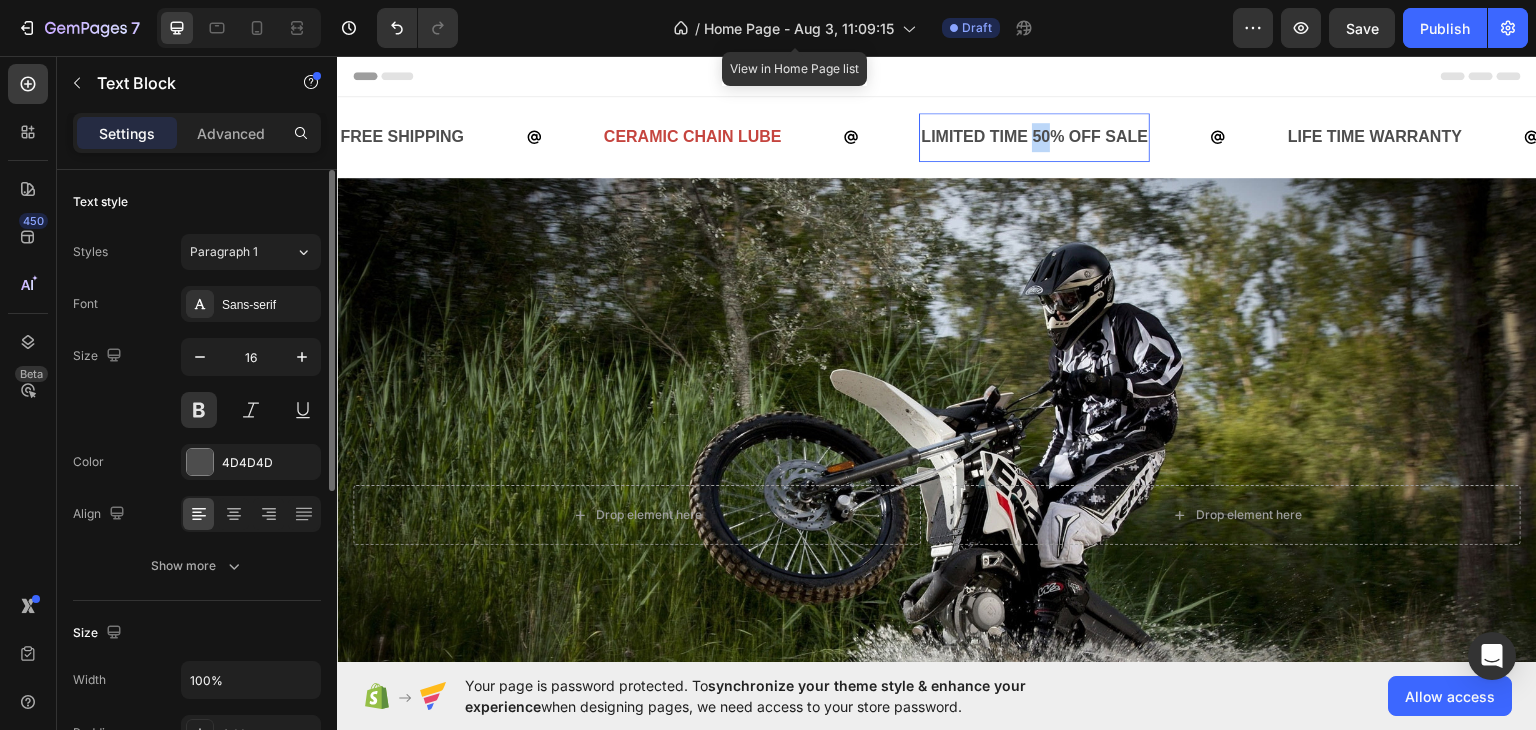 click on "LIMITED TIME 50% OFF SALE" at bounding box center [1034, 136] 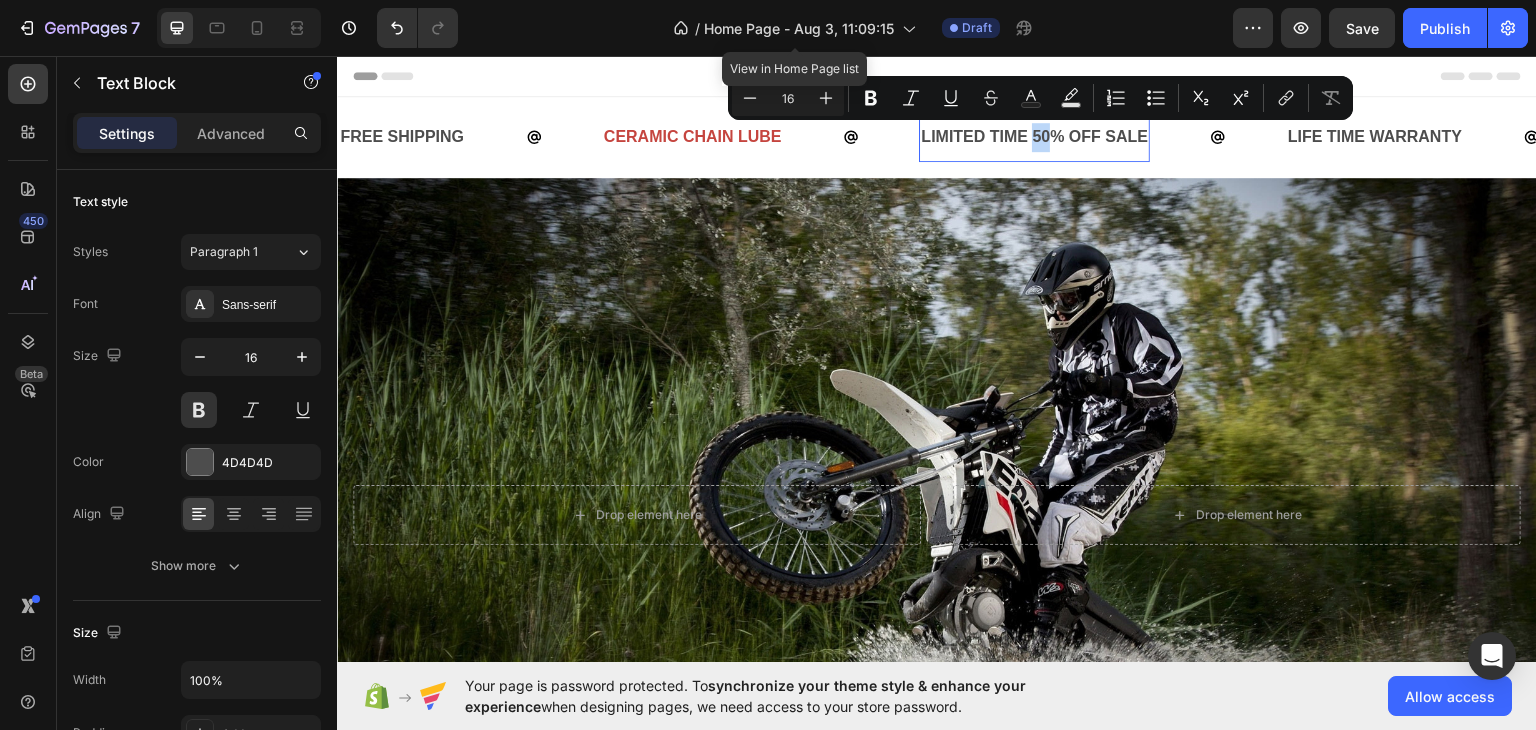 click on "LIMITED TIME 50% OFF SALE" at bounding box center [1034, 136] 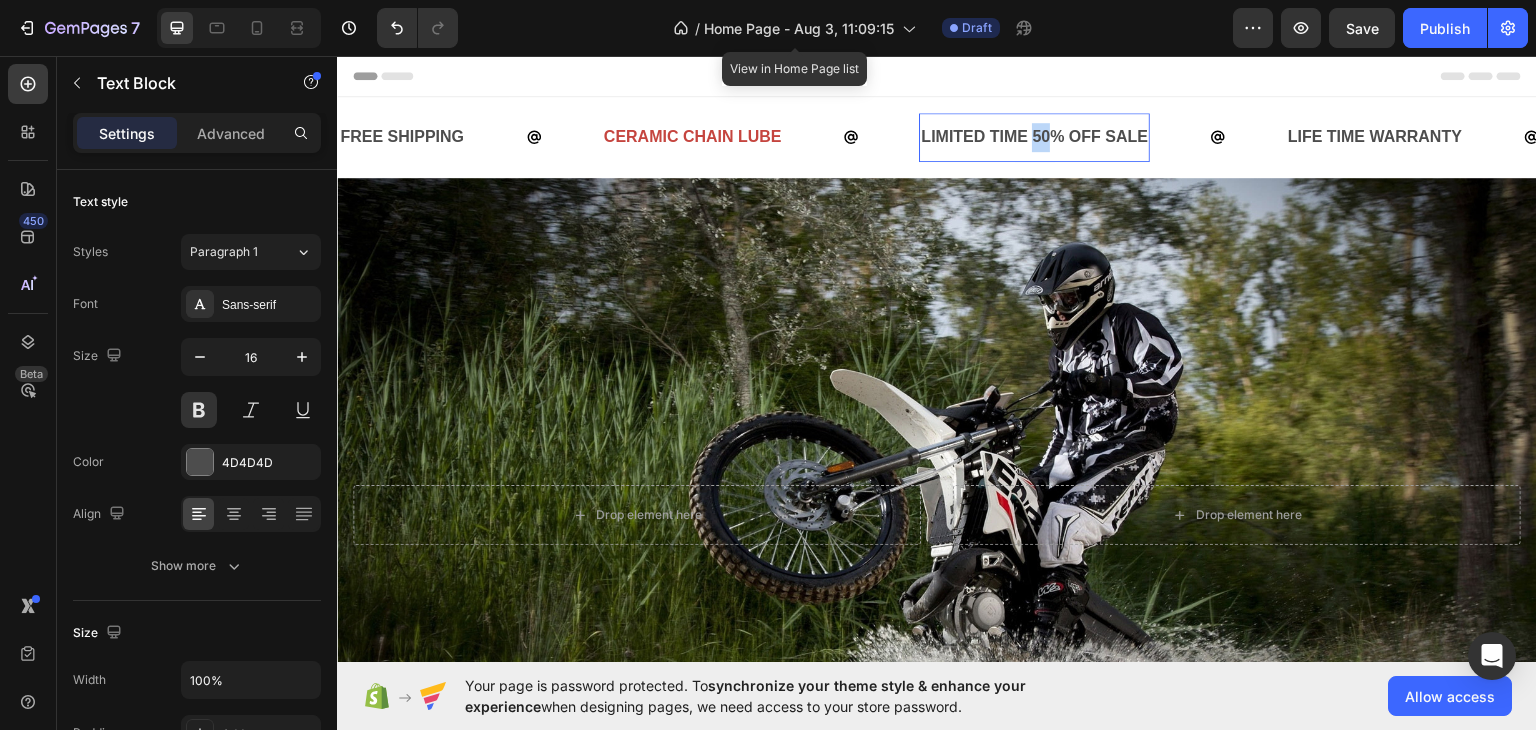 click on "LIMITED TIME 50% OFF SALE" at bounding box center (1034, 136) 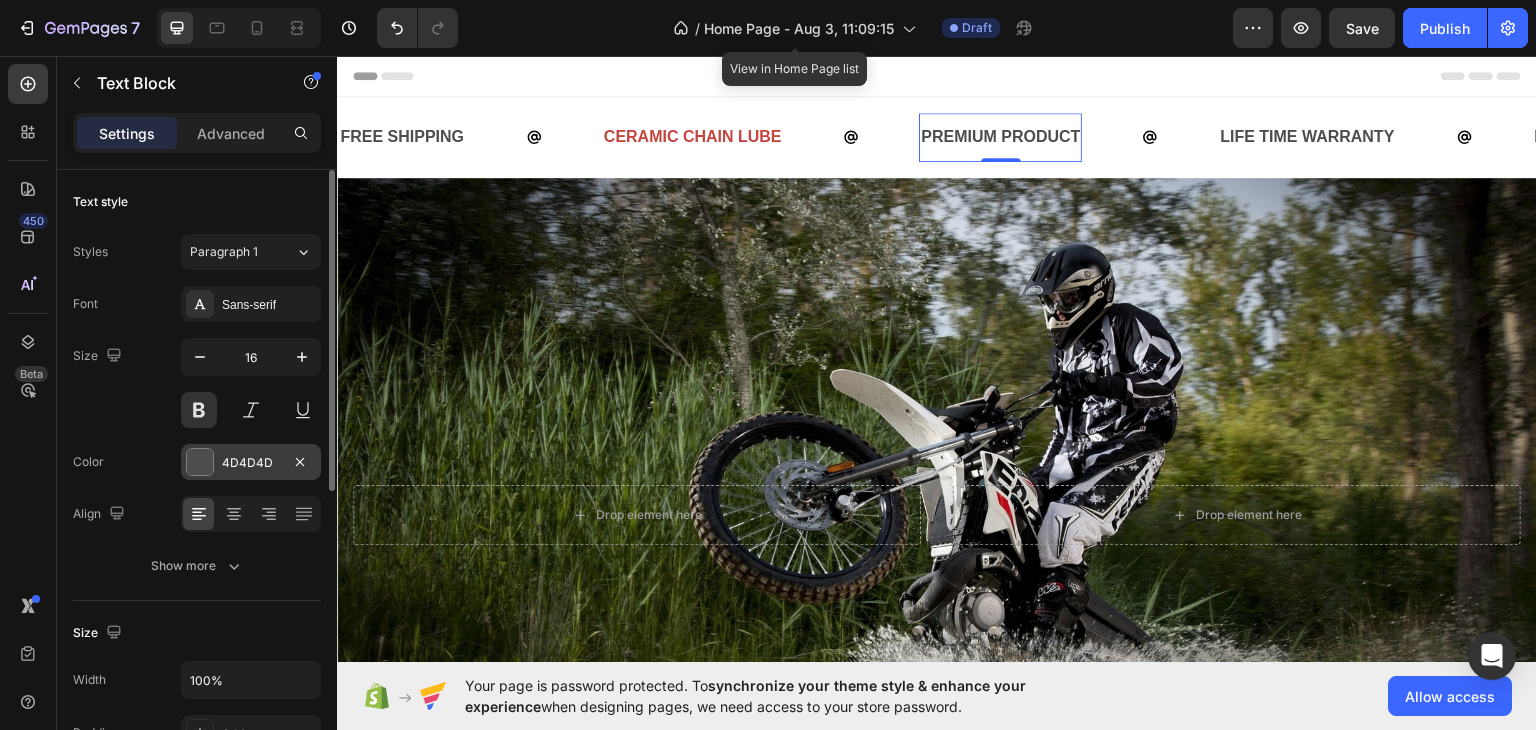 click on "4D4D4D" at bounding box center (251, 463) 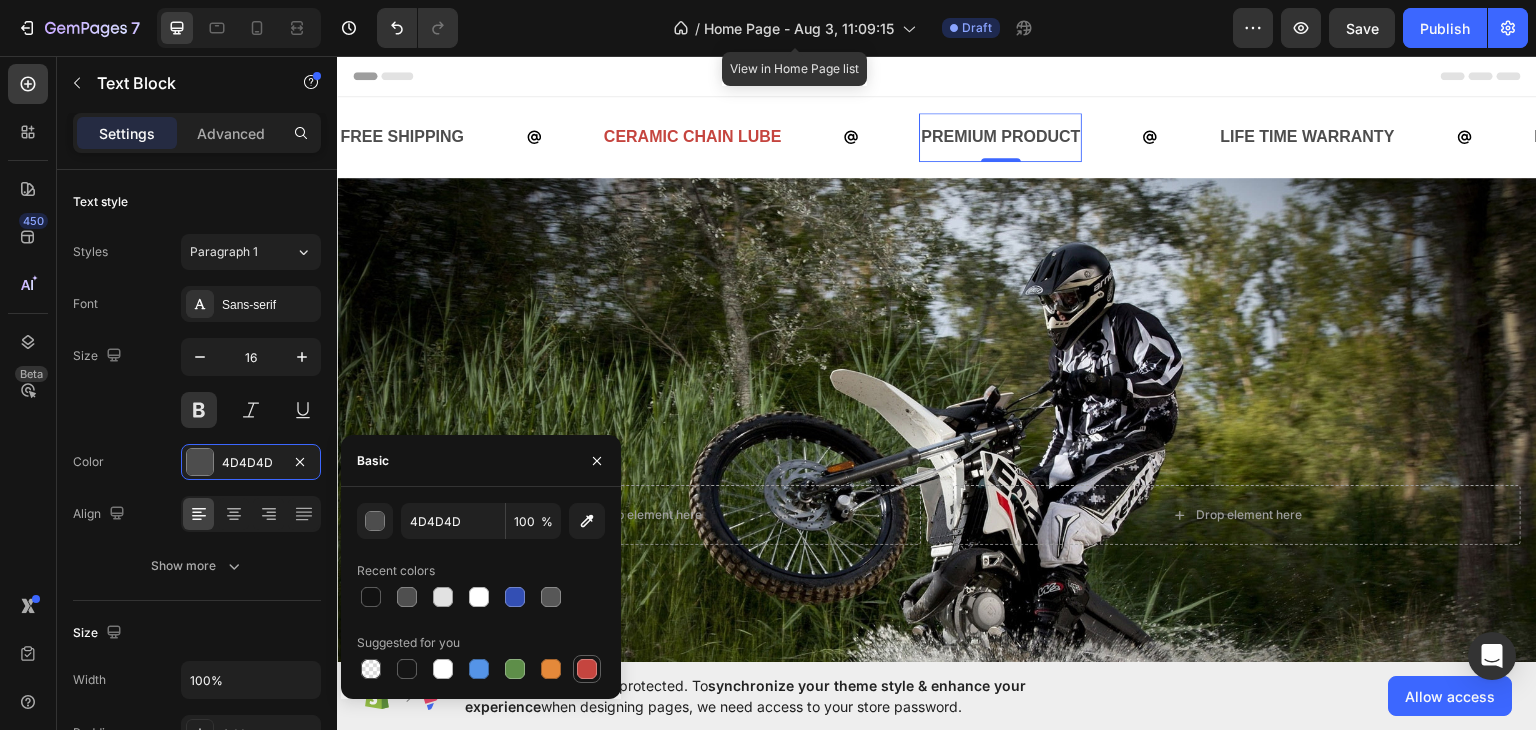 click at bounding box center (587, 669) 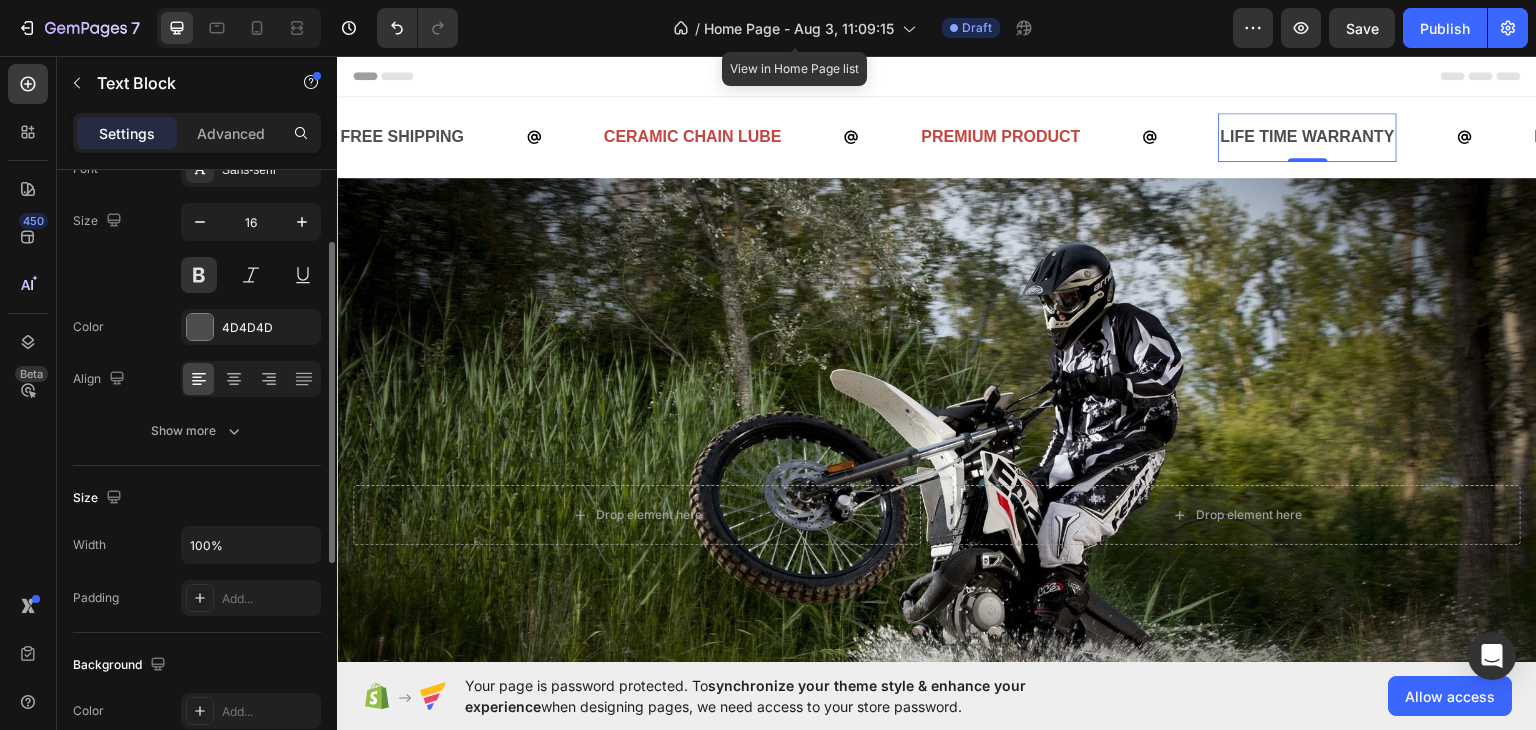 scroll, scrollTop: 136, scrollLeft: 0, axis: vertical 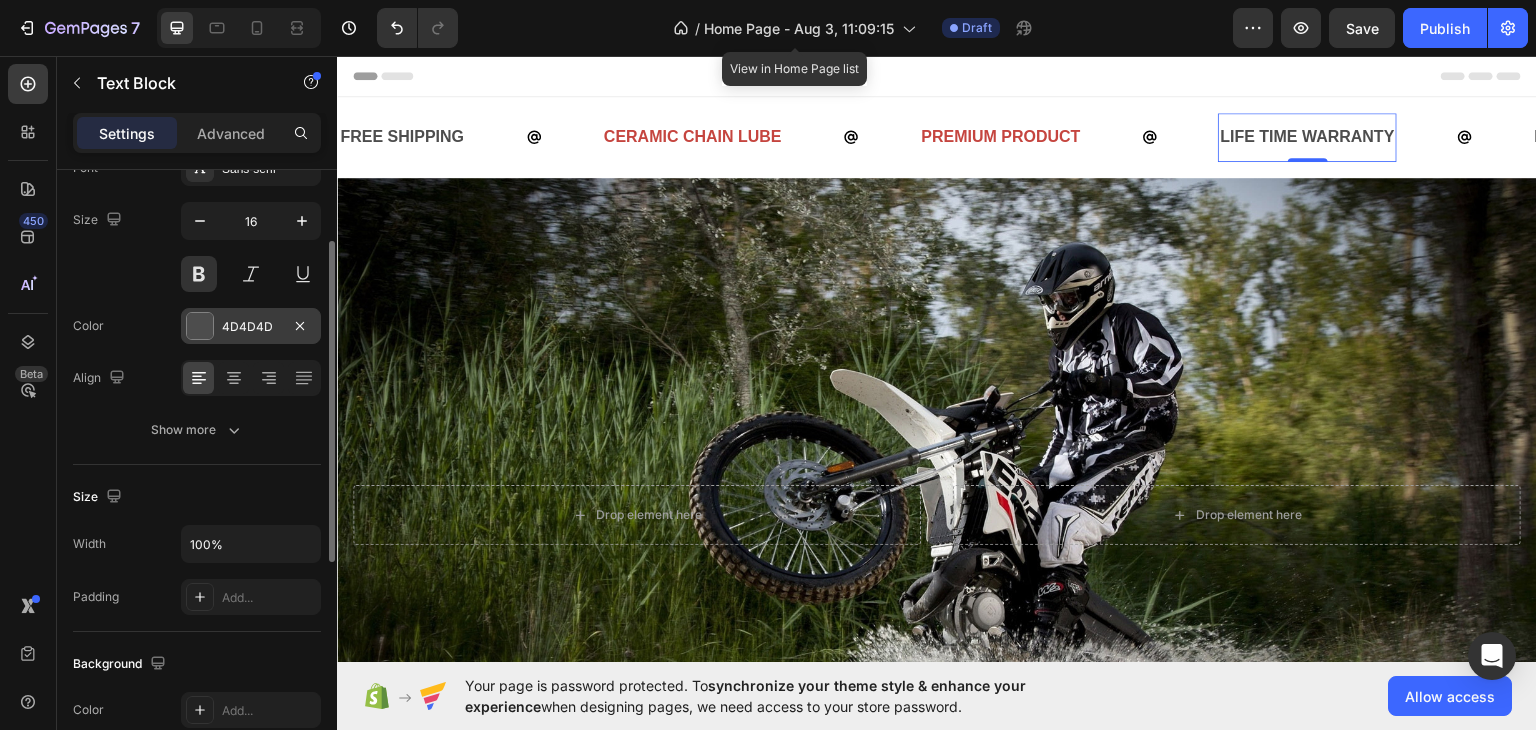 click on "4D4D4D" at bounding box center [251, 327] 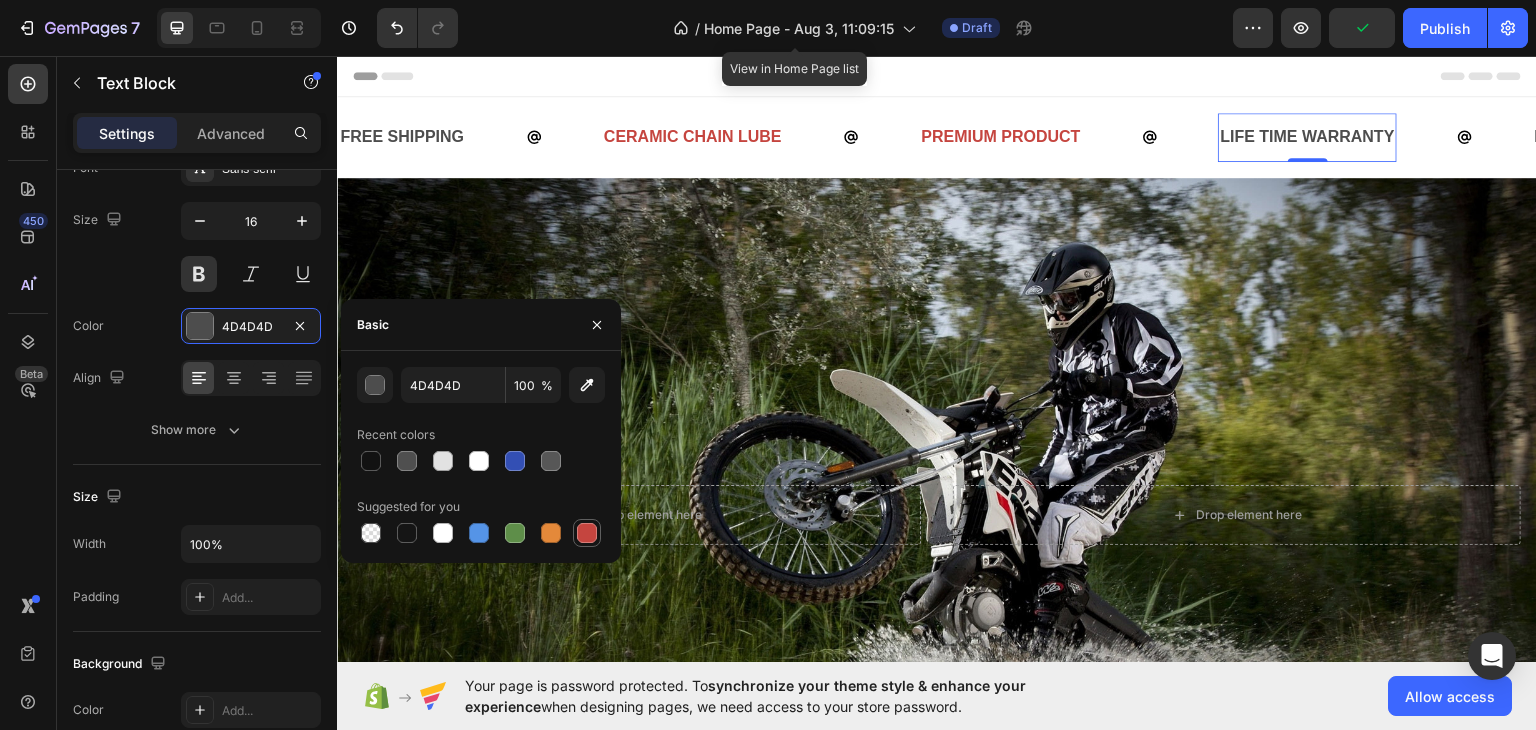 click at bounding box center (587, 533) 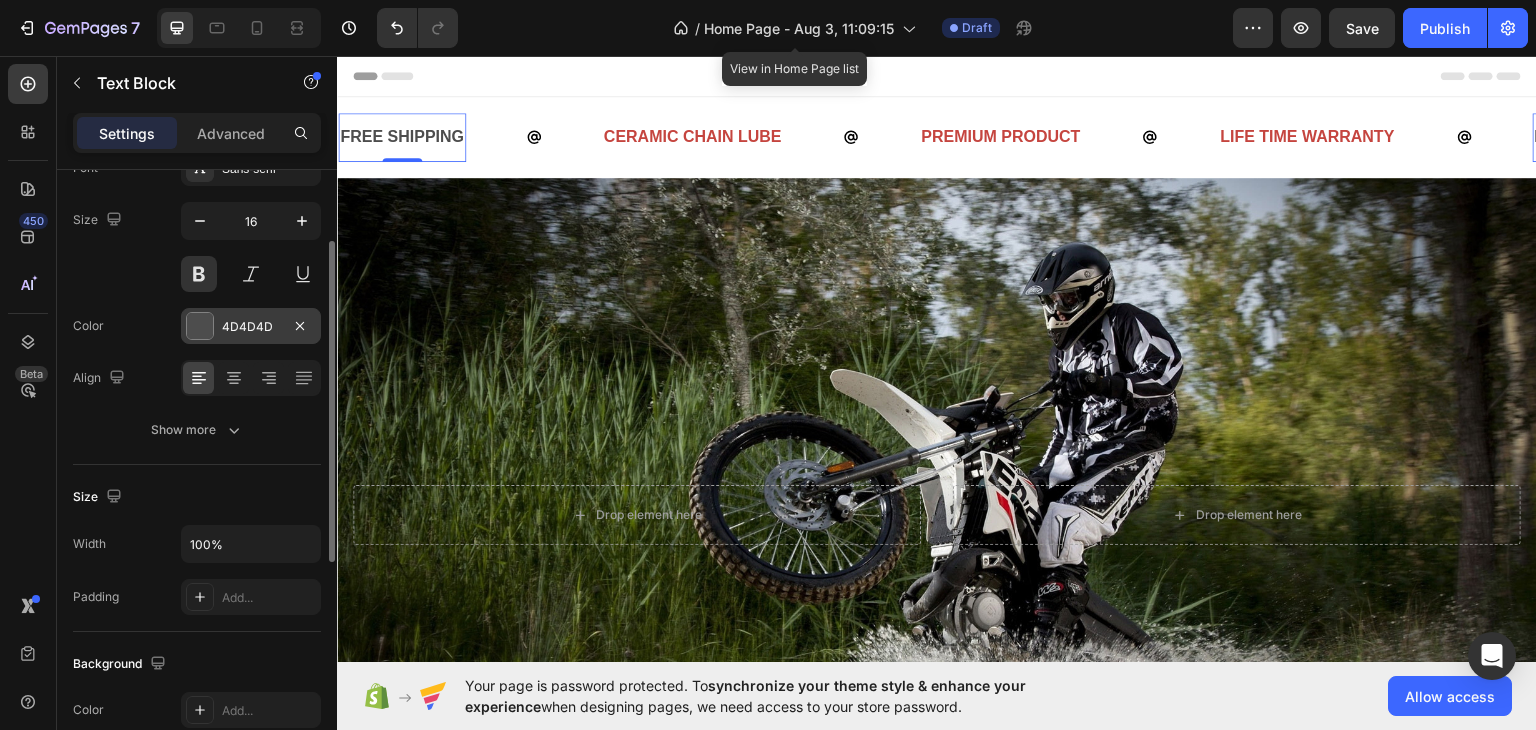 click on "4D4D4D" at bounding box center [251, 326] 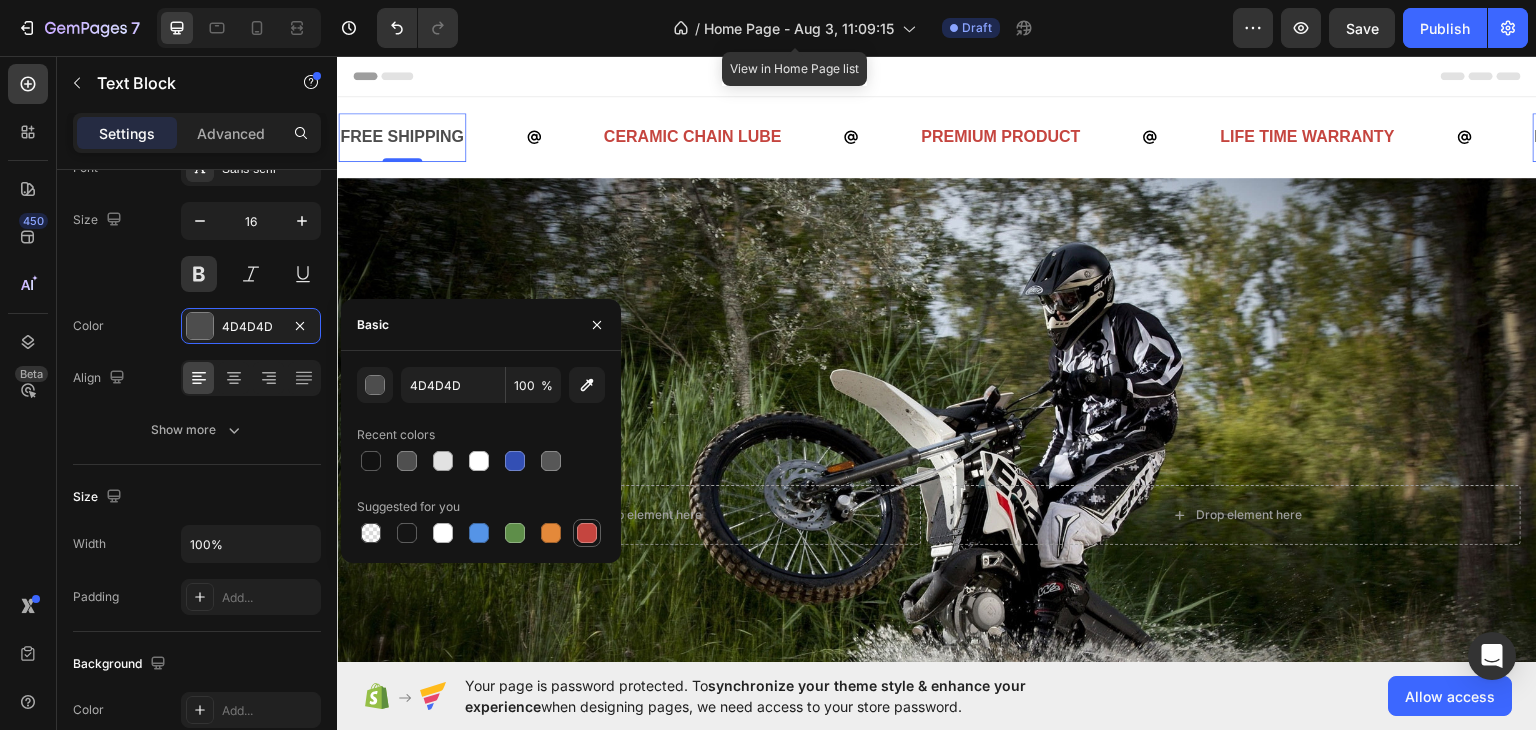 click at bounding box center [587, 533] 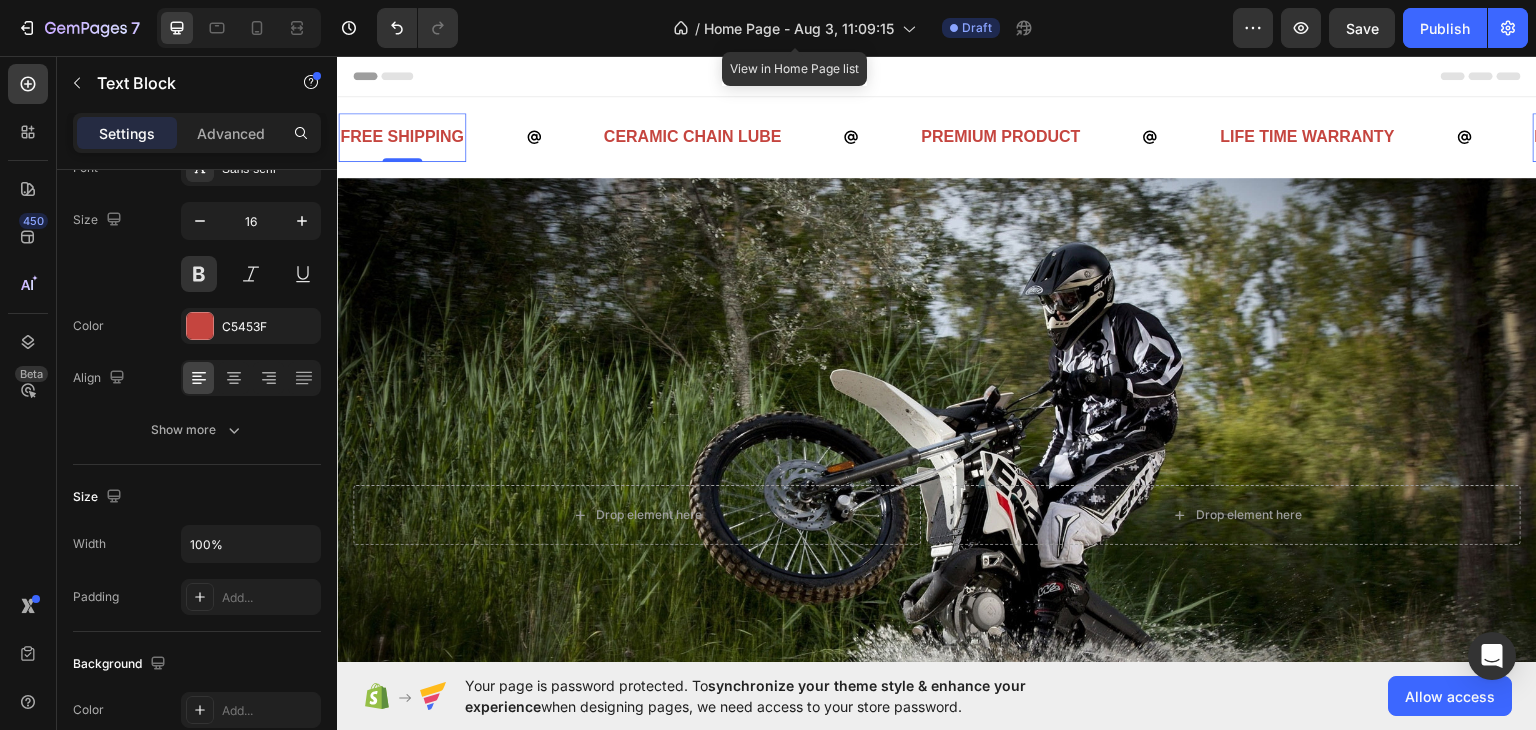 click on "Your page is password protected. To  synchronize your theme style & enhance your experience  when designing pages, we need access to your store password.  Allow access" 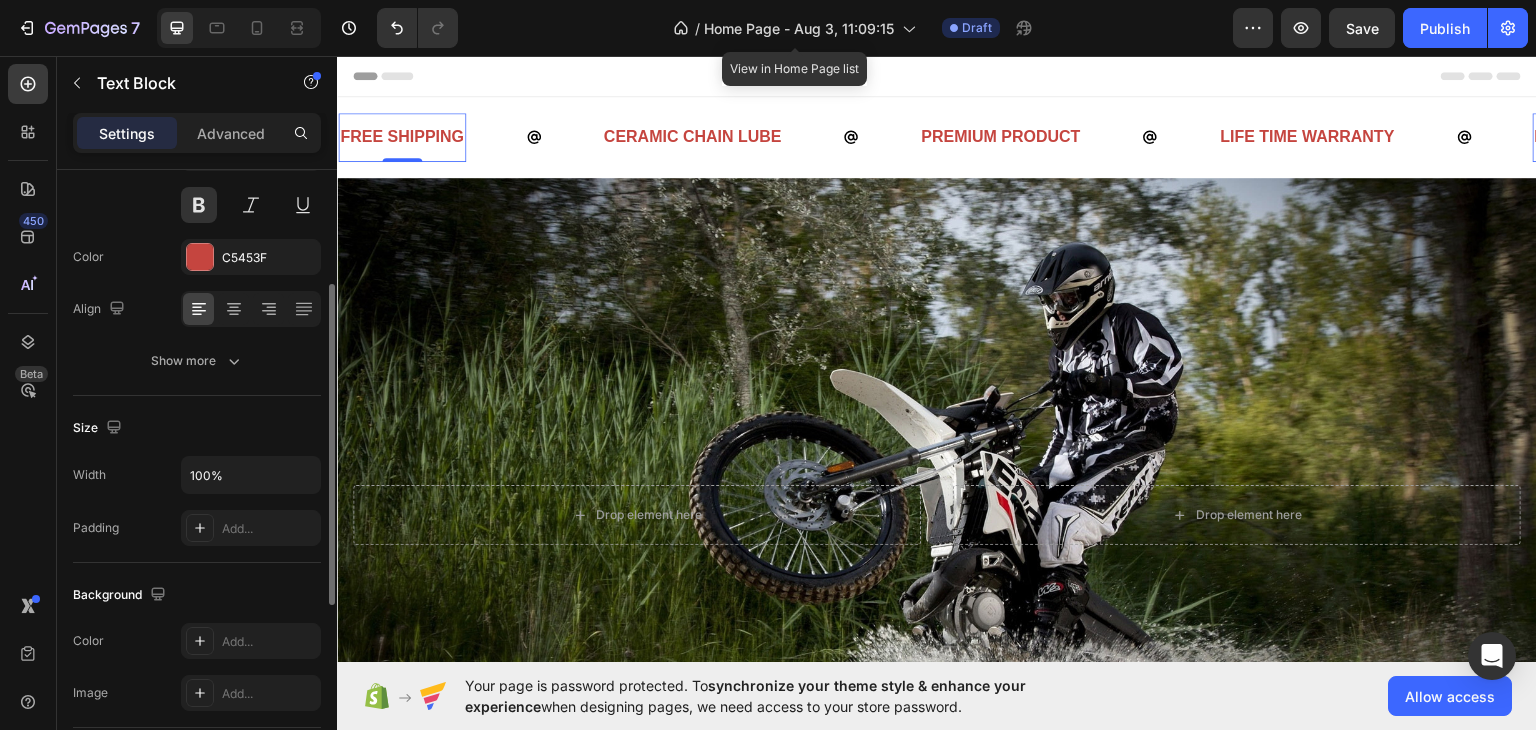 scroll, scrollTop: 180, scrollLeft: 0, axis: vertical 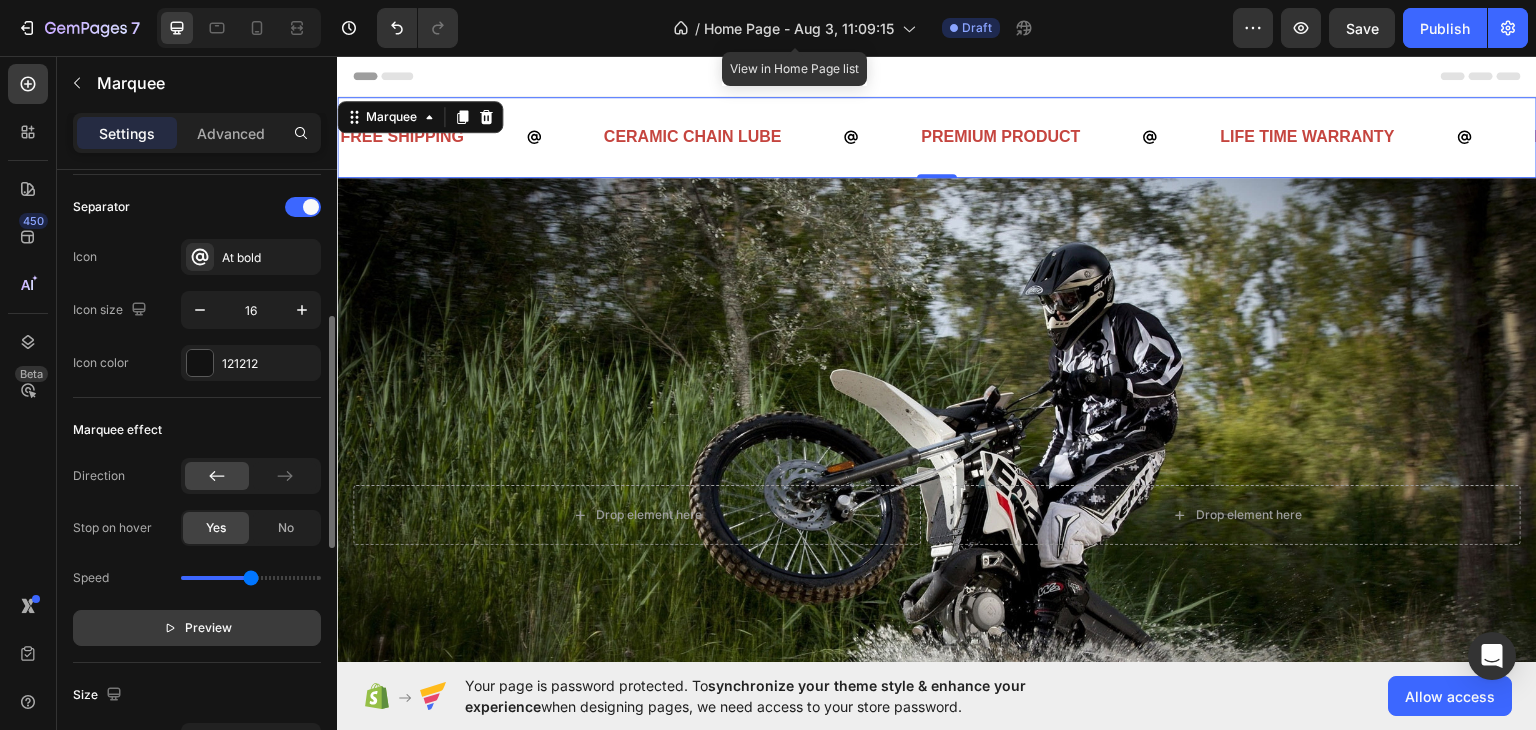 click on "Preview" at bounding box center [208, 628] 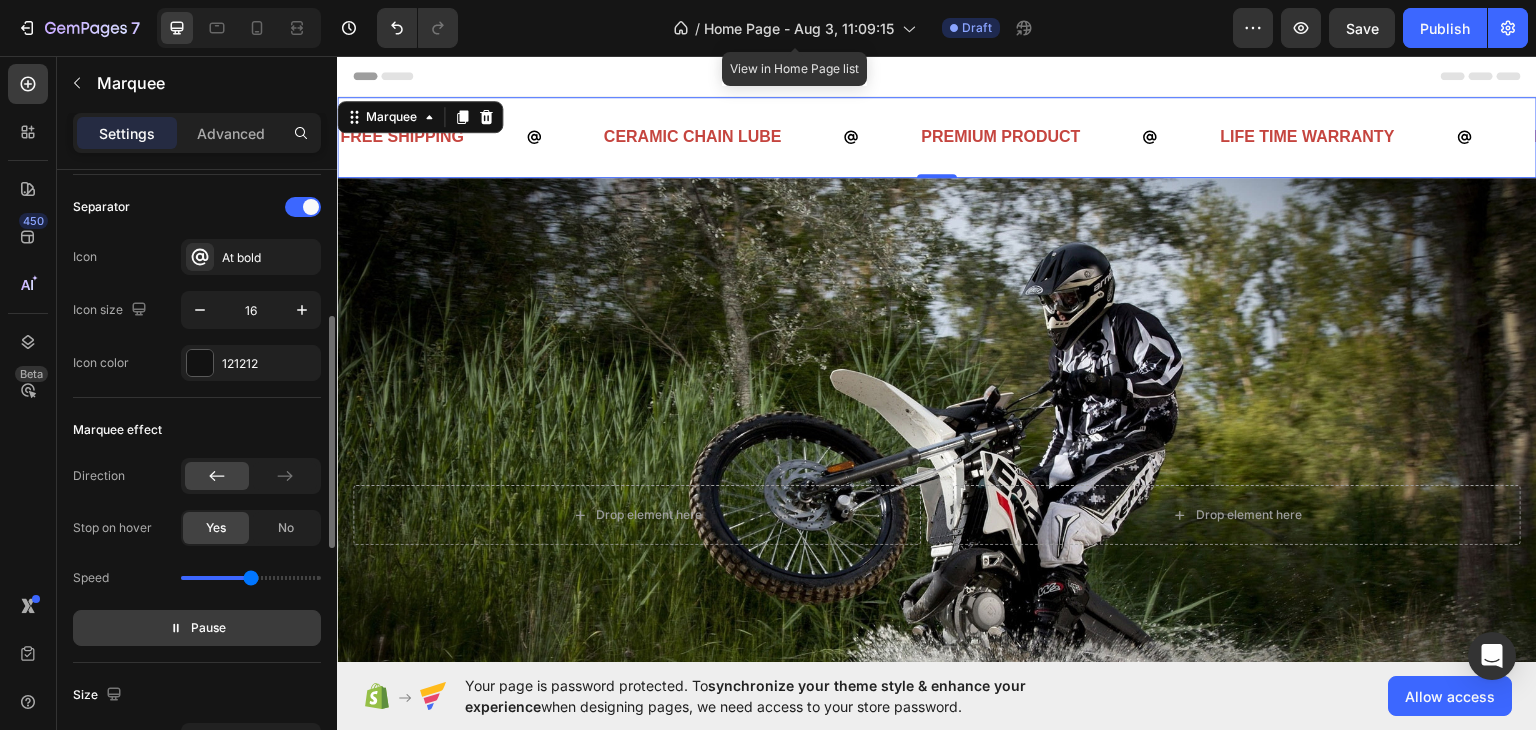 click on "Pause" at bounding box center (208, 628) 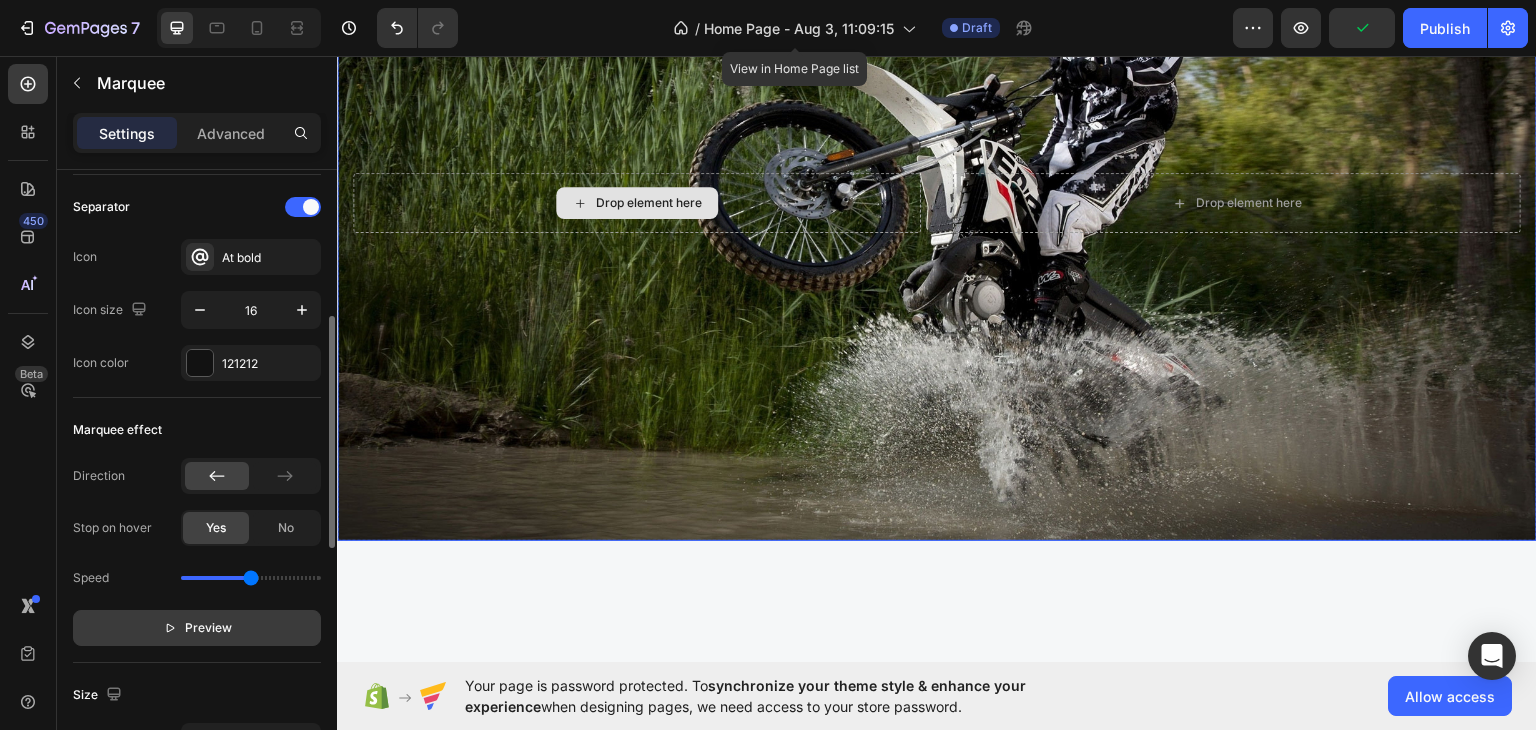 scroll, scrollTop: 0, scrollLeft: 0, axis: both 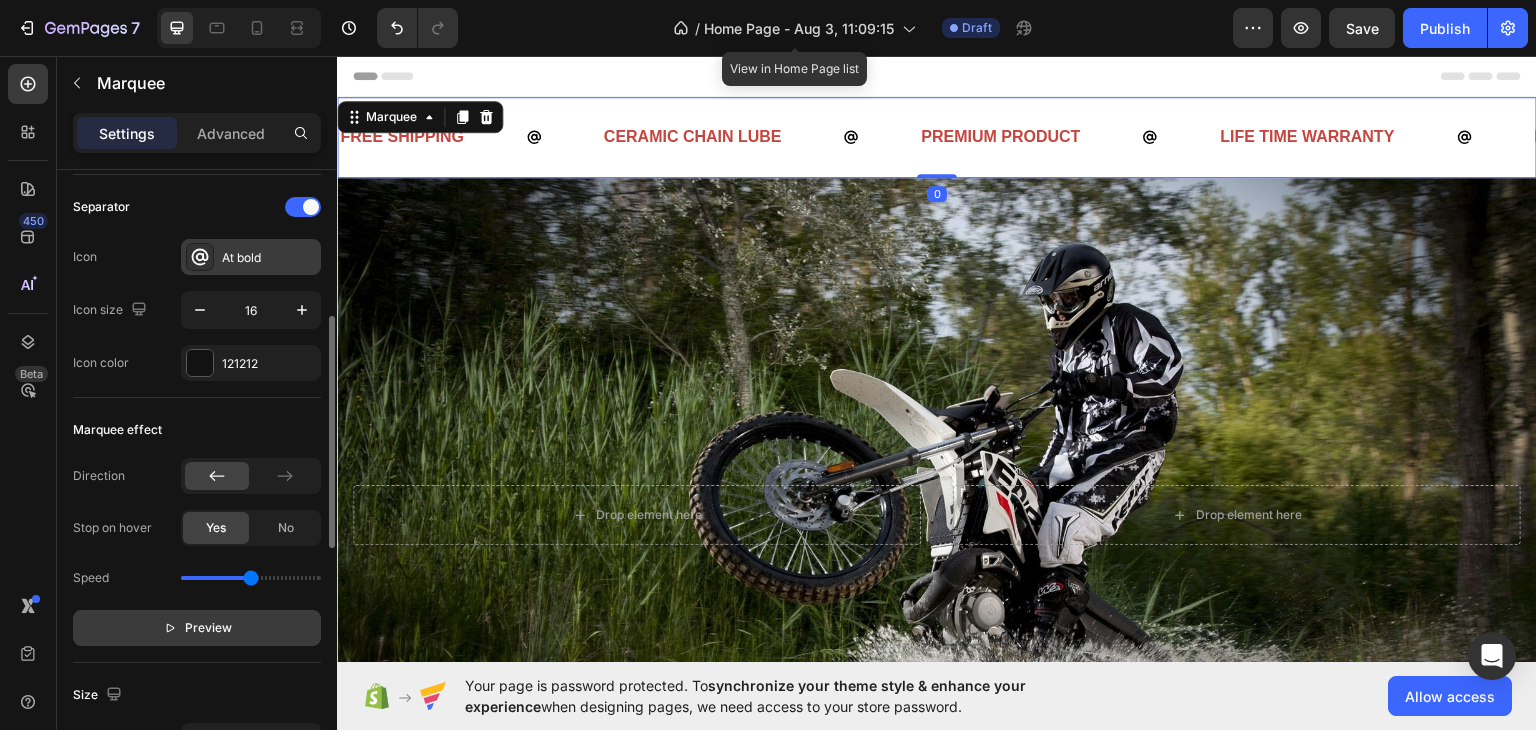 click at bounding box center (200, 257) 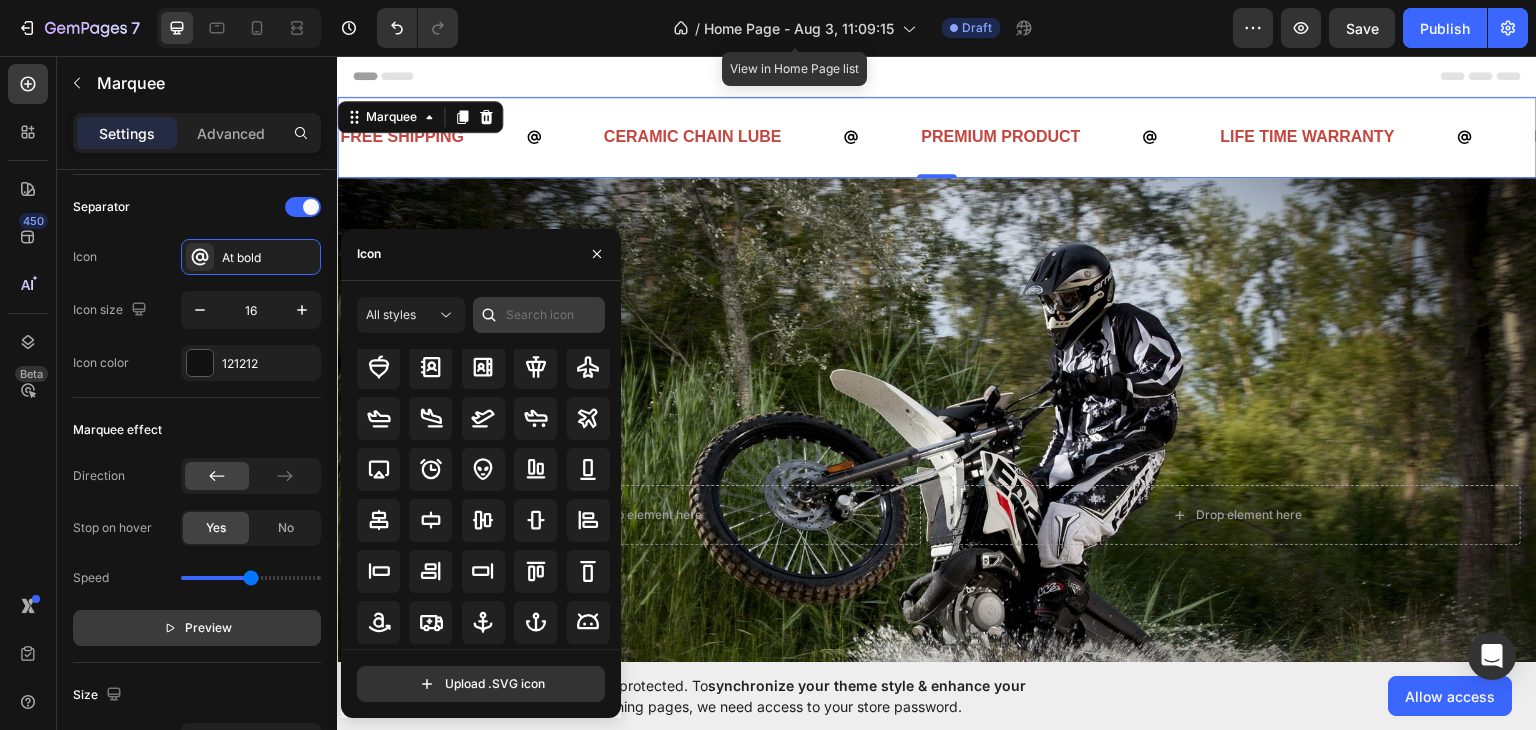 scroll, scrollTop: 23, scrollLeft: 0, axis: vertical 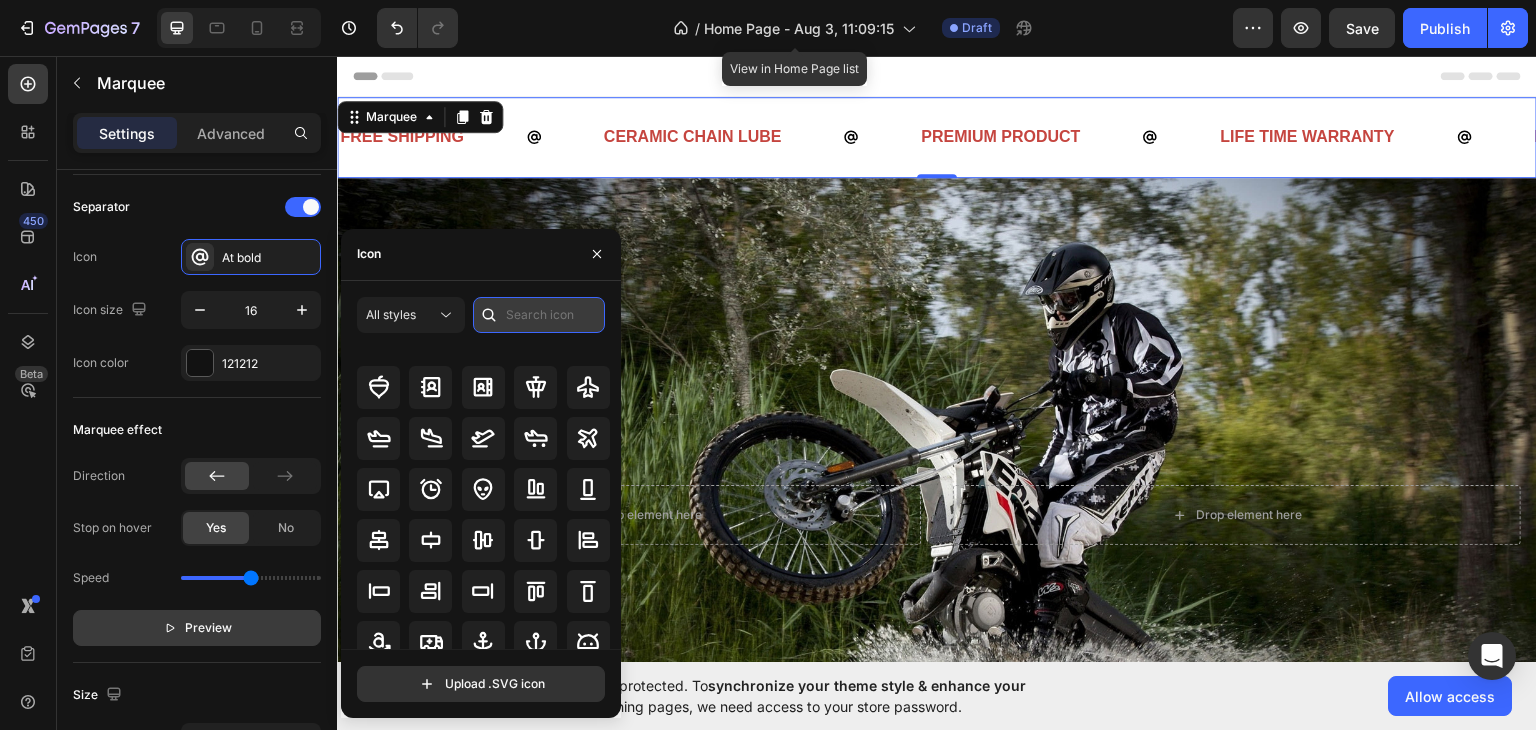 click at bounding box center (539, 315) 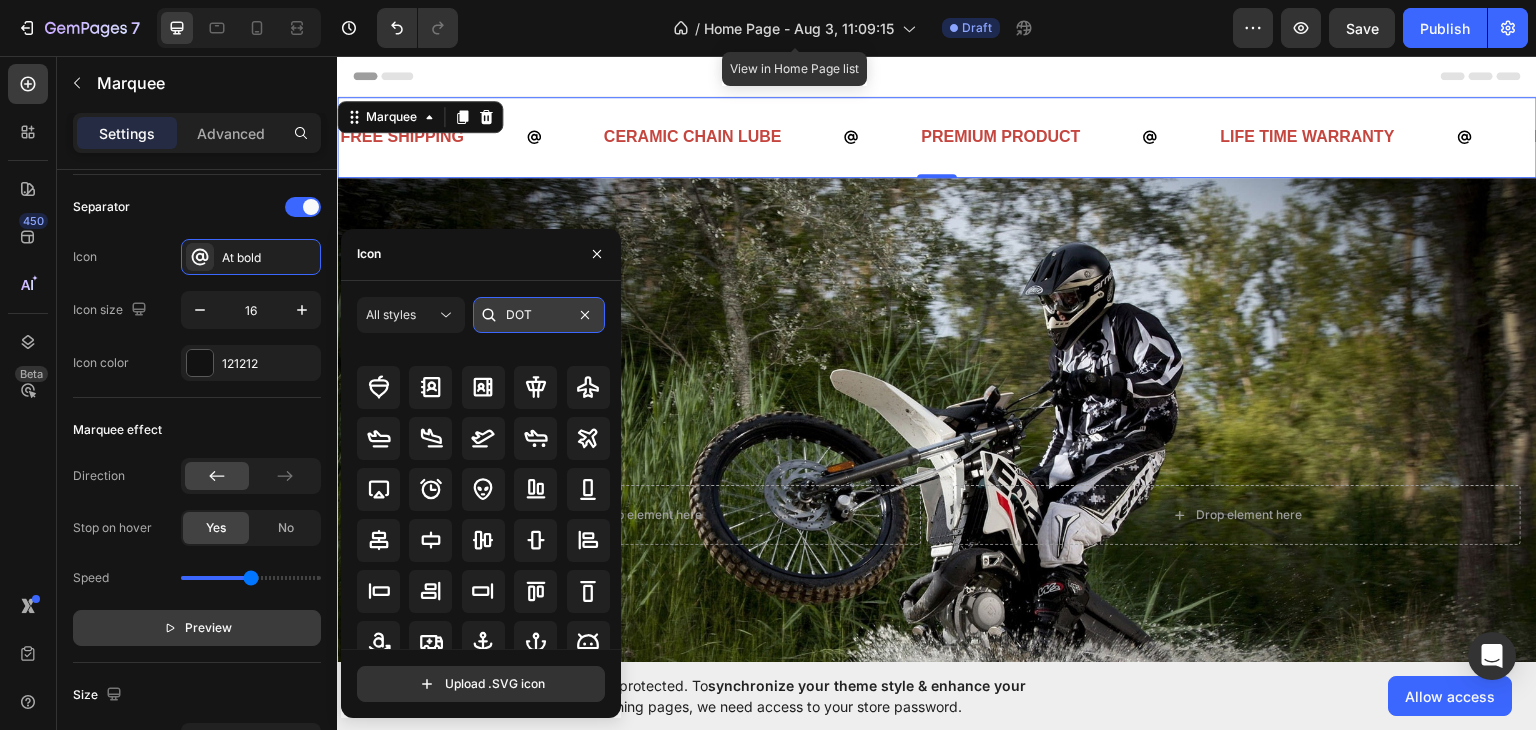 scroll, scrollTop: 0, scrollLeft: 0, axis: both 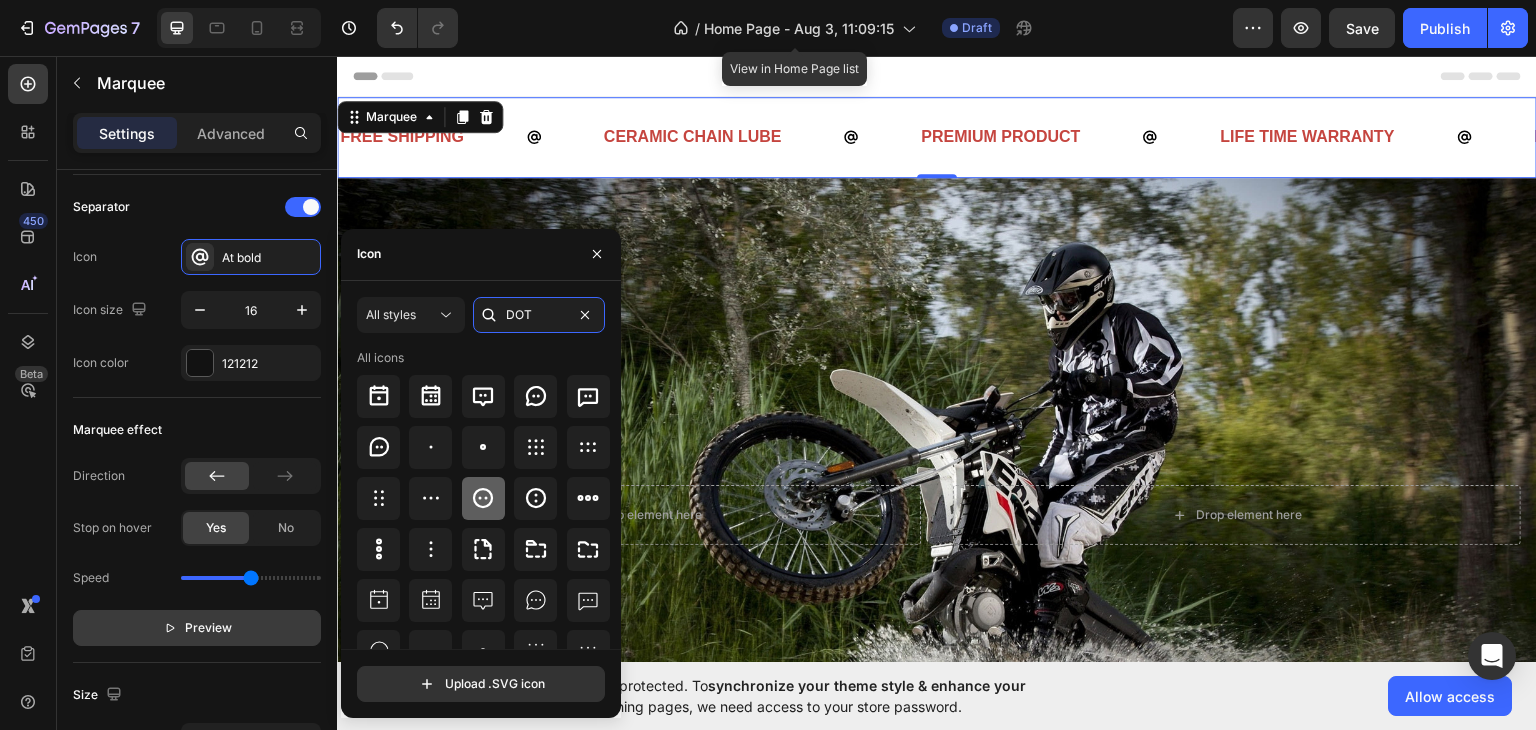 type on "DOT" 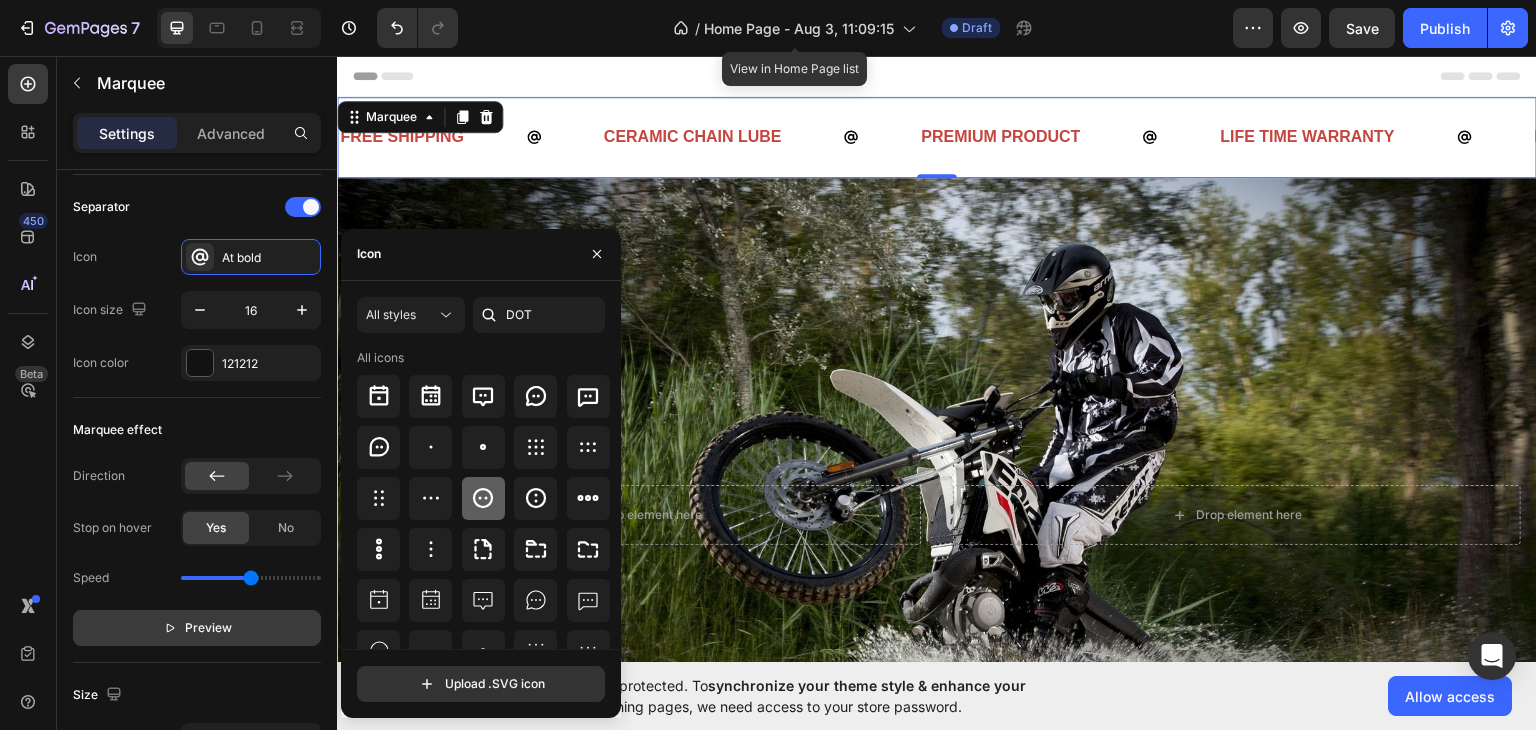 click 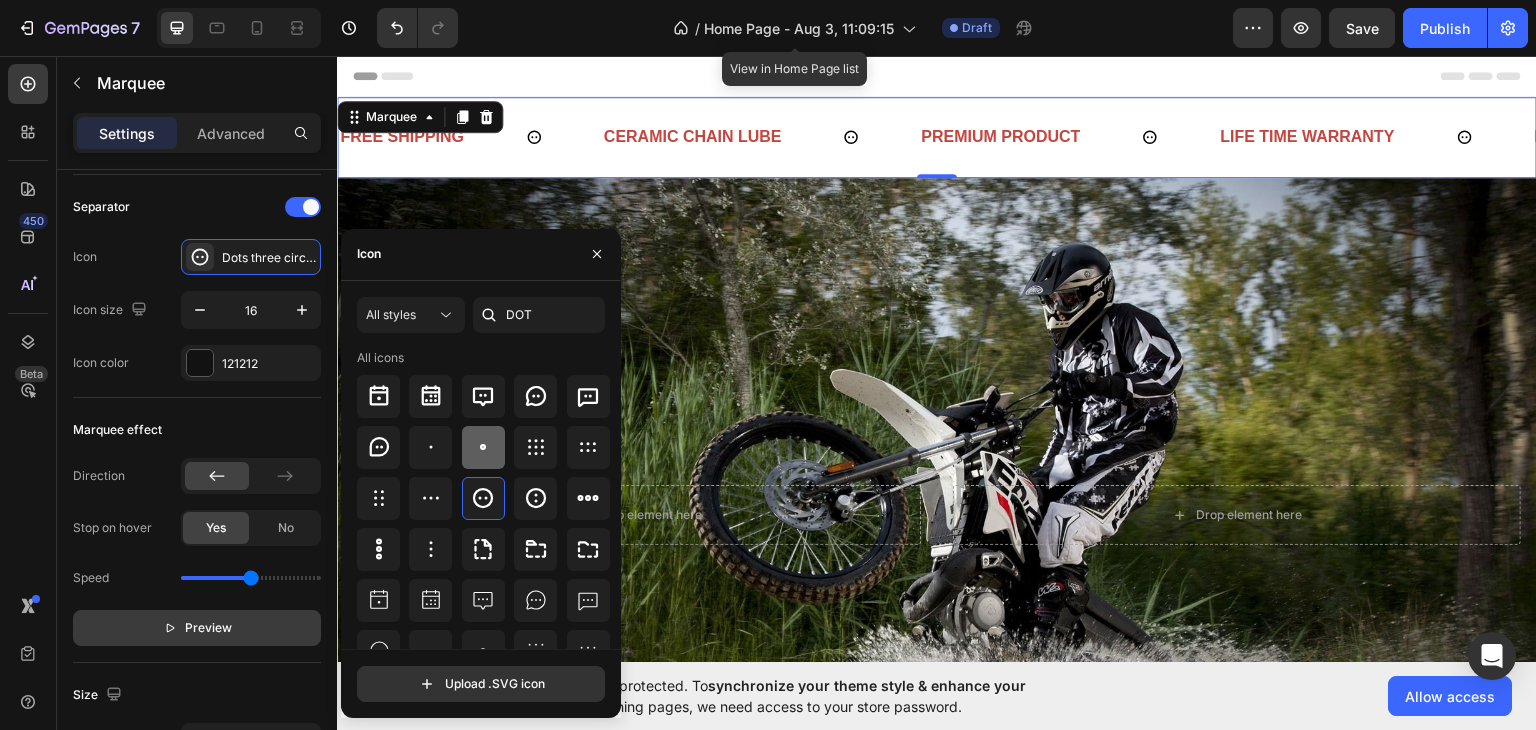 click 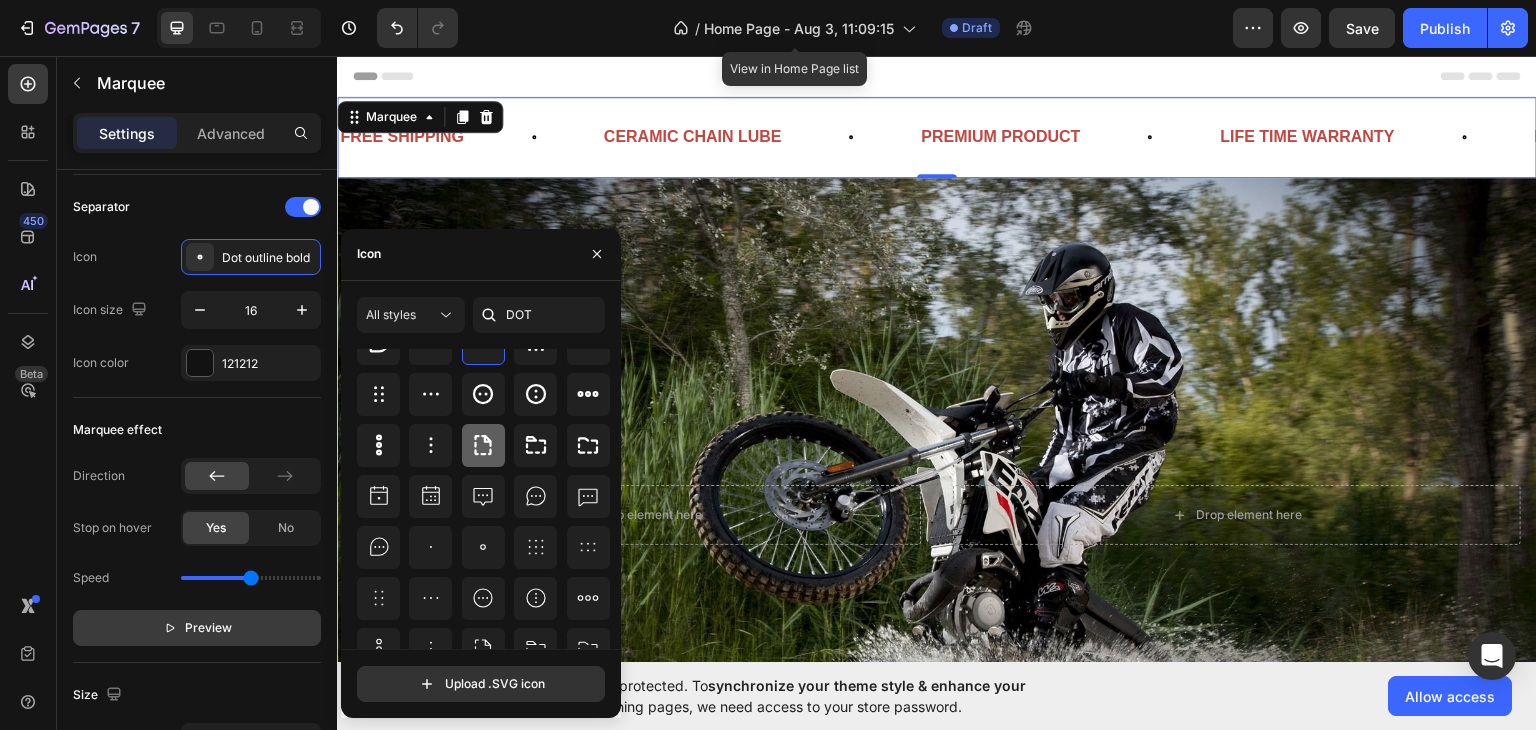scroll, scrollTop: 220, scrollLeft: 0, axis: vertical 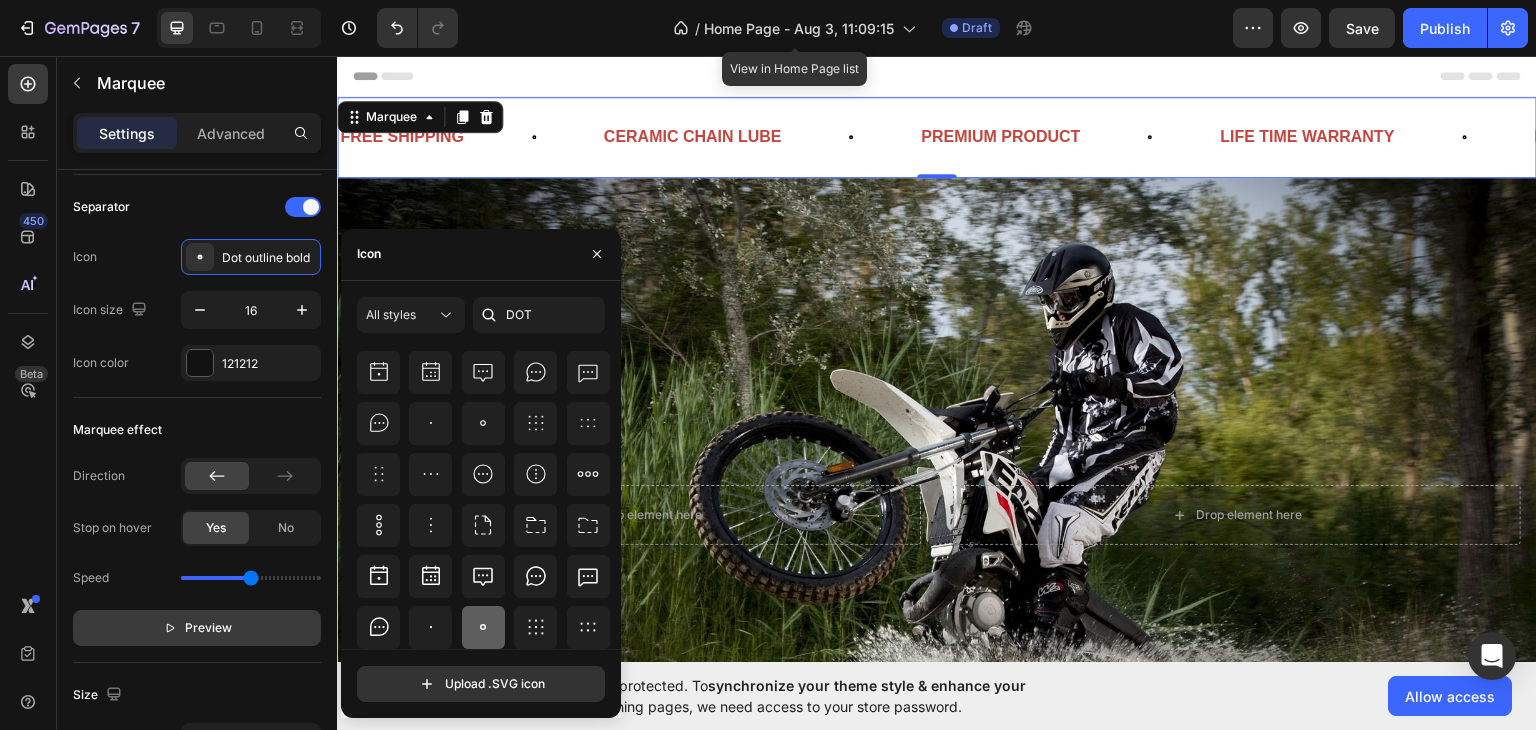 click 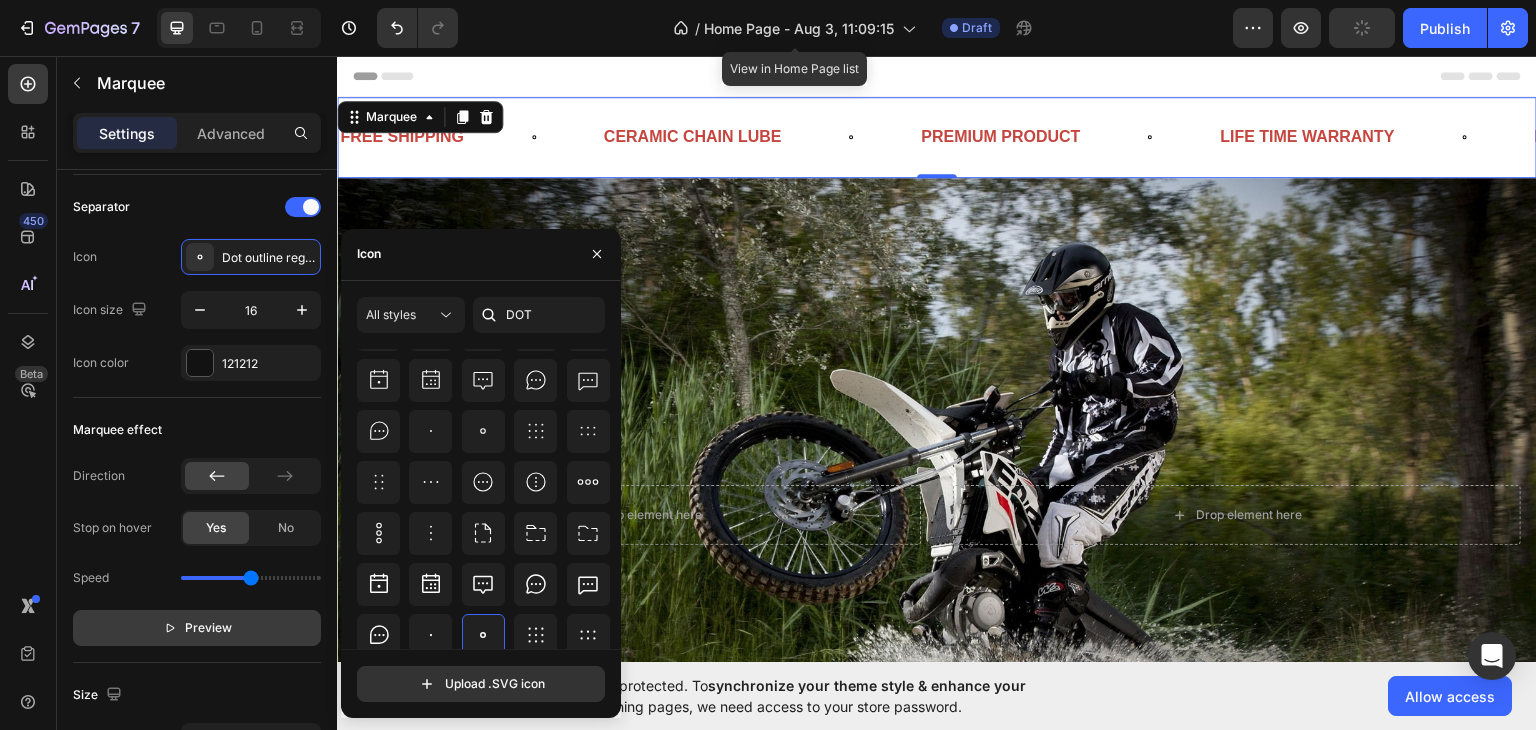 scroll, scrollTop: 0, scrollLeft: 0, axis: both 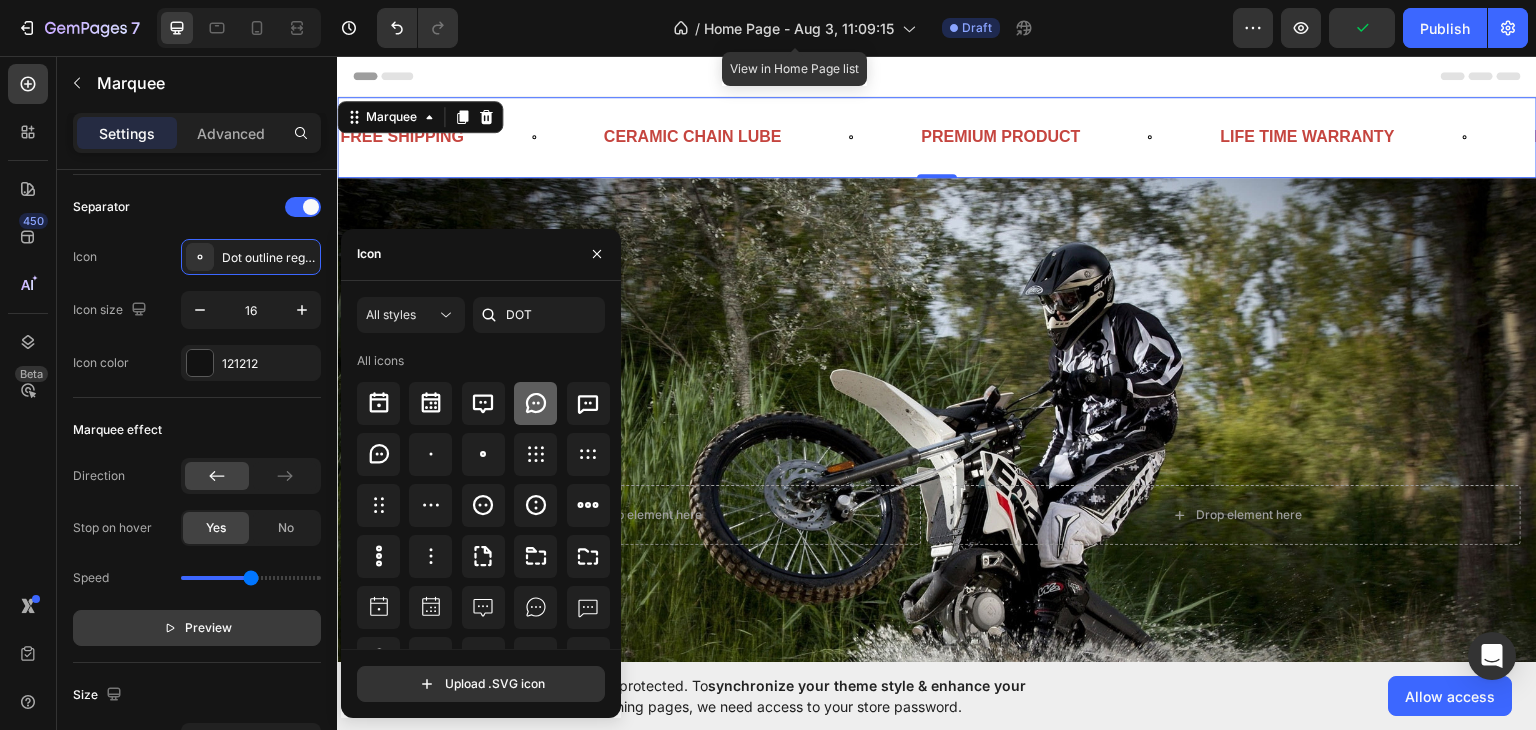 click 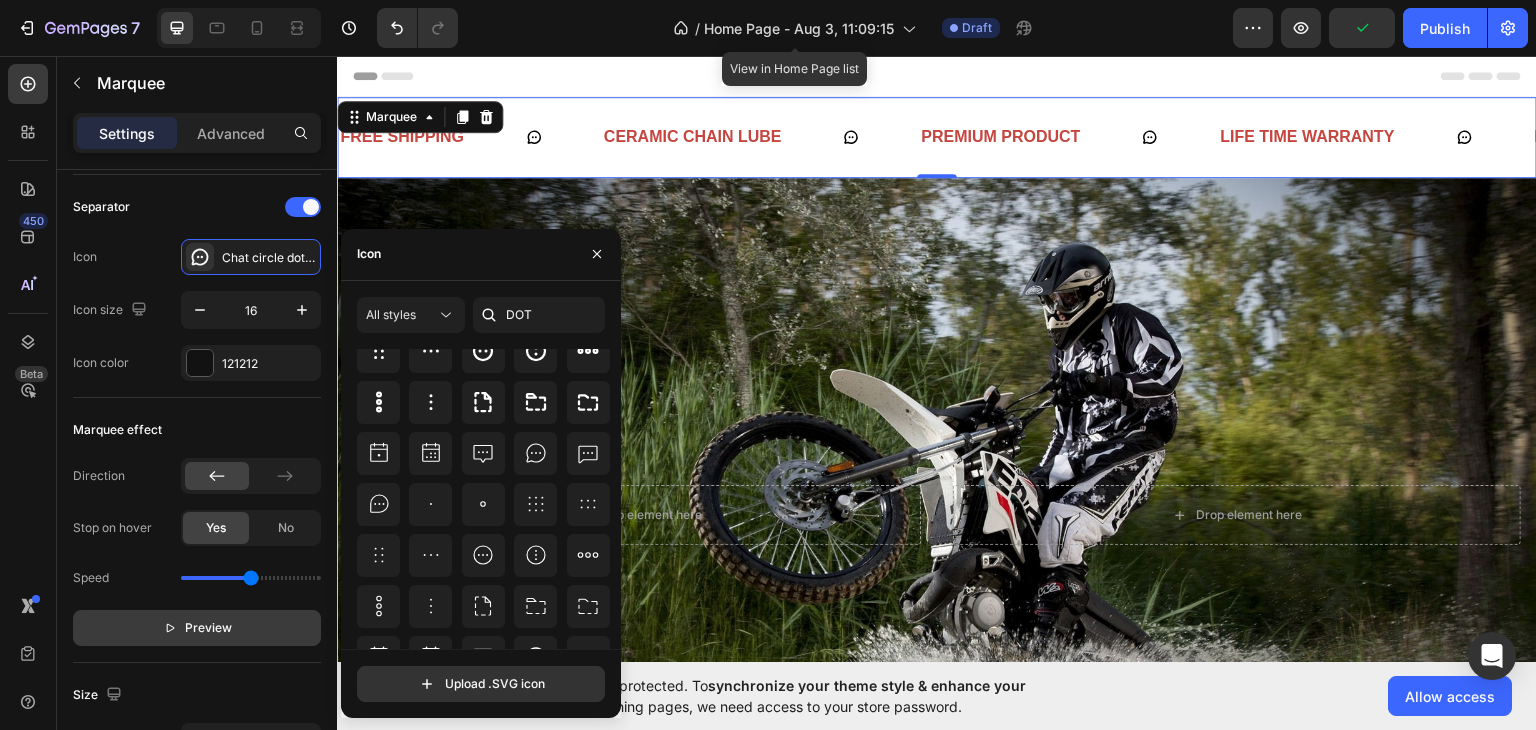 scroll, scrollTop: 0, scrollLeft: 0, axis: both 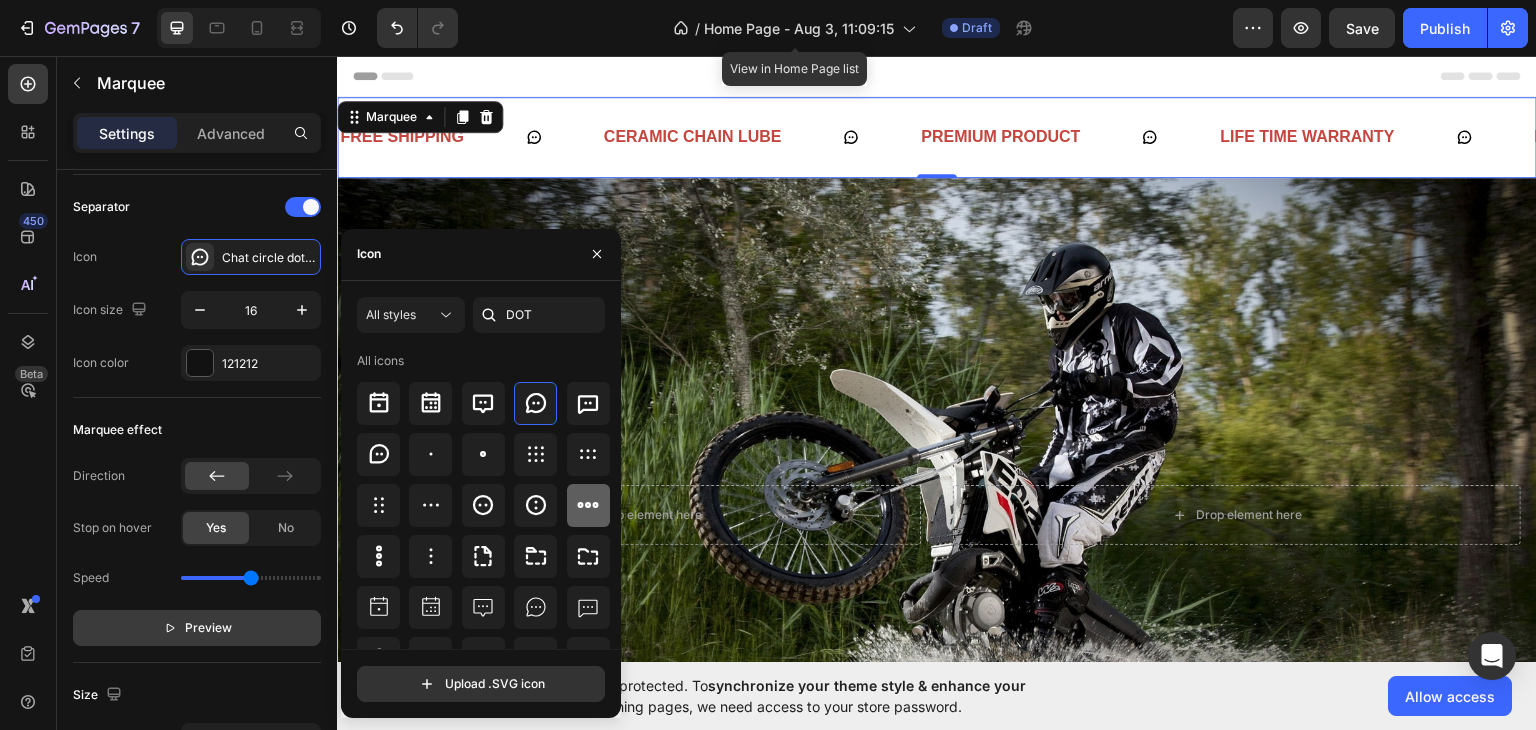 click 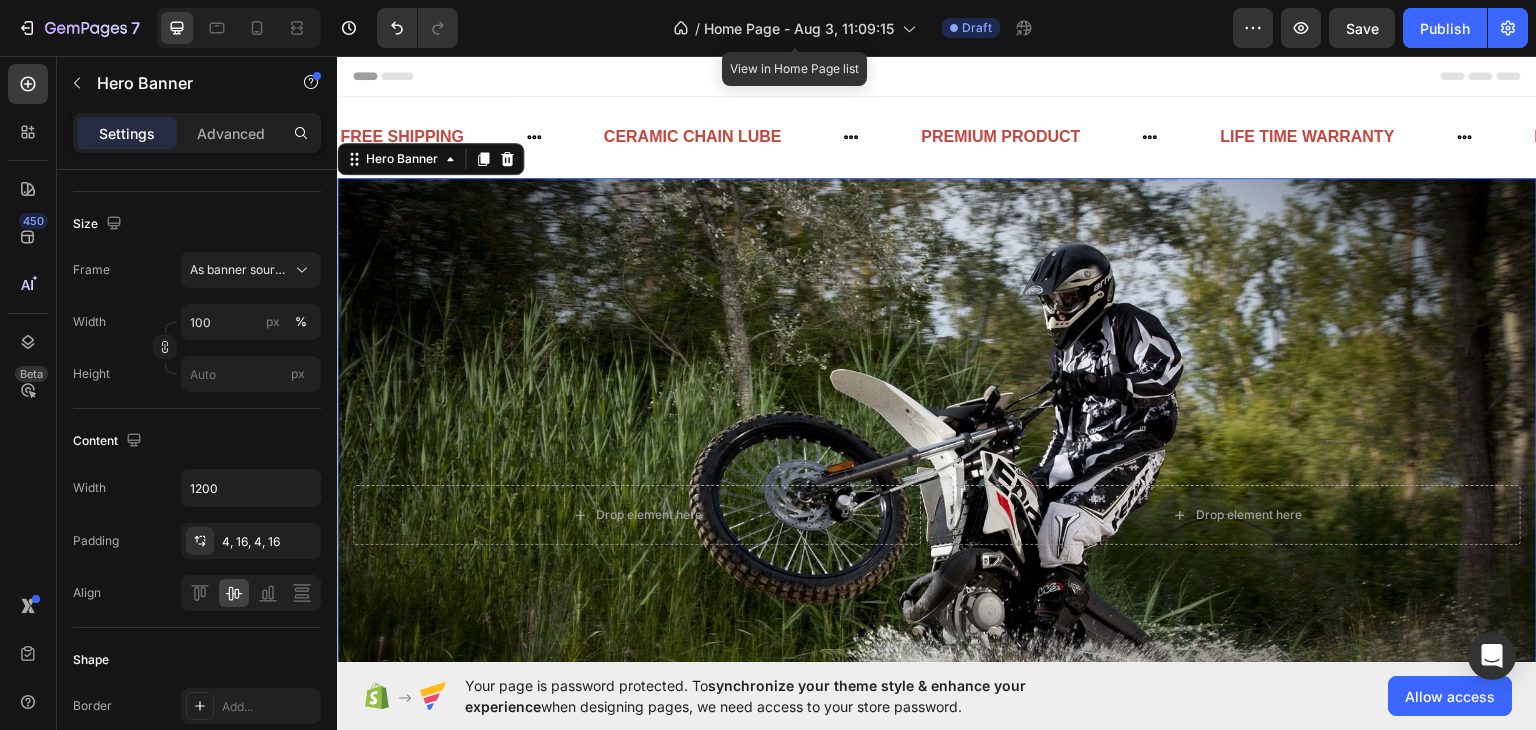 scroll, scrollTop: 0, scrollLeft: 0, axis: both 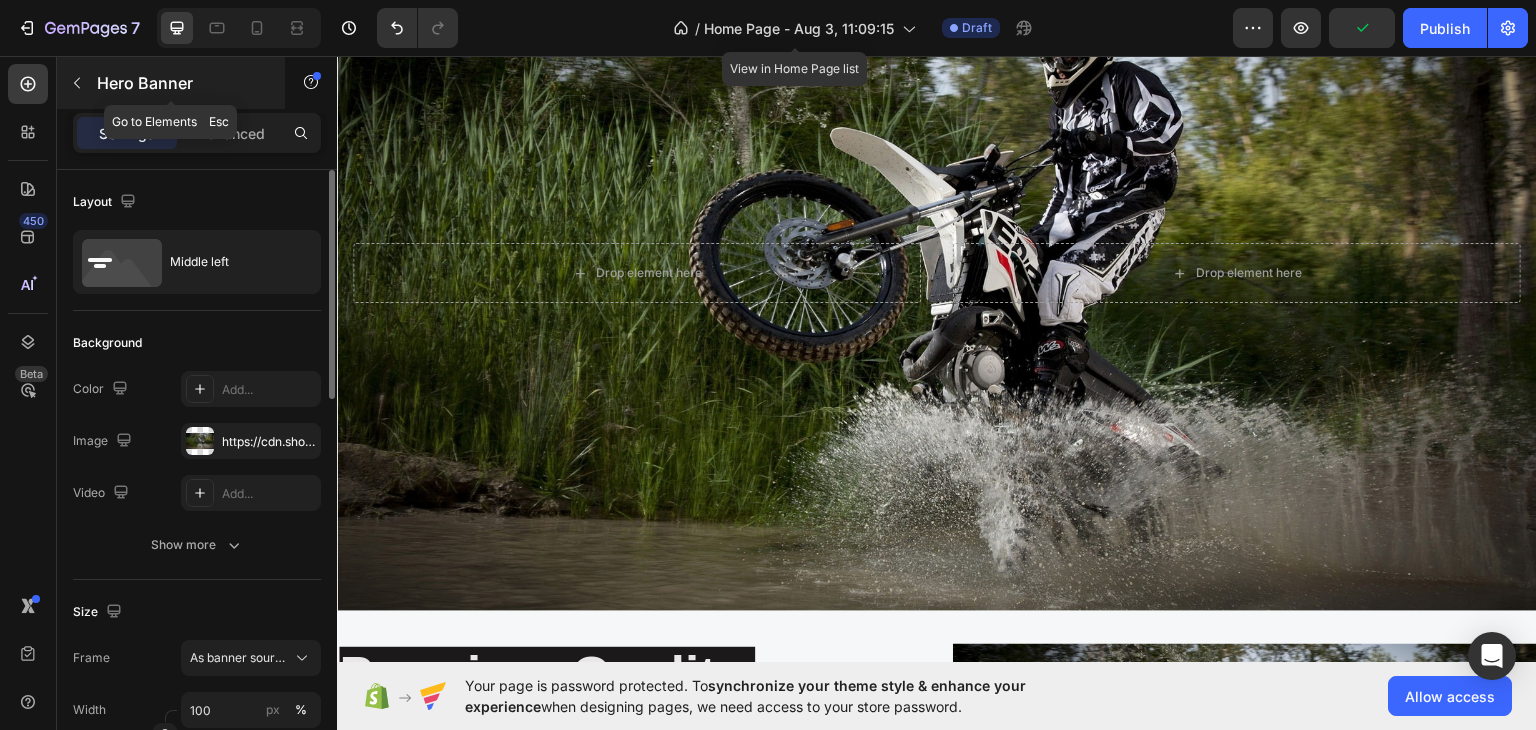 click at bounding box center [77, 83] 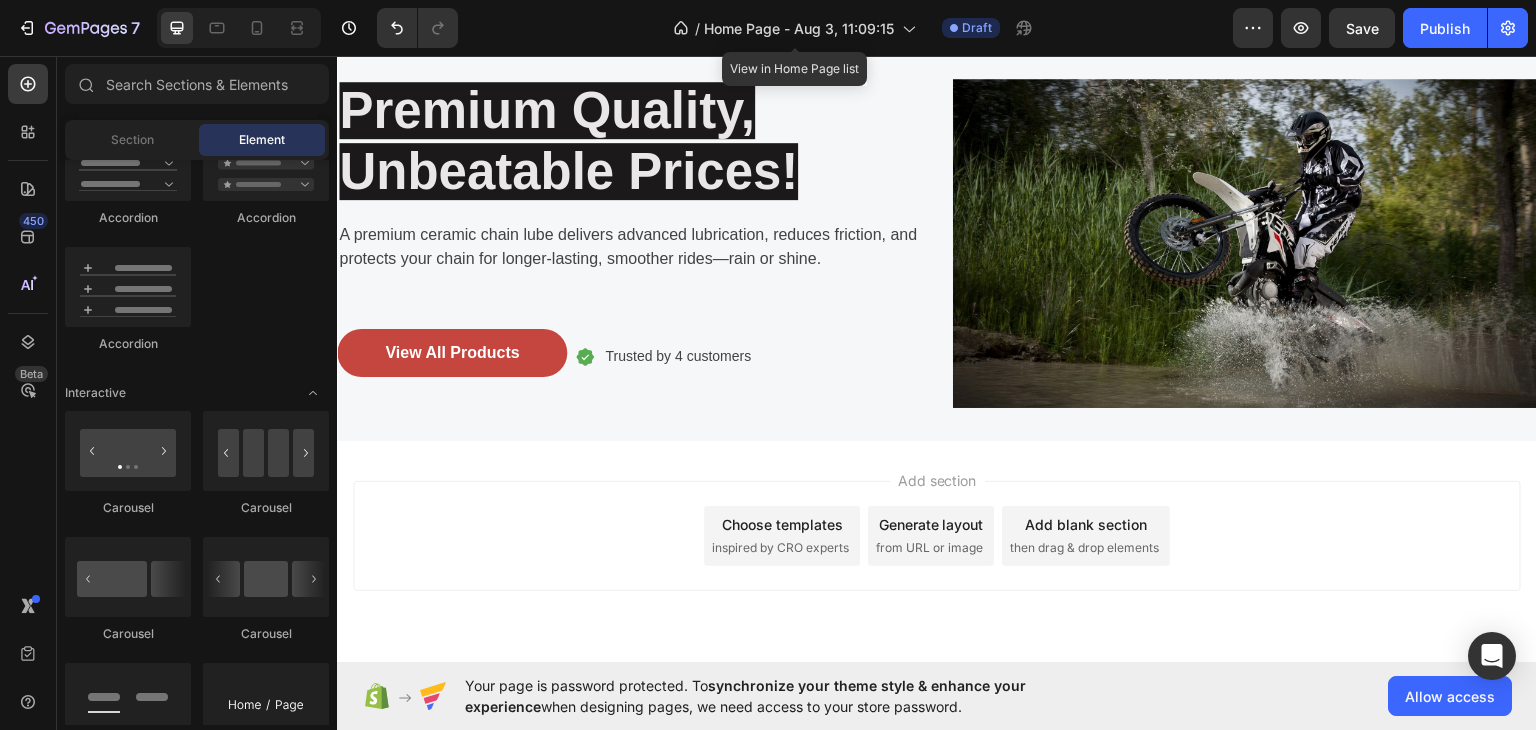 scroll, scrollTop: 796, scrollLeft: 0, axis: vertical 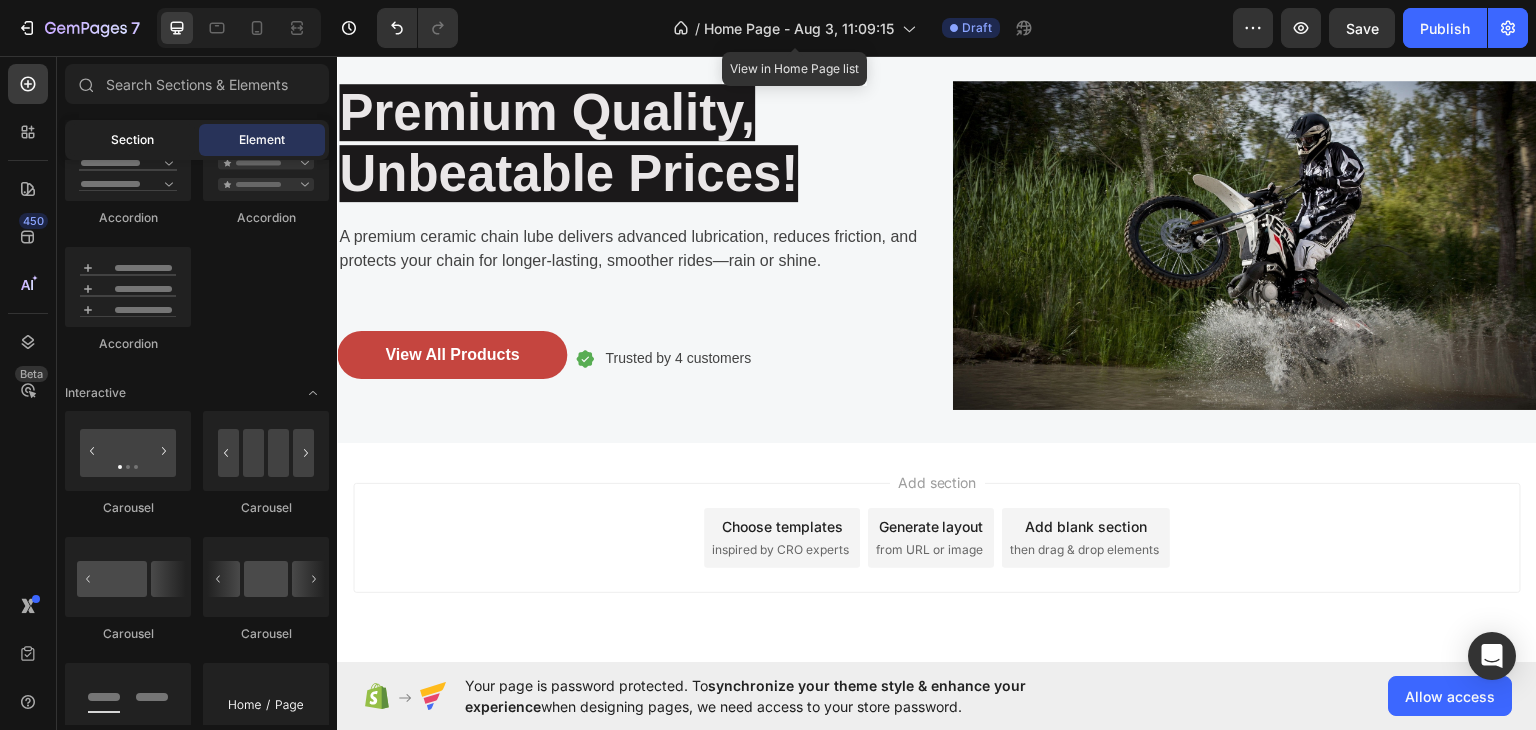 click on "Section" 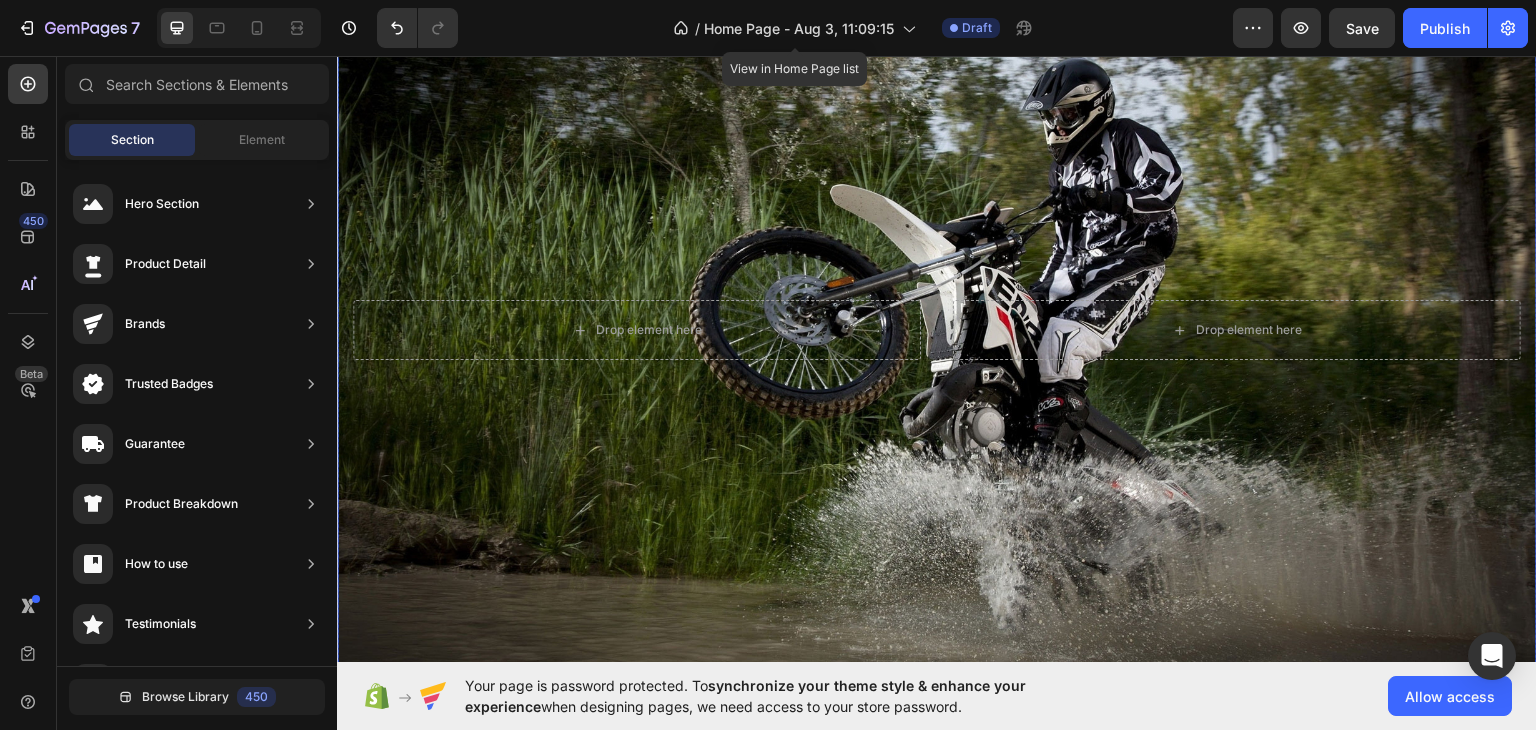 scroll, scrollTop: 0, scrollLeft: 0, axis: both 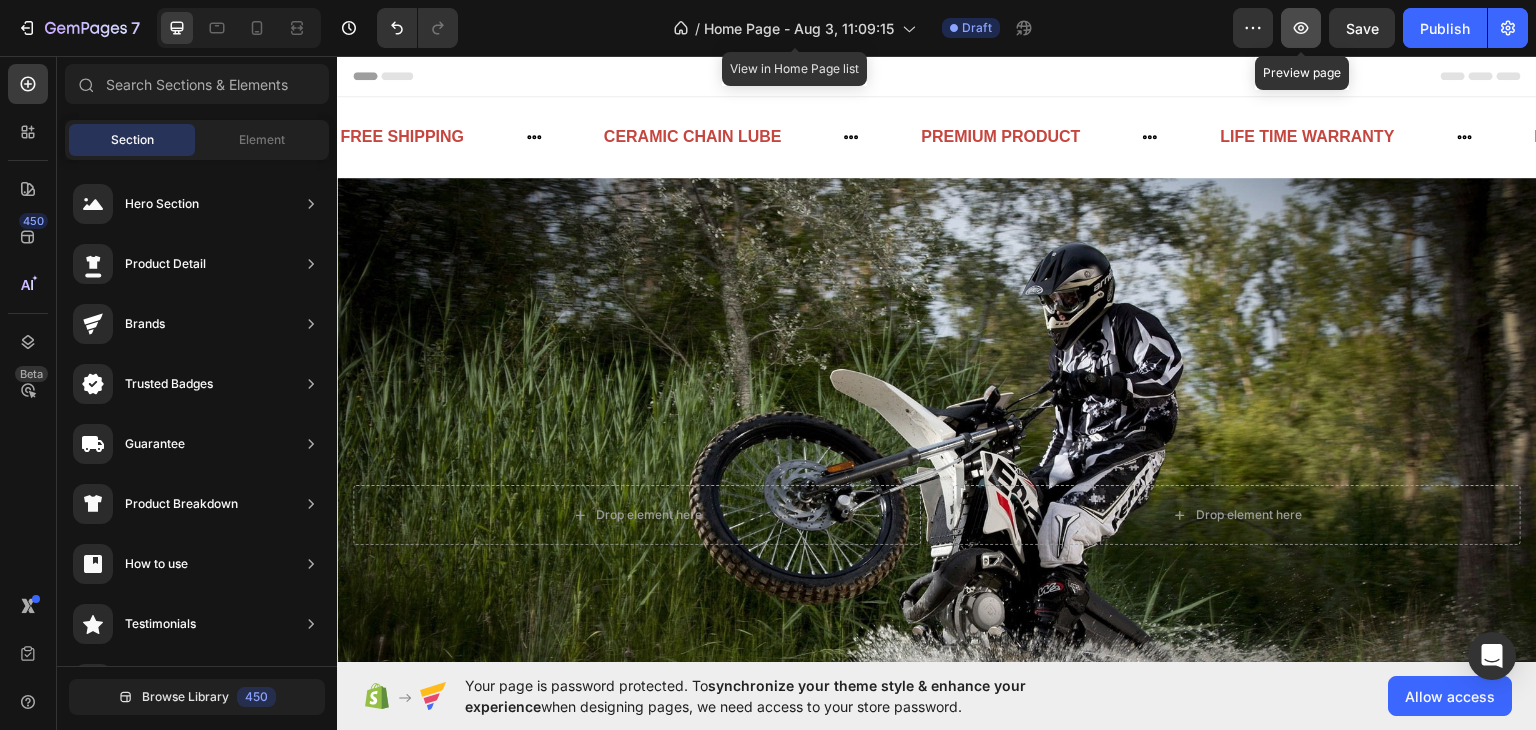 click 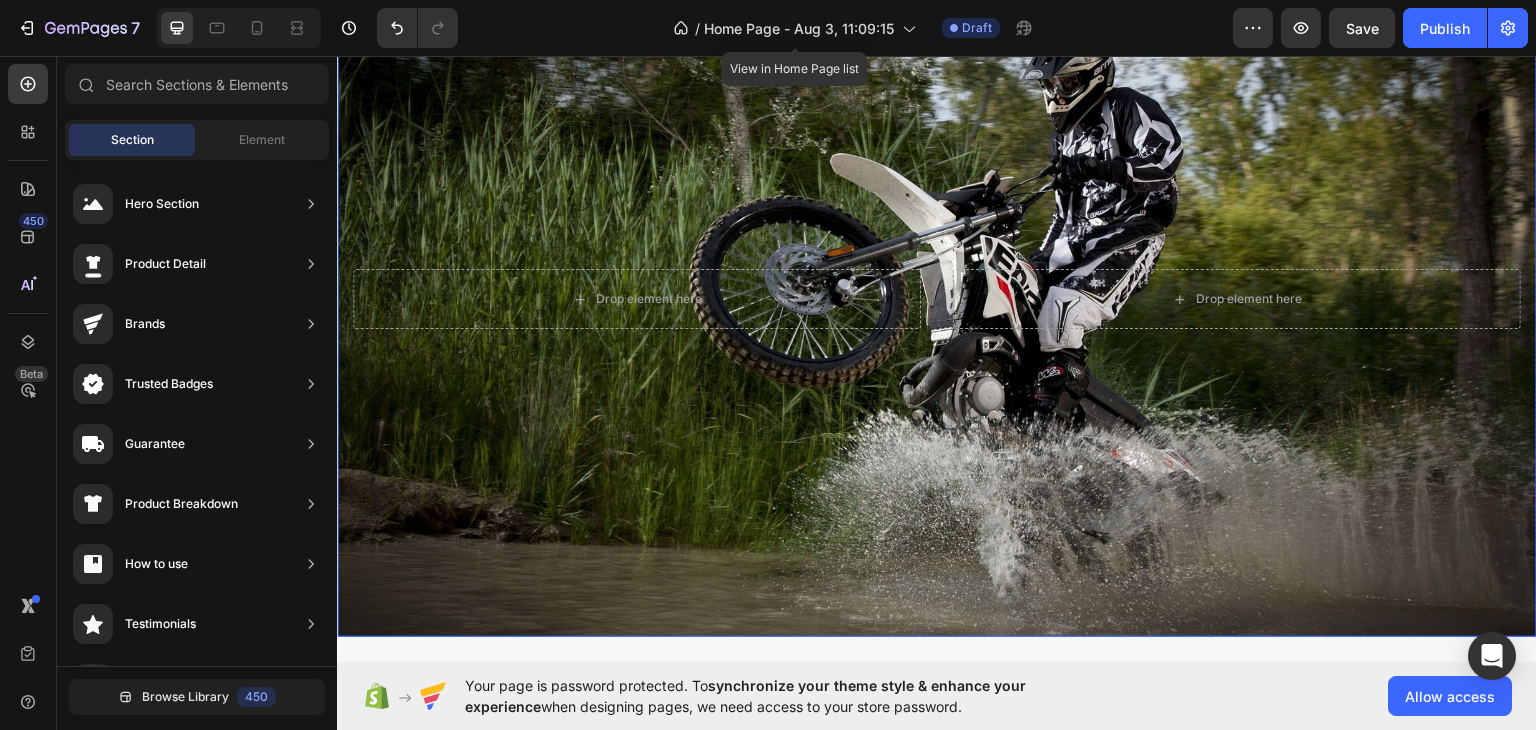 scroll, scrollTop: 0, scrollLeft: 0, axis: both 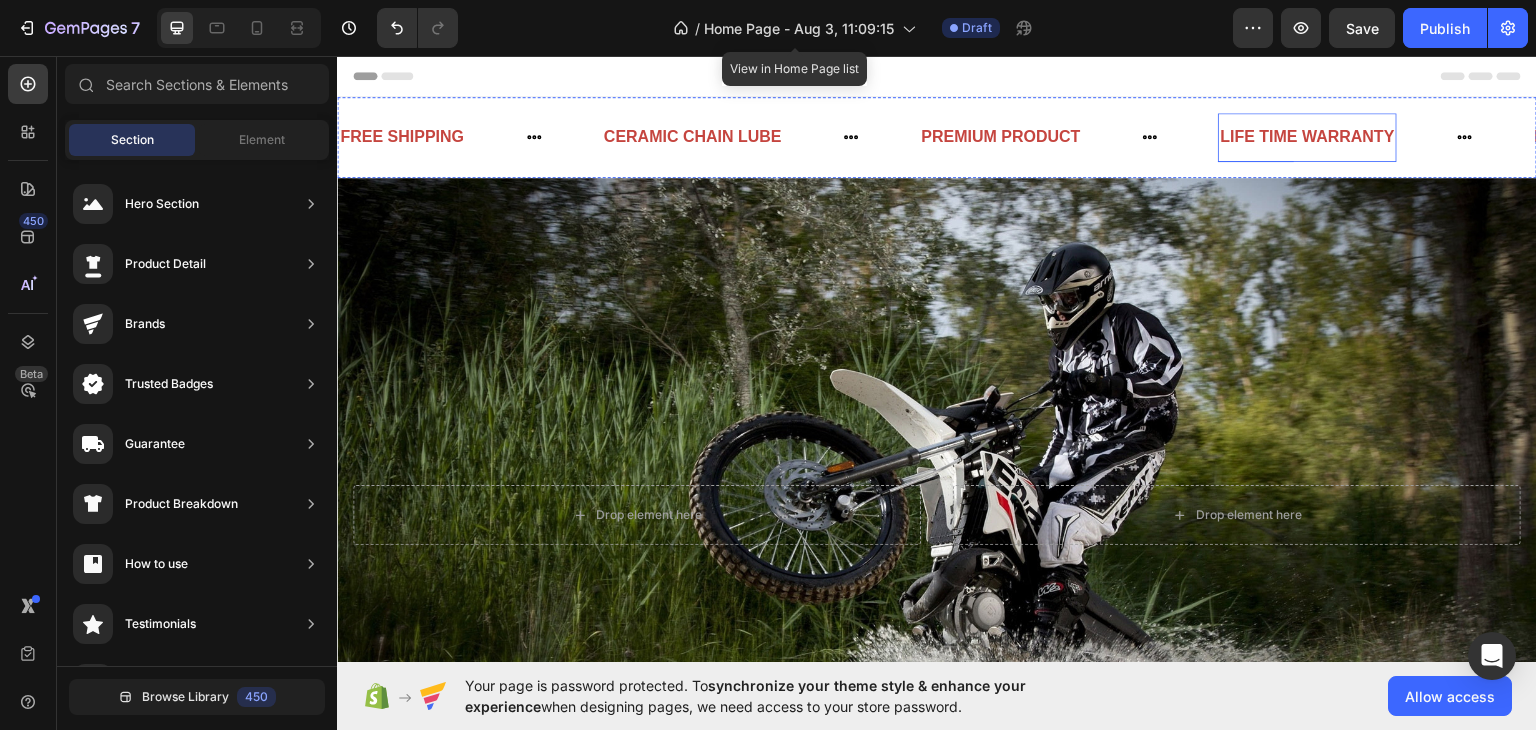 click on "LIFE TIME WARRANTY" at bounding box center (1307, 136) 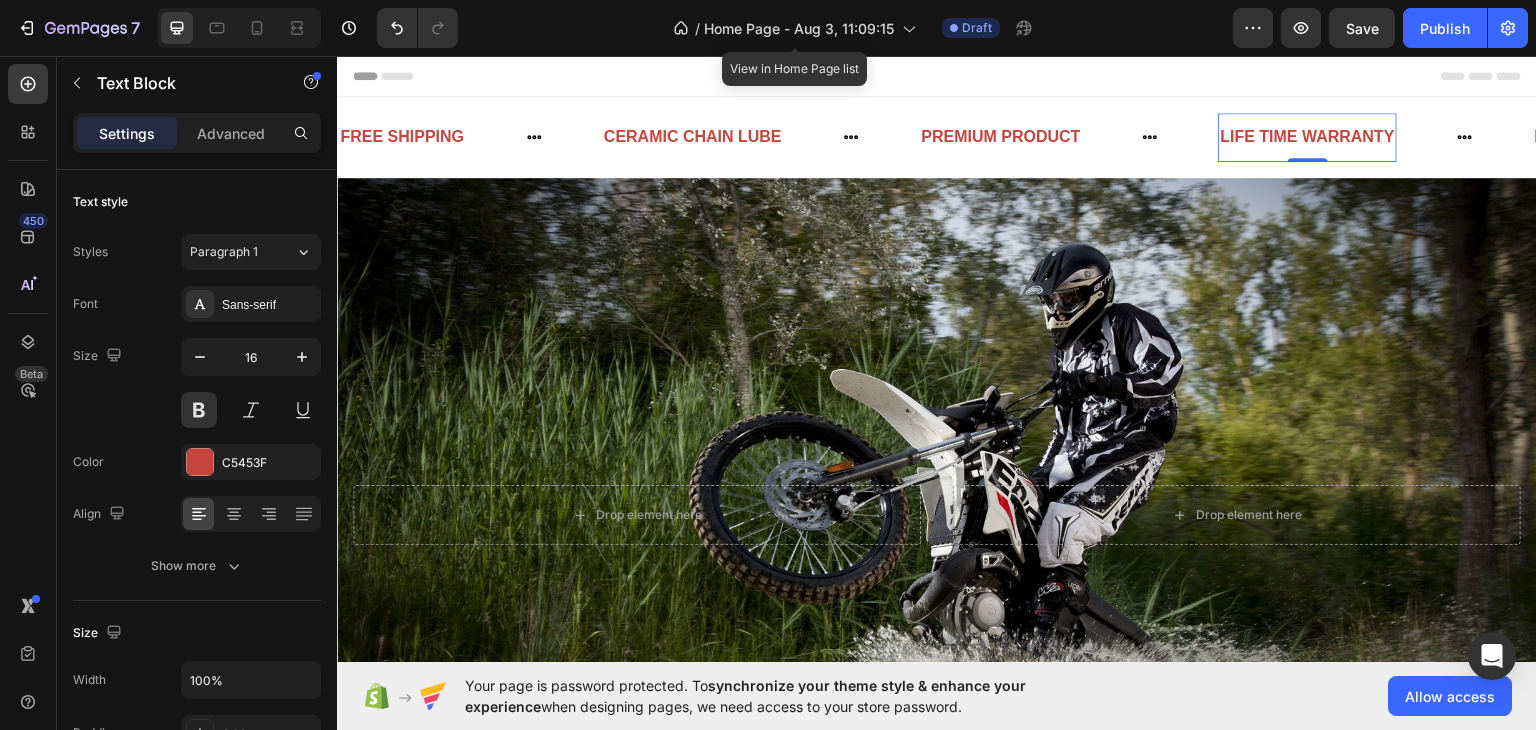 click on "LIFE TIME WARRANTY" at bounding box center (1307, 136) 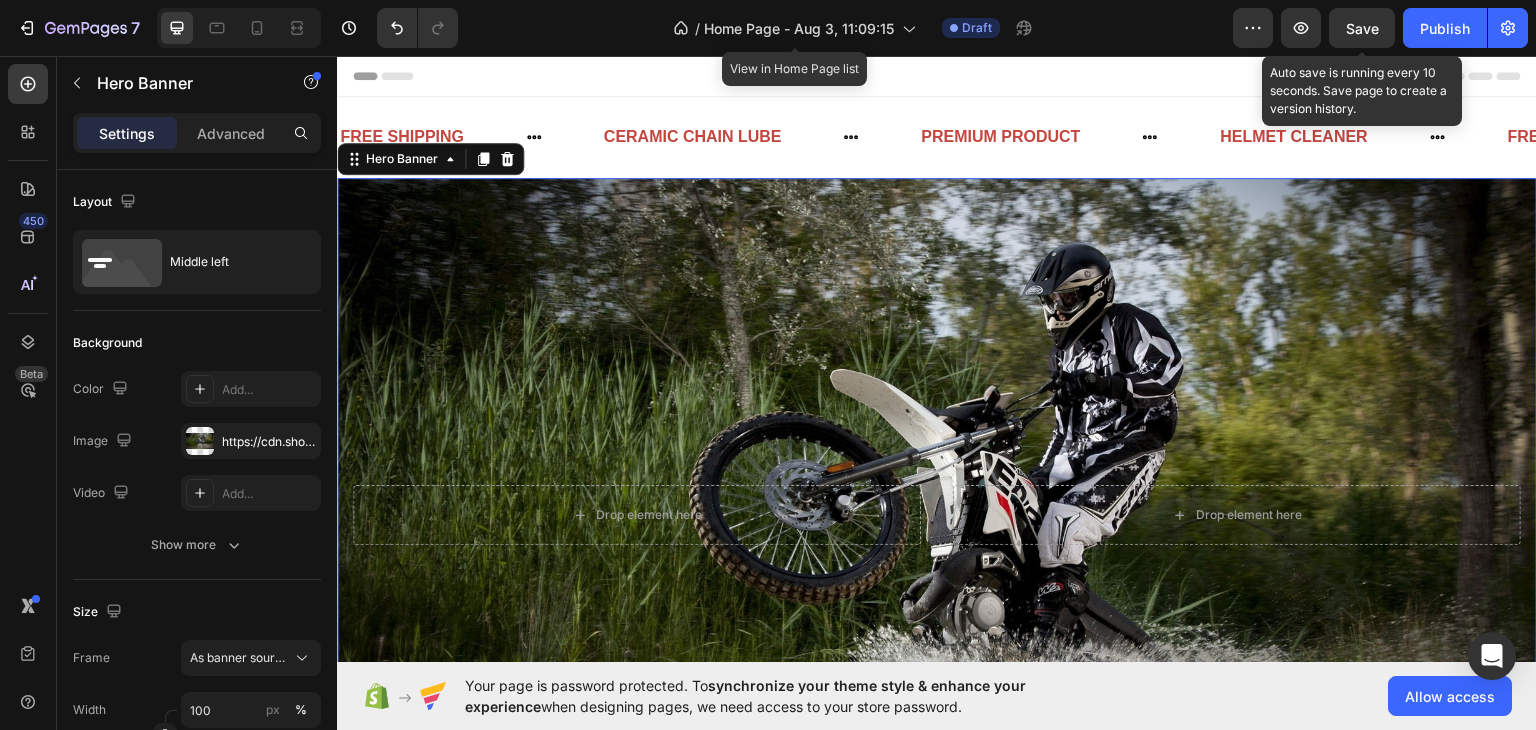 click on "Save" at bounding box center [1362, 28] 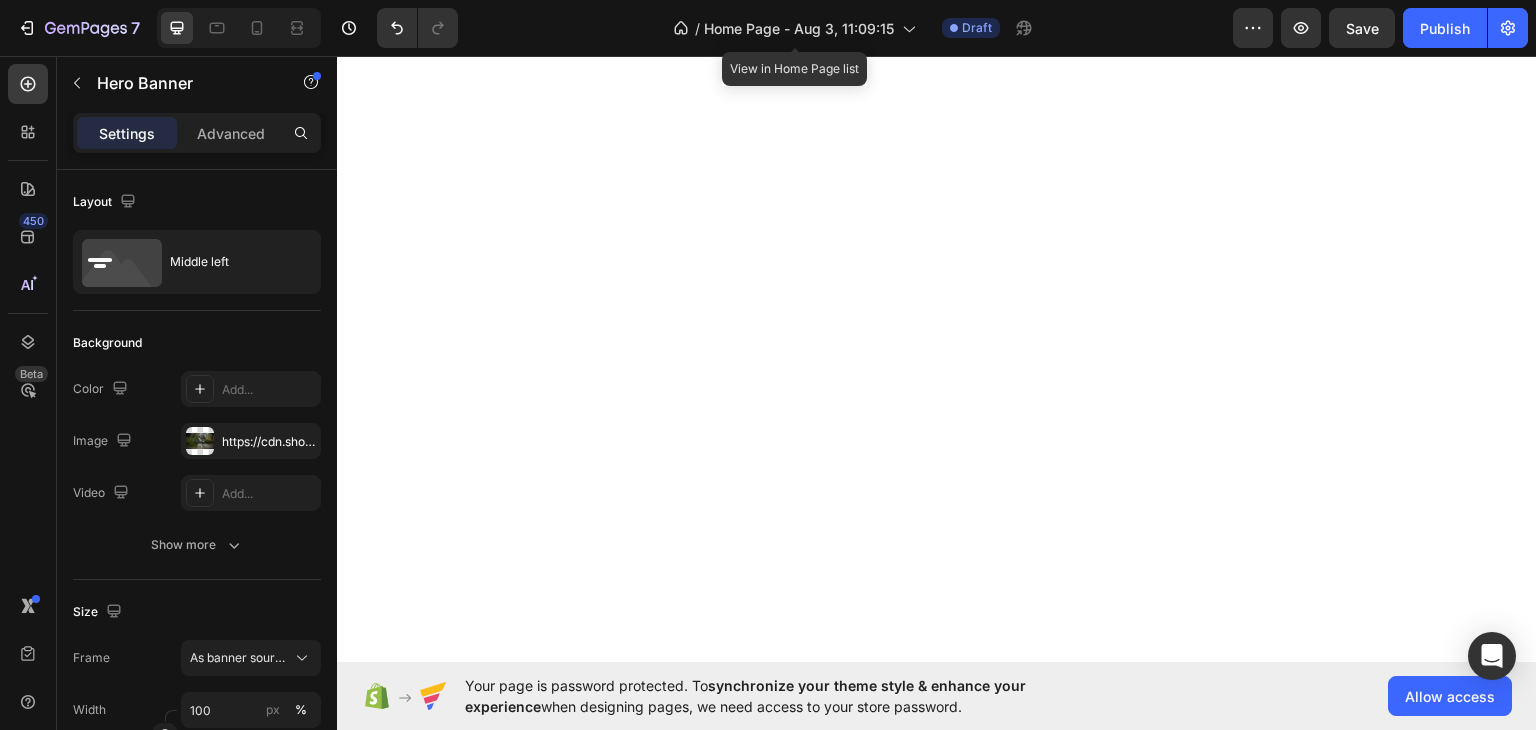 scroll, scrollTop: 0, scrollLeft: 0, axis: both 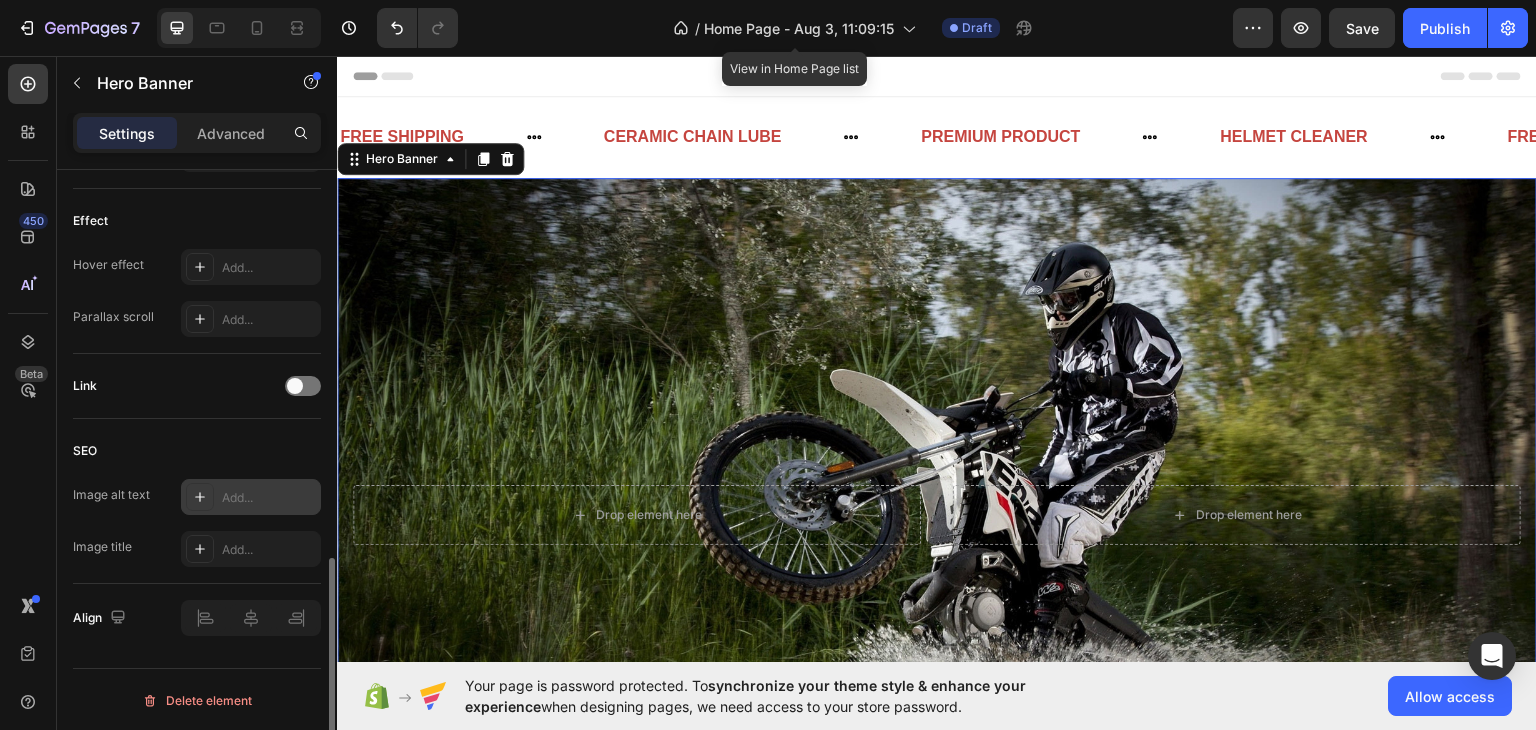 click on "Add..." at bounding box center (251, 497) 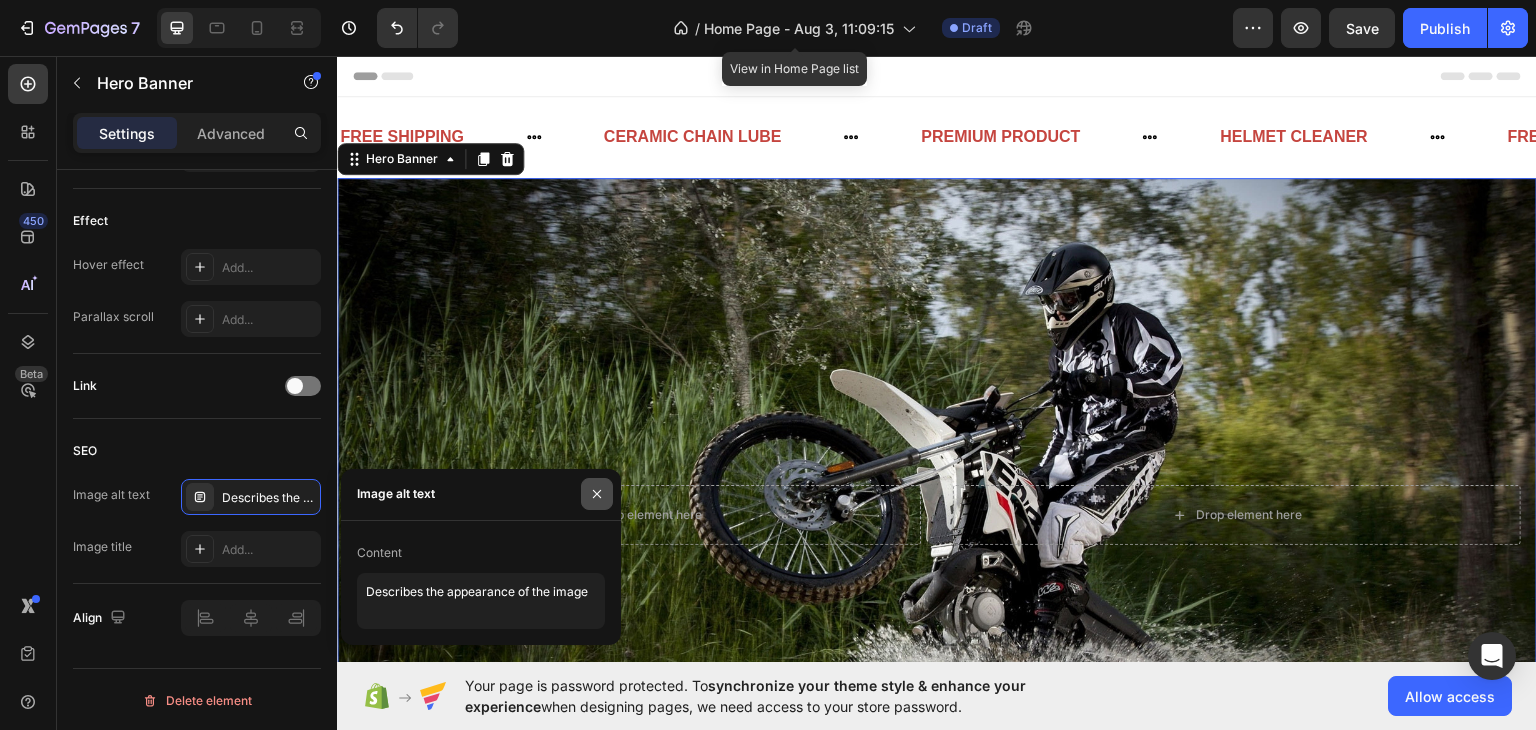 click 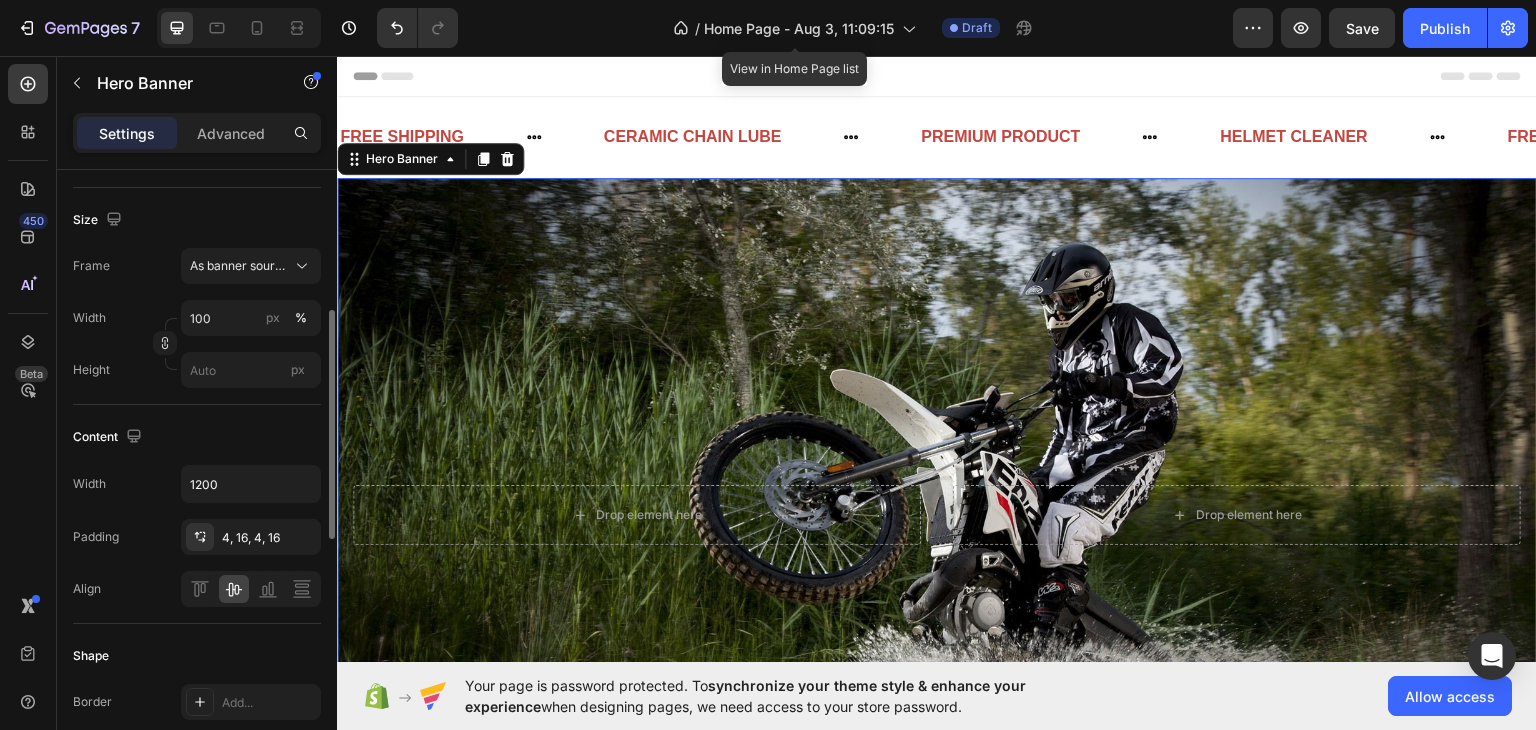 scroll, scrollTop: 382, scrollLeft: 0, axis: vertical 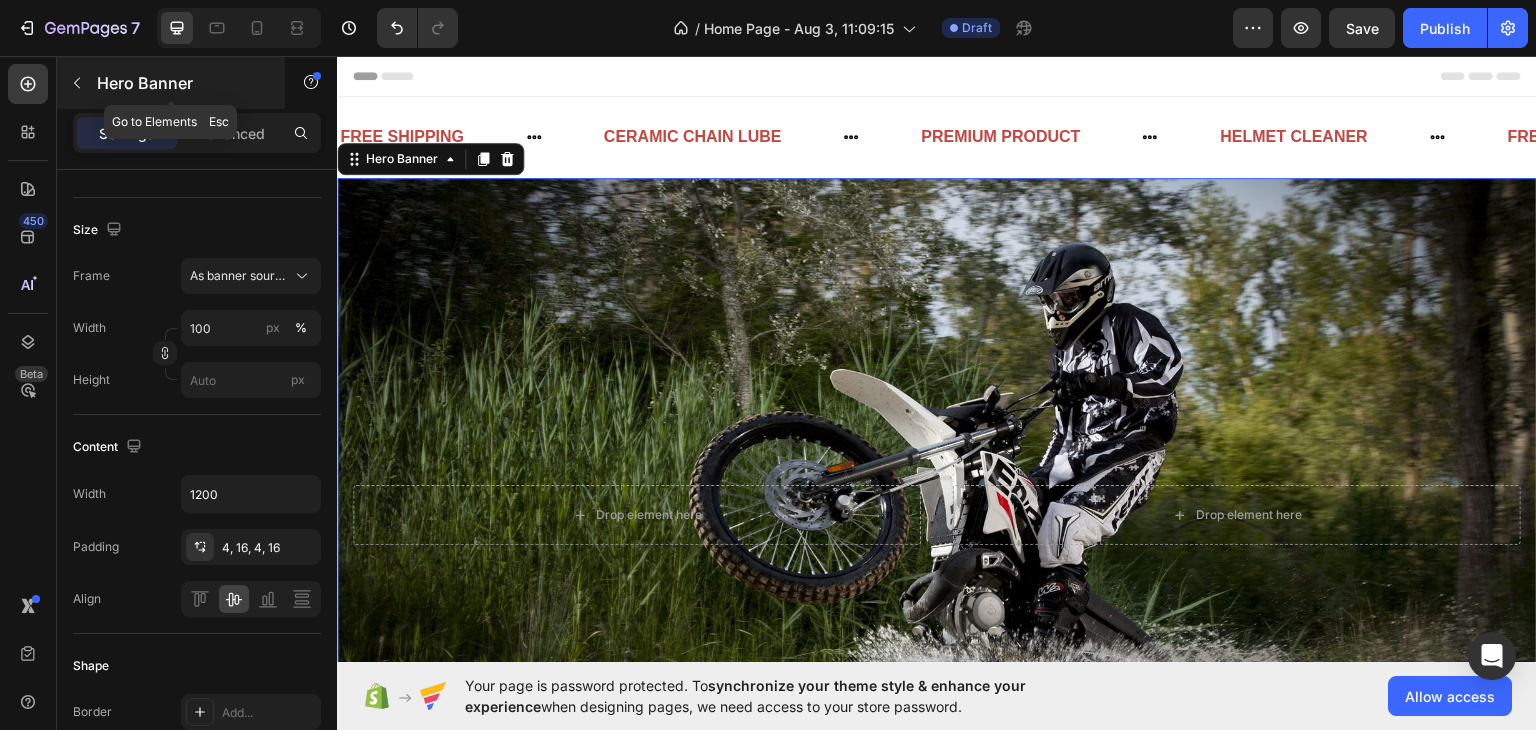 click 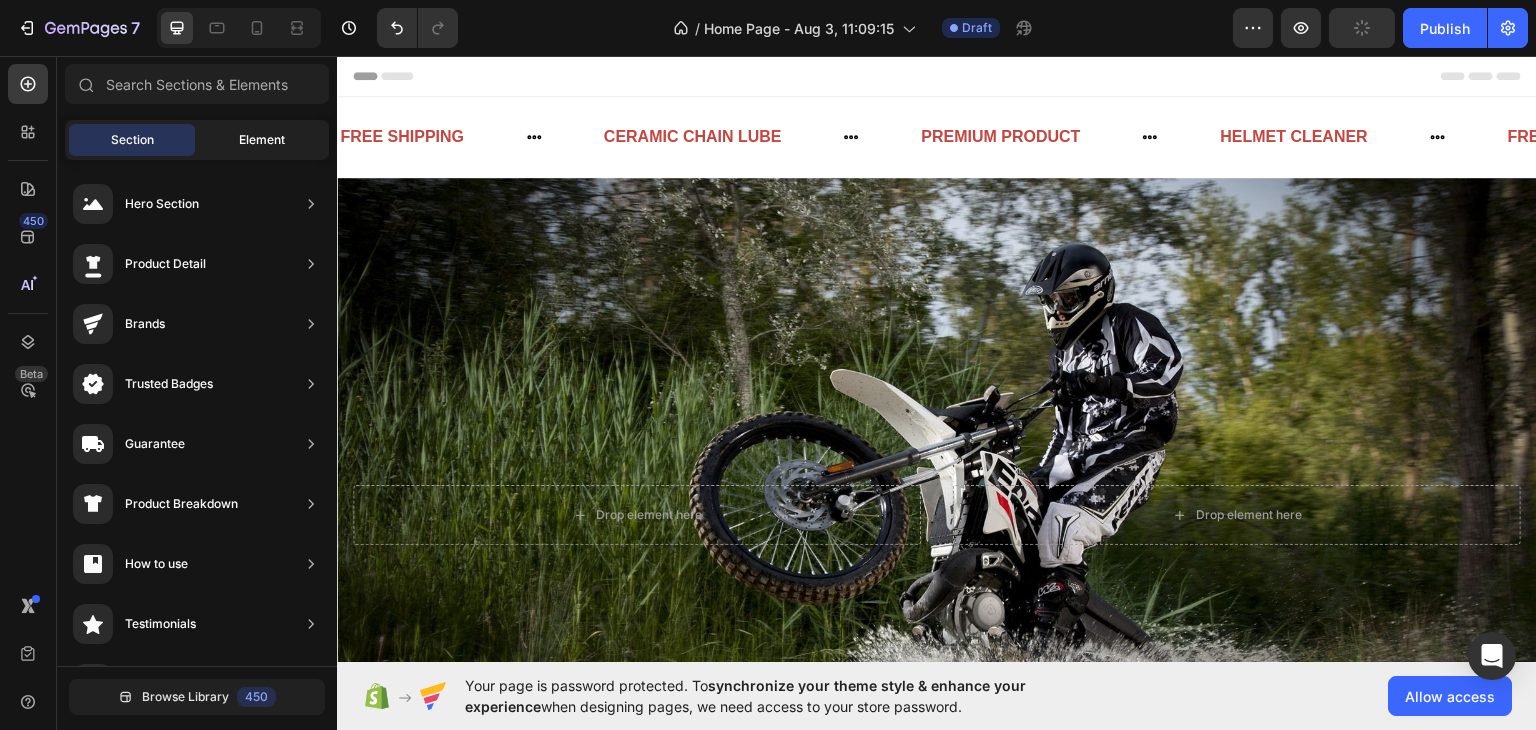 click on "Element" at bounding box center (262, 140) 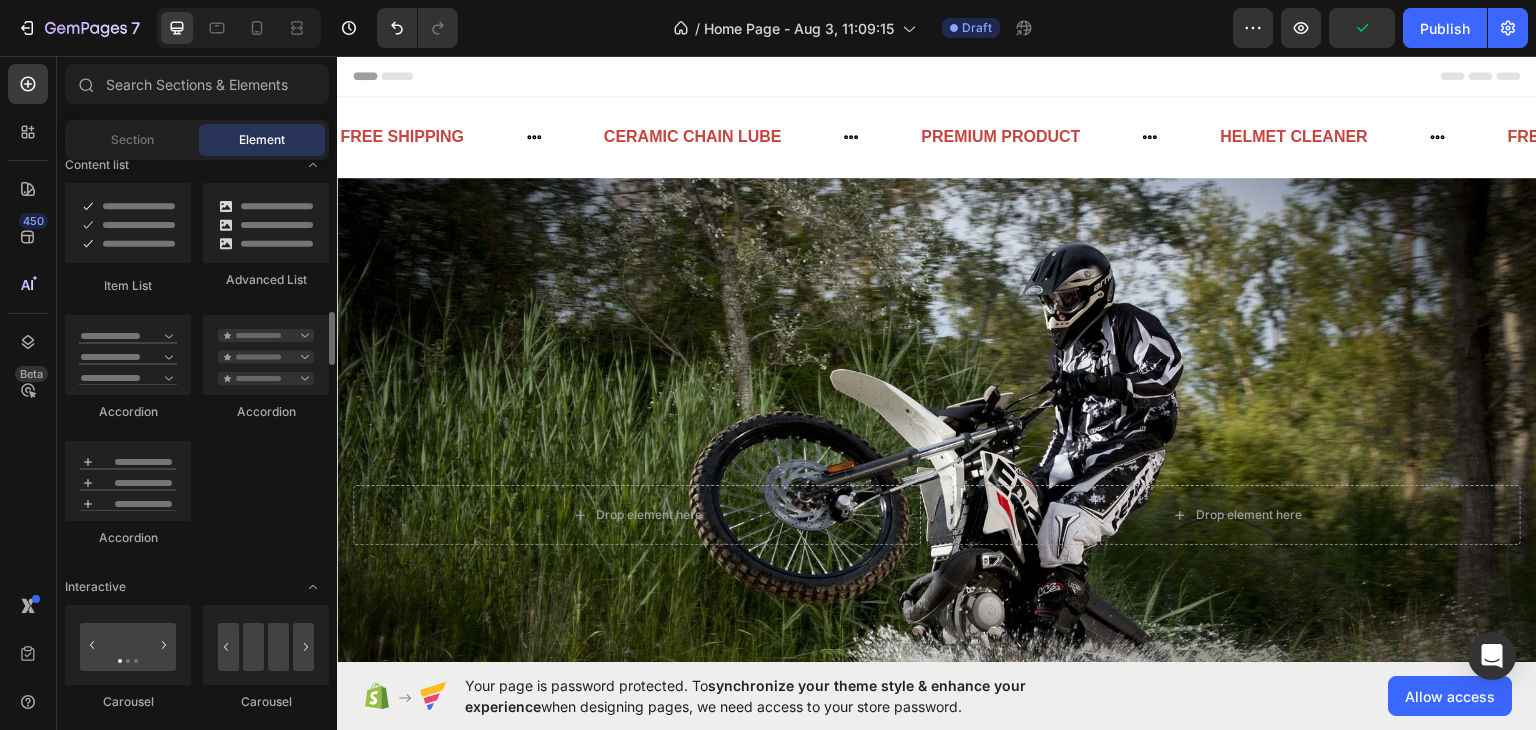scroll, scrollTop: 1596, scrollLeft: 0, axis: vertical 